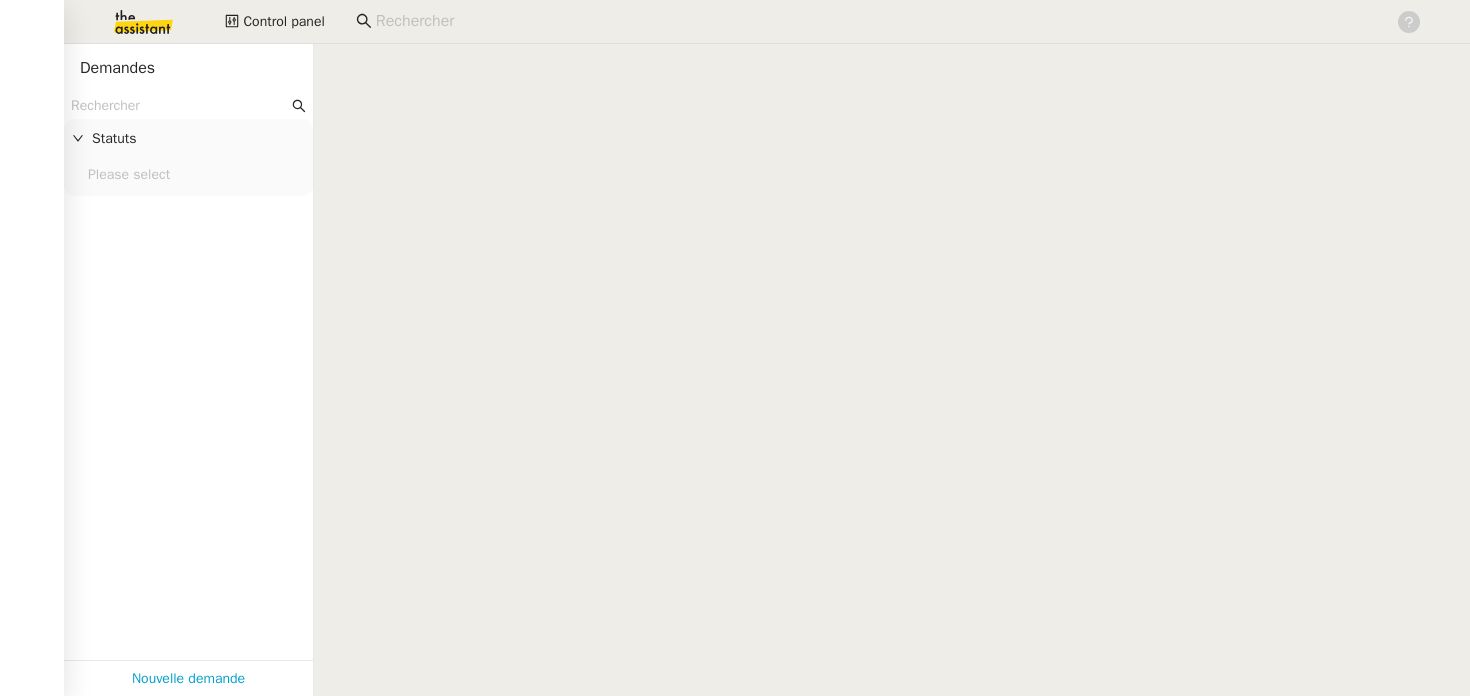 scroll, scrollTop: 0, scrollLeft: 0, axis: both 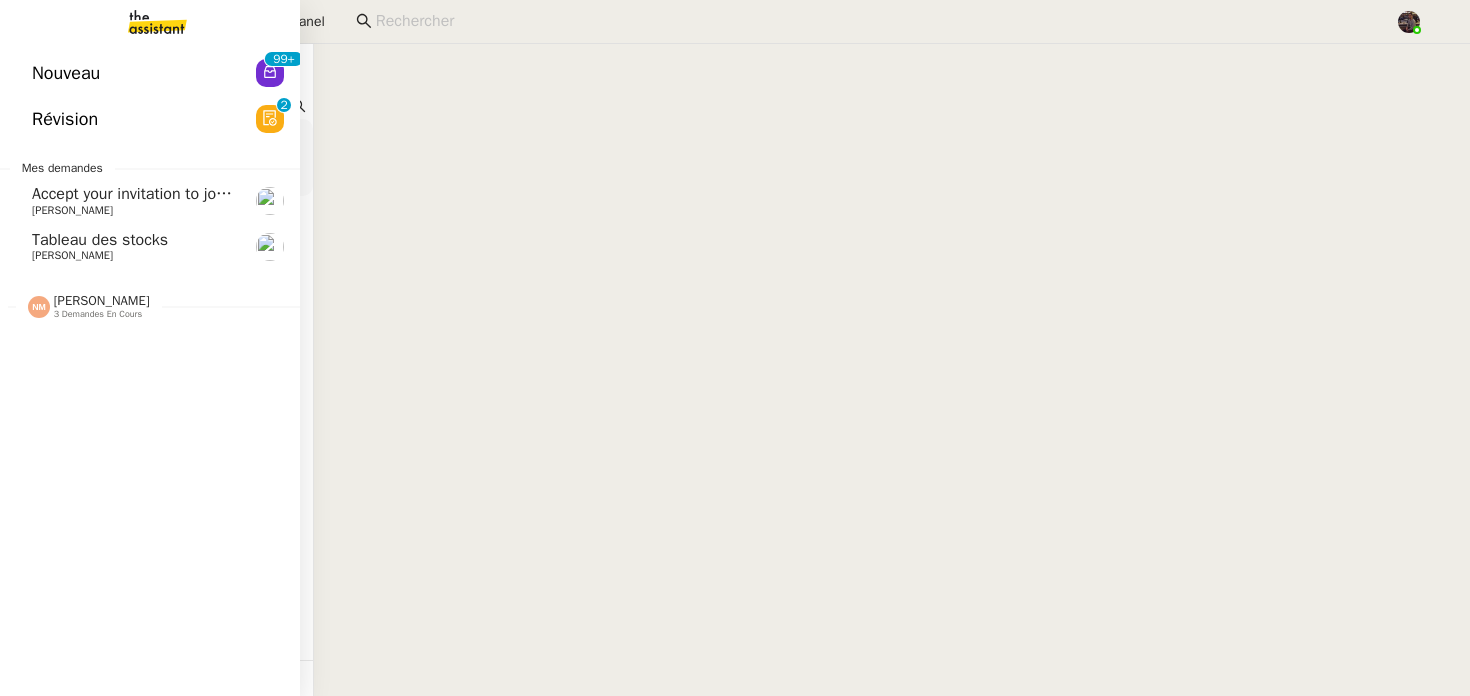 click on "Nouveau  99+" 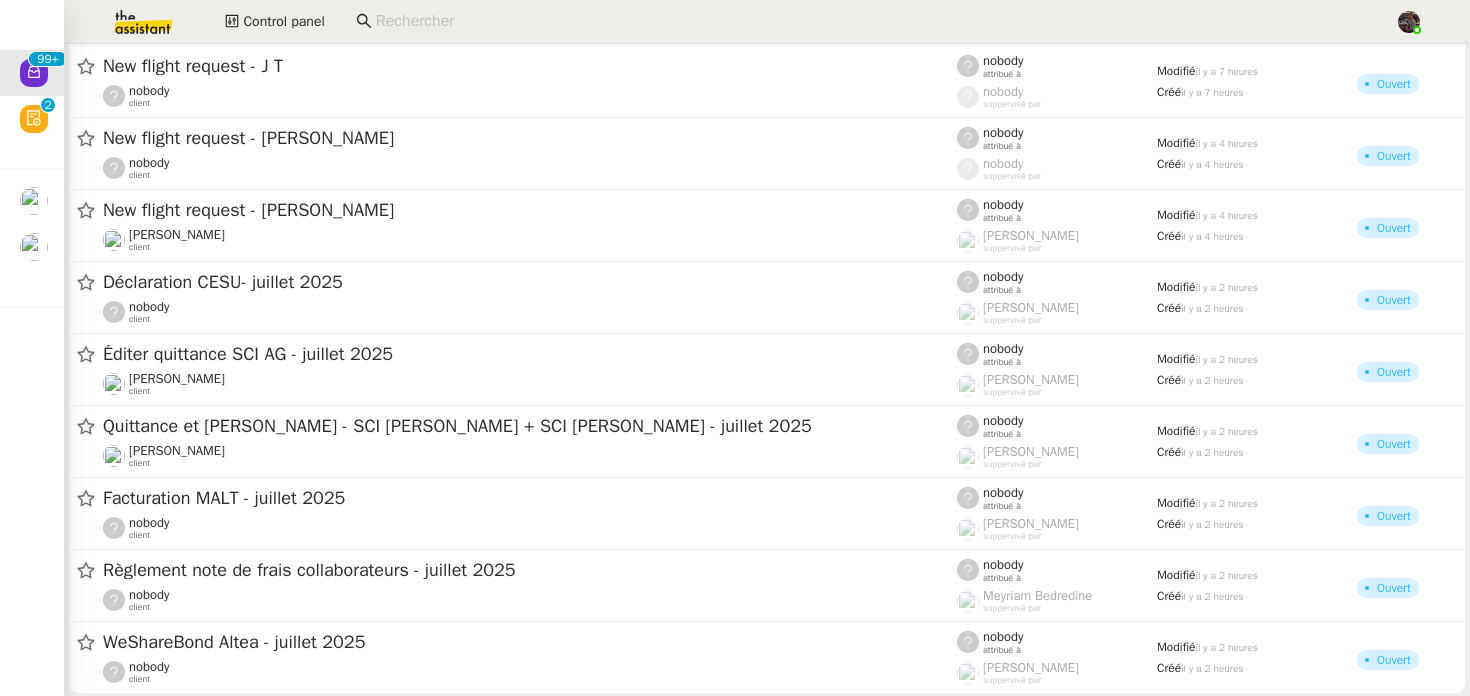 scroll, scrollTop: 19260, scrollLeft: 0, axis: vertical 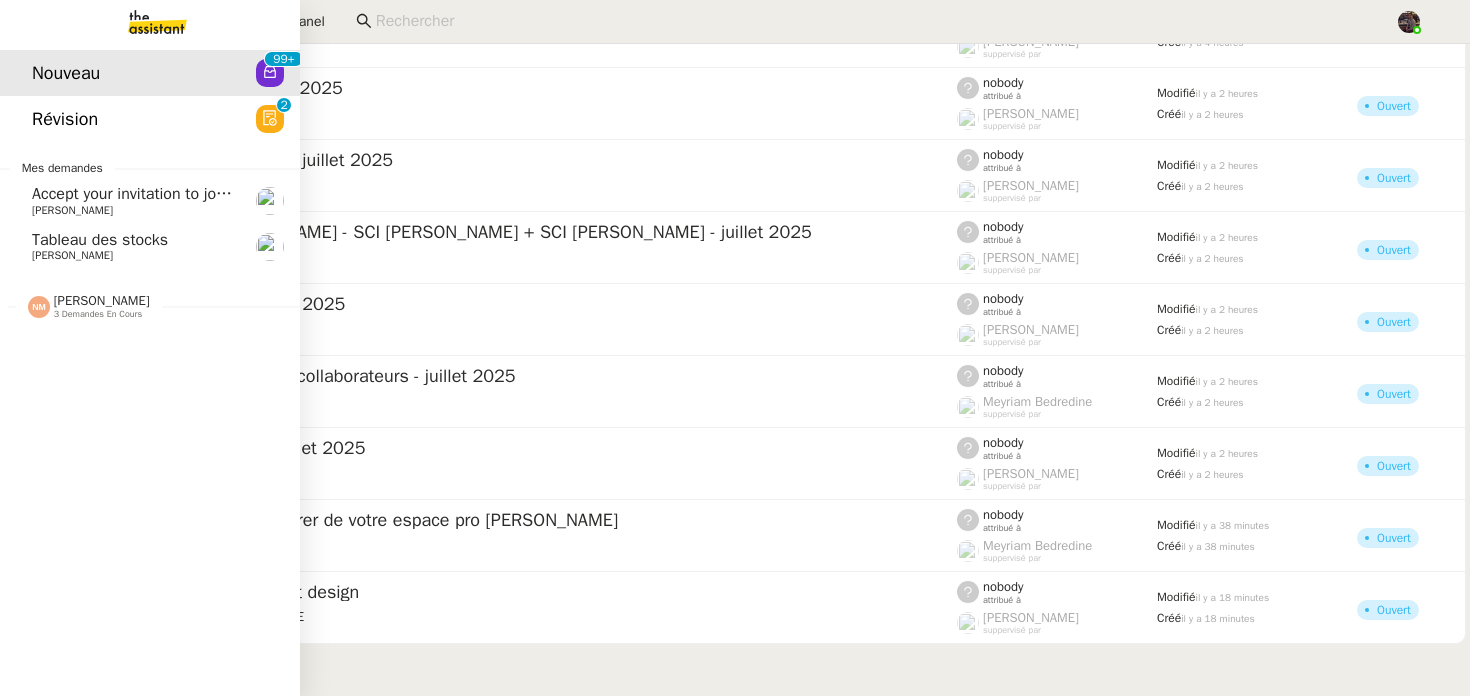 click on "Nouveau  99+  Révision  0   1   2   3   4   5   6   7   8   9  Mes demandes Accept your invitation to join shared calenda"Majda FAROUK"    Pascal Gauthier    Tableau des stocks    Guillaume Farina    Nicolas Morin    3 demandes en cours    HASPARREN    Lydie Laulon    Demande d'aide pour la création d'un workflow    Lydie Laulon    Projet dashboard    Lydie Laulon" at bounding box center [150, 370] 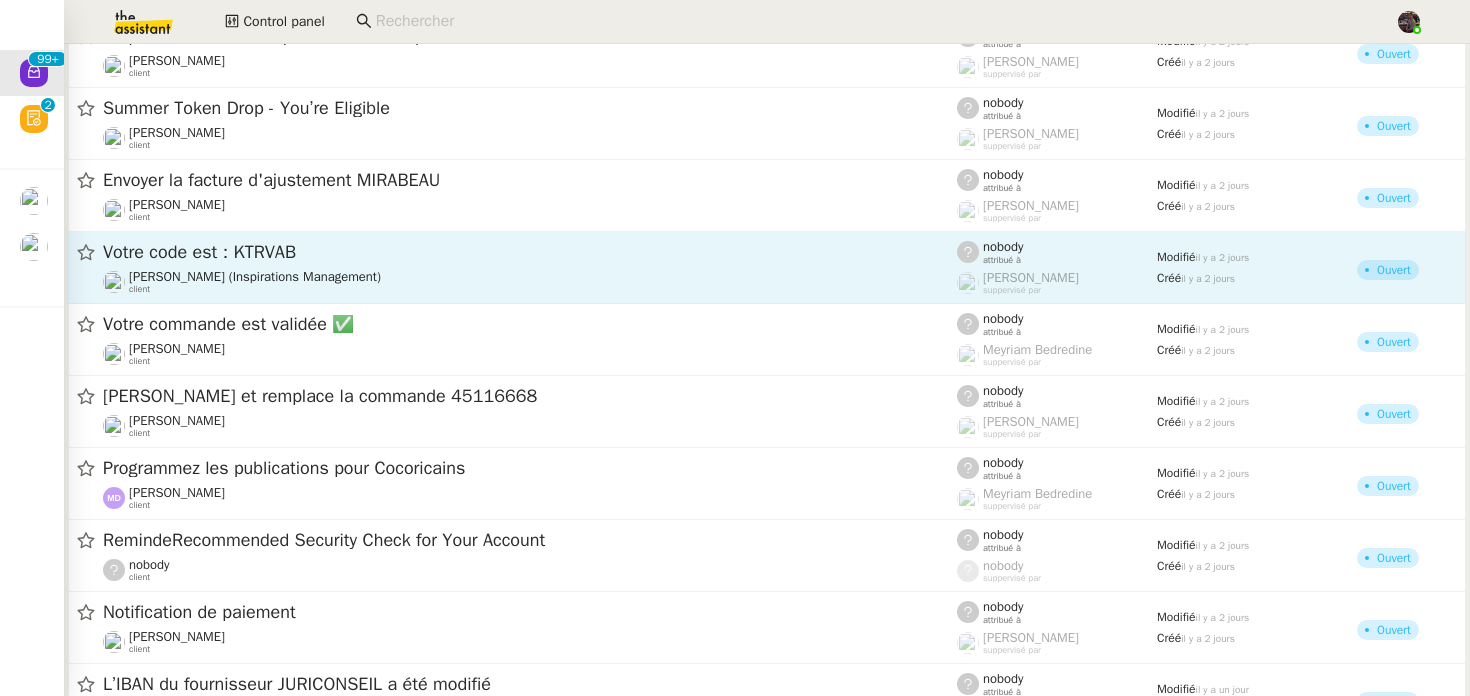 scroll, scrollTop: 956, scrollLeft: 0, axis: vertical 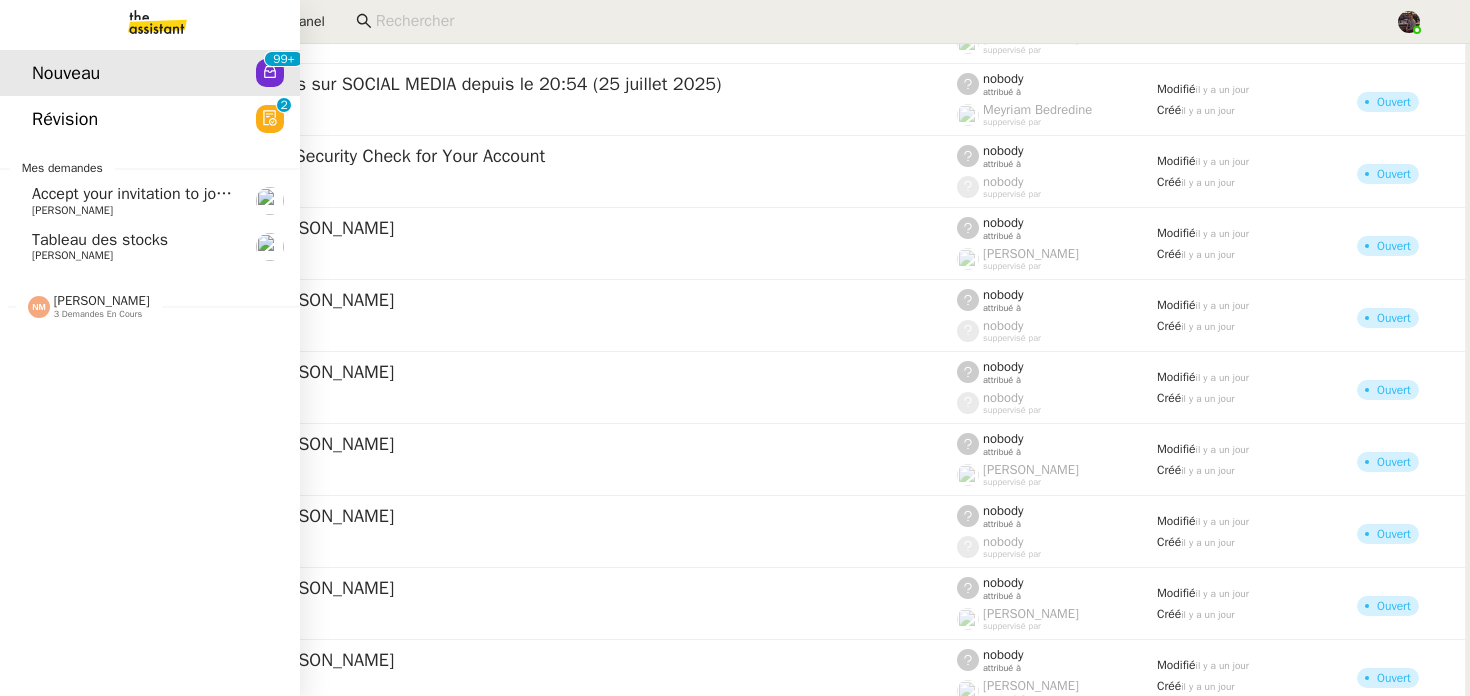 click on "Nouveau  99+  Révision  0   1   2   3   4   5   6   7   8   9  Mes demandes Accept your invitation to join shared calenda"Majda FAROUK"    Pascal Gauthier    Tableau des stocks    Guillaume Farina    Nicolas Morin    3 demandes en cours    HASPARREN    Lydie Laulon    Demande d'aide pour la création d'un workflow    Lydie Laulon    Projet dashboard    Lydie Laulon" at bounding box center (150, 370) 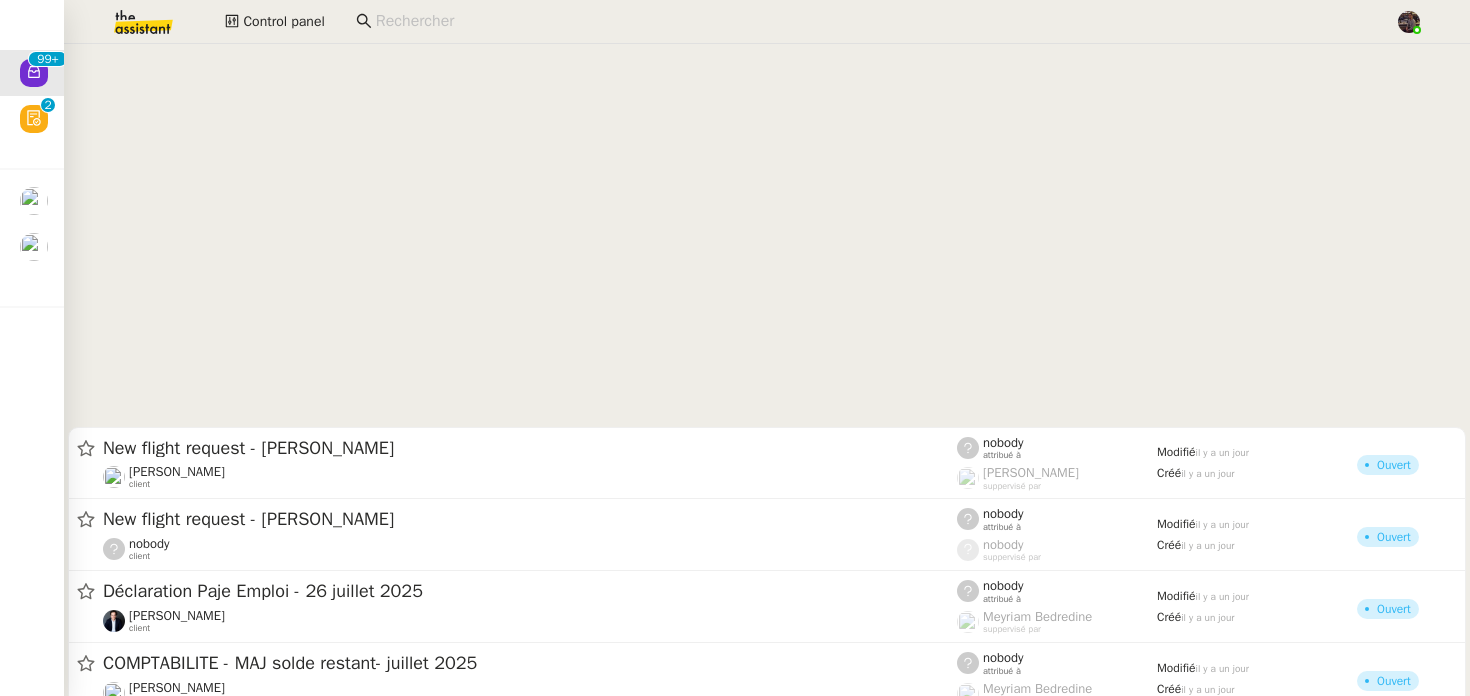 scroll, scrollTop: 2025, scrollLeft: 0, axis: vertical 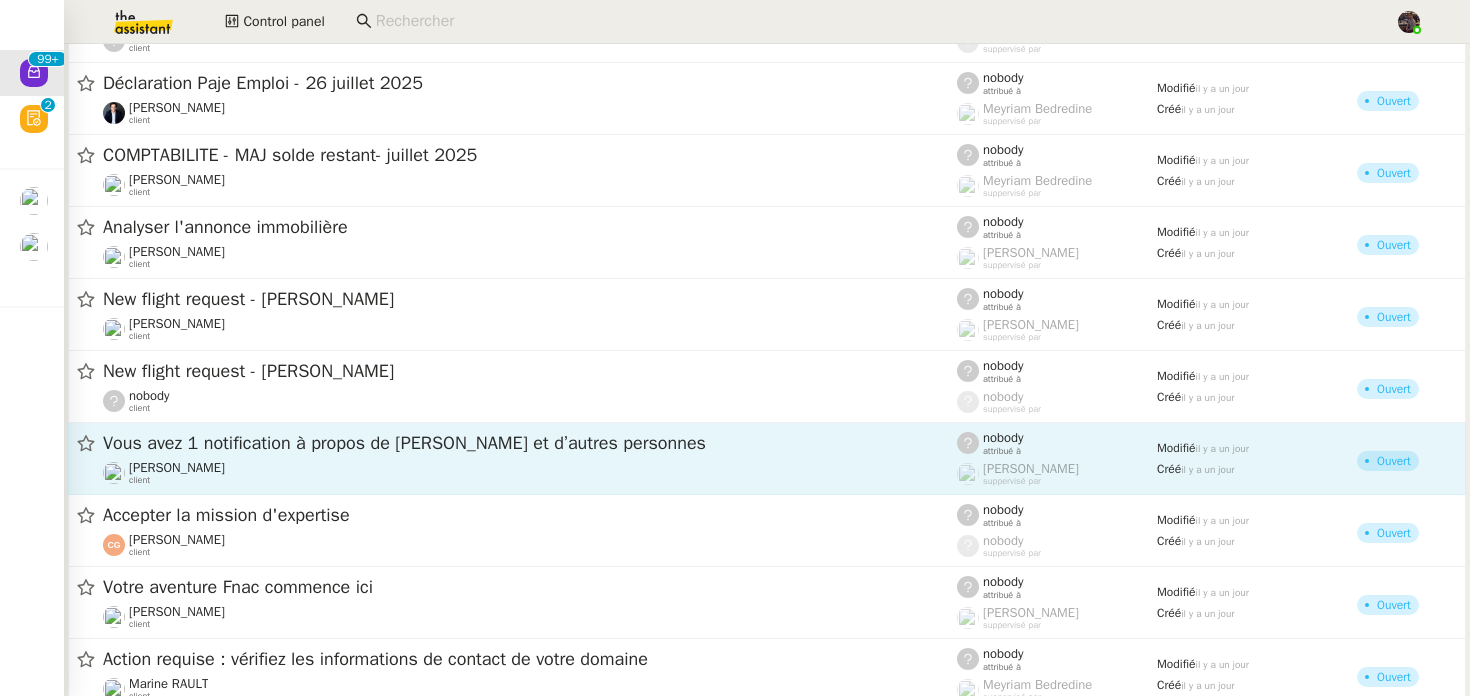 click on "Vous avez 1 notification à propos de Waeodao et d’autres personnes  Anthony Morcillo    client" 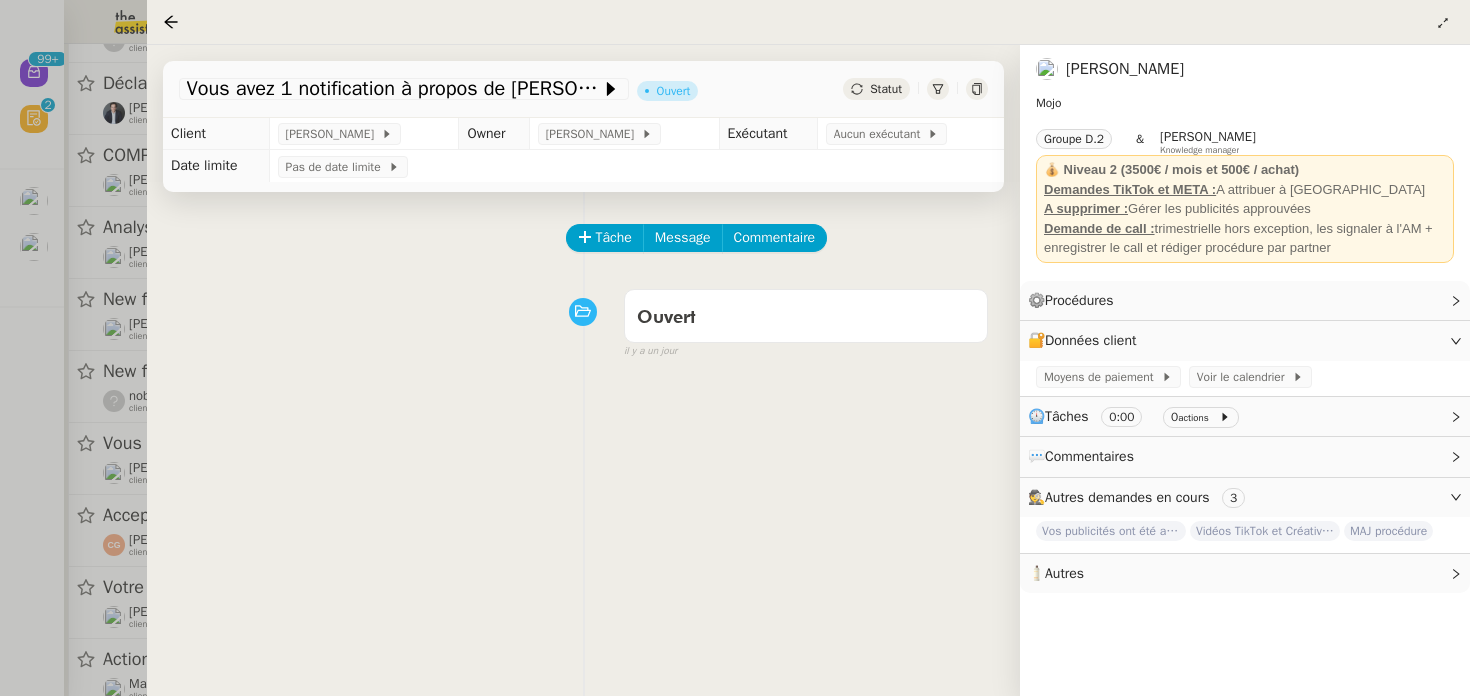 click at bounding box center (735, 348) 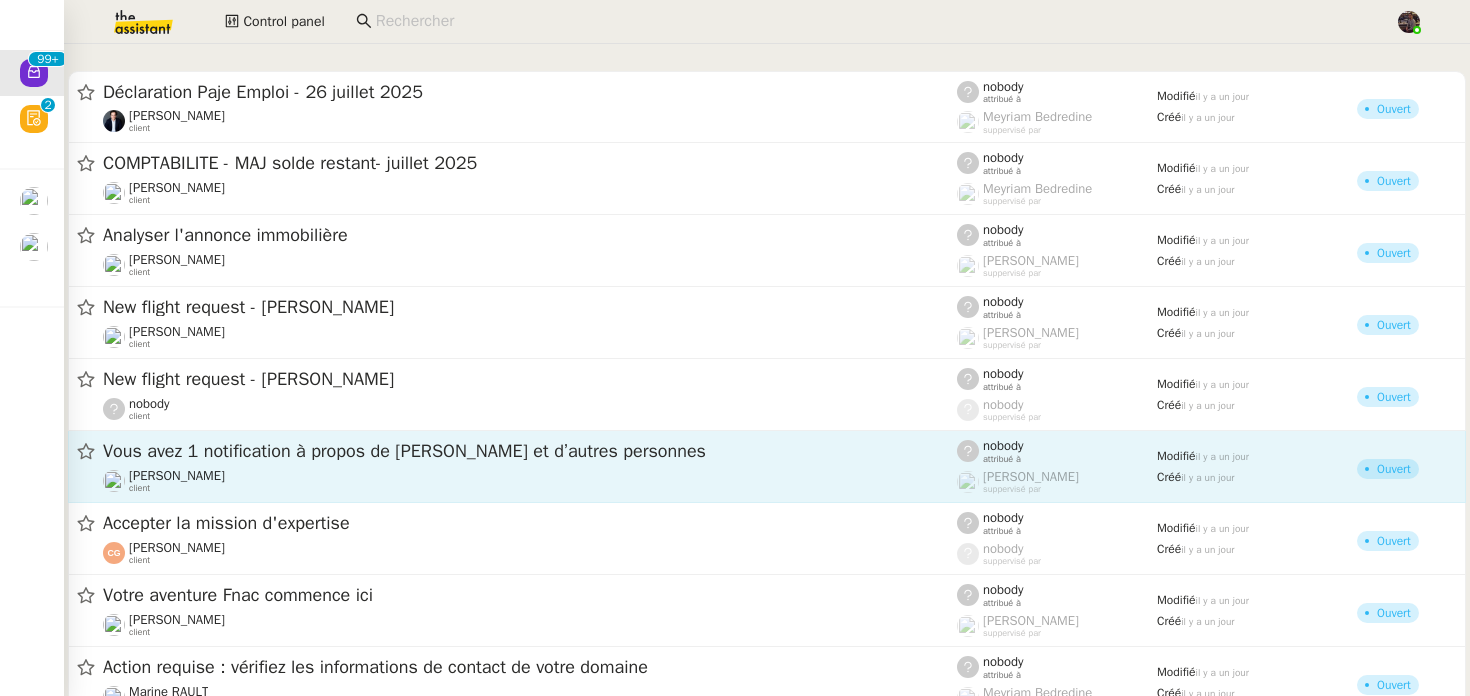 scroll, scrollTop: 2901, scrollLeft: 0, axis: vertical 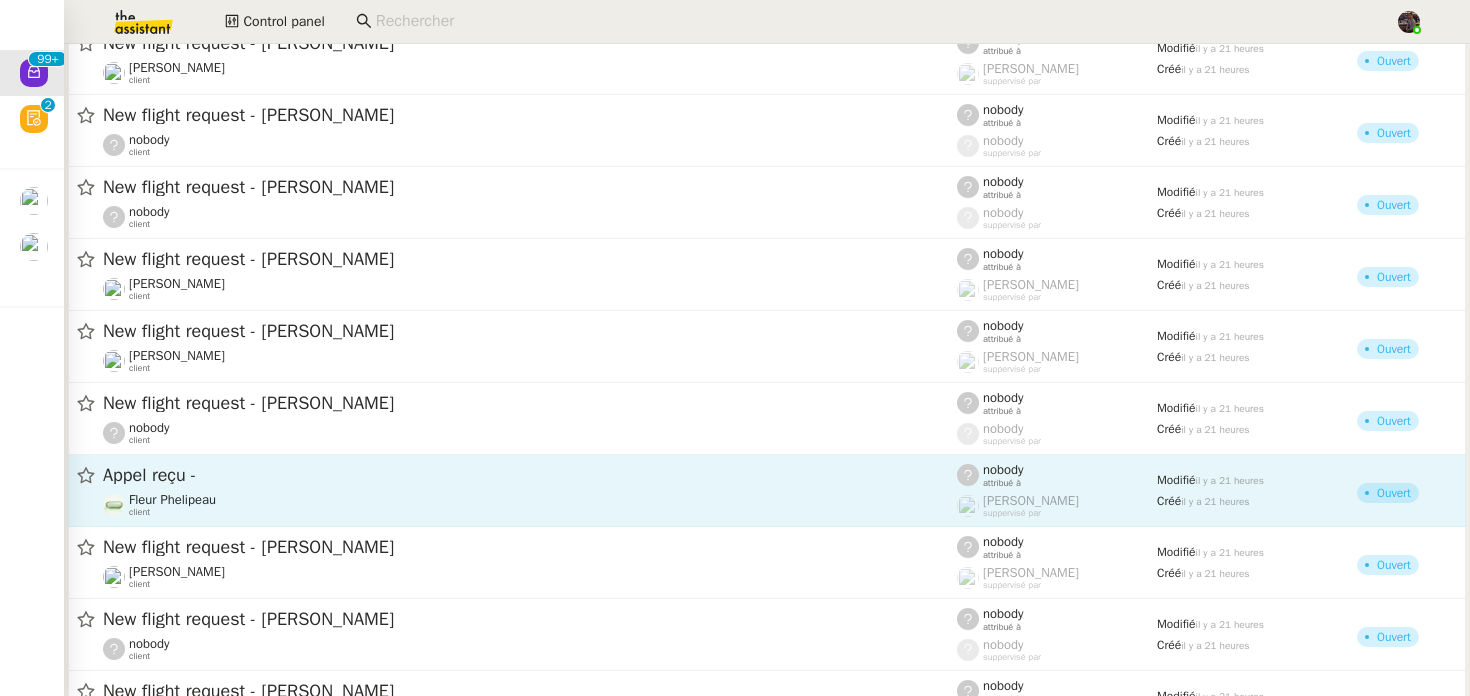 click on "Appel reçu -   Fleur Phelipeau    client" 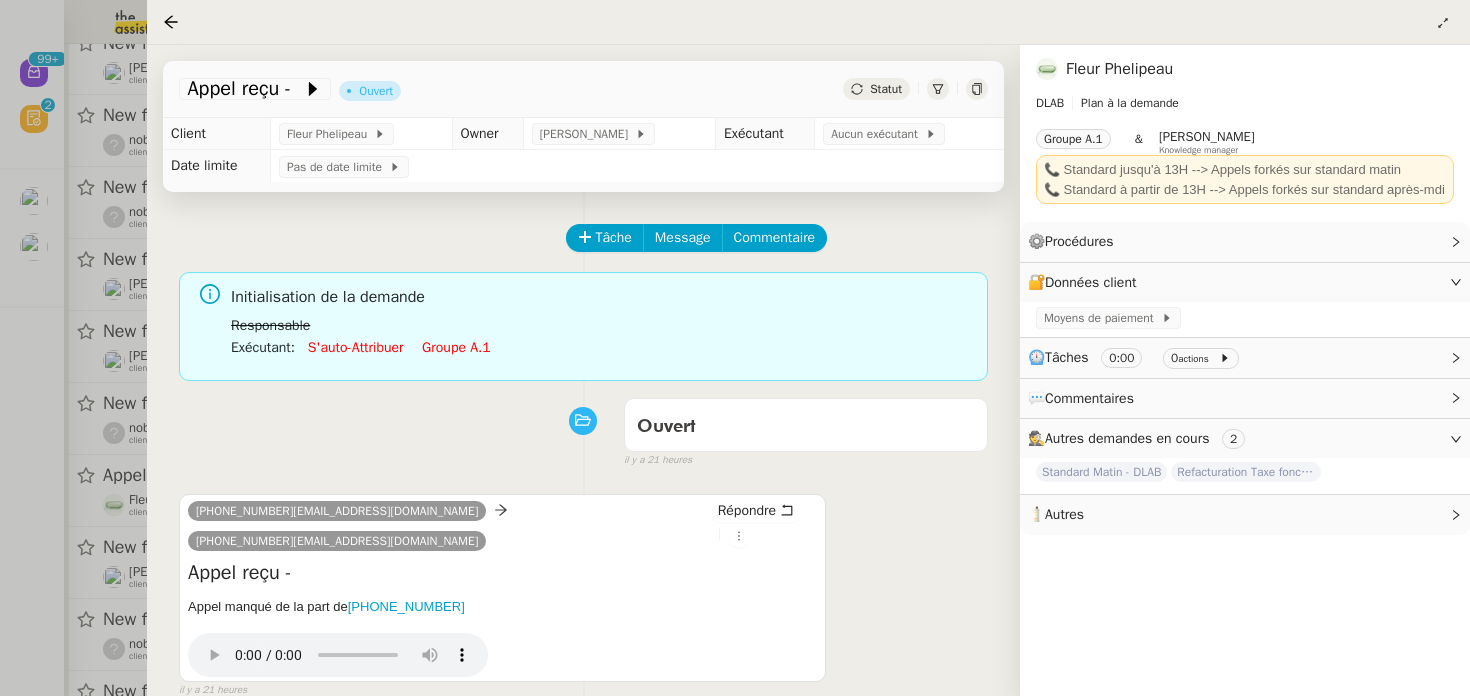 click at bounding box center [735, 348] 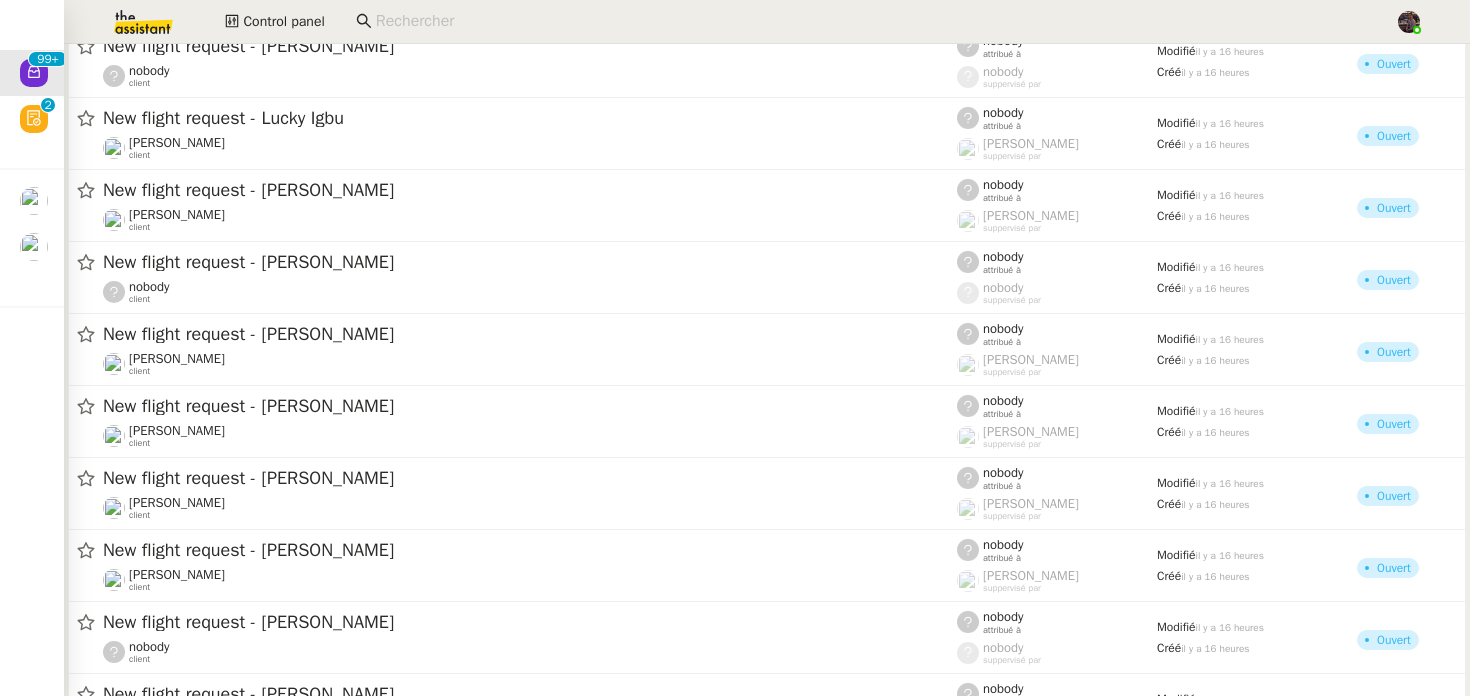 scroll, scrollTop: 12702, scrollLeft: 0, axis: vertical 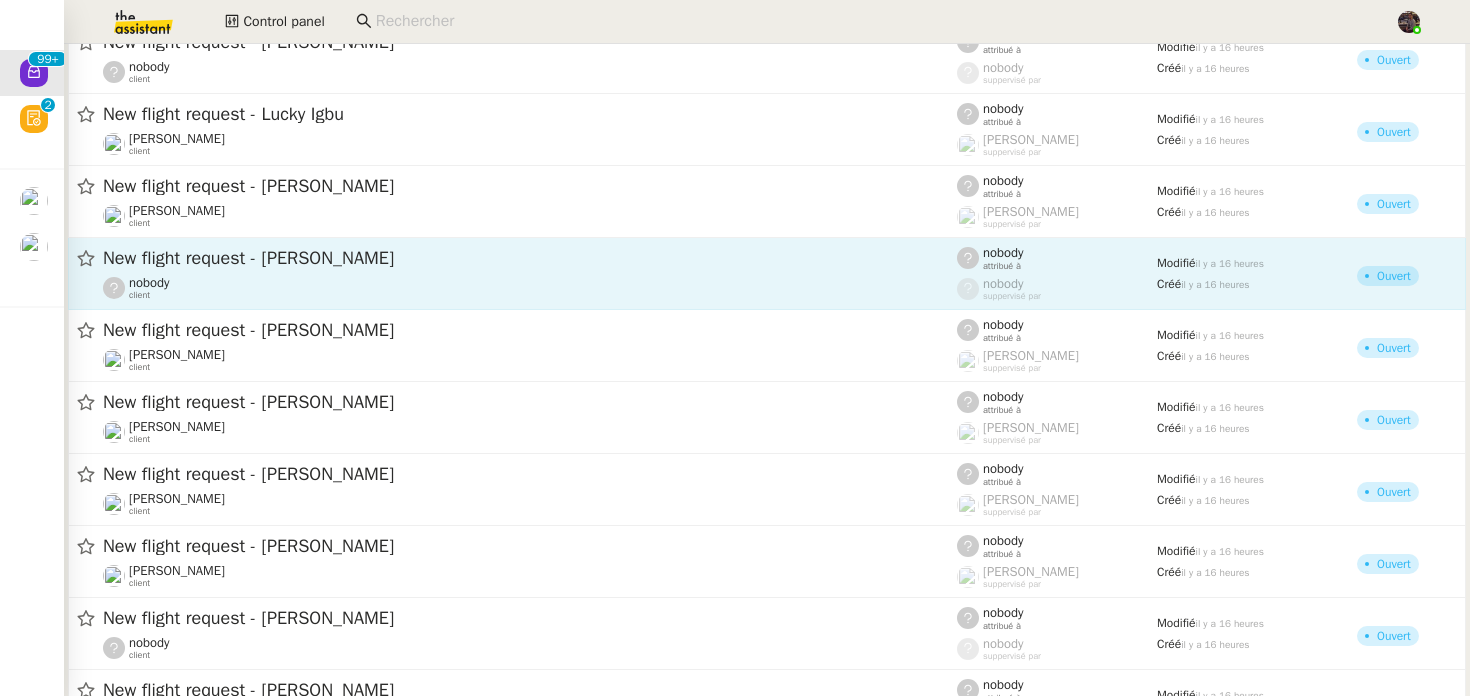 click on "nobody    client" 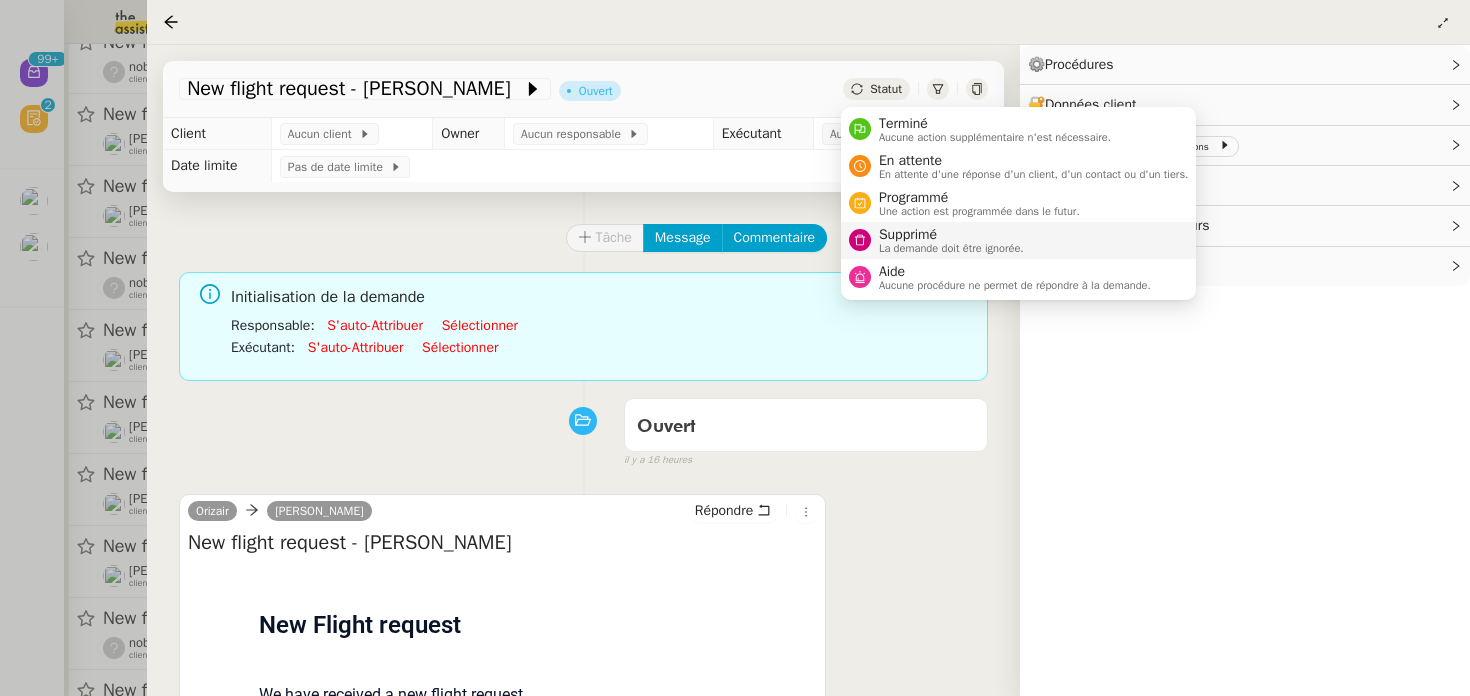 click on "Supprimé" at bounding box center [951, 235] 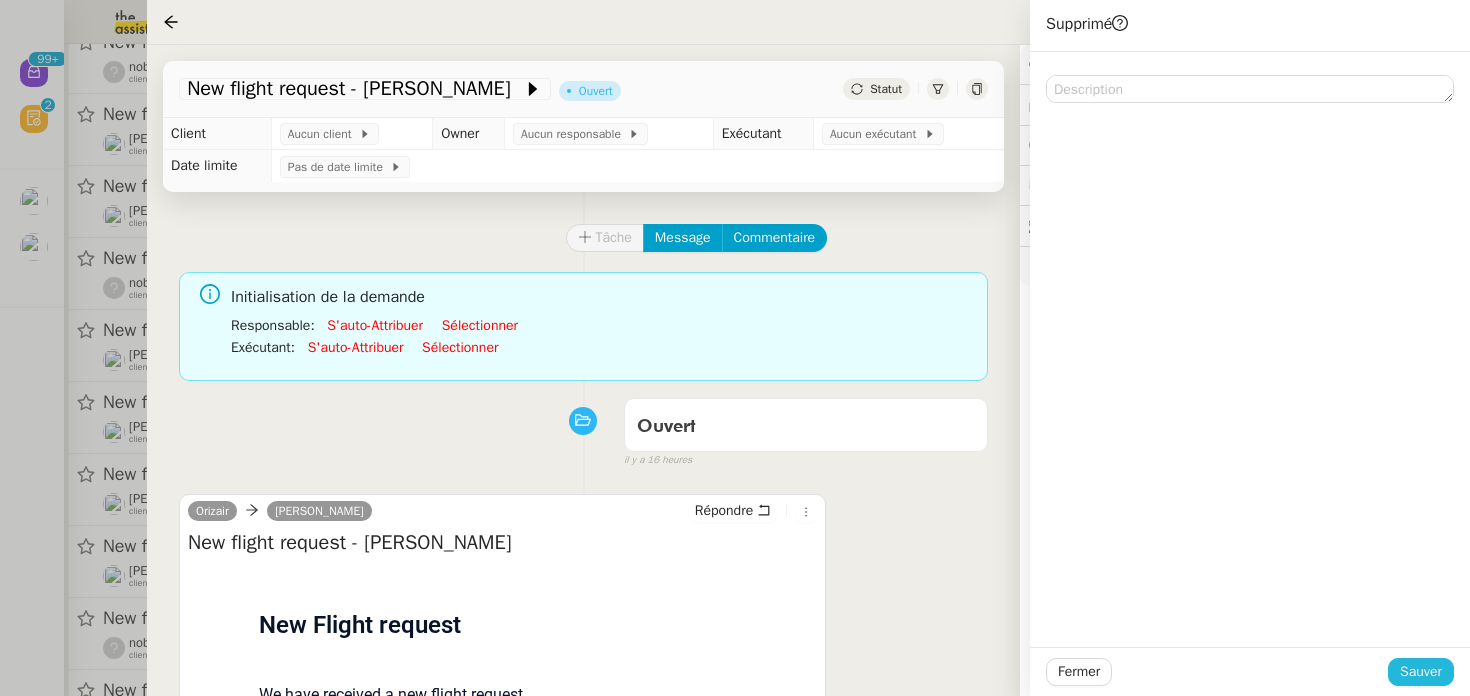 click on "Sauver" 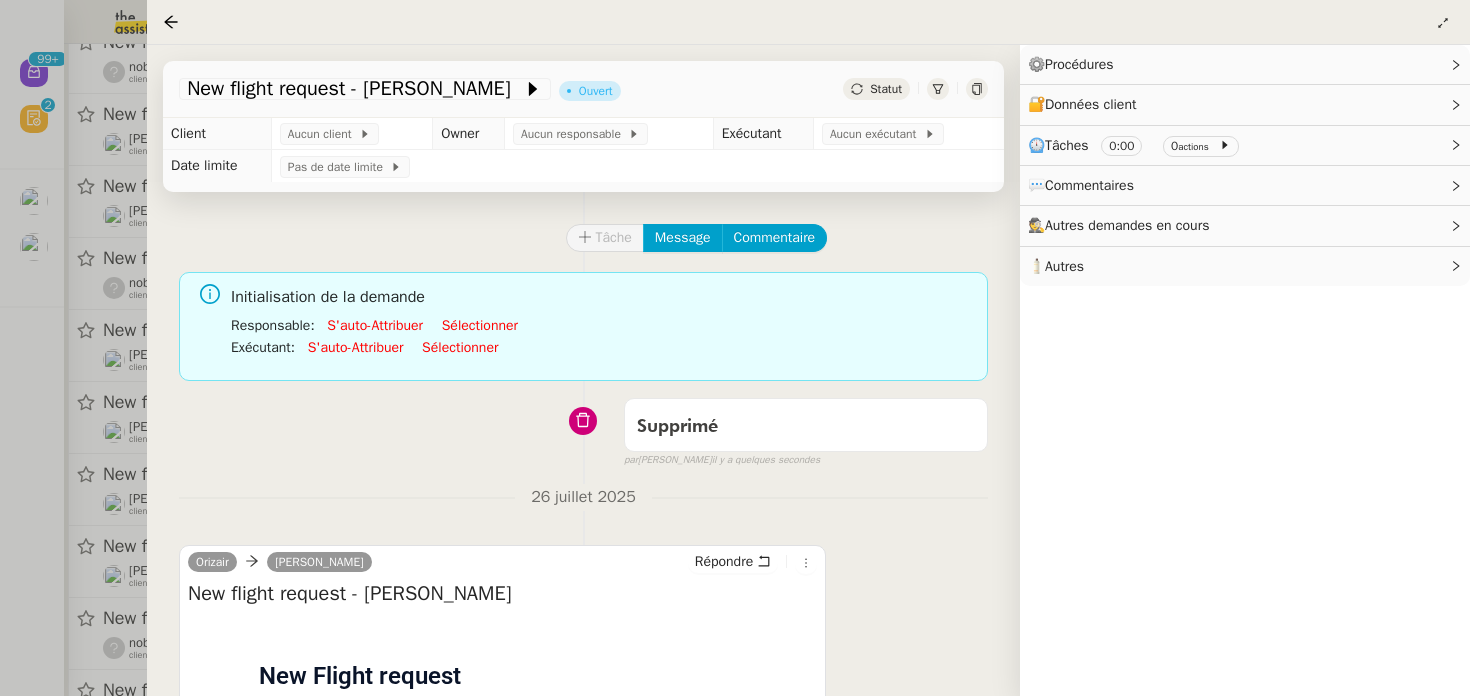 click at bounding box center (735, 348) 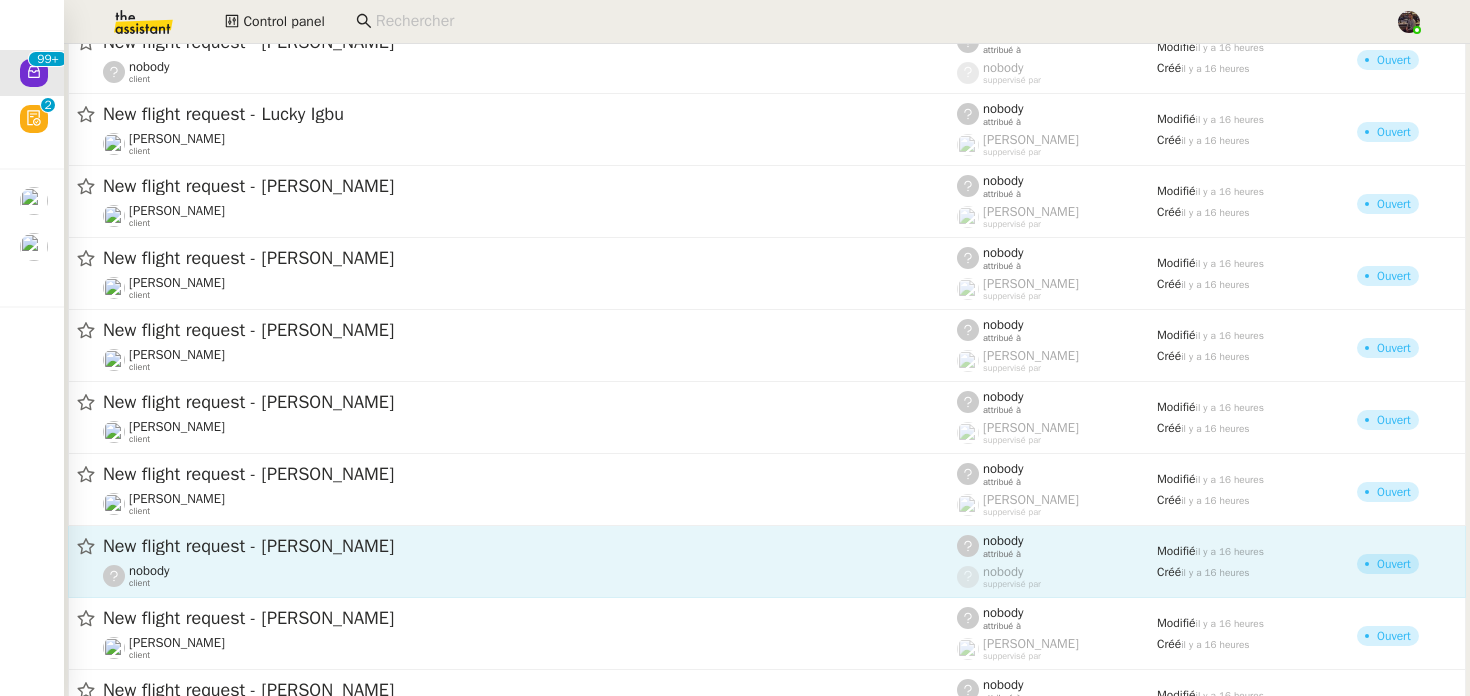 click on "nobody    client" 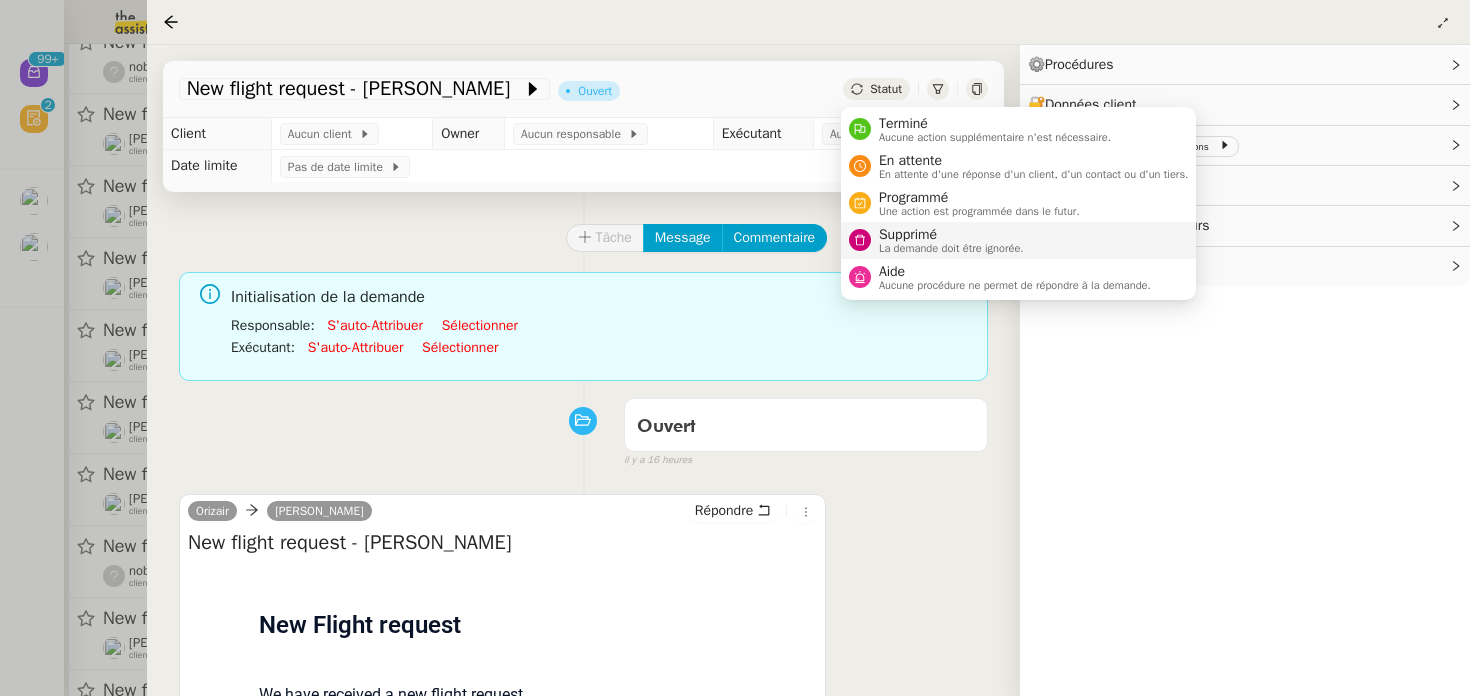 click on "La demande doit être ignorée." at bounding box center [951, 248] 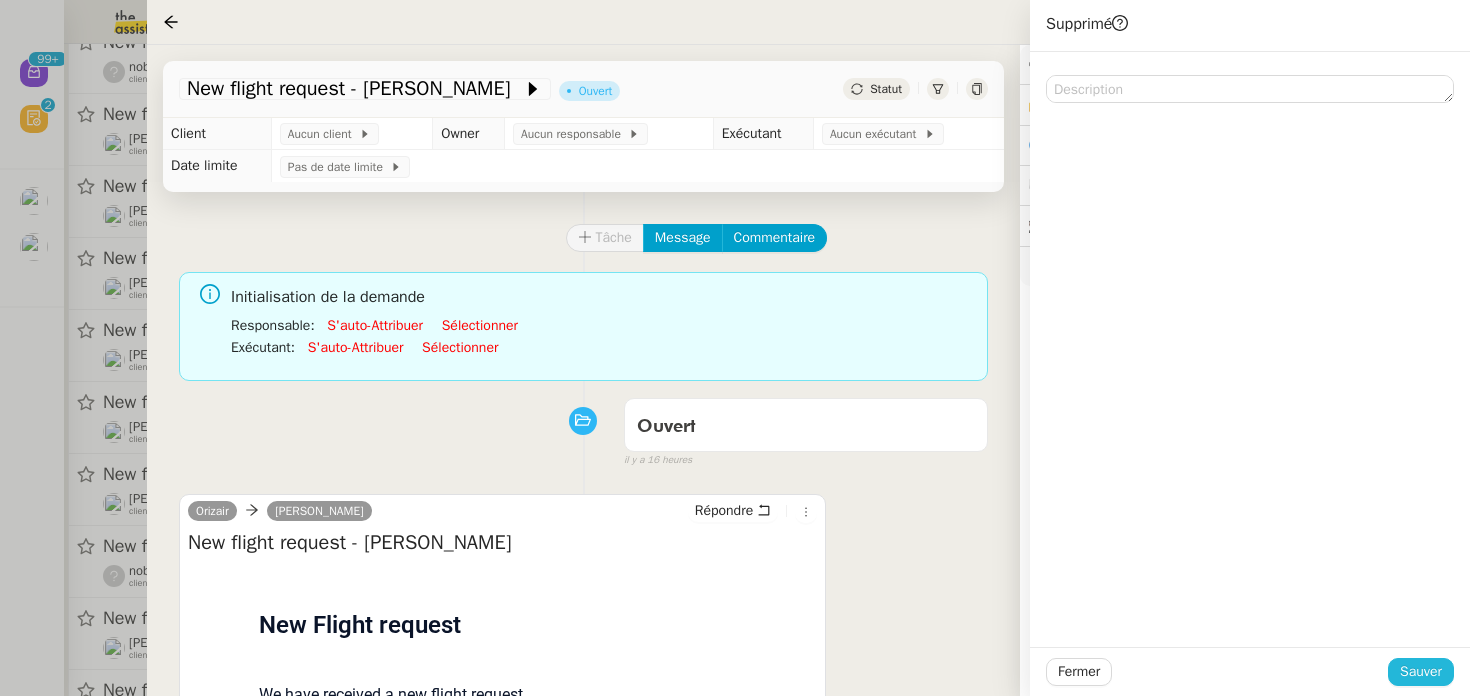 click on "Sauver" 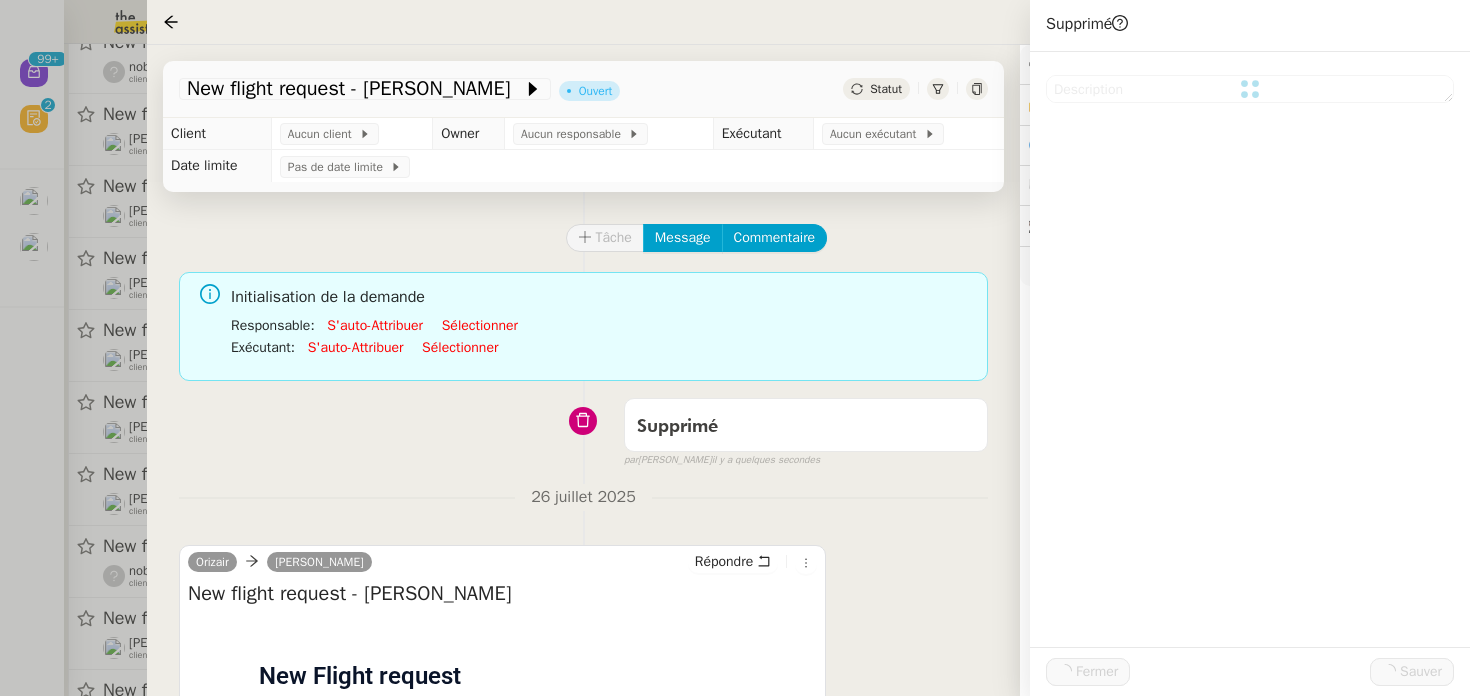 click at bounding box center [735, 348] 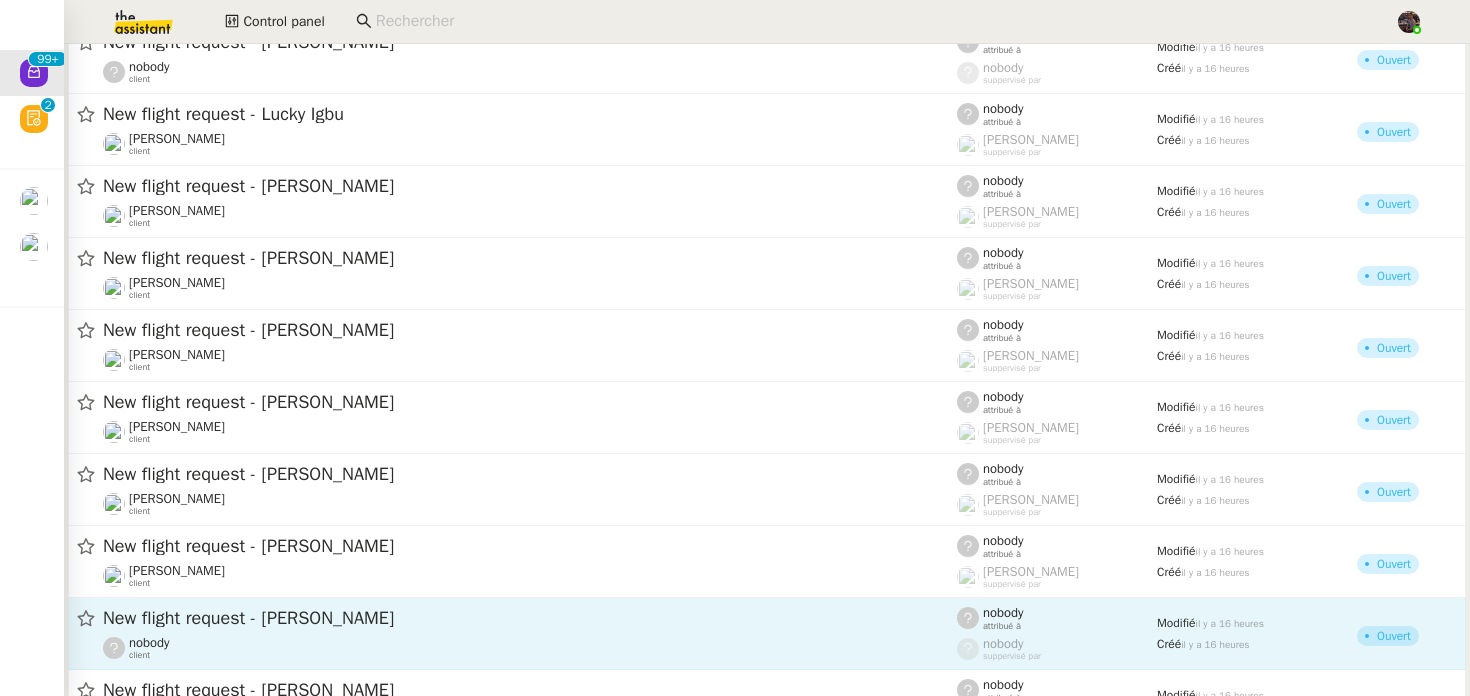 click on "New flight request - [PERSON_NAME]" 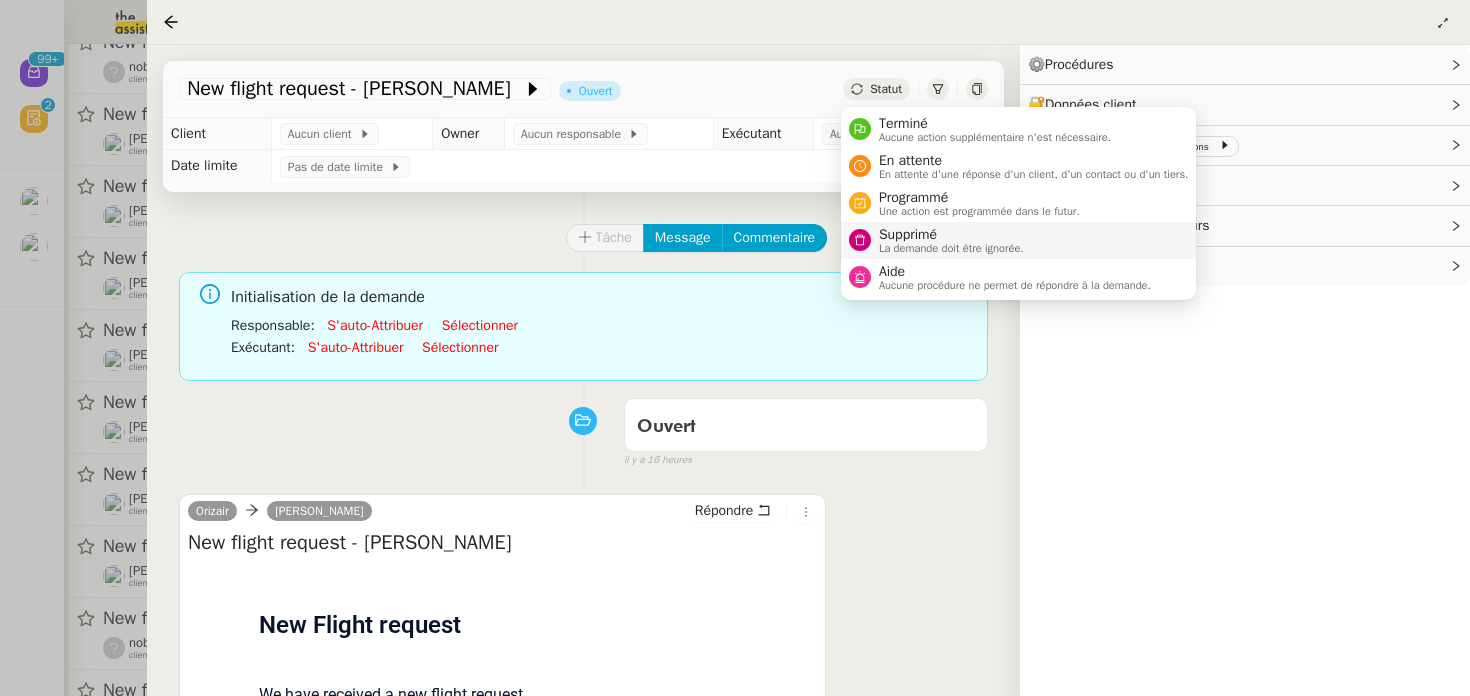 click on "Supprimé" at bounding box center [951, 235] 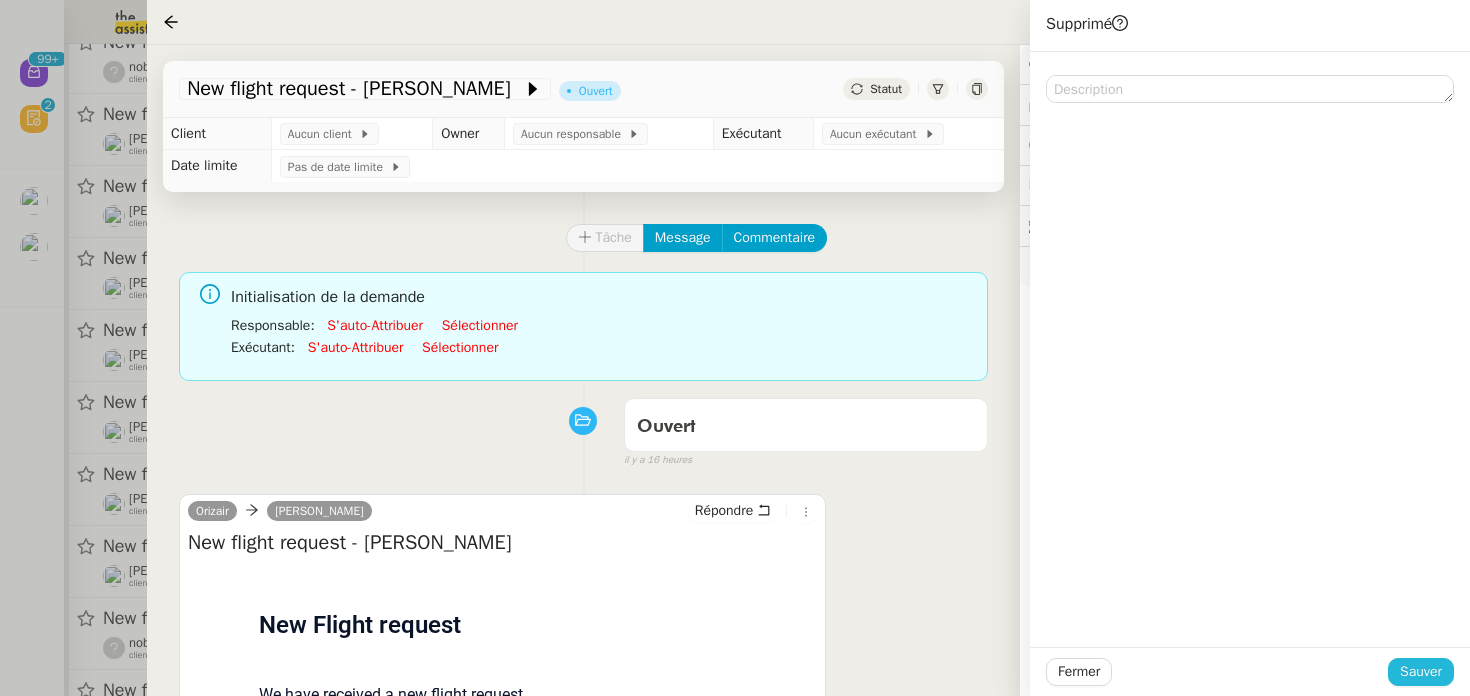 click on "Sauver" 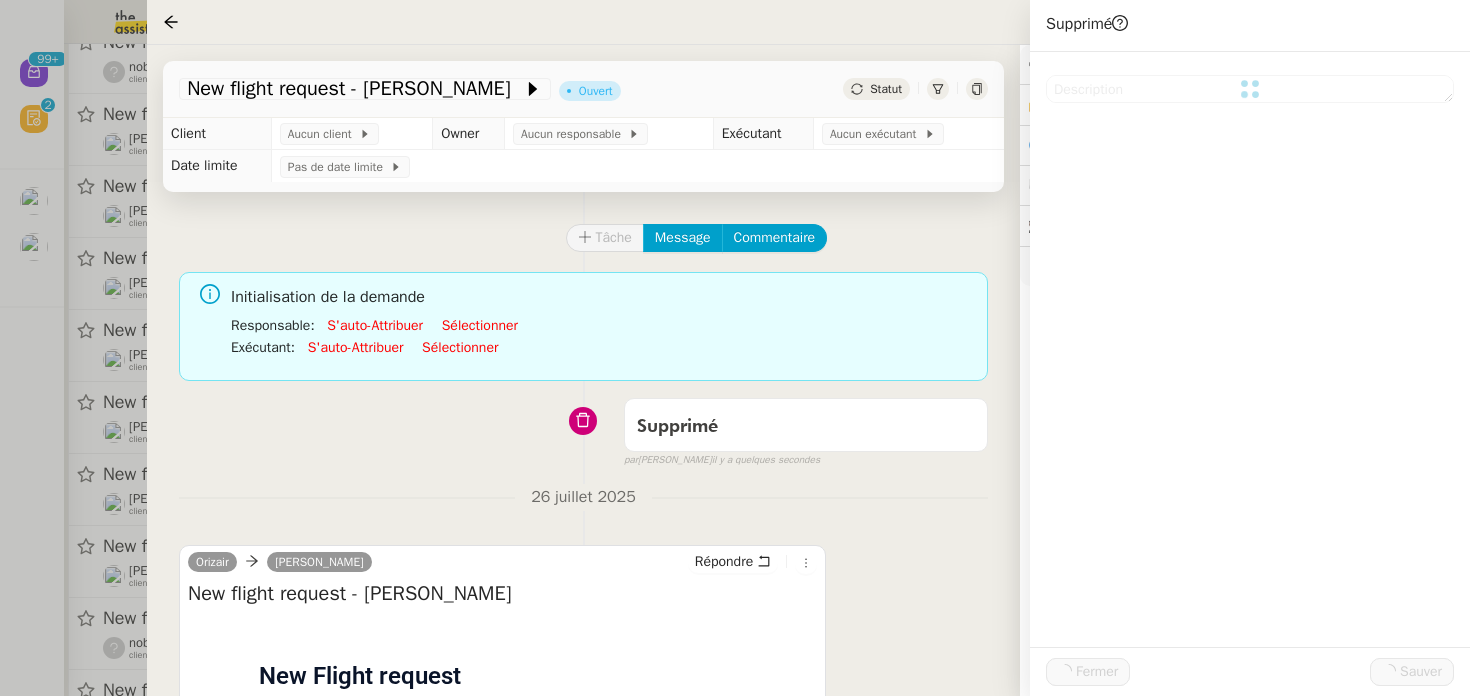 click at bounding box center (735, 348) 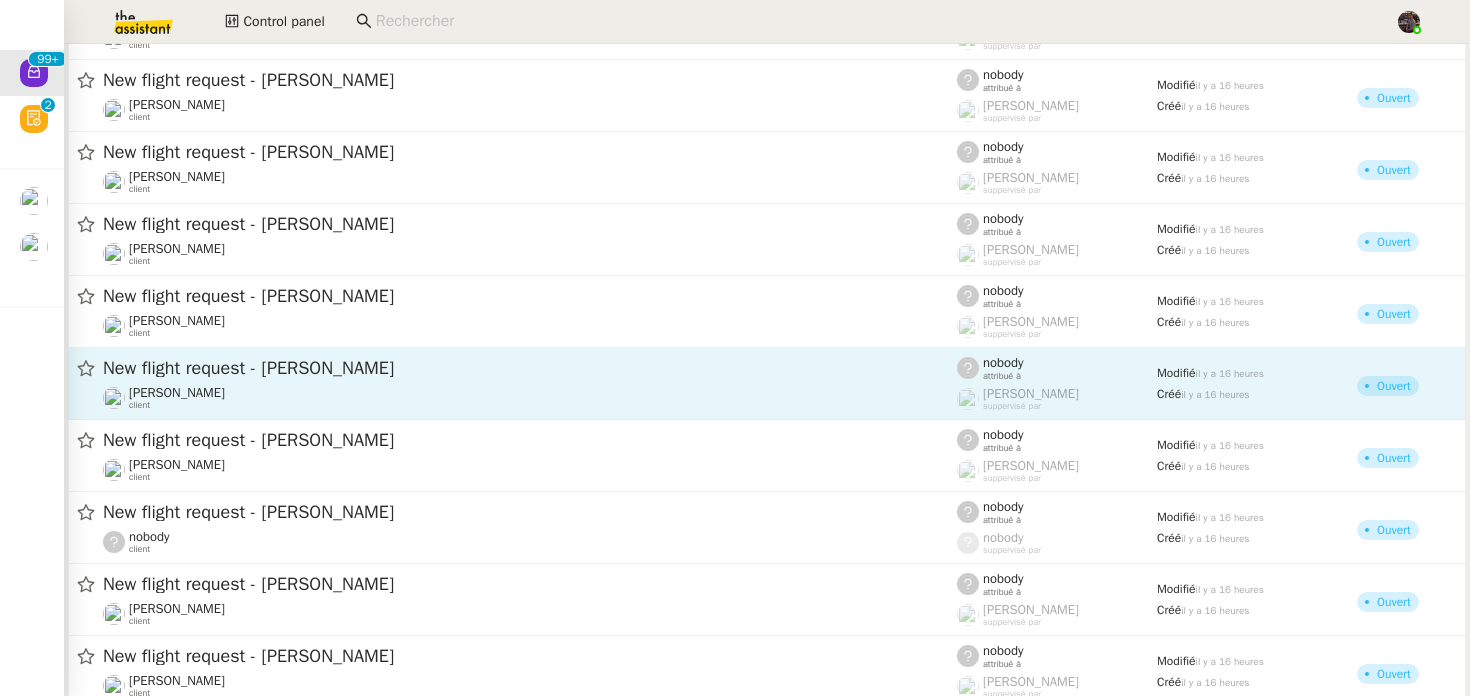 scroll, scrollTop: 12818, scrollLeft: 0, axis: vertical 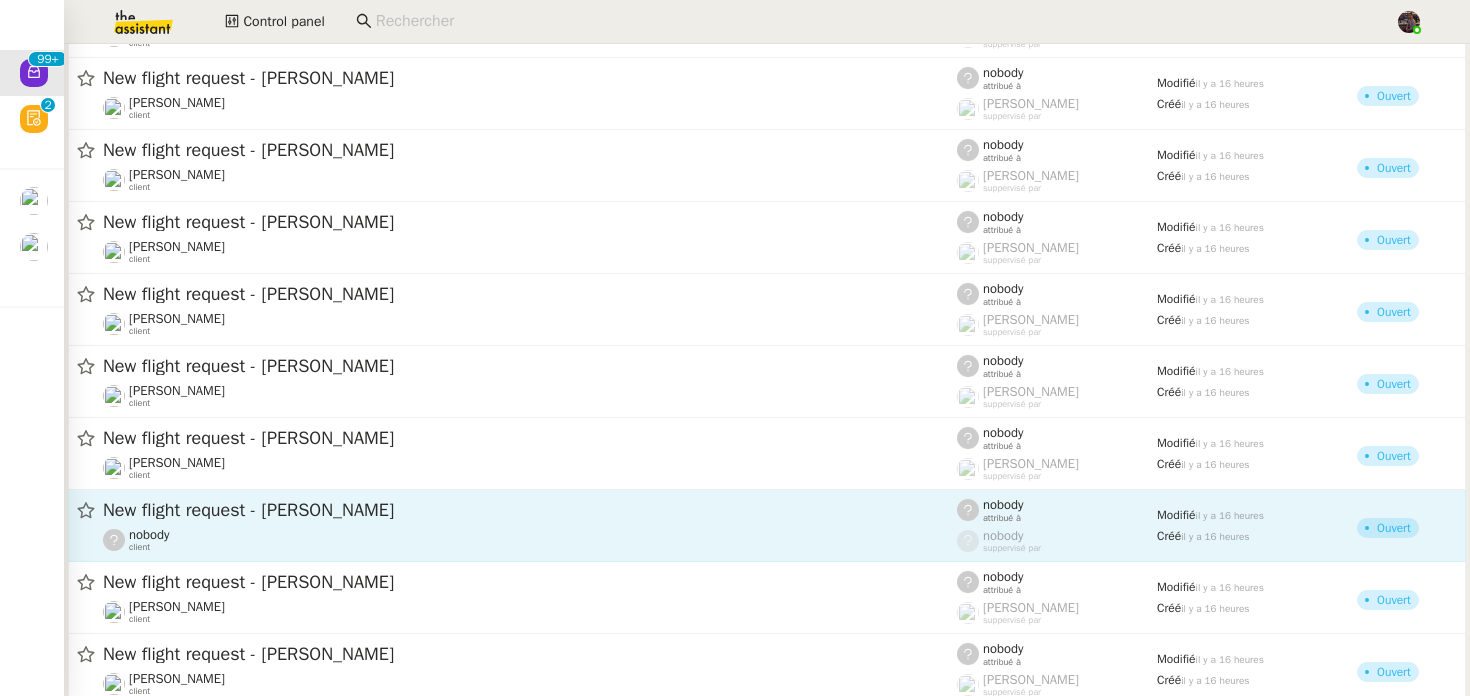 click on "New flight request - [PERSON_NAME]" 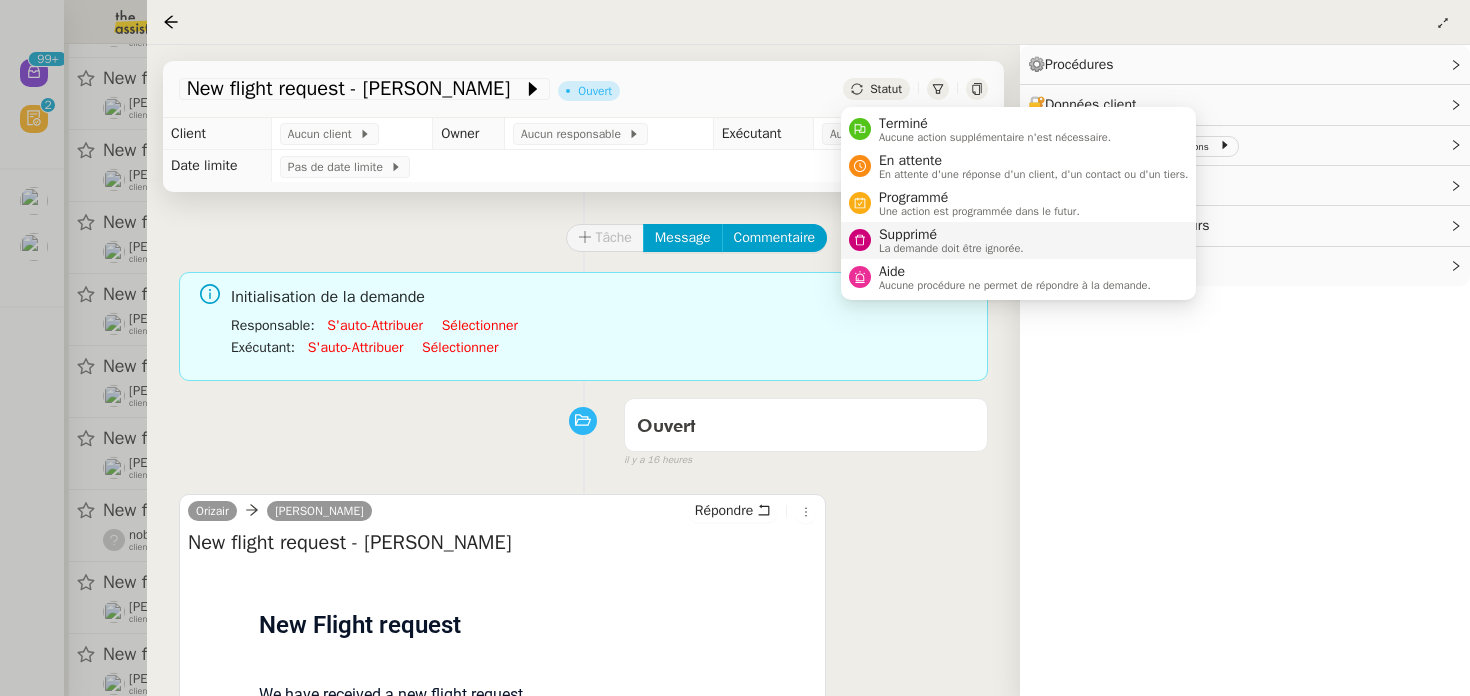 click on "La demande doit être ignorée." at bounding box center (951, 248) 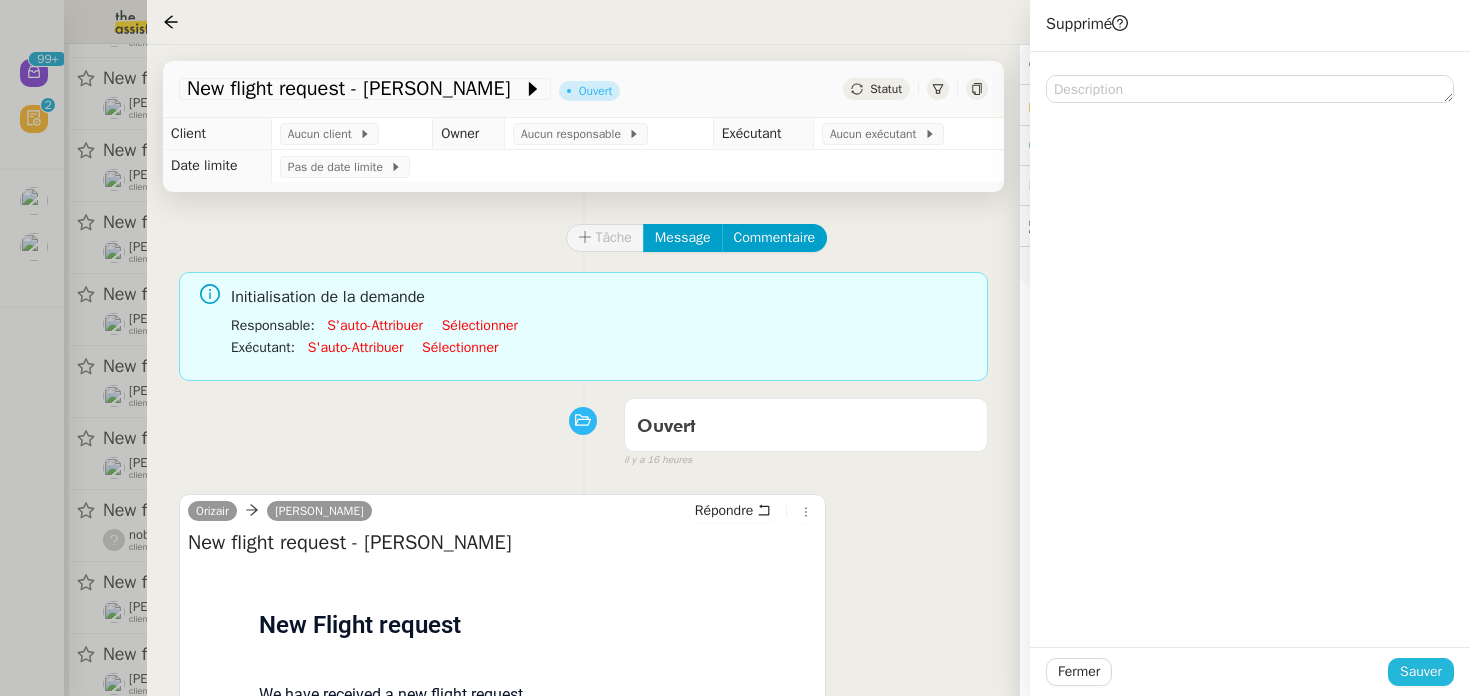 click on "Sauver" 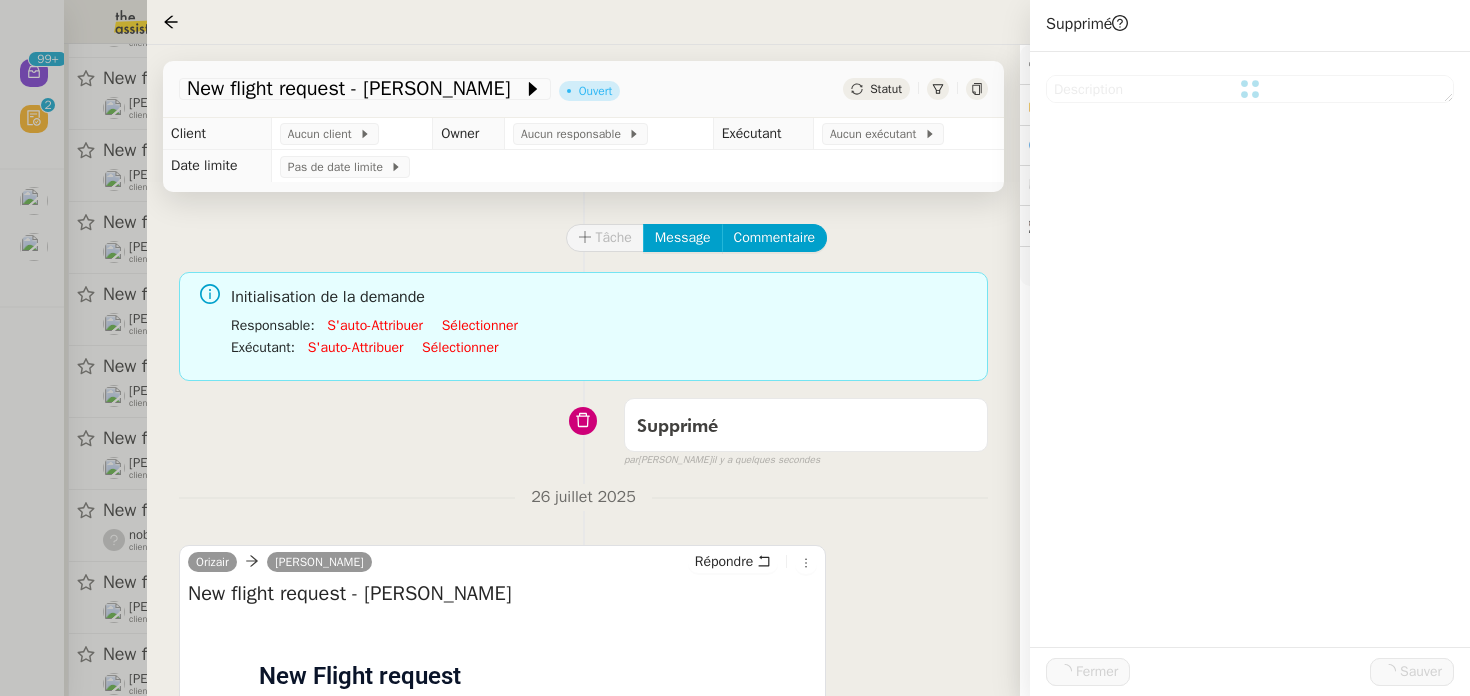 click at bounding box center (735, 348) 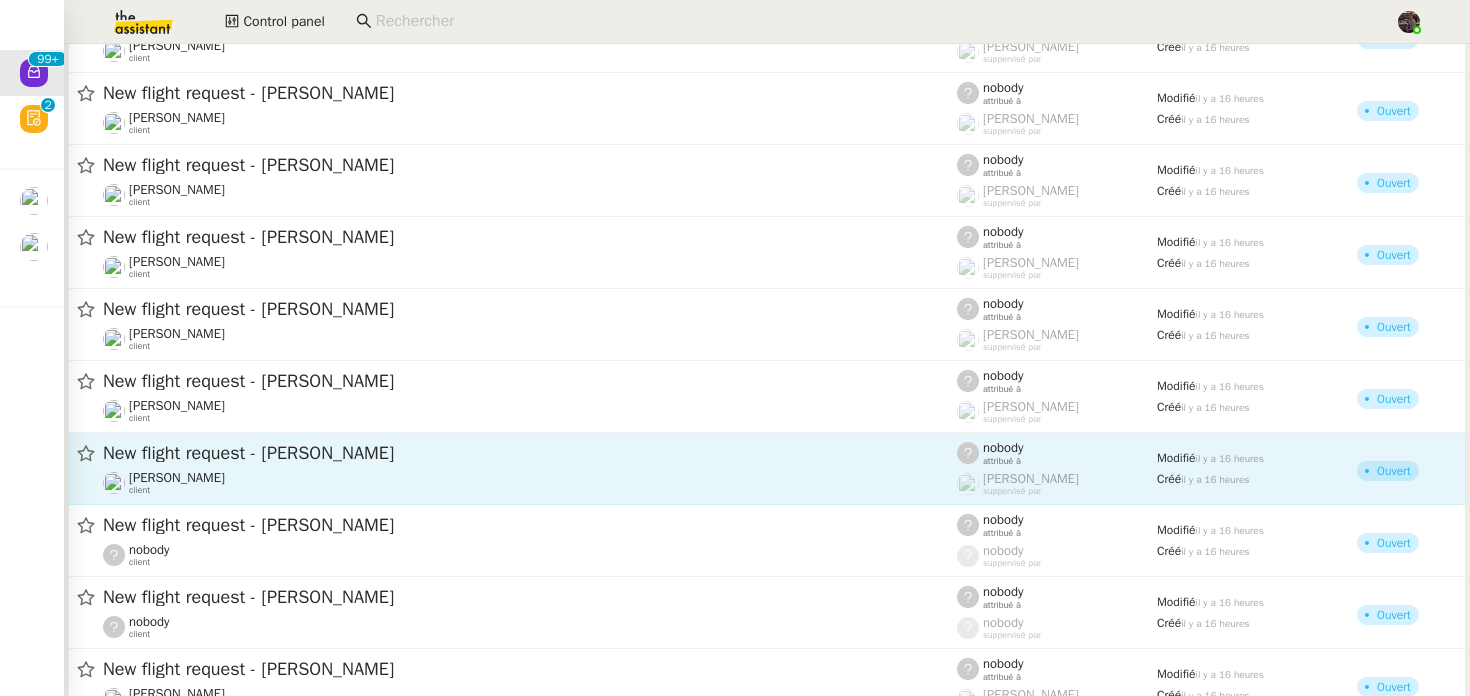 scroll, scrollTop: 12977, scrollLeft: 0, axis: vertical 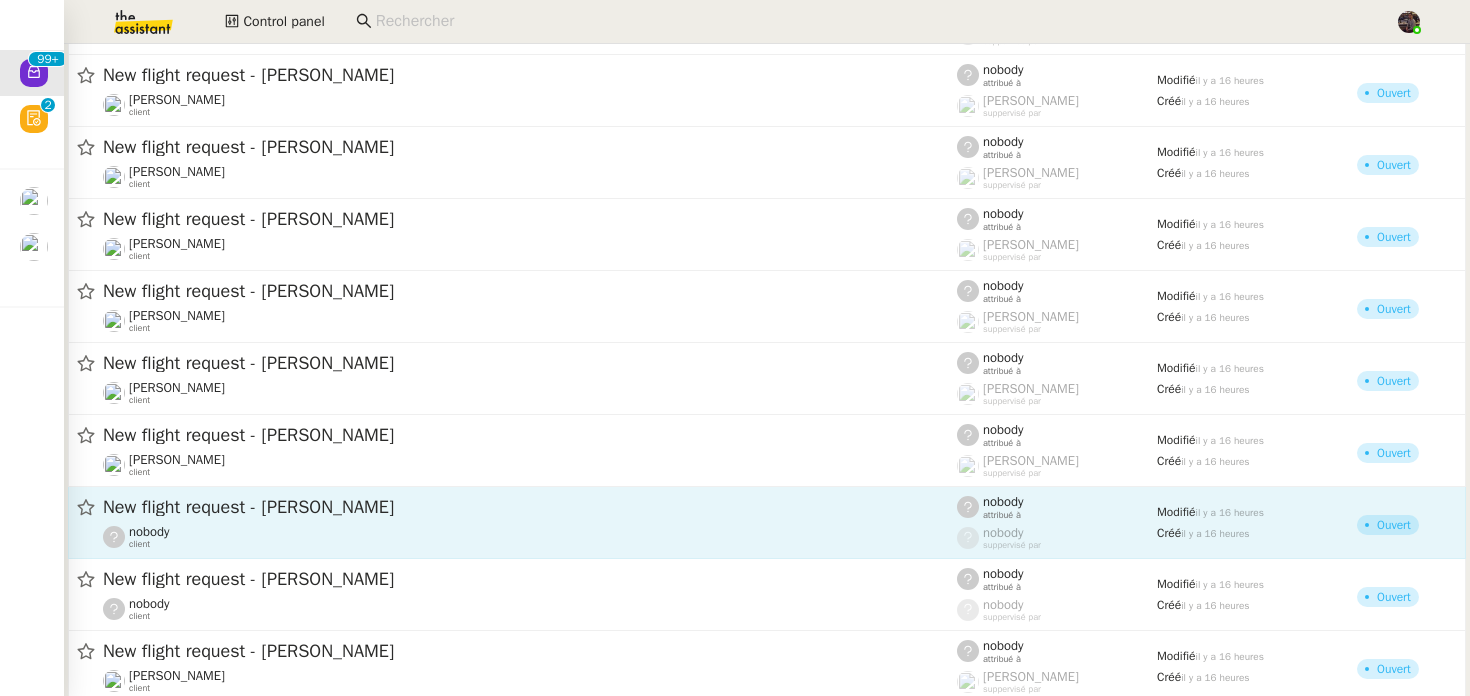 click on "New flight request - [PERSON_NAME]" 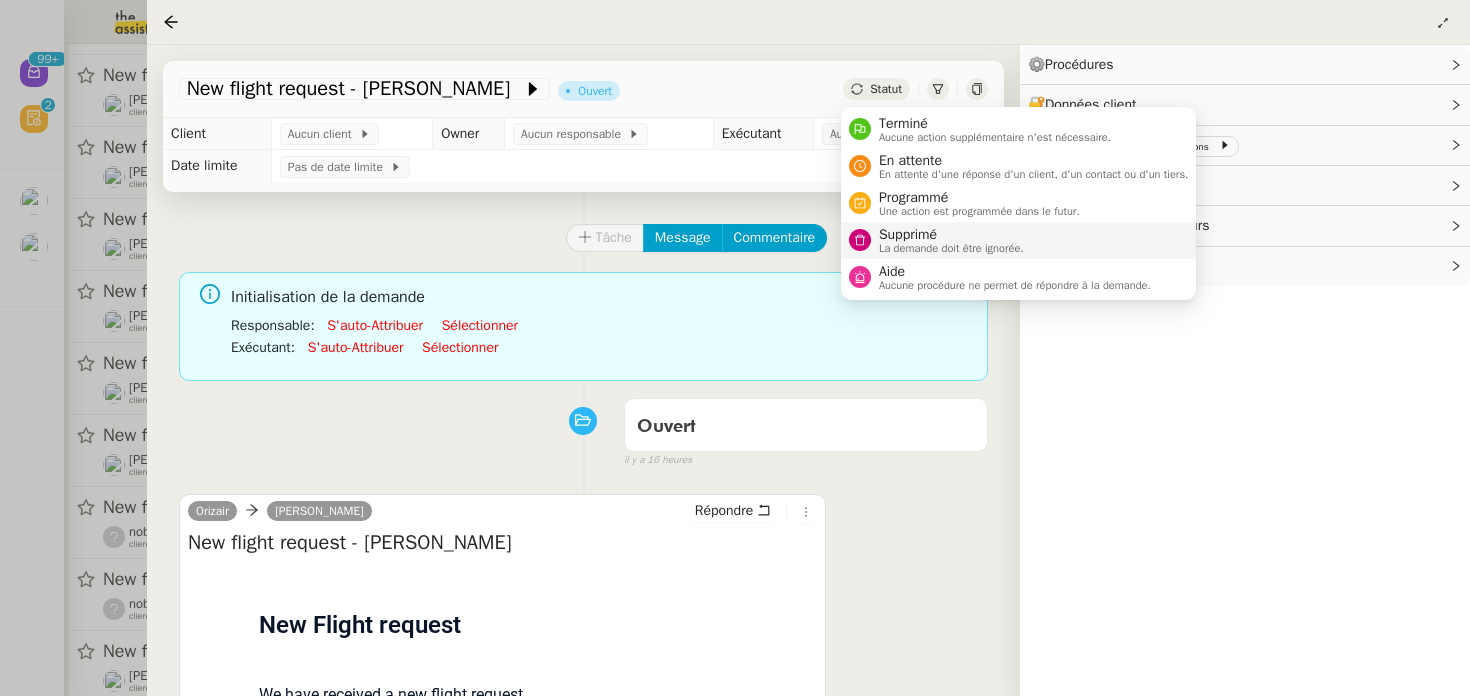 click on "Supprimé" at bounding box center [951, 235] 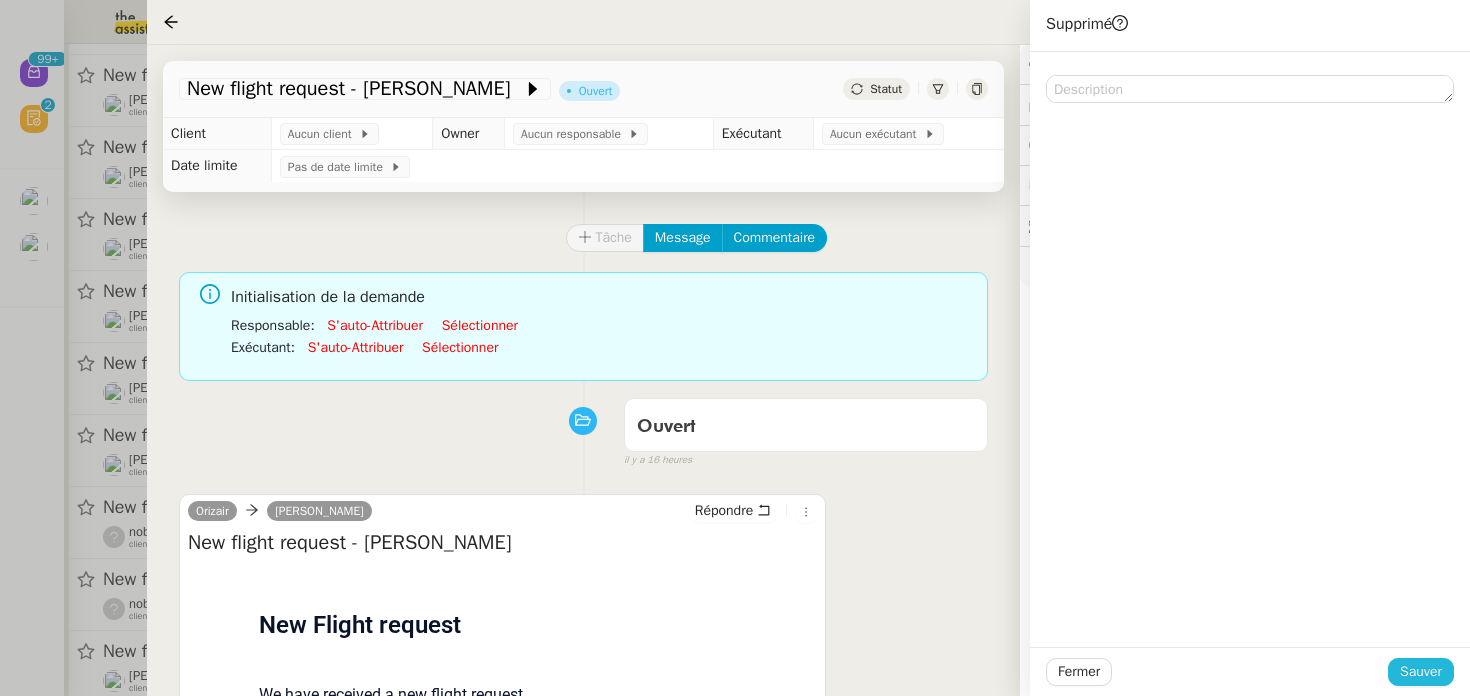 click on "Sauver" 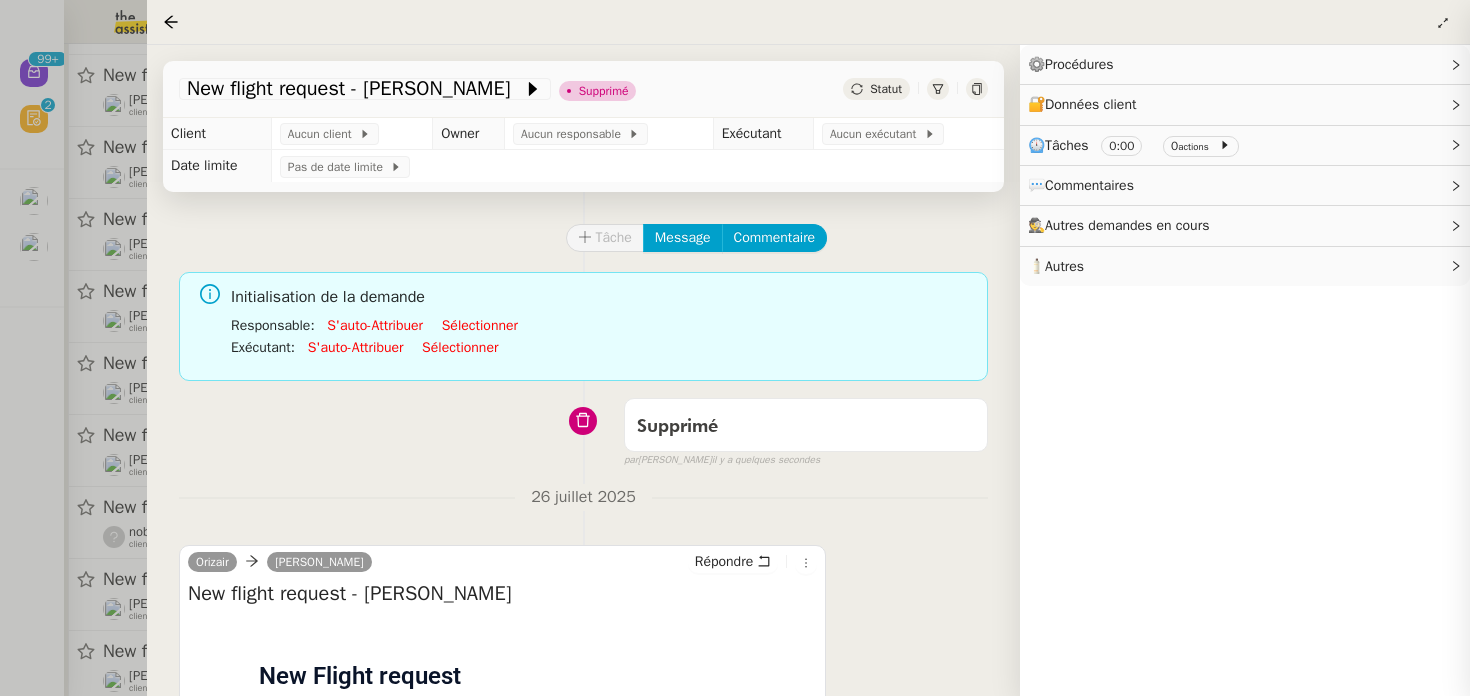 click at bounding box center (735, 348) 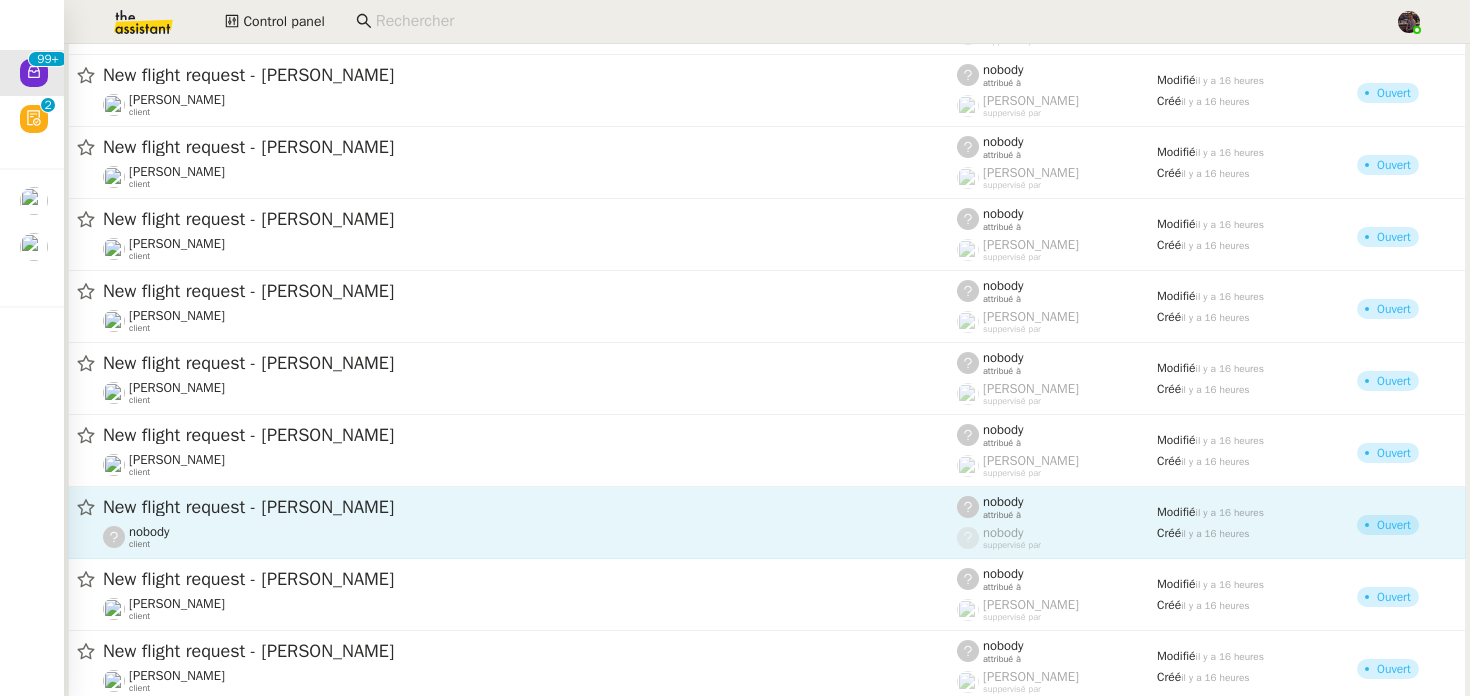 click on "New flight request - [PERSON_NAME]" 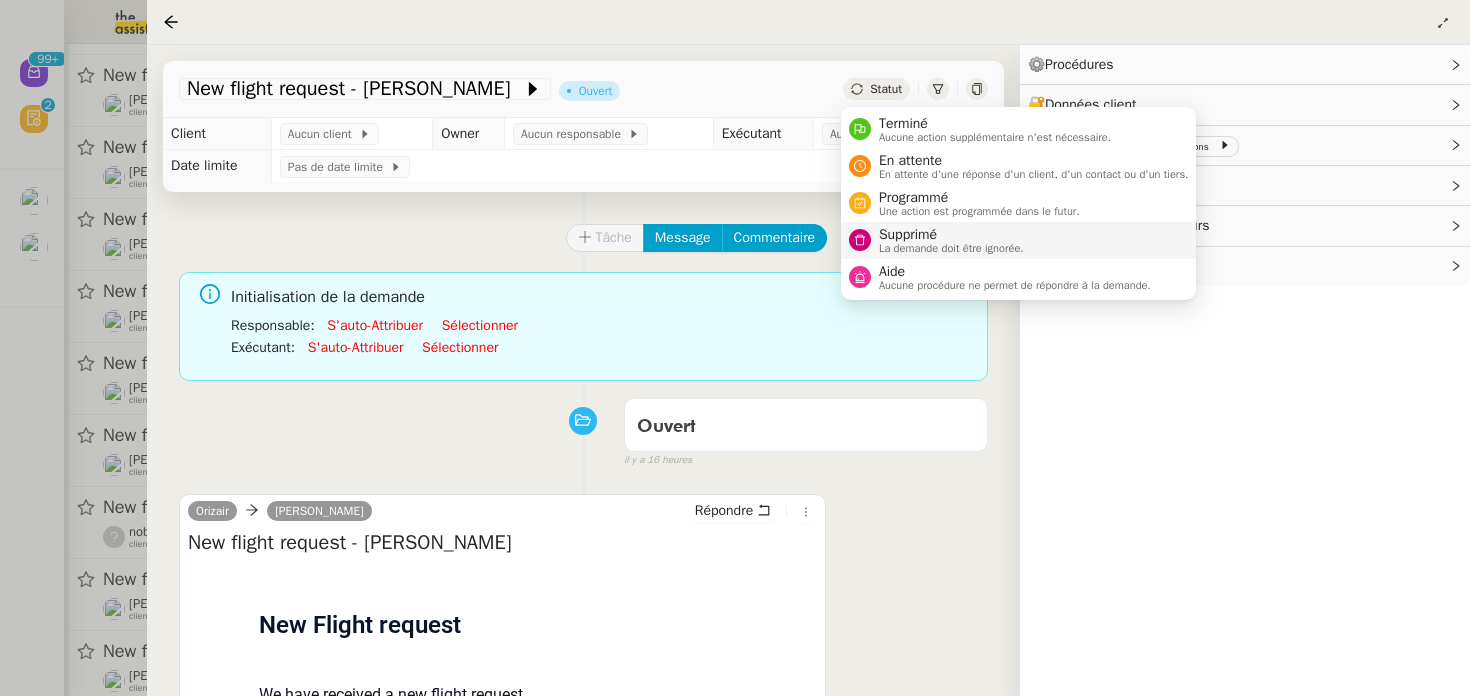 click on "Supprimé" at bounding box center (951, 235) 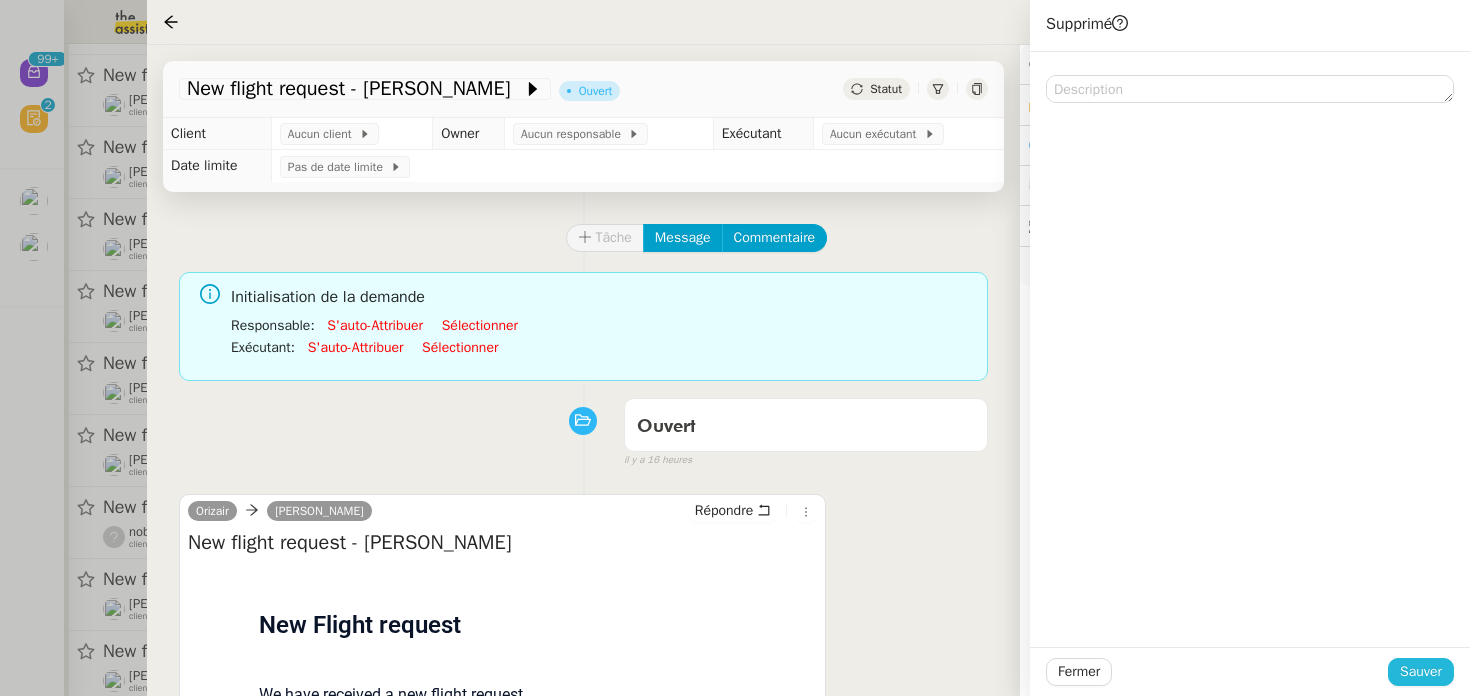 click on "Sauver" 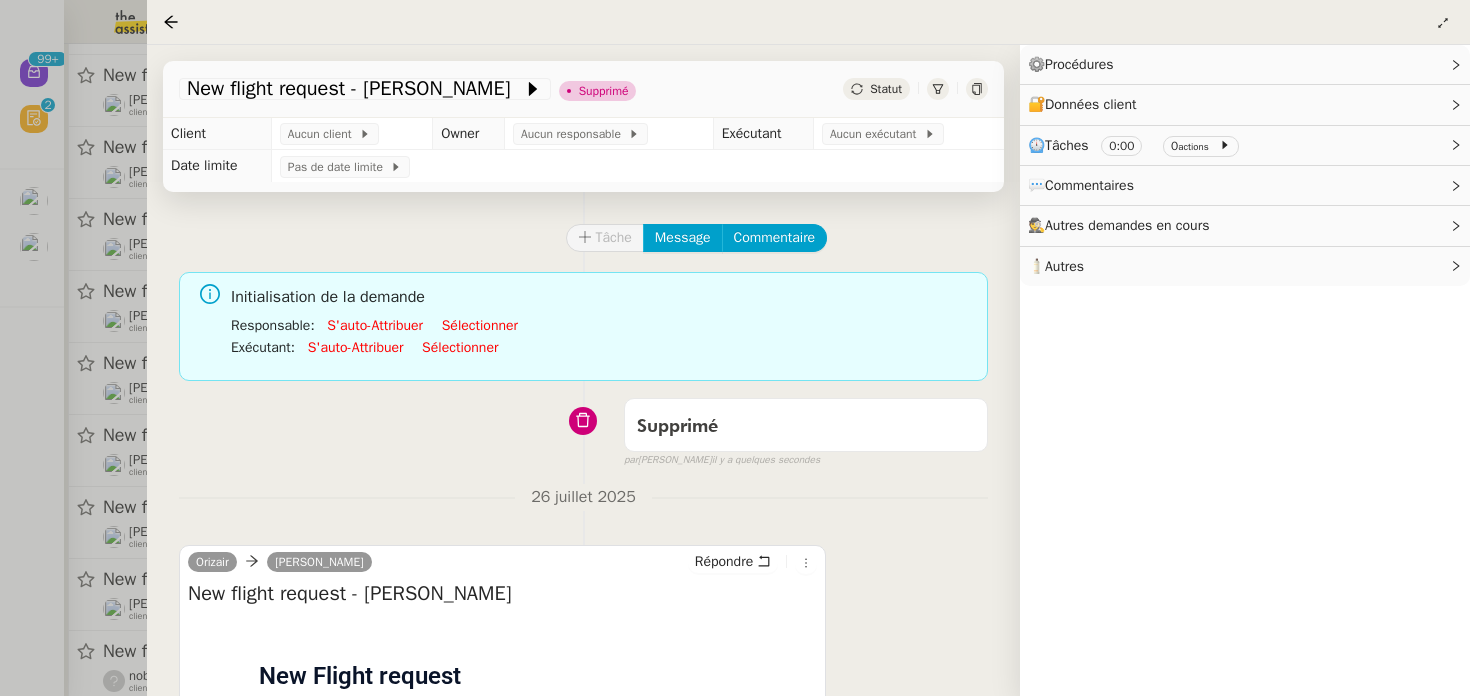 click at bounding box center [735, 348] 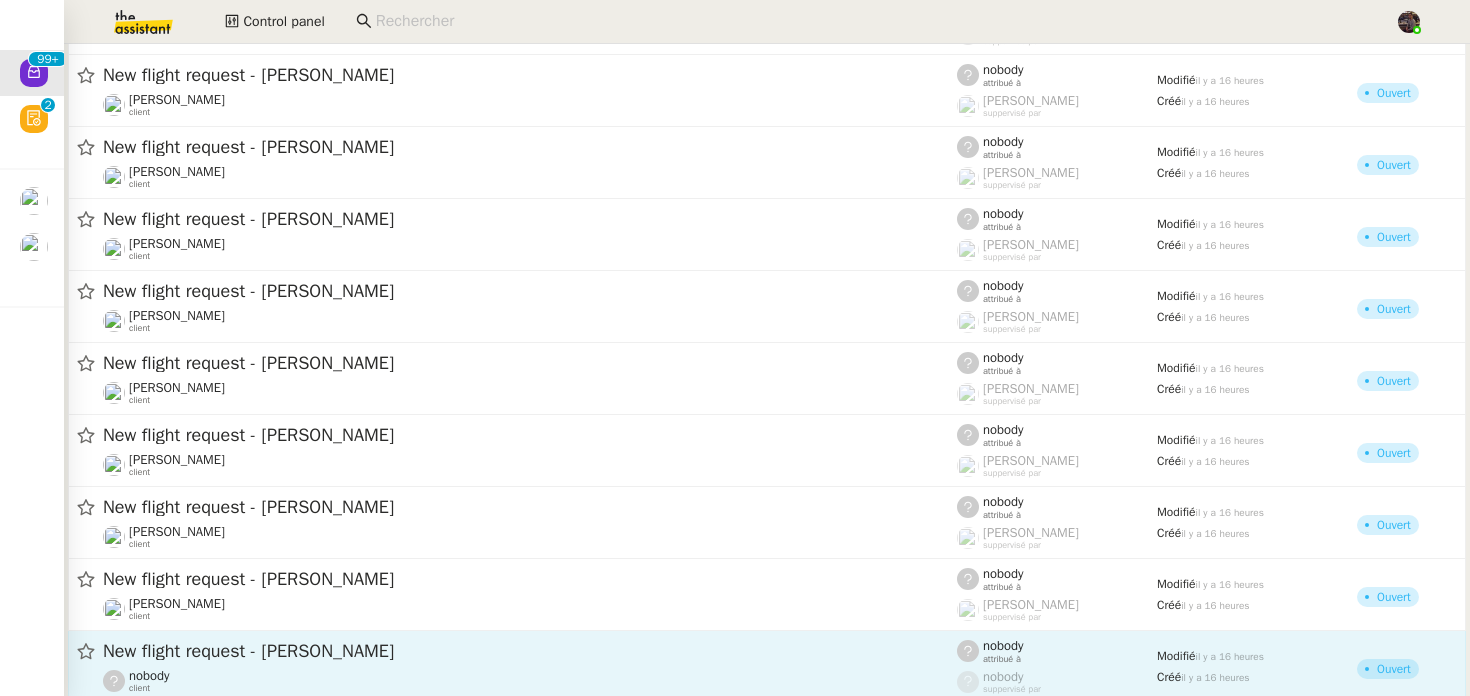 click on "New flight request - [PERSON_NAME]" 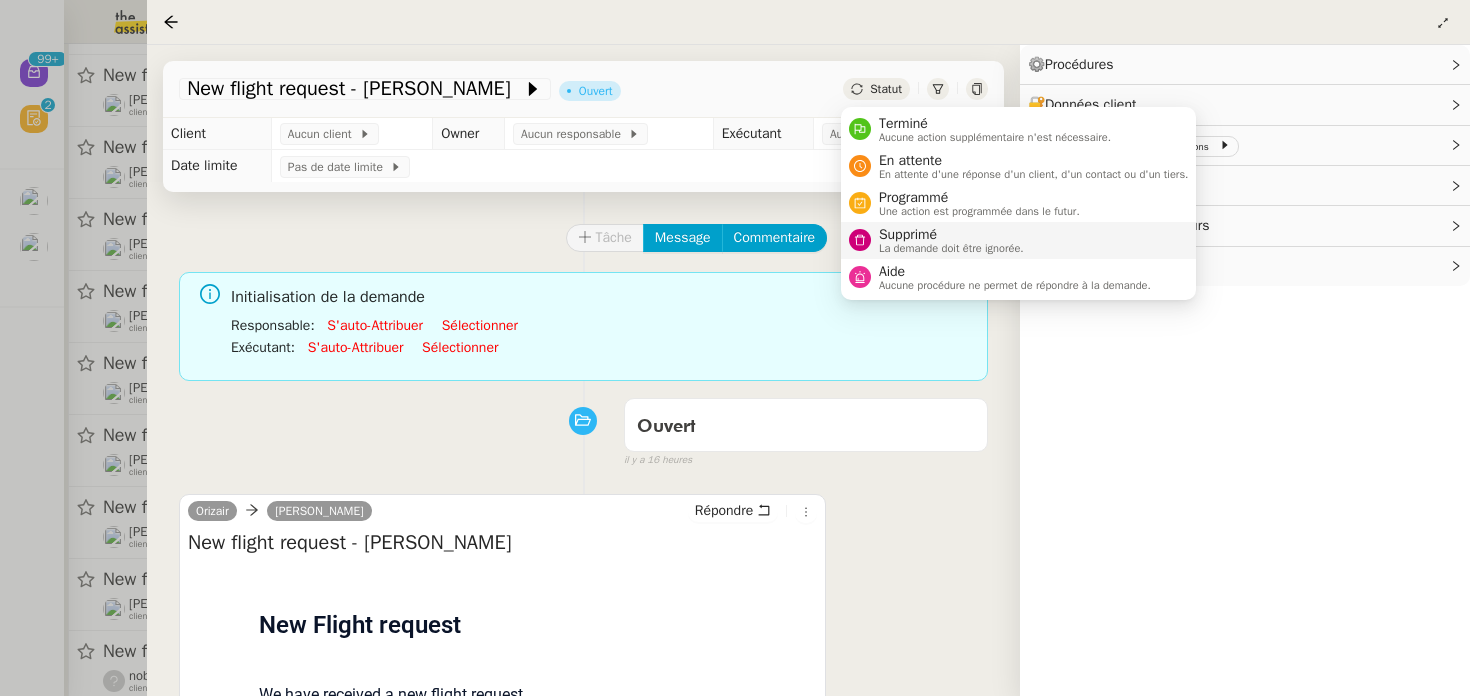 click on "La demande doit être ignorée." at bounding box center [951, 248] 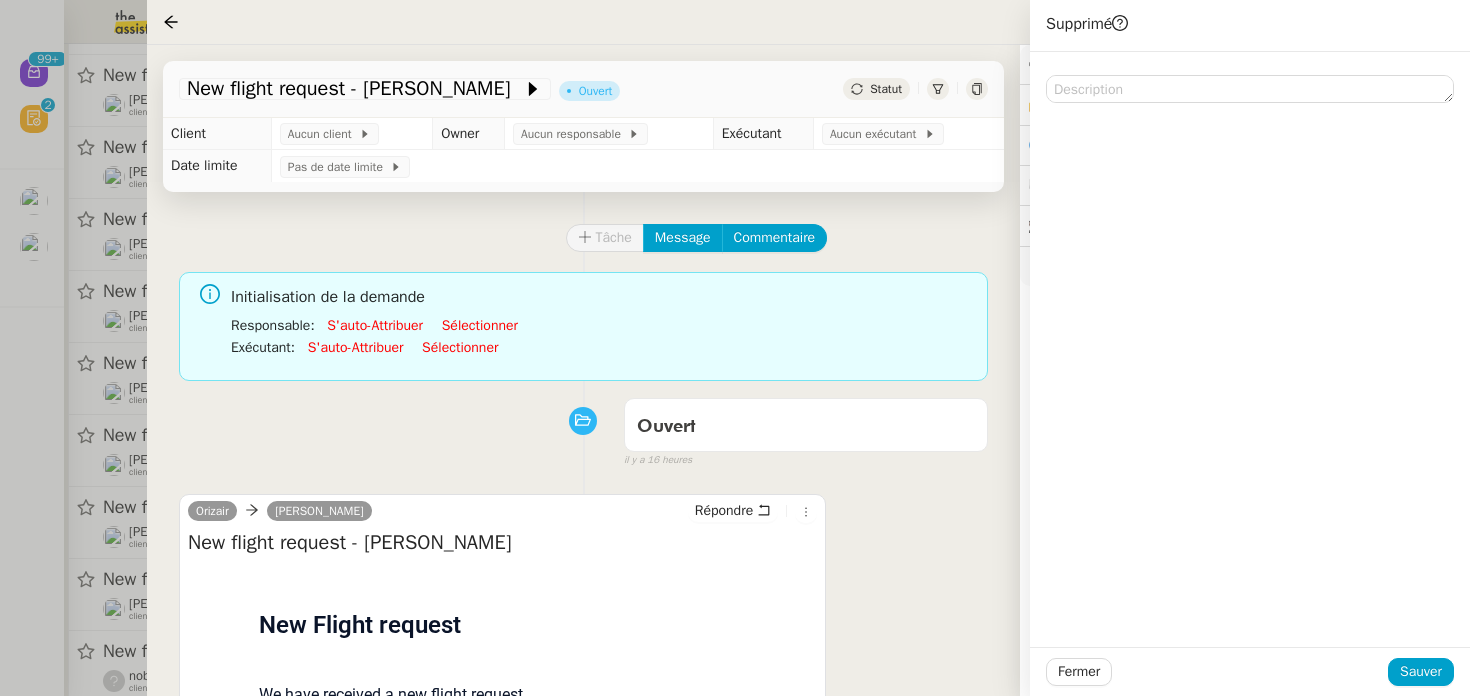 click on "Fermer Sauver" 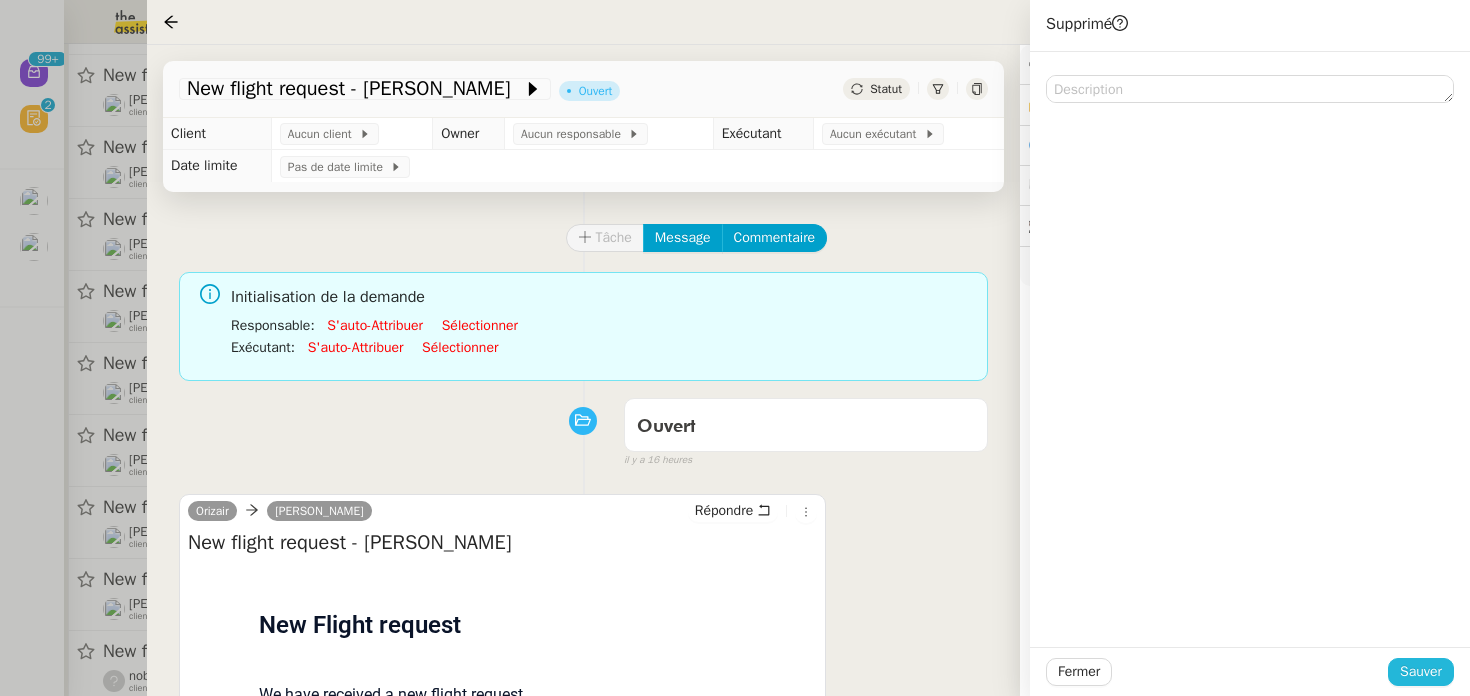 click on "Sauver" 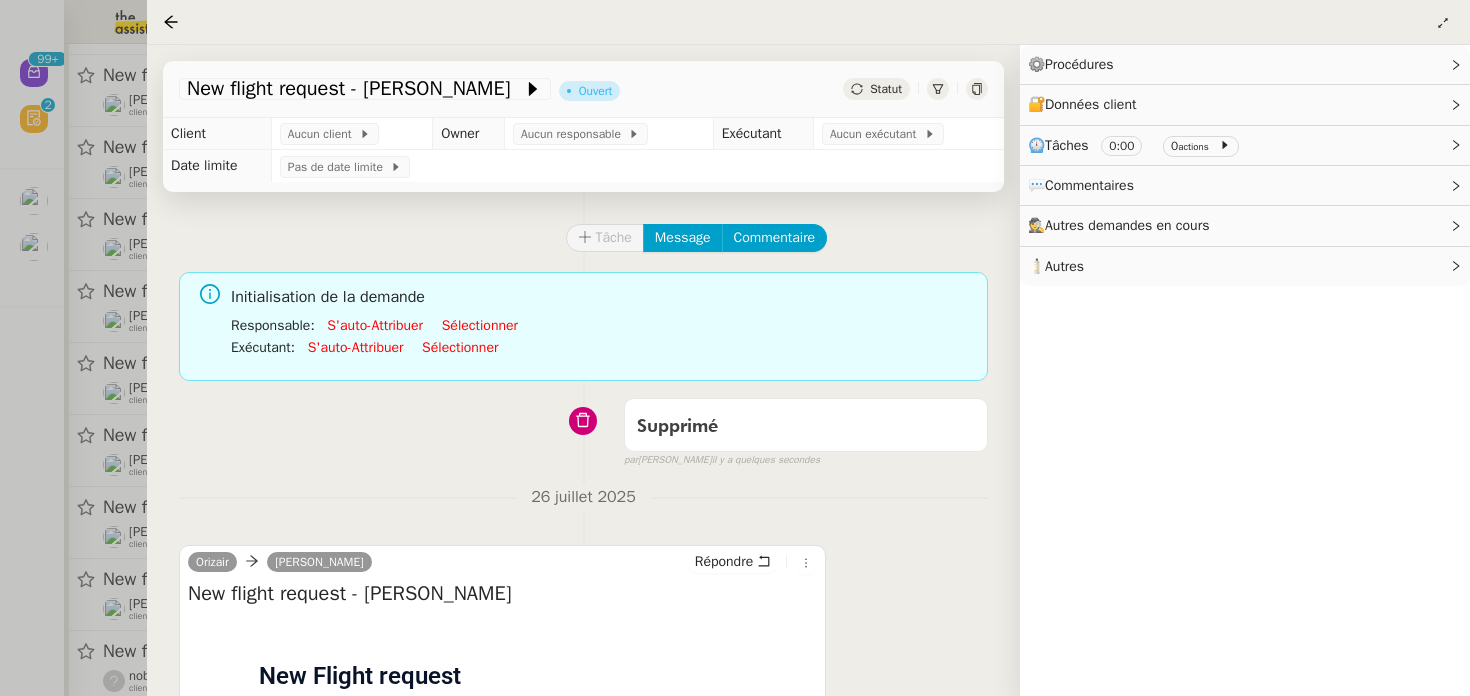 click at bounding box center [735, 348] 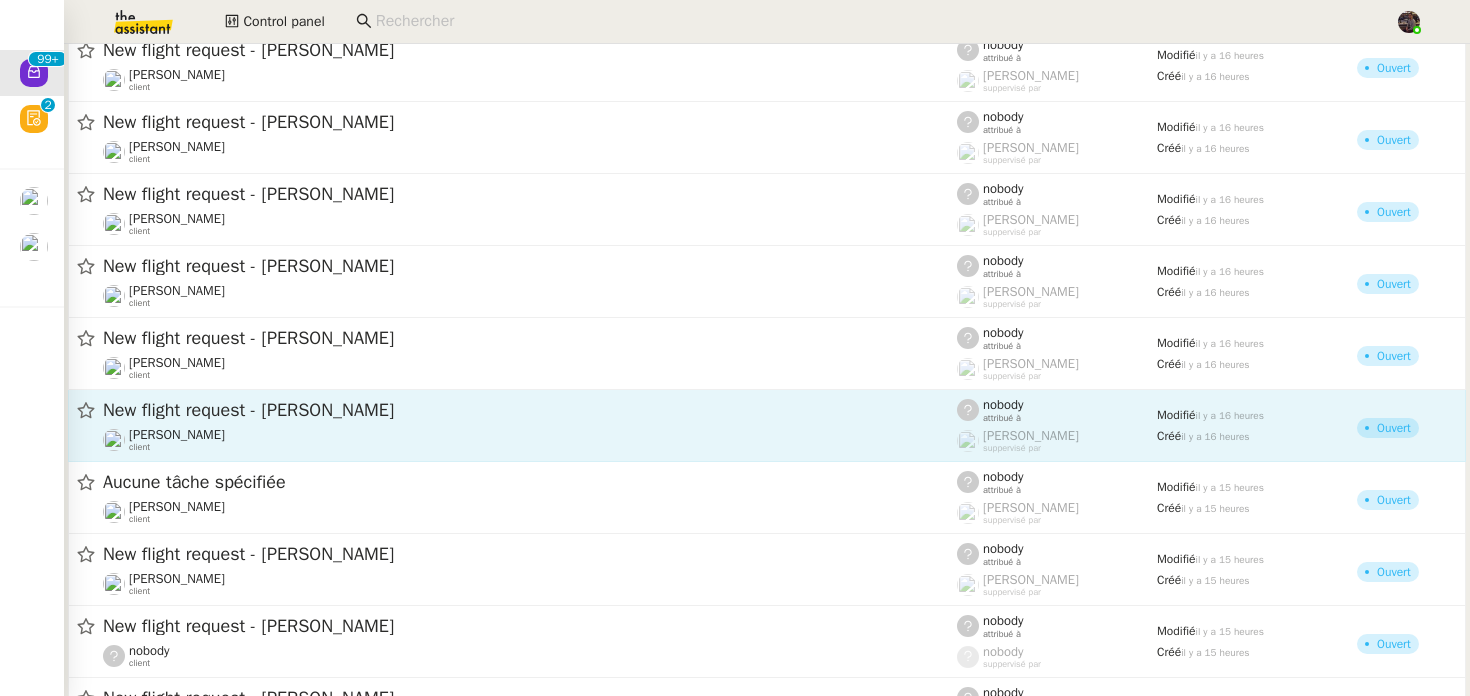 scroll, scrollTop: 13245, scrollLeft: 0, axis: vertical 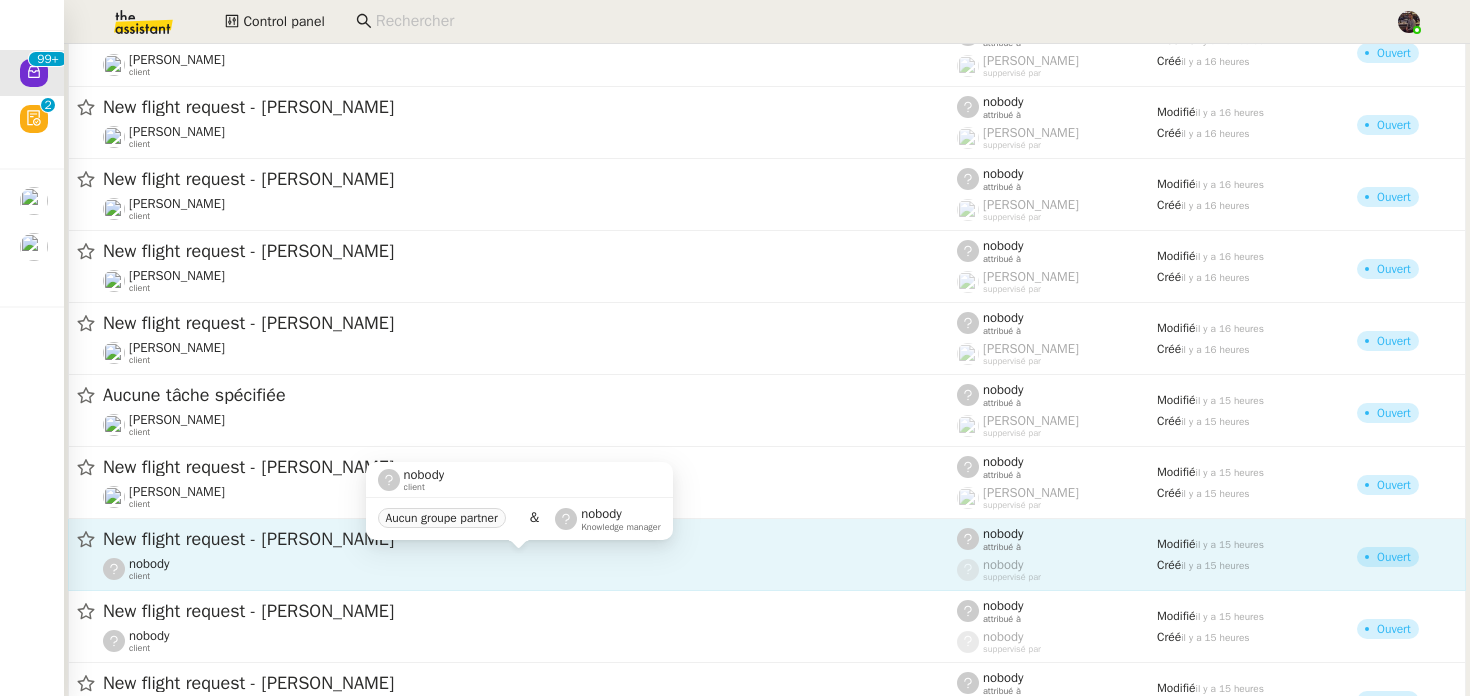 click on "nobody    client" 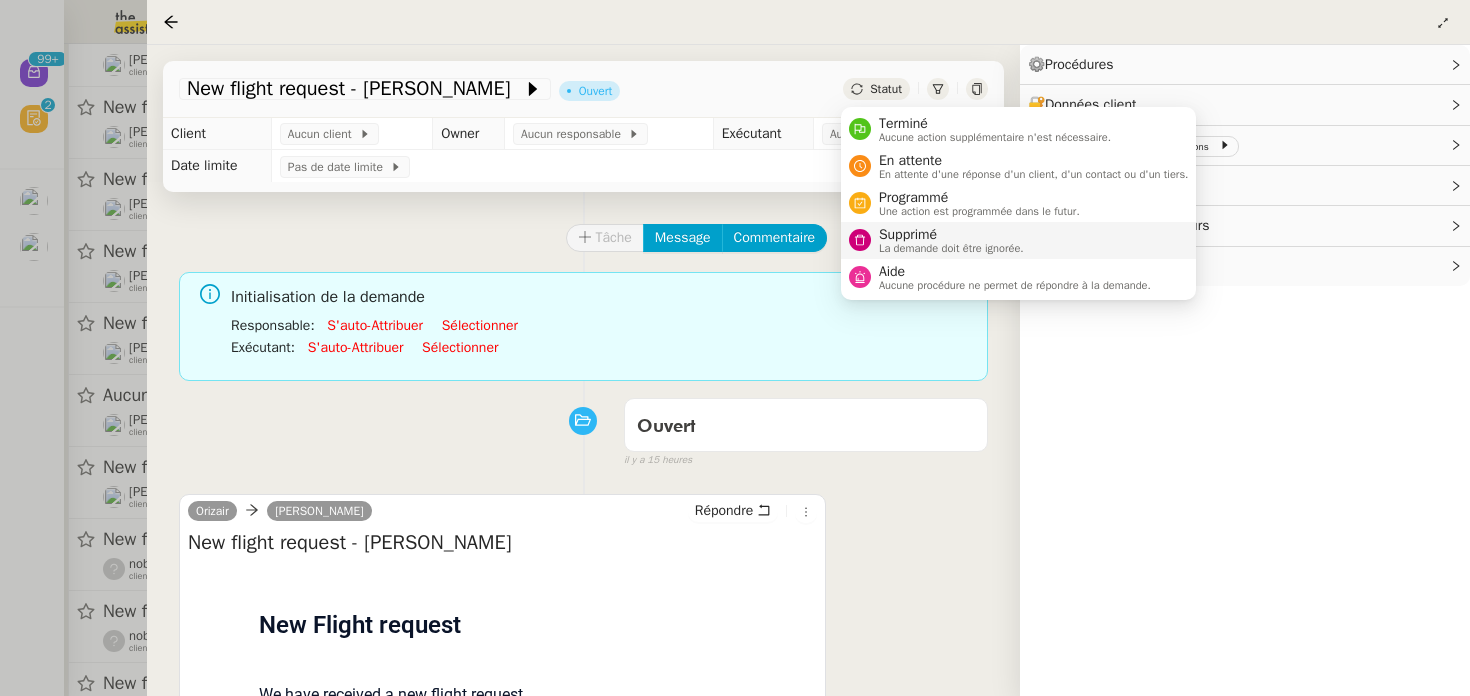 click on "Supprimé" at bounding box center [951, 235] 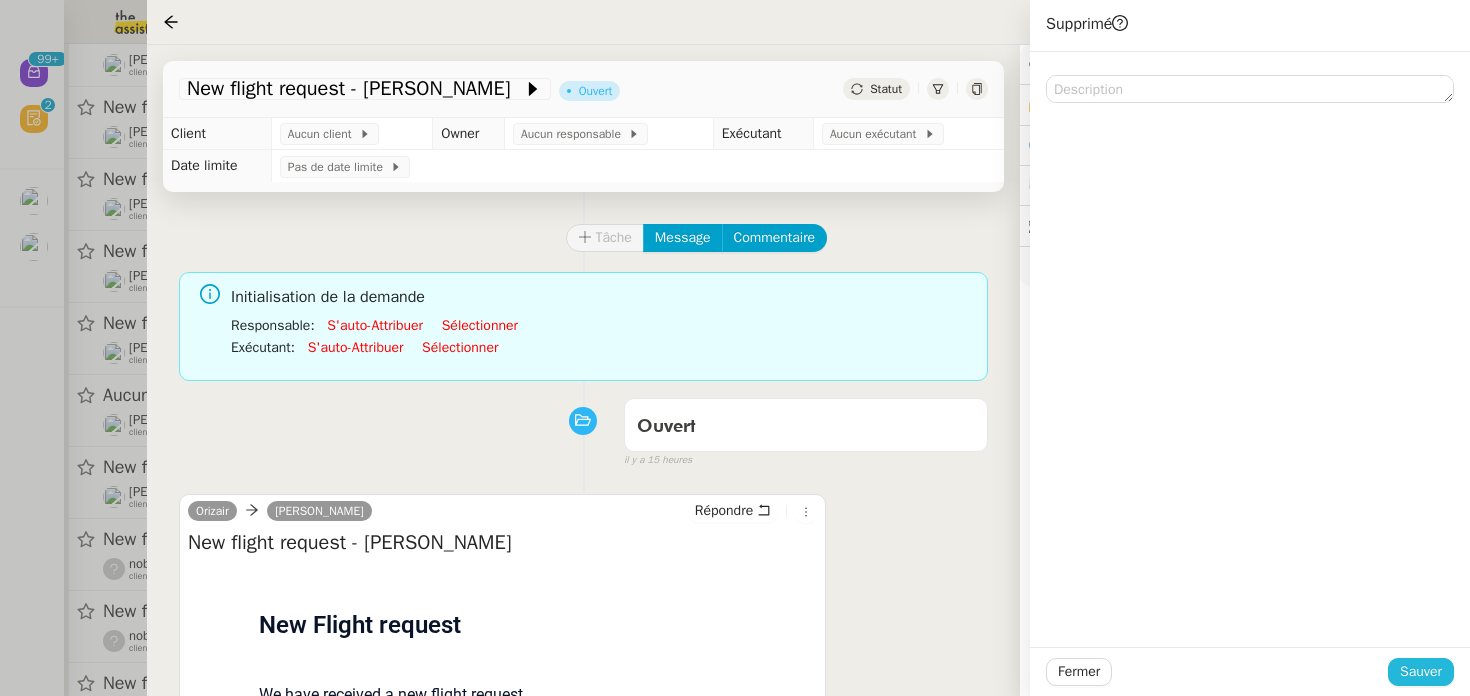 click on "Sauver" 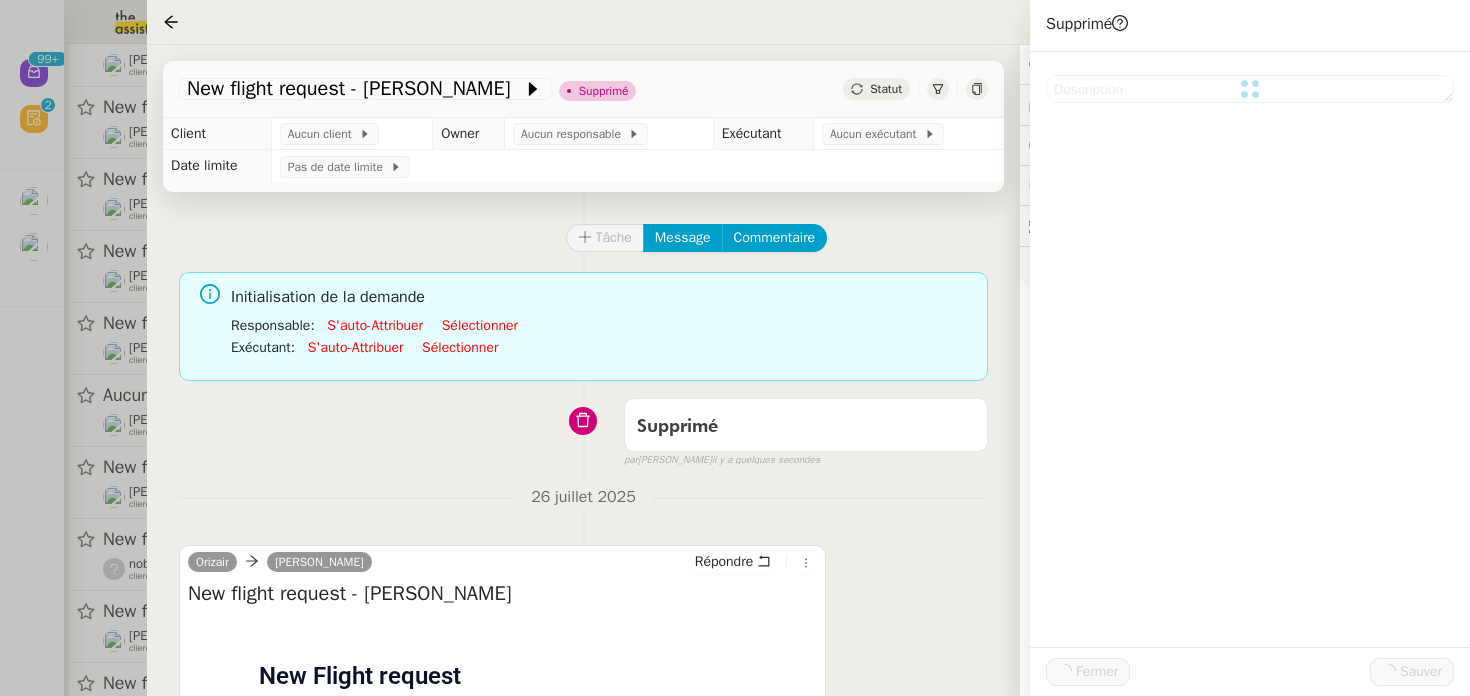 click at bounding box center [735, 348] 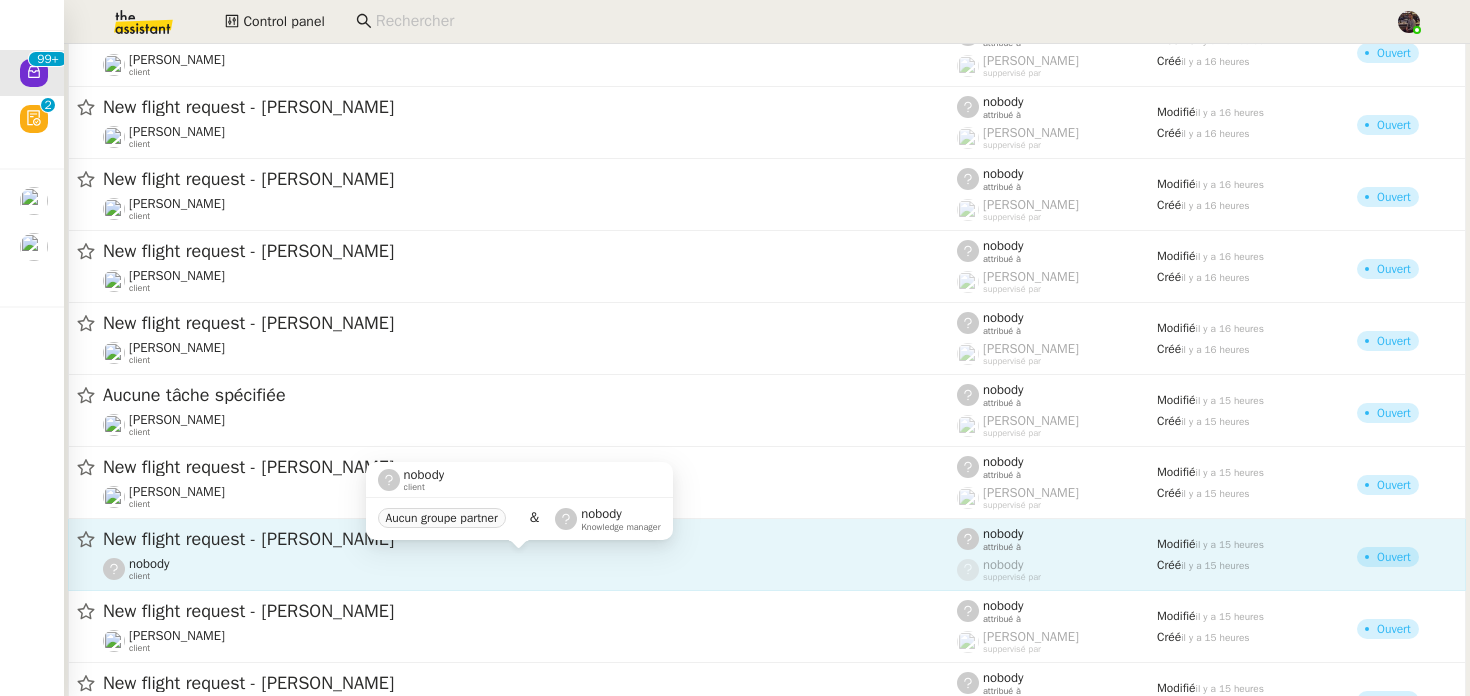 click on "nobody    client" 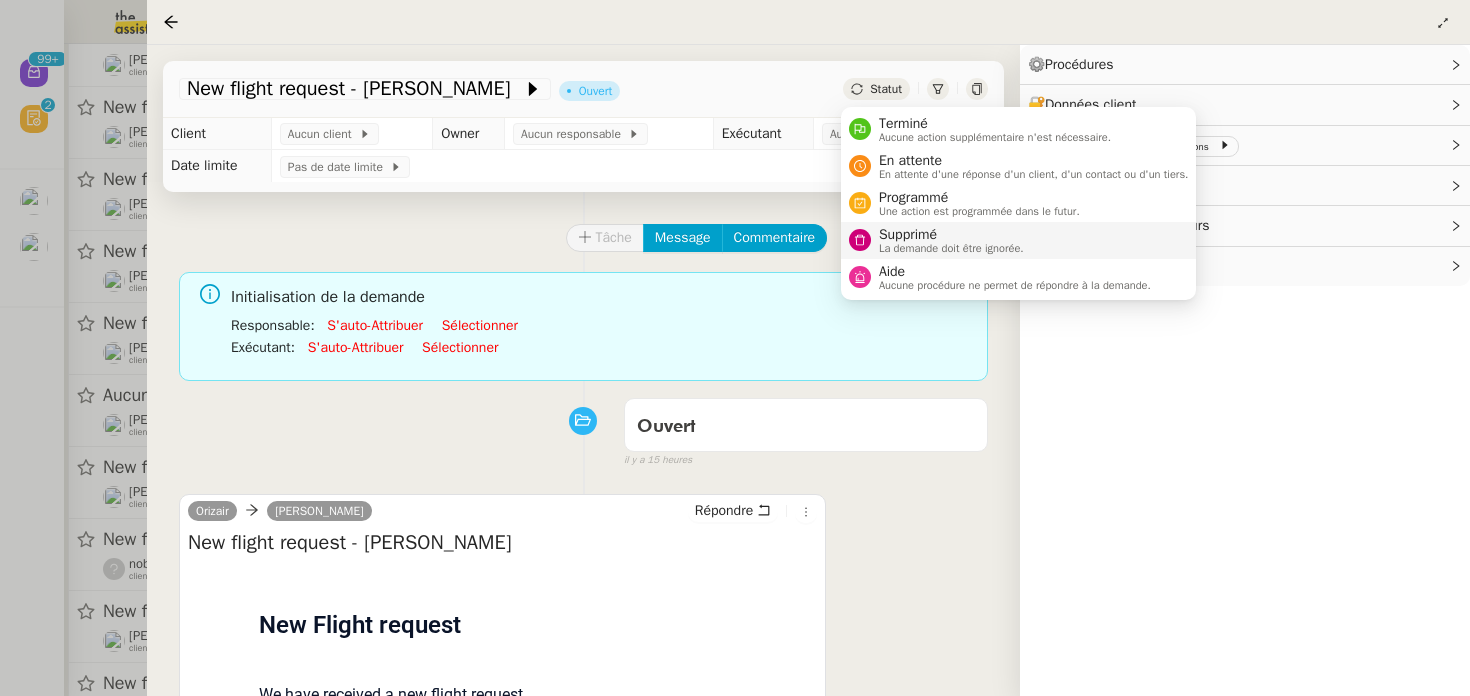 click on "Supprimé" at bounding box center [951, 235] 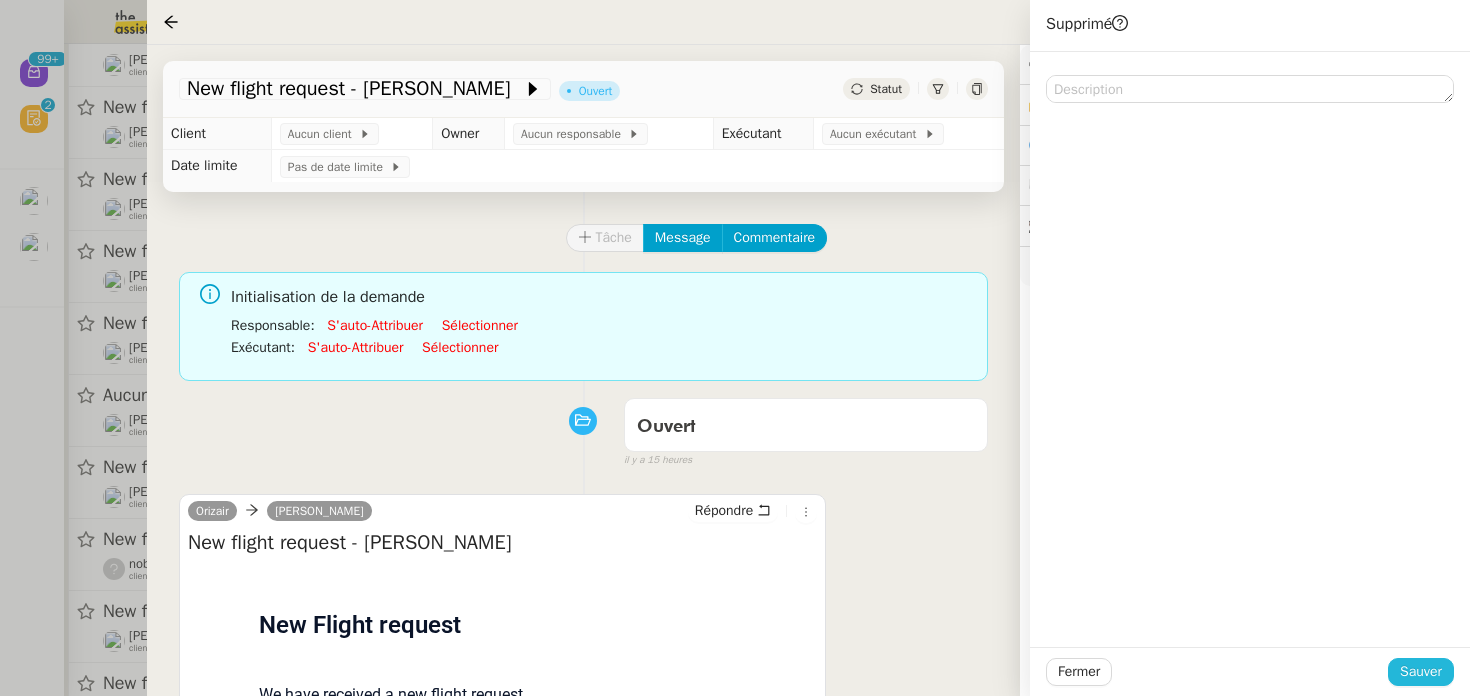 click on "Sauver" 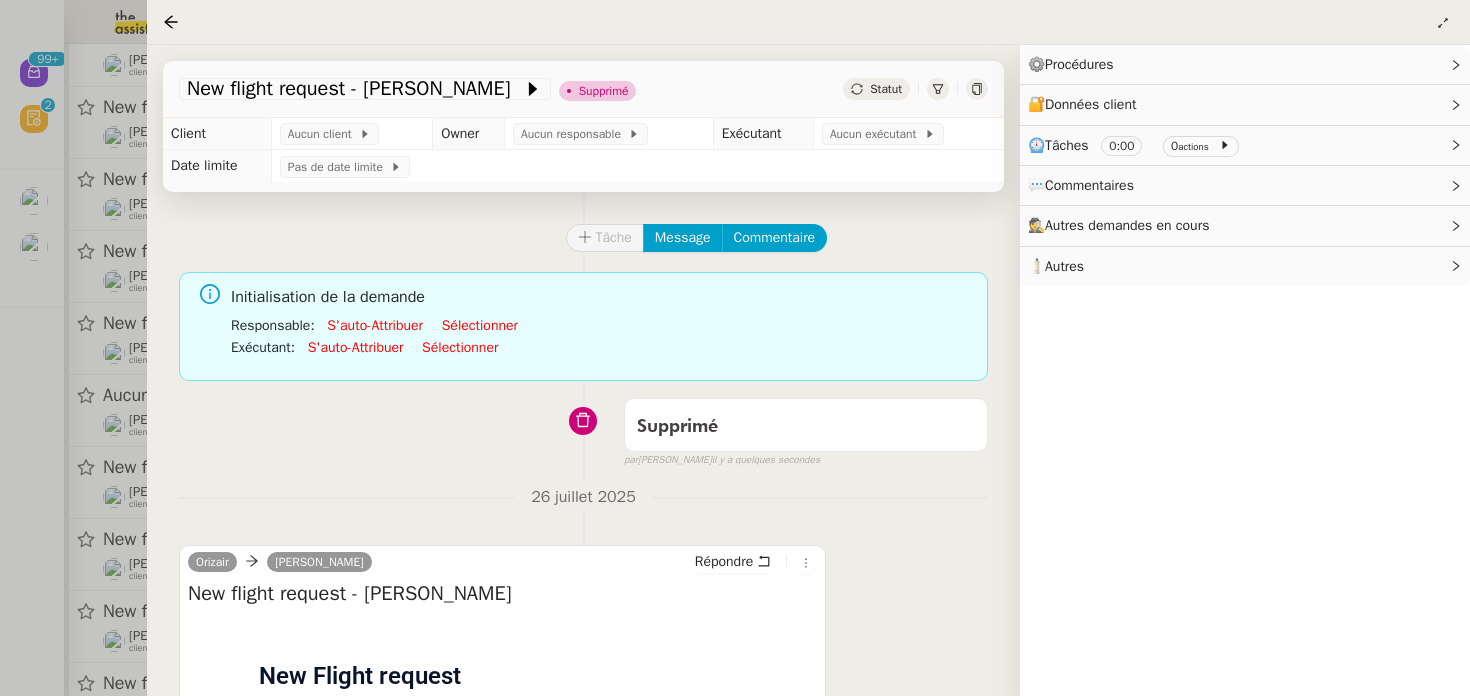 click at bounding box center [735, 348] 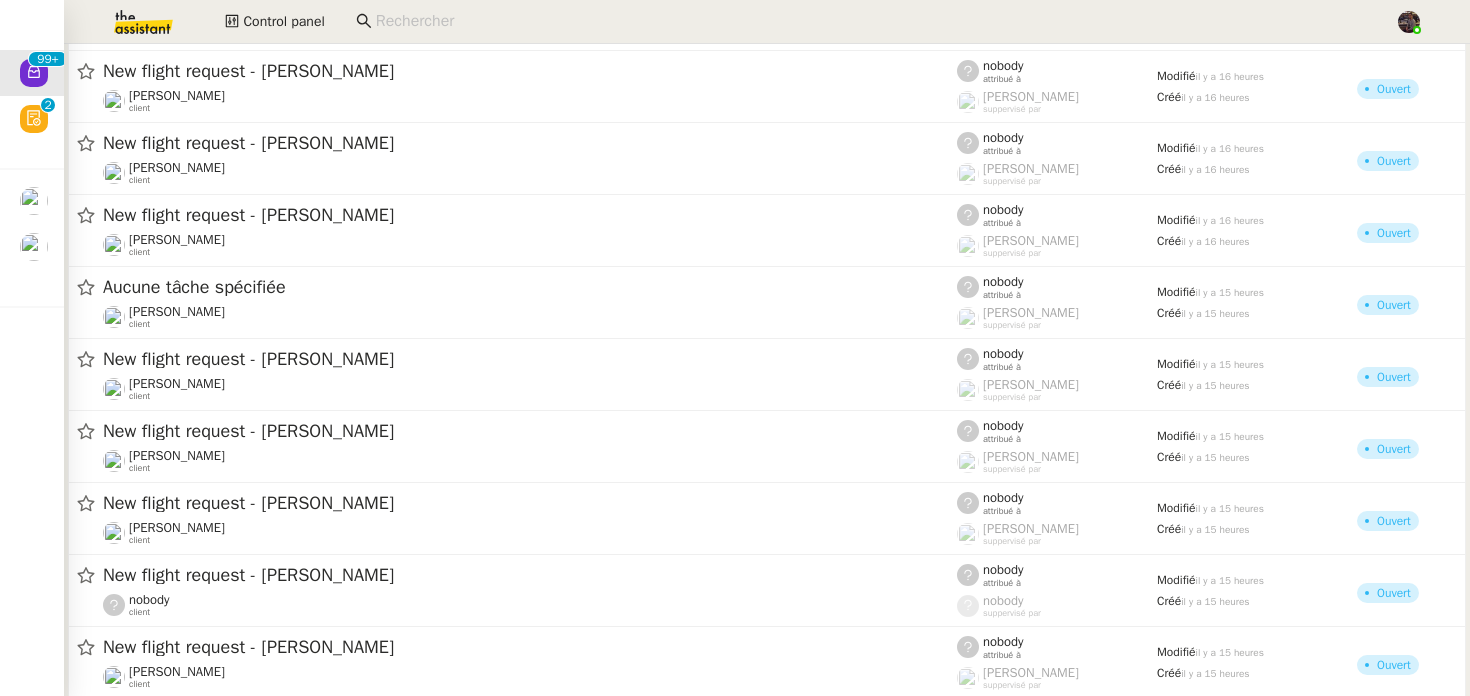 scroll, scrollTop: 13430, scrollLeft: 0, axis: vertical 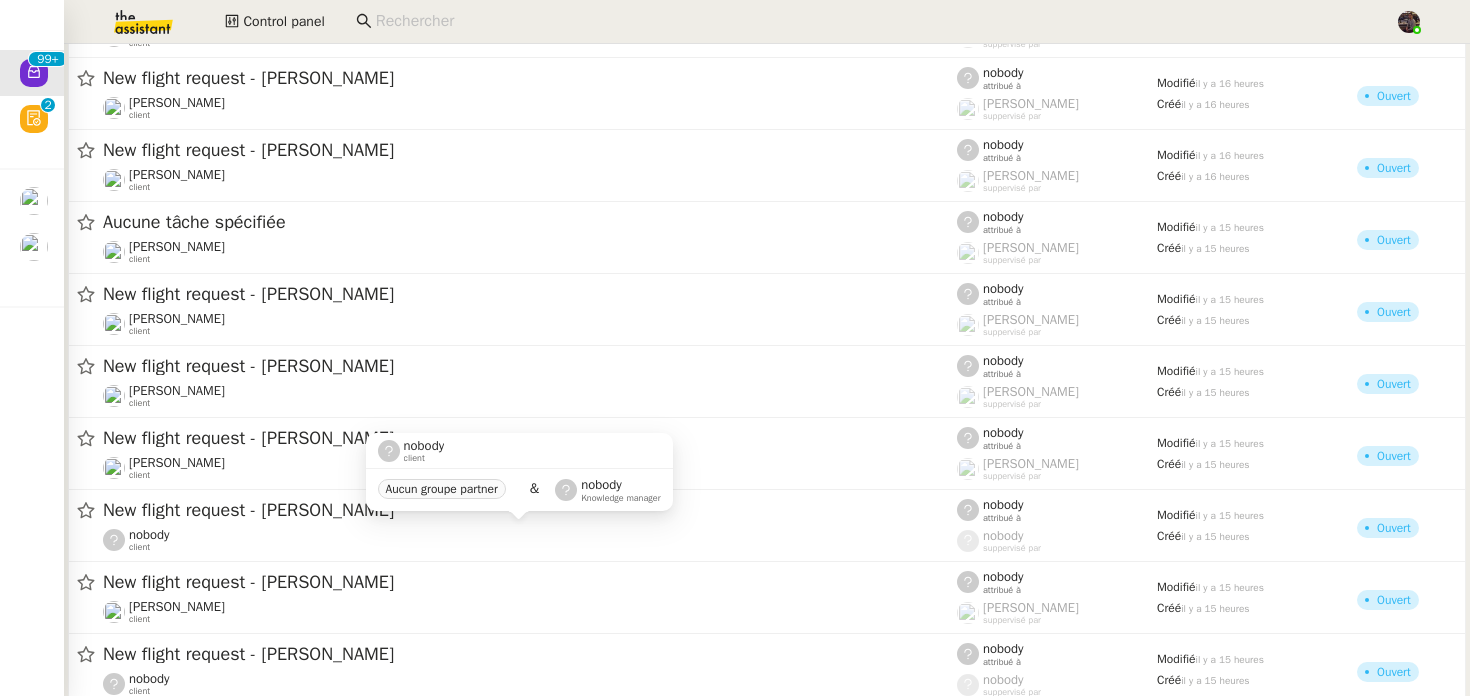 click on "nobody    client" 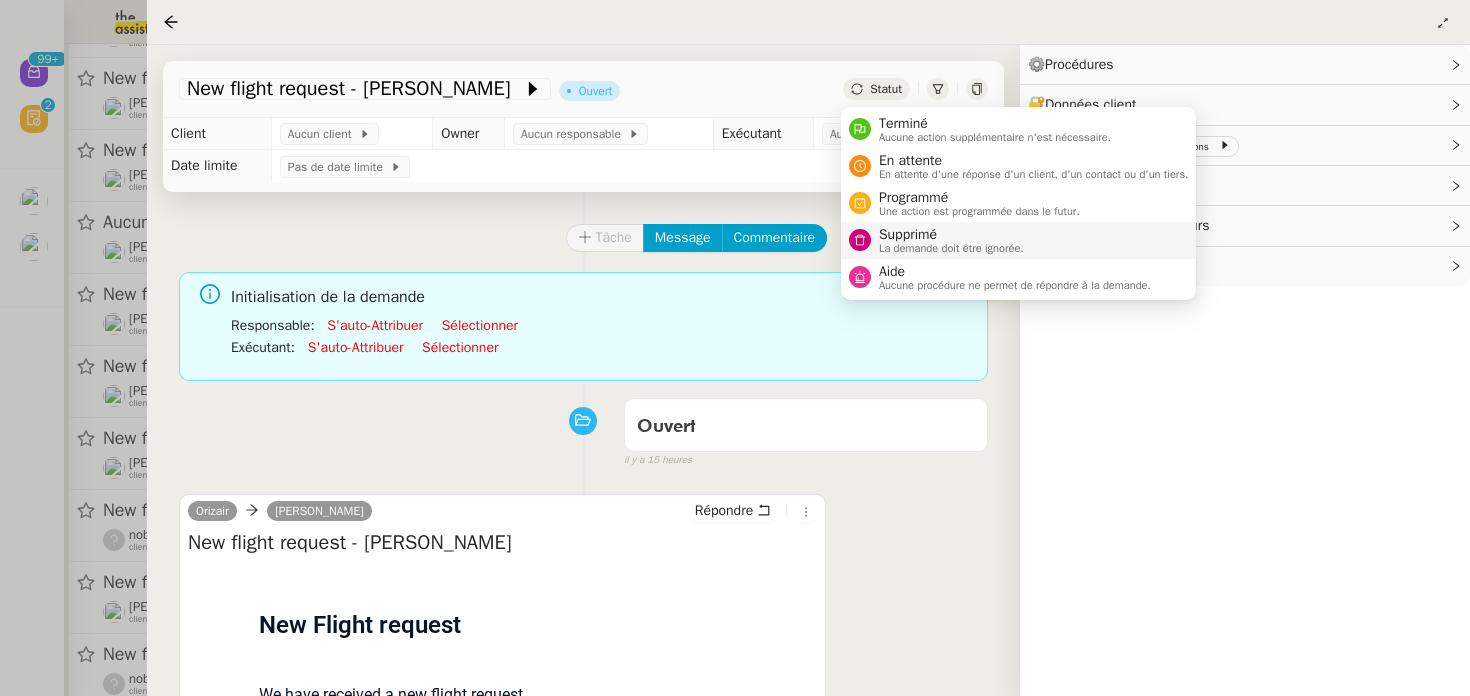 click on "Supprimé La demande doit être ignorée." at bounding box center [1019, 240] 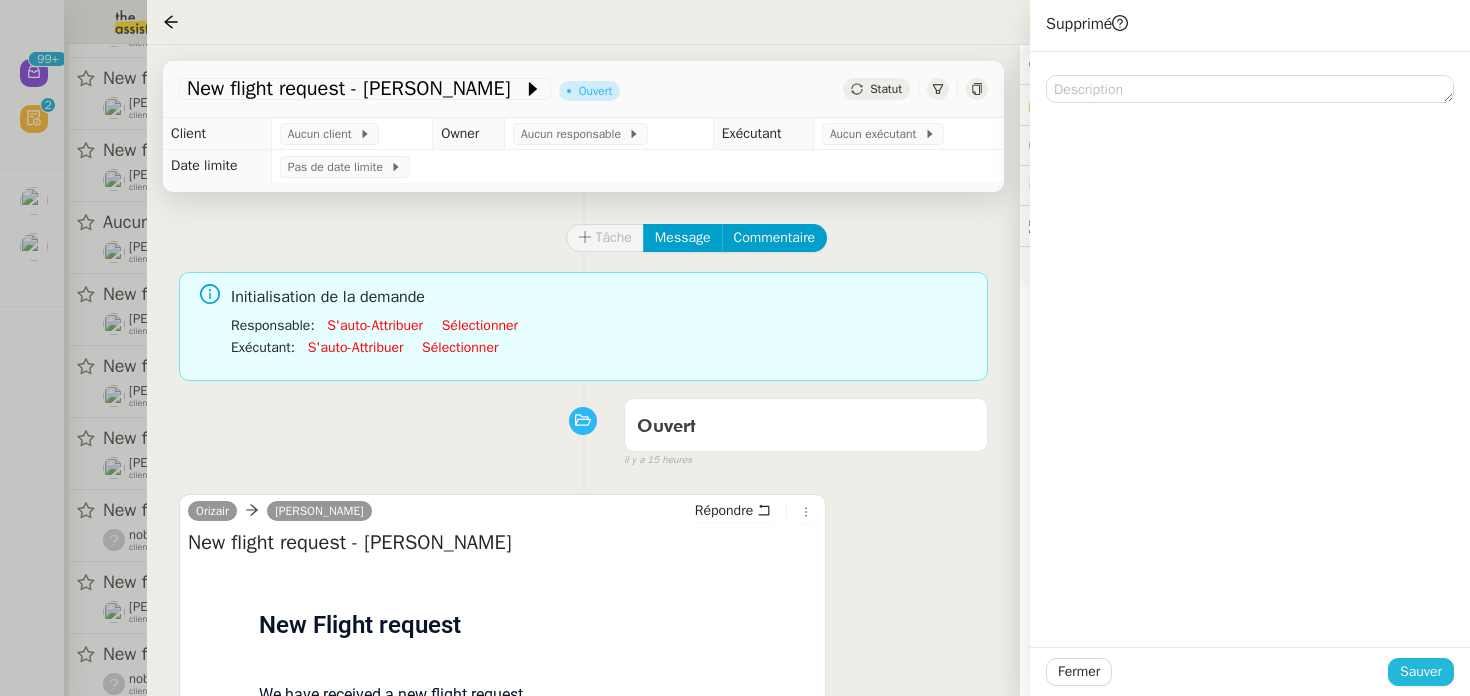 click on "Sauver" 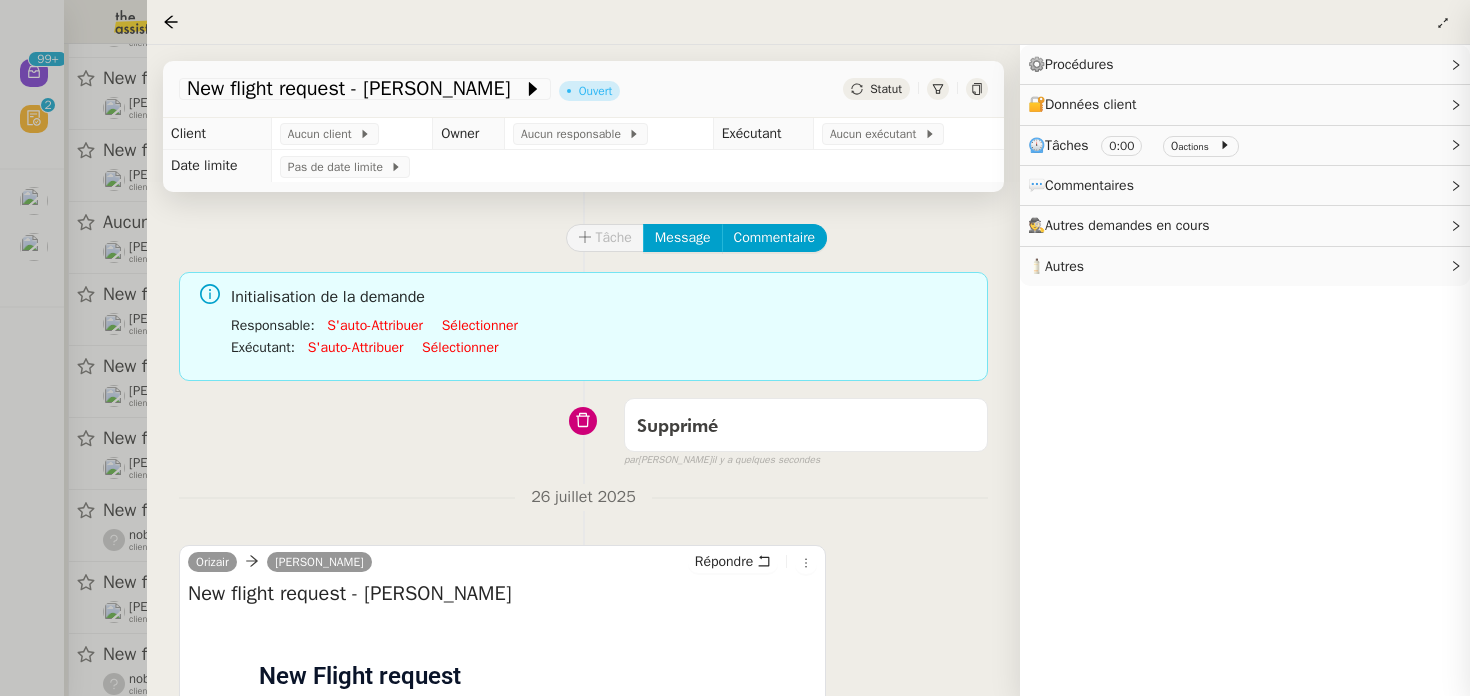 click at bounding box center [735, 348] 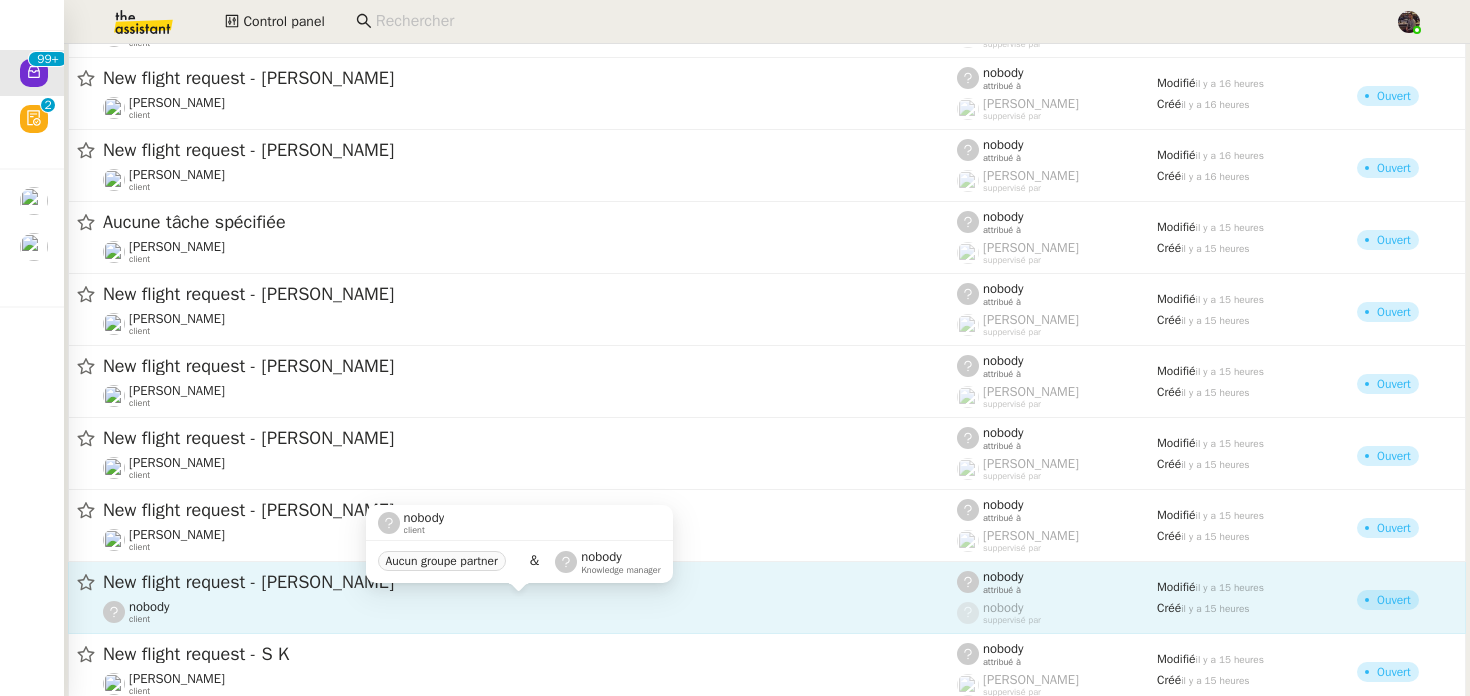 click on "nobody    client" 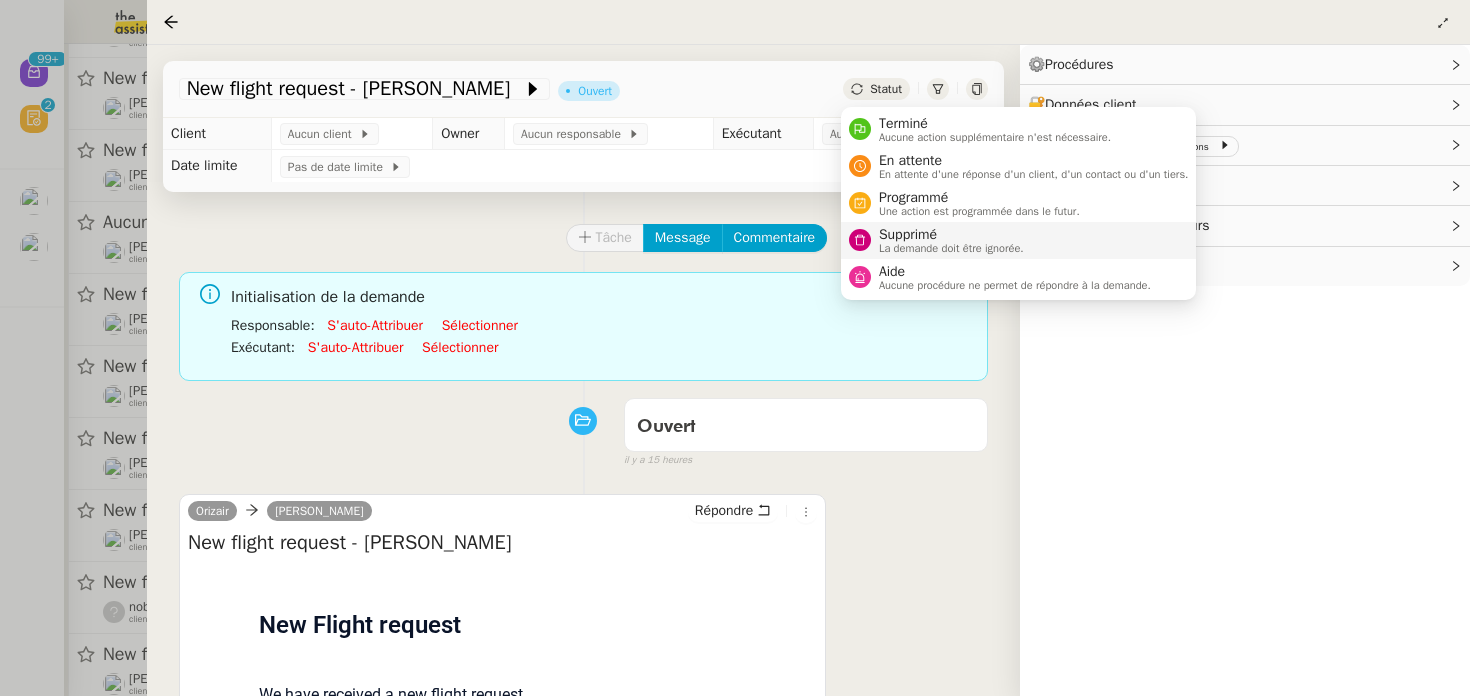 click on "Supprimé" at bounding box center [951, 235] 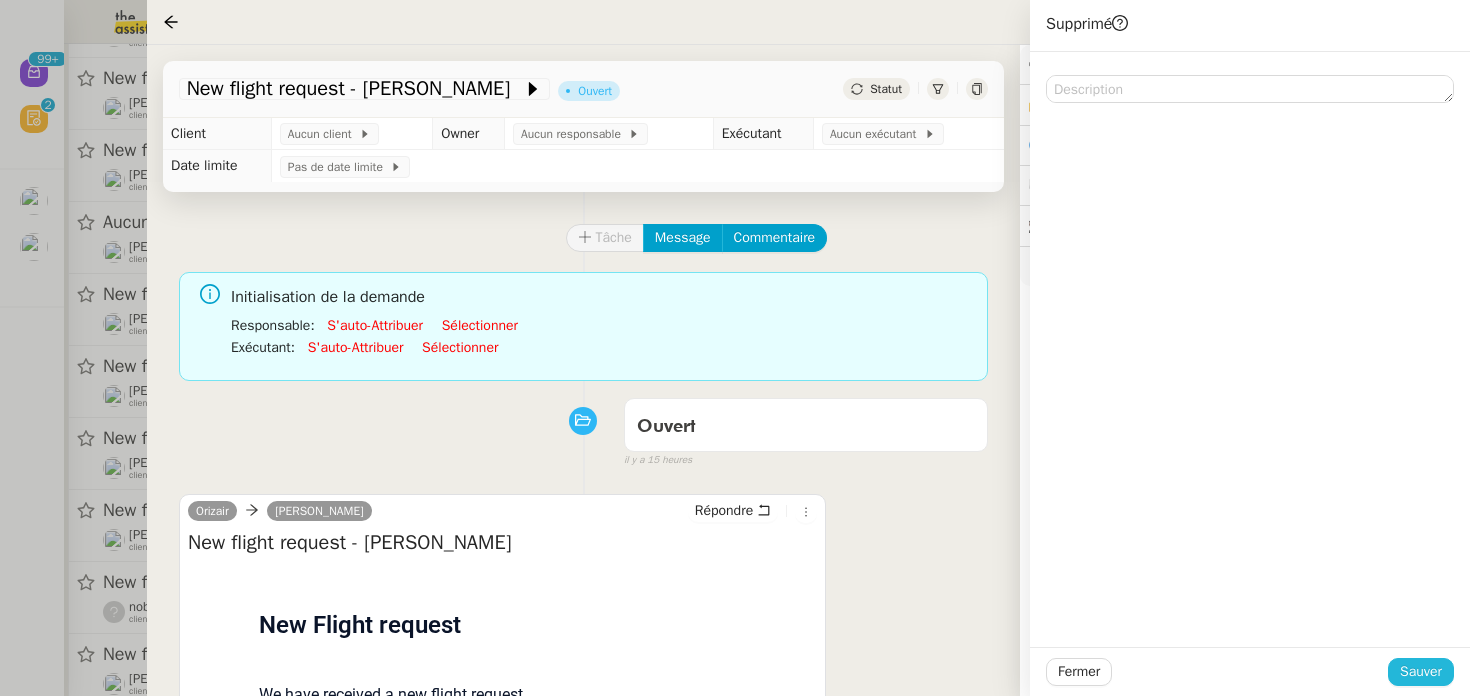click on "Sauver" 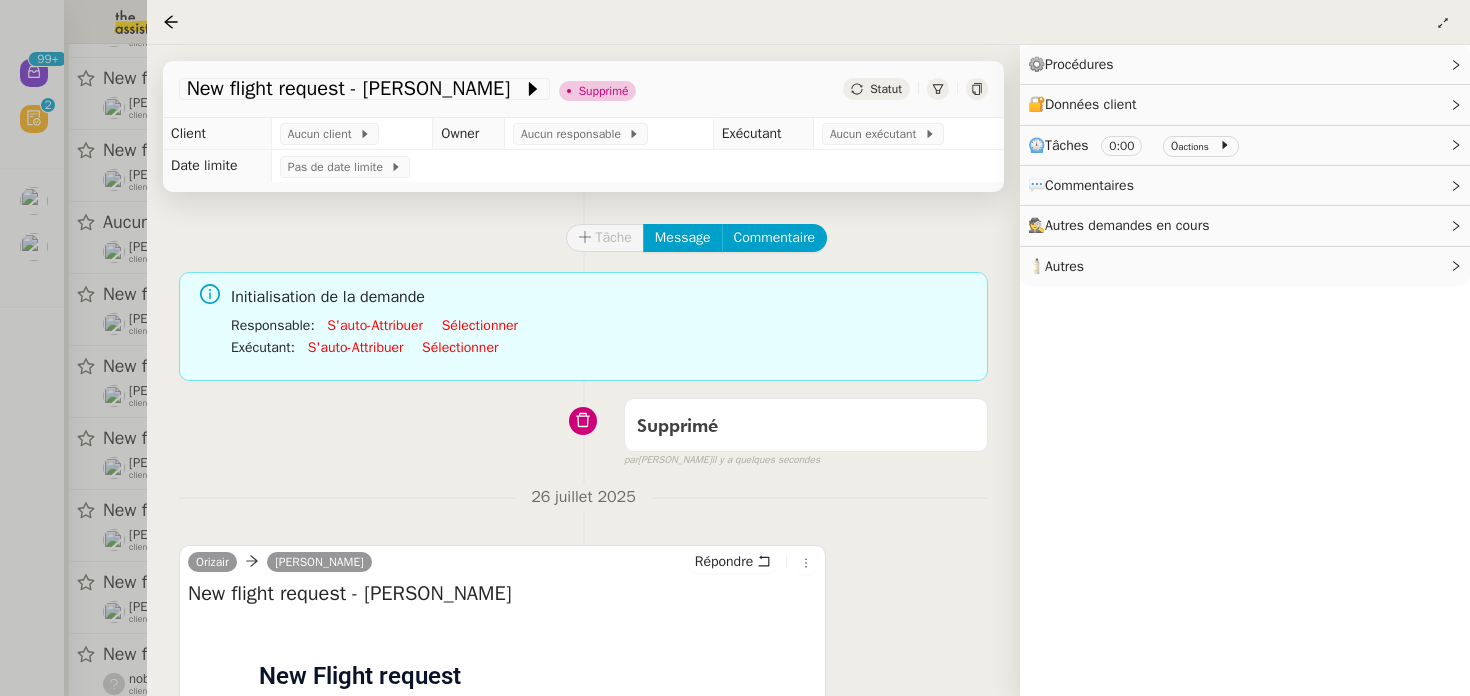 click on "Supprimé false par   Bert C.   il y a quelques secondes" at bounding box center (583, 429) 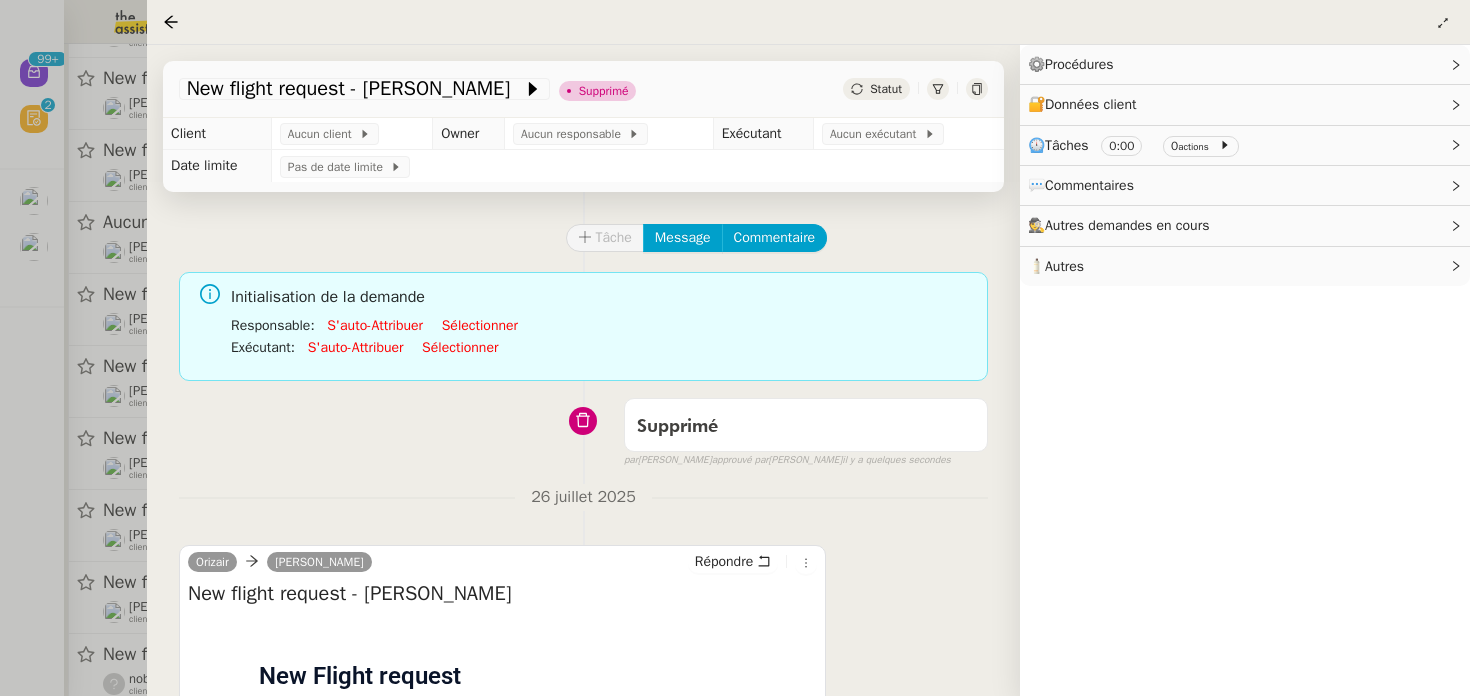 click at bounding box center (735, 348) 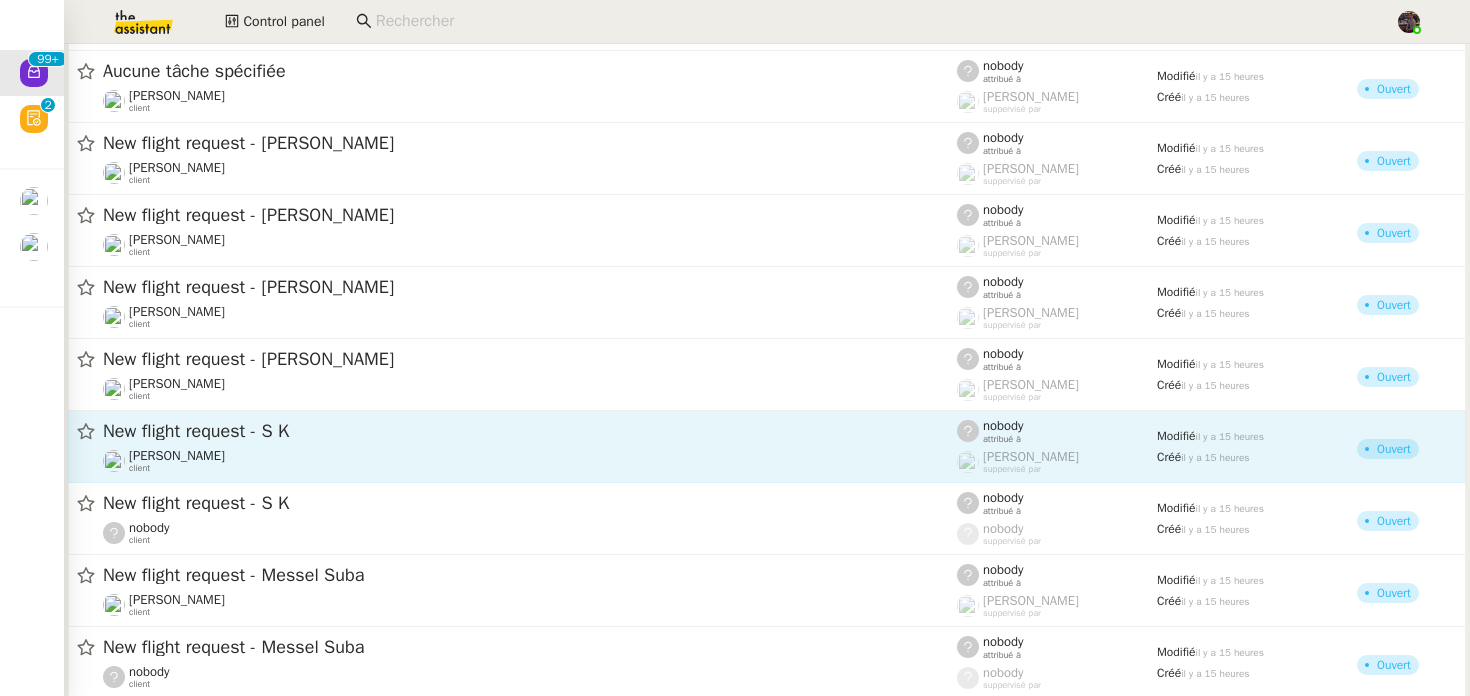 scroll, scrollTop: 13596, scrollLeft: 0, axis: vertical 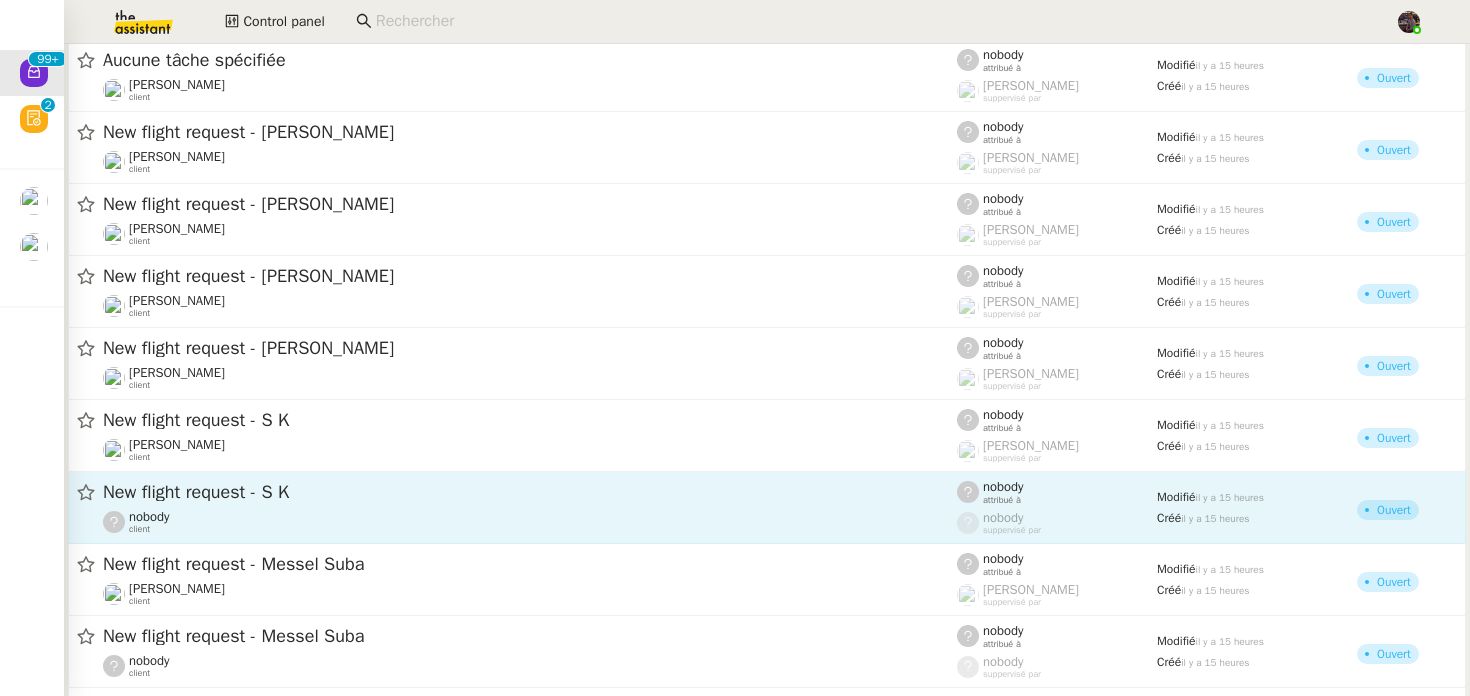 click on "New flight request - S K  nobody    client" 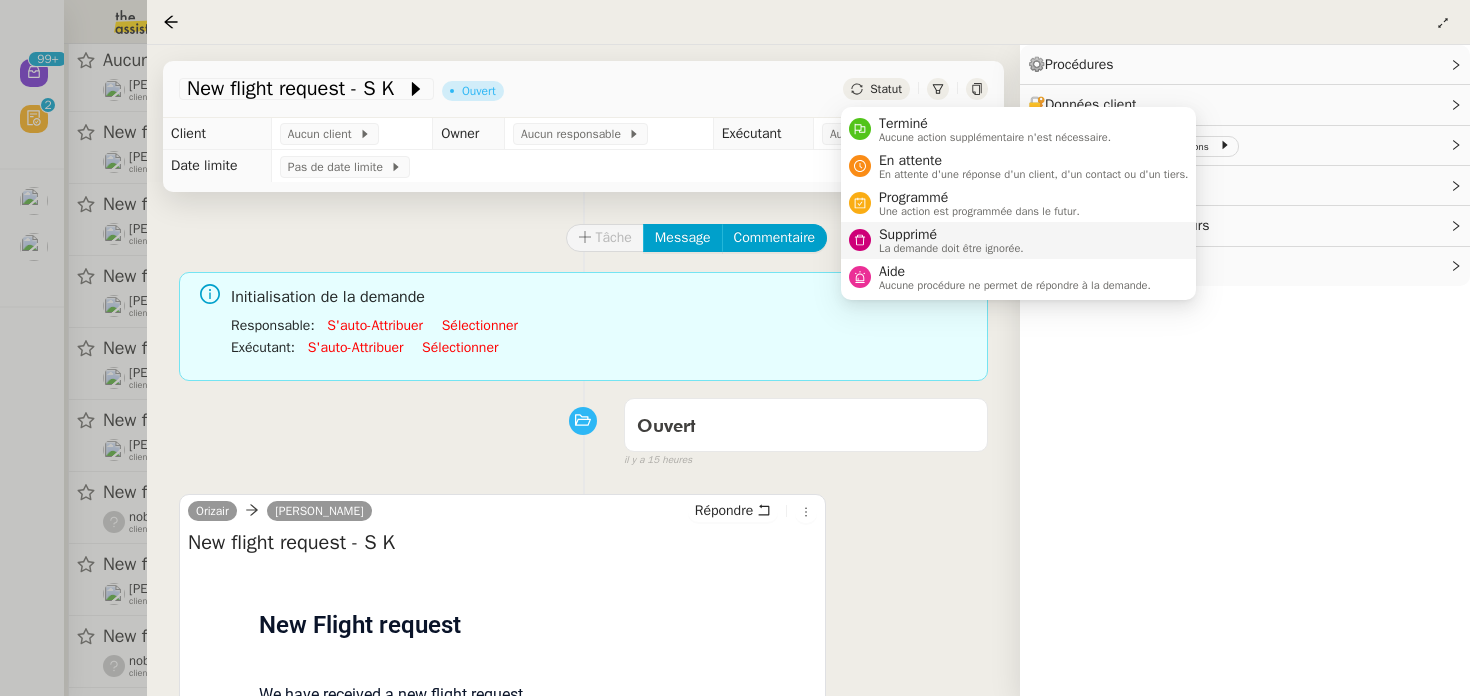 click on "La demande doit être ignorée." at bounding box center [951, 248] 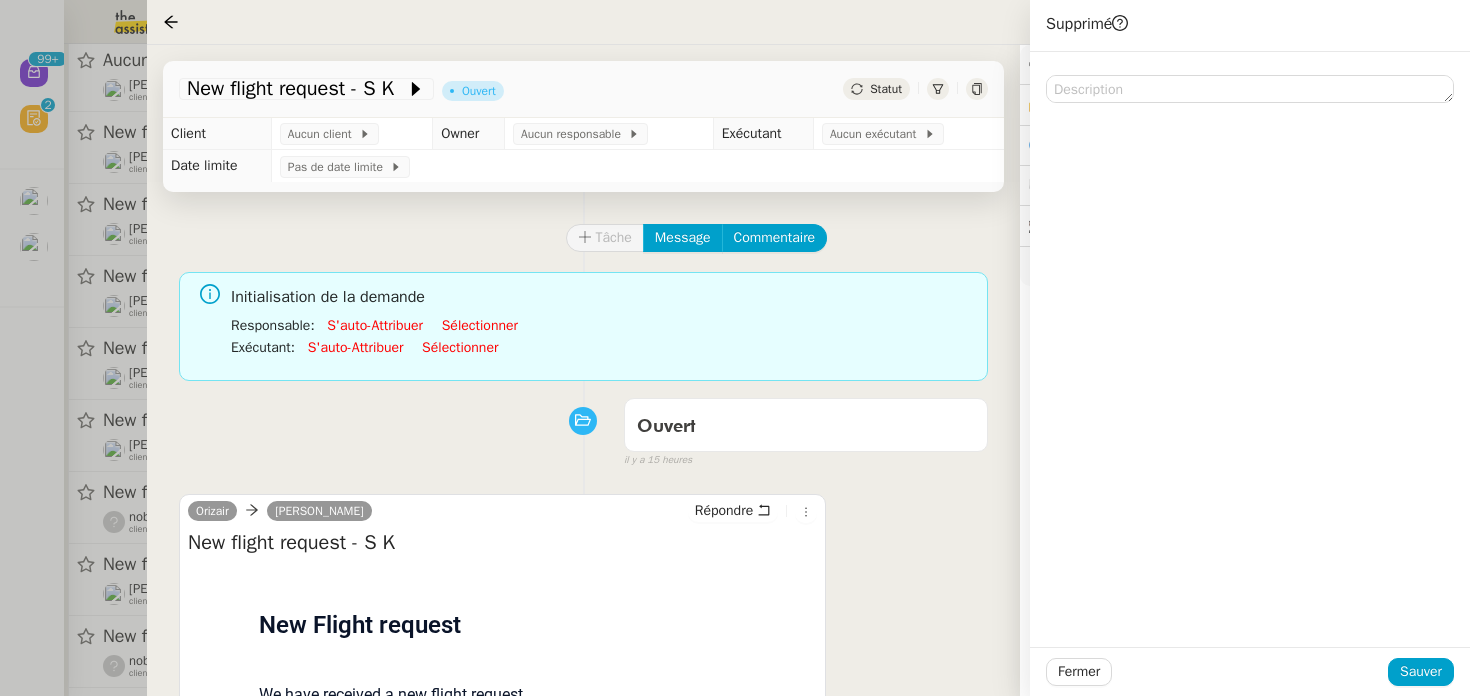 click on "Fermer Sauver" 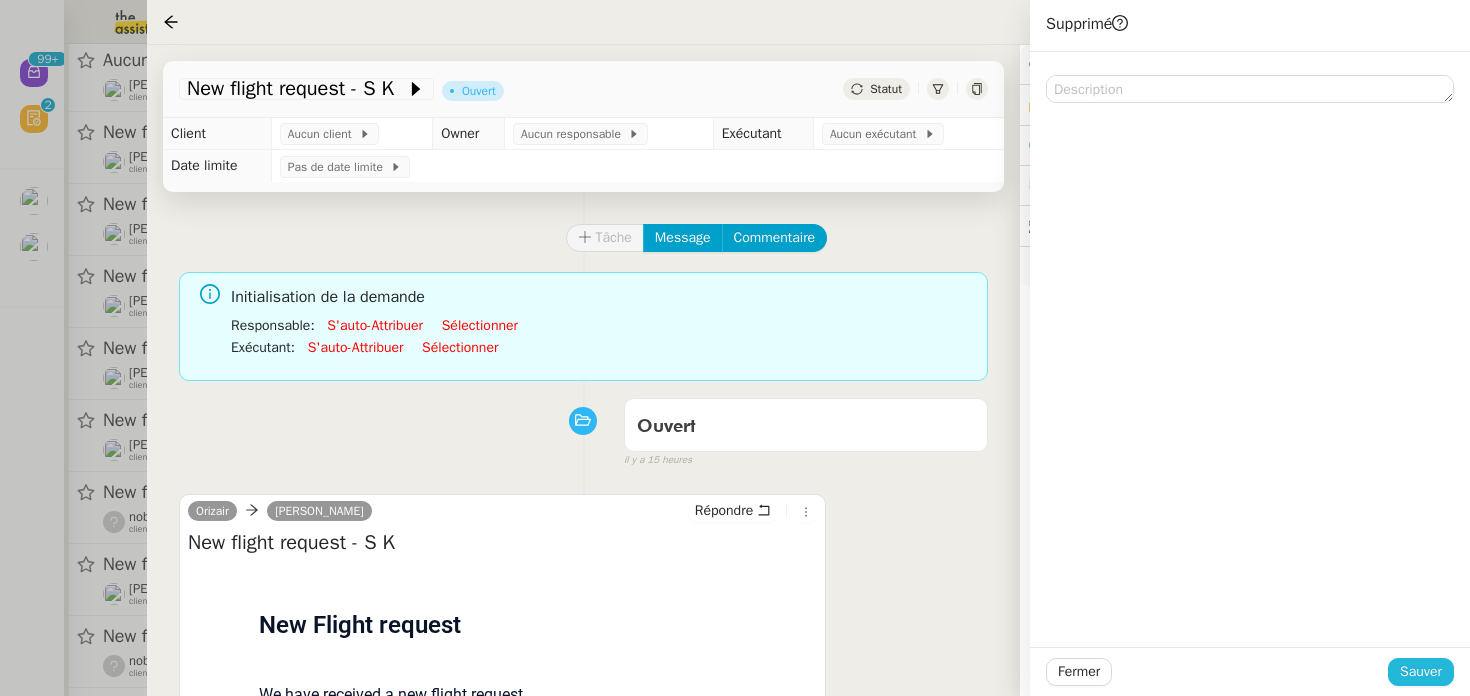 click on "Sauver" 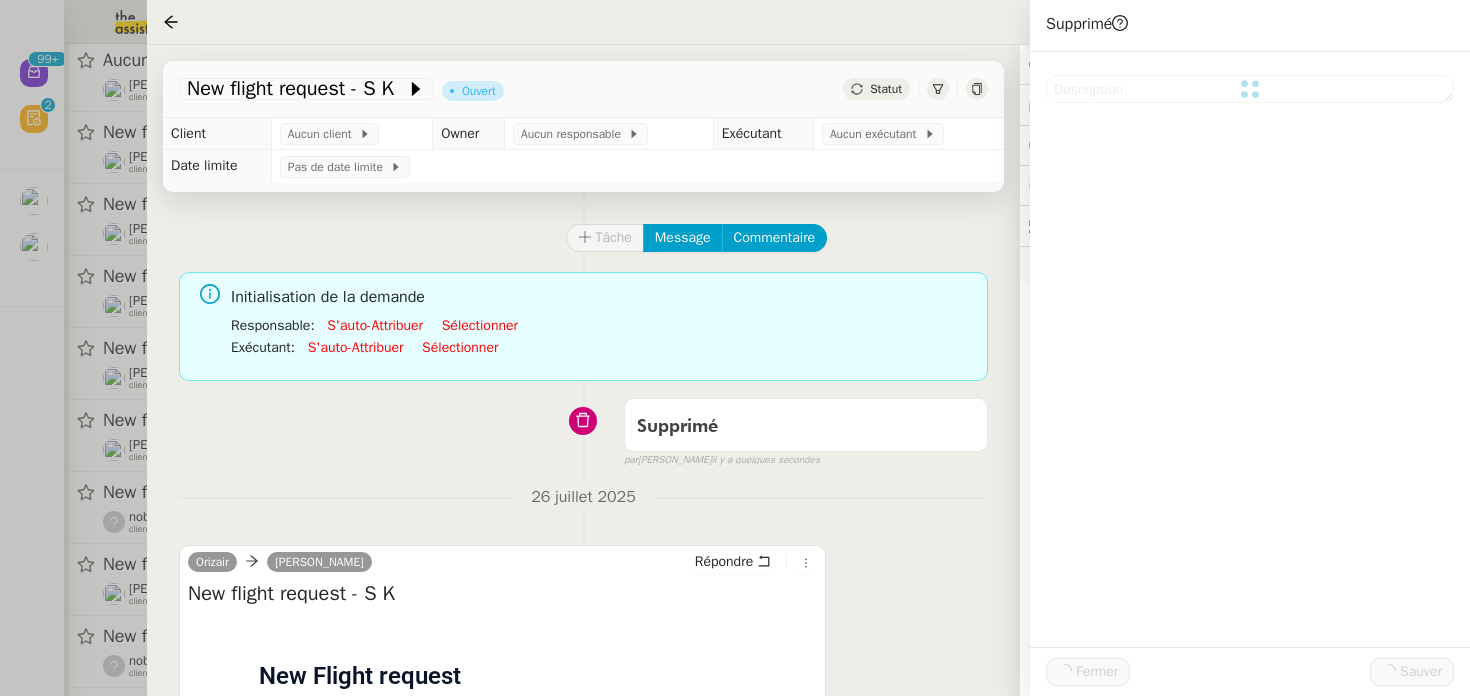 click on "Tâche Message Commentaire Veuillez patienter une erreur s'est produite 👌👌👌 message envoyé ✌️✌️✌️ Veuillez d'abord attribuer un client Une erreur s'est produite, veuillez réessayer Initialisation de la demande Responsable  :      S'auto-attribuer     Sélectionner     Exécutant  :      S'auto-attribuer     Sélectionner     Supprimé false par   Bert C.   il y a quelques secondes 👌👌👌 message envoyé ✌️✌️✌️ une erreur s'est produite 👌👌👌 message envoyé ✌️✌️✌️ Votre message va être revu ✌️✌️✌️ une erreur s'est produite La taille des fichiers doit être de 10Mb au maximum. 26 juillet 2025  Orizair      Josephine Kelly  Répondre New flight request - S K
Flight request created by S K
New Flight request
We have received a new flight request." 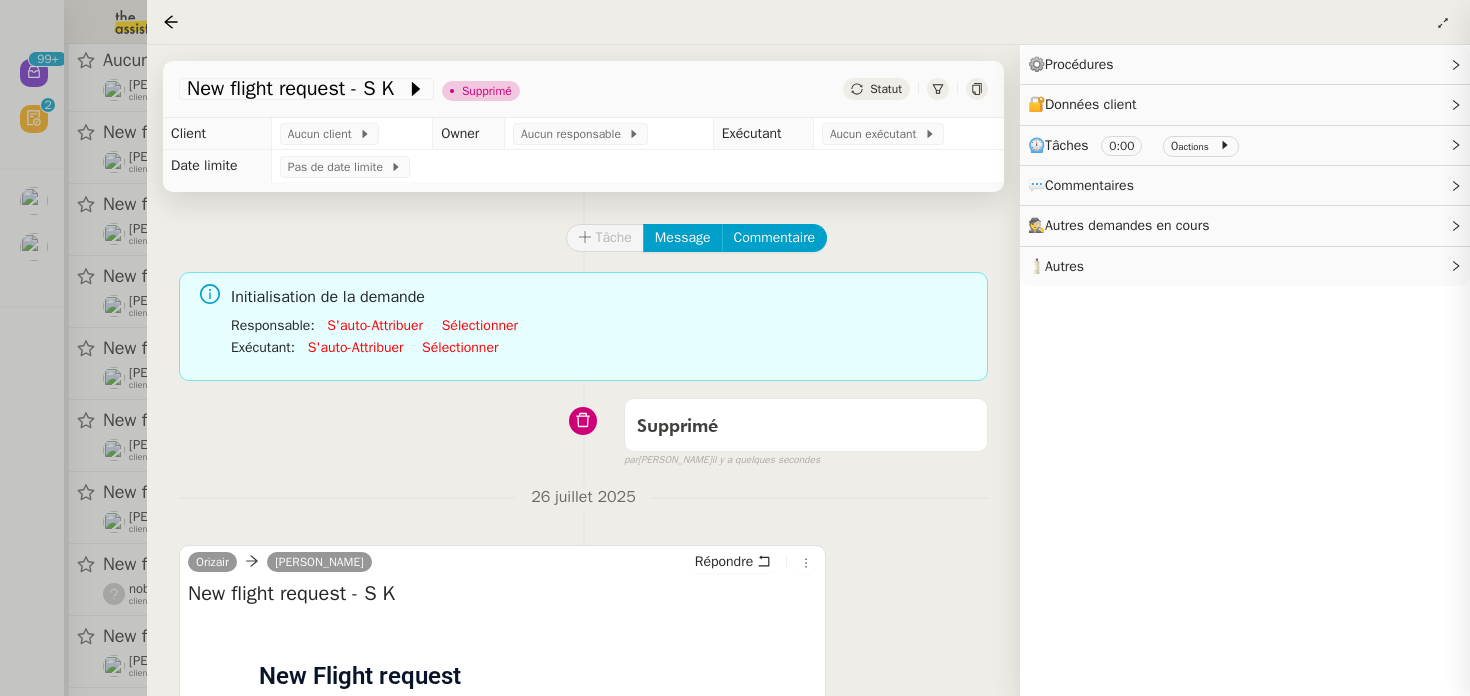click on "Tâche Message Commentaire Veuillez patienter une erreur s'est produite 👌👌👌 message envoyé ✌️✌️✌️ Veuillez d'abord attribuer un client Une erreur s'est produite, veuillez réessayer Initialisation de la demande Responsable  :      S'auto-attribuer     Sélectionner     Exécutant  :      S'auto-attribuer     Sélectionner     Supprimé false par   Bert C.   il y a quelques secondes 👌👌👌 message envoyé ✌️✌️✌️ une erreur s'est produite 👌👌👌 message envoyé ✌️✌️✌️ Votre message va être revu ✌️✌️✌️ une erreur s'est produite La taille des fichiers doit être de 10Mb au maximum. 26 juillet 2025  Orizair      Josephine Kelly  Répondre New flight request - S K
Flight request created by S K
New Flight request
We have received a new flight request." 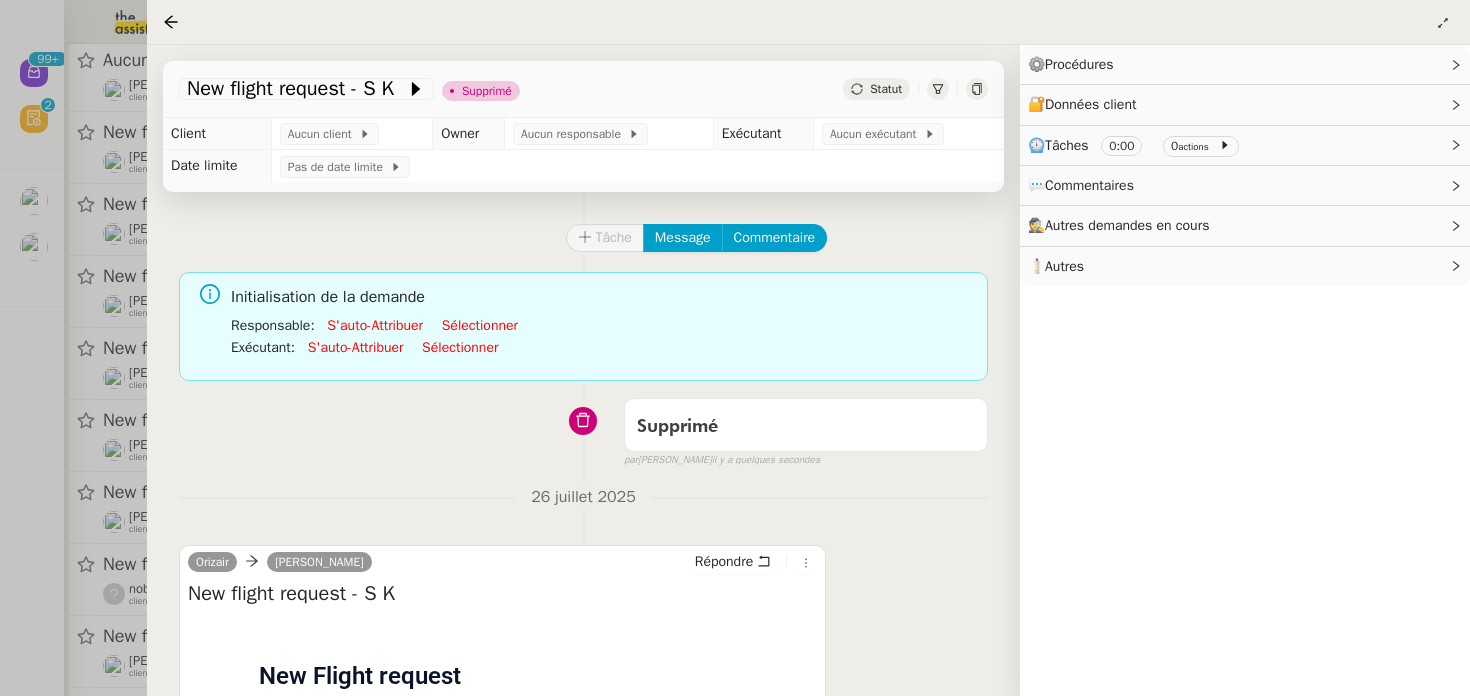 click at bounding box center (735, 348) 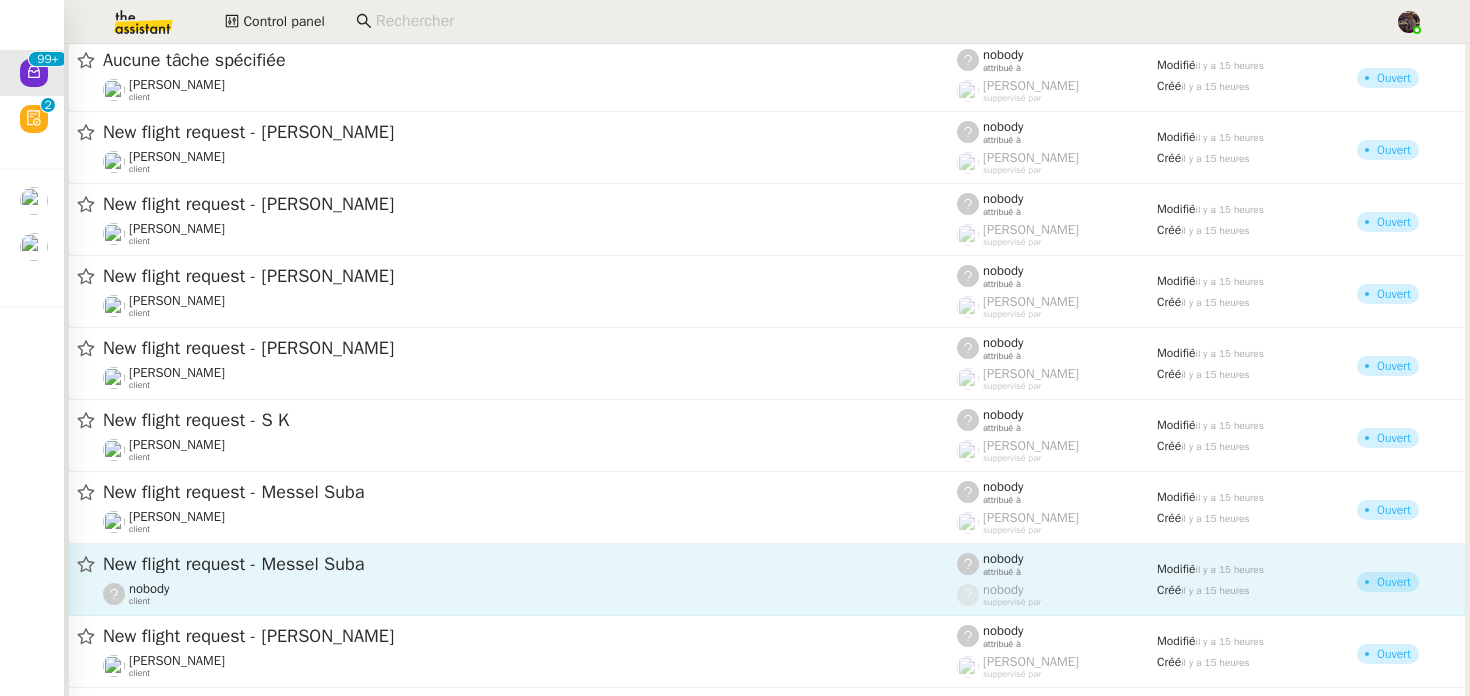 click on "New flight request - Messel Suba  nobody    client" 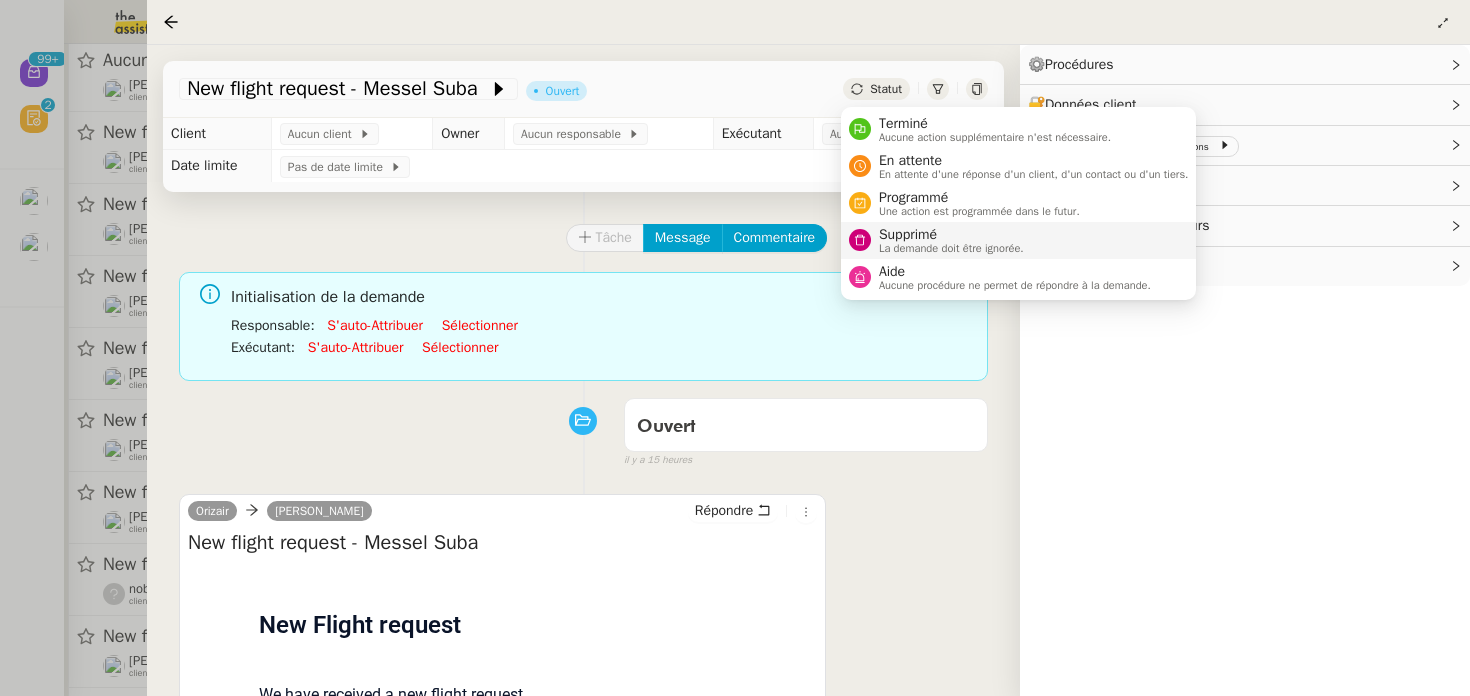 click on "Supprimé" at bounding box center (951, 235) 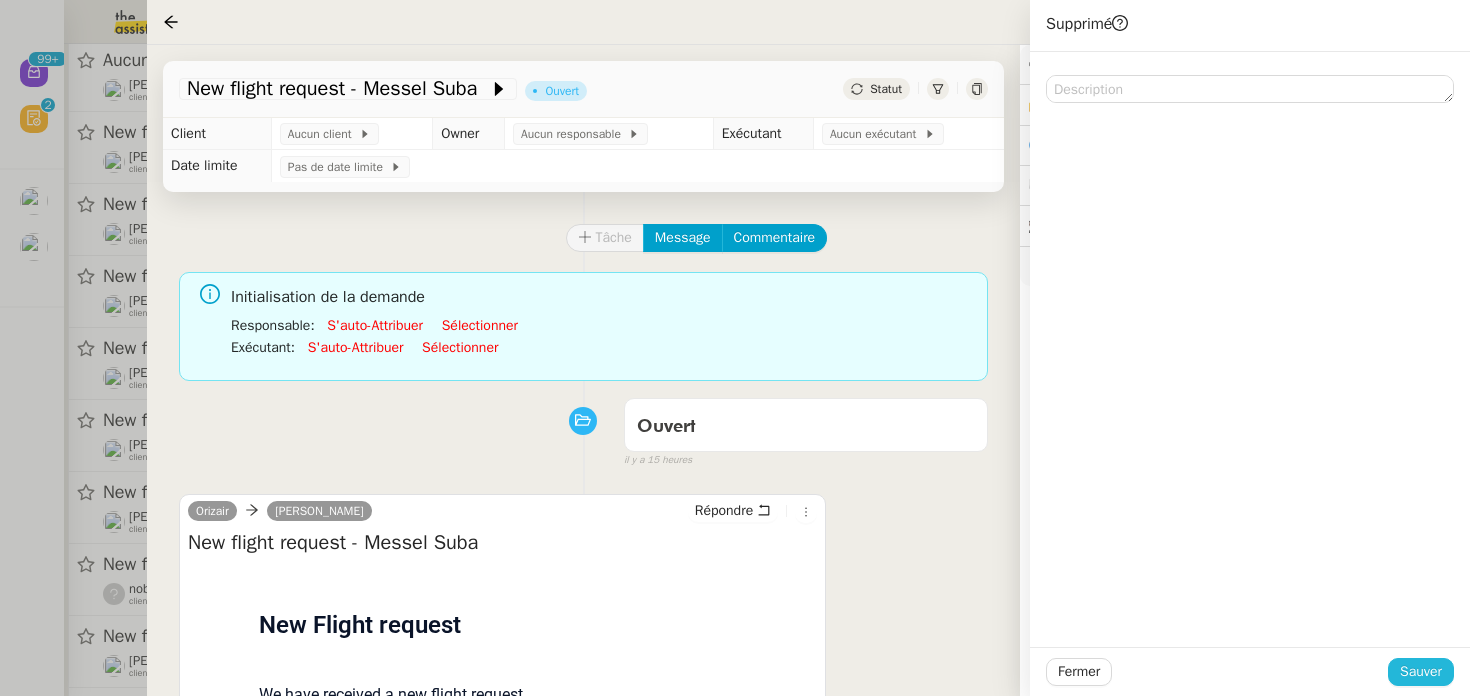 click on "Sauver" 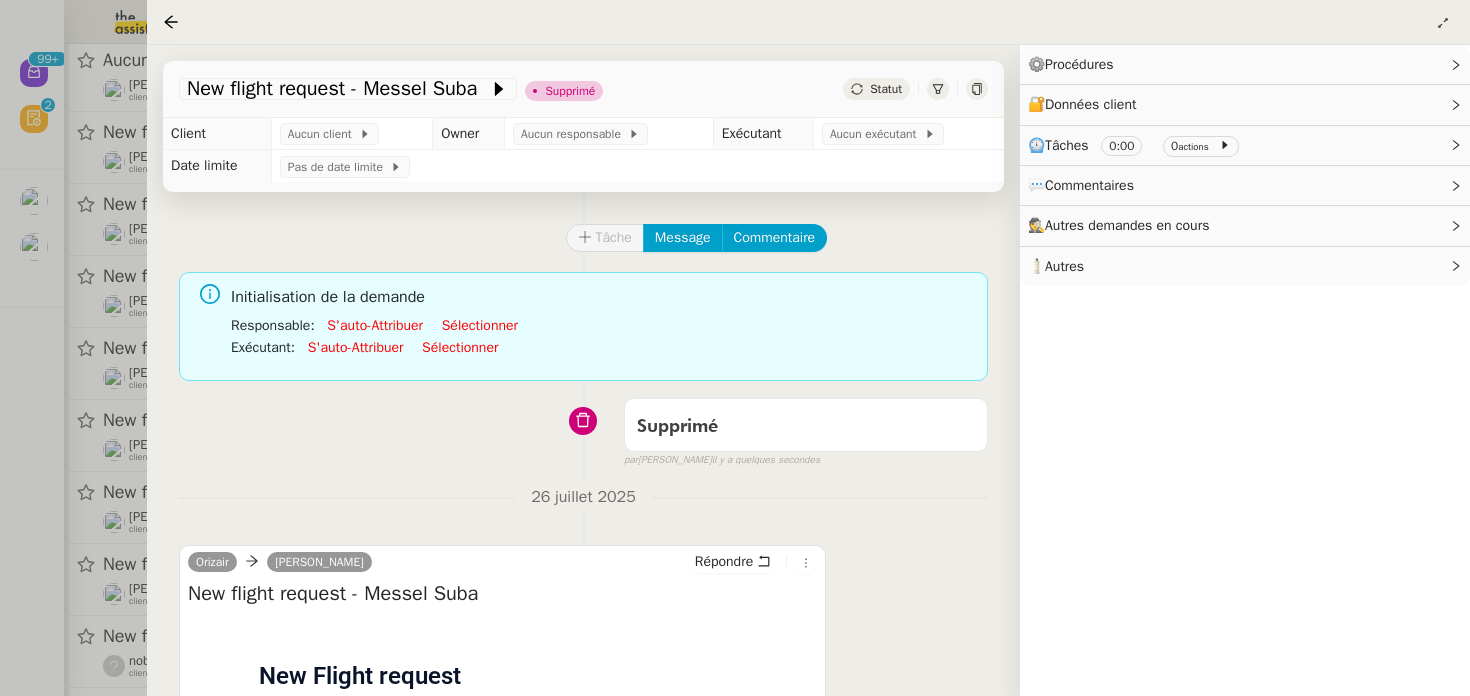 click at bounding box center [735, 348] 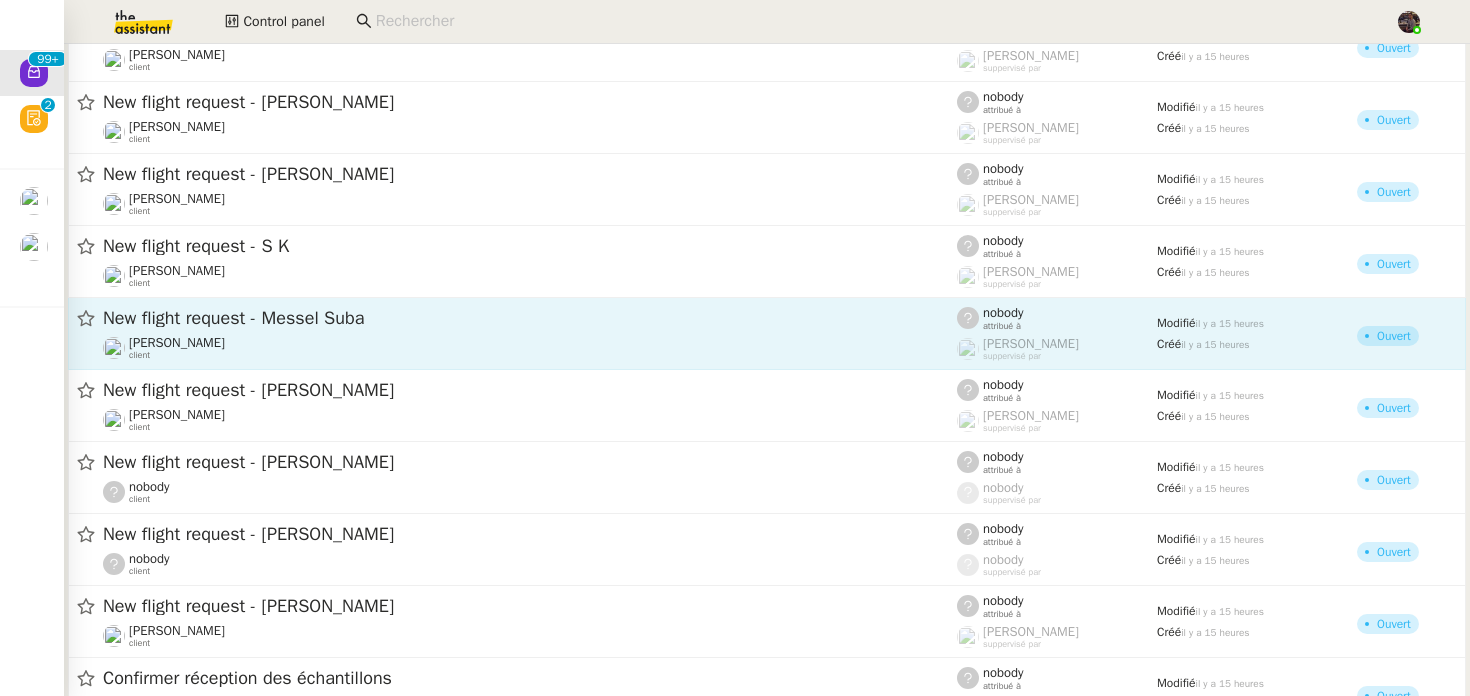 scroll, scrollTop: 13817, scrollLeft: 0, axis: vertical 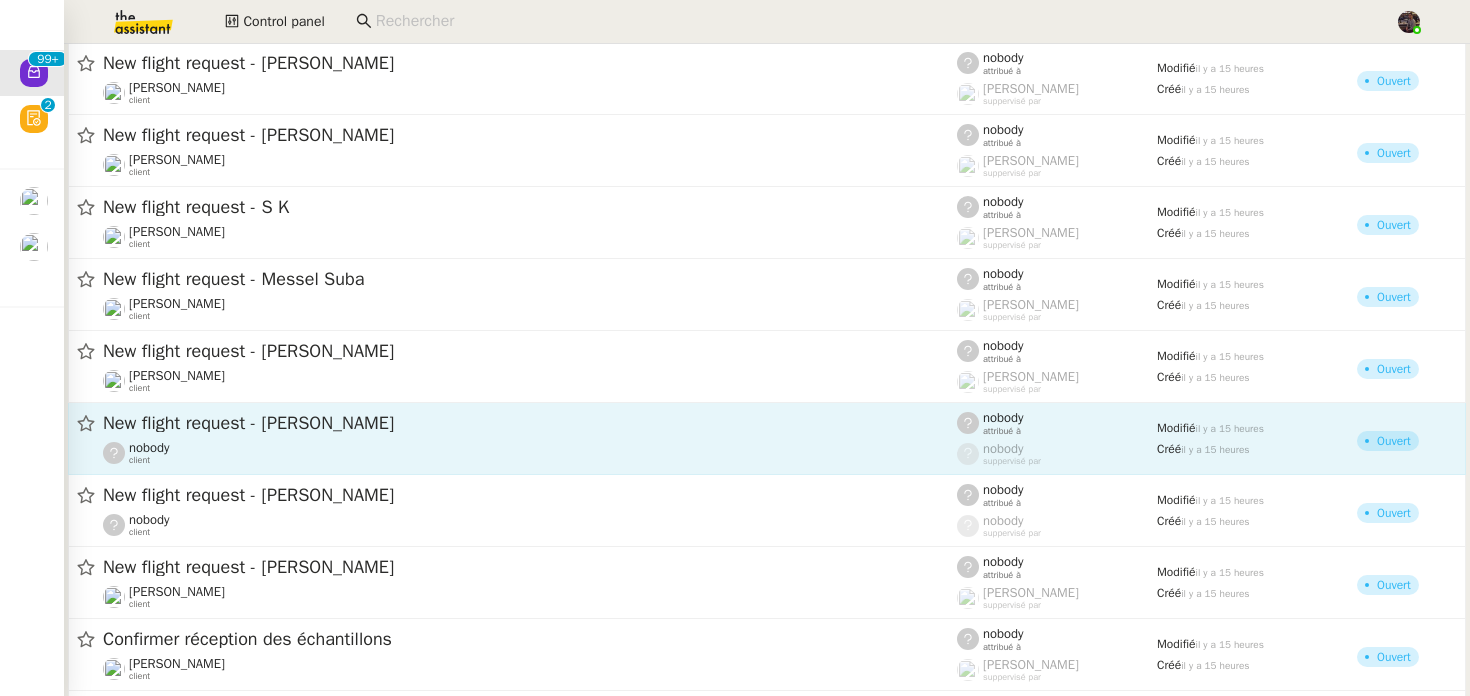 click on "nobody    client" 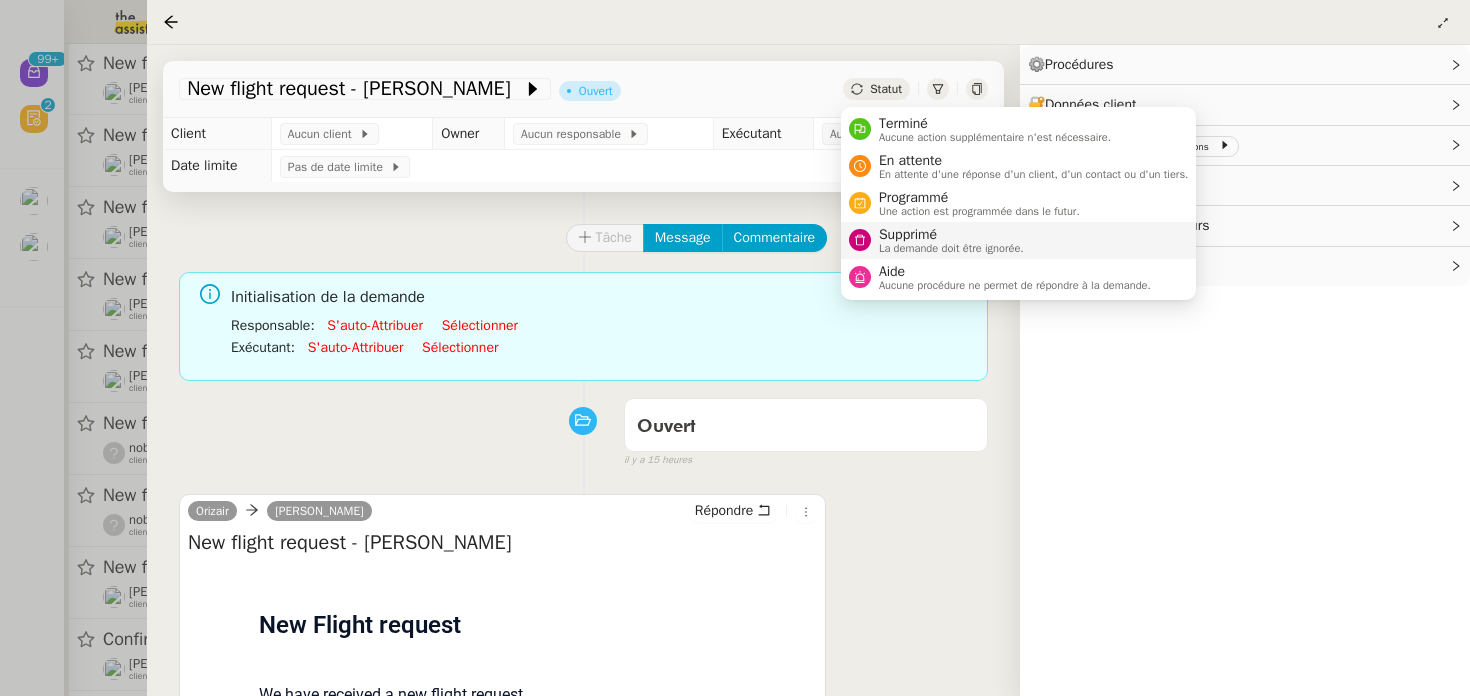 click on "La demande doit être ignorée." at bounding box center (951, 248) 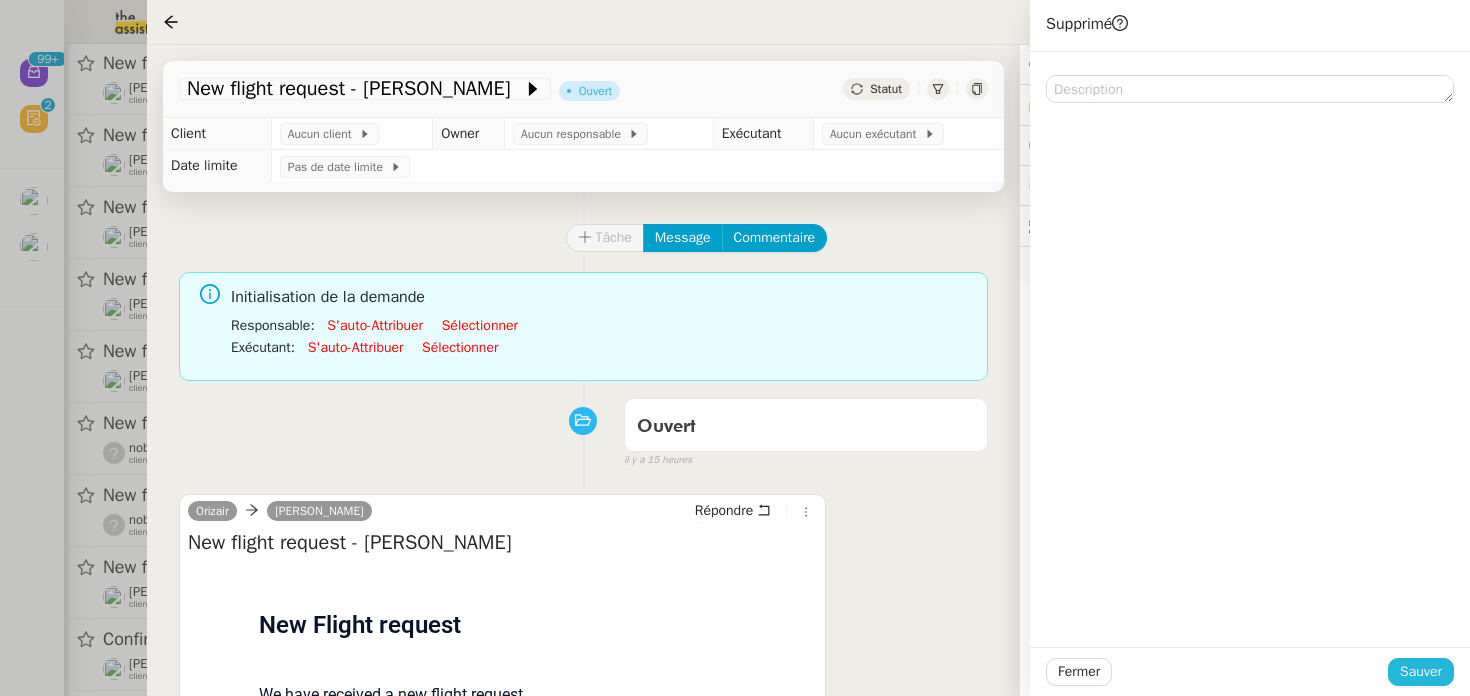 click on "Sauver" 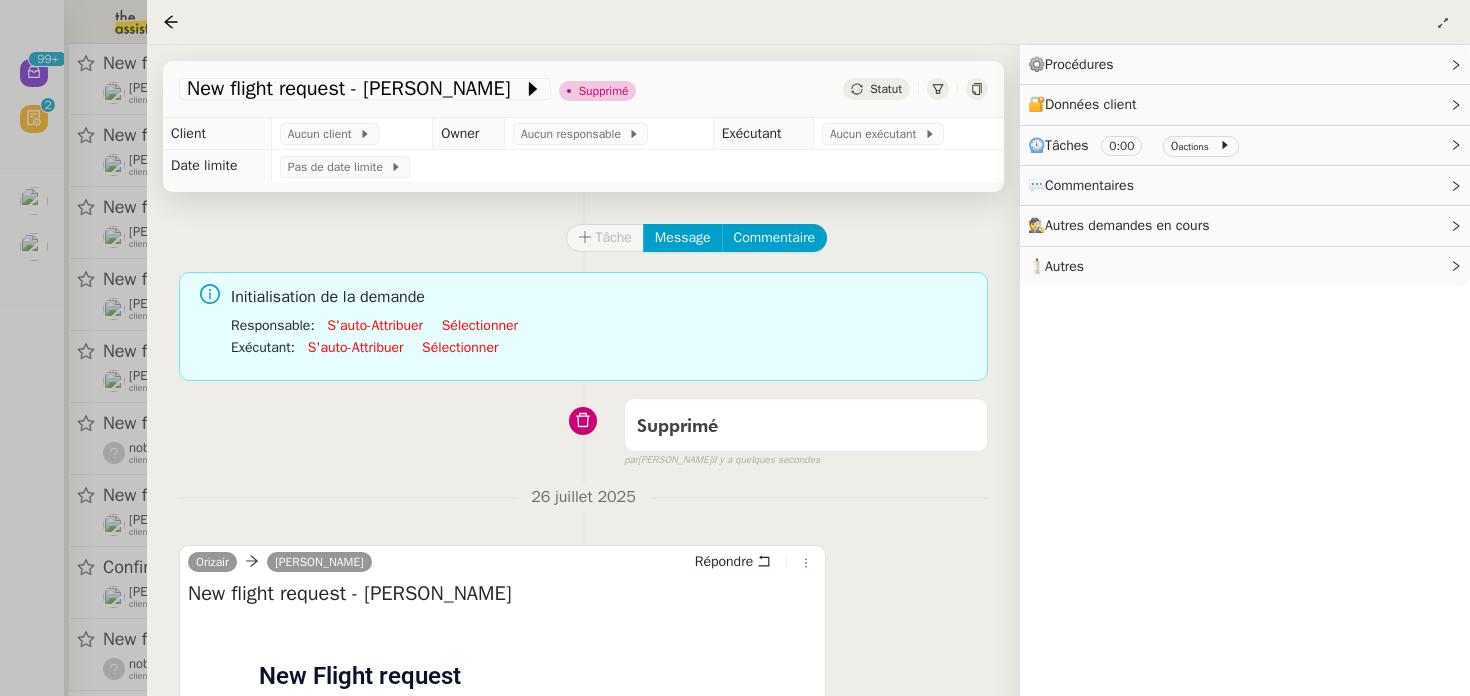 click at bounding box center (735, 348) 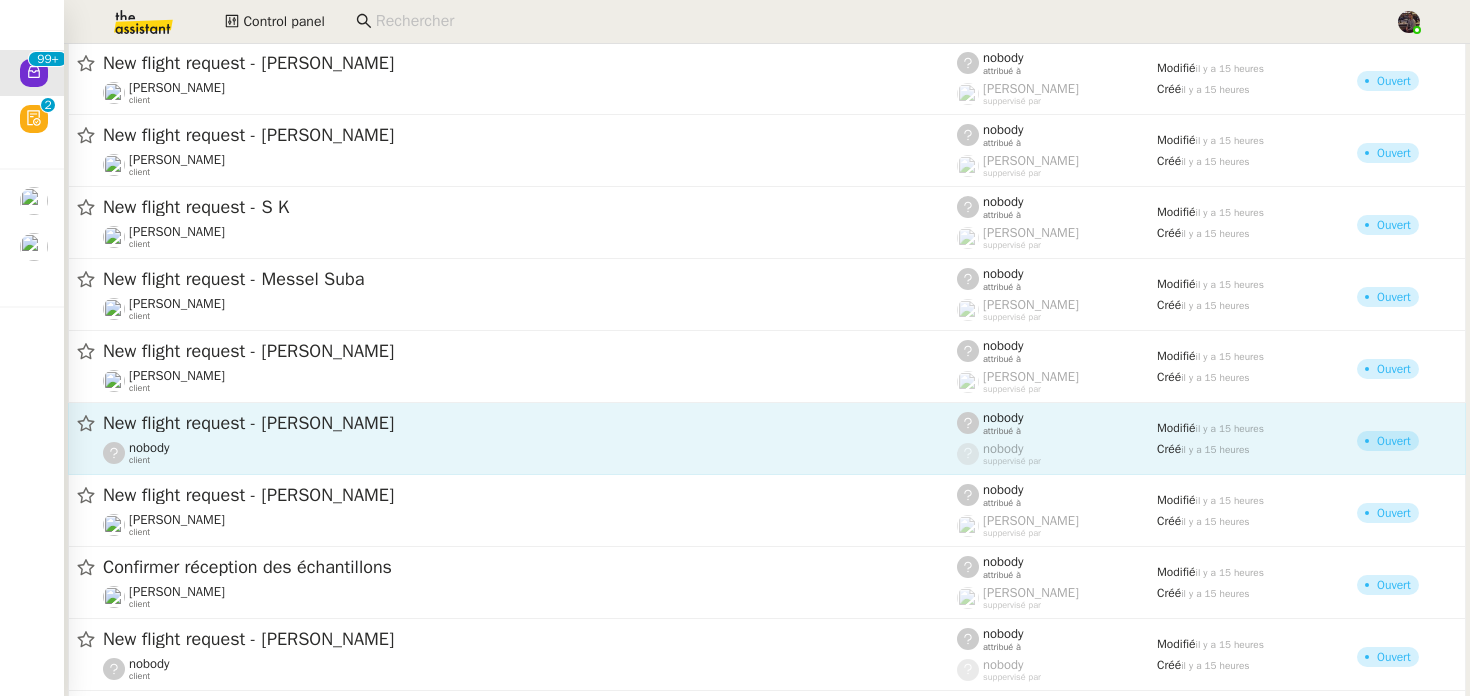 click on "nobody    client" 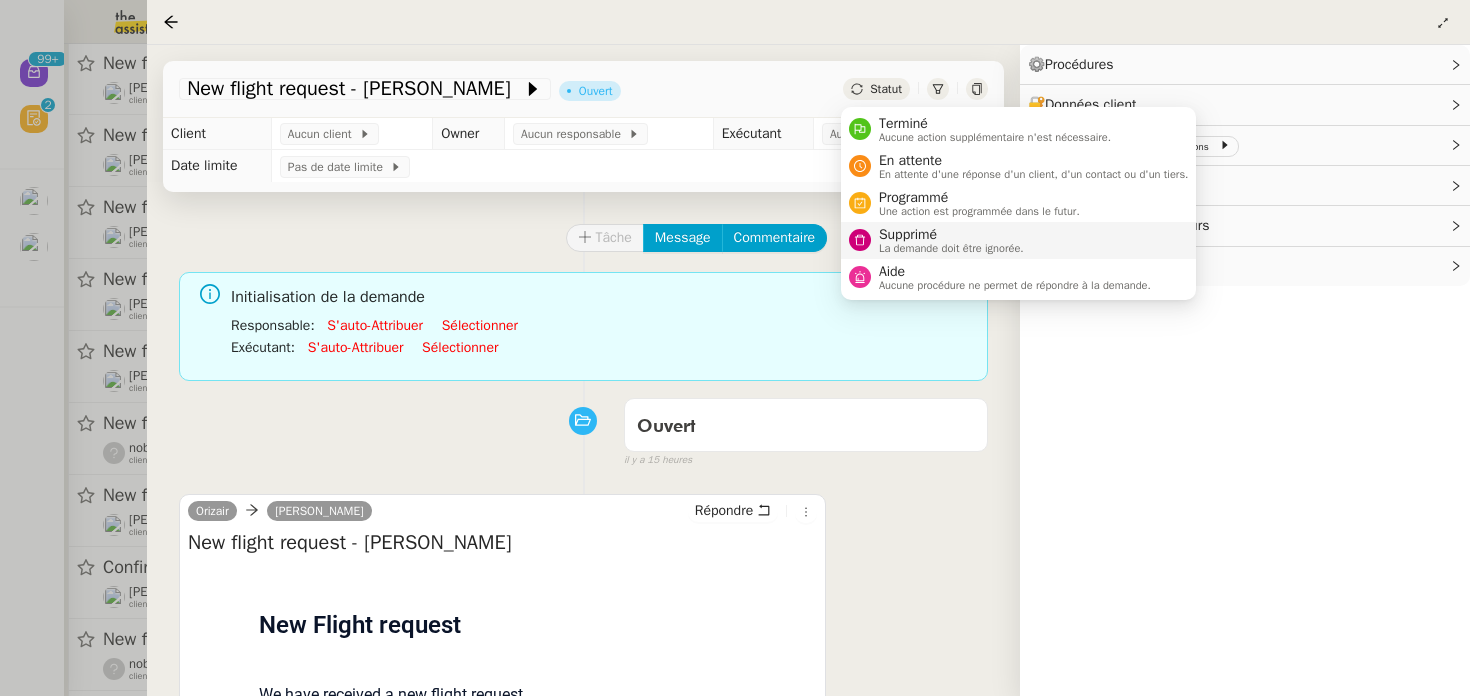 click on "Supprimé" at bounding box center [951, 235] 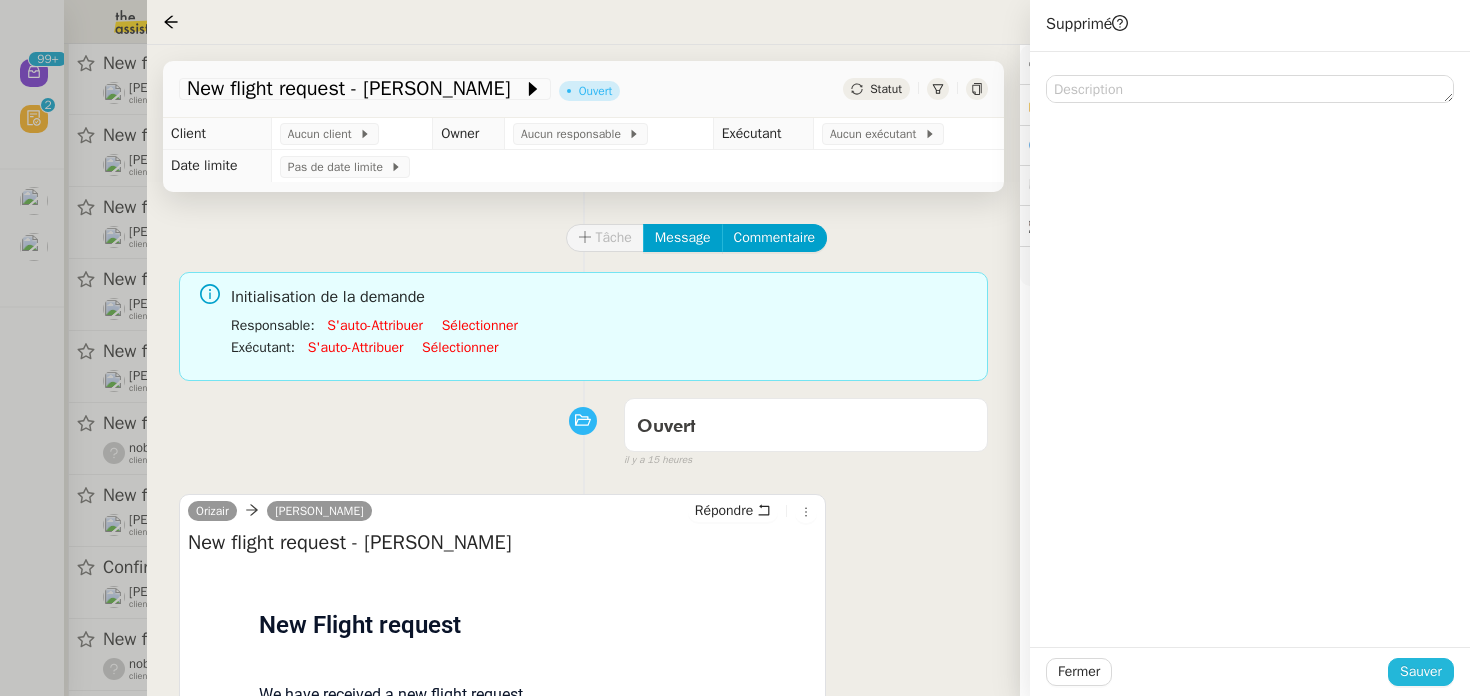 click on "Sauver" 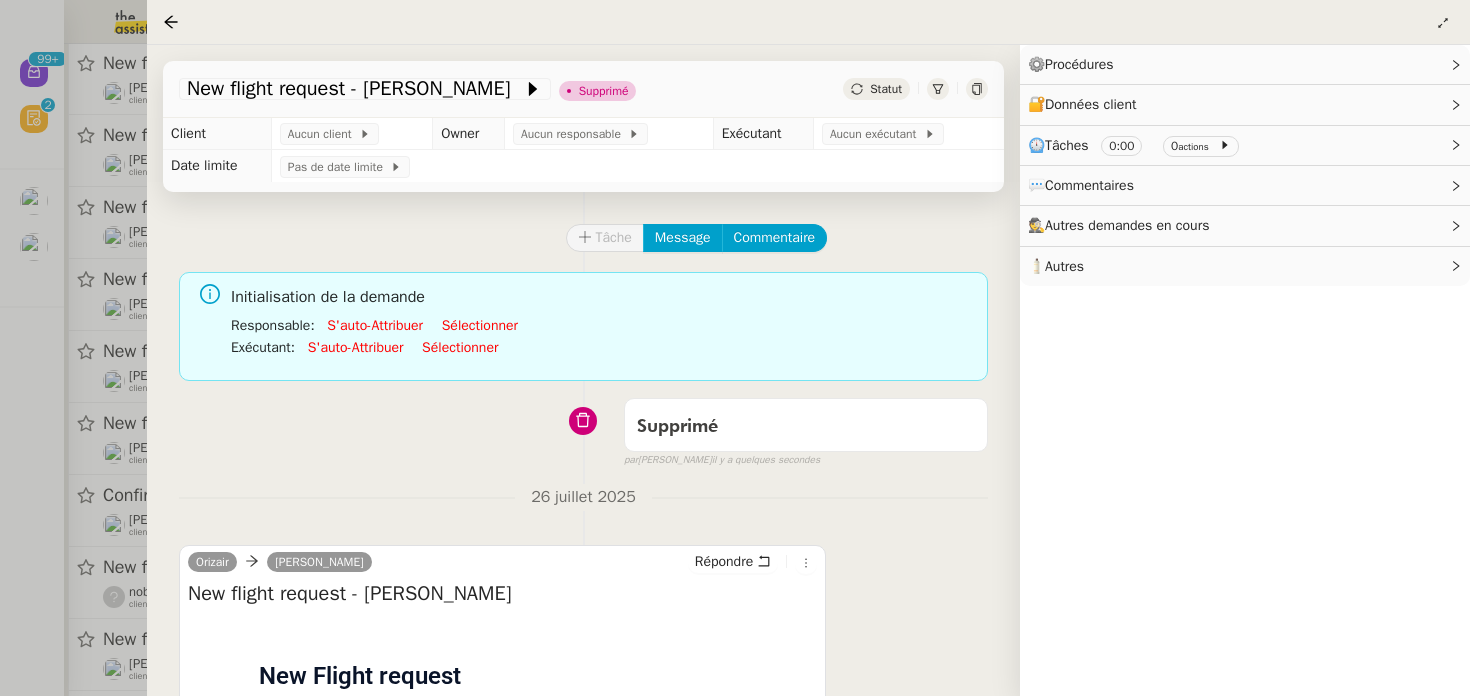 click at bounding box center [735, 348] 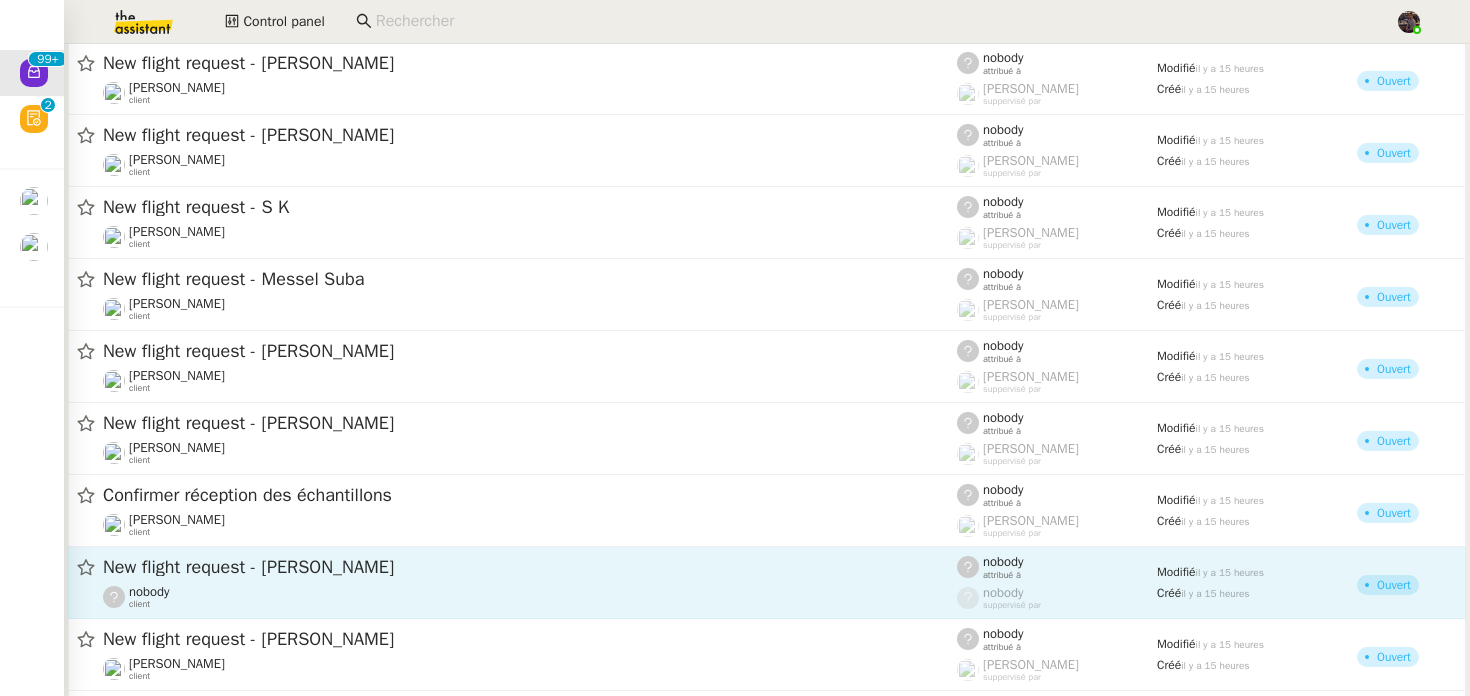 click on "nobody    client" 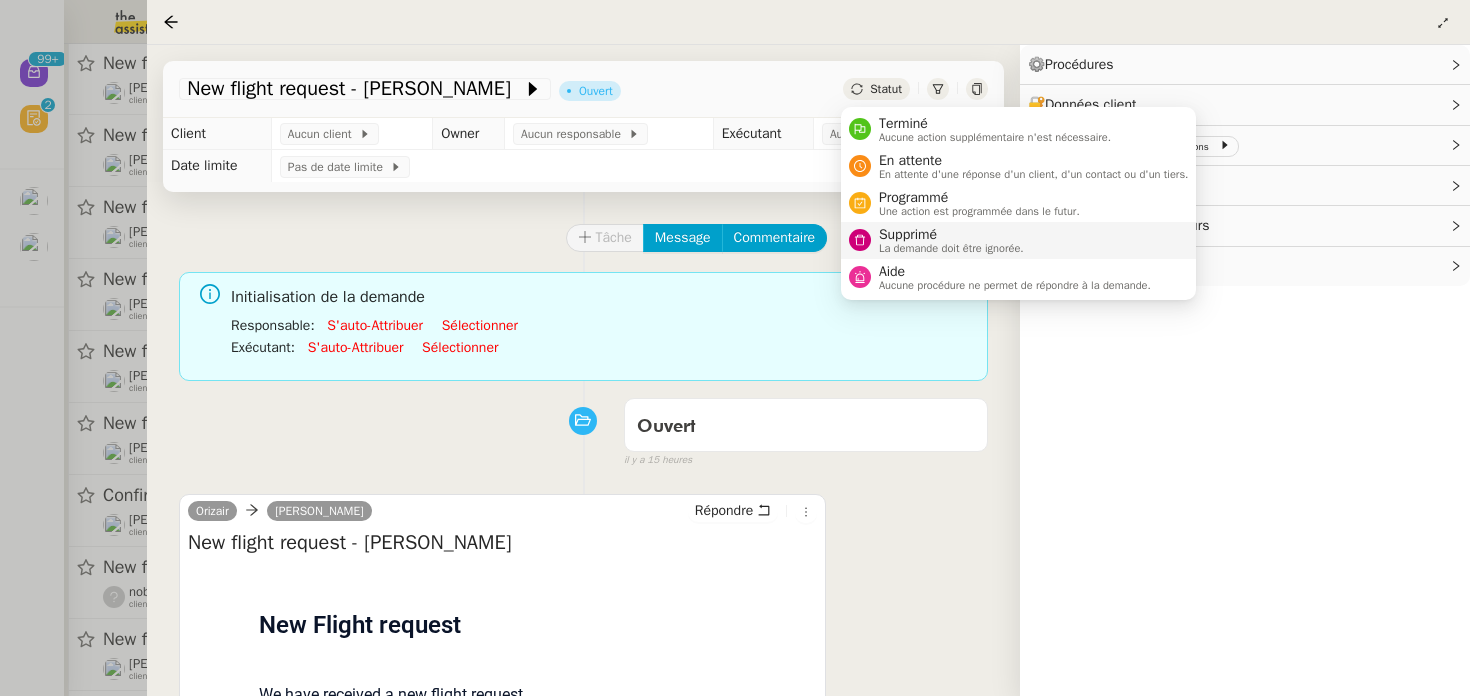 click on "Supprimé" at bounding box center (951, 235) 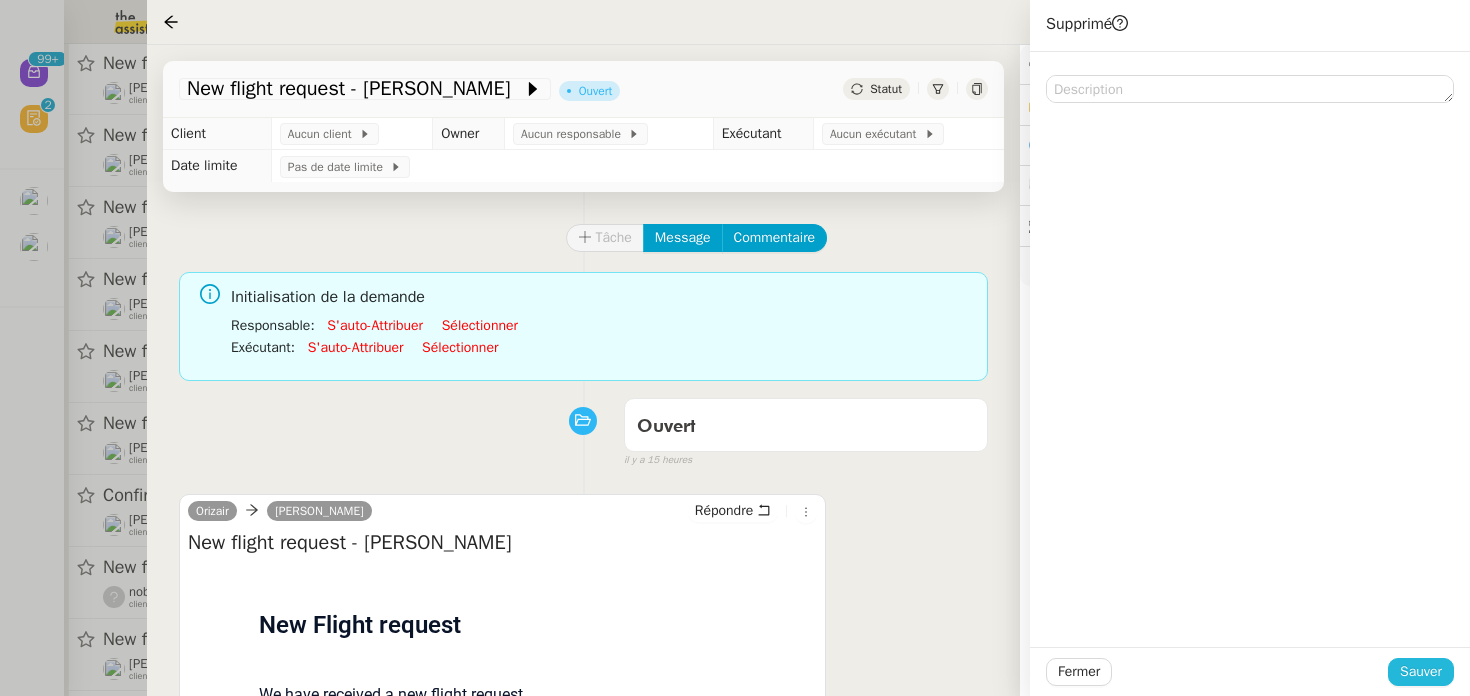 click on "Sauver" 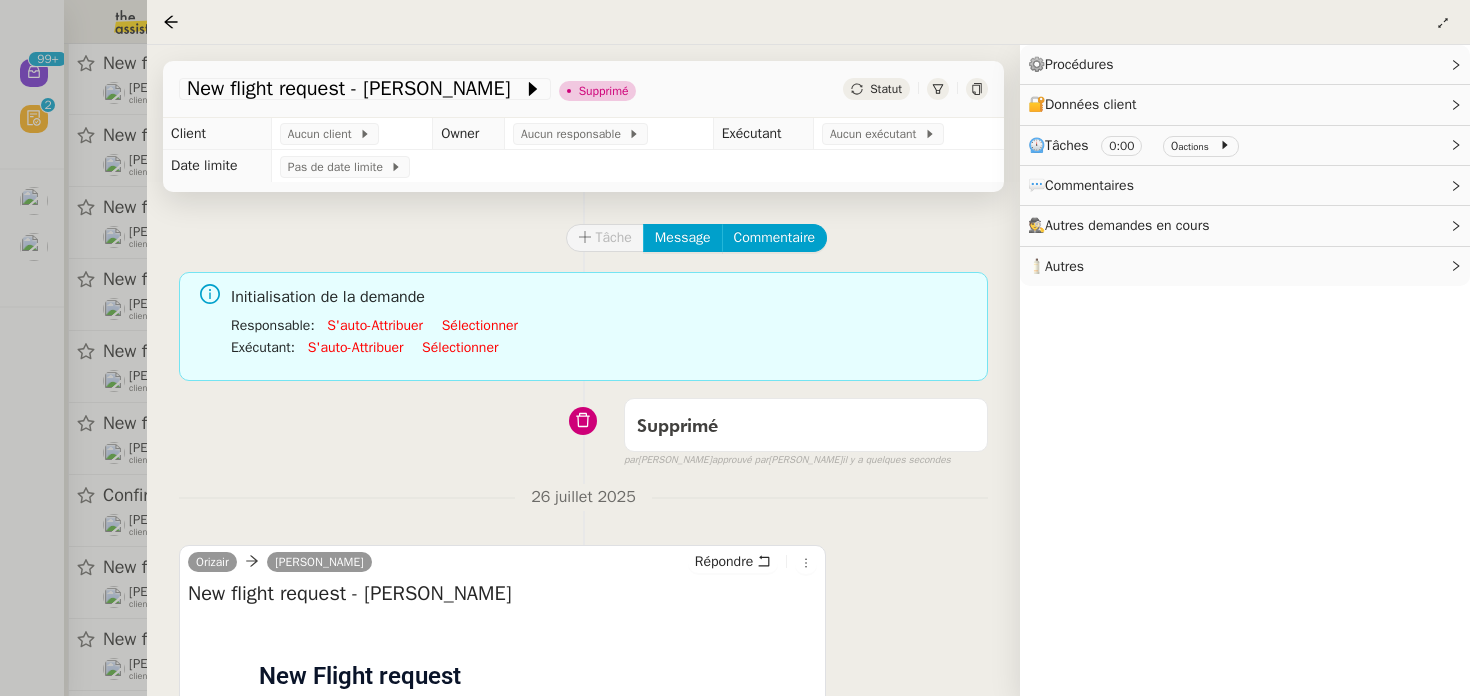 click on "Tâche Message Commentaire Veuillez patienter une erreur s'est produite 👌👌👌 message envoyé ✌️✌️✌️ Veuillez d'abord attribuer un client Une erreur s'est produite, veuillez réessayer Initialisation de la demande Responsable  :      S'auto-attribuer     Sélectionner     Exécutant  :      S'auto-attribuer     Sélectionner     Supprimé false par   Bert C.   approuvé par   Bert C.   il y a quelques secondes 👌👌👌 message envoyé ✌️✌️✌️ une erreur s'est produite 👌👌👌 message envoyé ✌️✌️✌️ Votre message va être revu ✌️✌️✌️ une erreur s'est produite La taille des fichiers doit être de 10Mb au maximum. 26 juillet 2025  Orizair      Josephine Kelly  Répondre New flight request - Jean CARPENTIER
Flight request created by Jean CARPENTIER
New Flight request
Phone:" 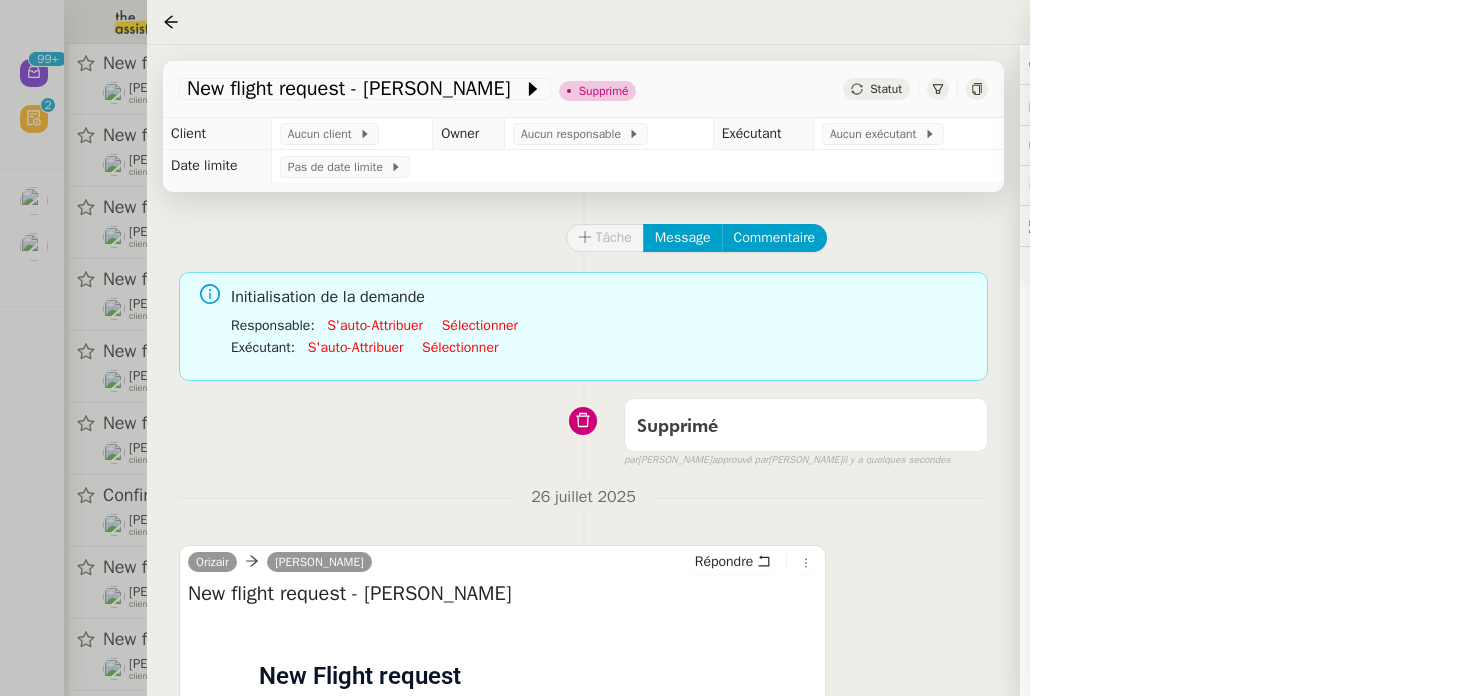 click at bounding box center (735, 348) 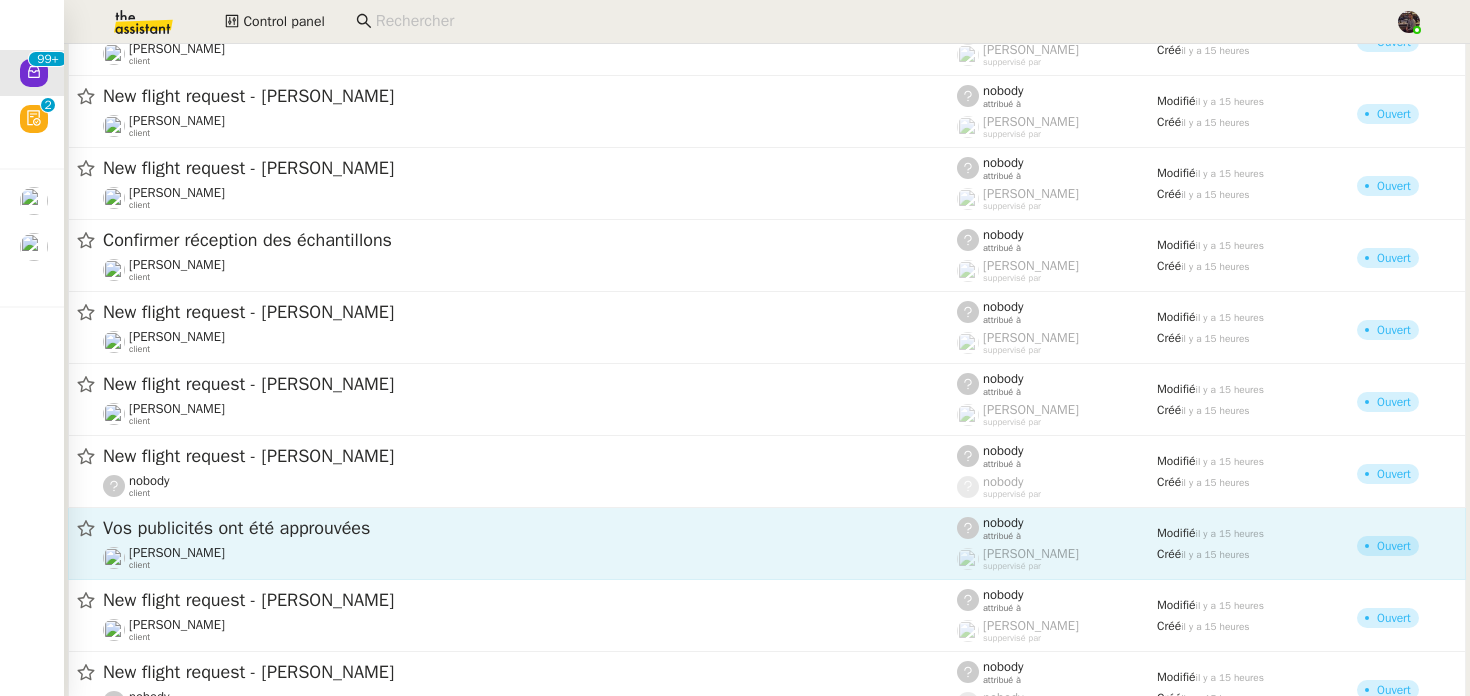 scroll, scrollTop: 14110, scrollLeft: 0, axis: vertical 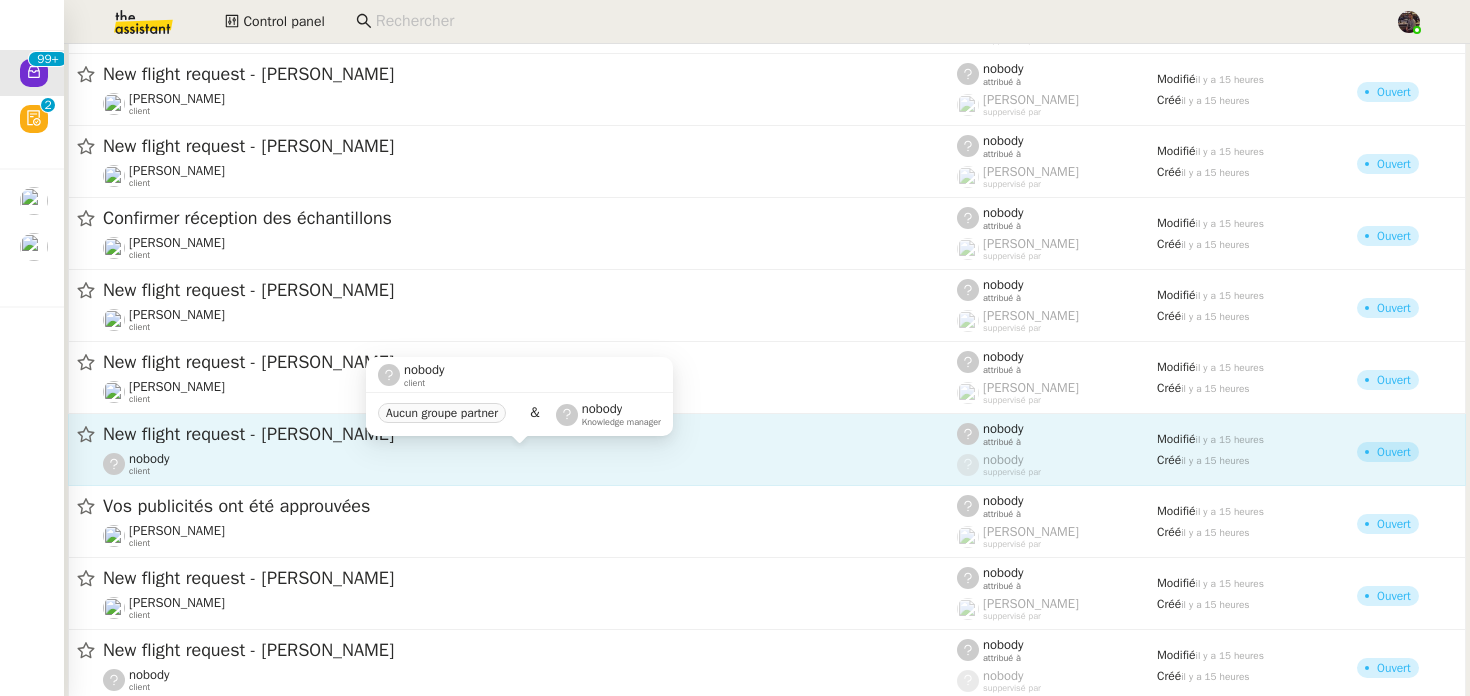 click on "nobody    client" 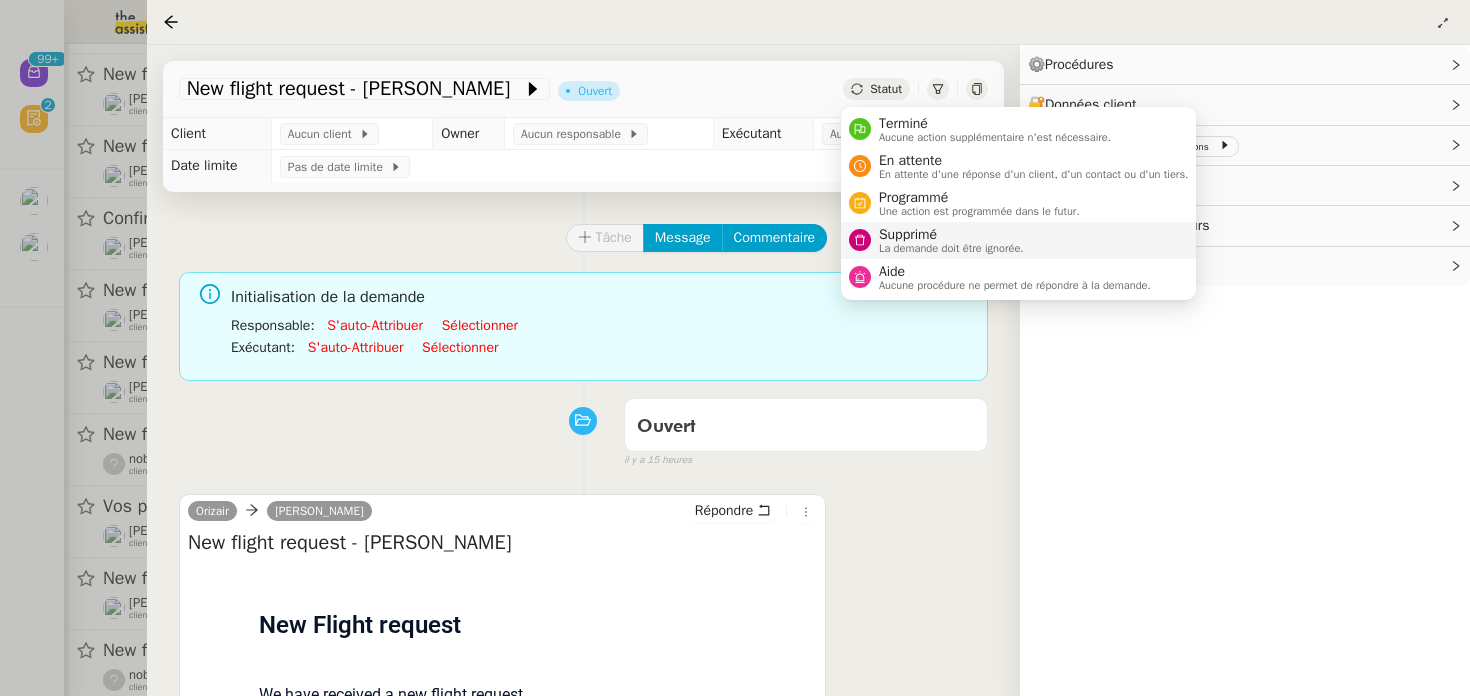 click on "Supprimé" at bounding box center (951, 235) 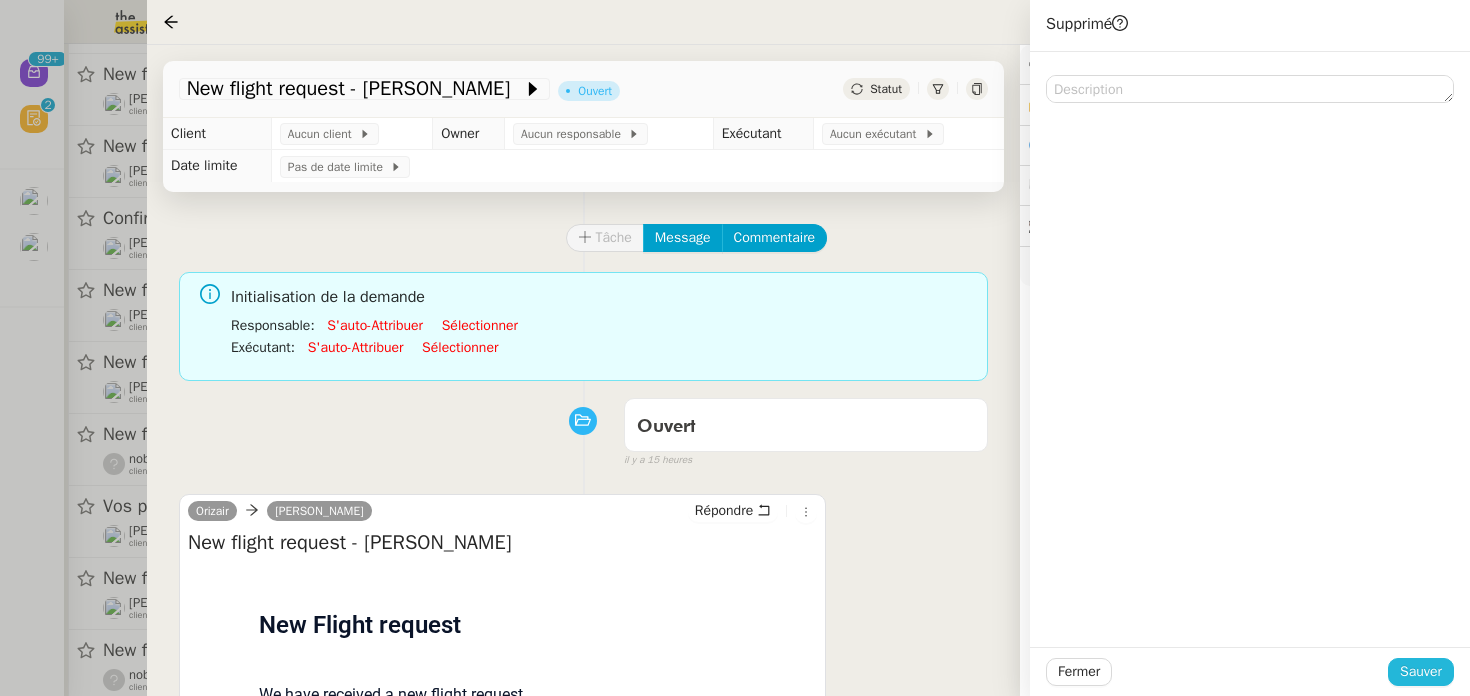 click on "Sauver" 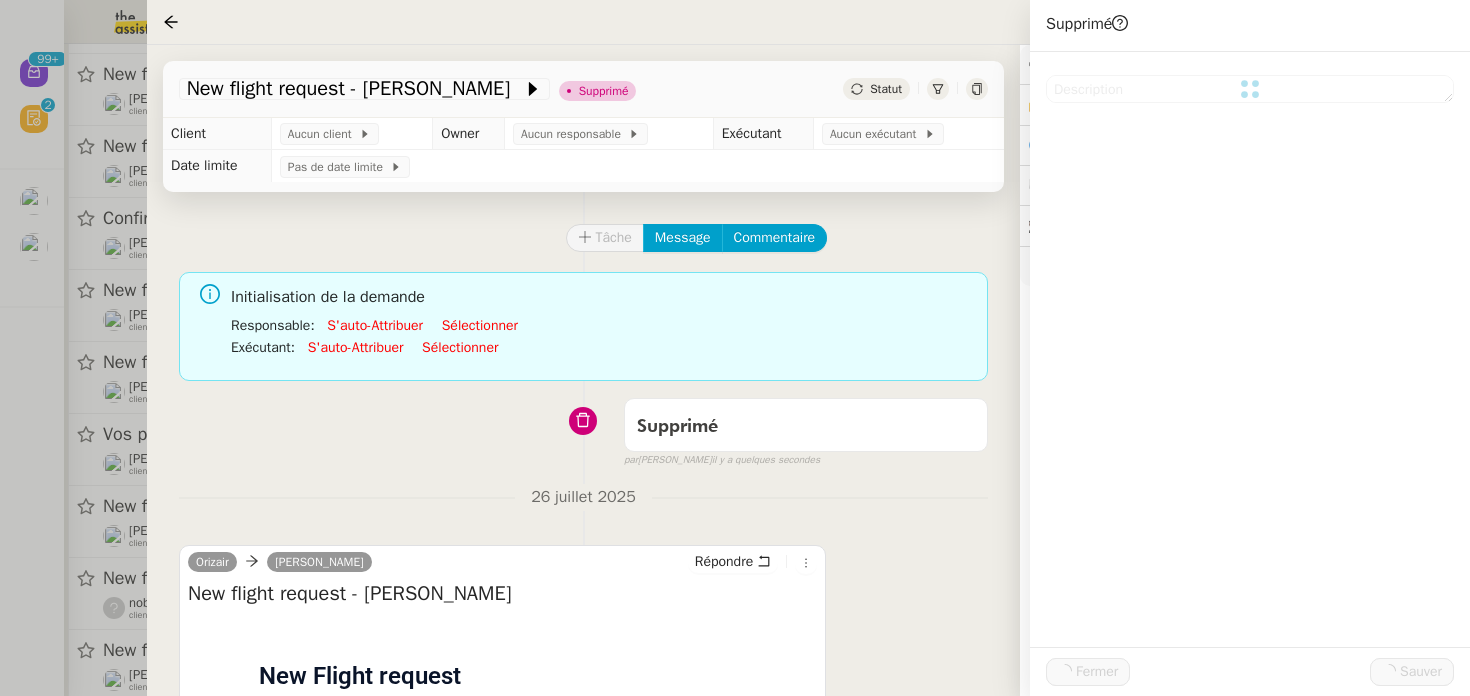 click at bounding box center [735, 348] 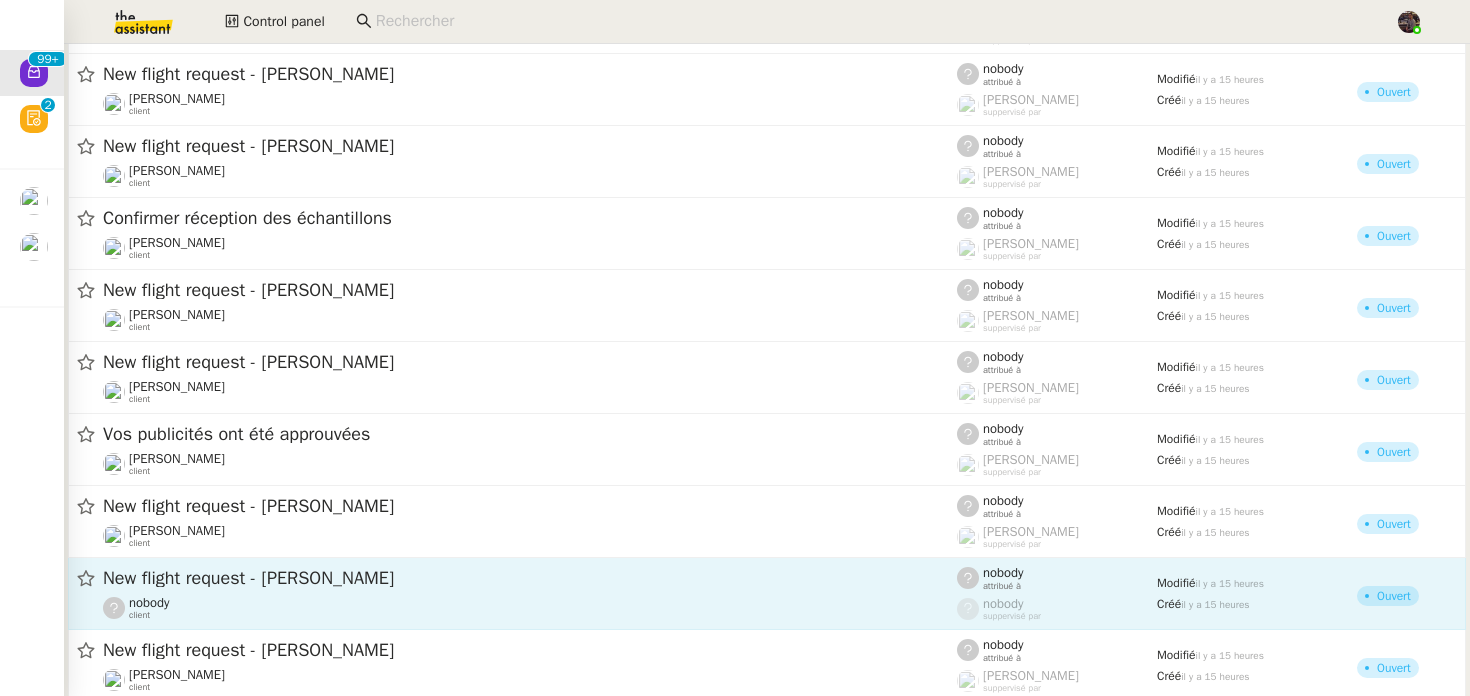 click on "nobody    client" 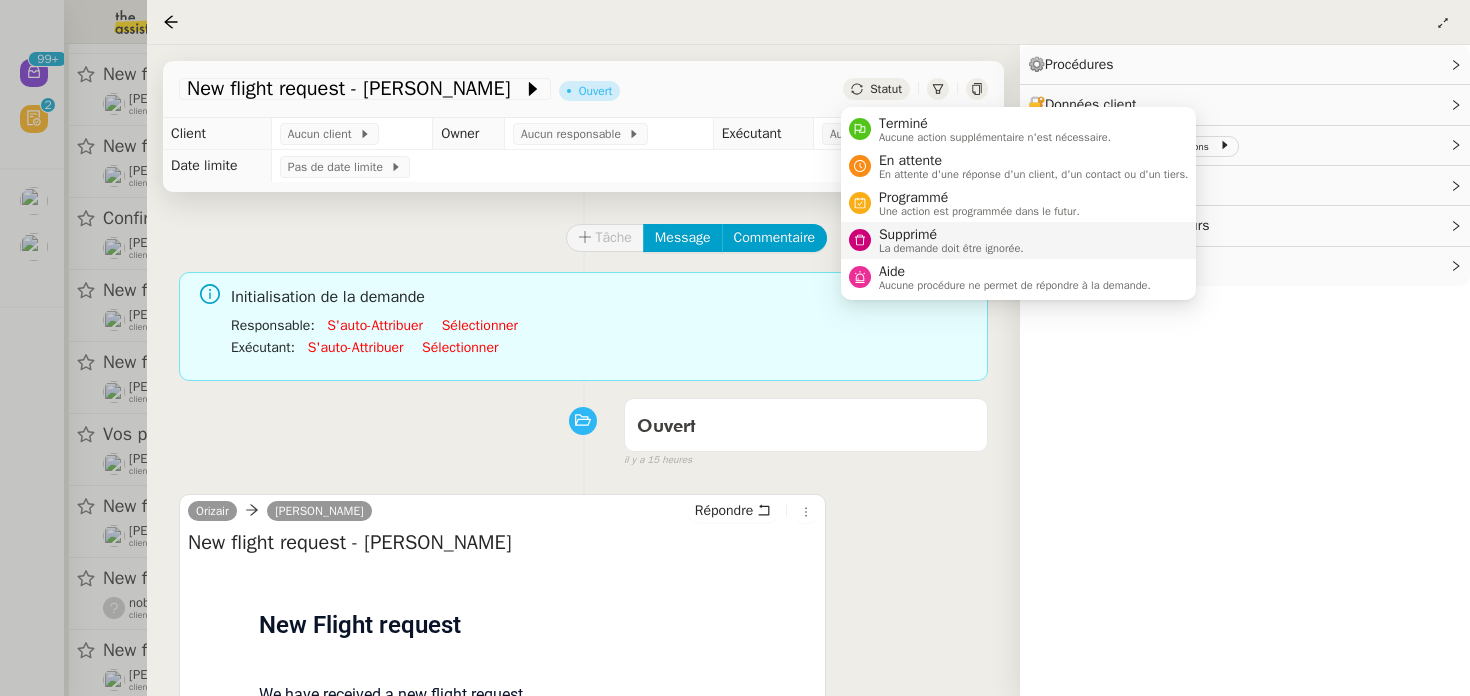 click on "Supprimé" at bounding box center (951, 235) 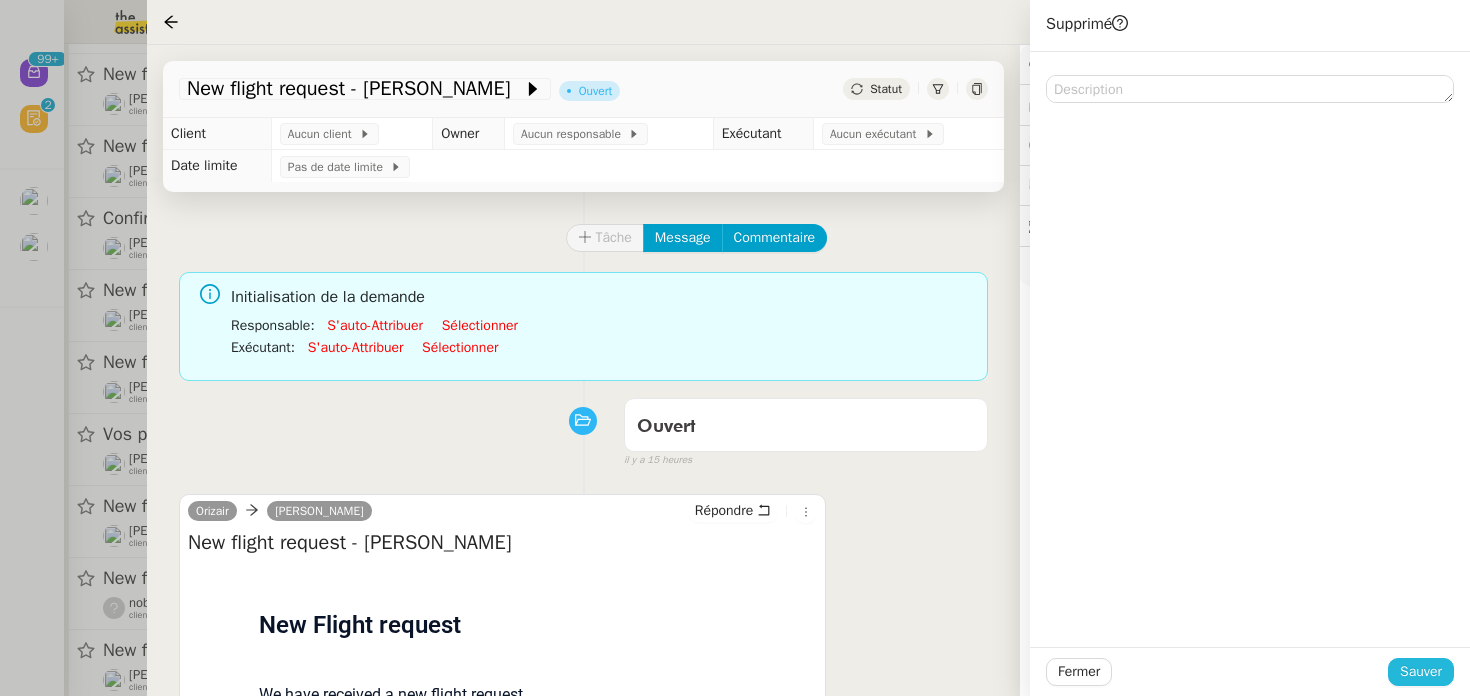 click on "Sauver" 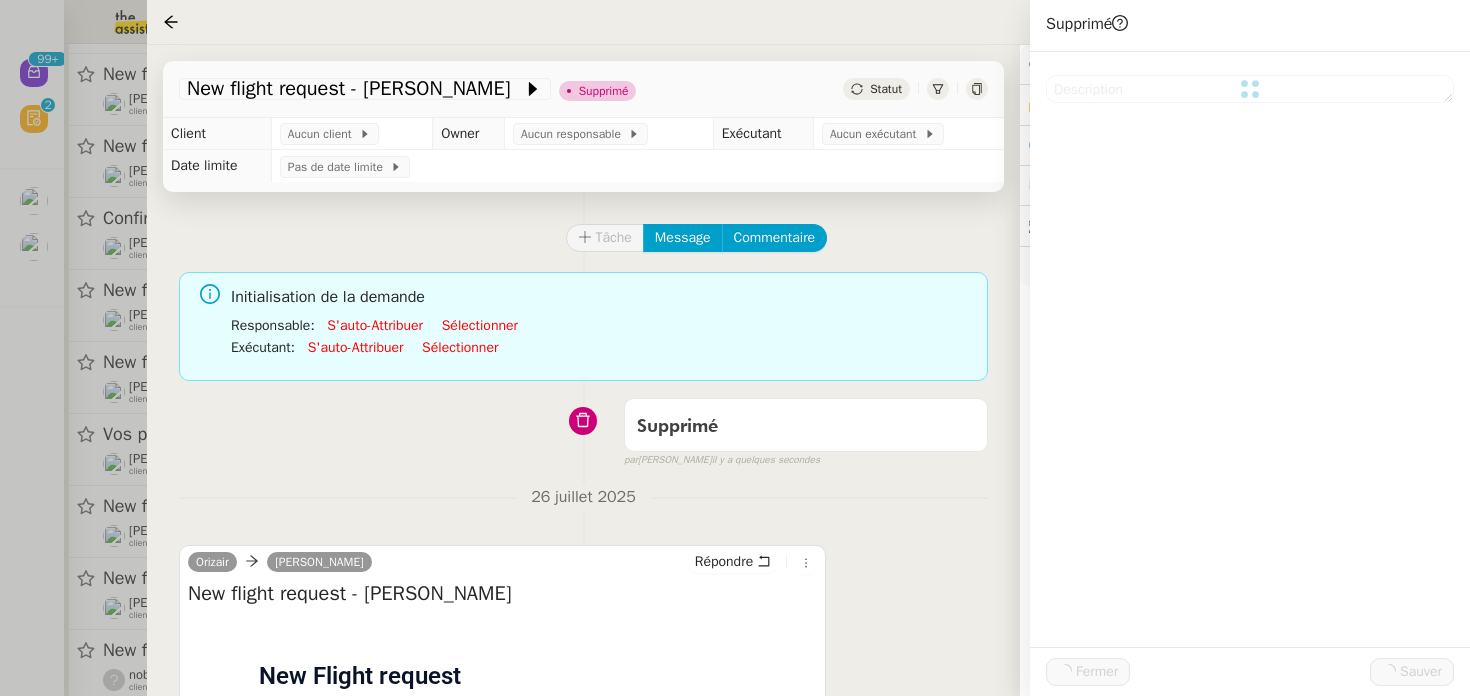 click at bounding box center [735, 348] 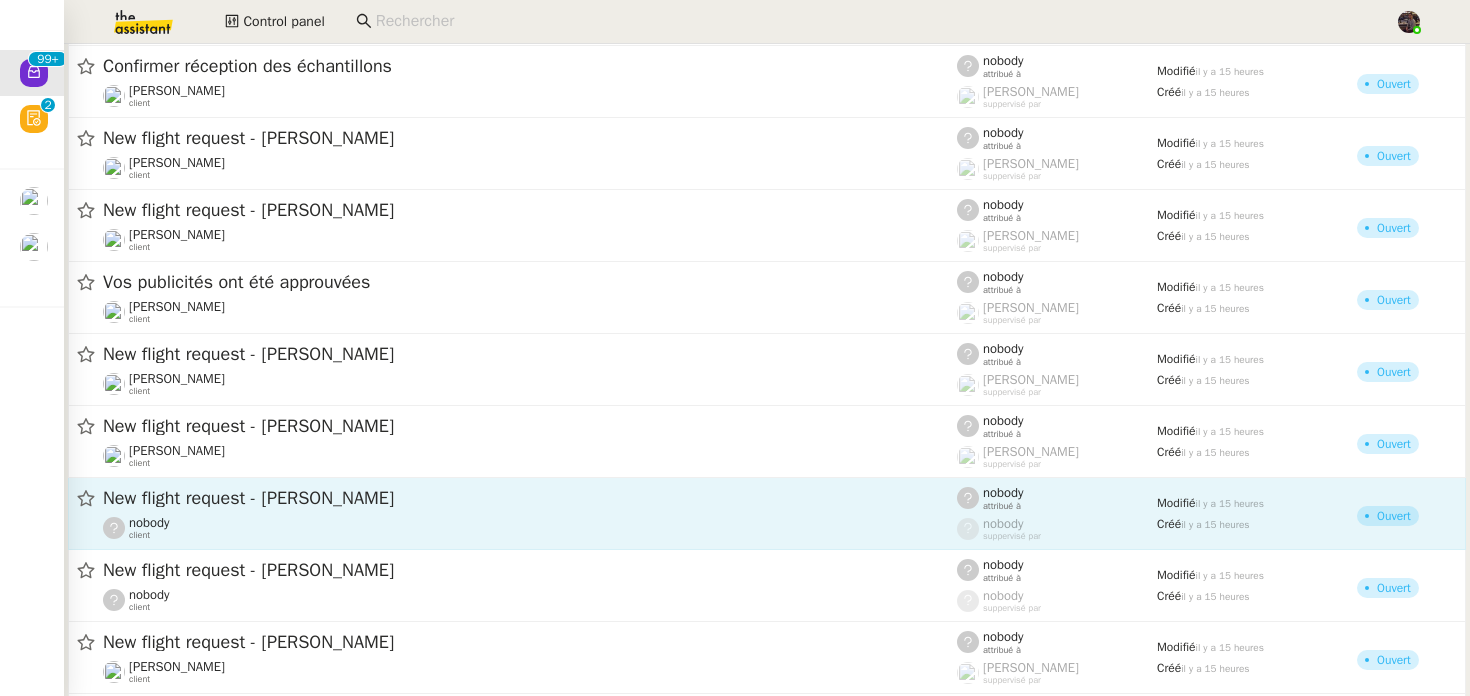 scroll, scrollTop: 14379, scrollLeft: 0, axis: vertical 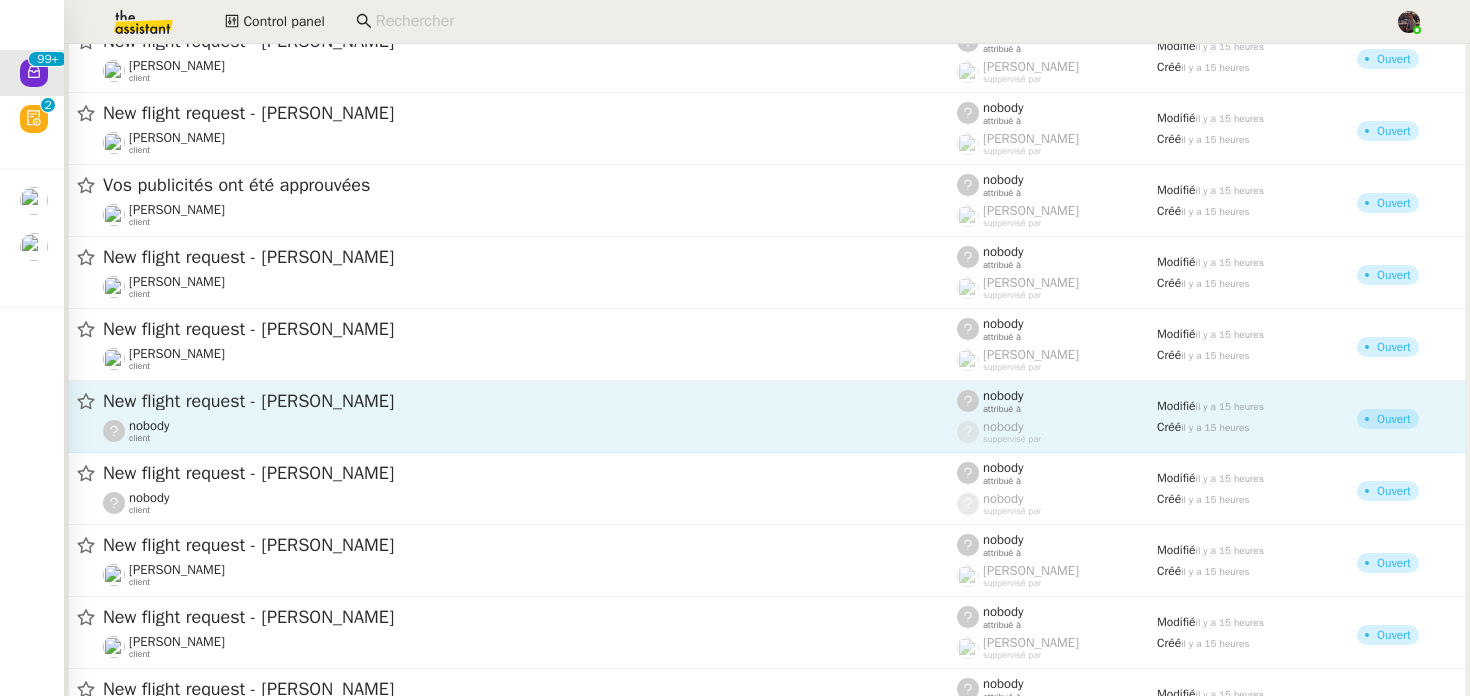 click on "New flight request - [PERSON_NAME]" 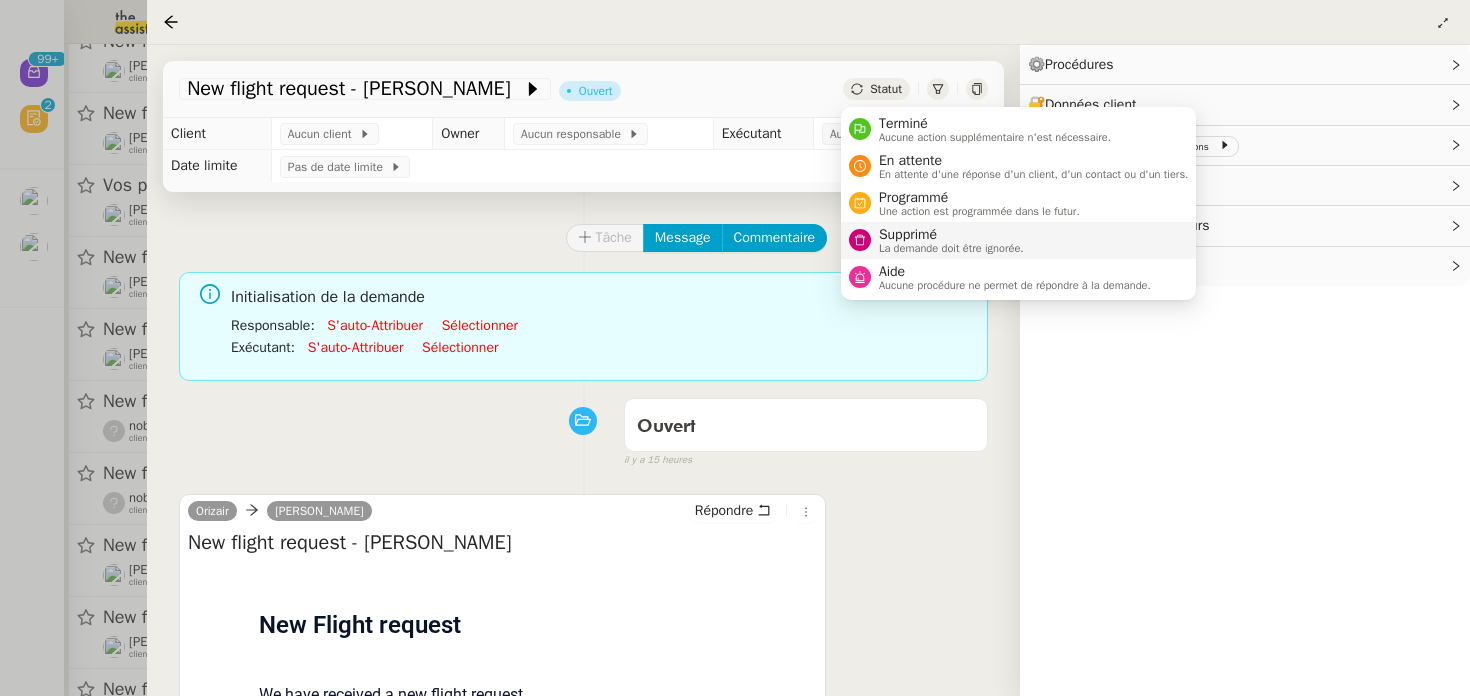 click on "La demande doit être ignorée." at bounding box center (951, 248) 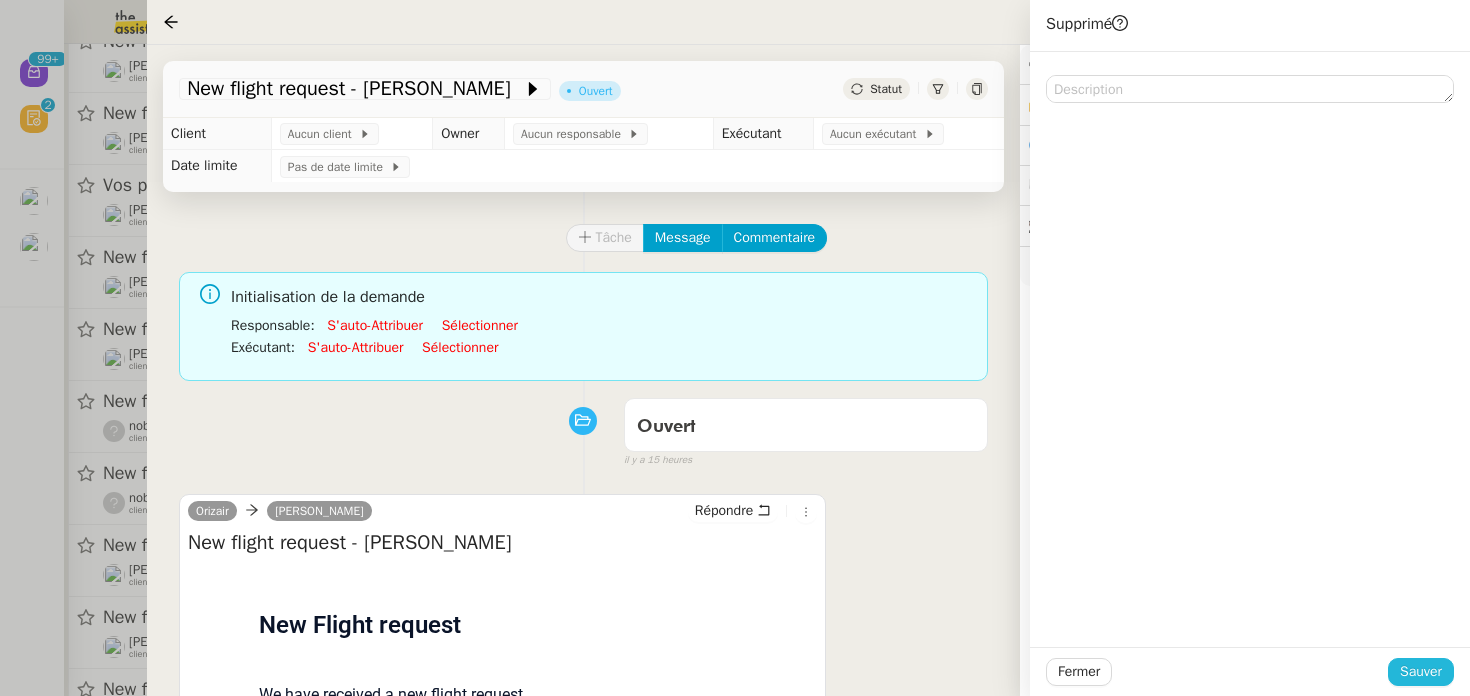 click on "Sauver" 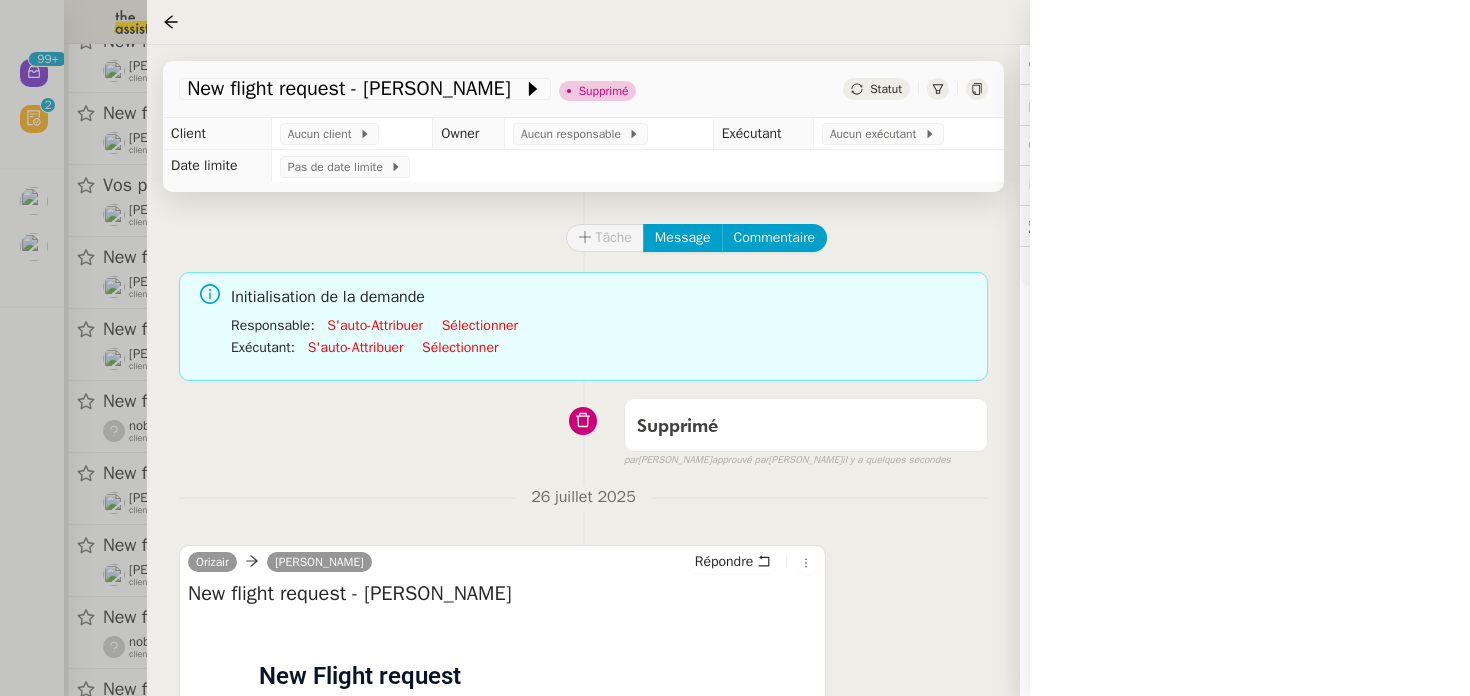 click at bounding box center (735, 348) 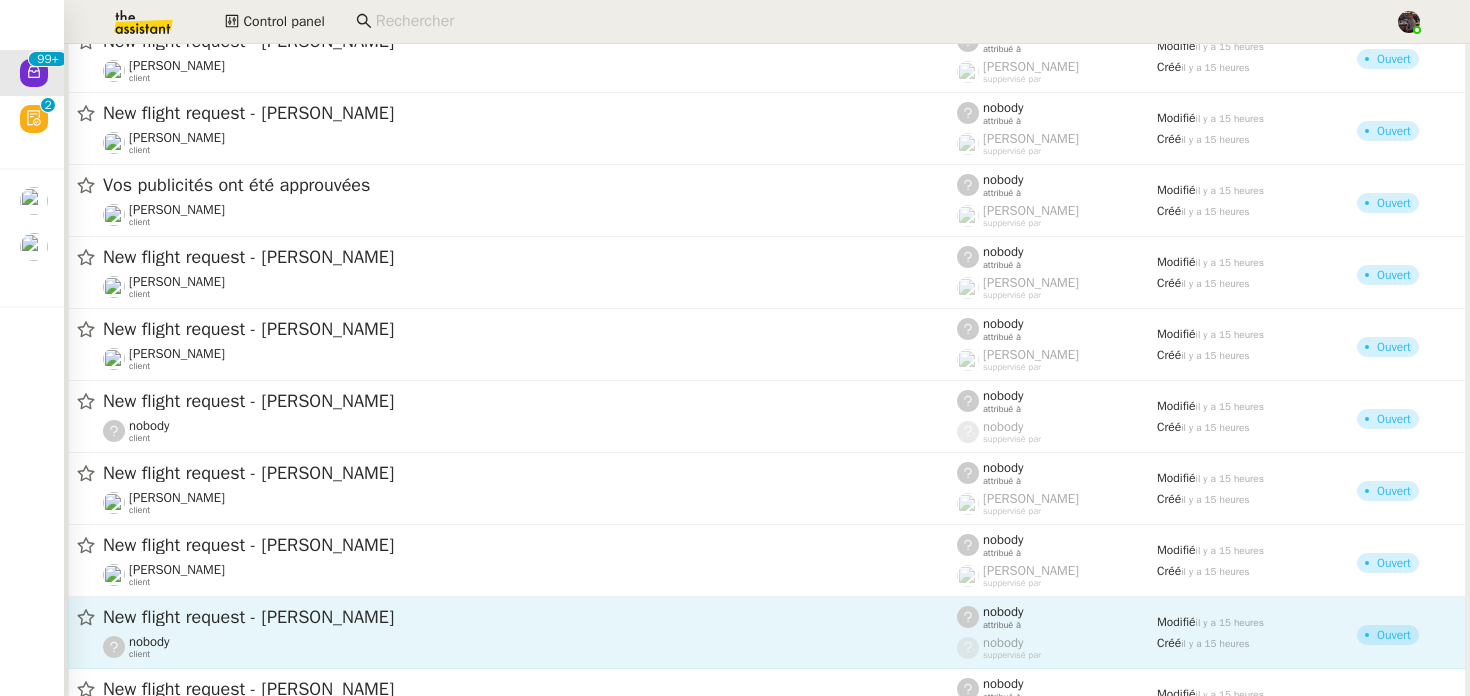 click on "New flight request - [PERSON_NAME]" 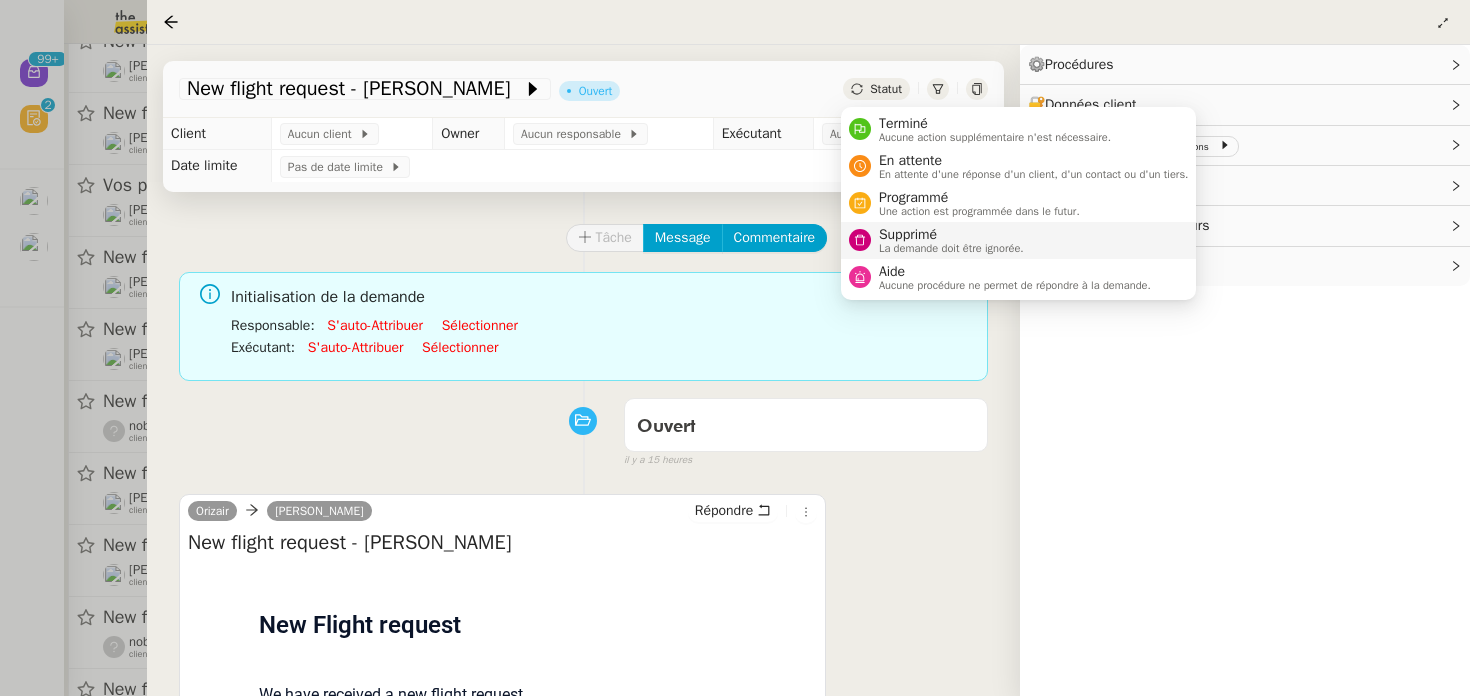 click on "La demande doit être ignorée." at bounding box center [951, 248] 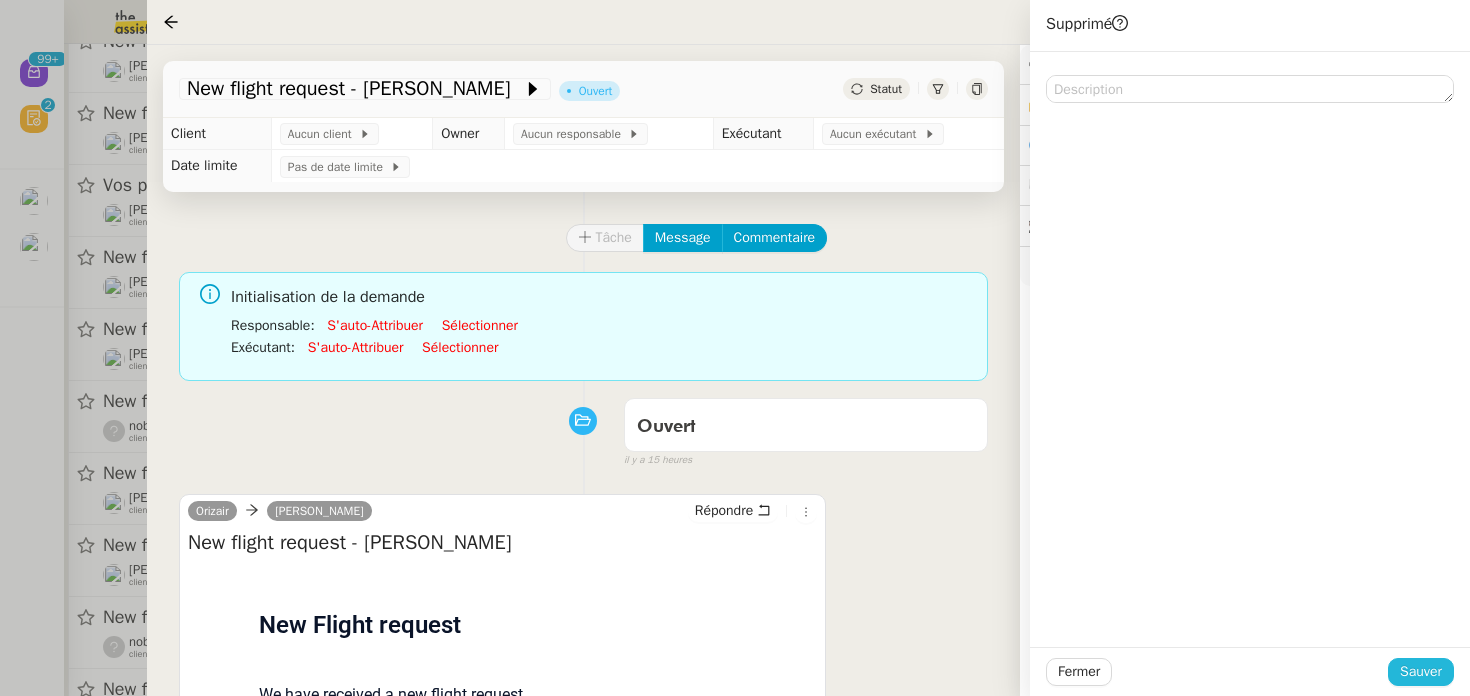 click on "Sauver" 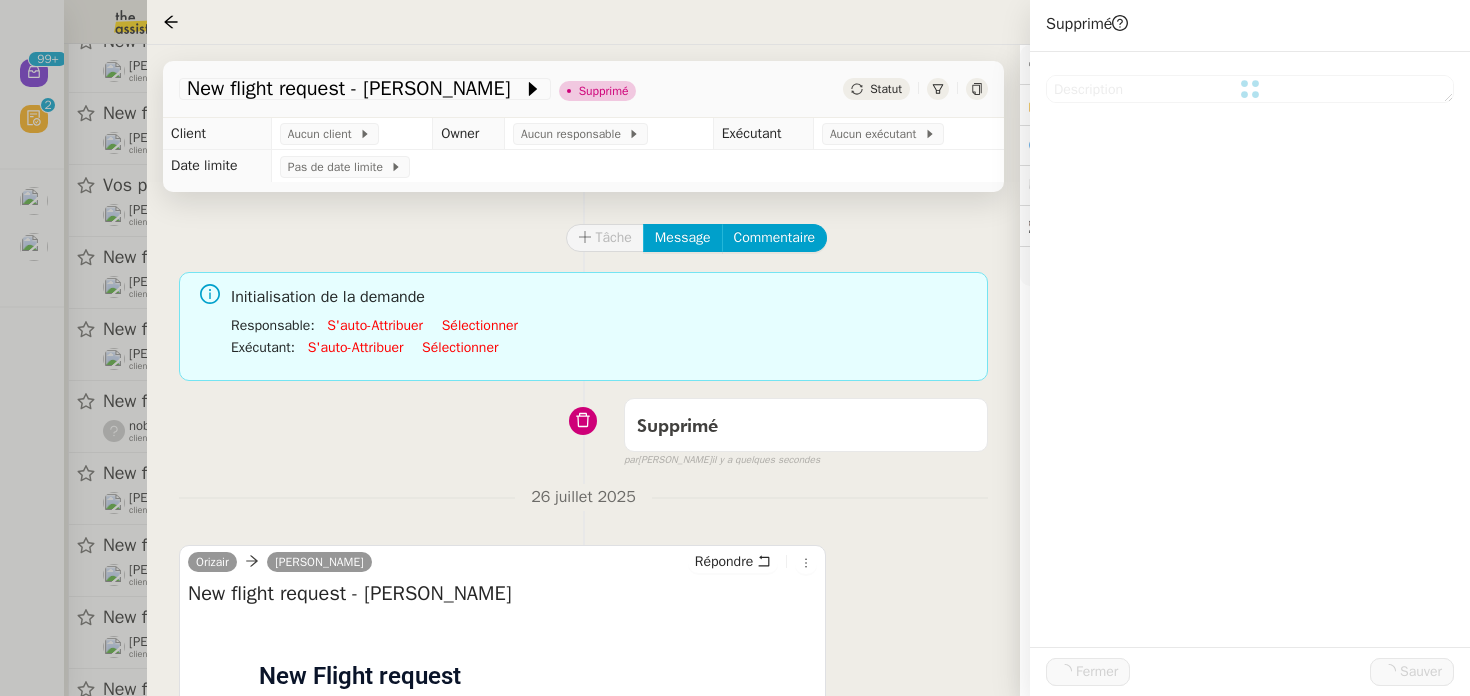 click at bounding box center (735, 348) 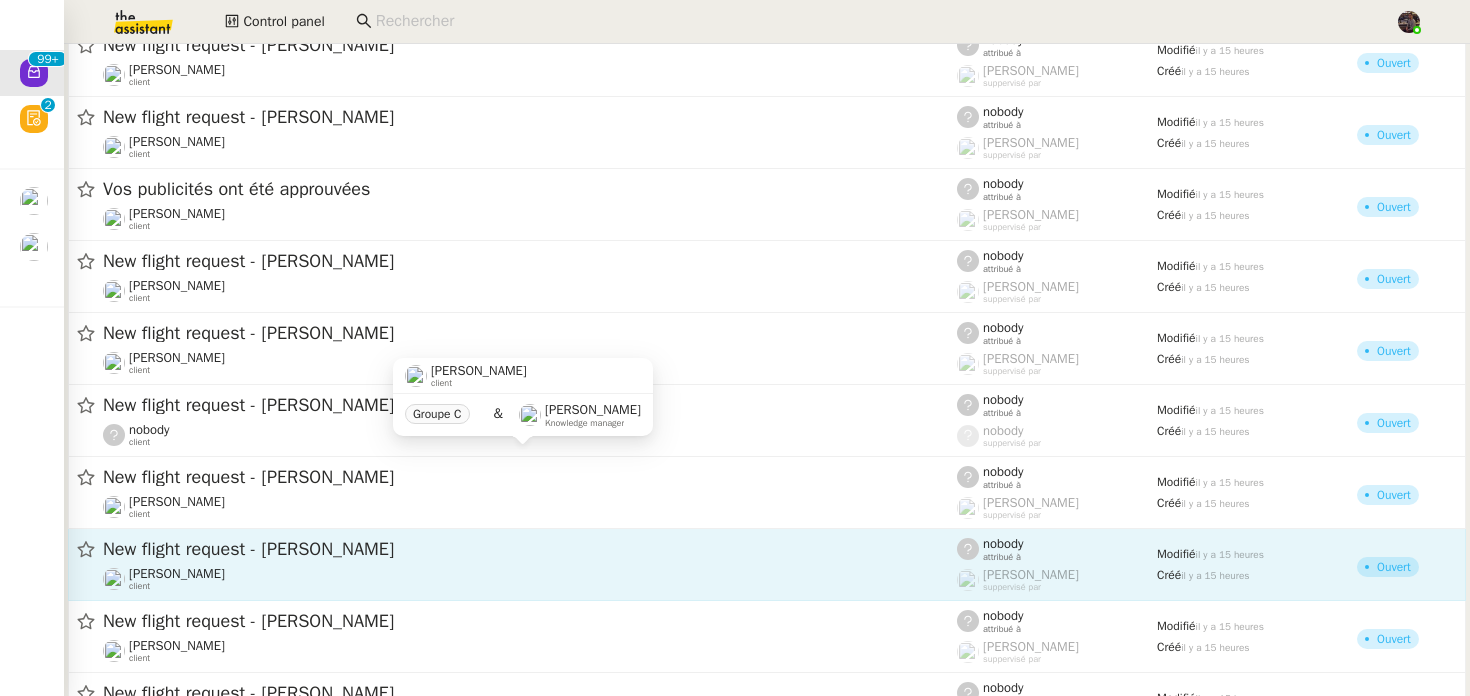 scroll, scrollTop: 14526, scrollLeft: 0, axis: vertical 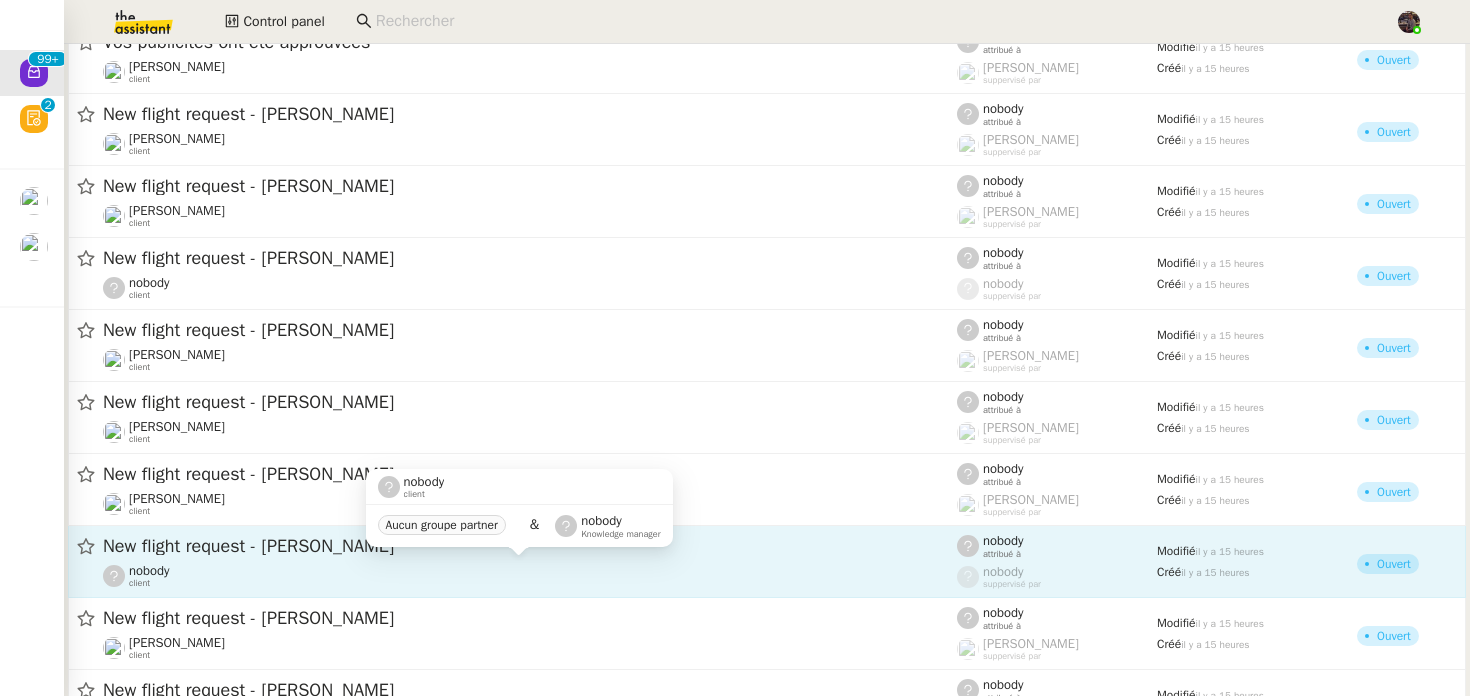 click on "nobody    client" 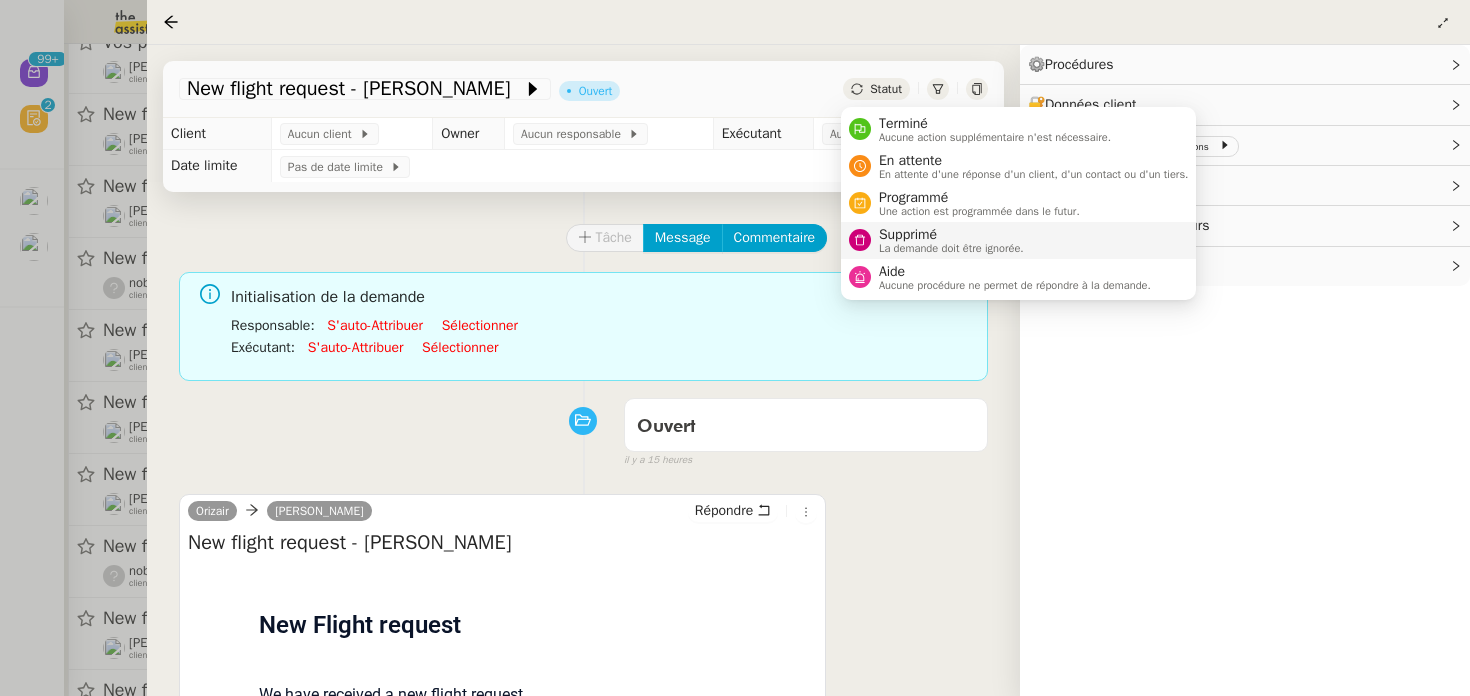 click on "La demande doit être ignorée." at bounding box center [951, 248] 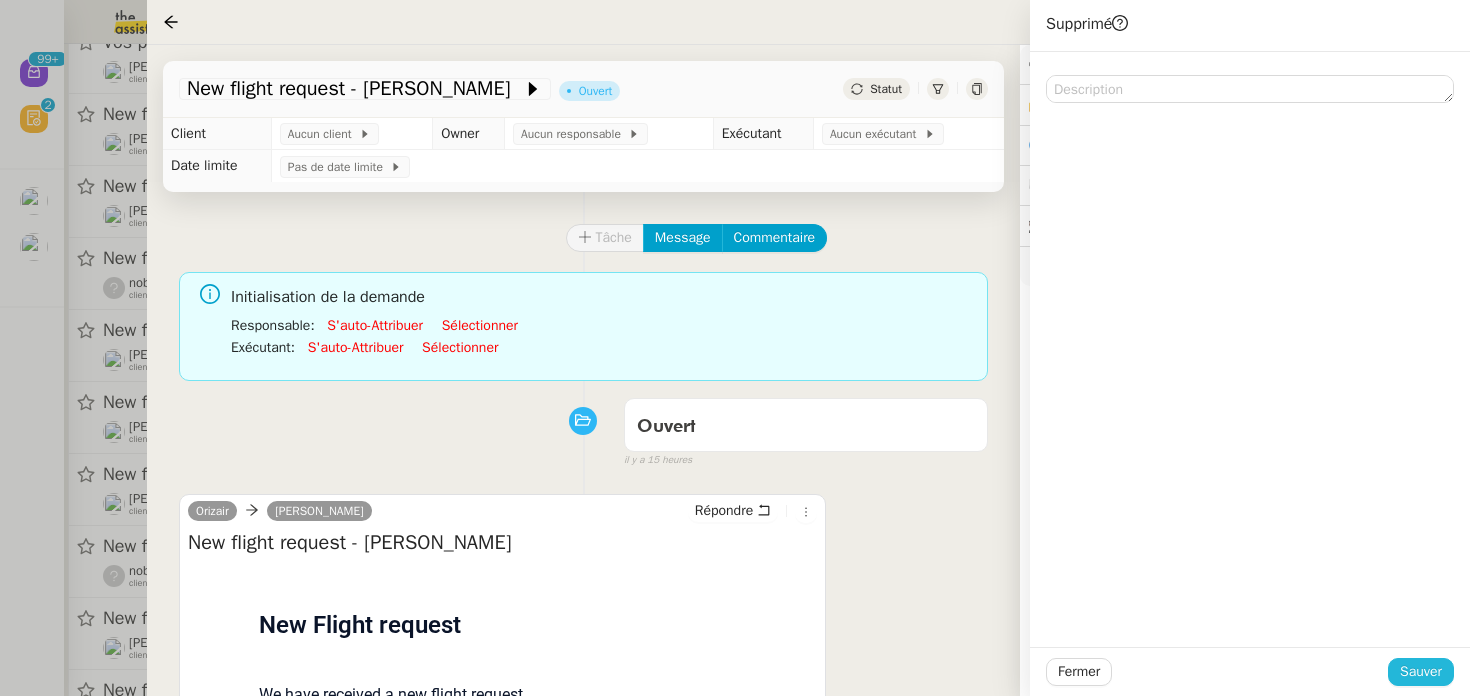 click on "Sauver" 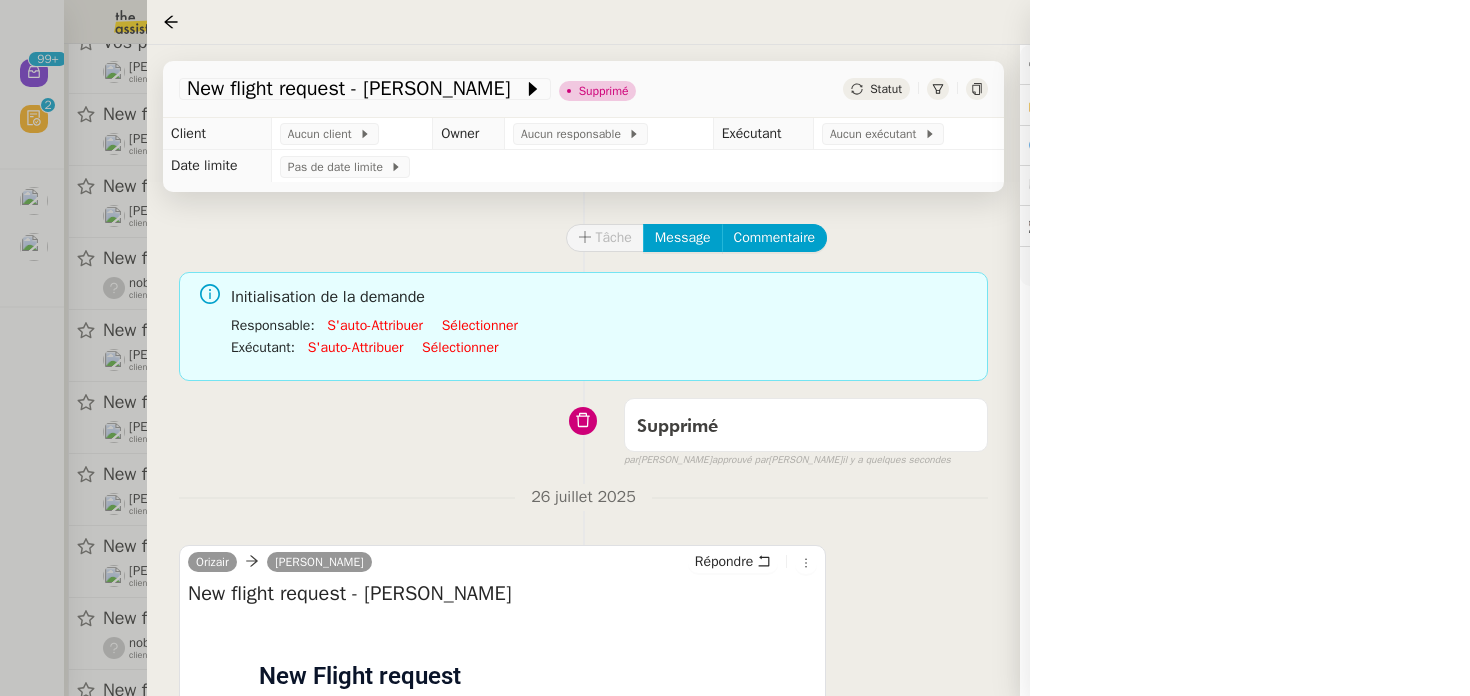 click at bounding box center [735, 348] 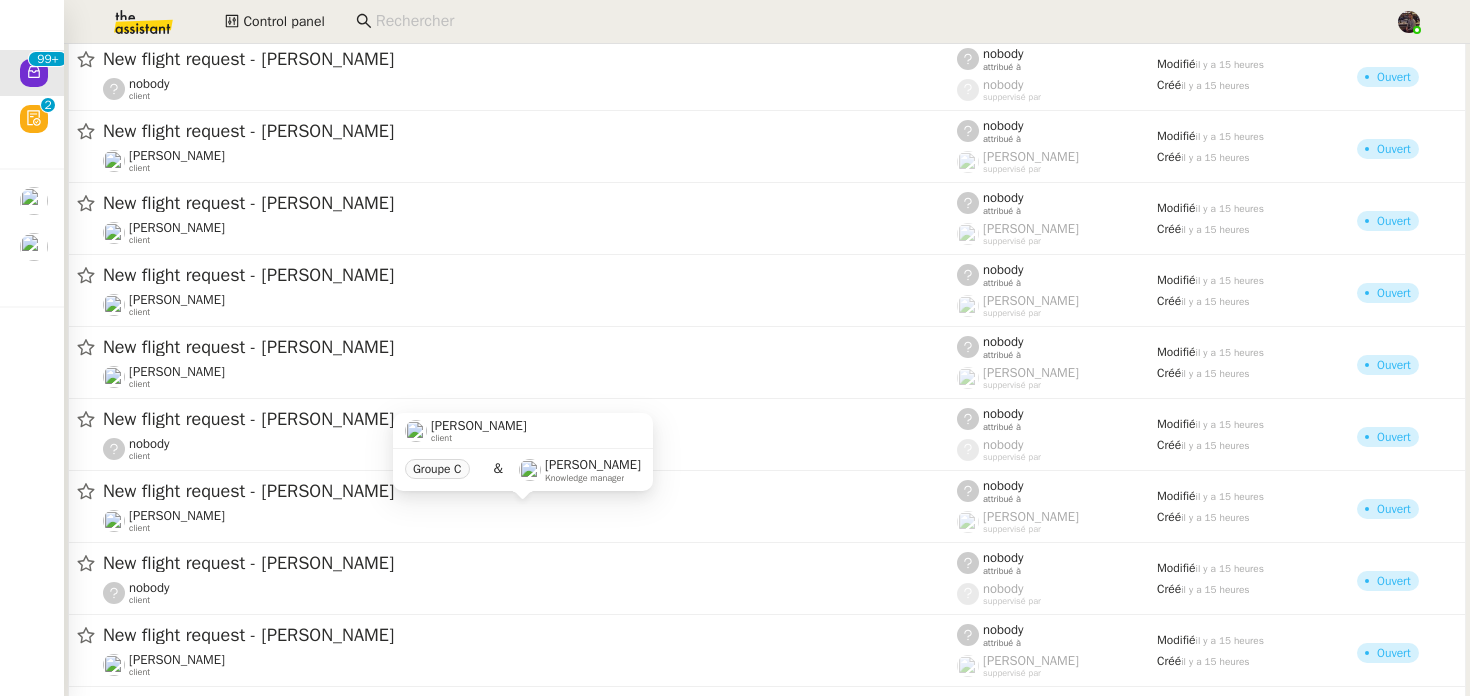 scroll, scrollTop: 14738, scrollLeft: 0, axis: vertical 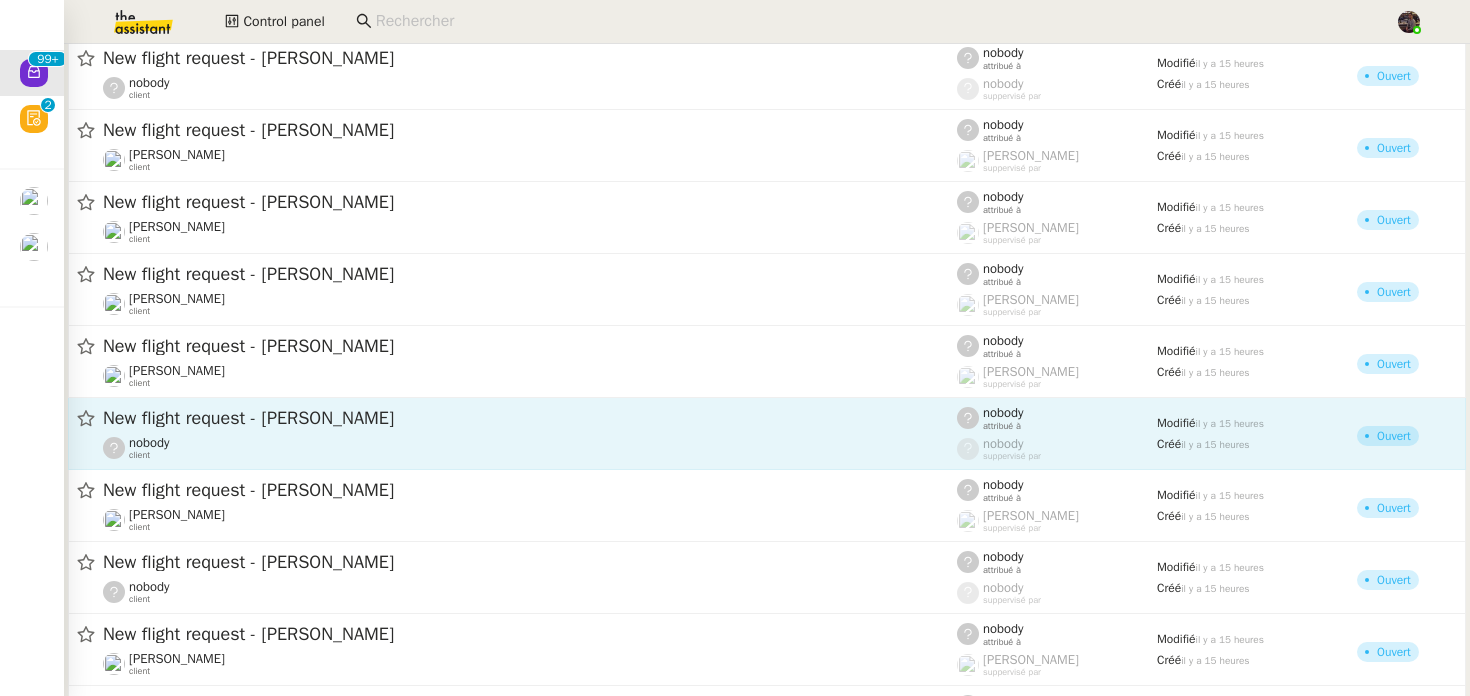 click on "New flight request - [PERSON_NAME]" 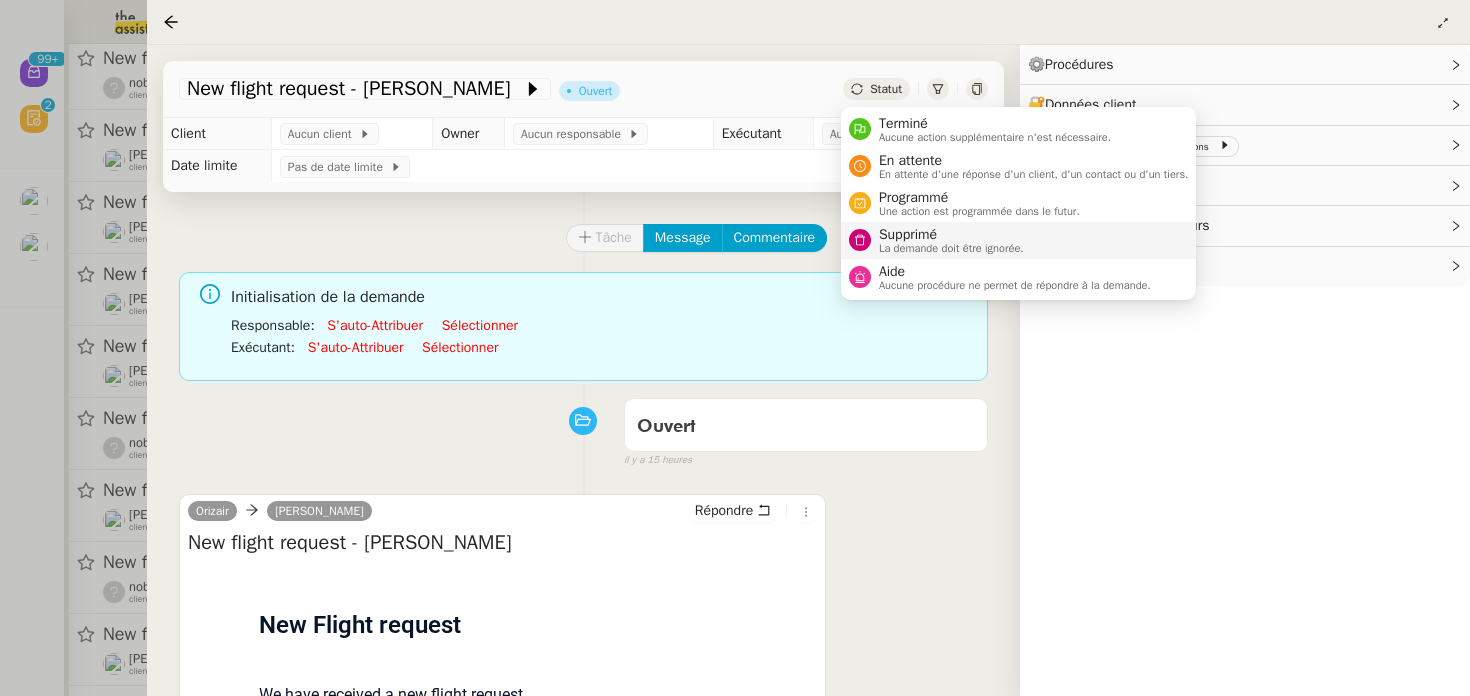click on "La demande doit être ignorée." at bounding box center [951, 248] 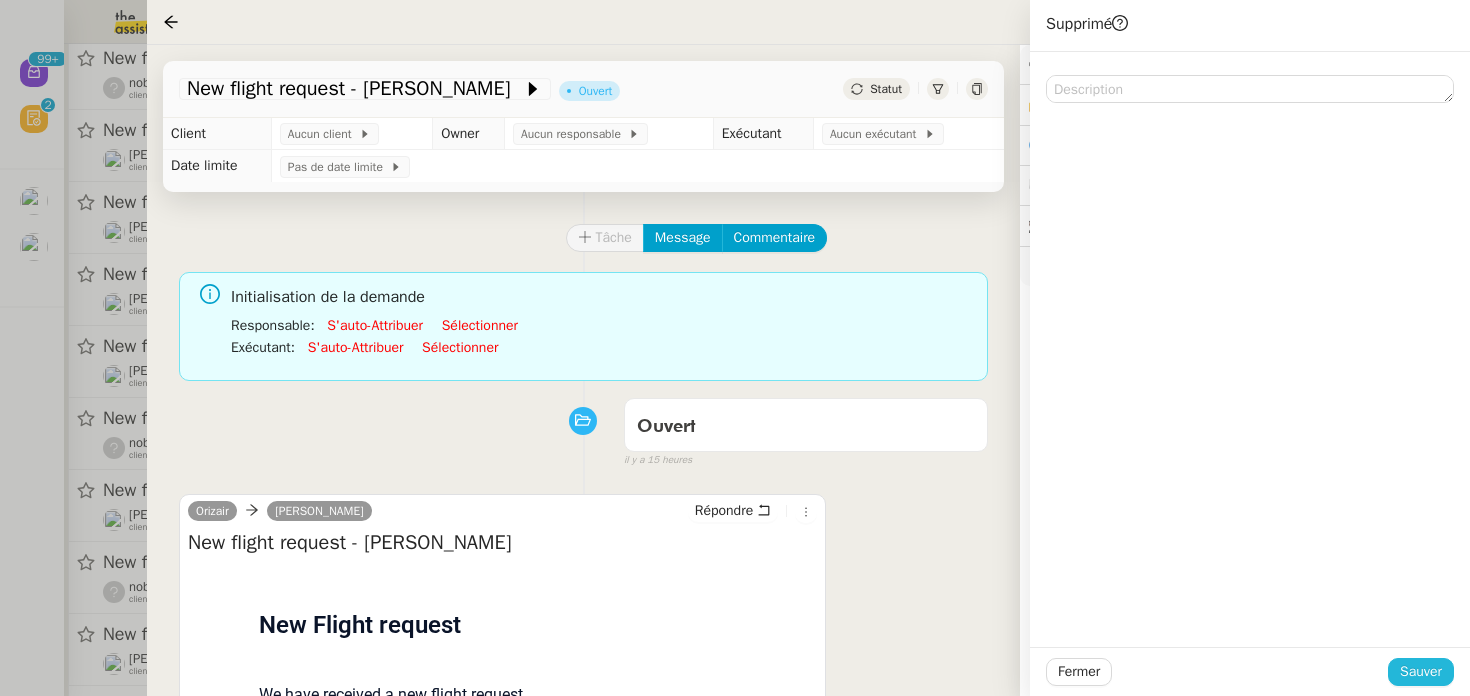 click on "Sauver" 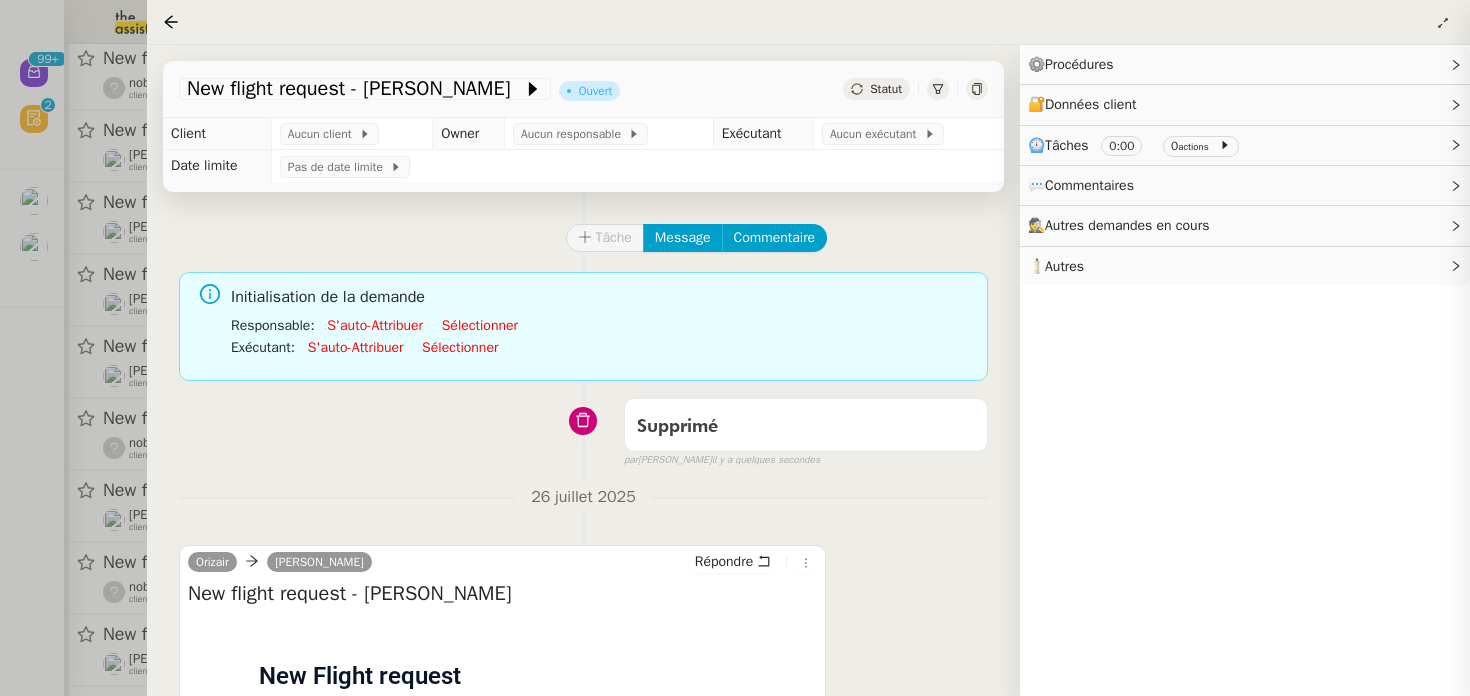 click at bounding box center (735, 348) 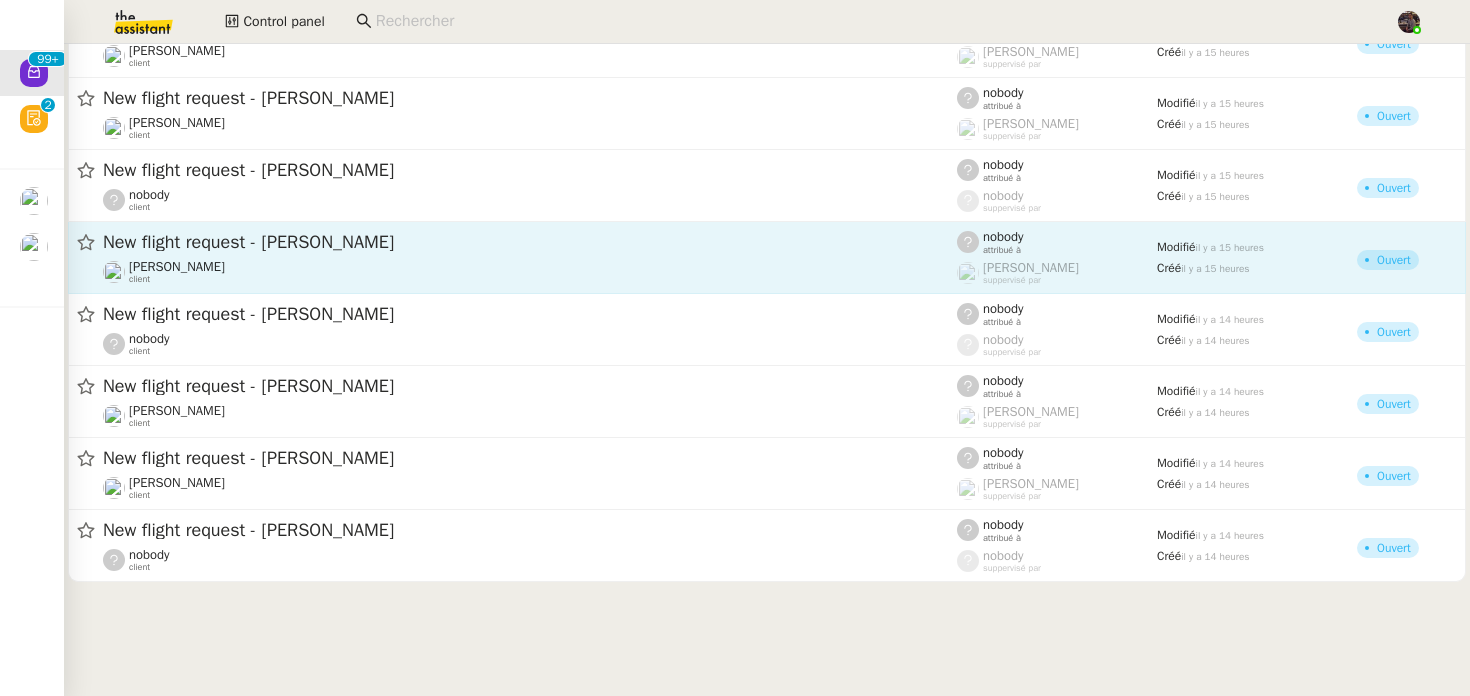 scroll, scrollTop: 15068, scrollLeft: 0, axis: vertical 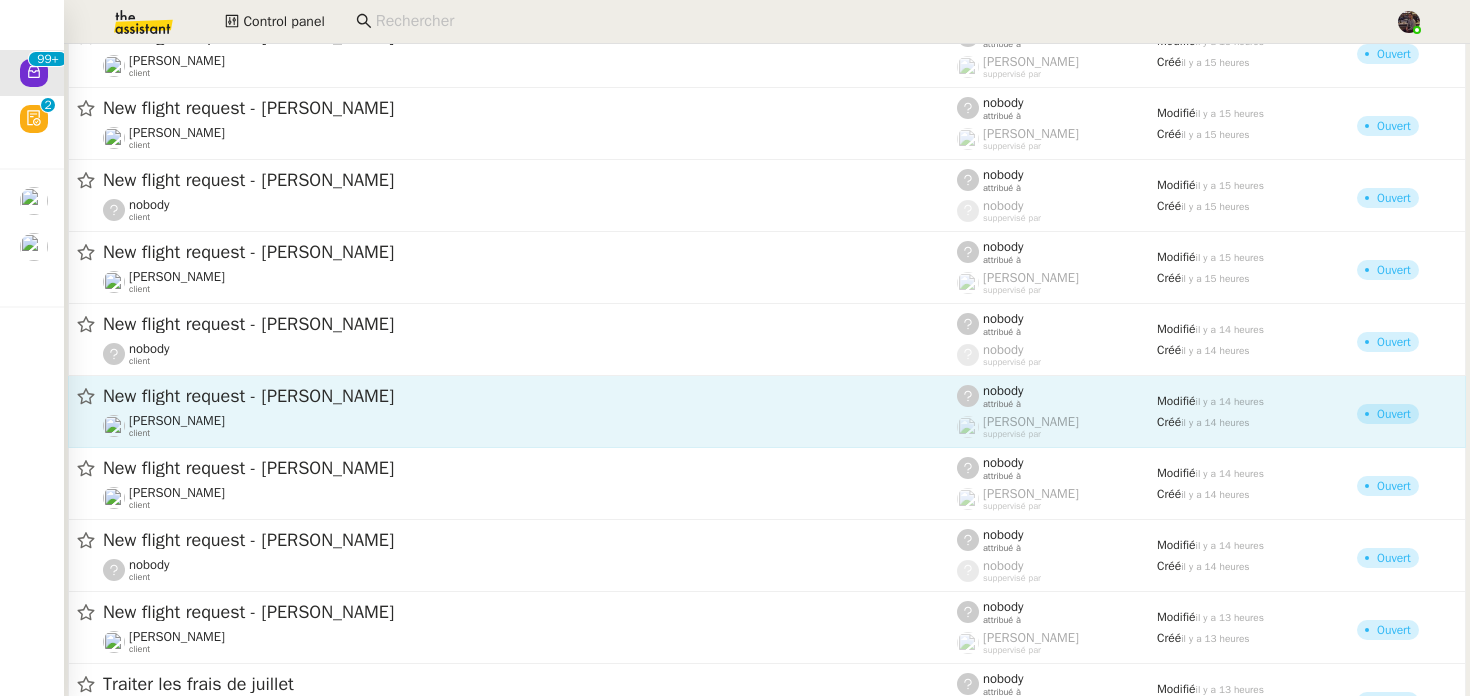 click on "New flight request - [PERSON_NAME]" 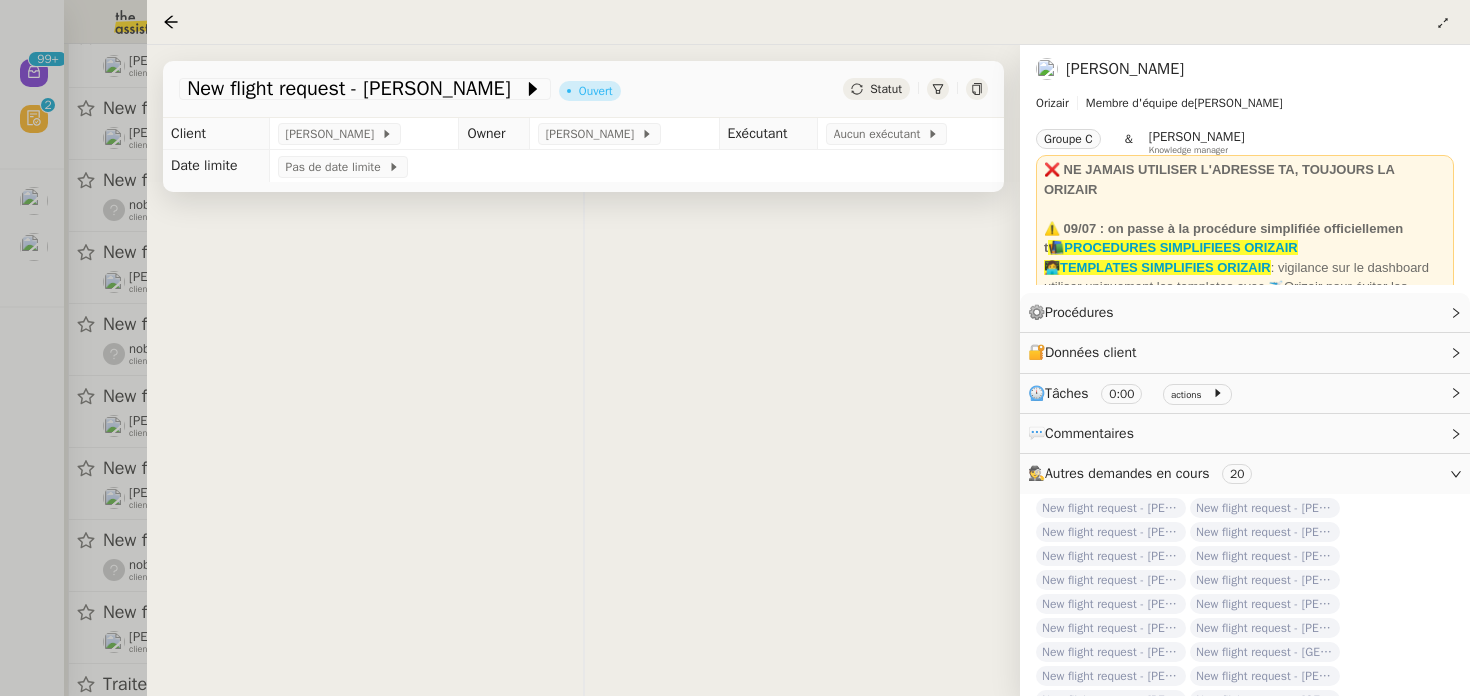 click at bounding box center [735, 348] 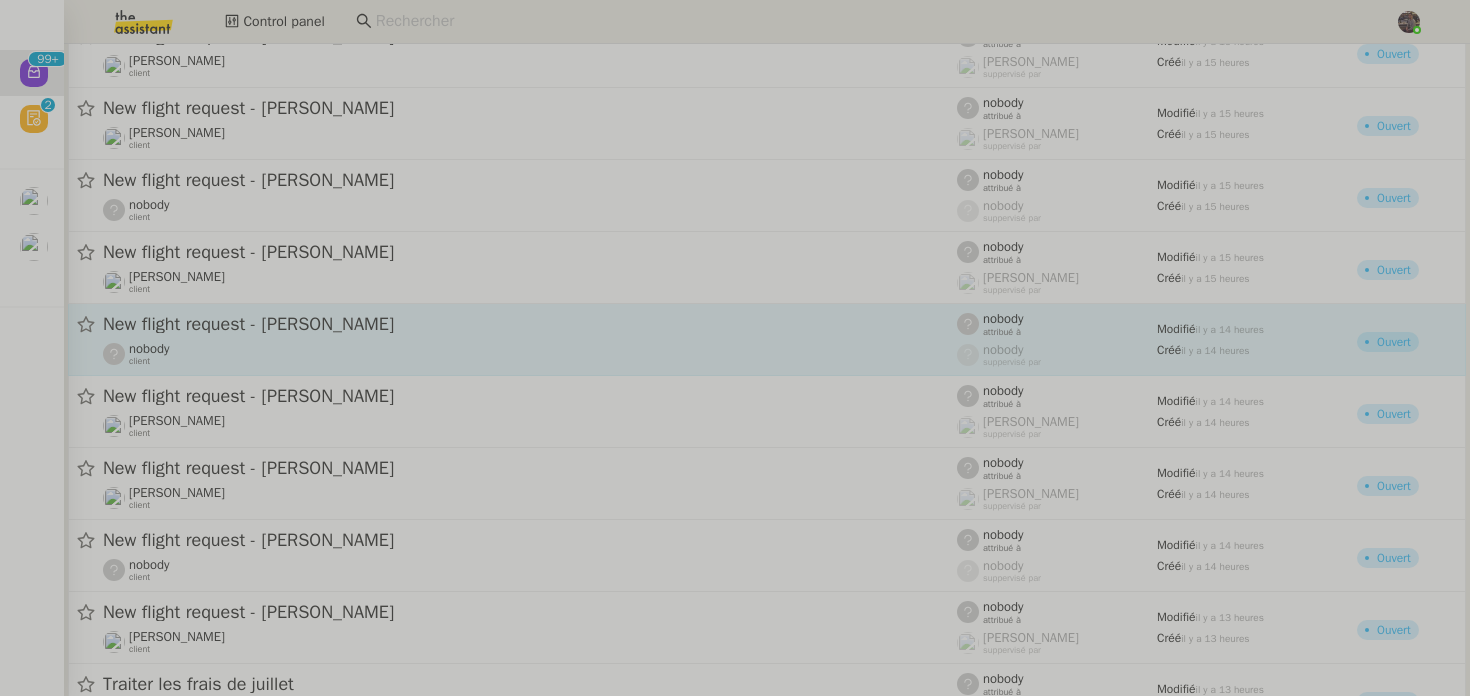 click on "New flight request - [PERSON_NAME]" 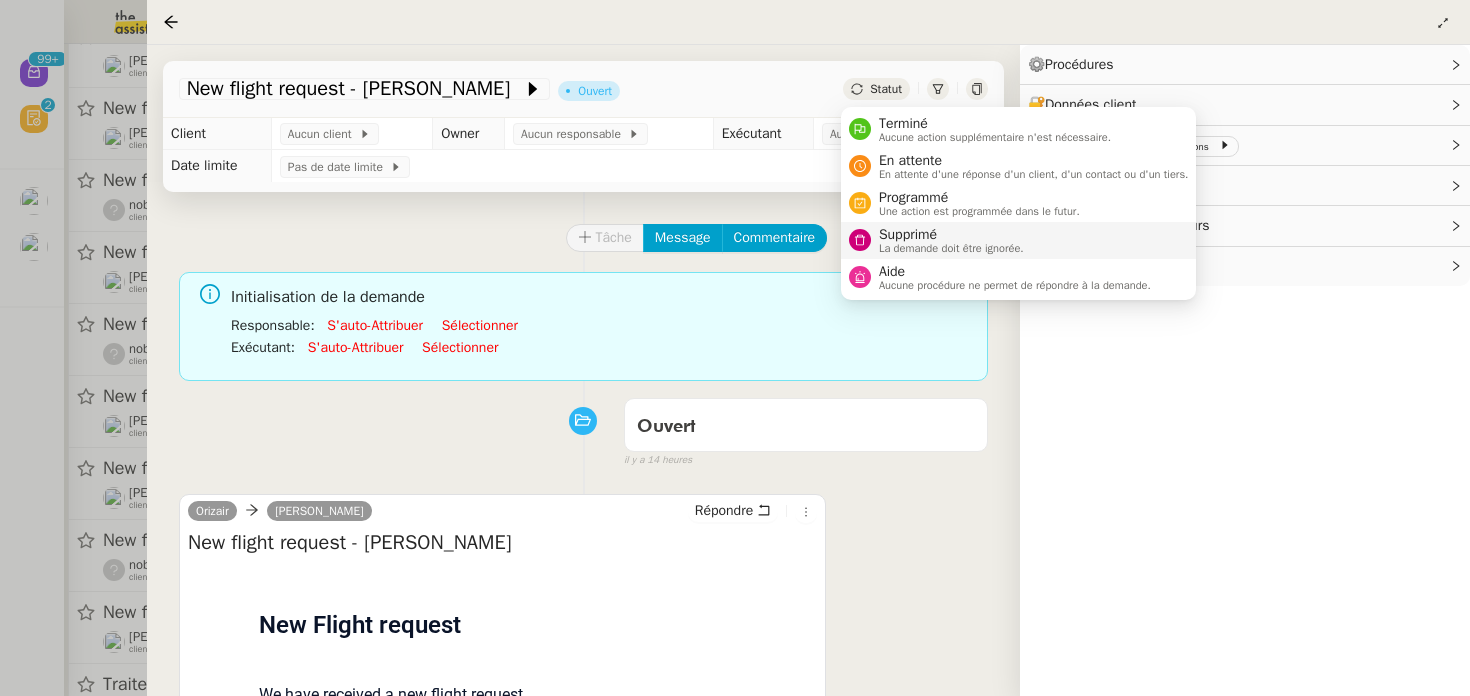 click on "Supprimé" at bounding box center (951, 235) 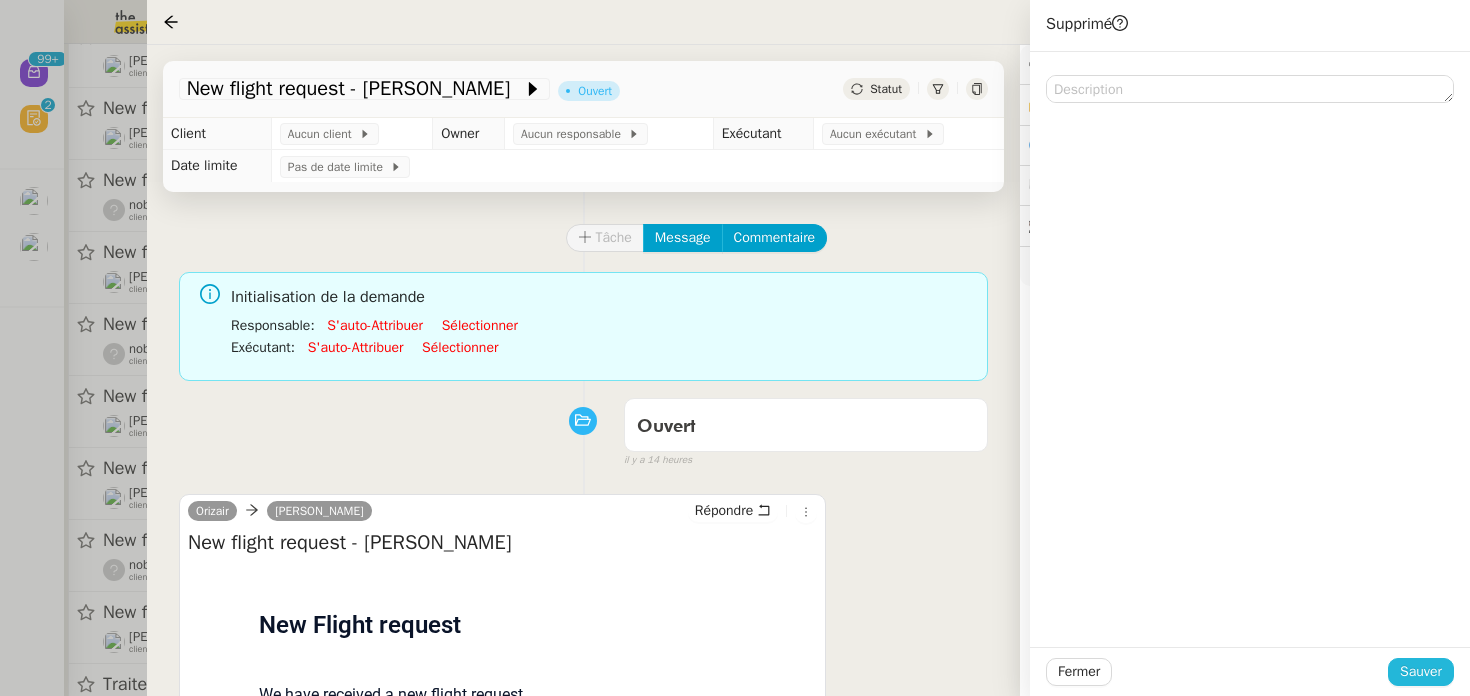 click on "Sauver" 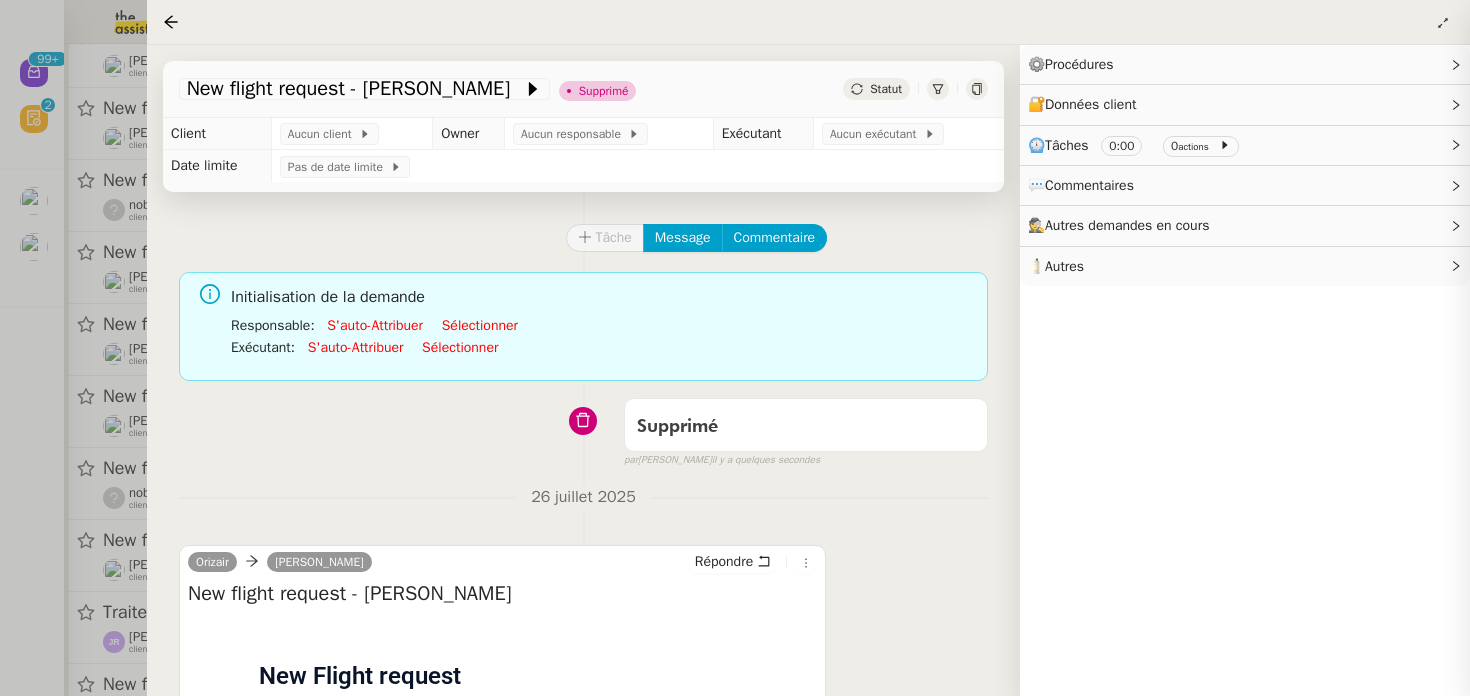 click at bounding box center (735, 348) 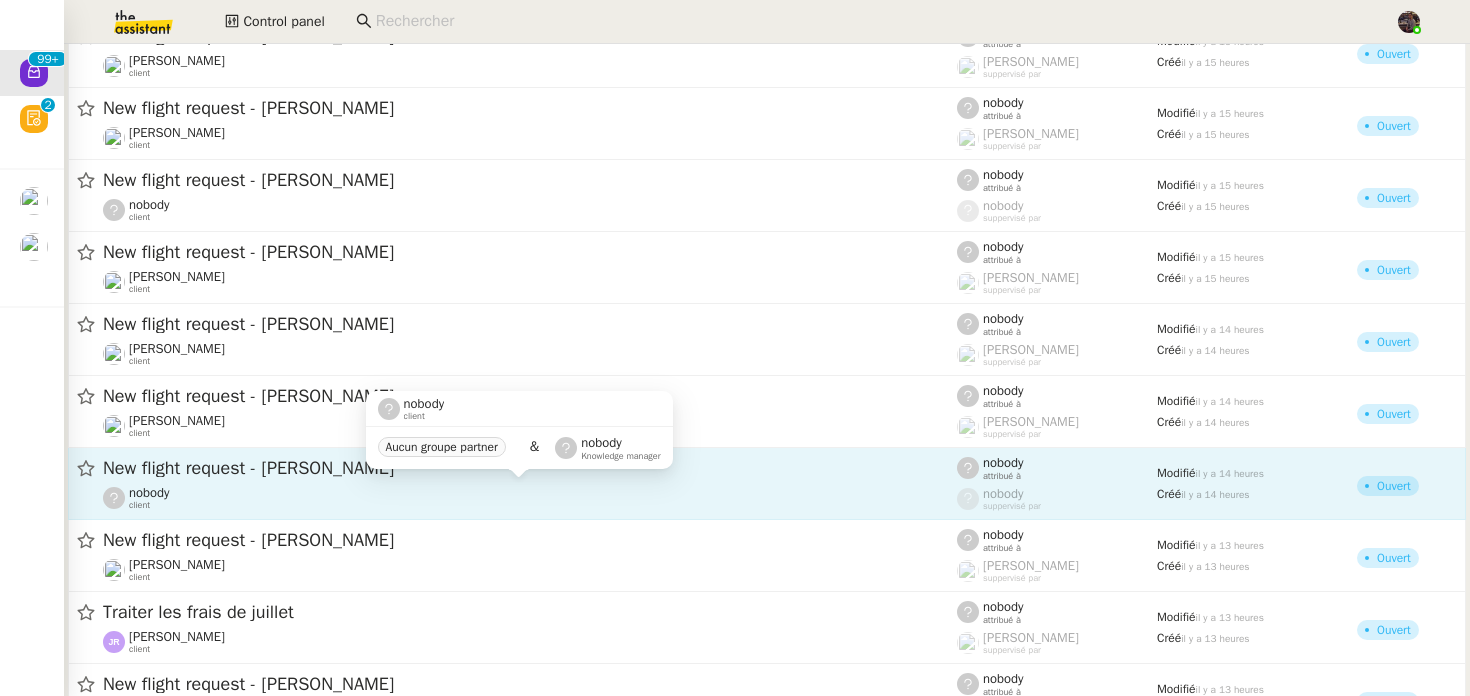 click on "nobody    client" 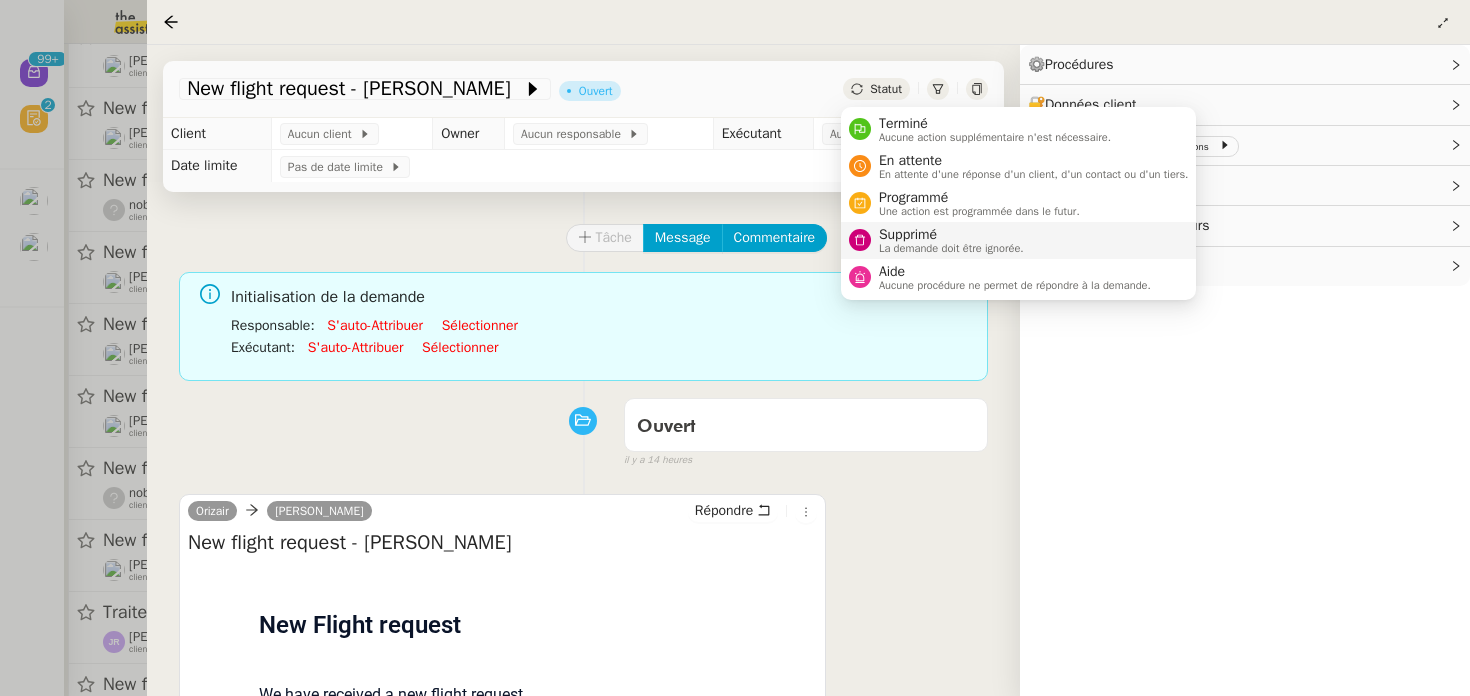 click on "Supprimé" at bounding box center (951, 235) 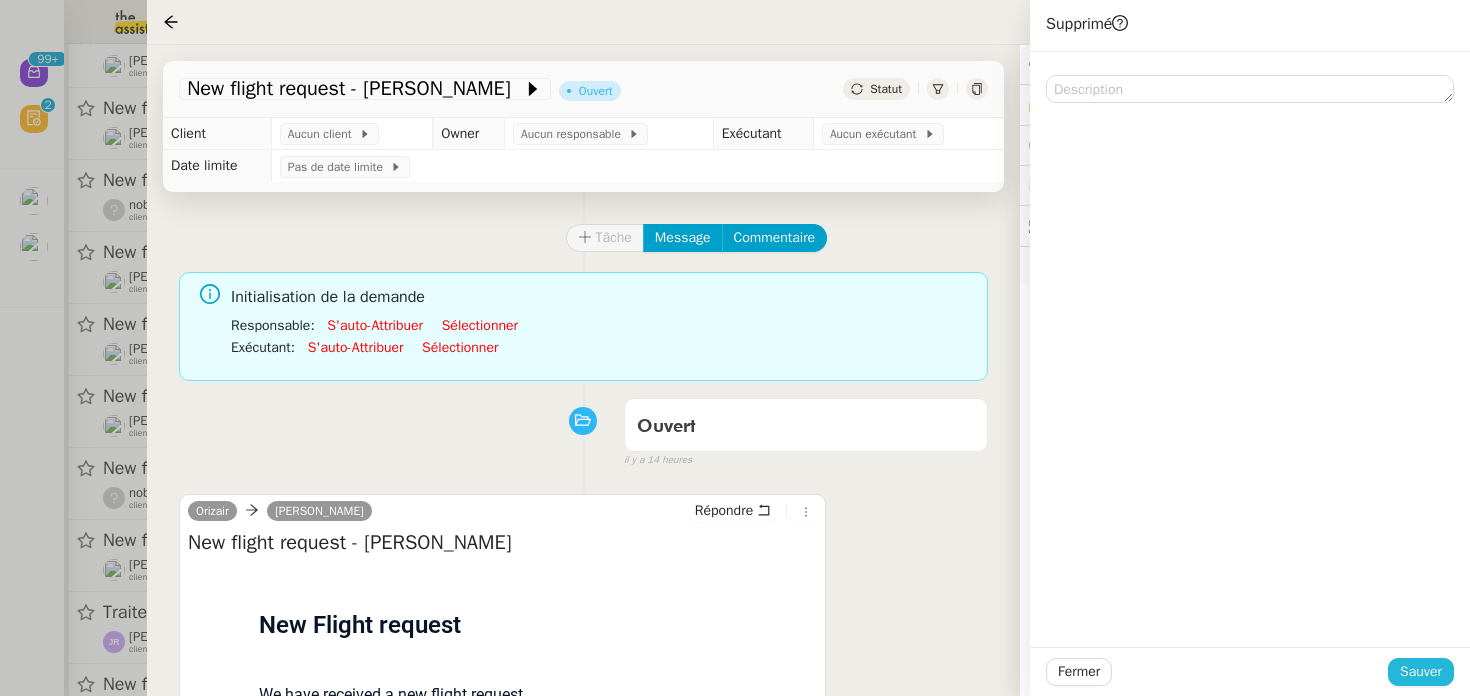 click on "Sauver" 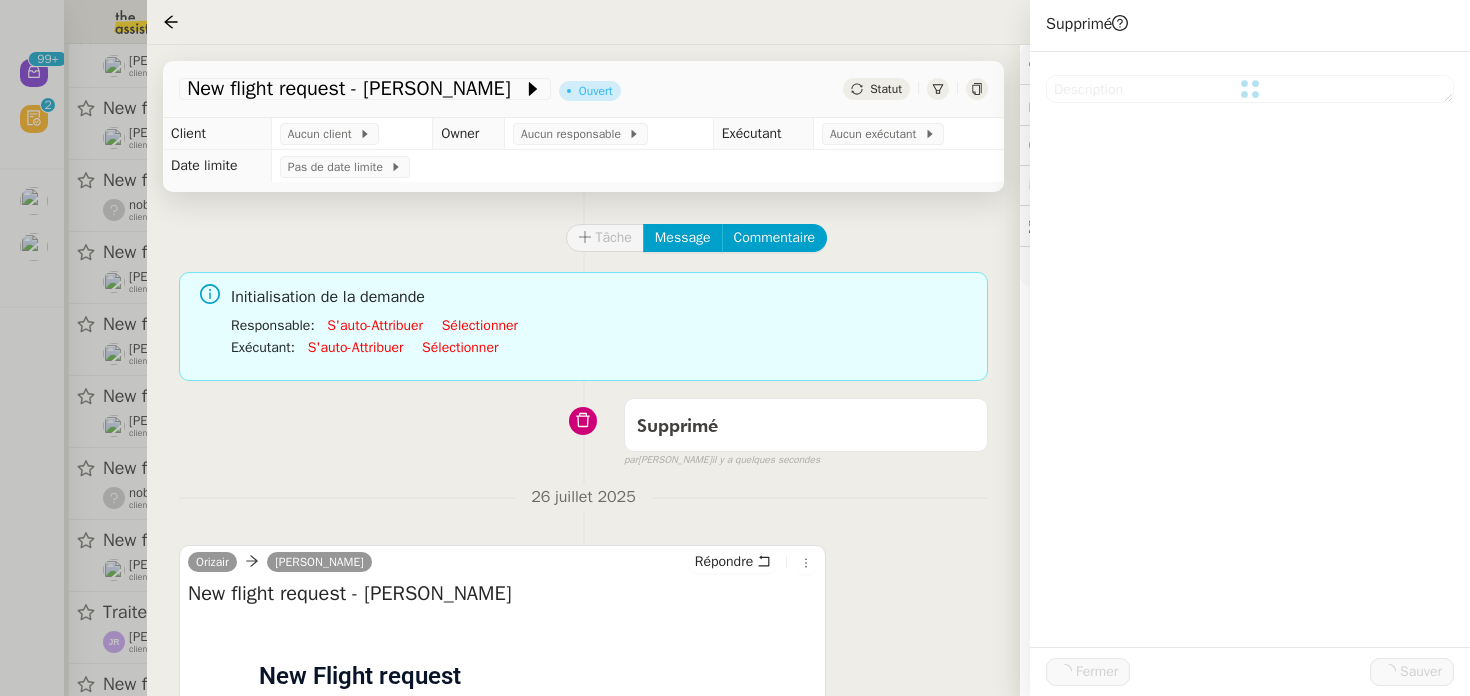 click at bounding box center (735, 348) 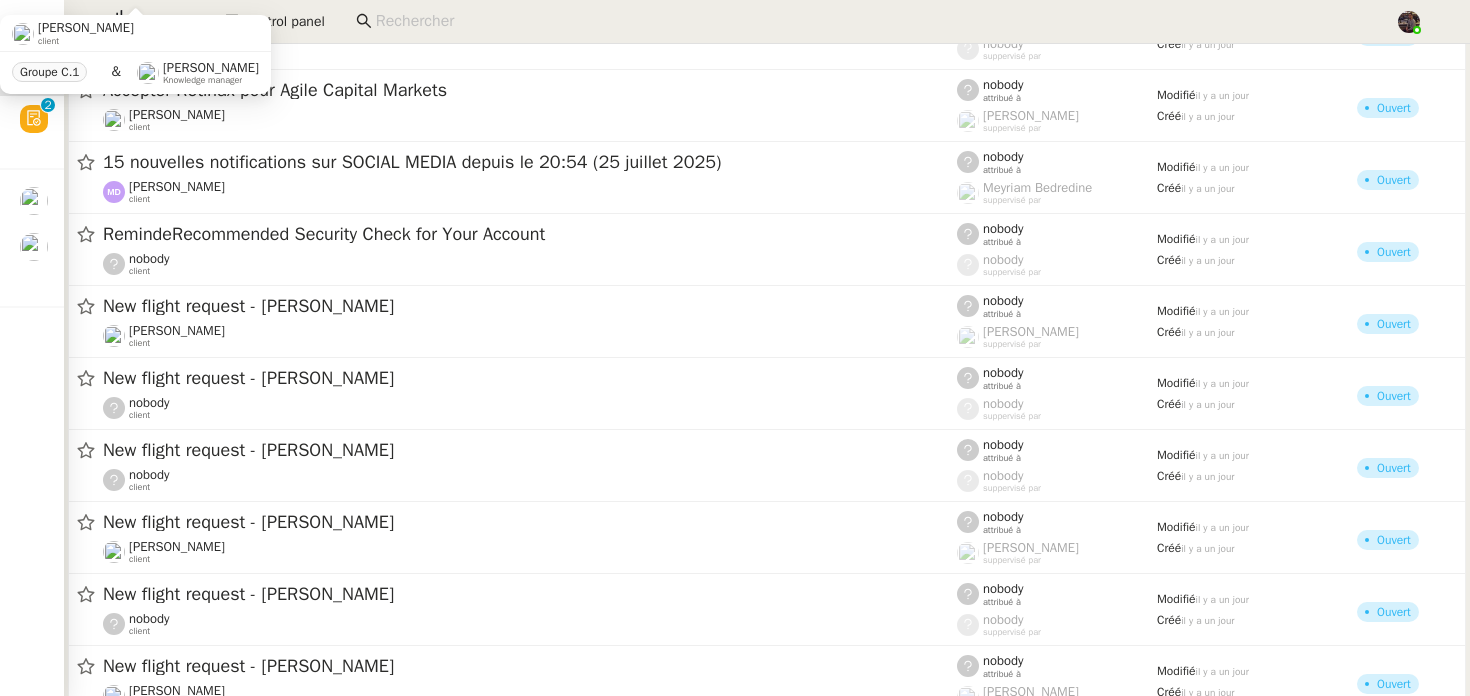 scroll, scrollTop: 873, scrollLeft: 0, axis: vertical 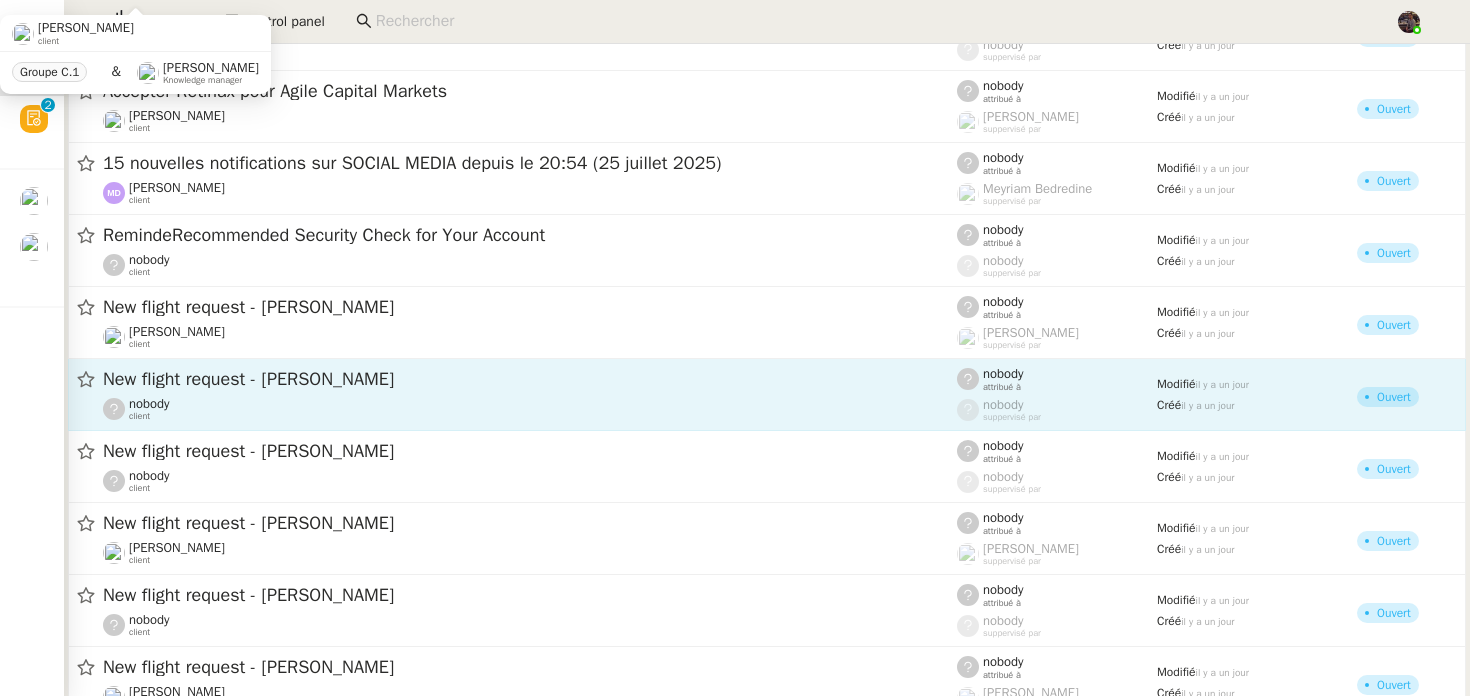 click on "New flight request - [PERSON_NAME]" 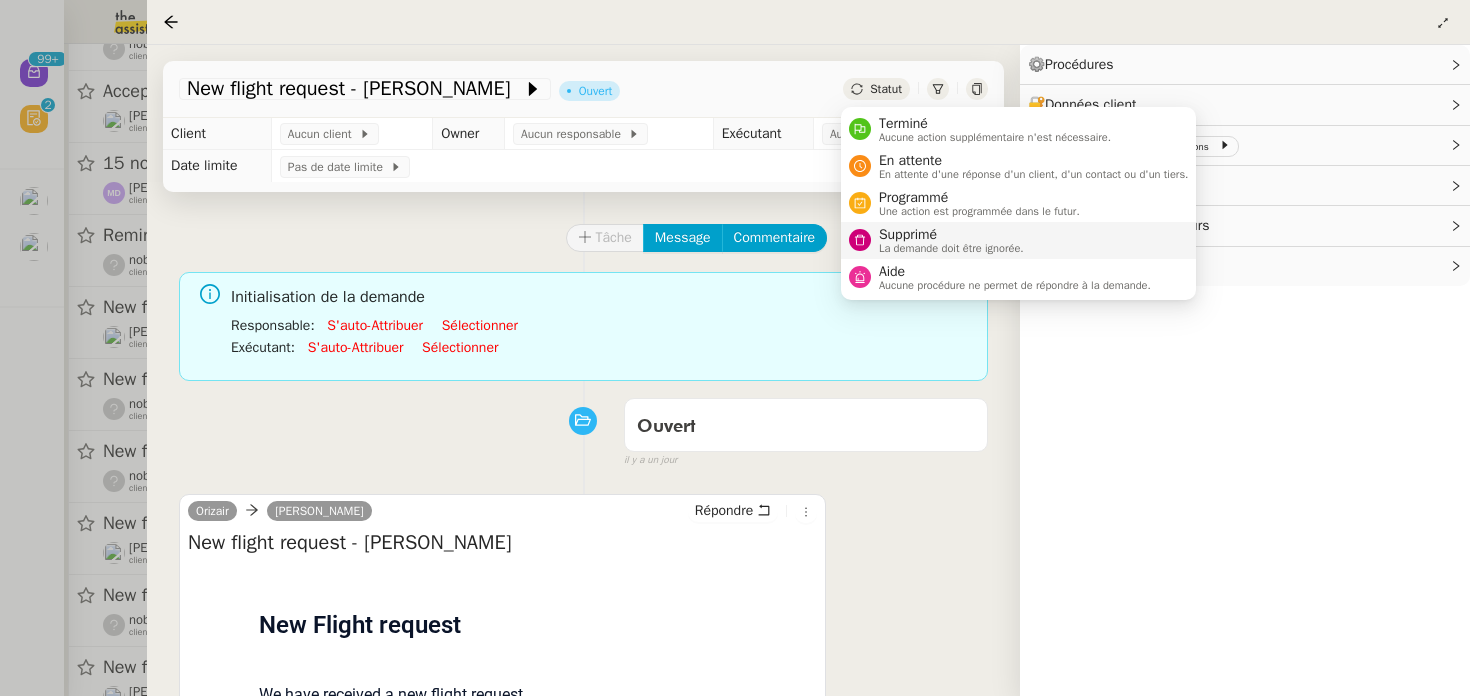 click on "Supprimé" at bounding box center [951, 235] 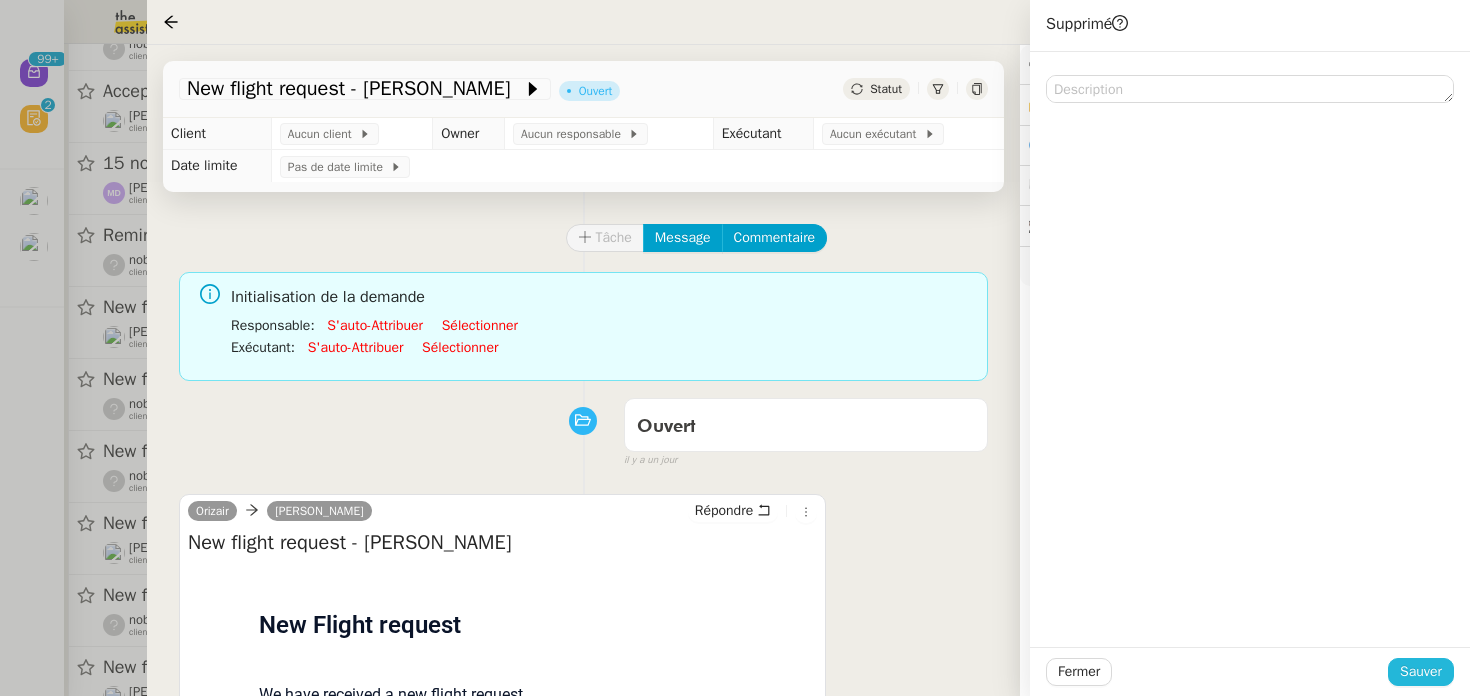 click on "Sauver" 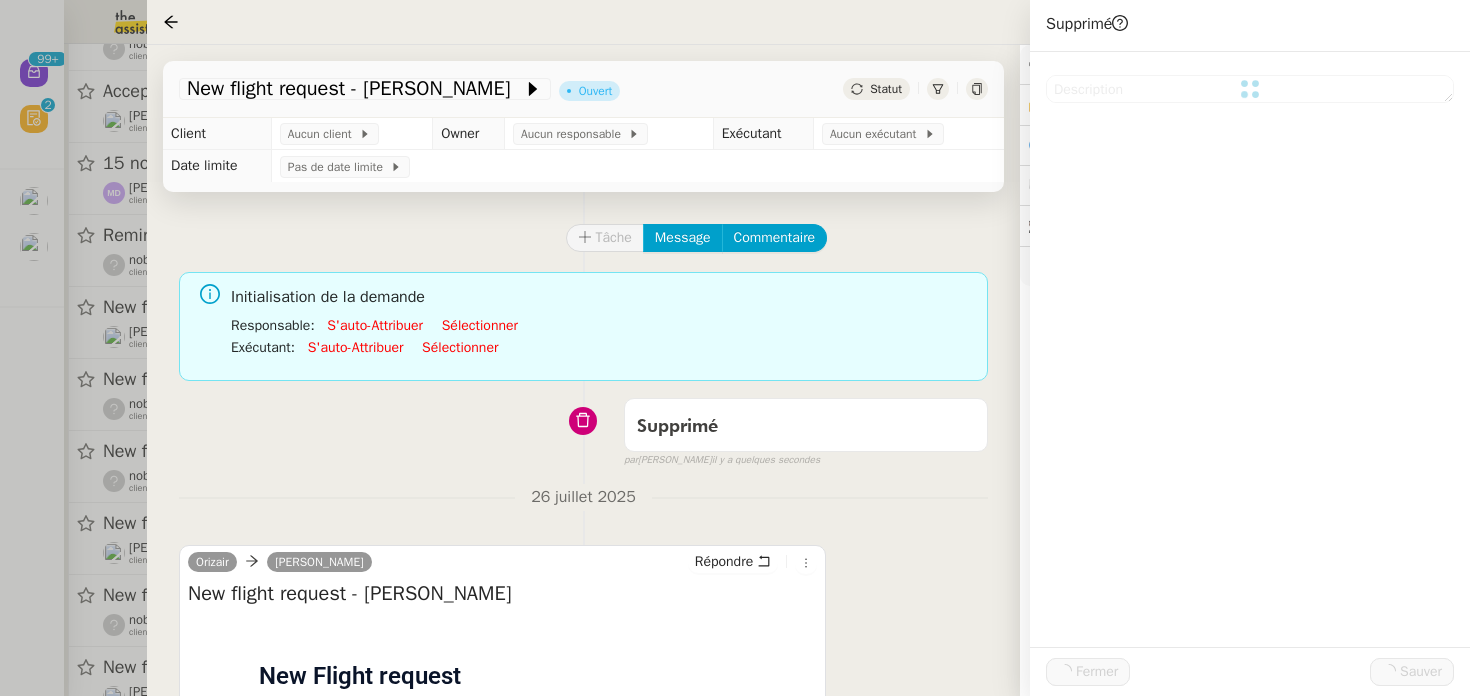 click at bounding box center (735, 348) 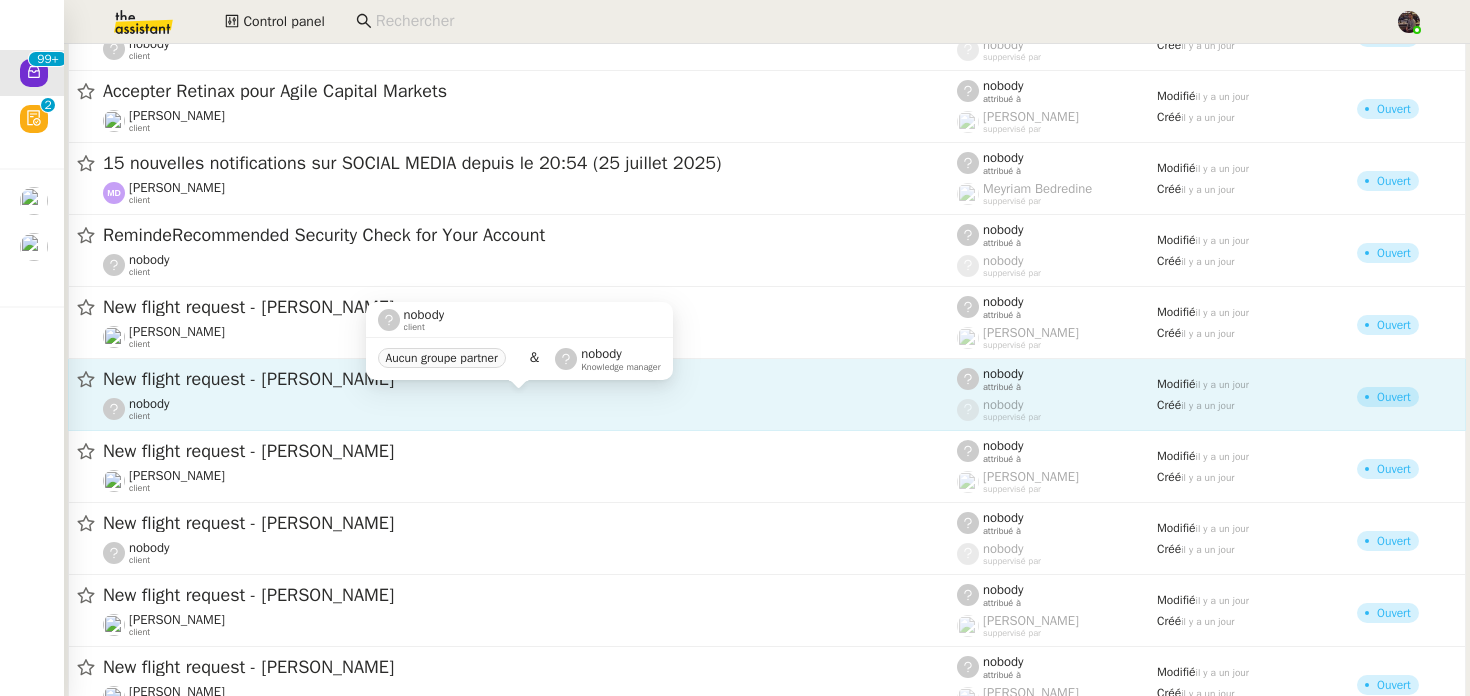 click on "nobody    client" 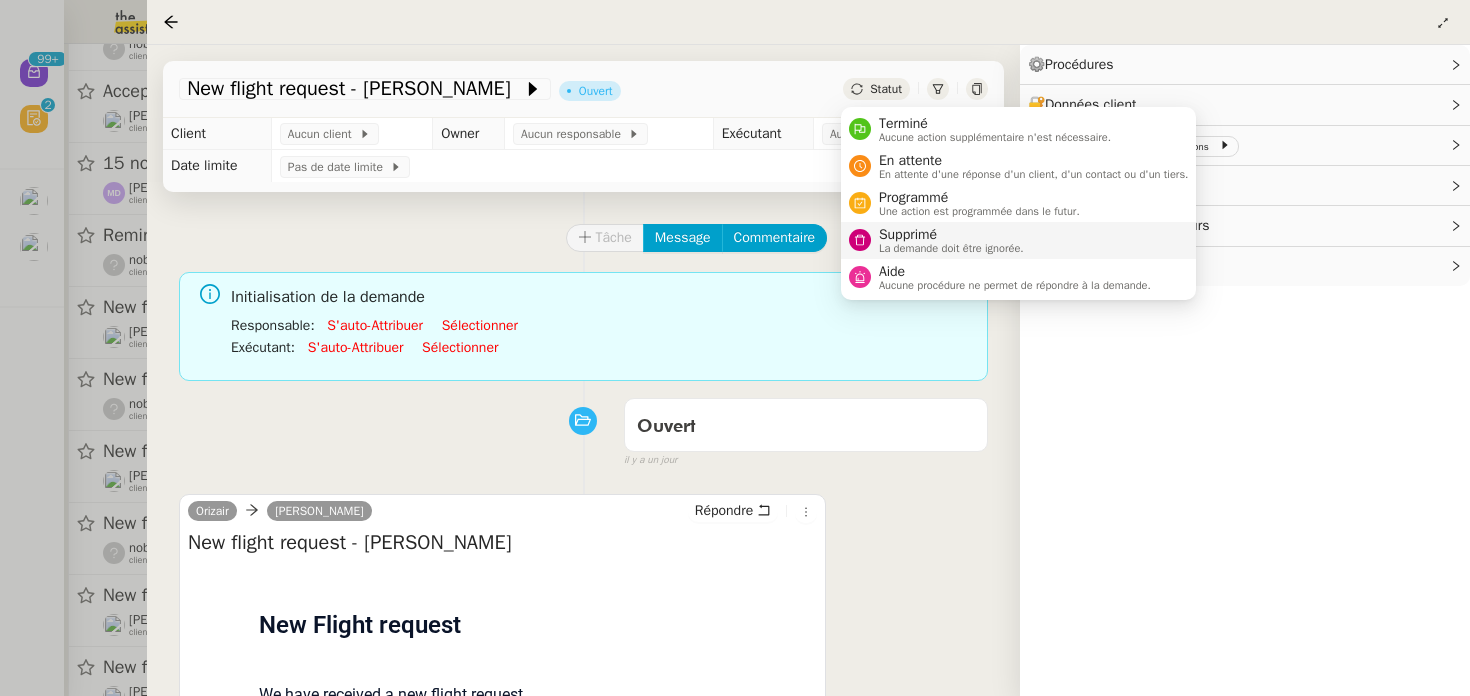 click on "La demande doit être ignorée." at bounding box center [951, 248] 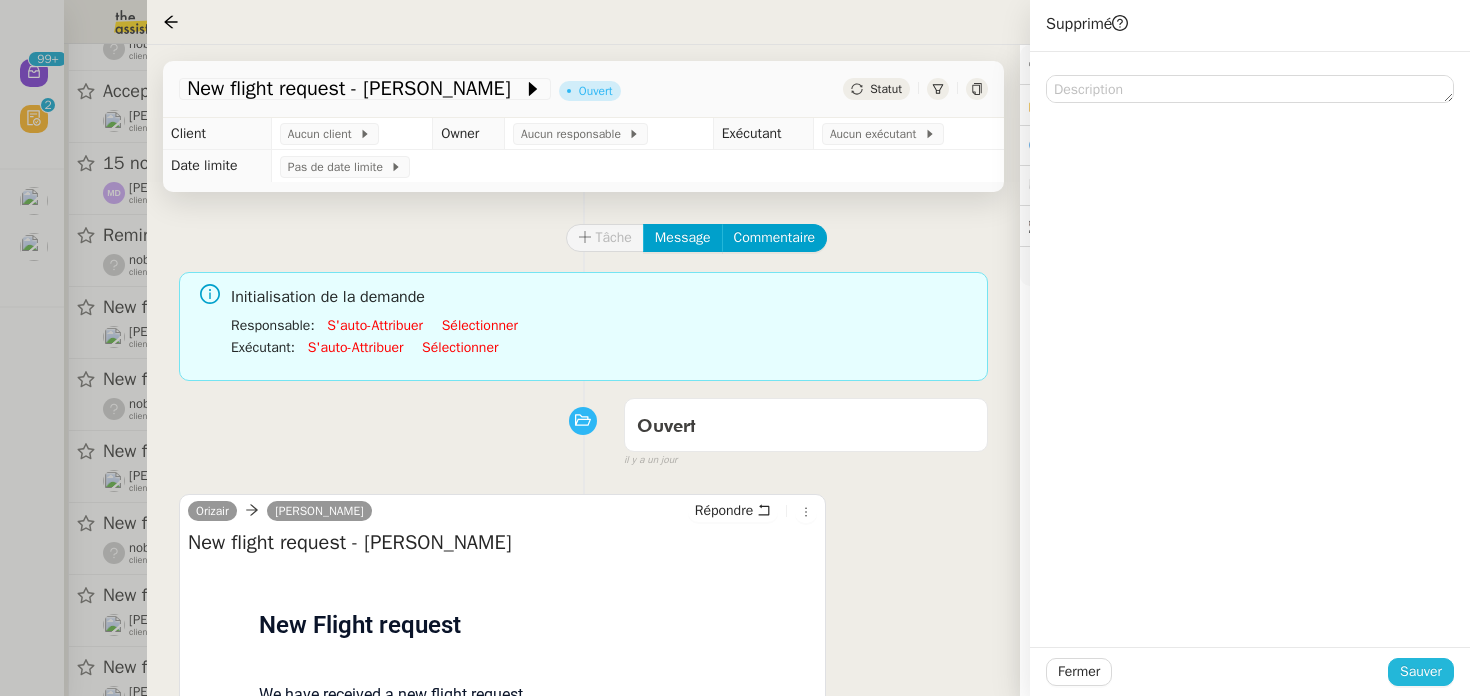 click on "Sauver" 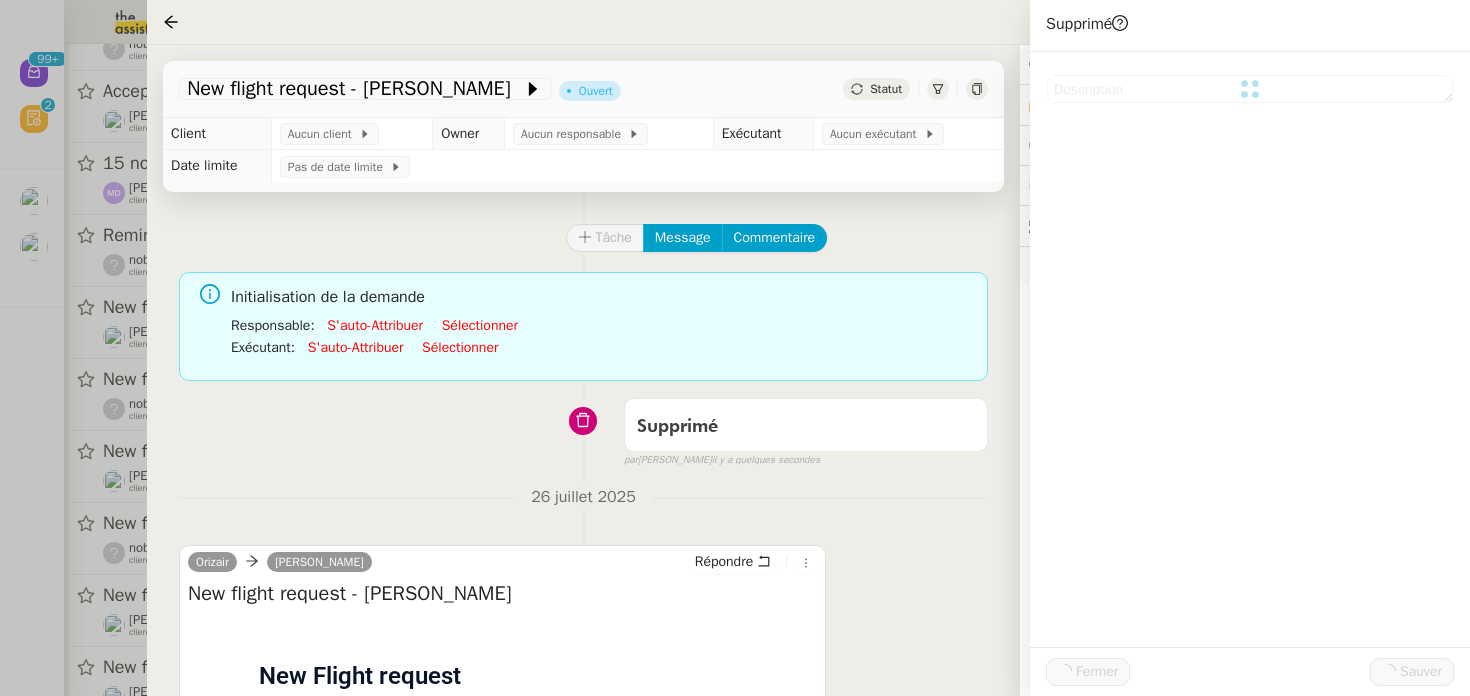 click at bounding box center (735, 348) 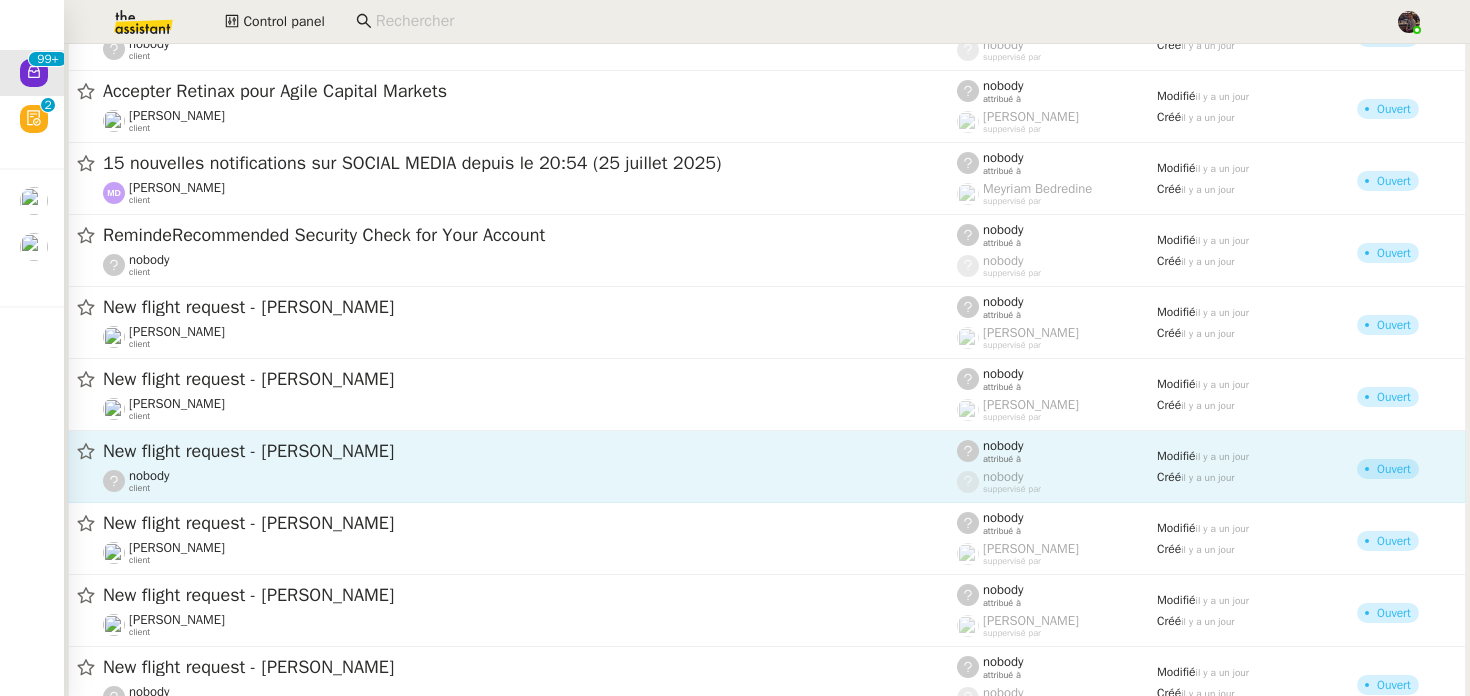 click on "nobody    client" 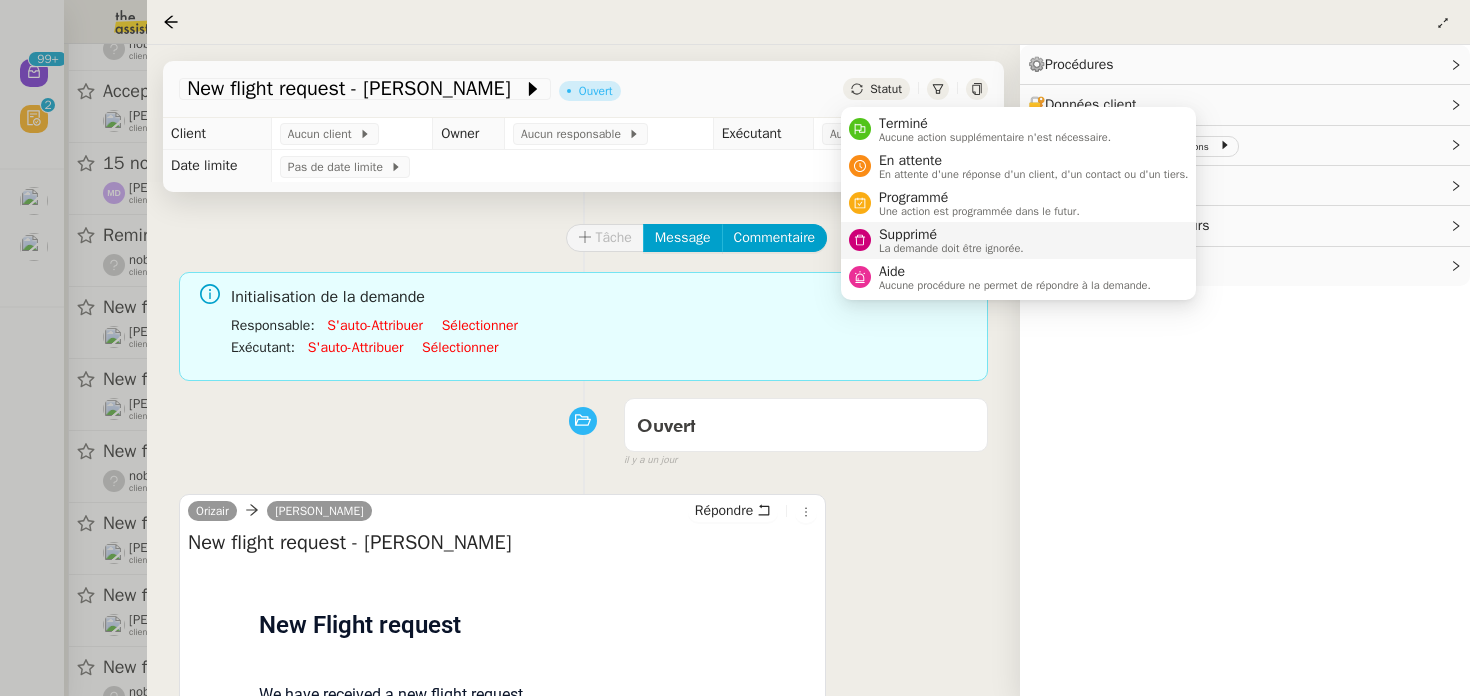 click on "Supprimé" at bounding box center (951, 235) 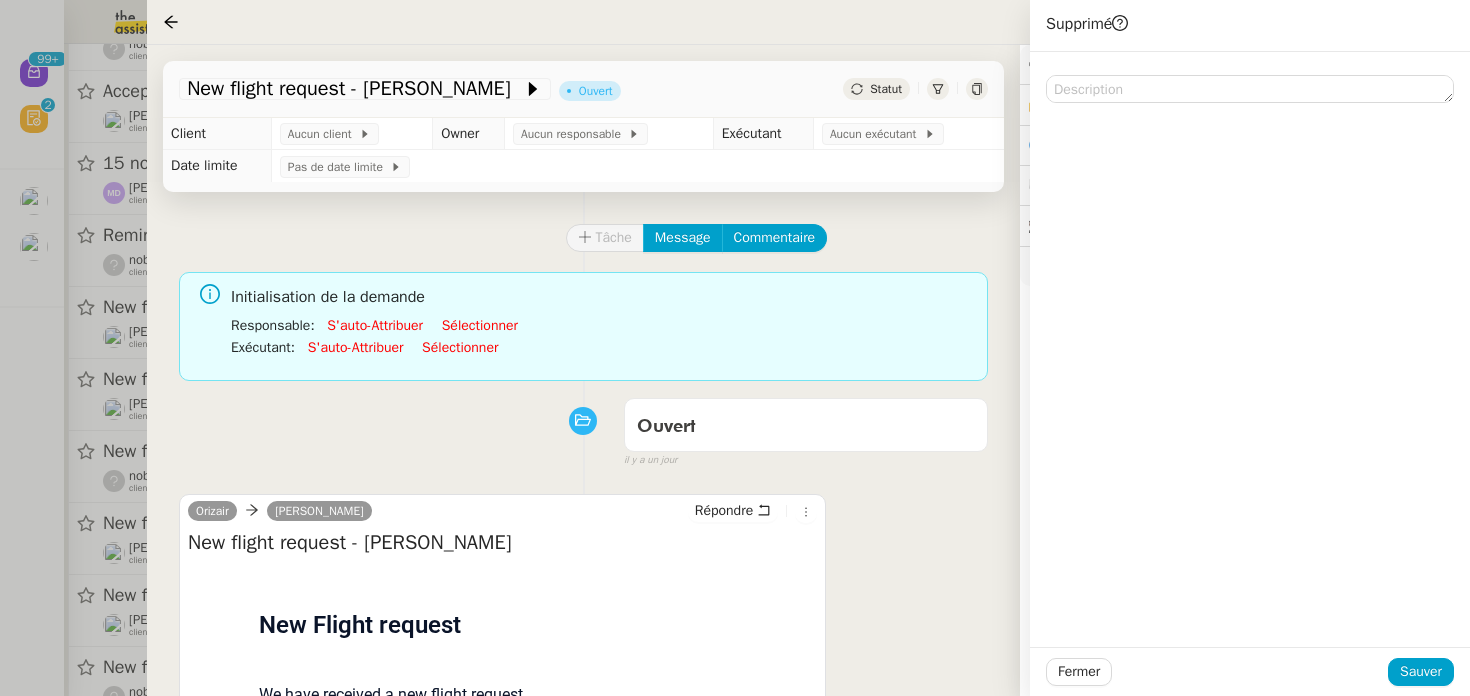 click on "Fermer Sauver" 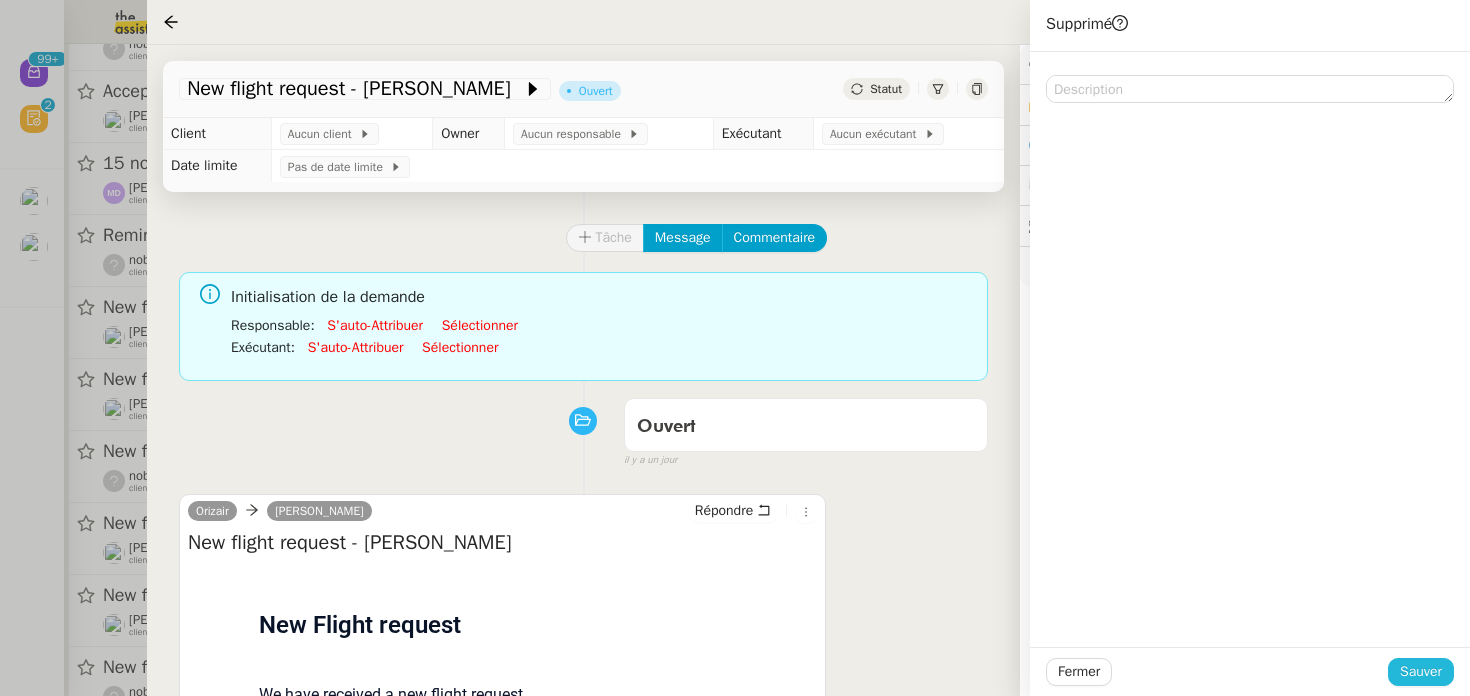 click on "Sauver" 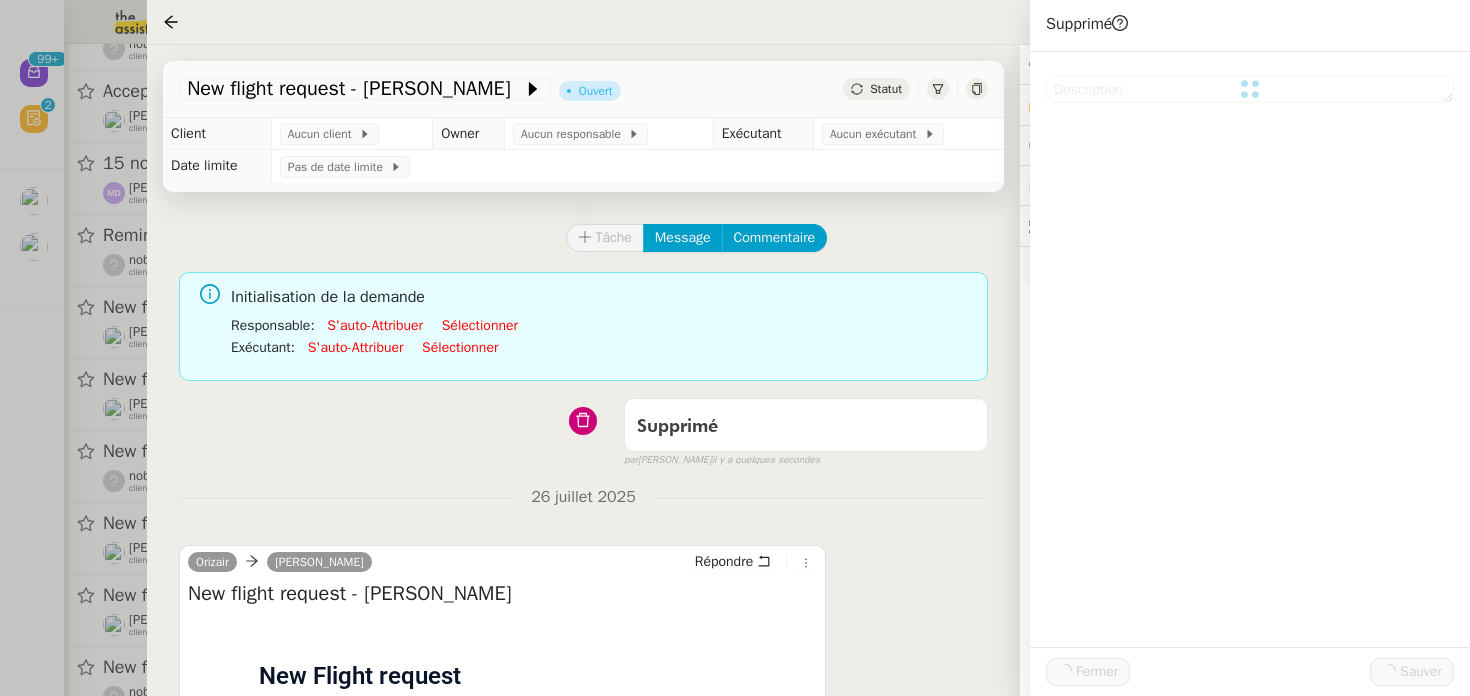 click at bounding box center [735, 348] 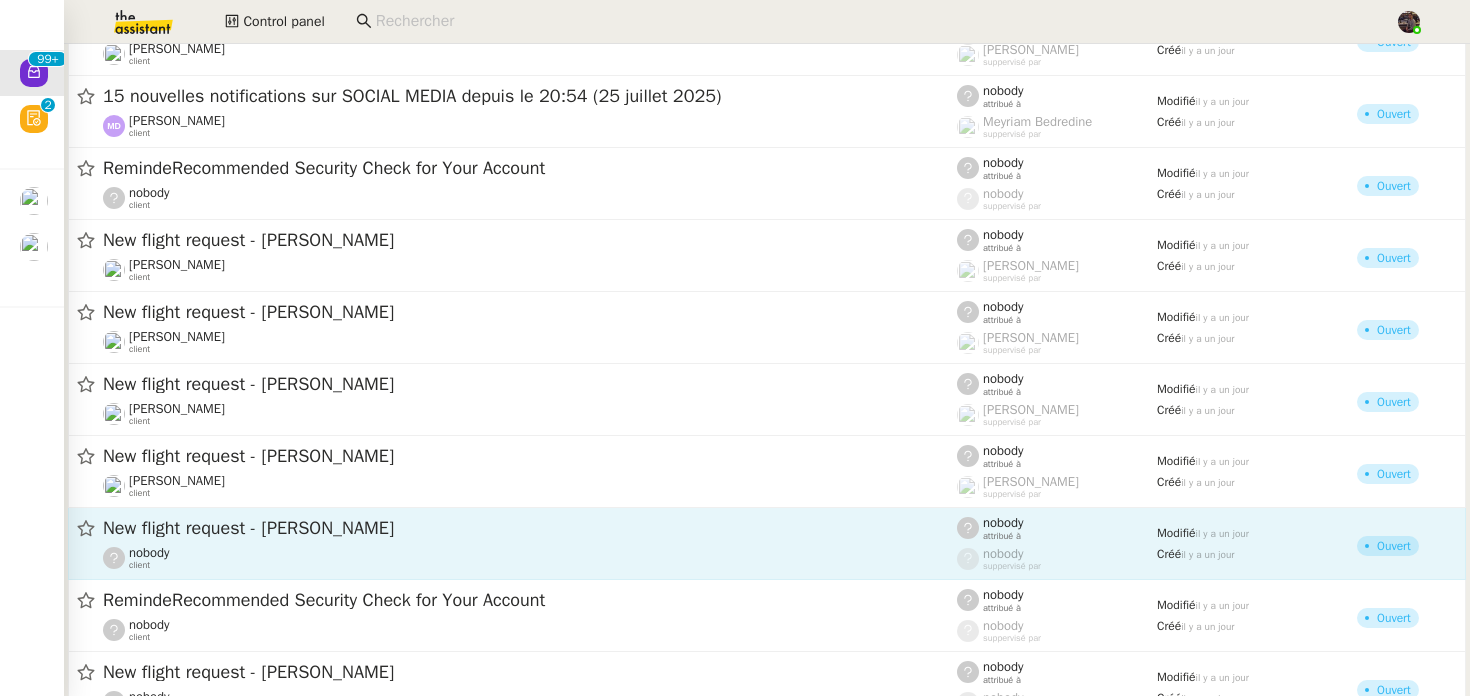 scroll, scrollTop: 956, scrollLeft: 0, axis: vertical 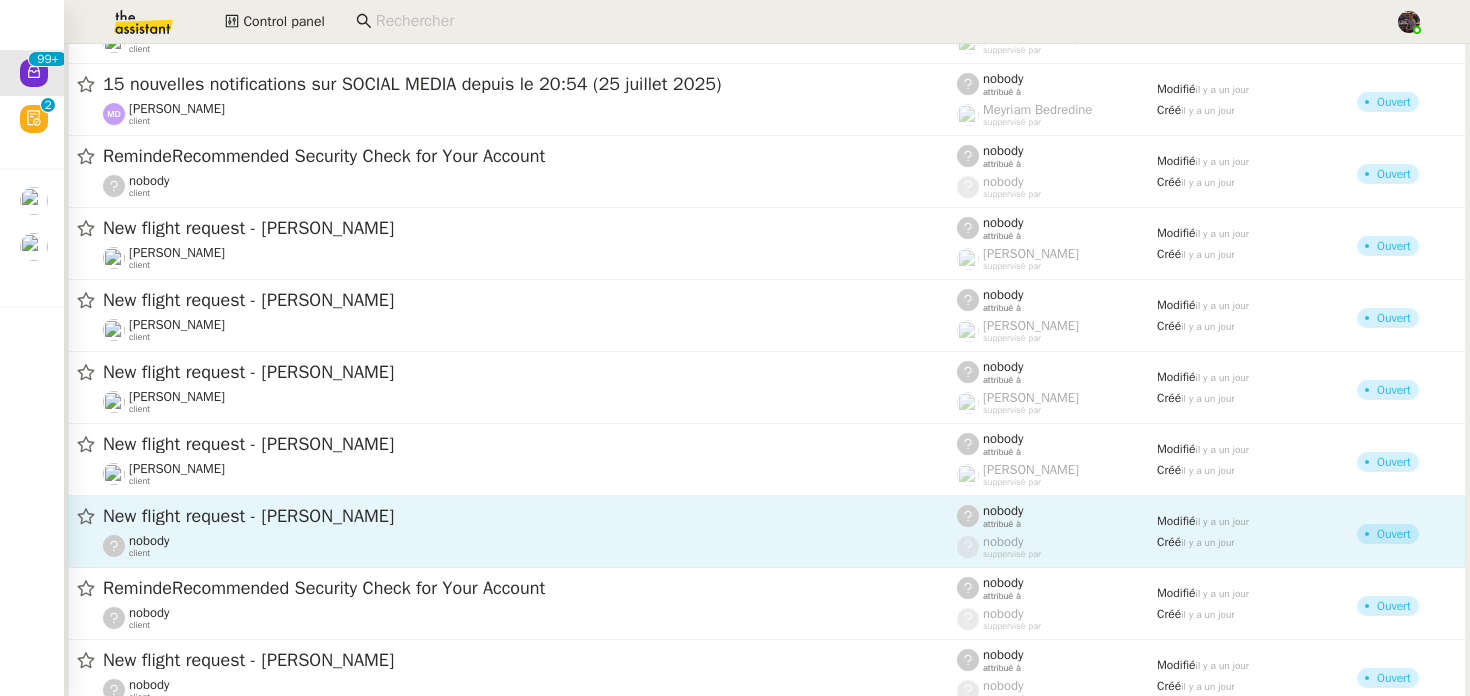 click on "New flight request - [PERSON_NAME]" 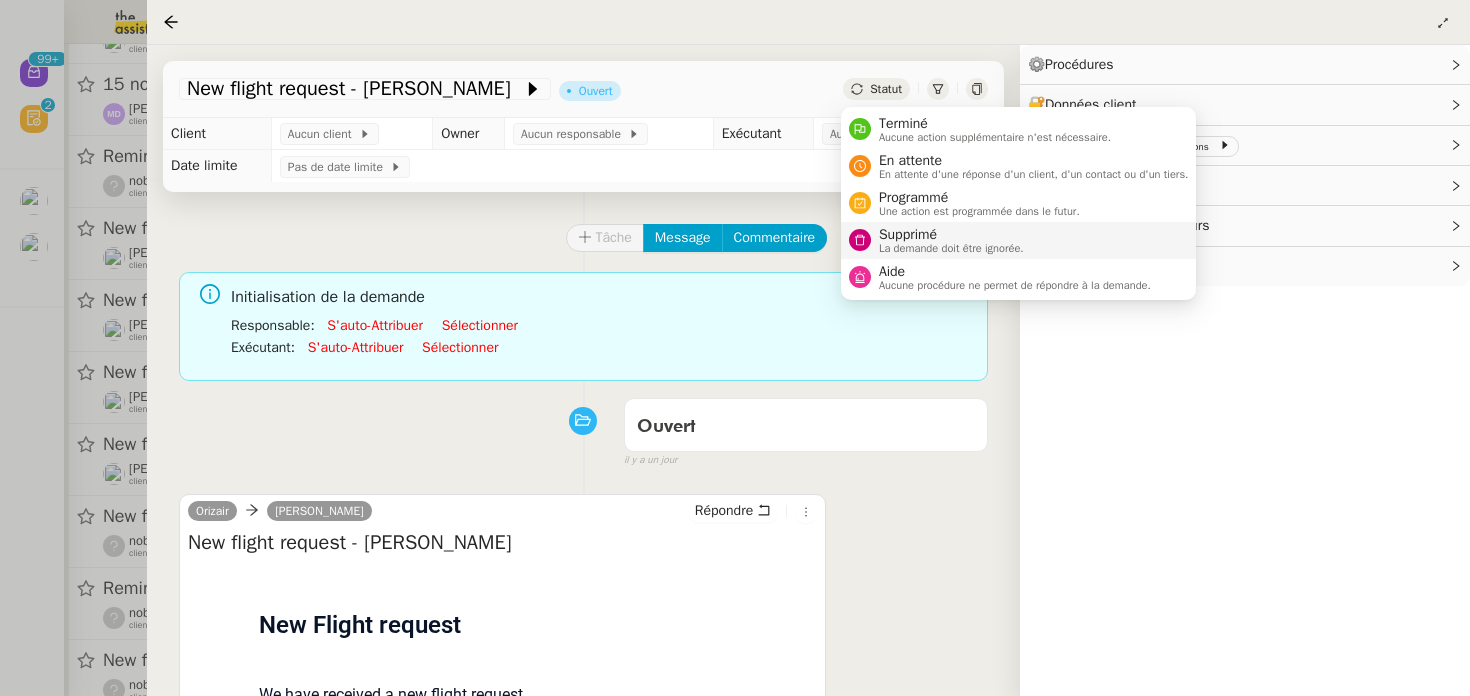 click on "La demande doit être ignorée." at bounding box center (951, 248) 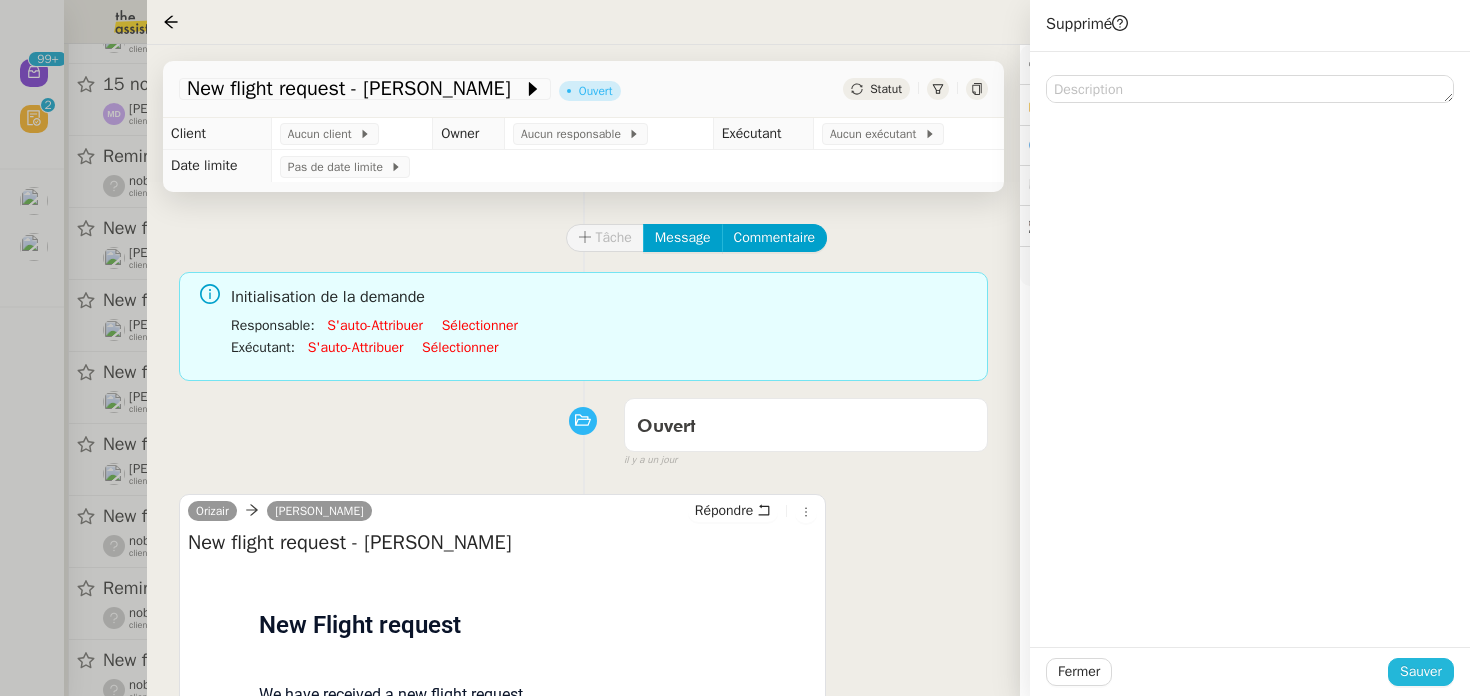 click on "Sauver" 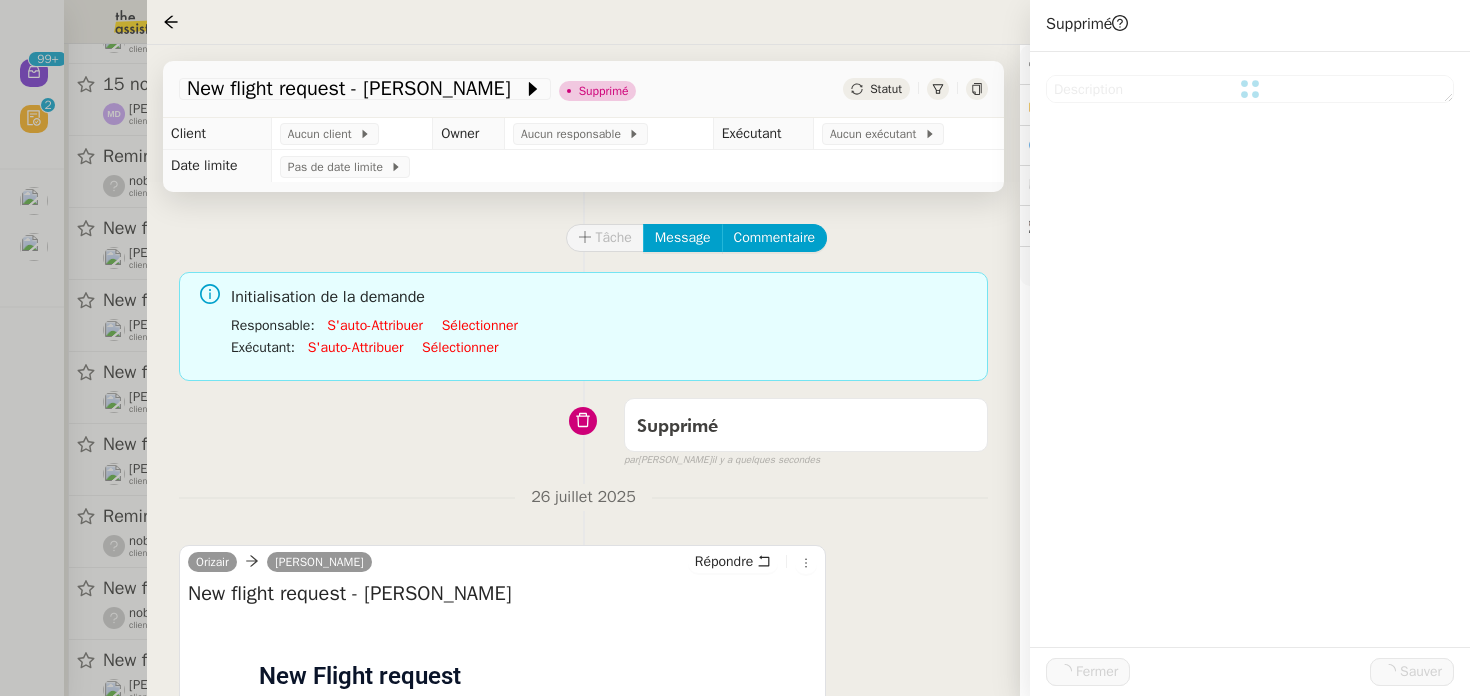 click at bounding box center [735, 348] 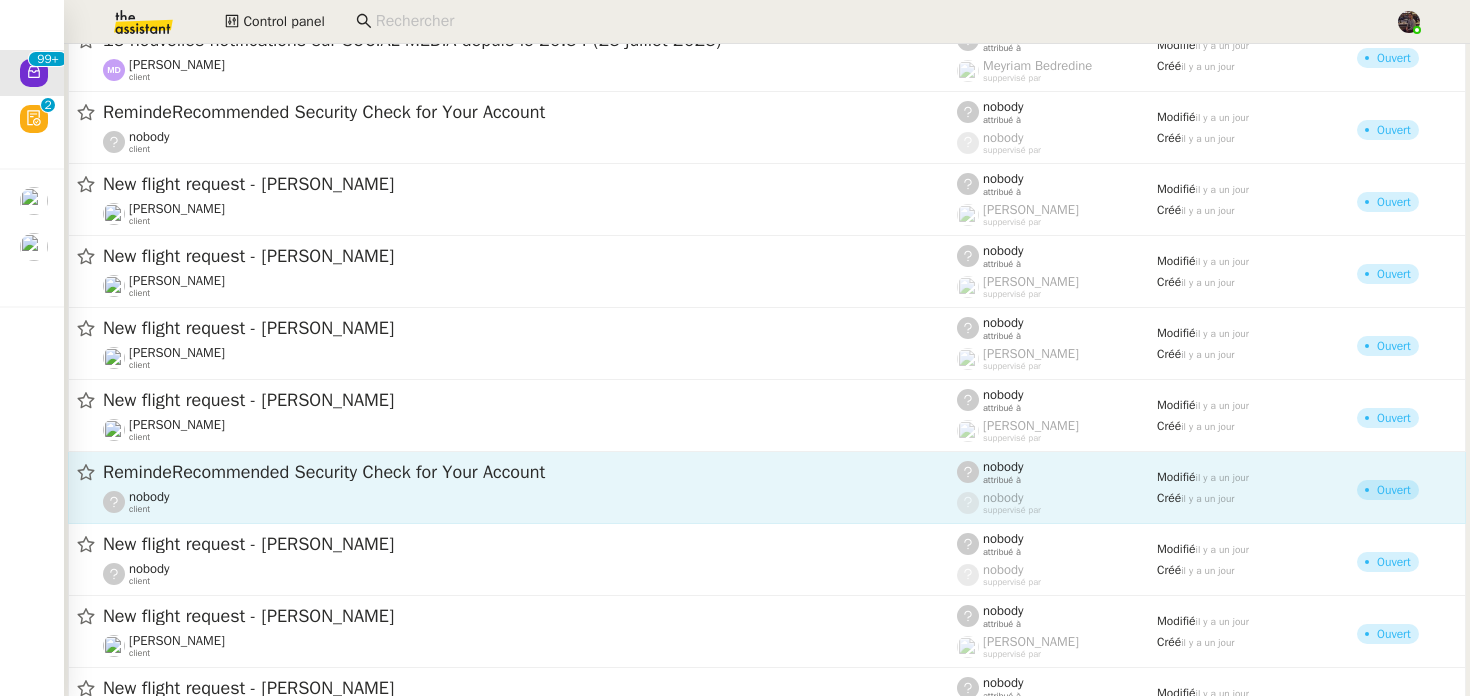 scroll, scrollTop: 1002, scrollLeft: 0, axis: vertical 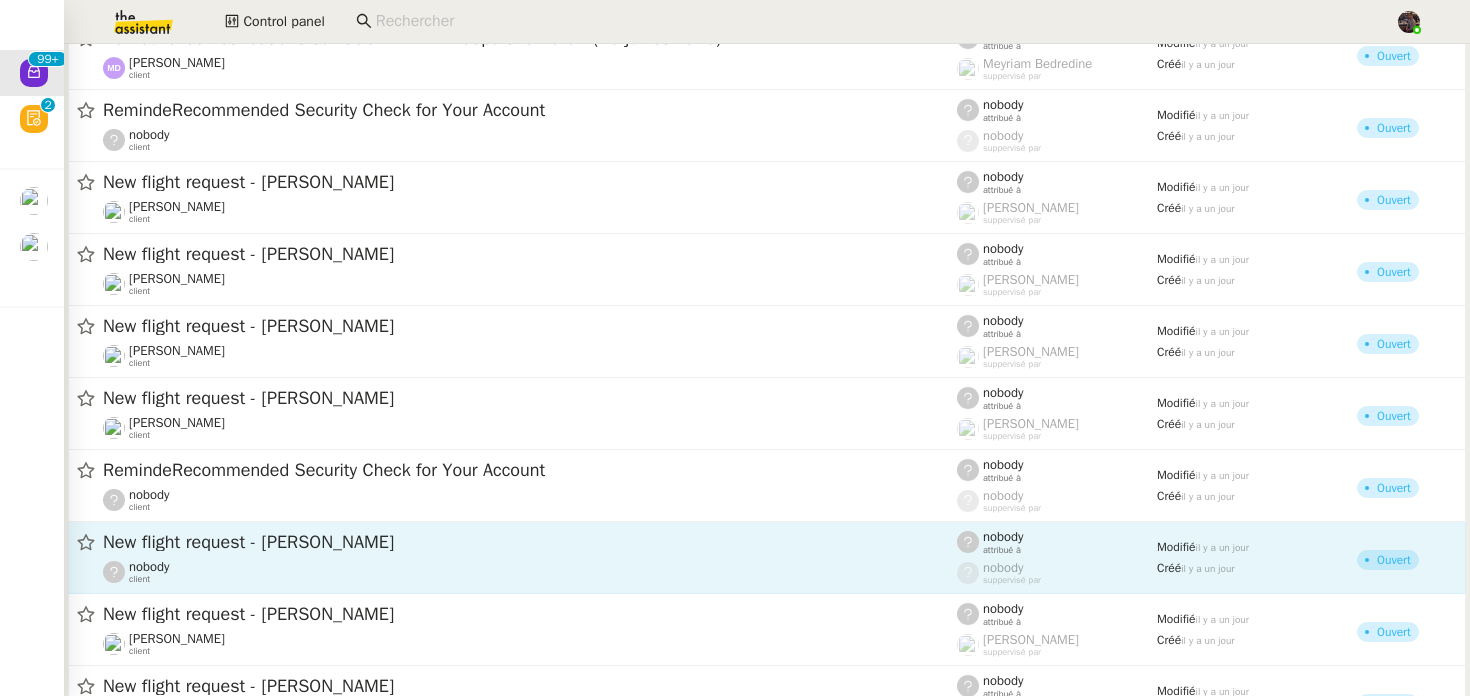 click on "New flight request - [PERSON_NAME]" 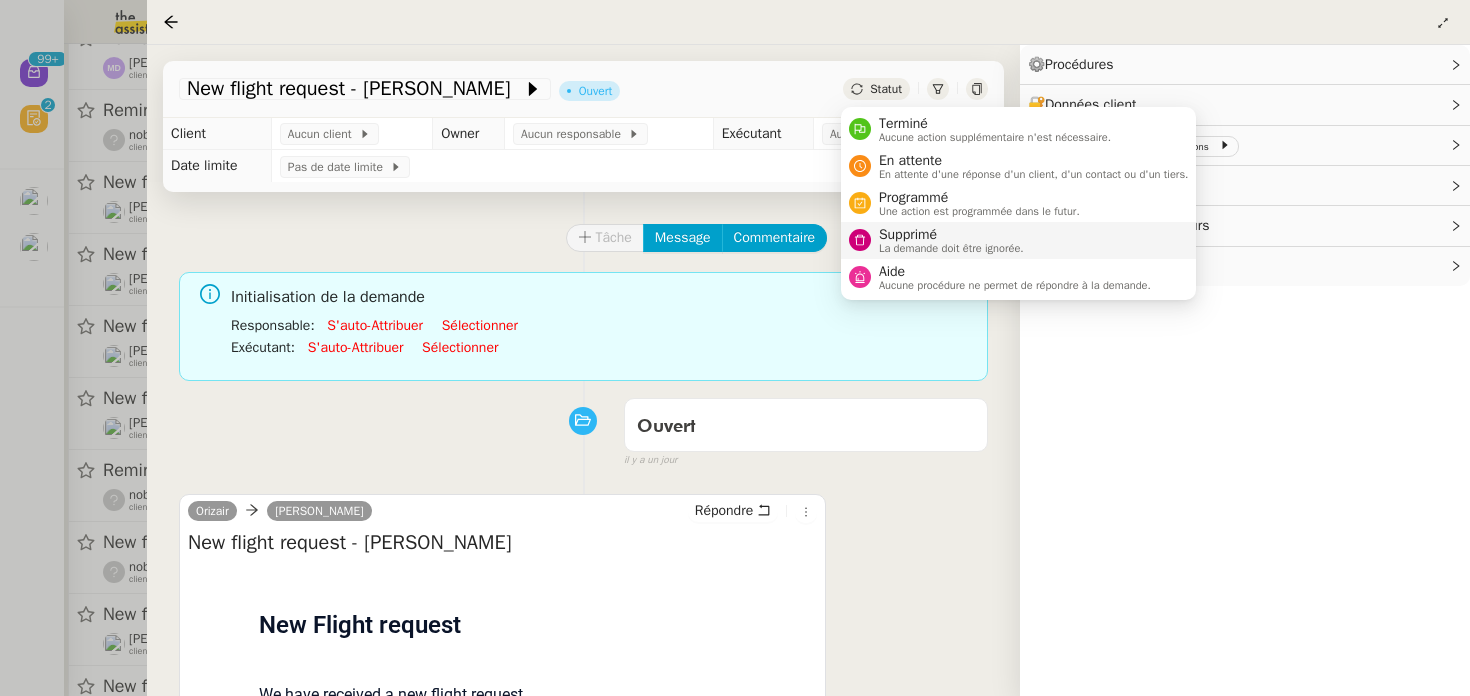 click on "La demande doit être ignorée." at bounding box center (951, 248) 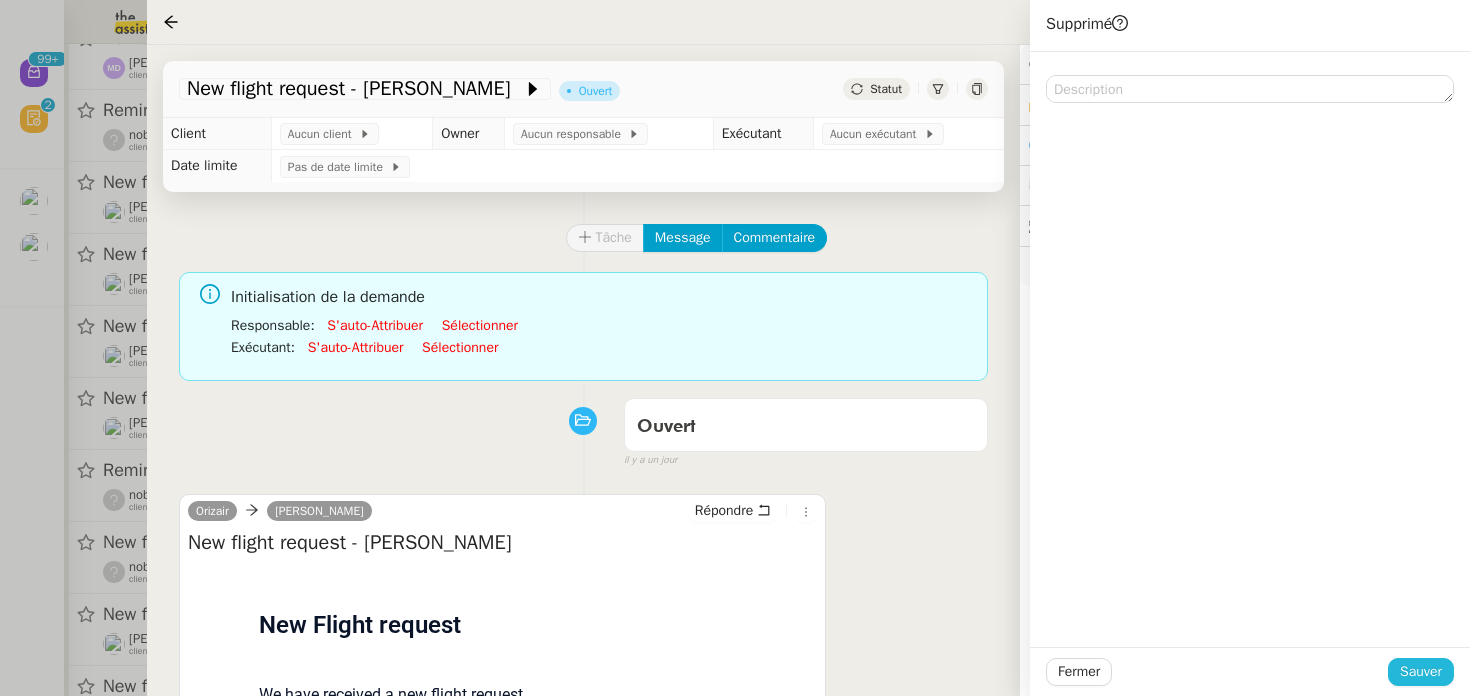 click on "Sauver" 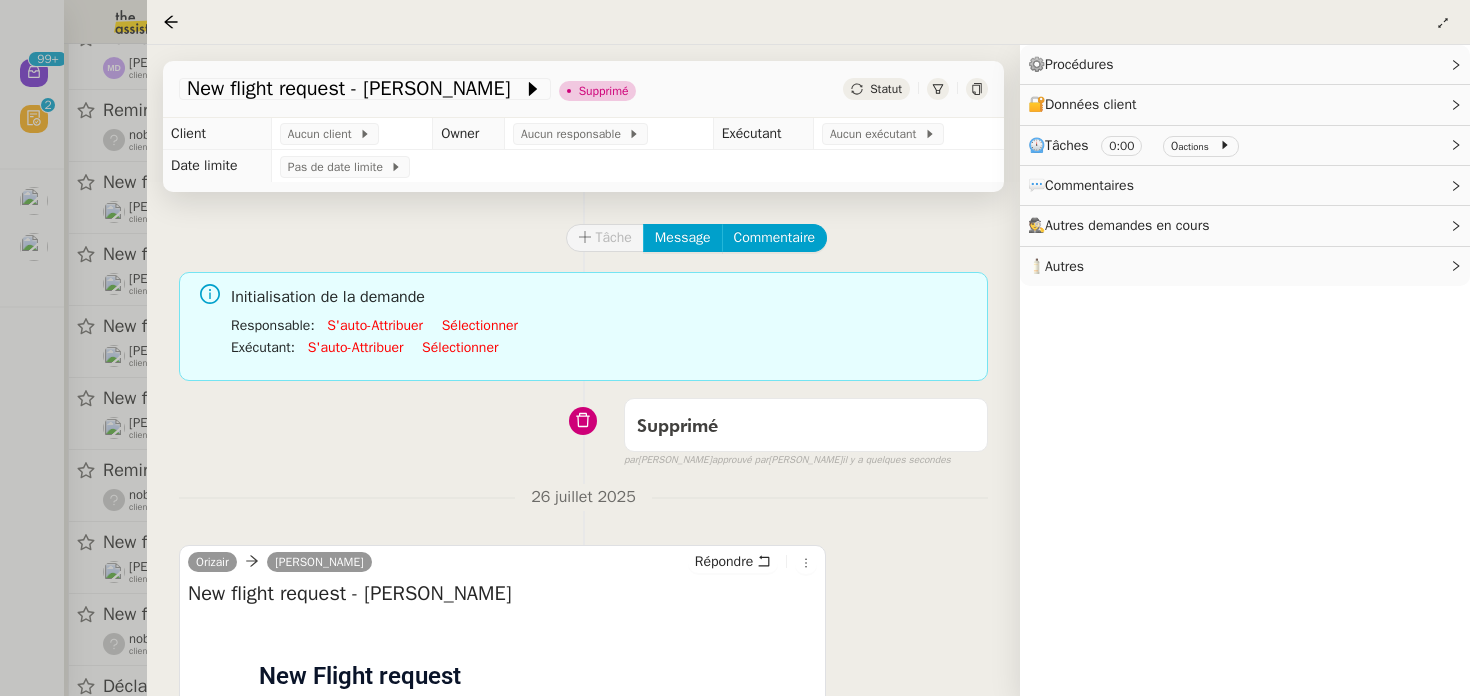 click at bounding box center [735, 348] 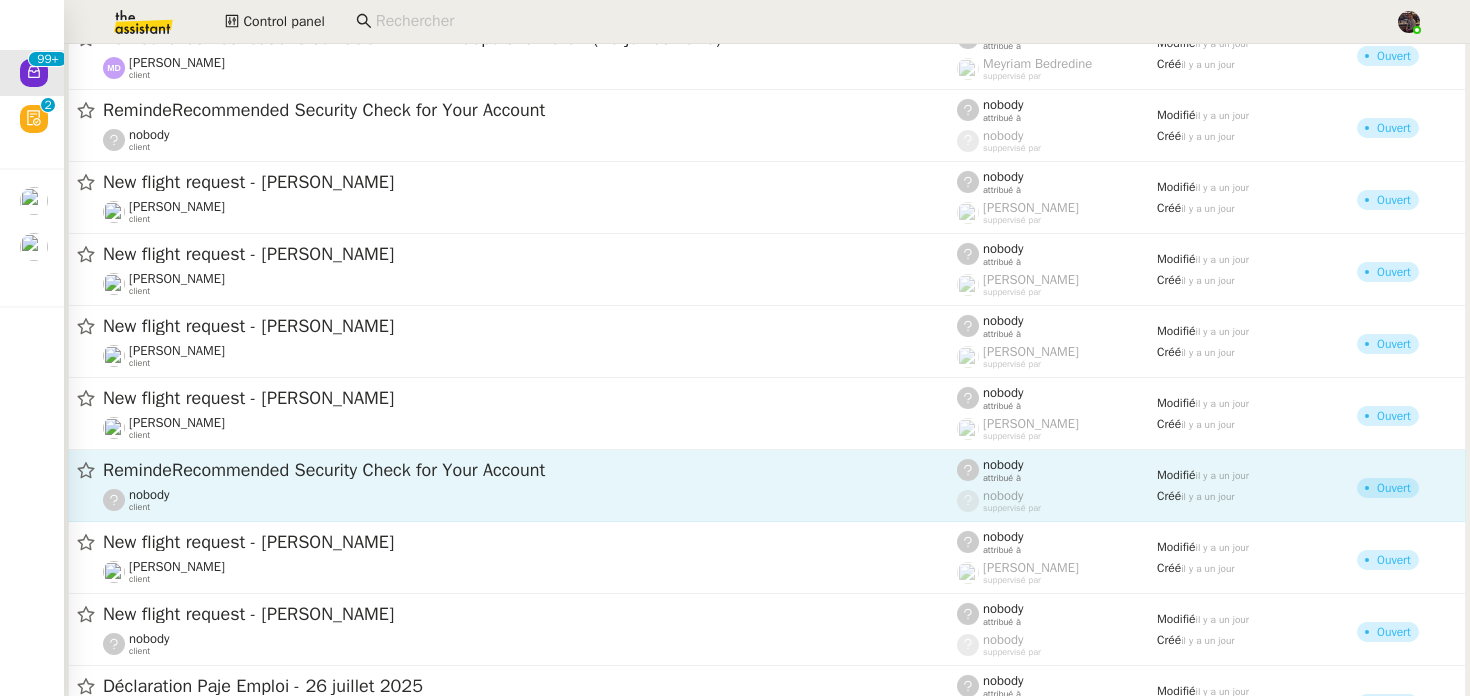 scroll, scrollTop: 1172, scrollLeft: 0, axis: vertical 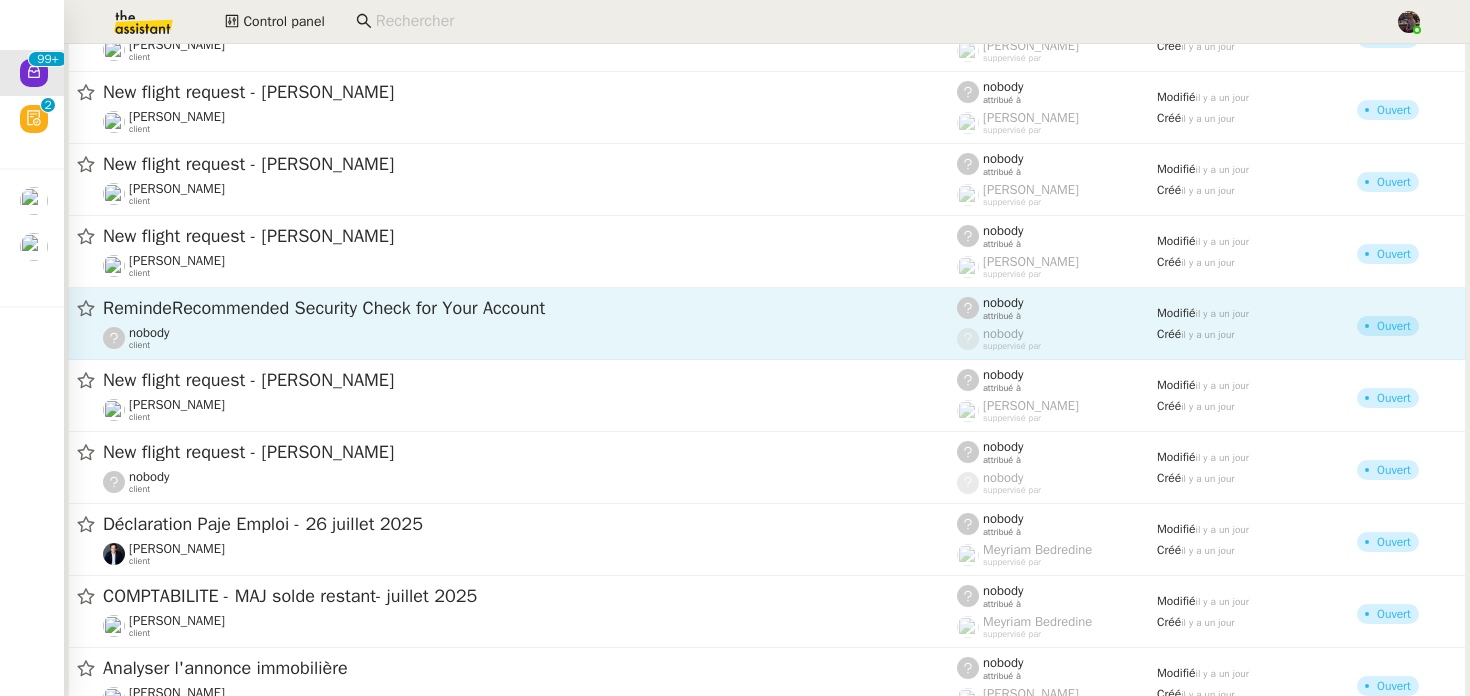 click on "New flight request - [PERSON_NAME]" 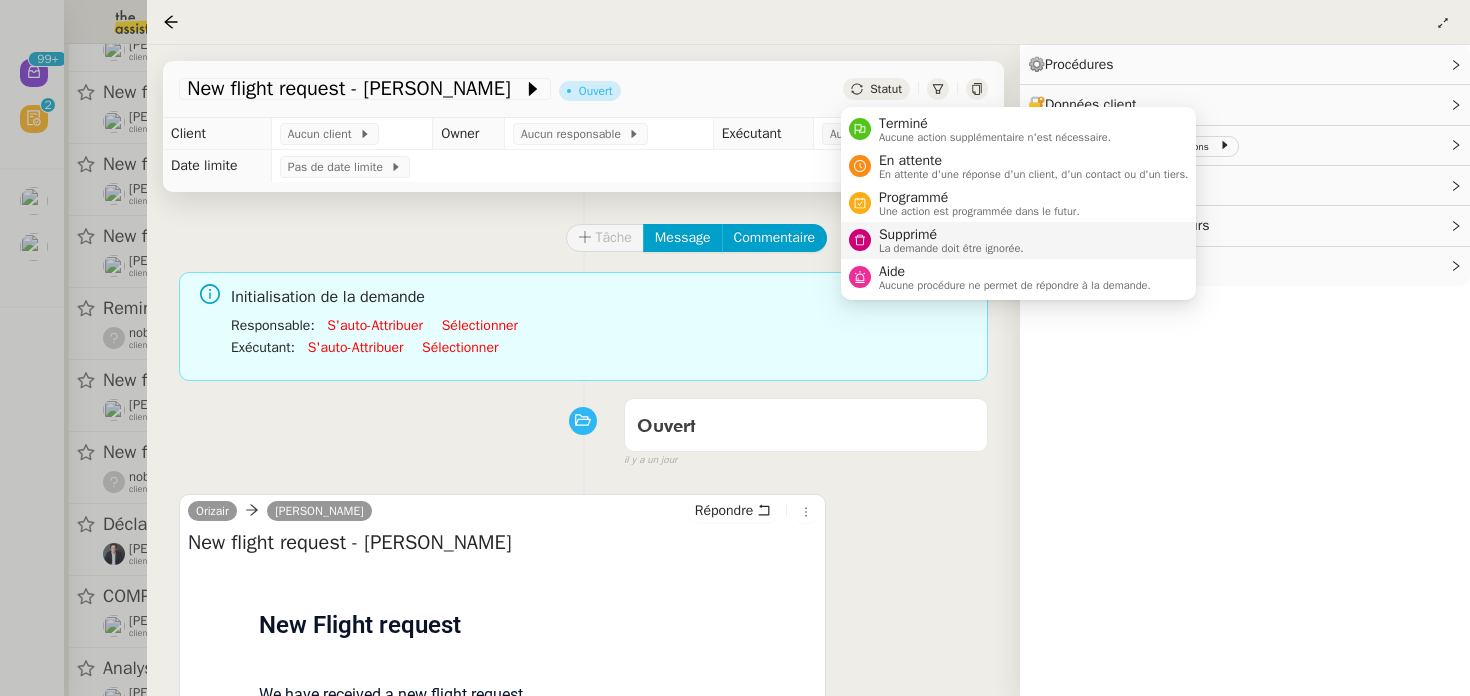 click on "Supprimé" at bounding box center (951, 235) 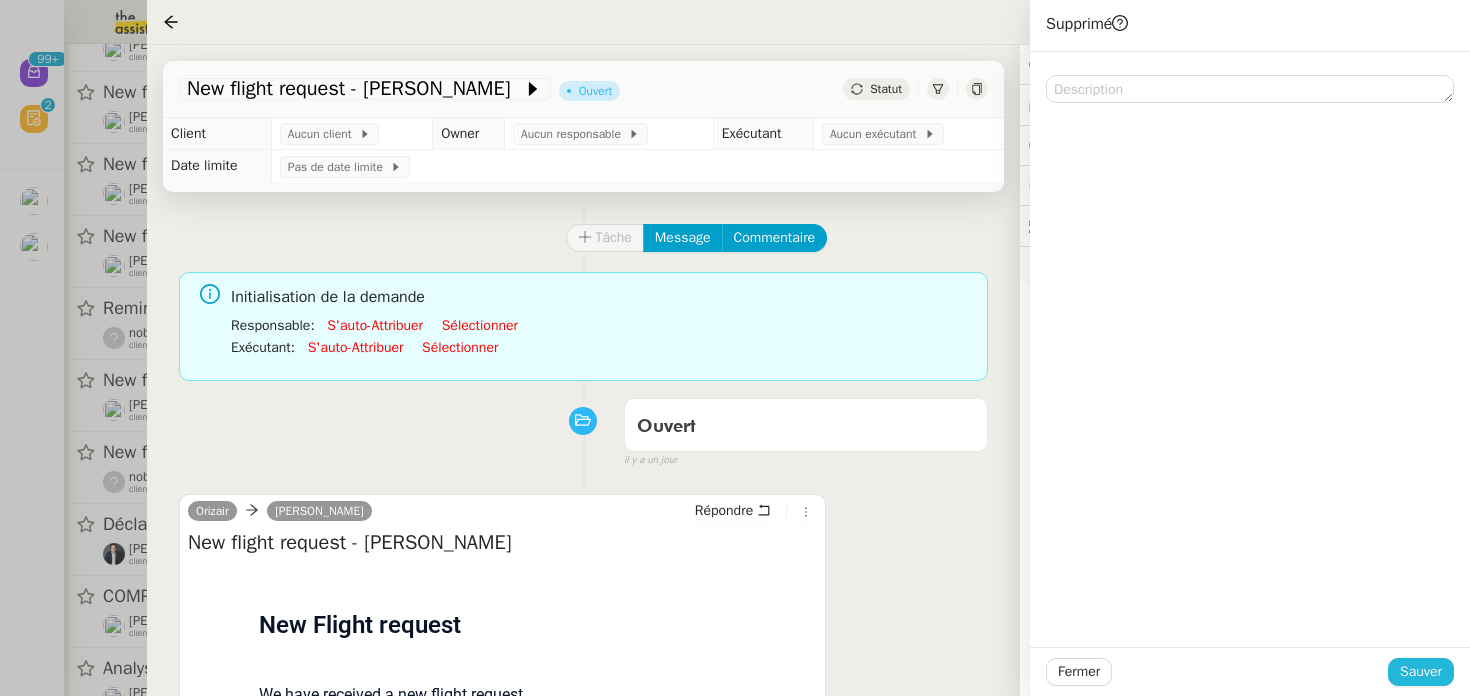 click on "Sauver" 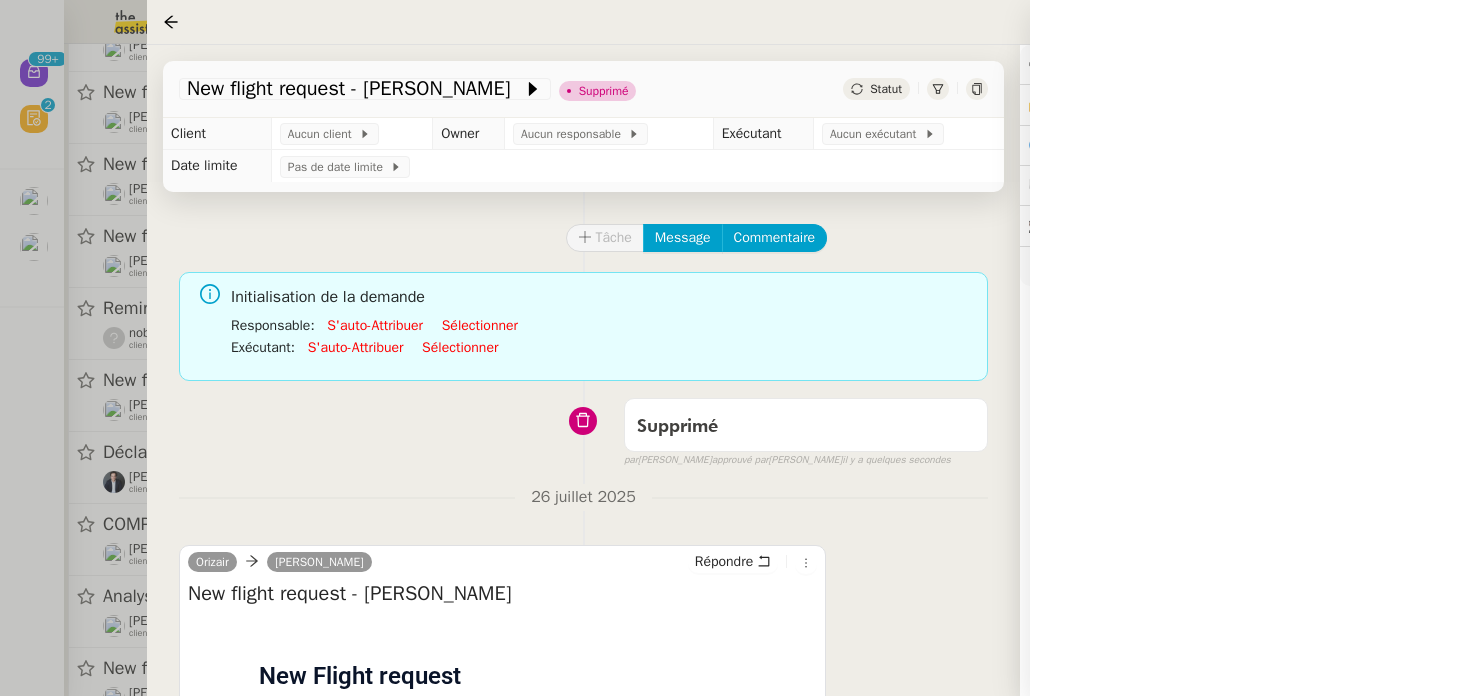 click at bounding box center (735, 348) 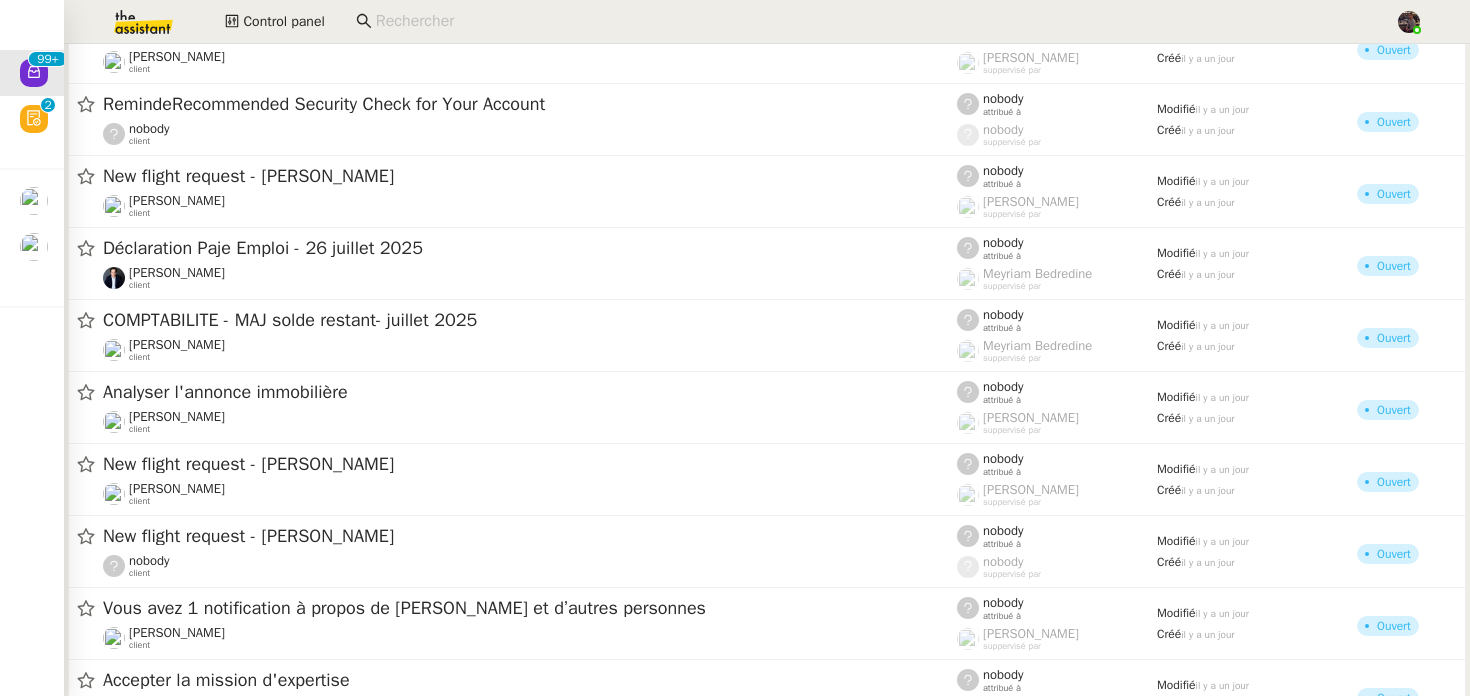 scroll, scrollTop: 1445, scrollLeft: 0, axis: vertical 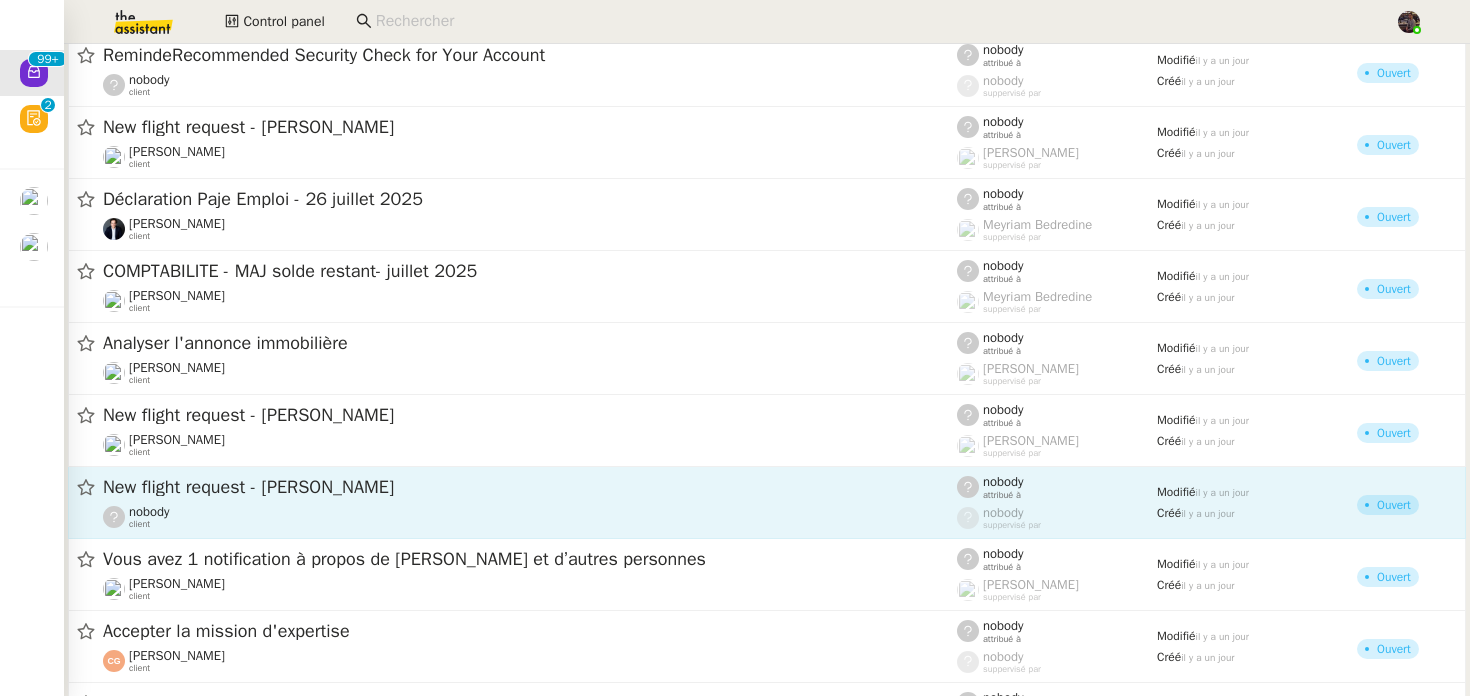 click on "New flight request - Carly-sue Palin  nobody    client" 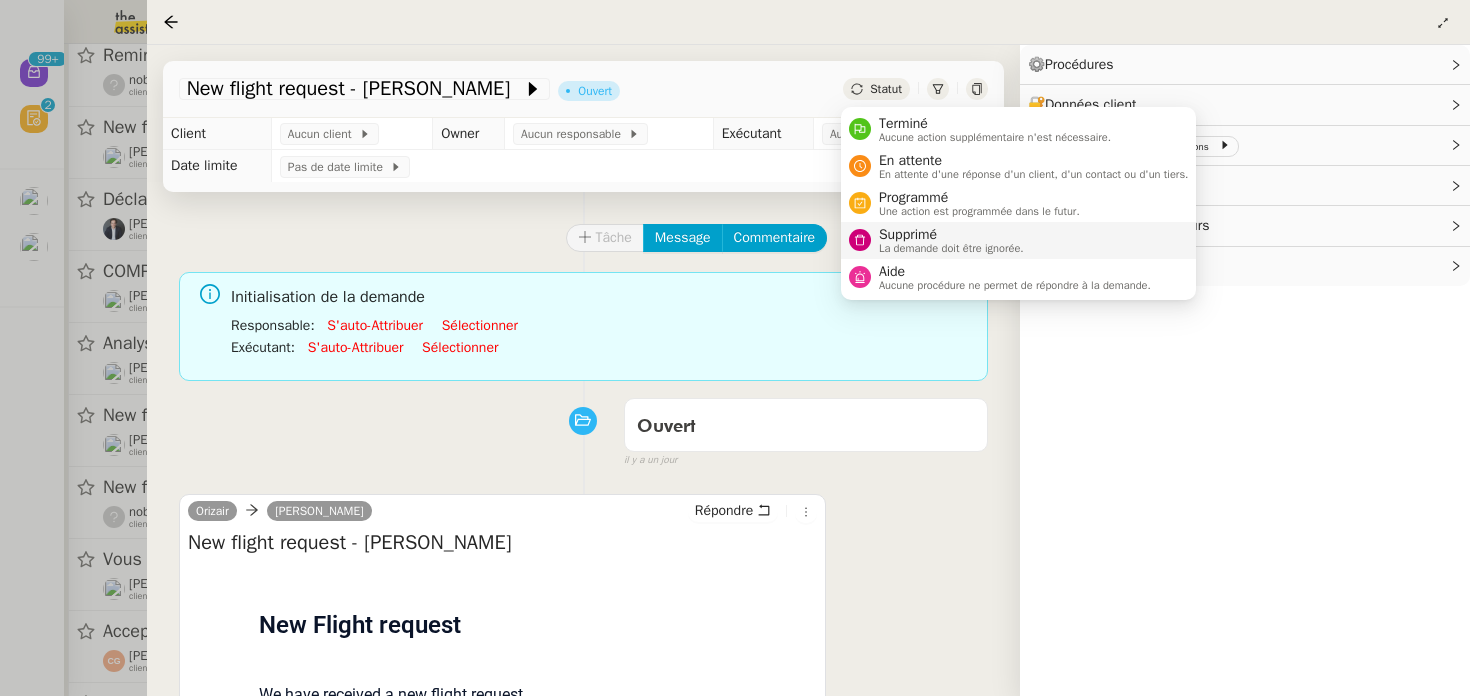 click on "Supprimé" at bounding box center (951, 235) 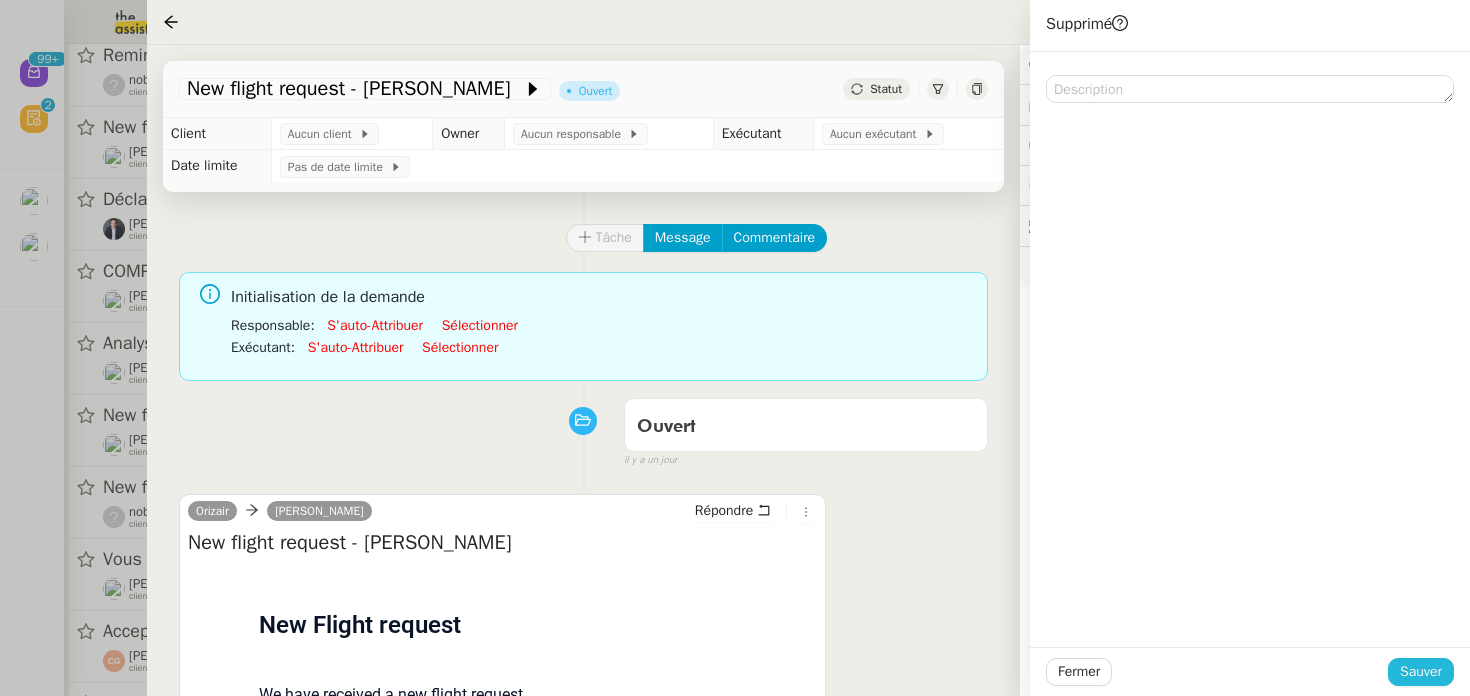 click on "Sauver" 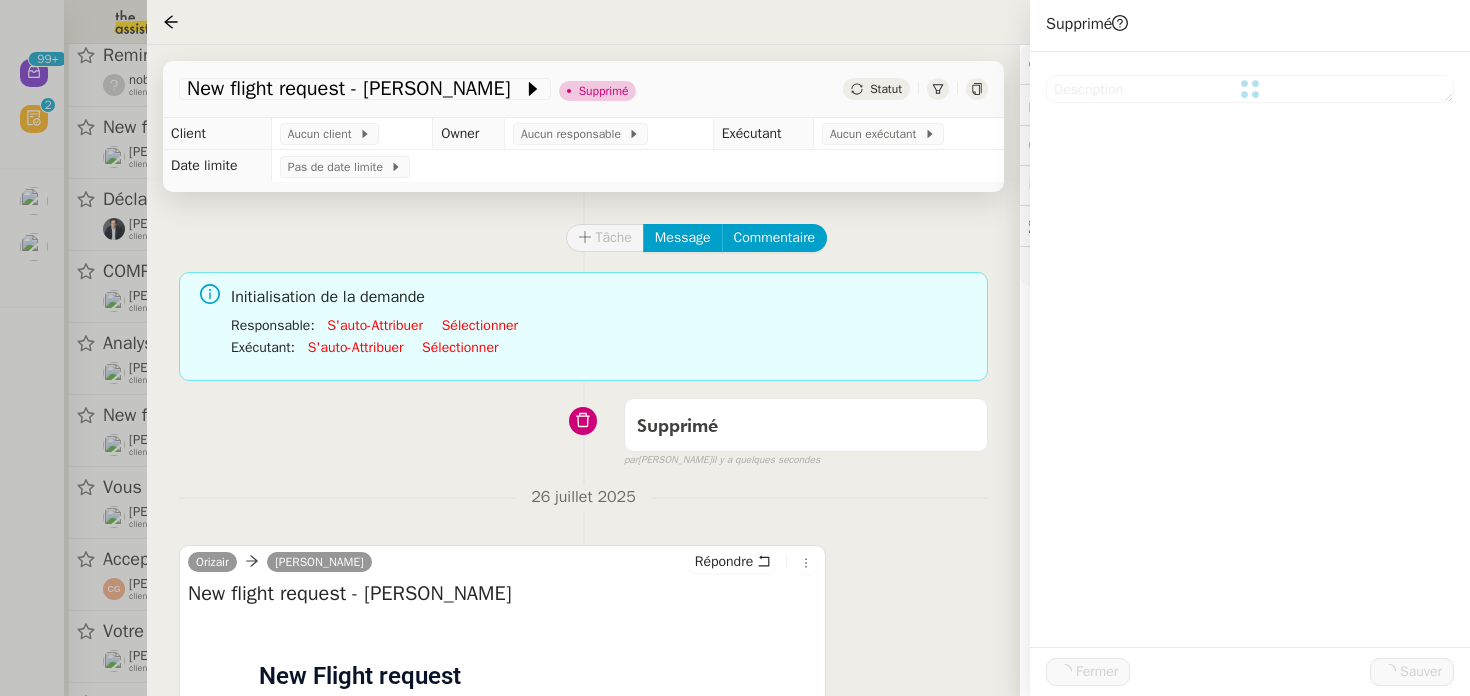 click at bounding box center (735, 348) 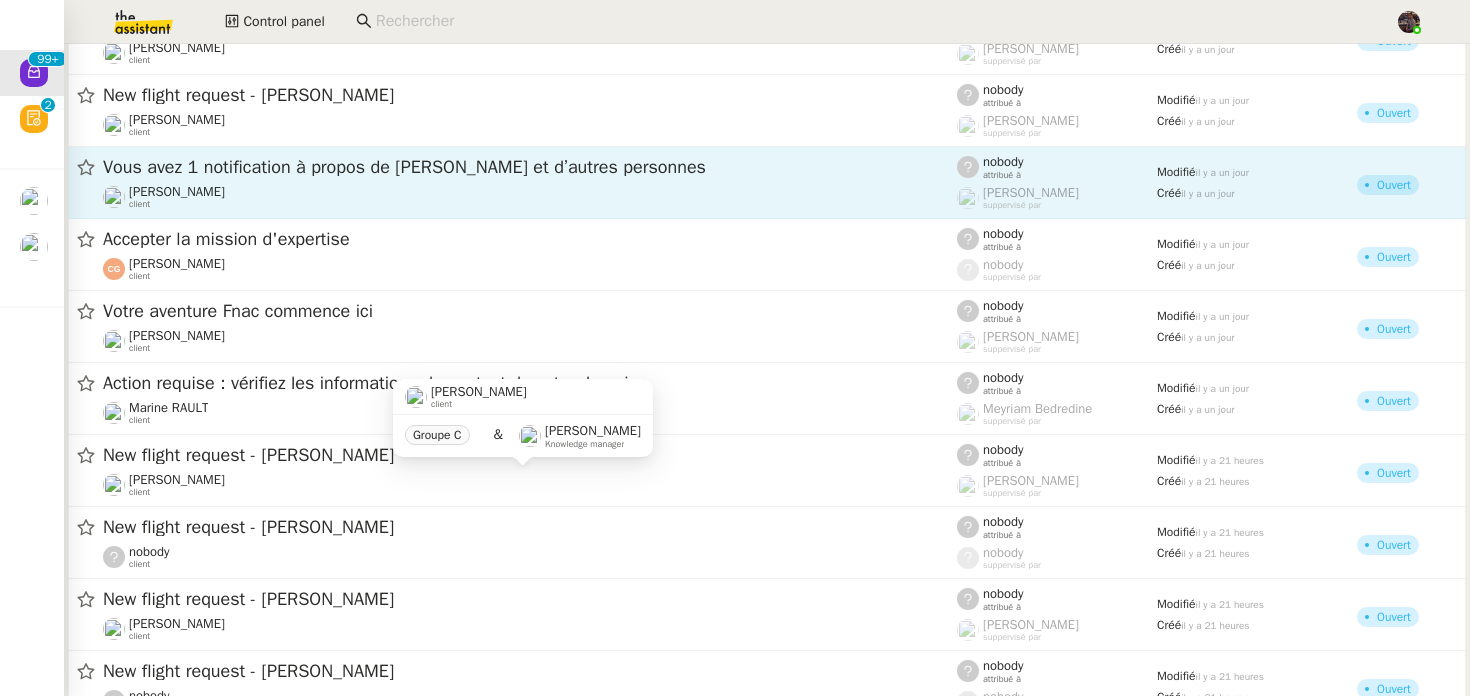 scroll, scrollTop: 1780, scrollLeft: 0, axis: vertical 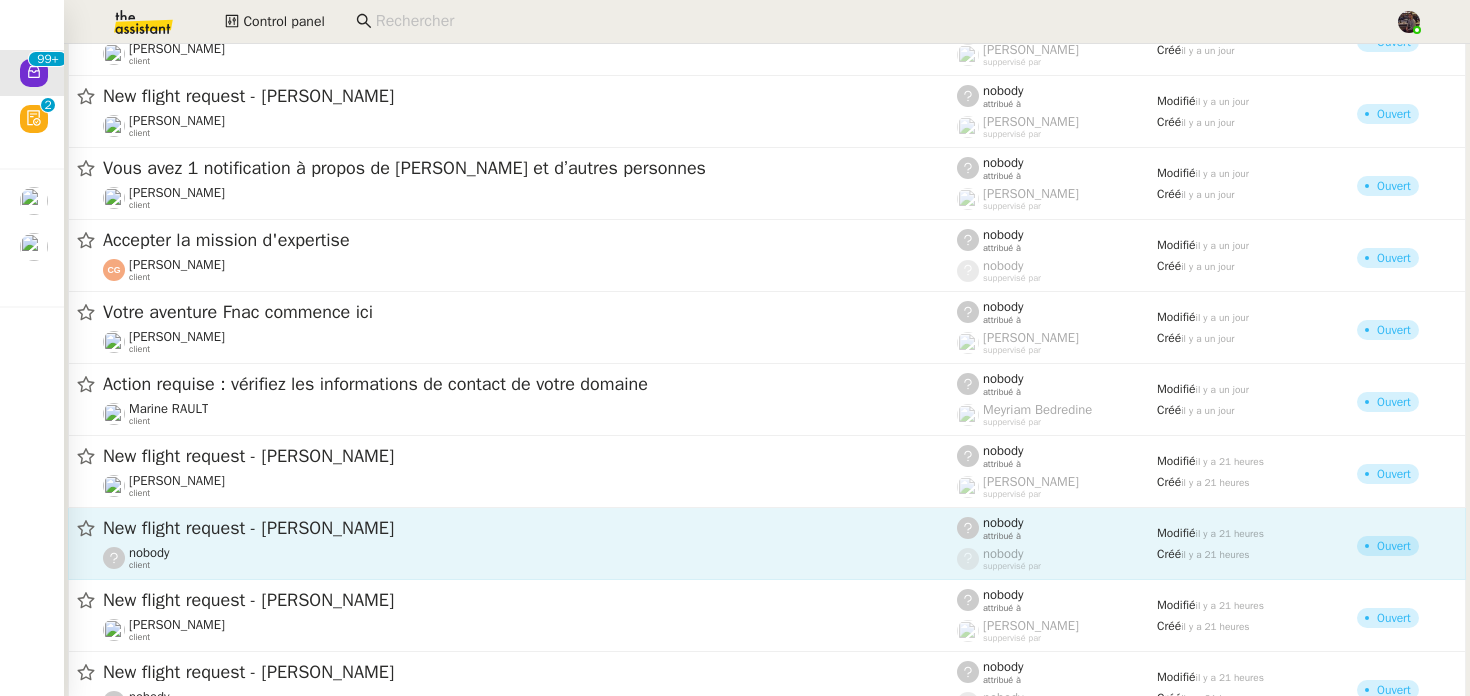 click on "New flight request - [PERSON_NAME]" 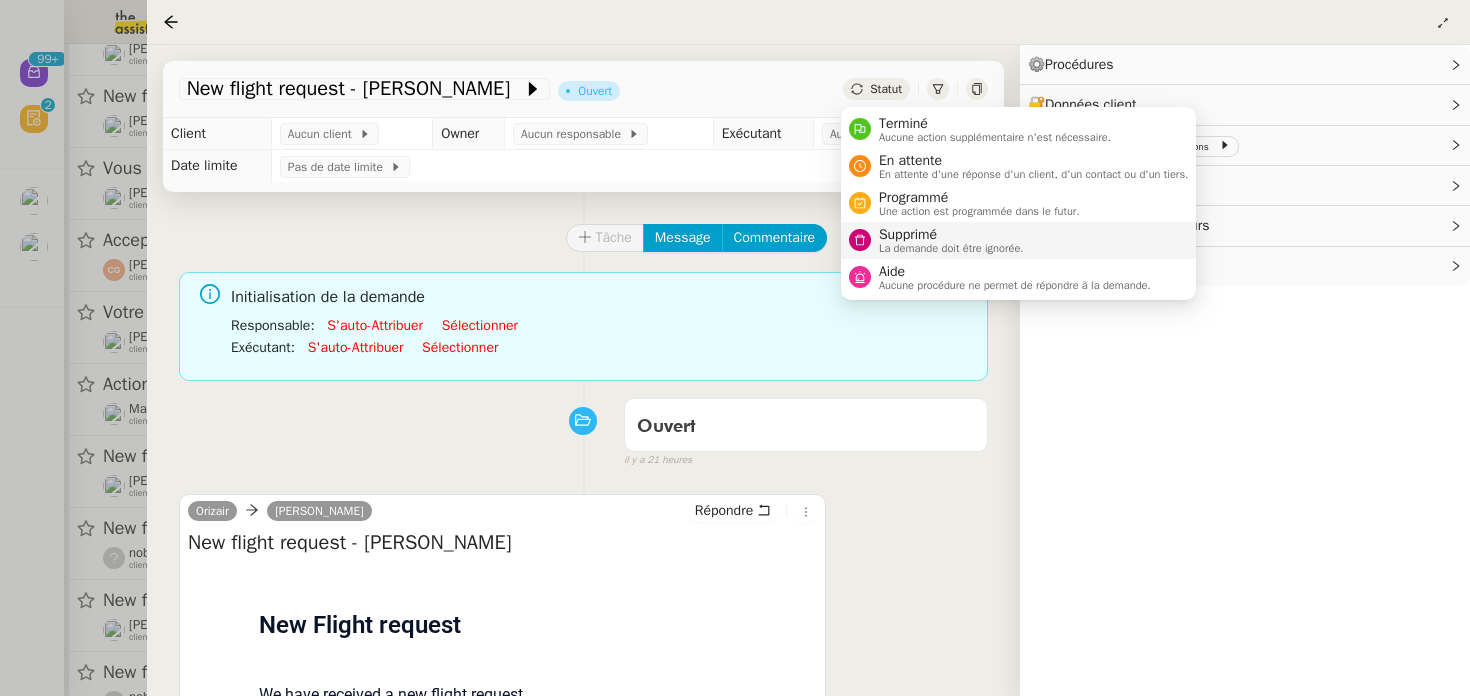 click at bounding box center [860, 240] 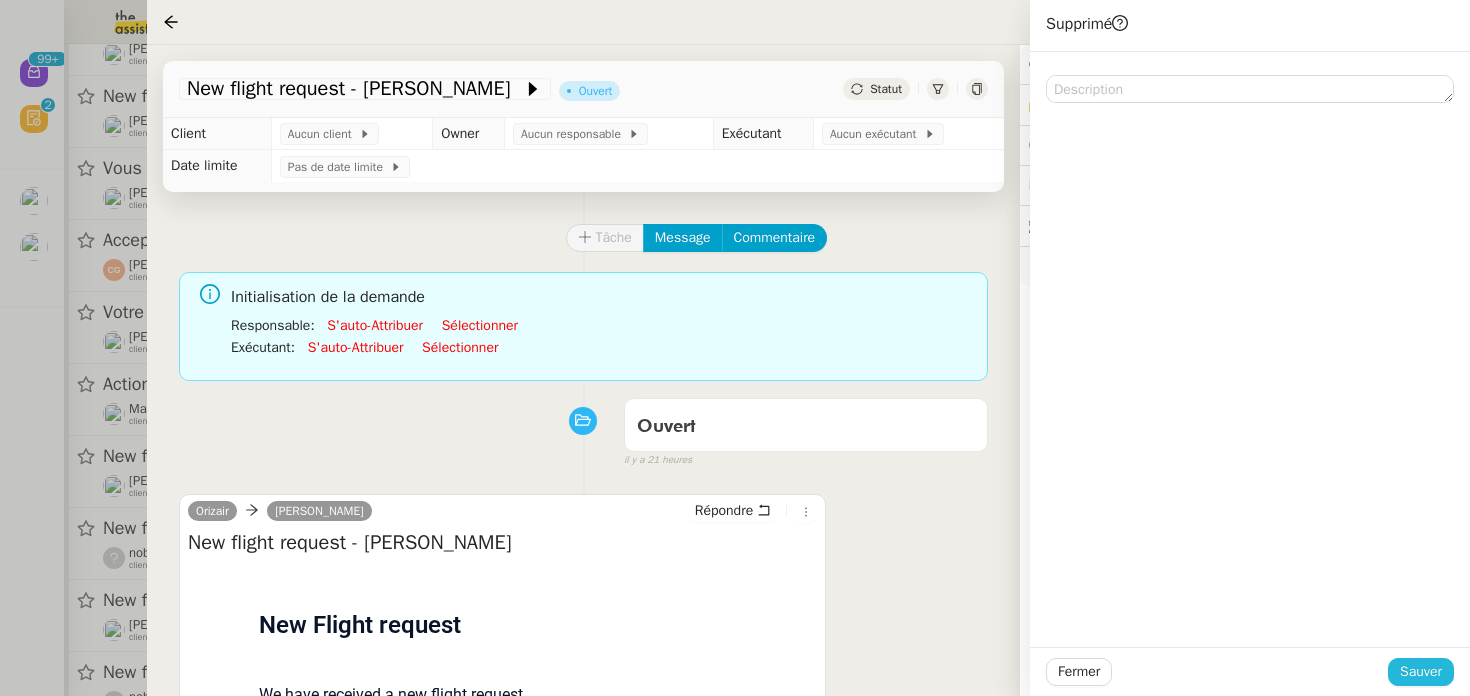 click on "Sauver" 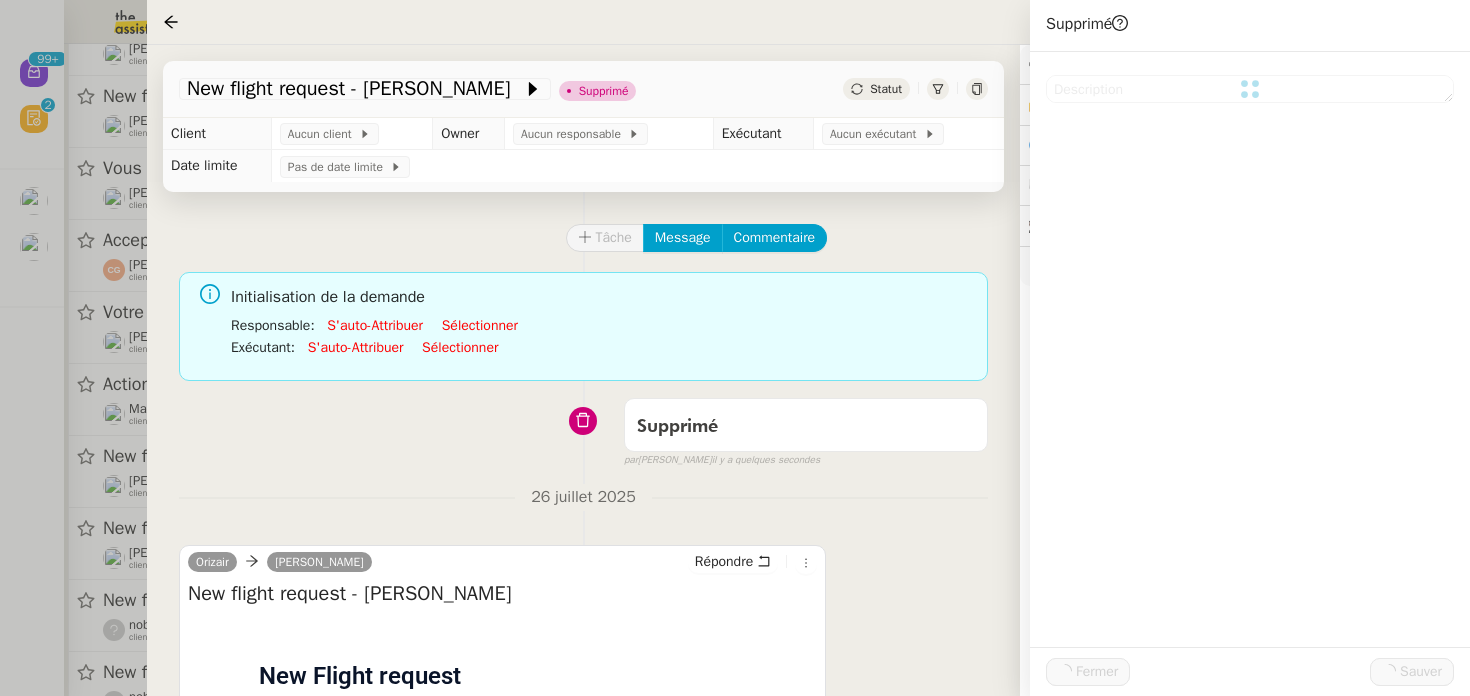 click at bounding box center [735, 348] 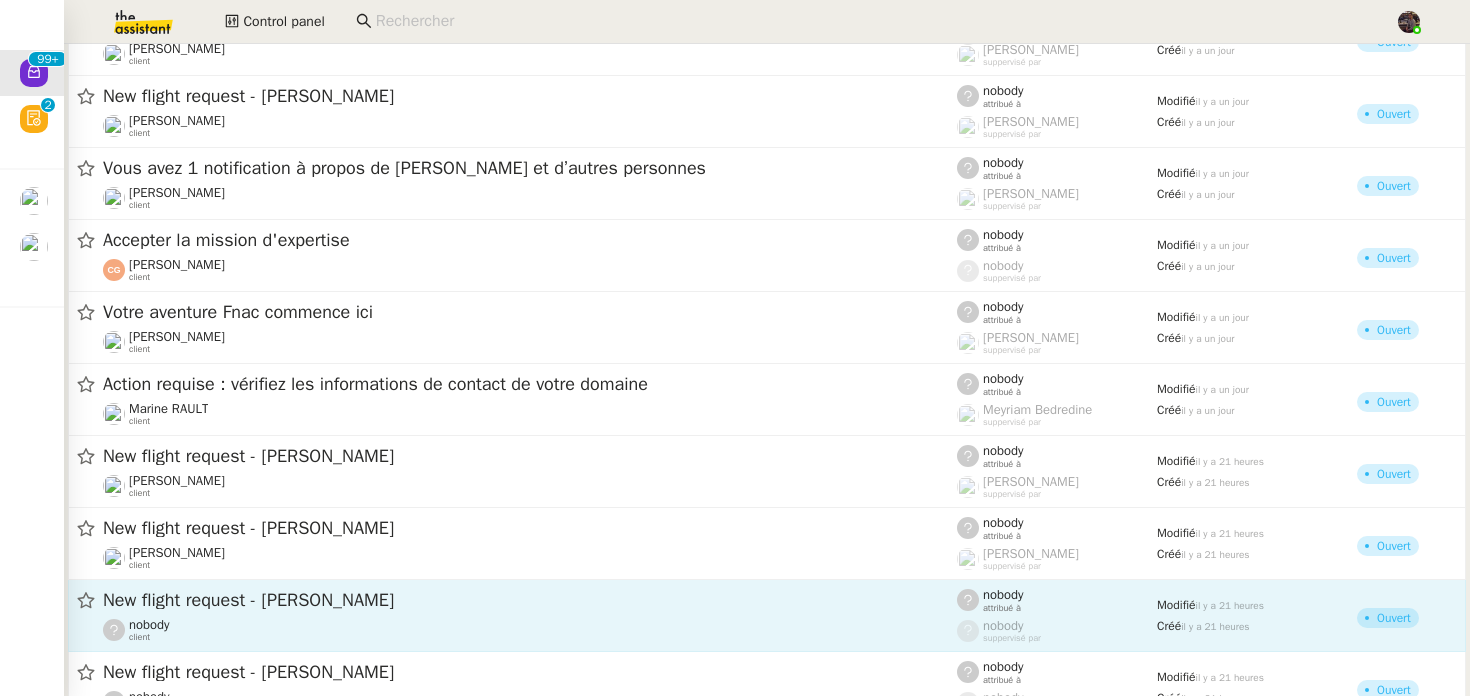 click on "New flight request - [PERSON_NAME]" 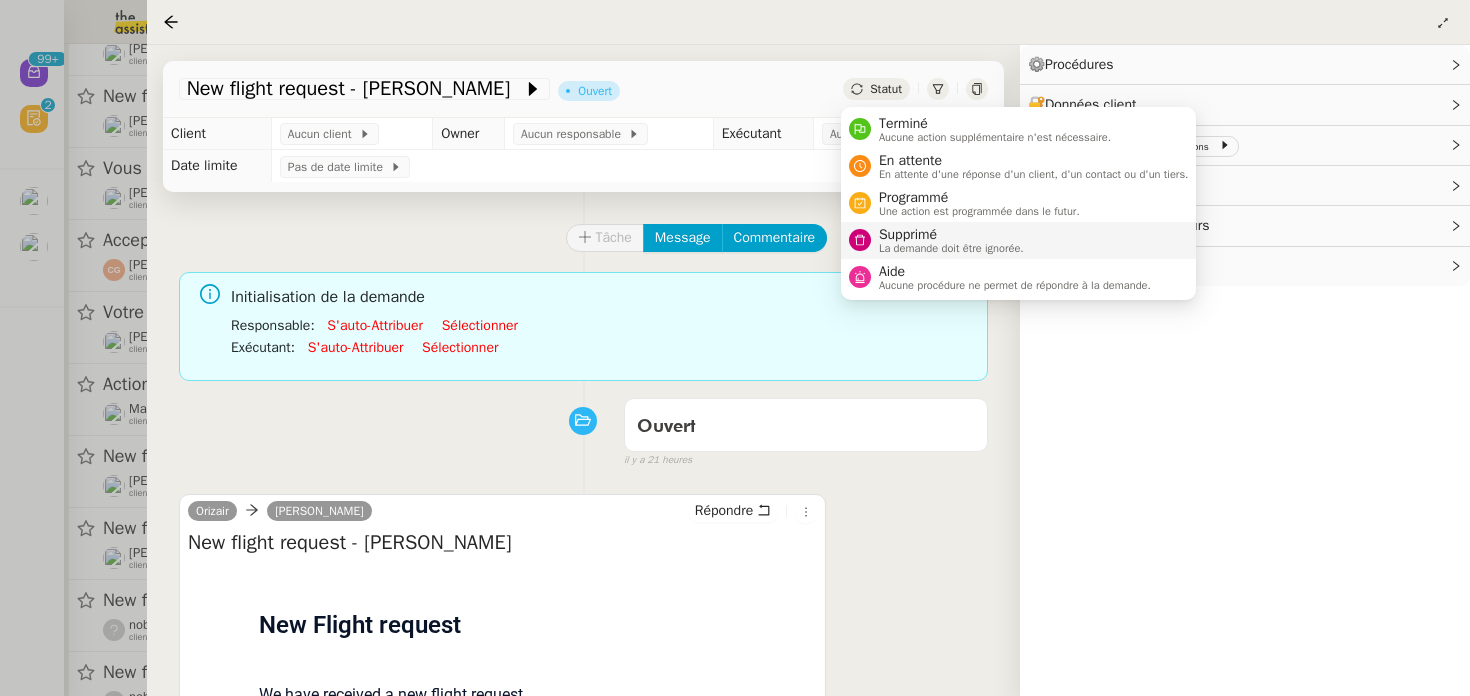 click on "La demande doit être ignorée." at bounding box center (951, 248) 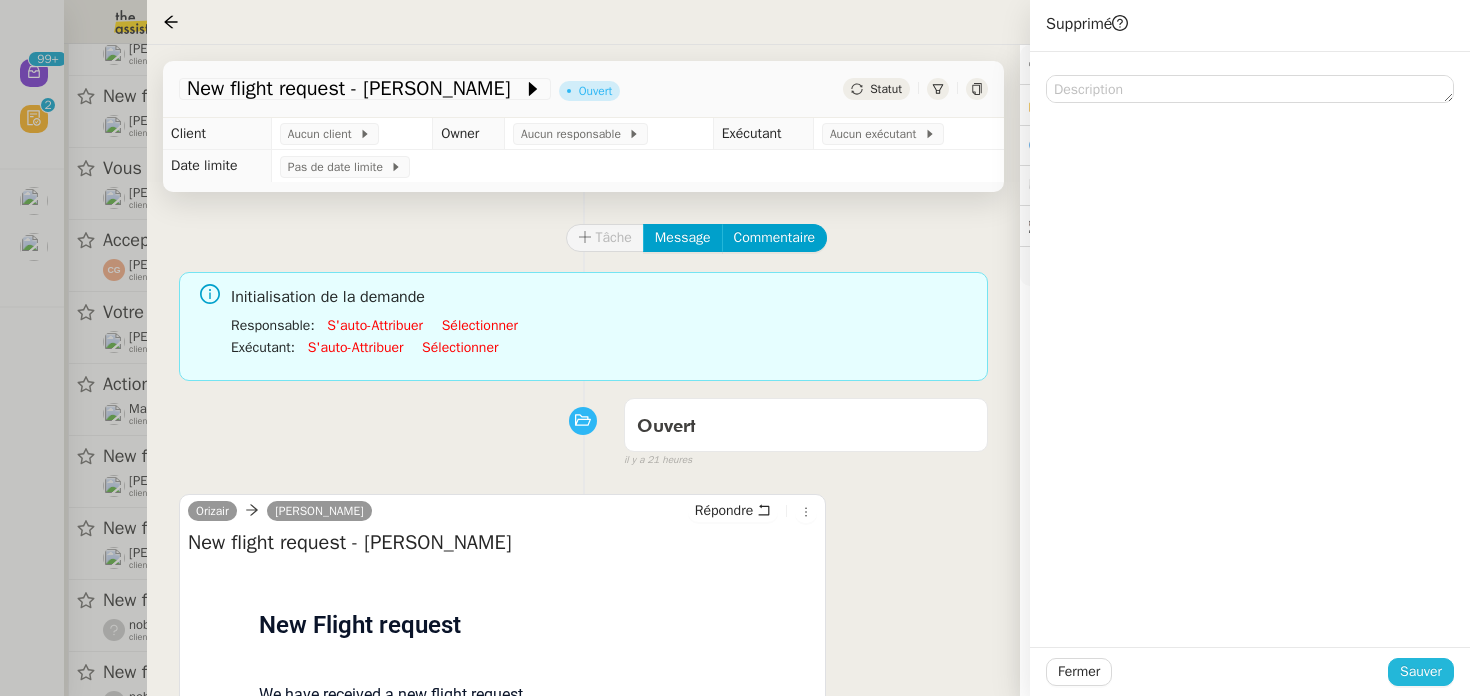 click on "Sauver" 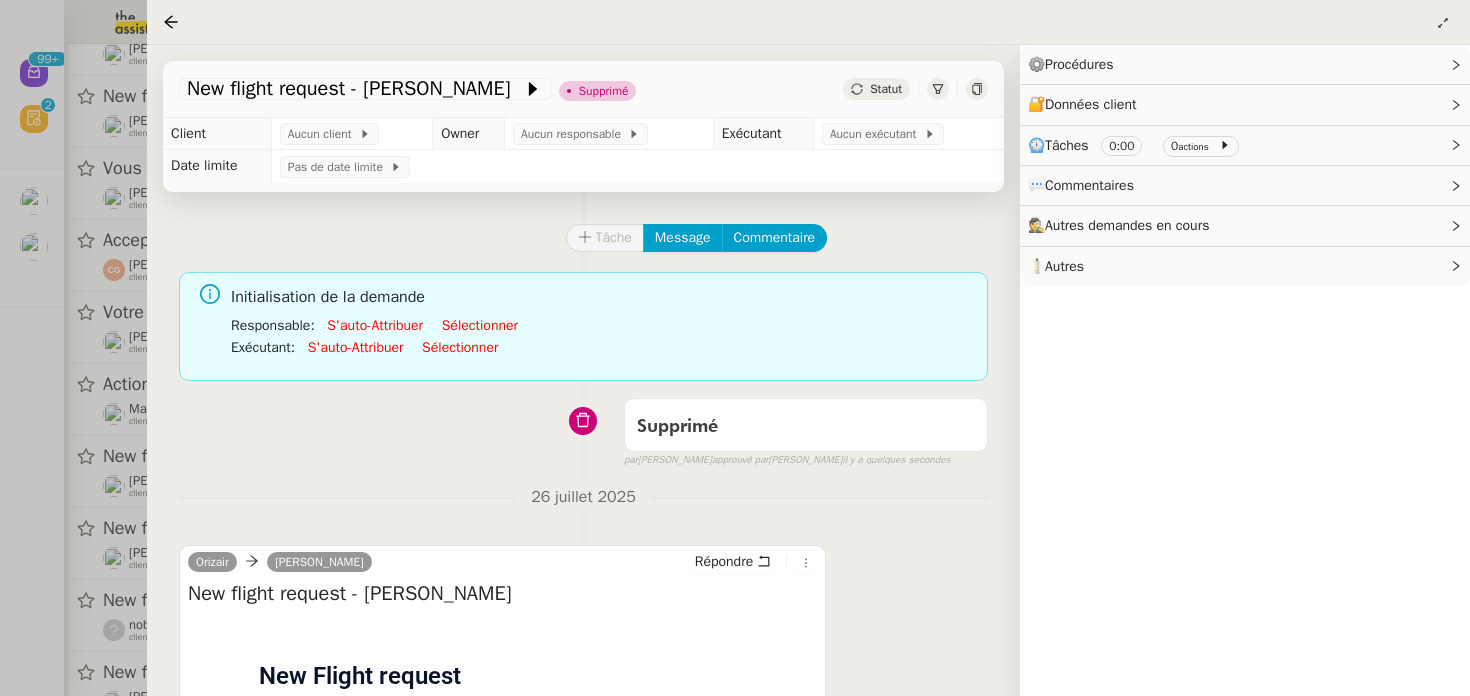 click at bounding box center (735, 348) 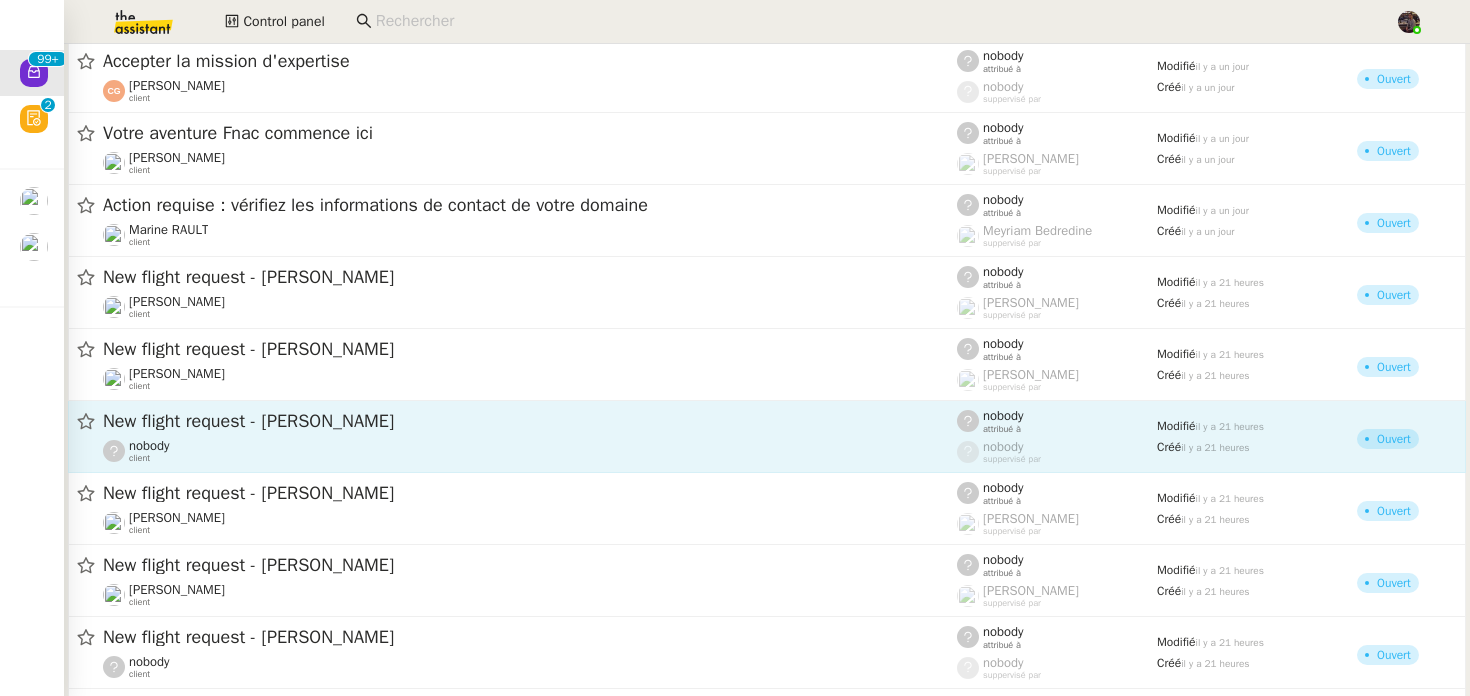 scroll, scrollTop: 2002, scrollLeft: 0, axis: vertical 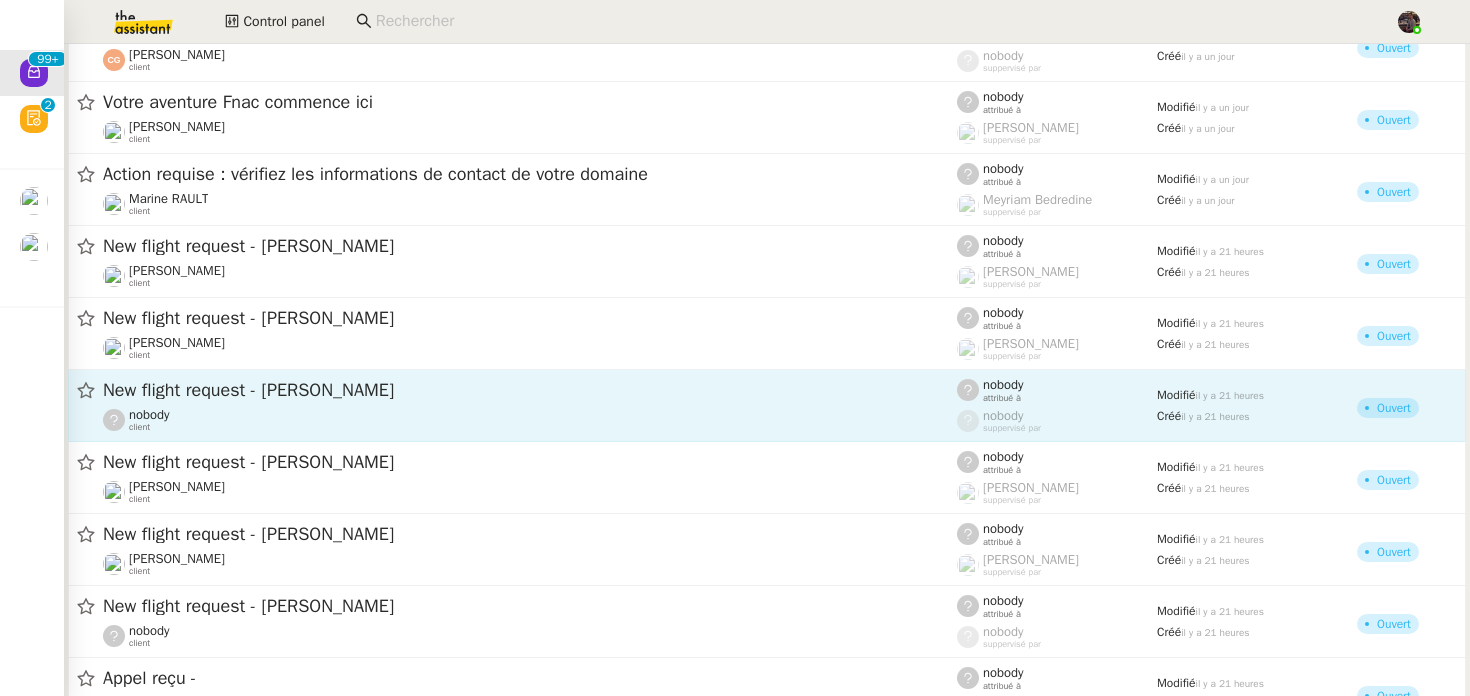 click on "New flight request - [PERSON_NAME]" 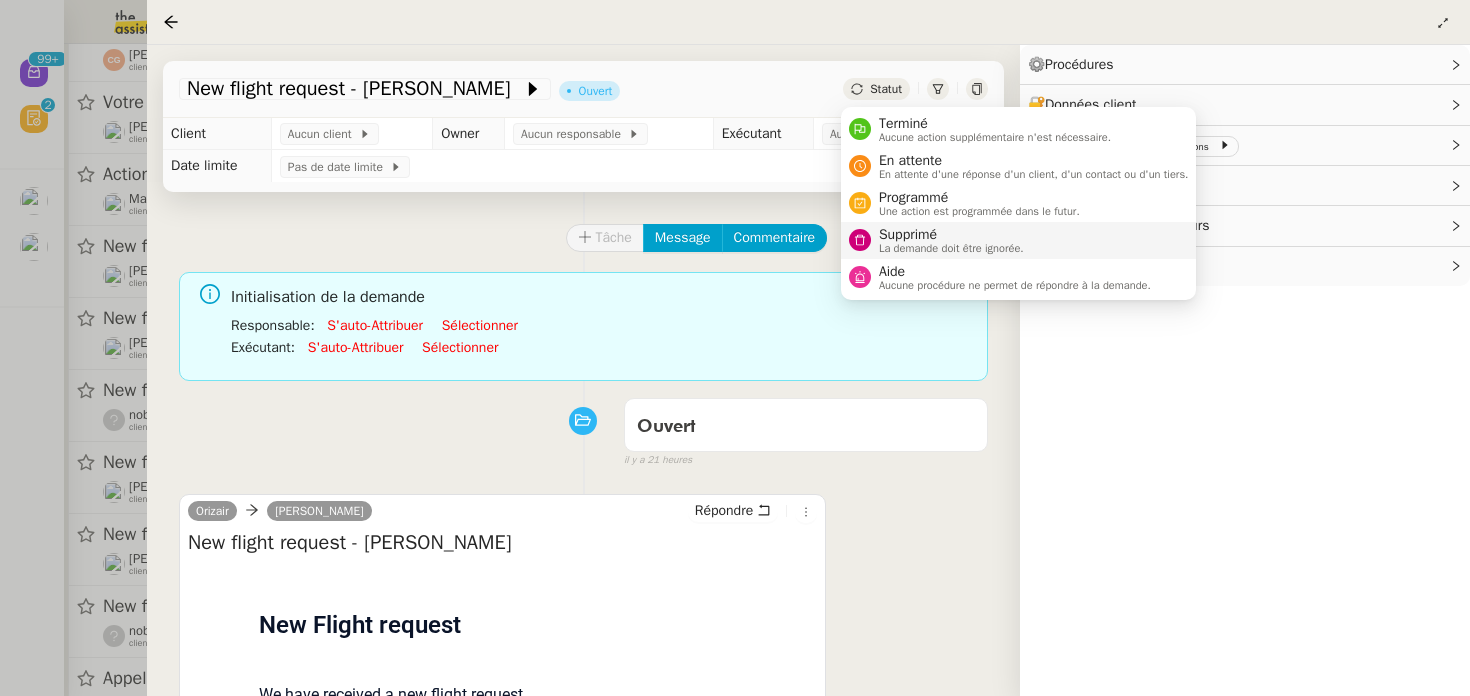 click on "Supprimé" at bounding box center (951, 235) 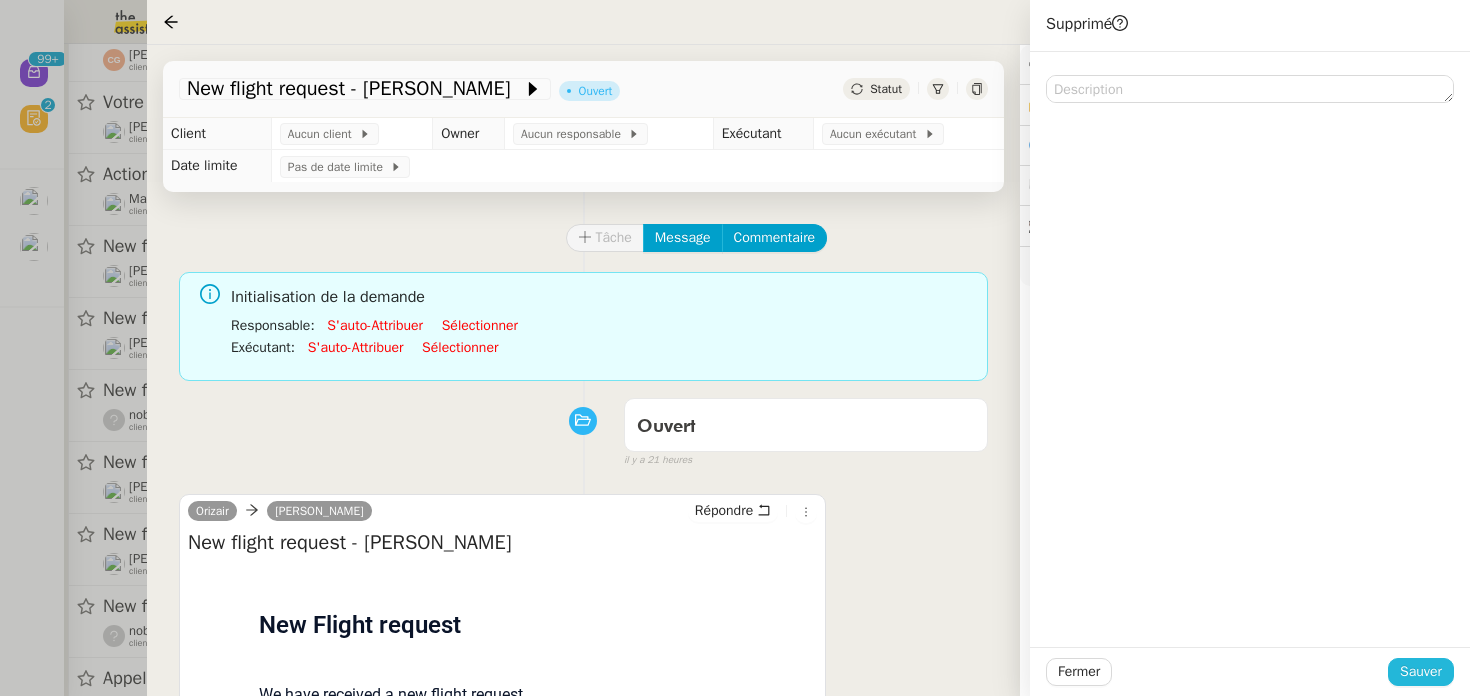 click on "Sauver" 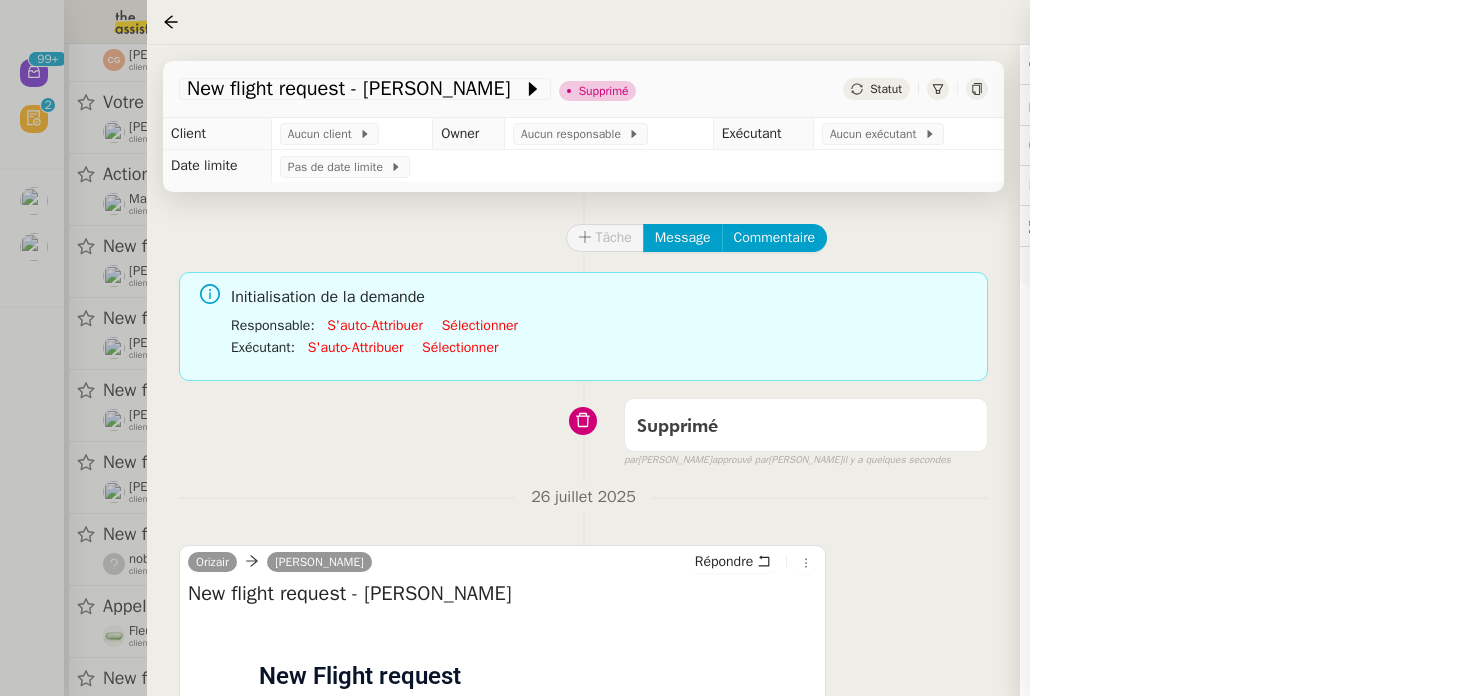 click at bounding box center [735, 348] 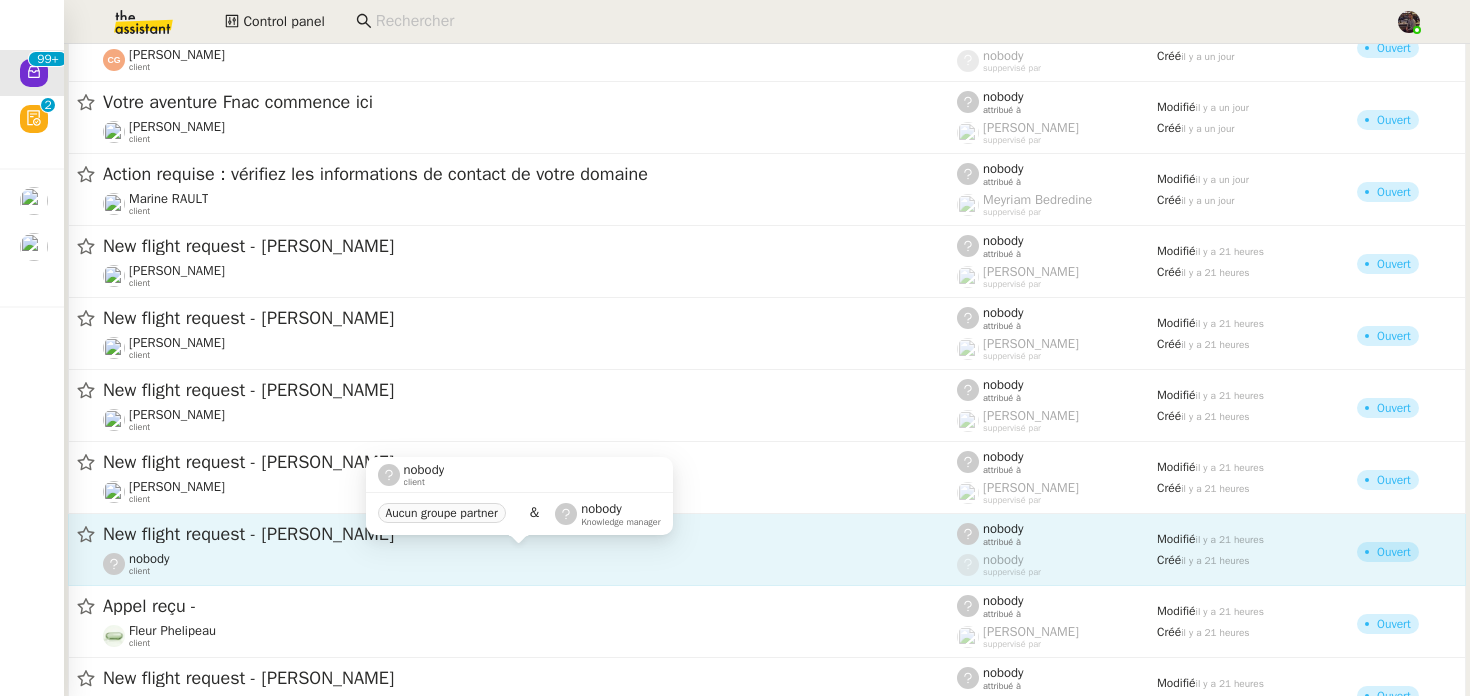 click on "nobody    client" 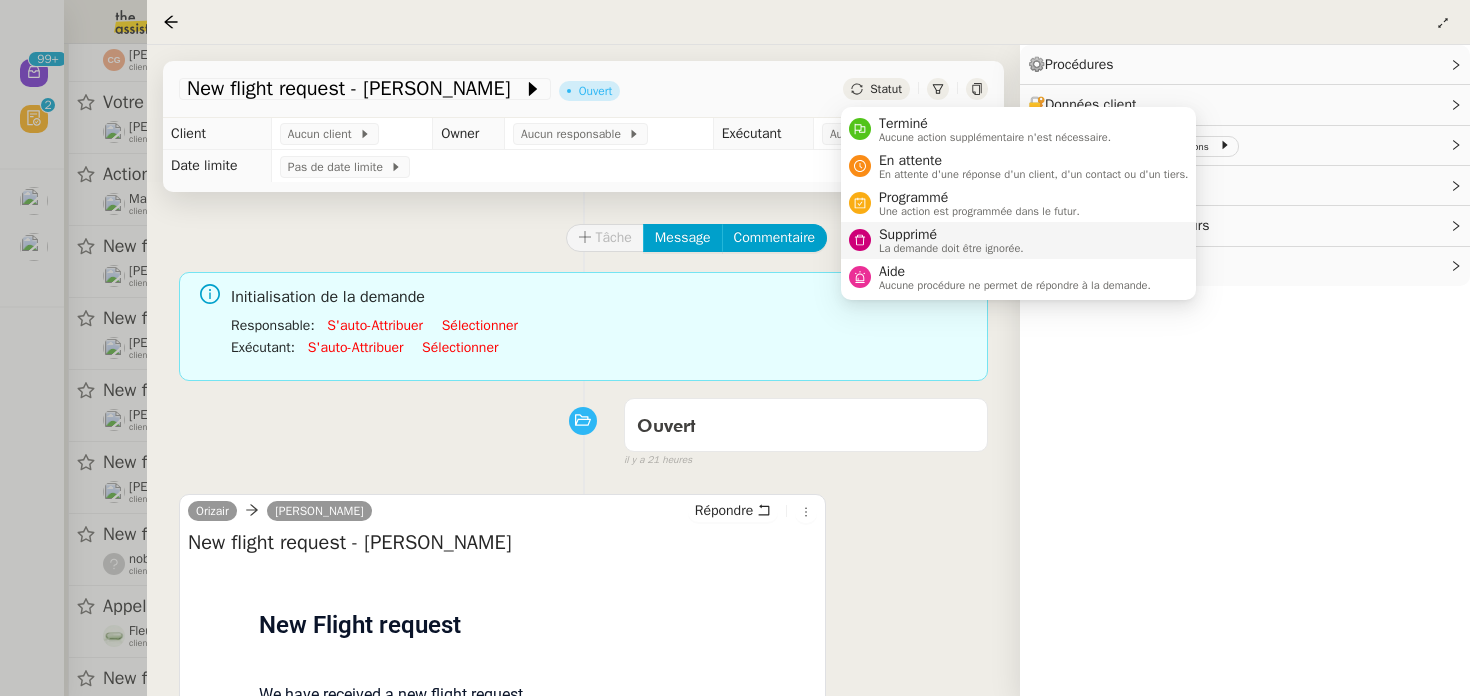 click on "Supprimé La demande doit être ignorée." at bounding box center (1019, 240) 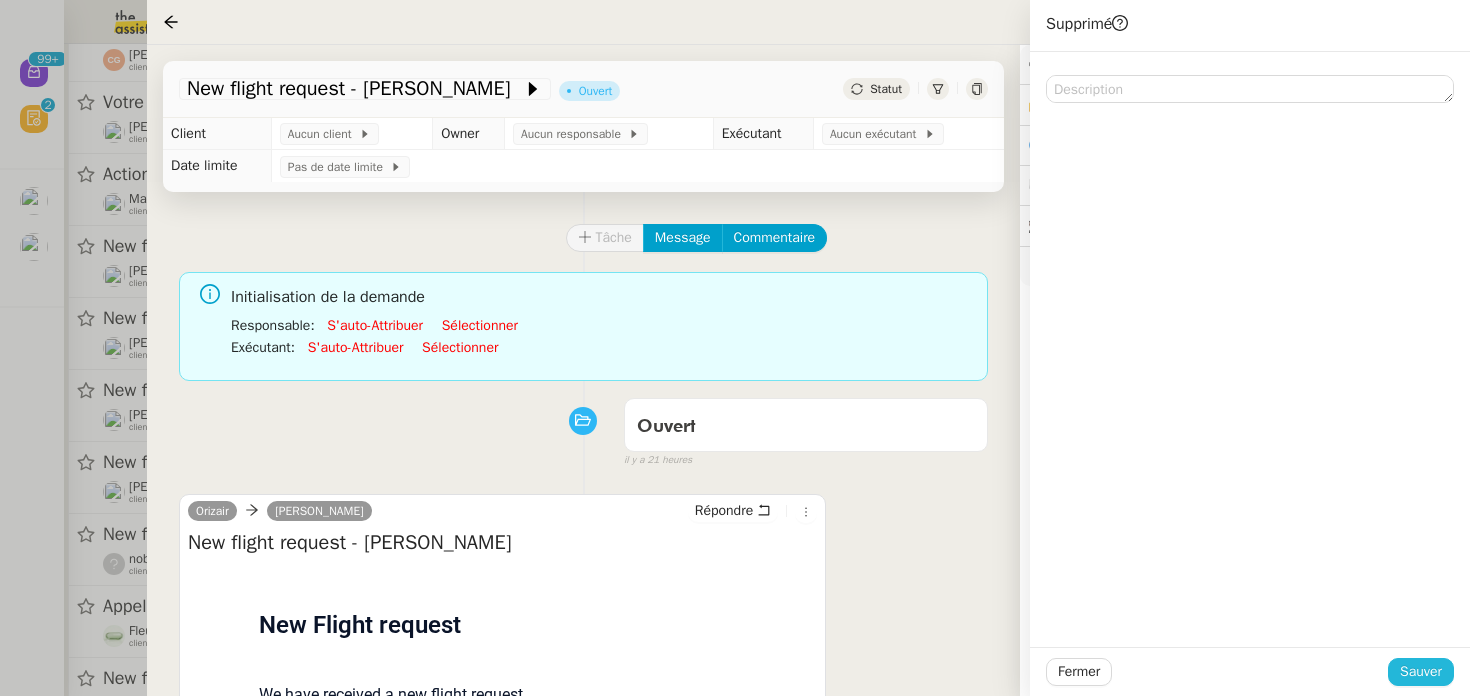 click on "Sauver" 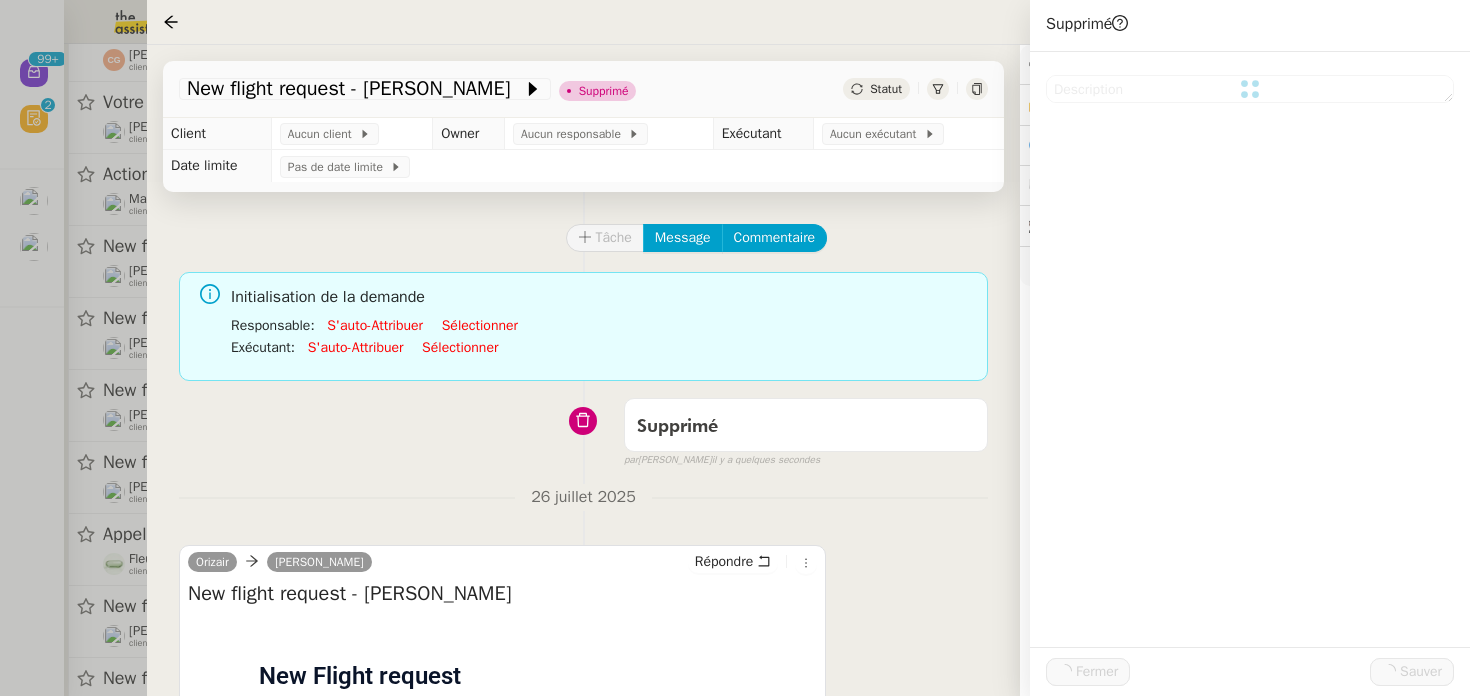 click at bounding box center [735, 348] 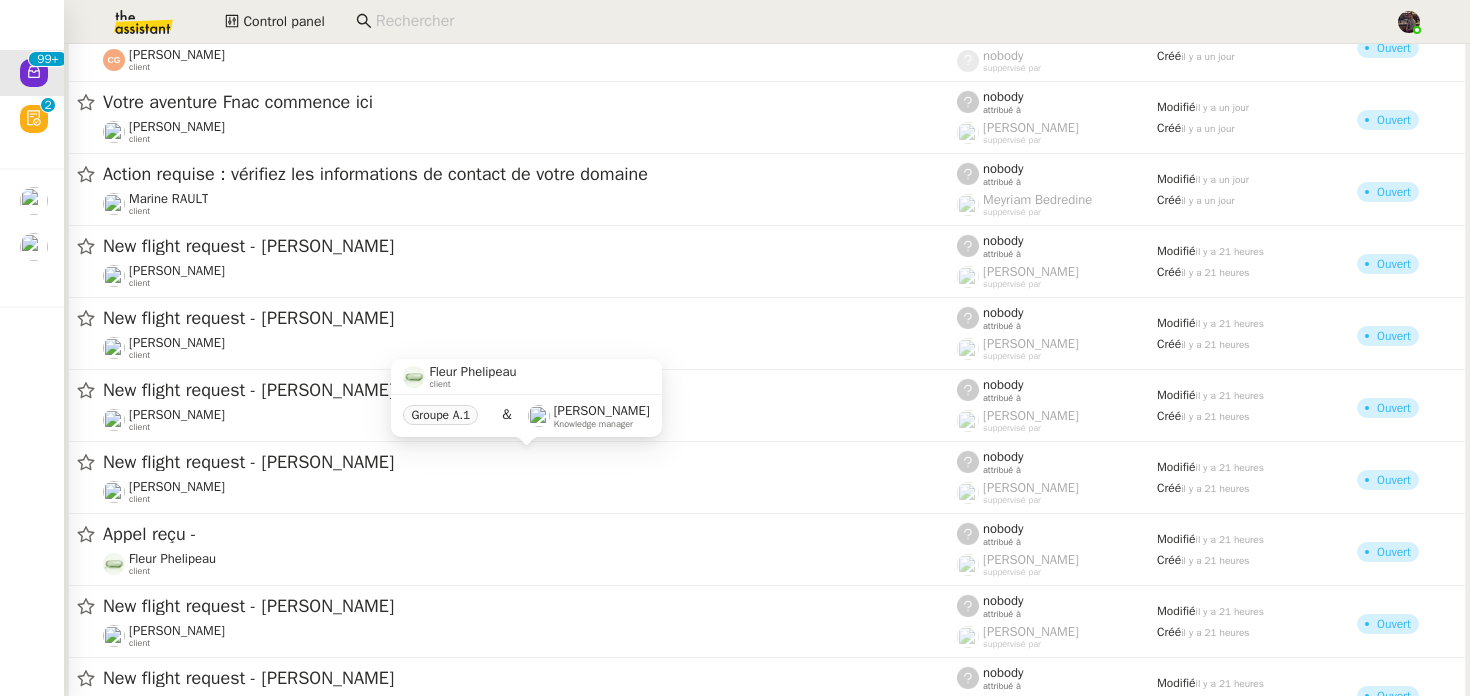 scroll, scrollTop: 2145, scrollLeft: 0, axis: vertical 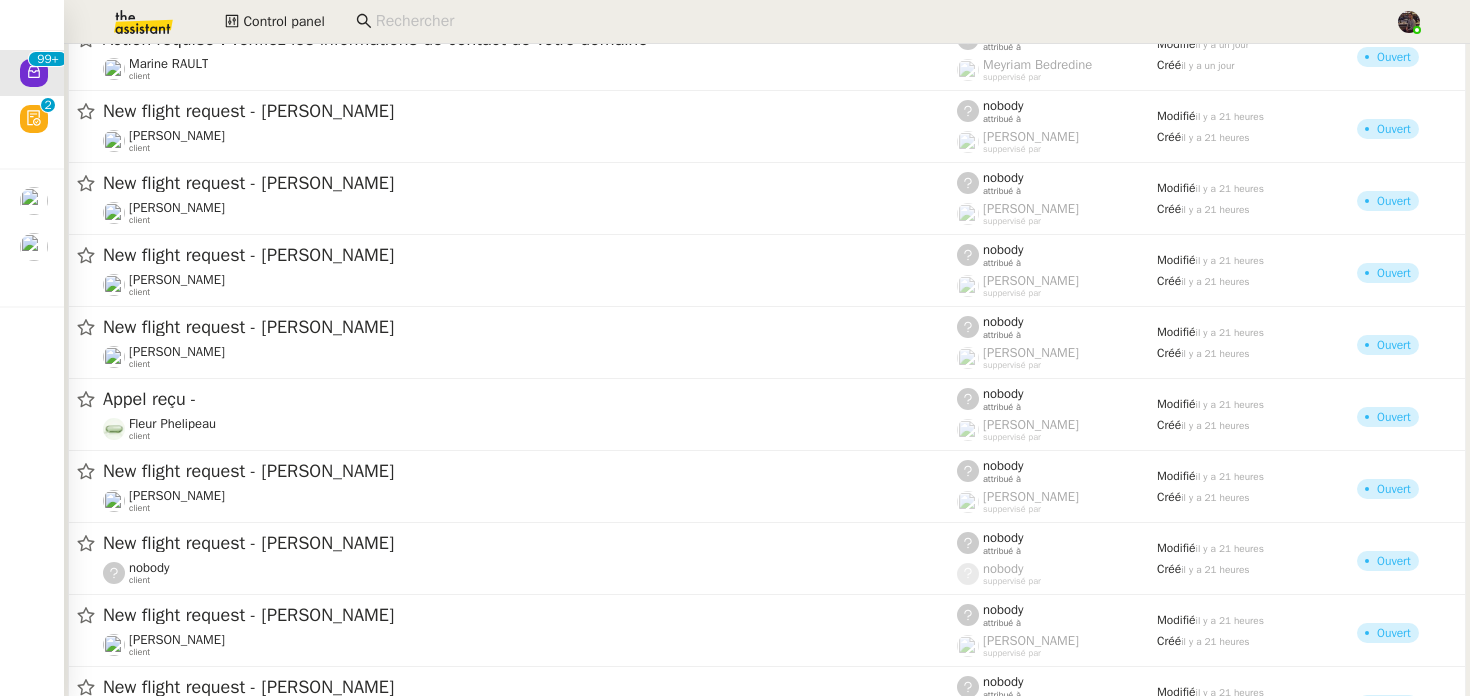 click on "New flight request - [PERSON_NAME]" 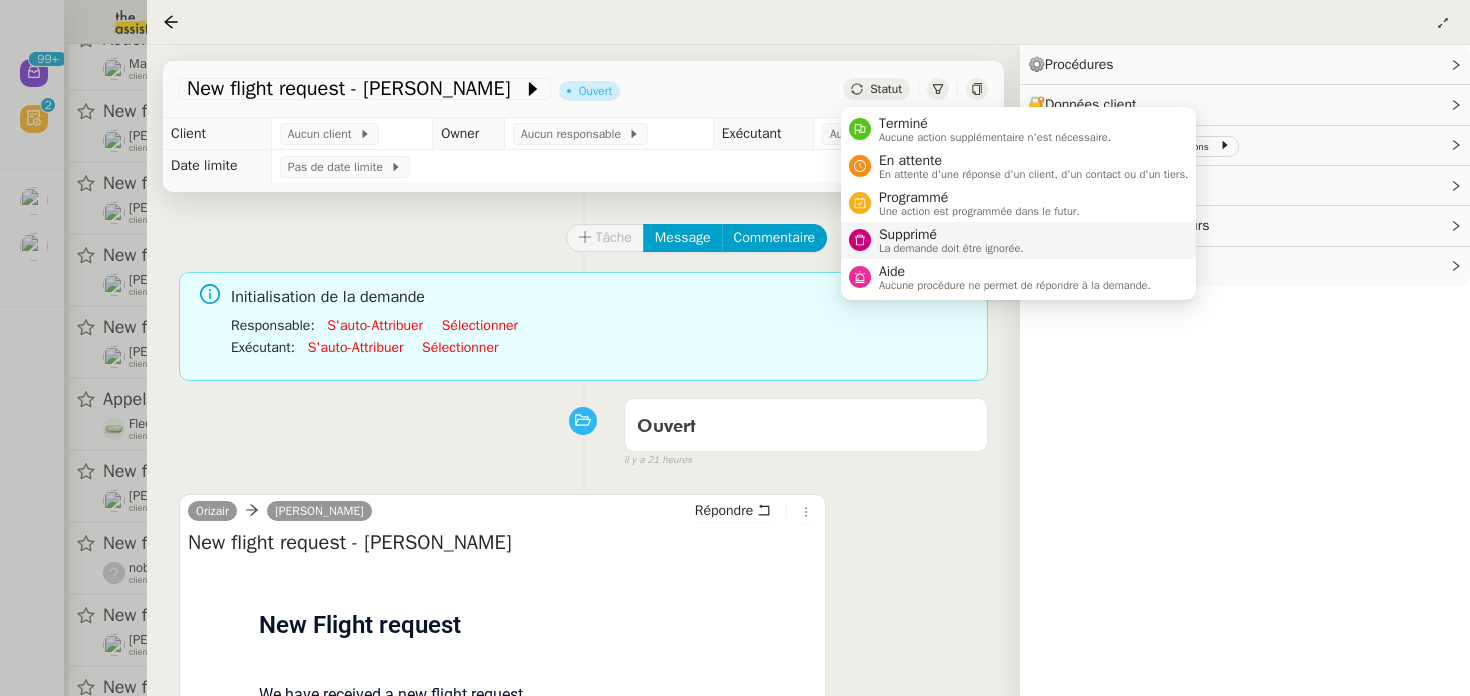 click on "Supprimé La demande doit être ignorée." at bounding box center [1019, 240] 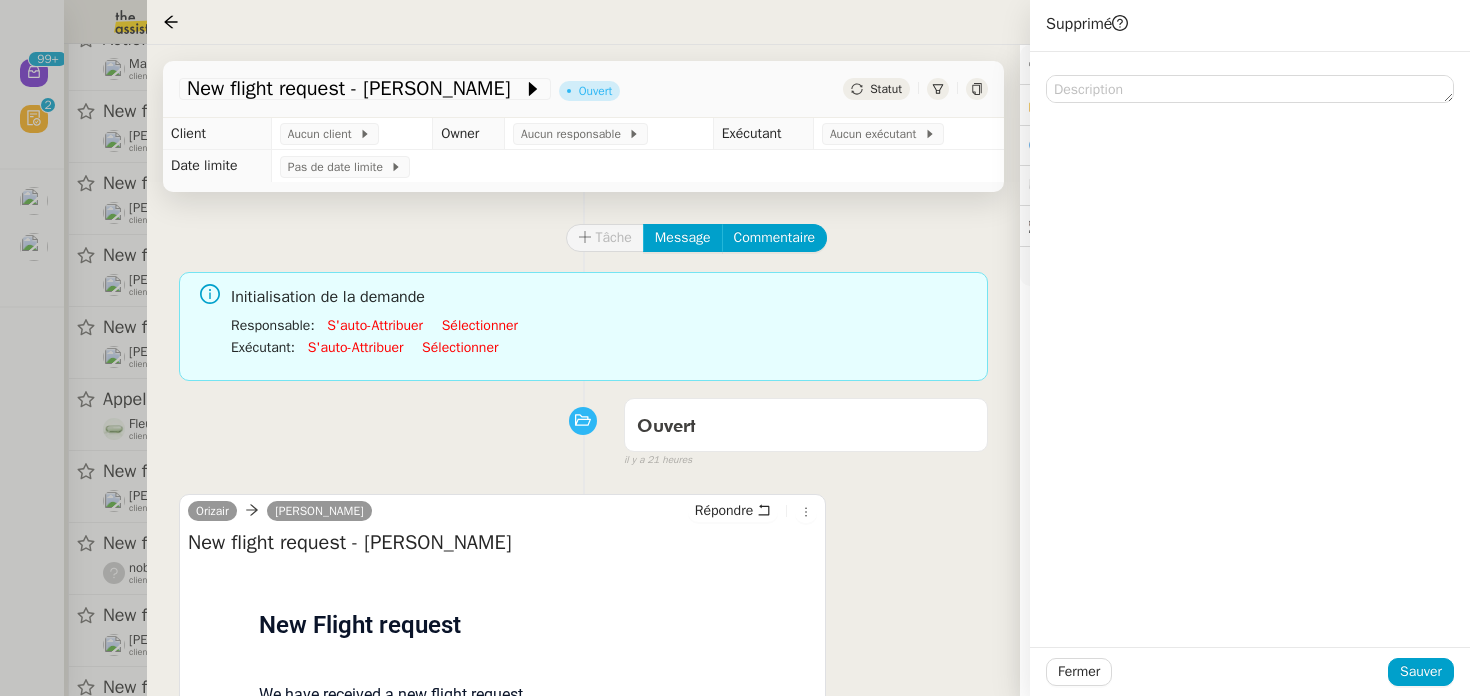 click on "Fermer Sauver" 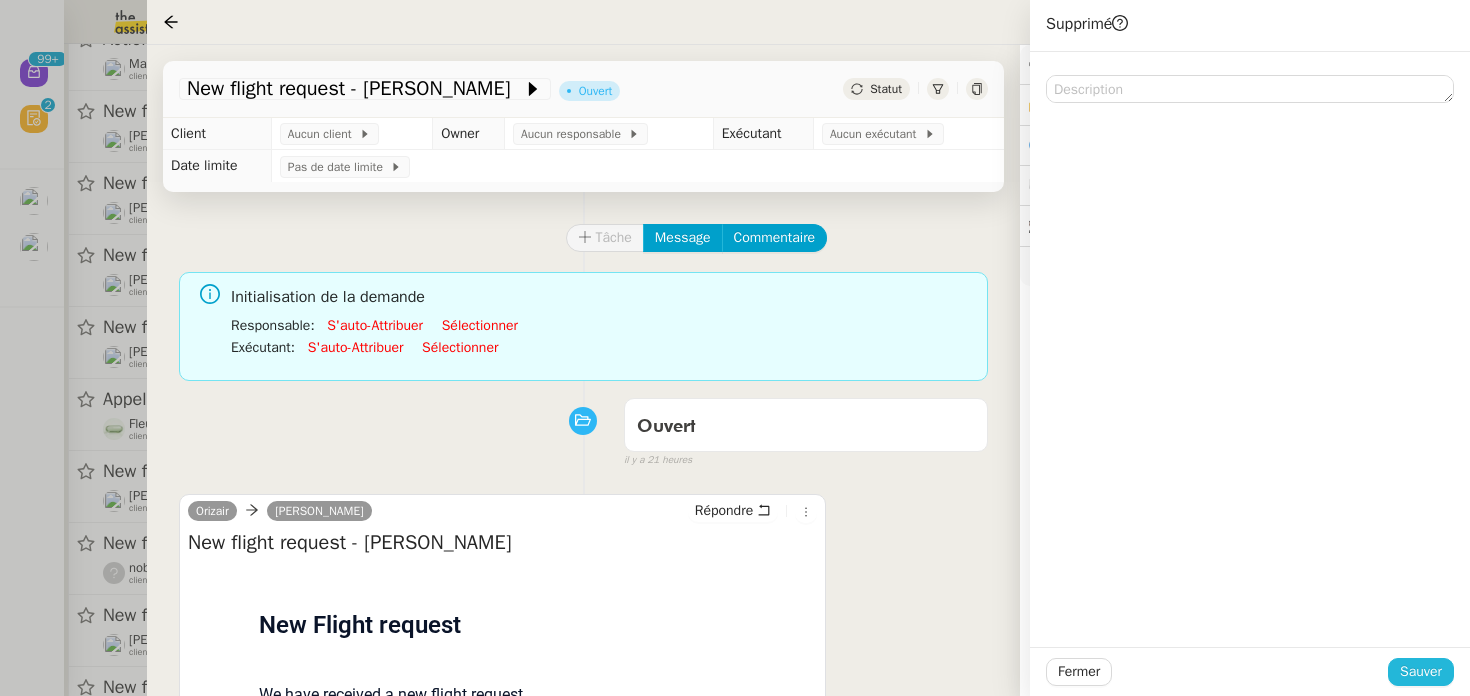 click on "Sauver" 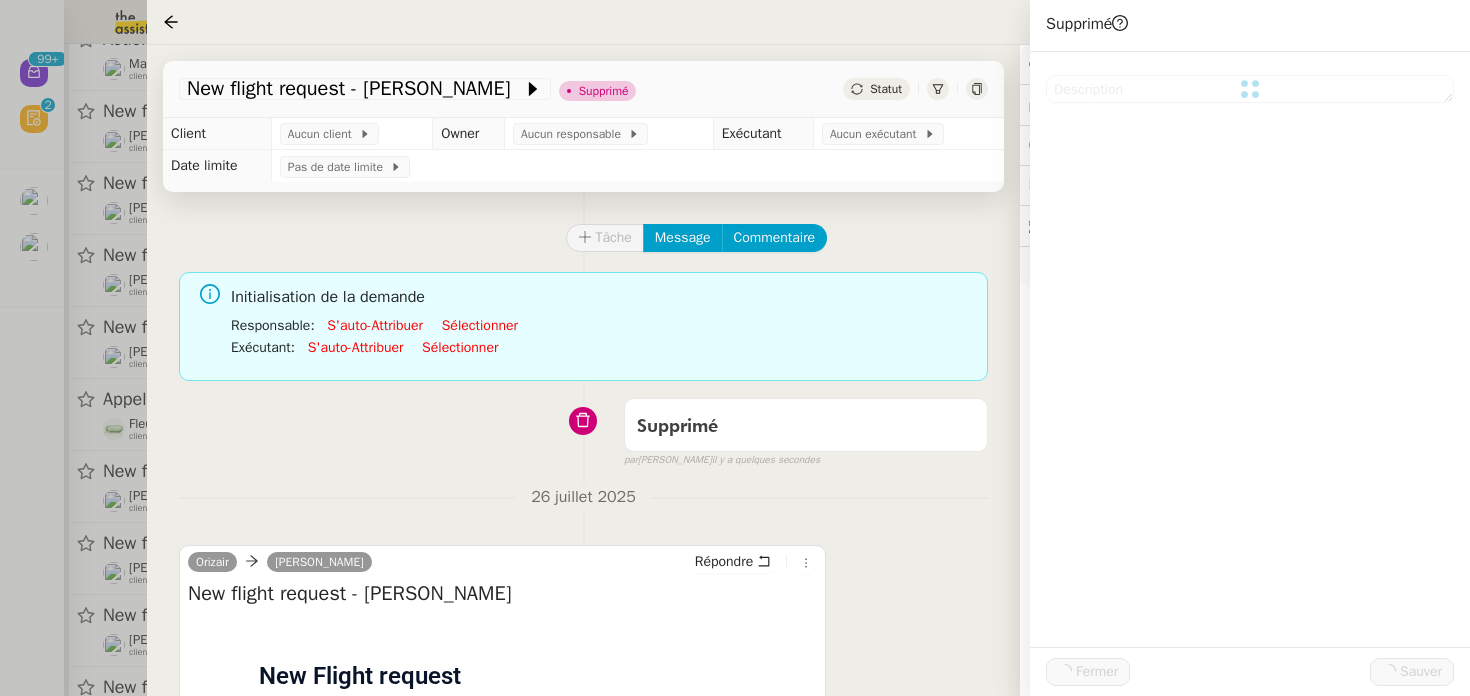 click at bounding box center [735, 348] 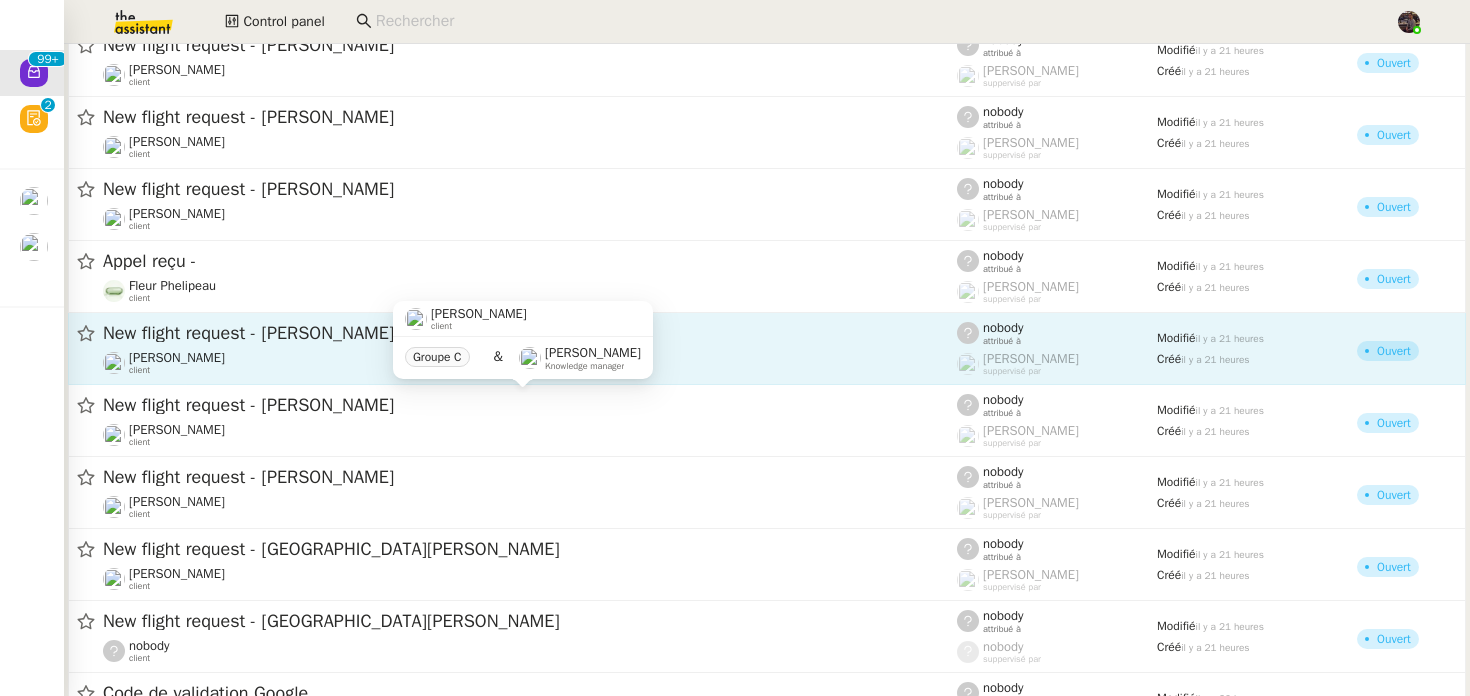 scroll, scrollTop: 2436, scrollLeft: 0, axis: vertical 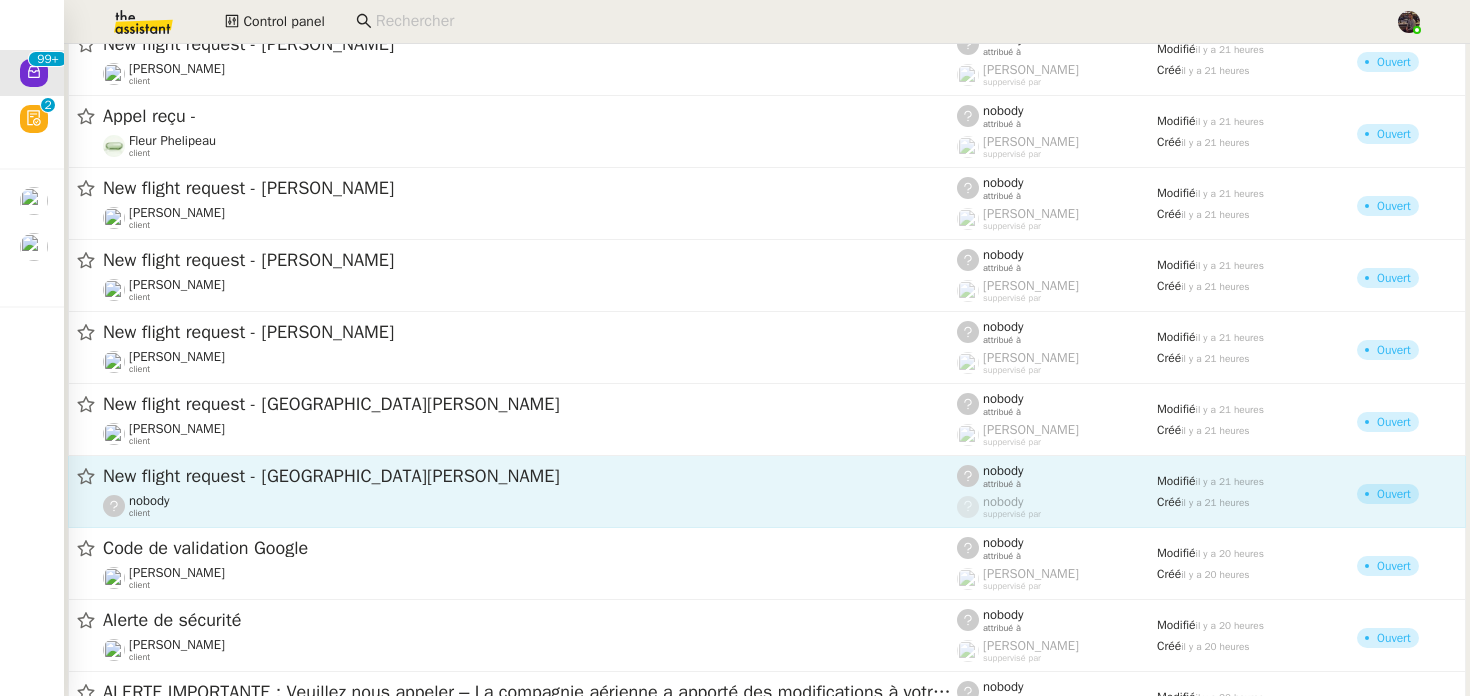 click on "New flight request - [GEOGRAPHIC_DATA][PERSON_NAME]" 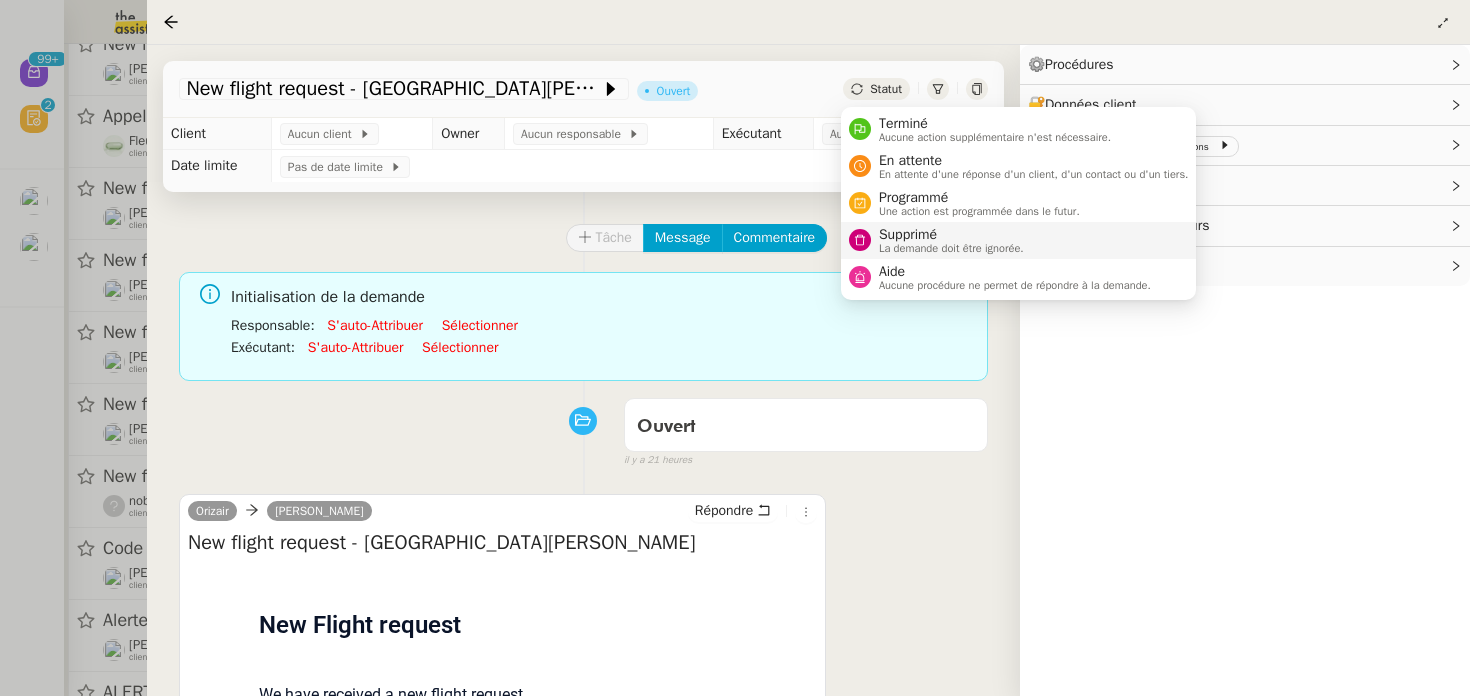 click on "Supprimé La demande doit être ignorée." at bounding box center (1019, 240) 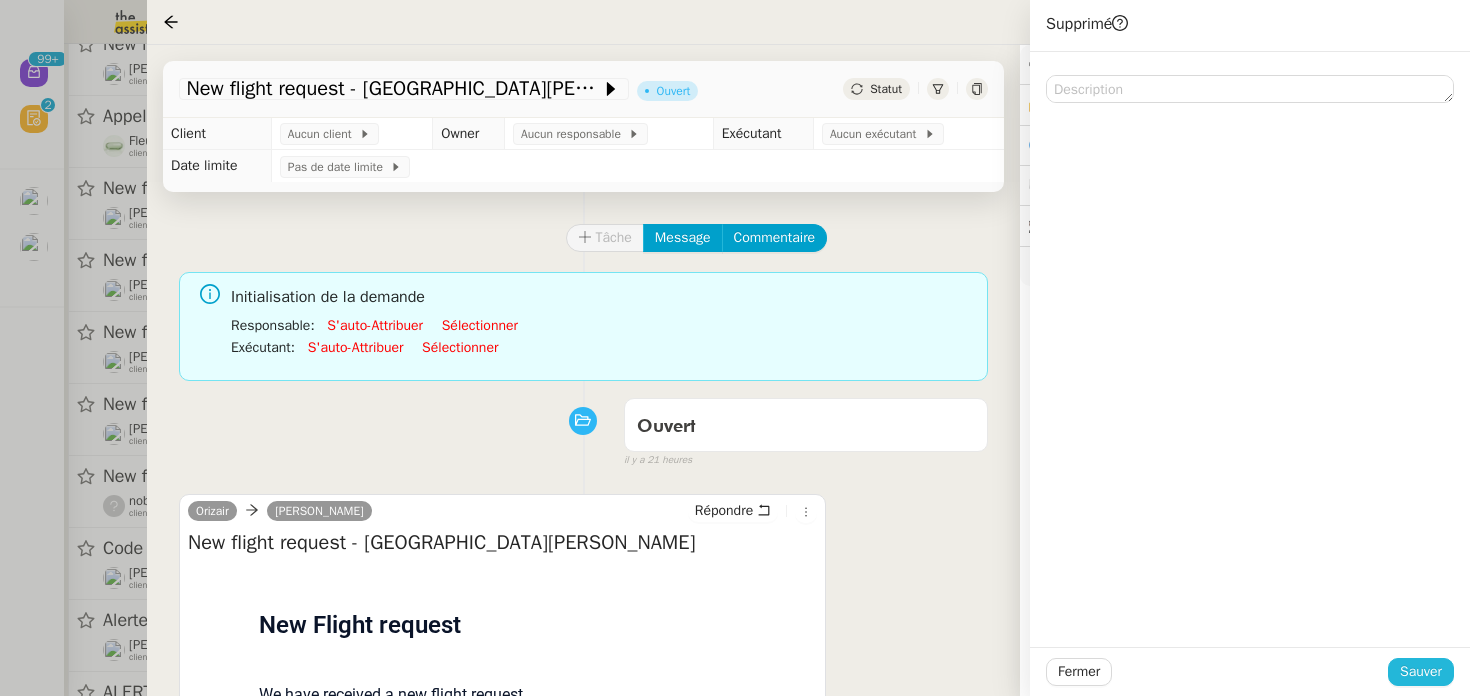 click on "Sauver" 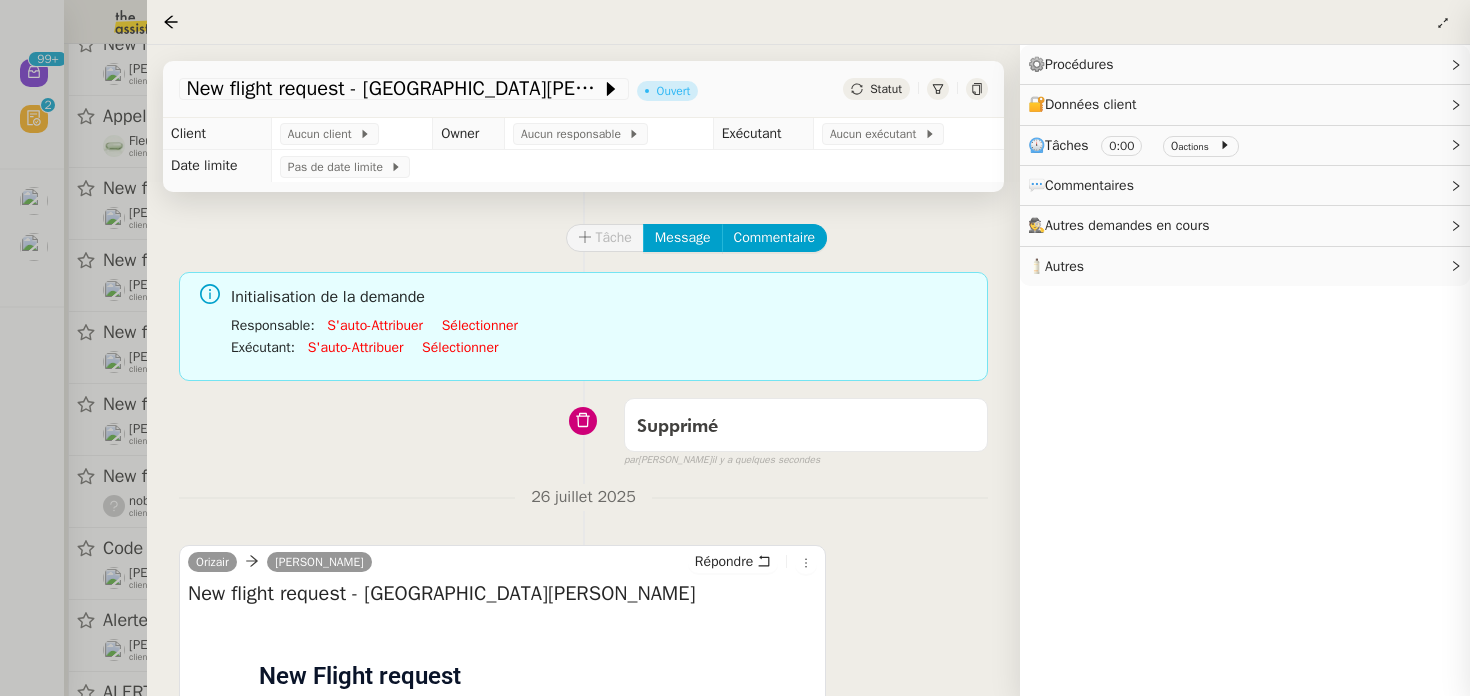 click at bounding box center (735, 348) 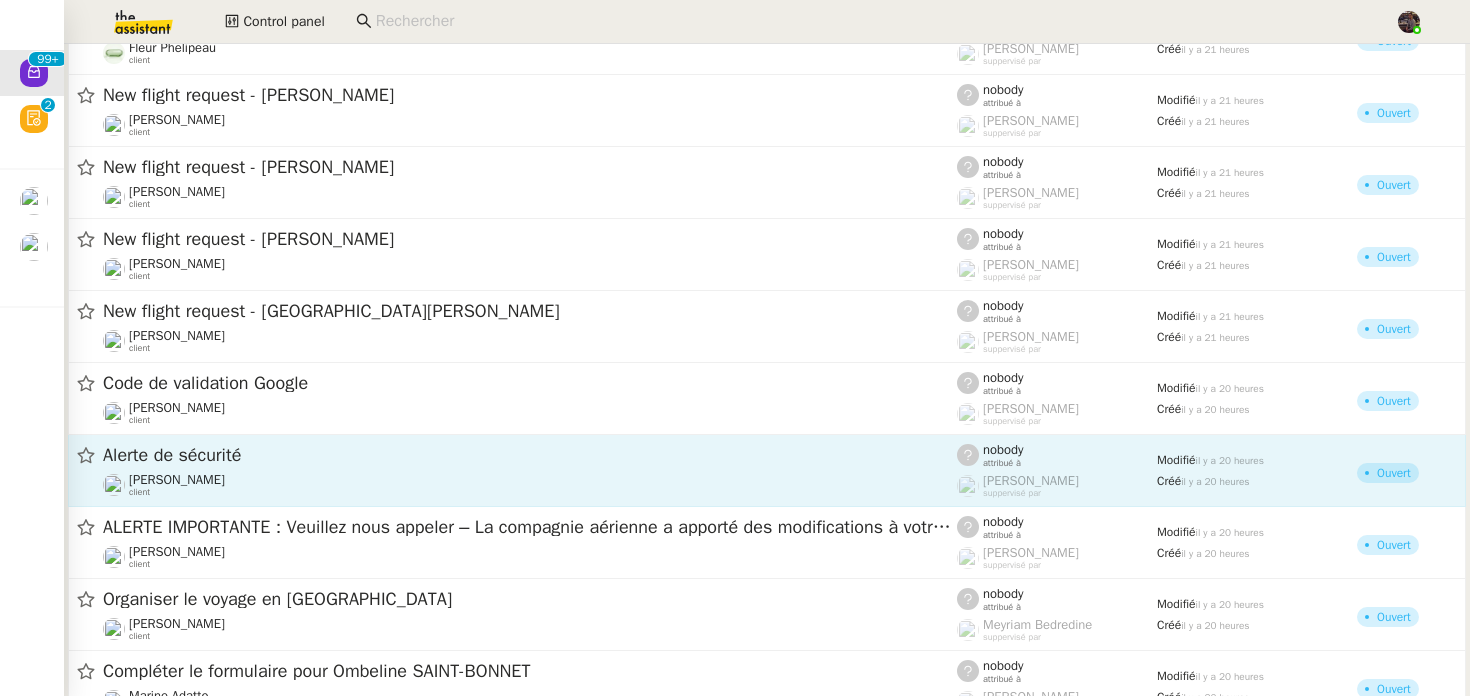 scroll, scrollTop: 2574, scrollLeft: 0, axis: vertical 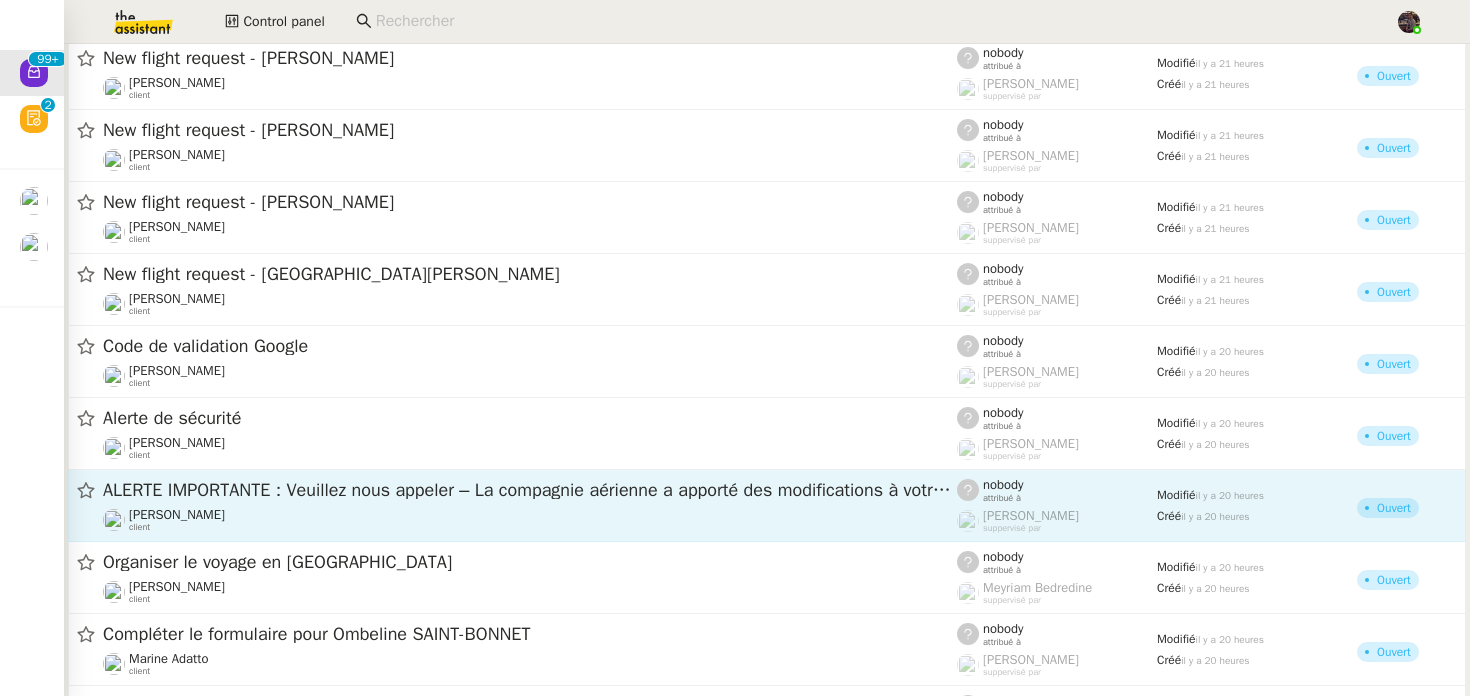 click on "ALERTE IMPORTANTE : Veuillez nous appeler – La compagnie aérienne a apporté des modifications à votre vol.-ZMYOR9" 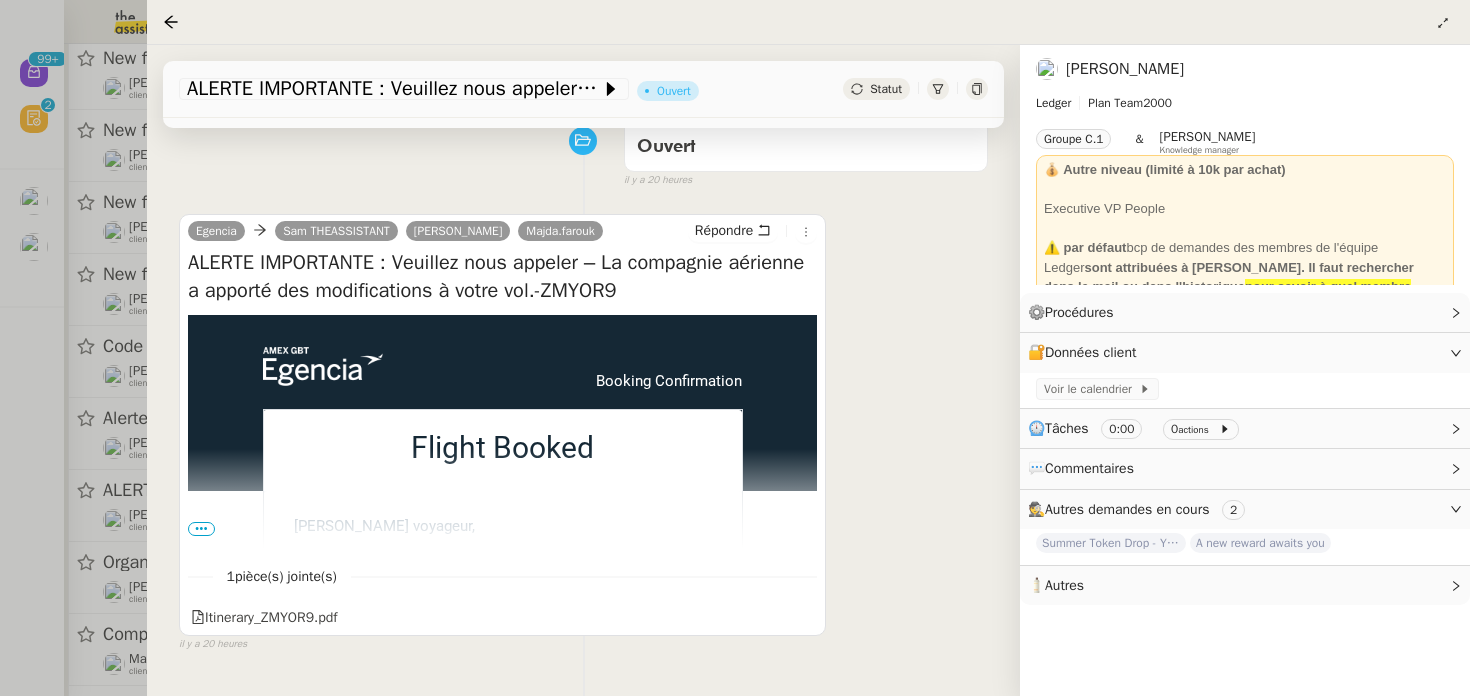 scroll, scrollTop: 315, scrollLeft: 0, axis: vertical 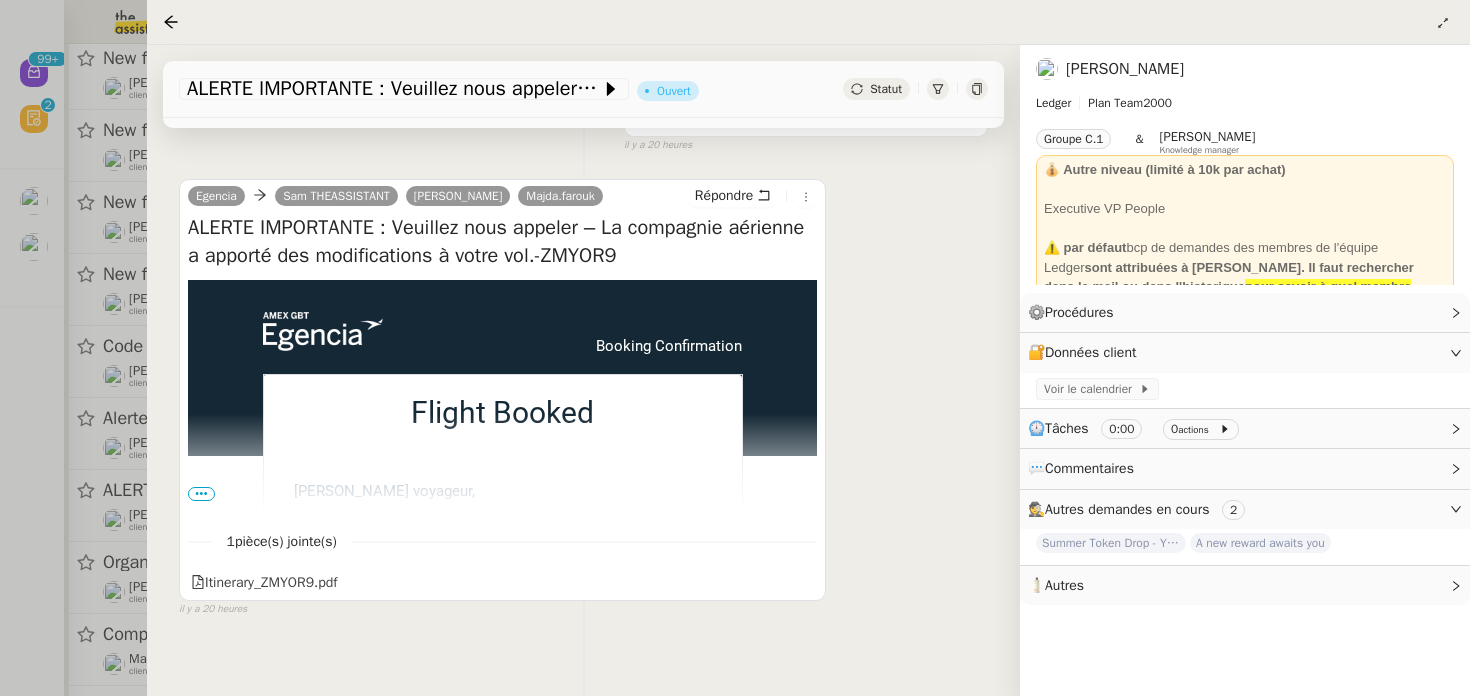 click on "•••" at bounding box center [201, 494] 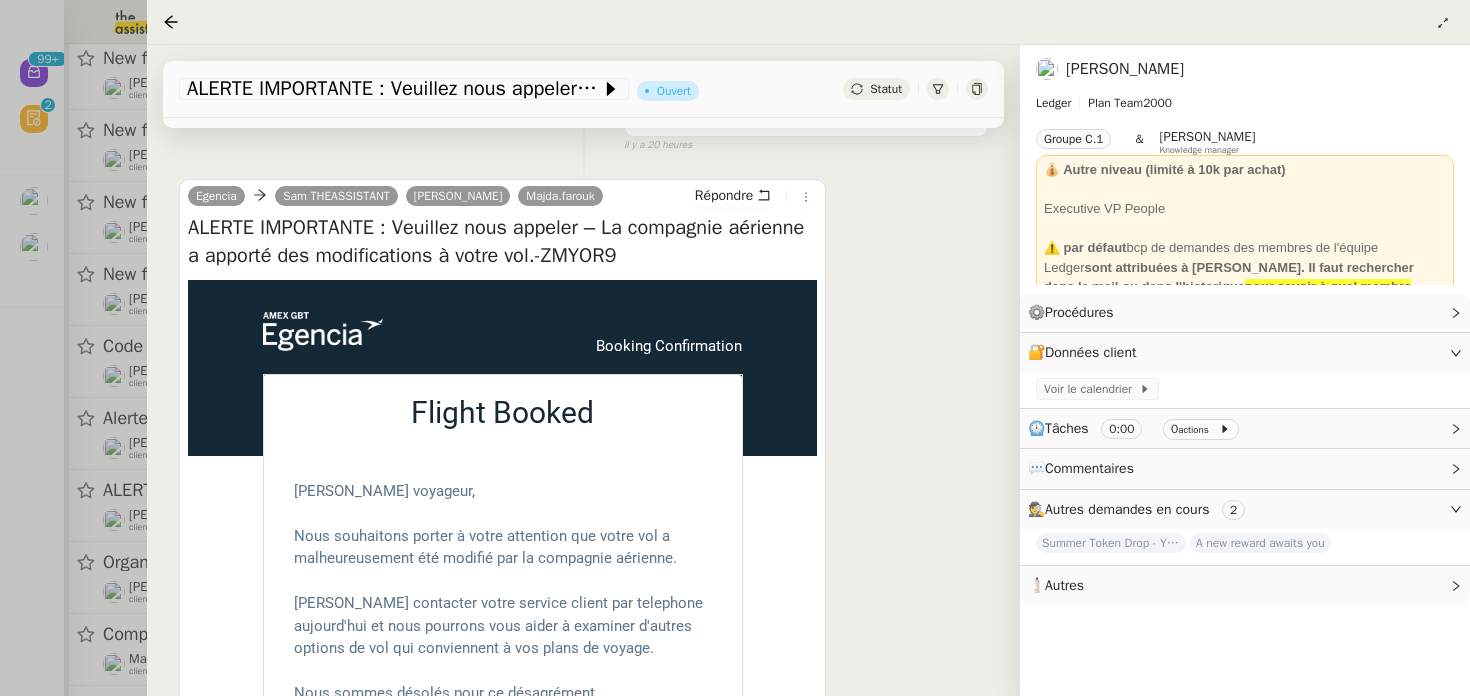 click at bounding box center [735, 348] 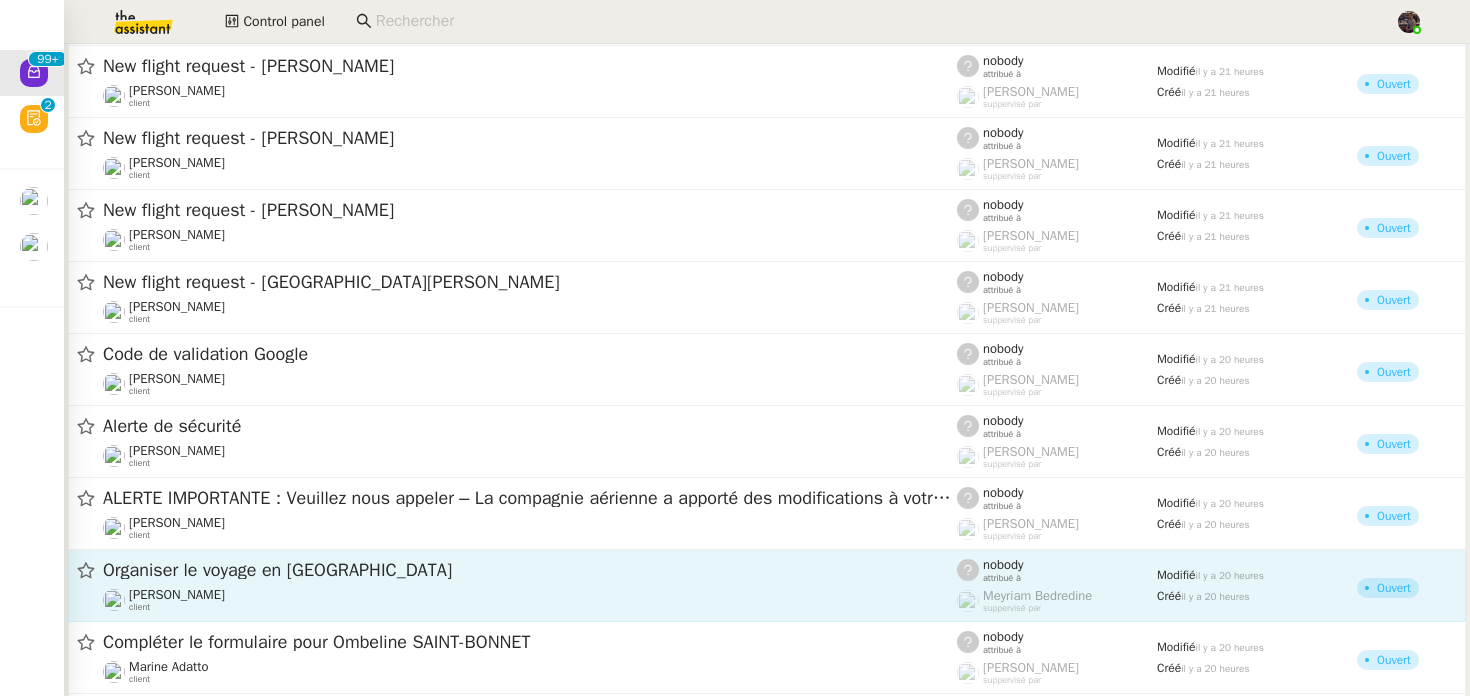 scroll, scrollTop: 2708, scrollLeft: 0, axis: vertical 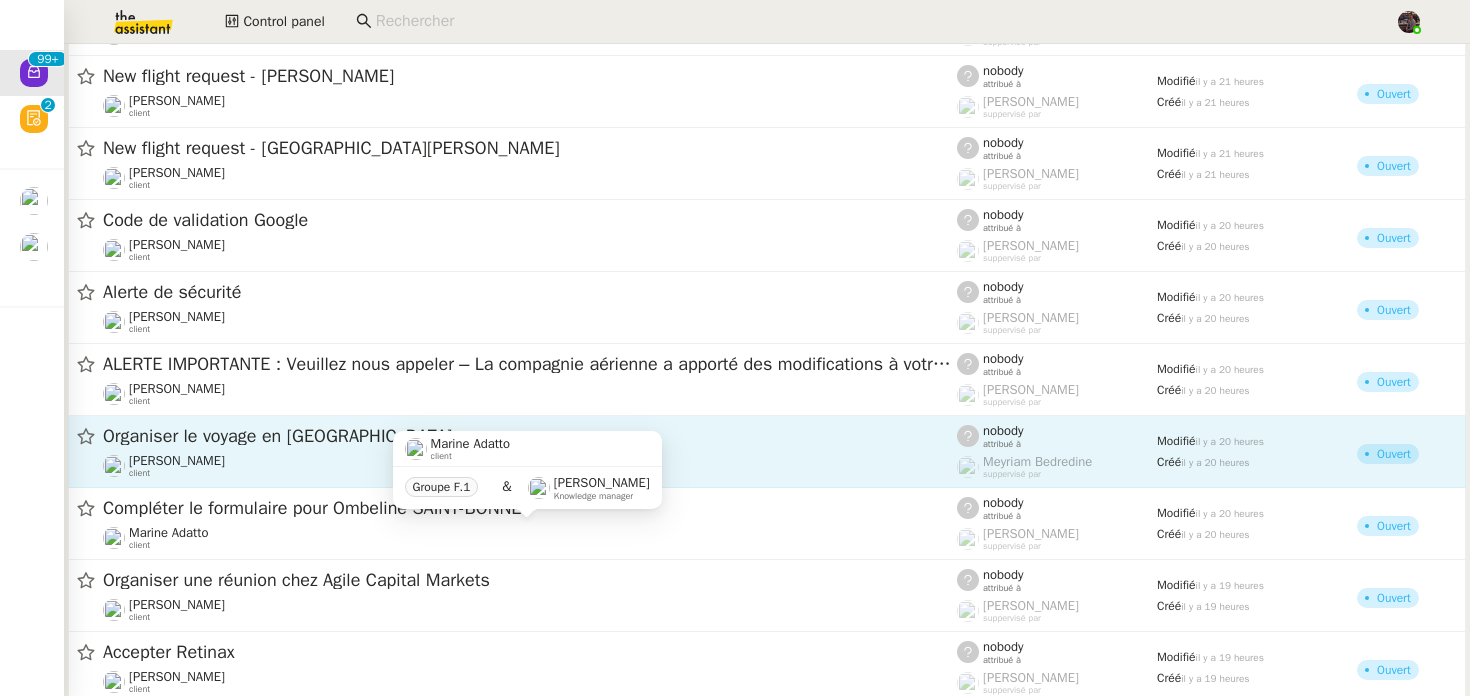click on "Gabriel CIAN    client" 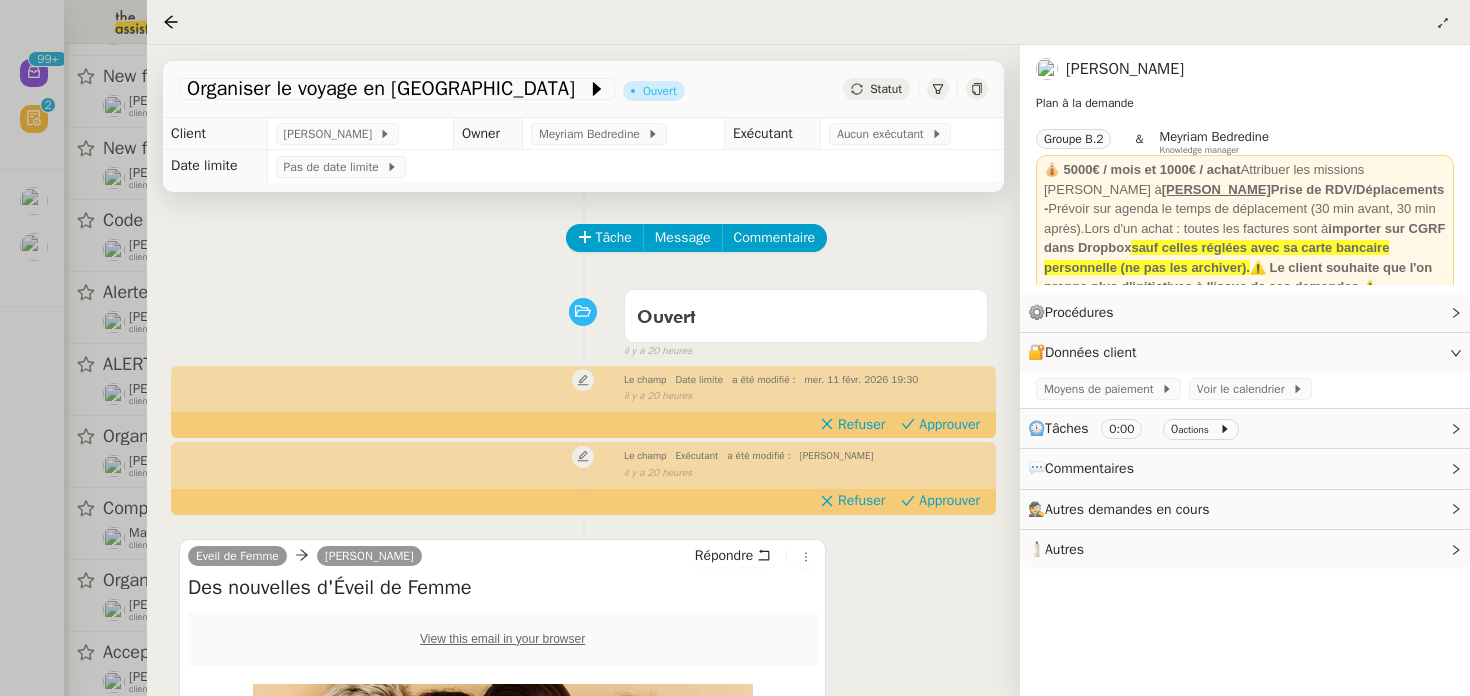scroll, scrollTop: 296, scrollLeft: 0, axis: vertical 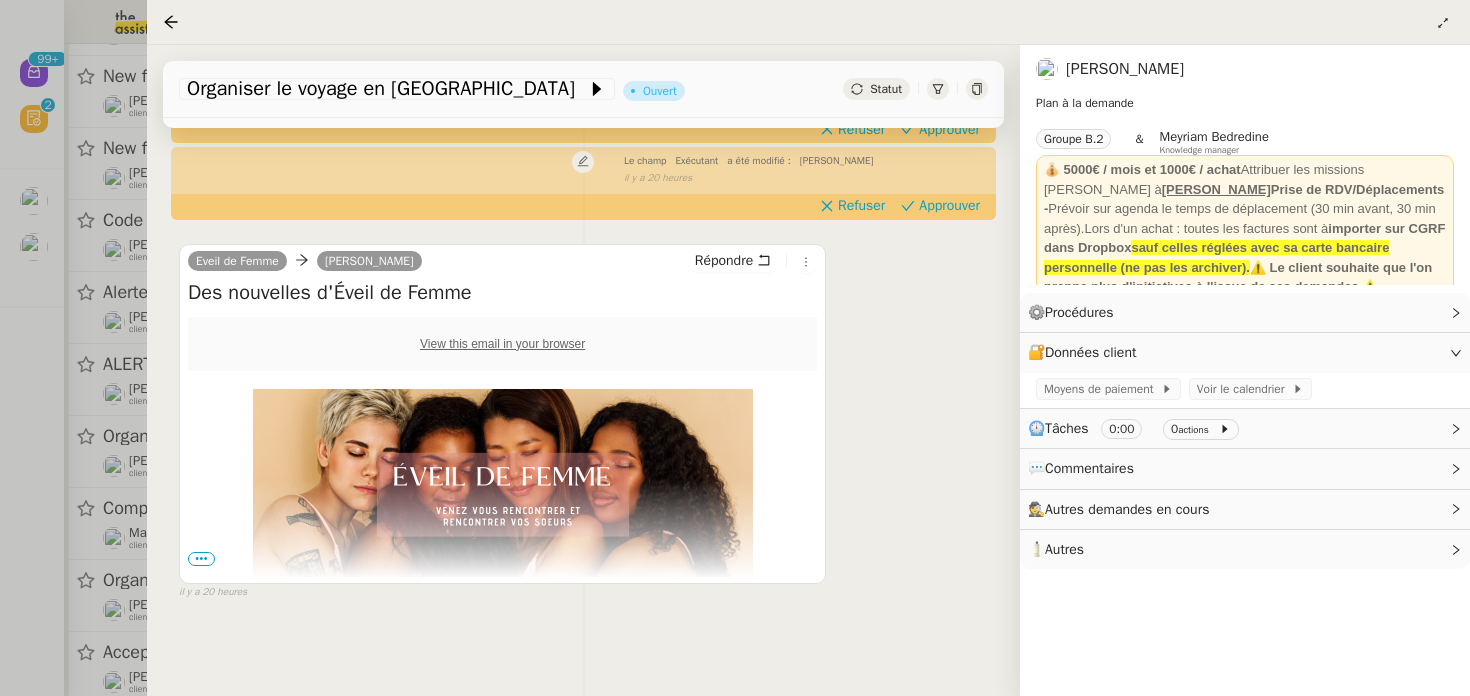click at bounding box center [503, 489] 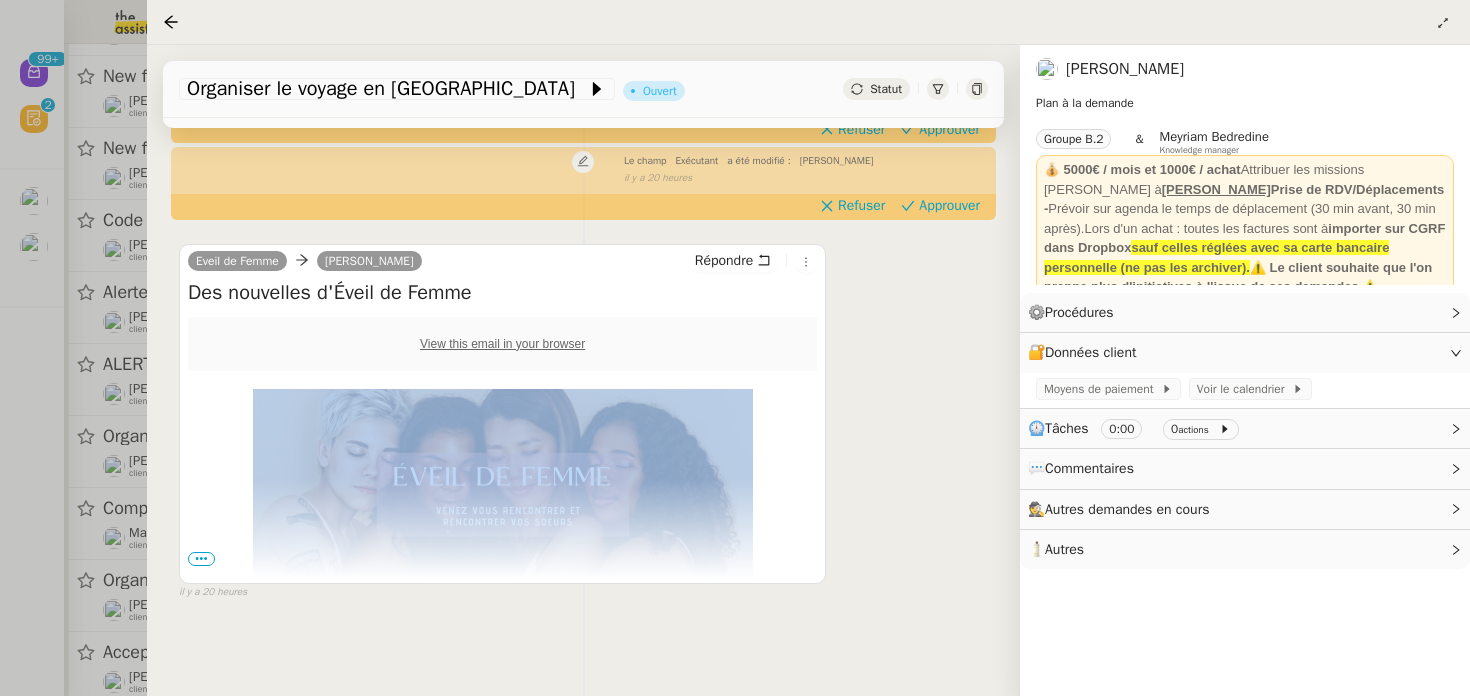 click at bounding box center (503, 489) 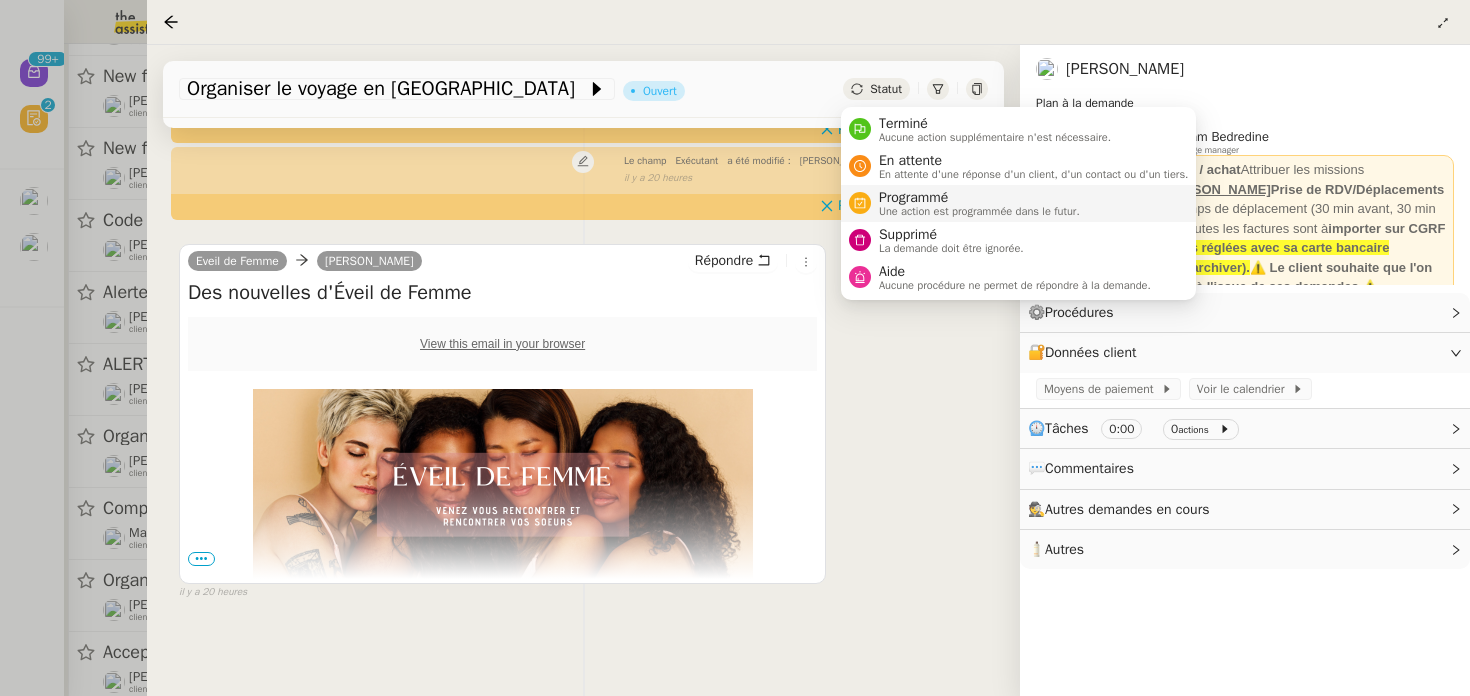 click on "Programmé Une action est programmée dans le futur." at bounding box center [1019, 203] 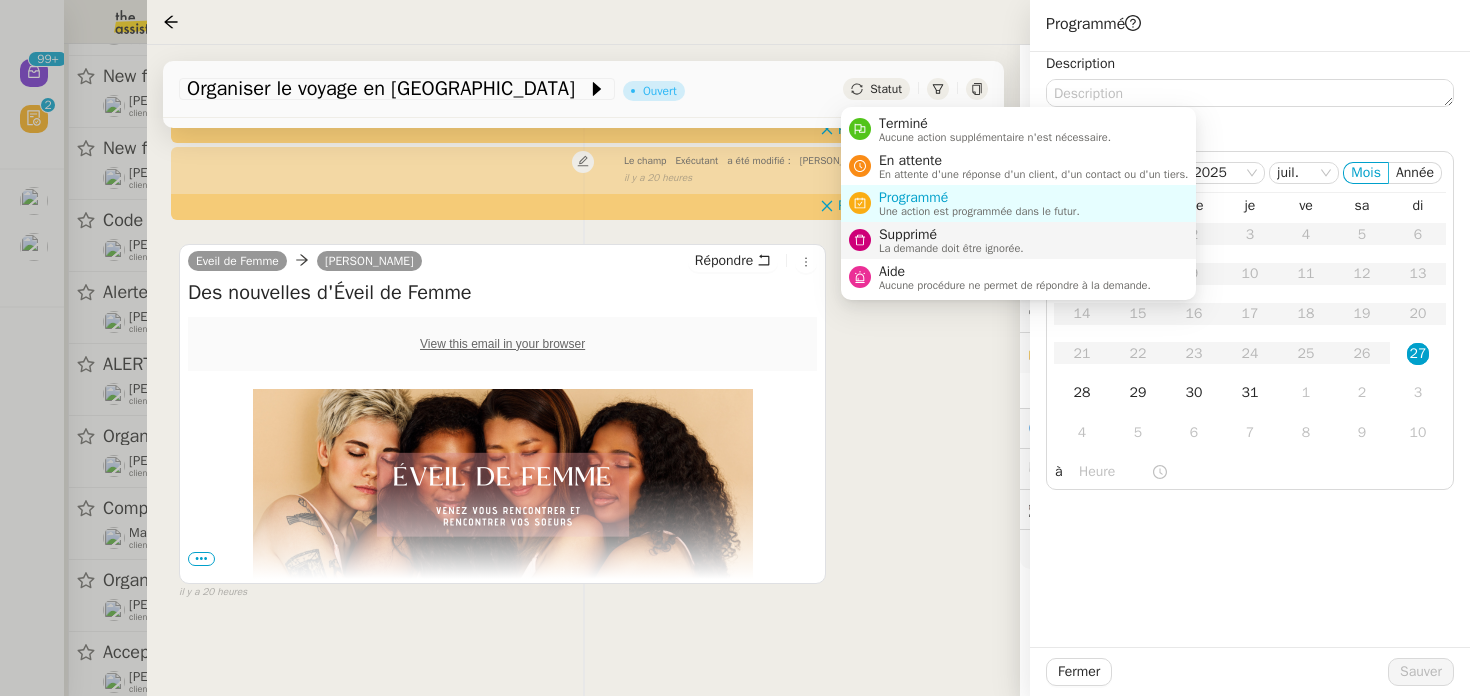 click on "La demande doit être ignorée." at bounding box center [951, 248] 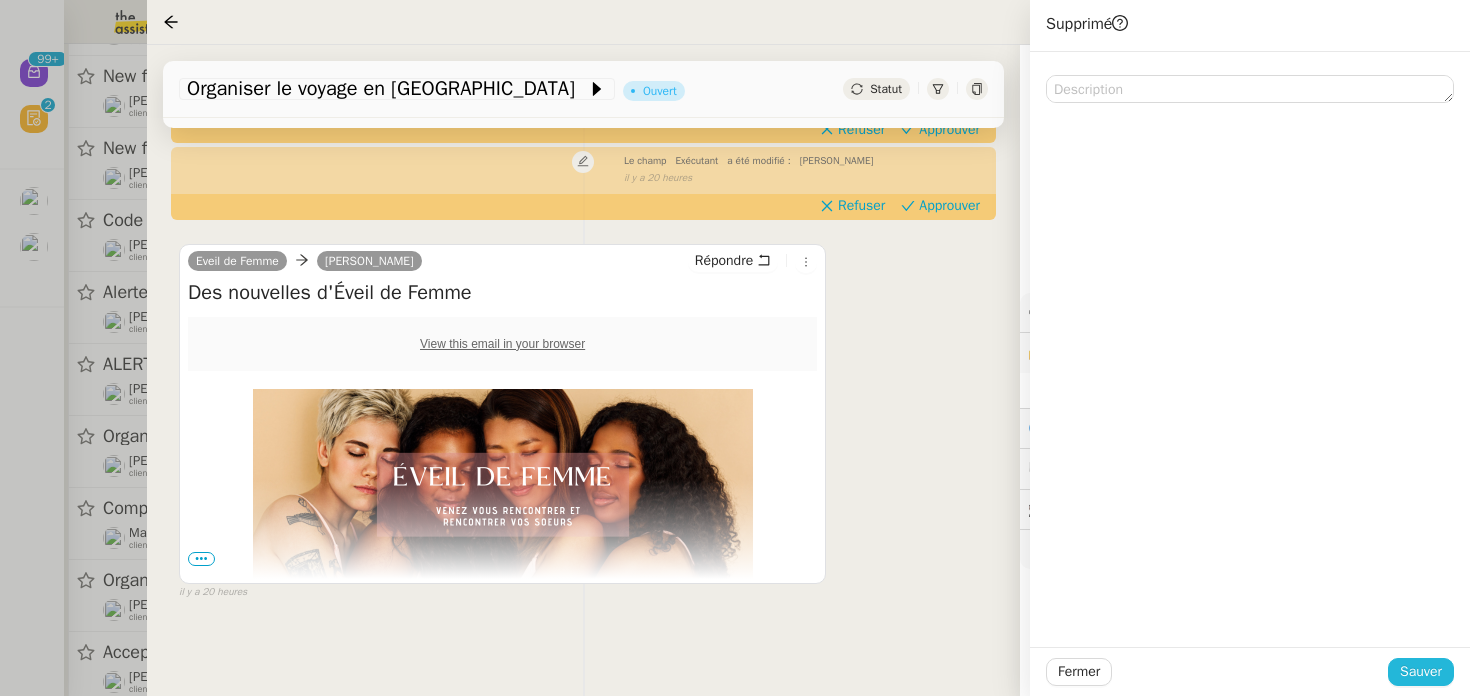 click on "Sauver" 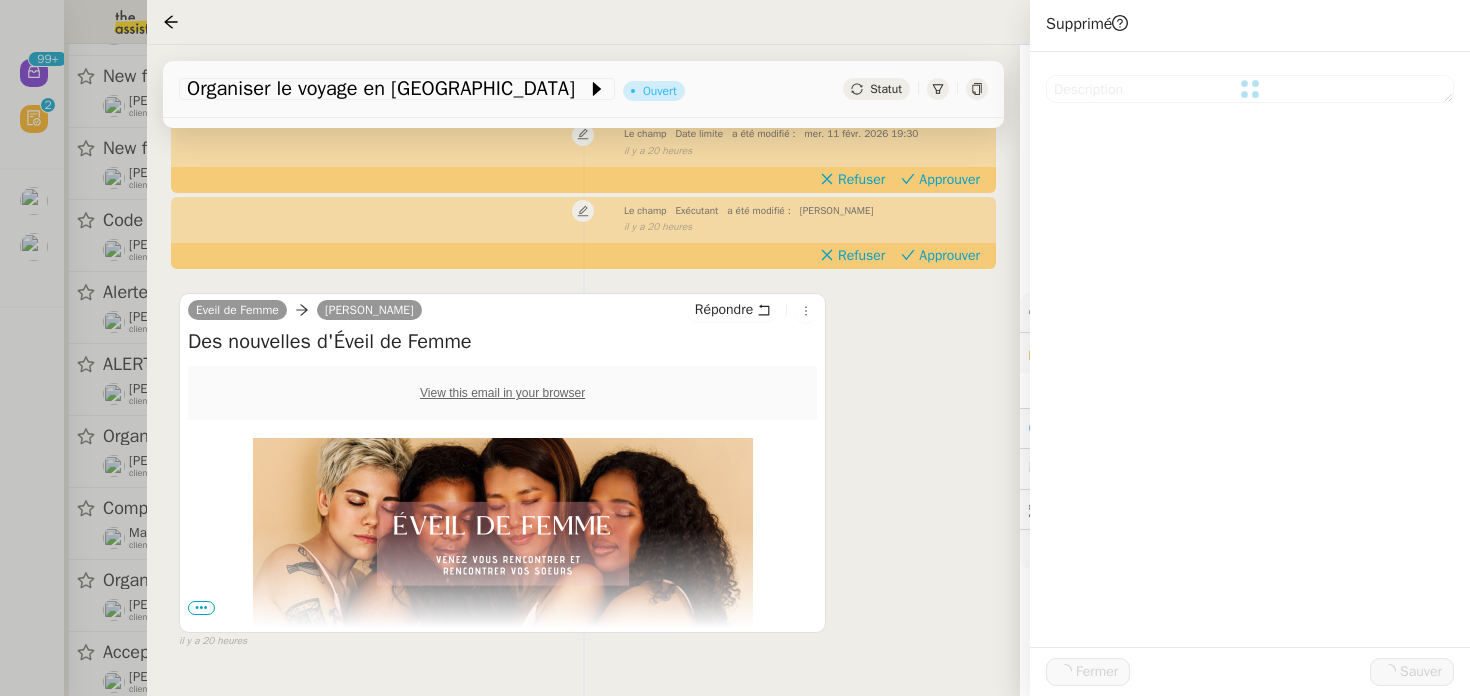 scroll, scrollTop: 304, scrollLeft: 0, axis: vertical 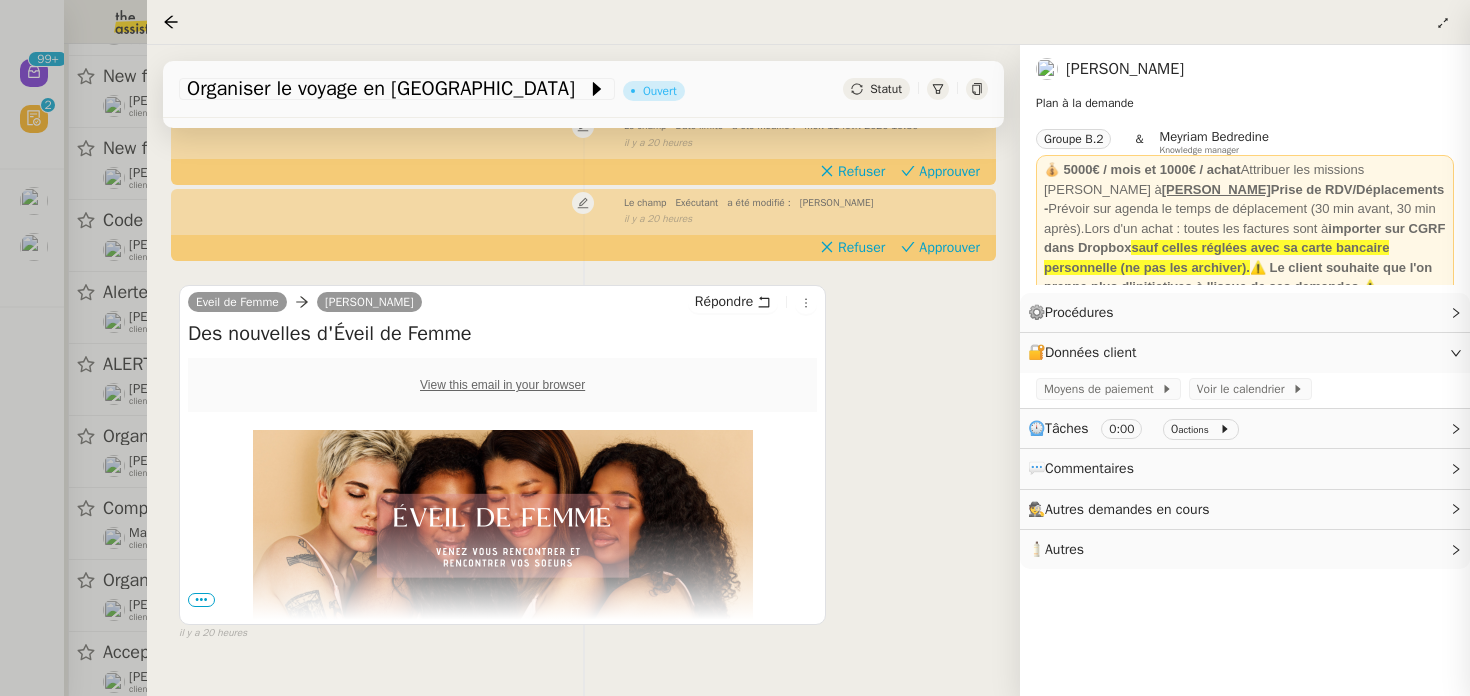 click 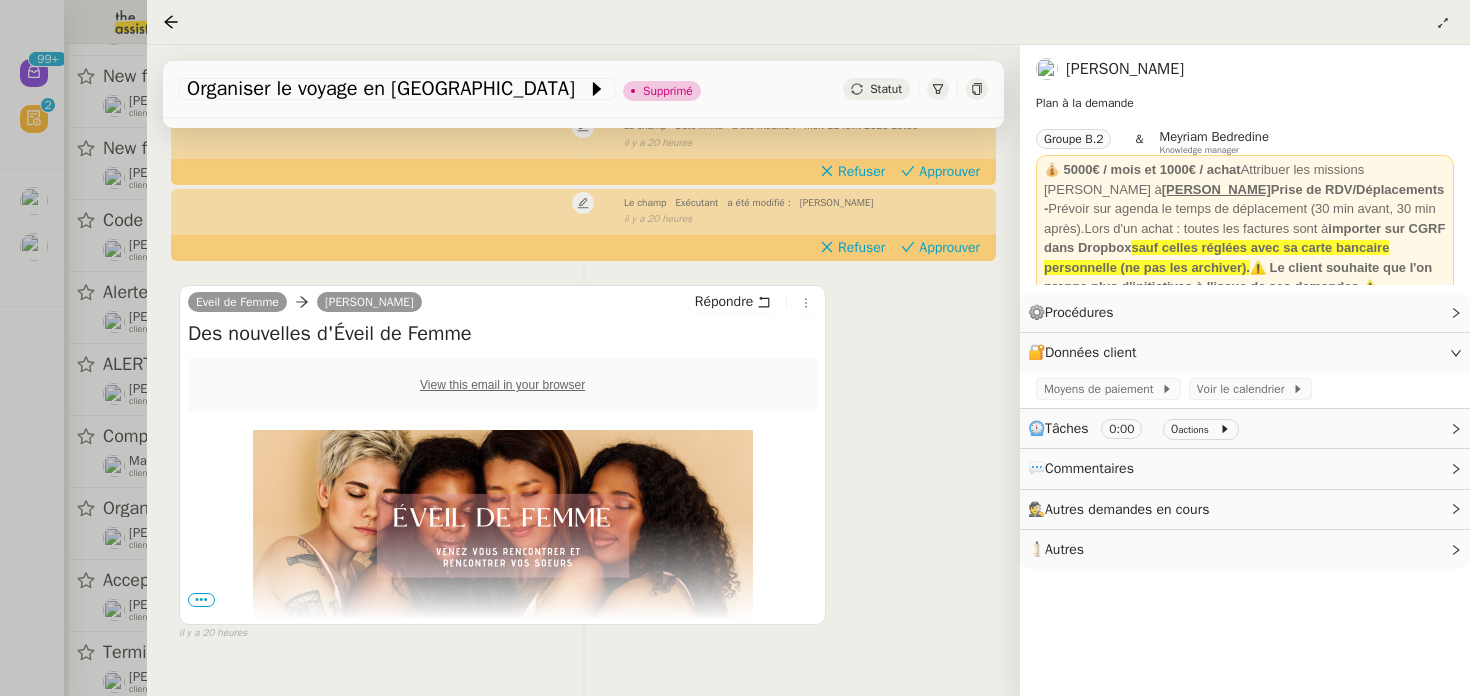 click at bounding box center [735, 348] 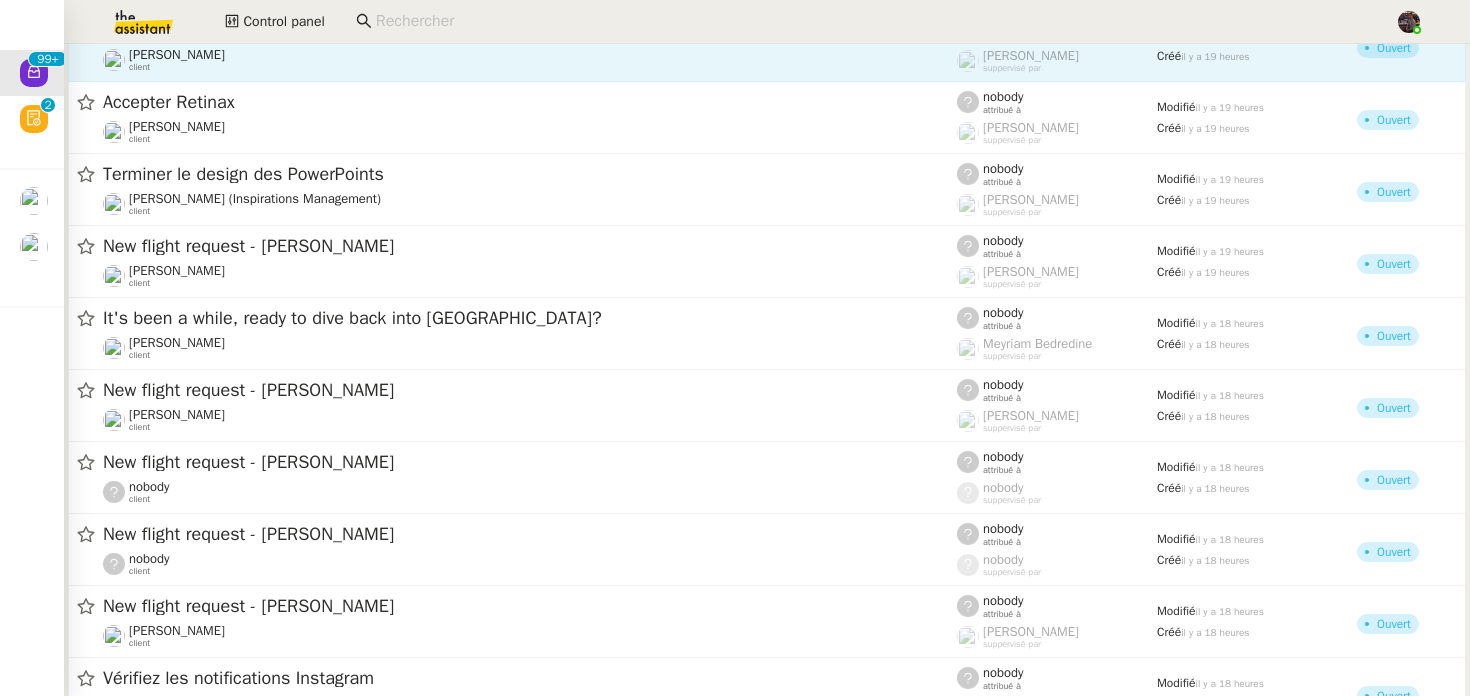 scroll, scrollTop: 3235, scrollLeft: 0, axis: vertical 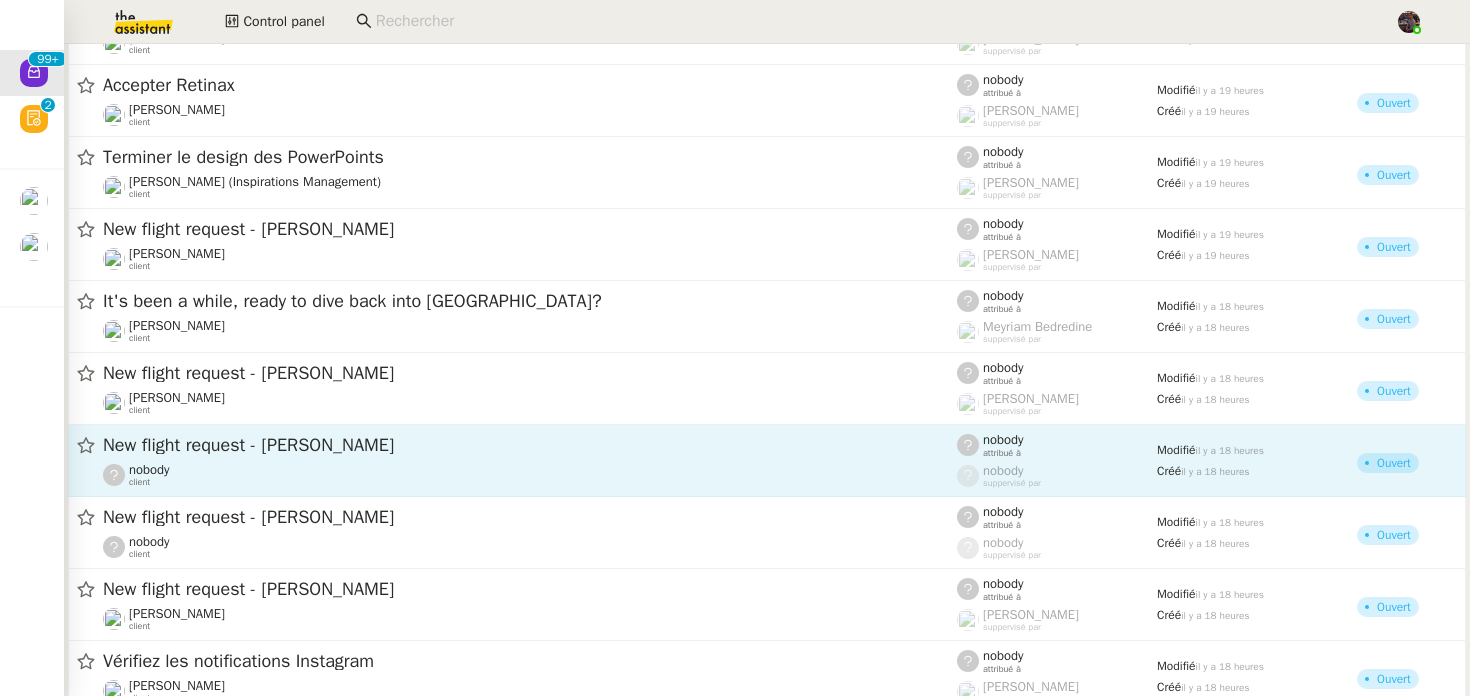 click on "New flight request - [PERSON_NAME]" 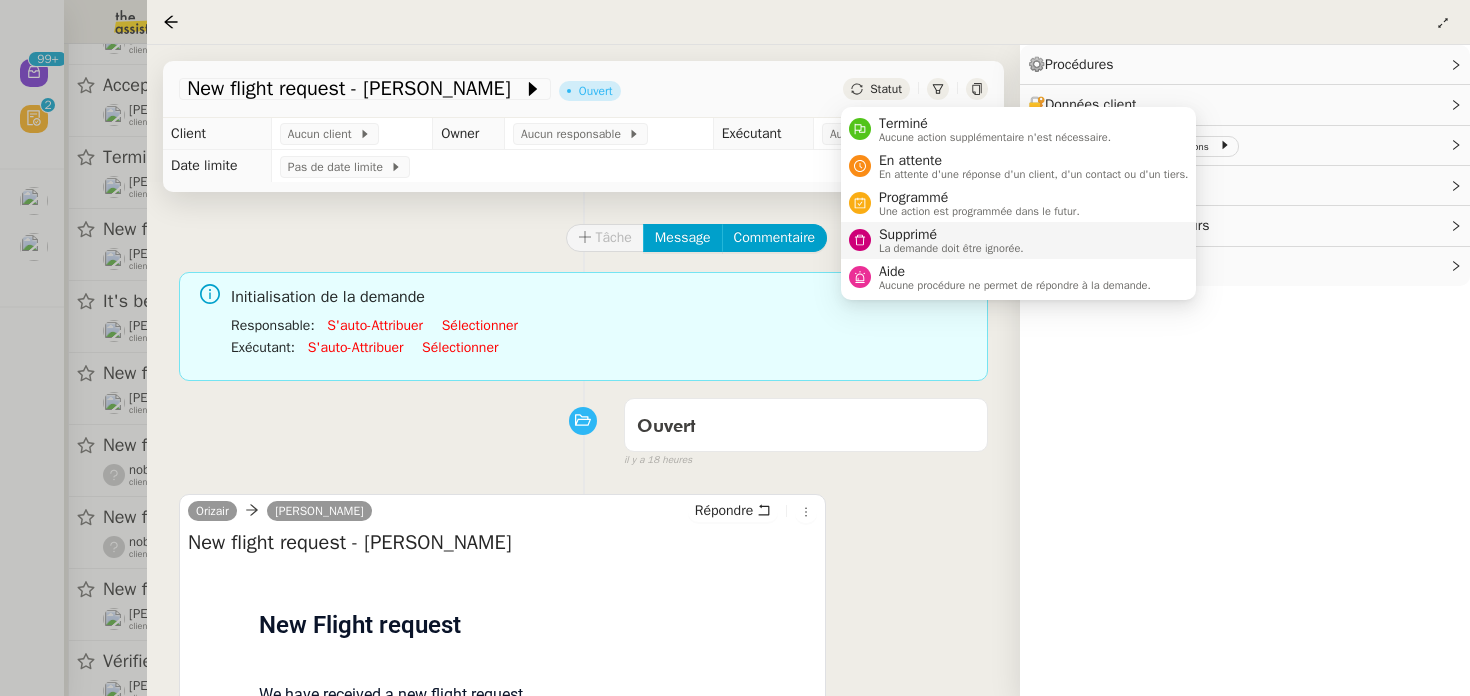 click on "Supprimé" at bounding box center (951, 235) 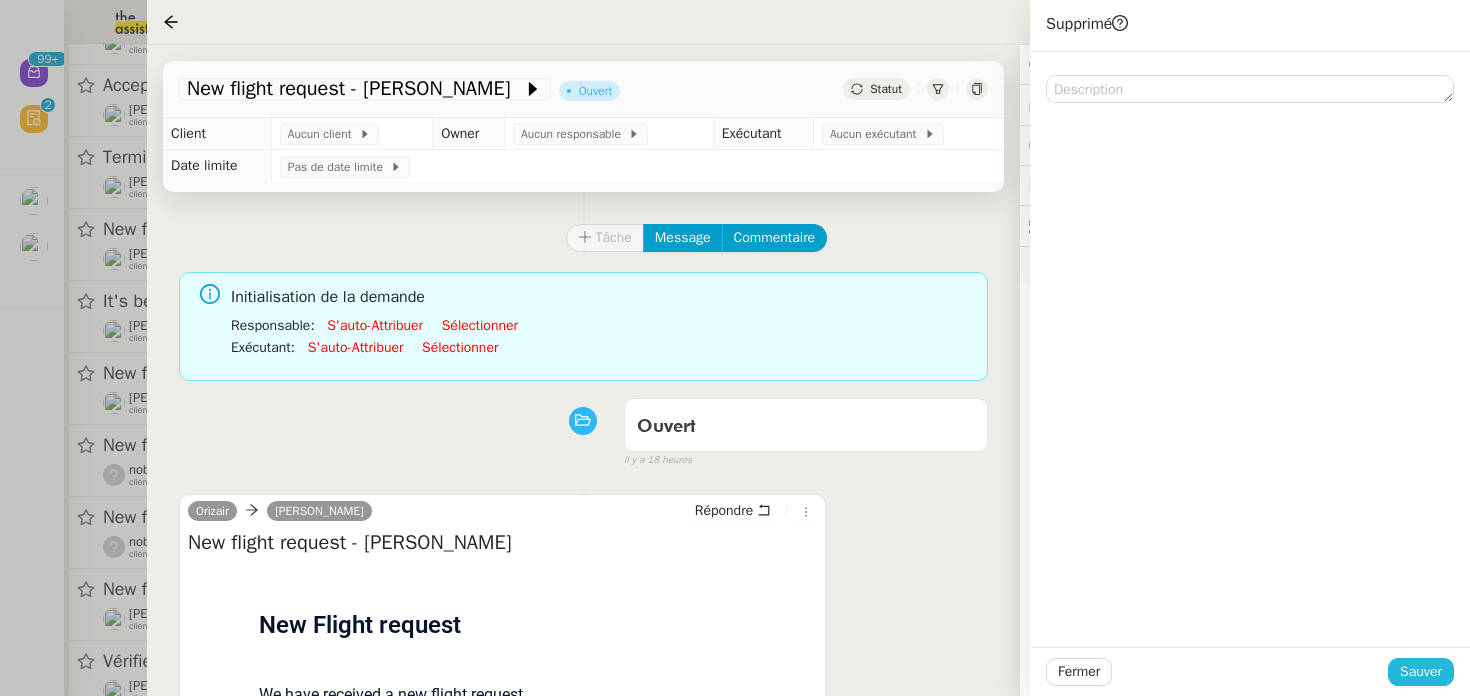 click on "Sauver" 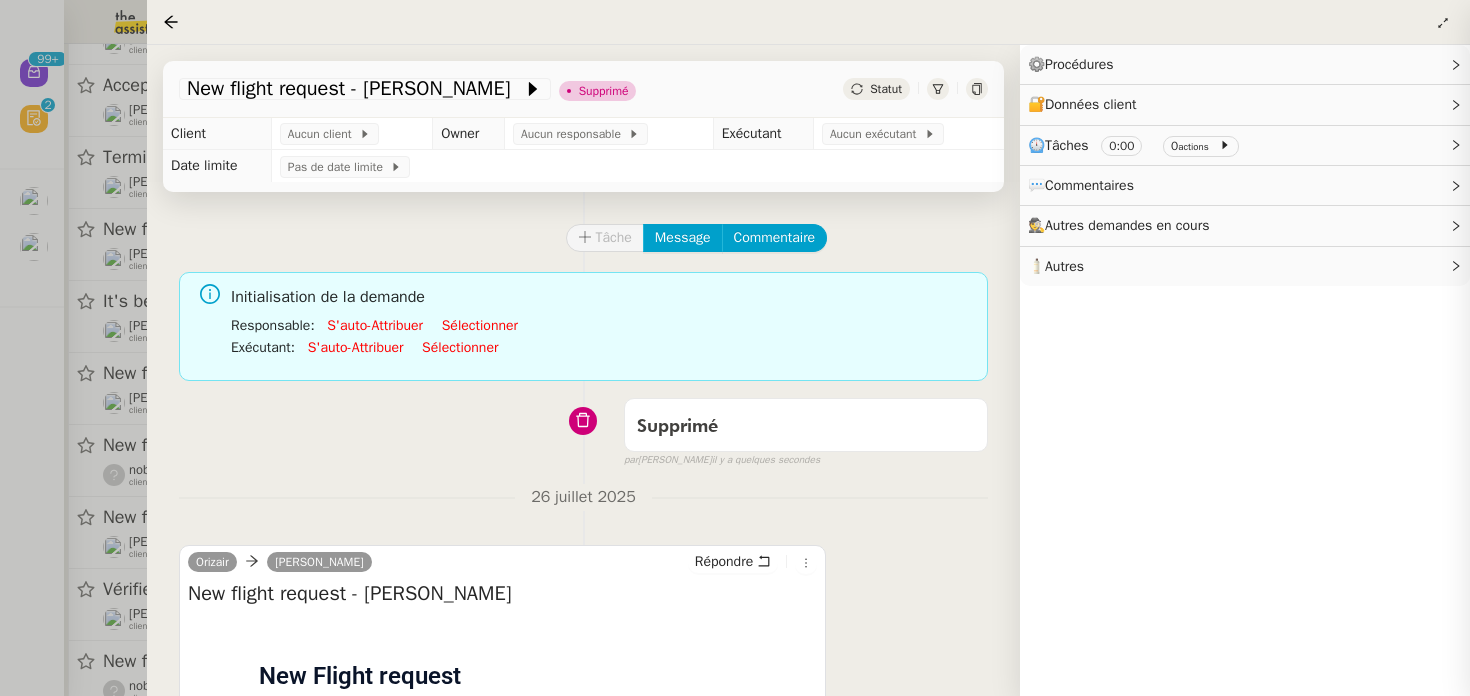 click at bounding box center (735, 348) 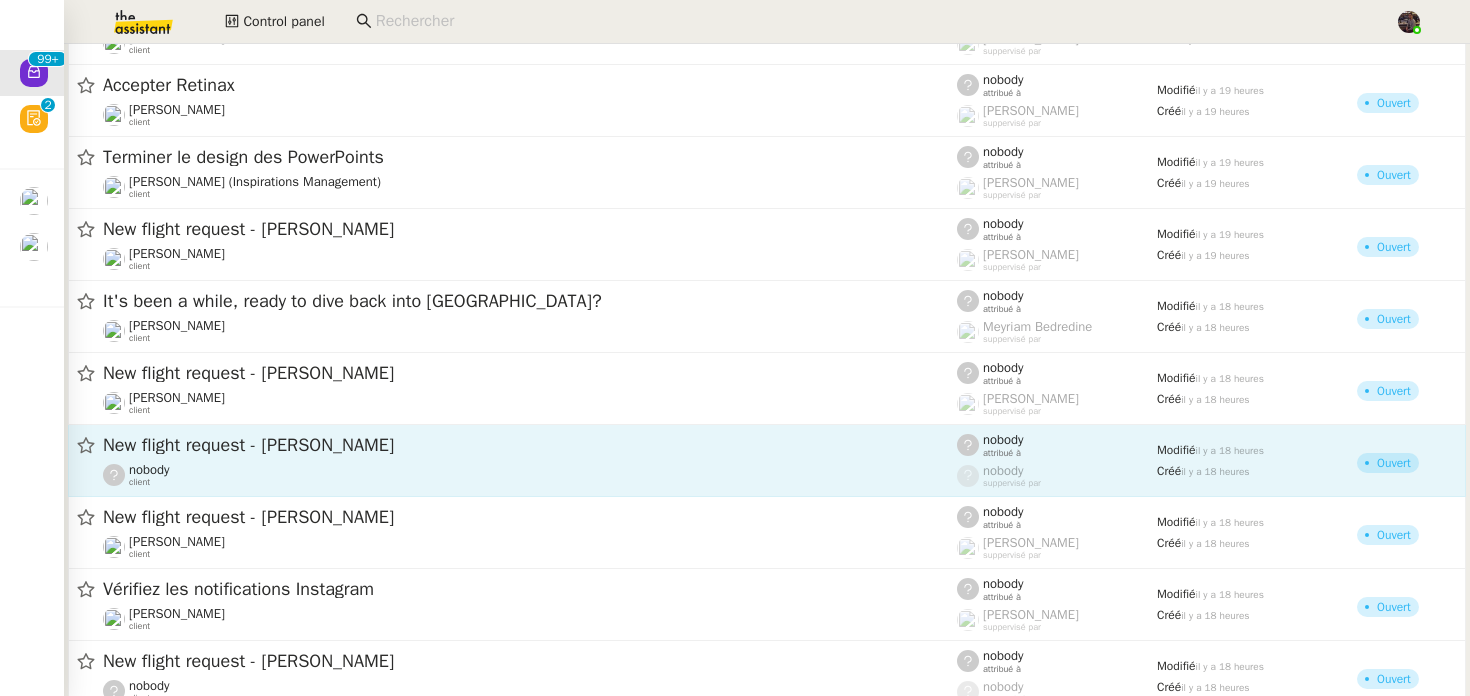 click on "nobody    client" 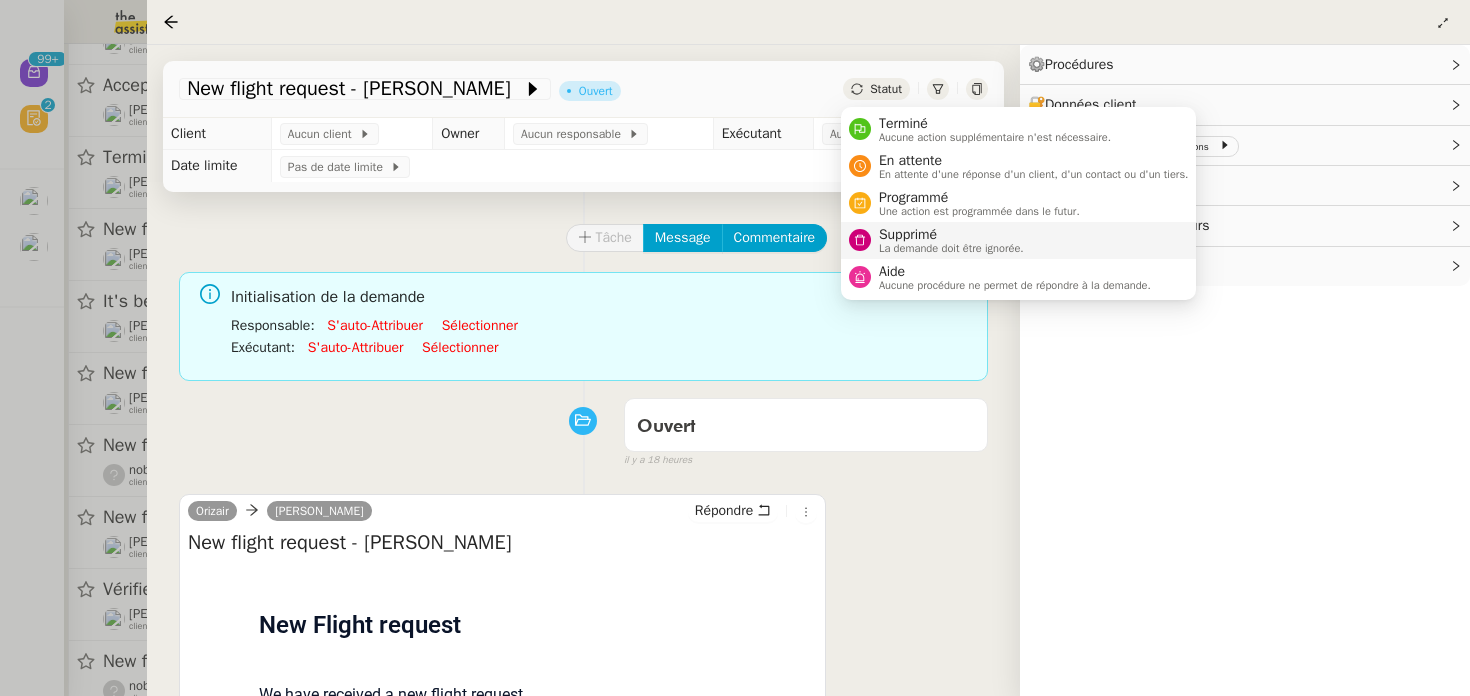 click on "Supprimé" at bounding box center [951, 235] 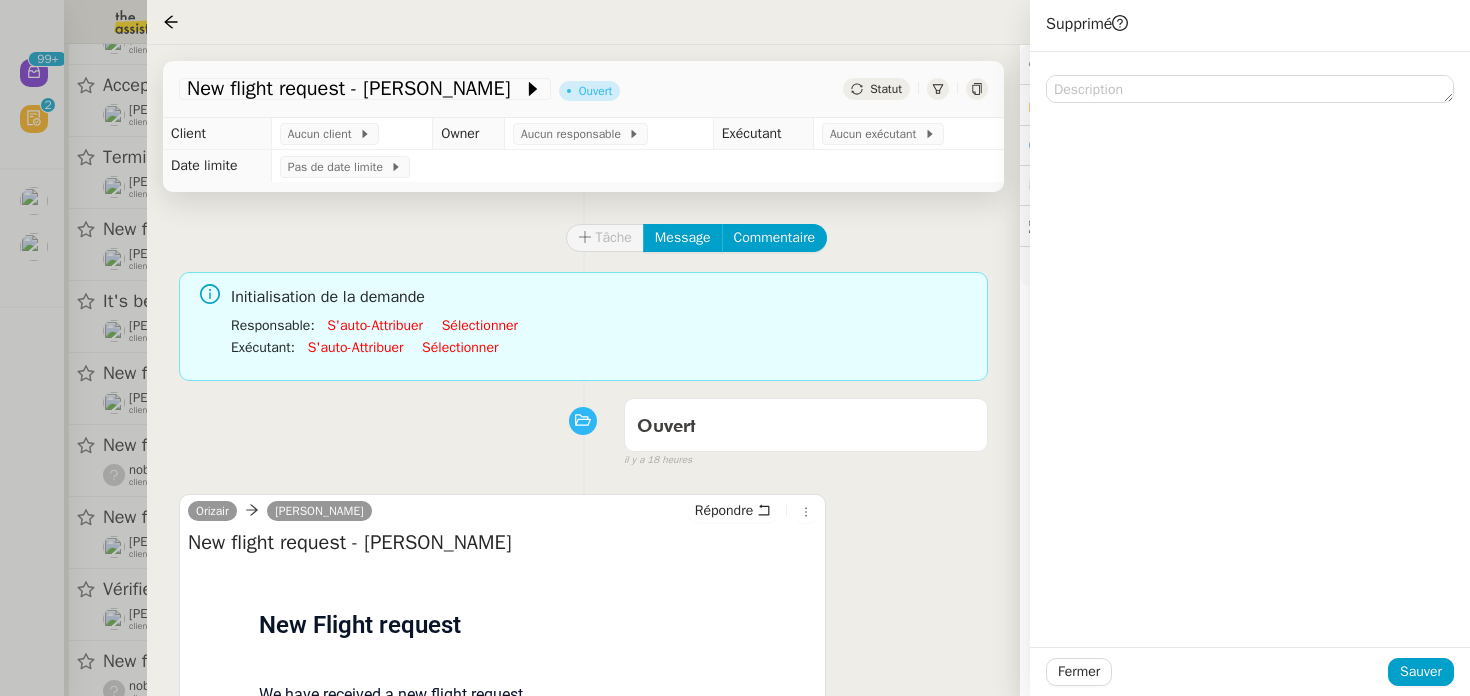 click on "Fermer Sauver" 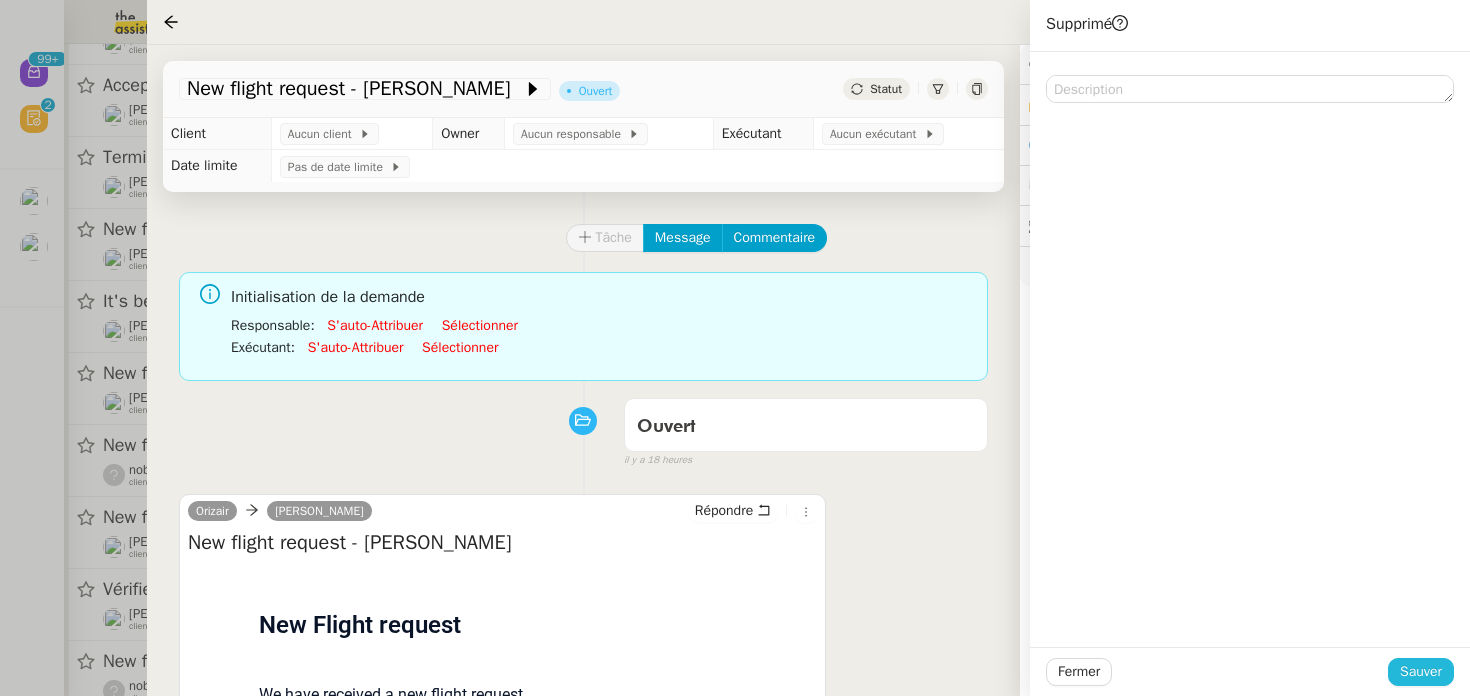 click on "Sauver" 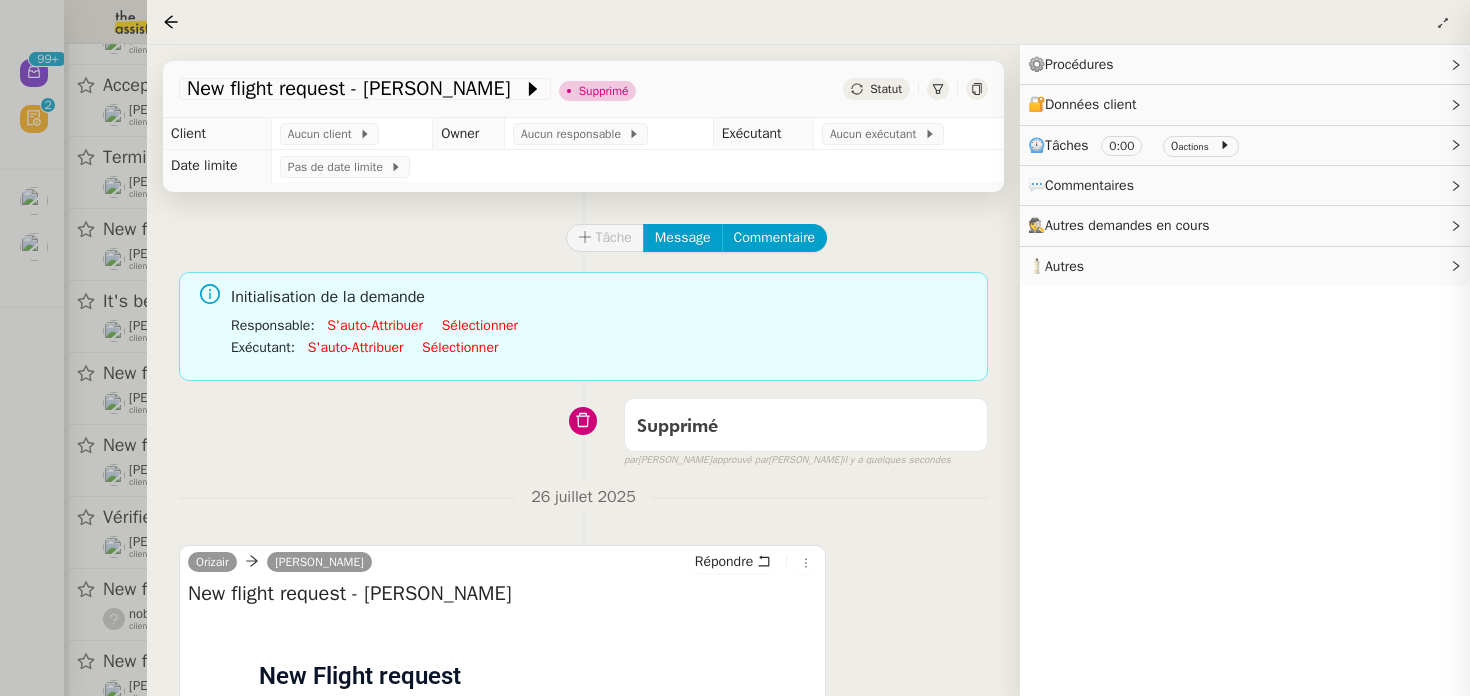 click at bounding box center [735, 348] 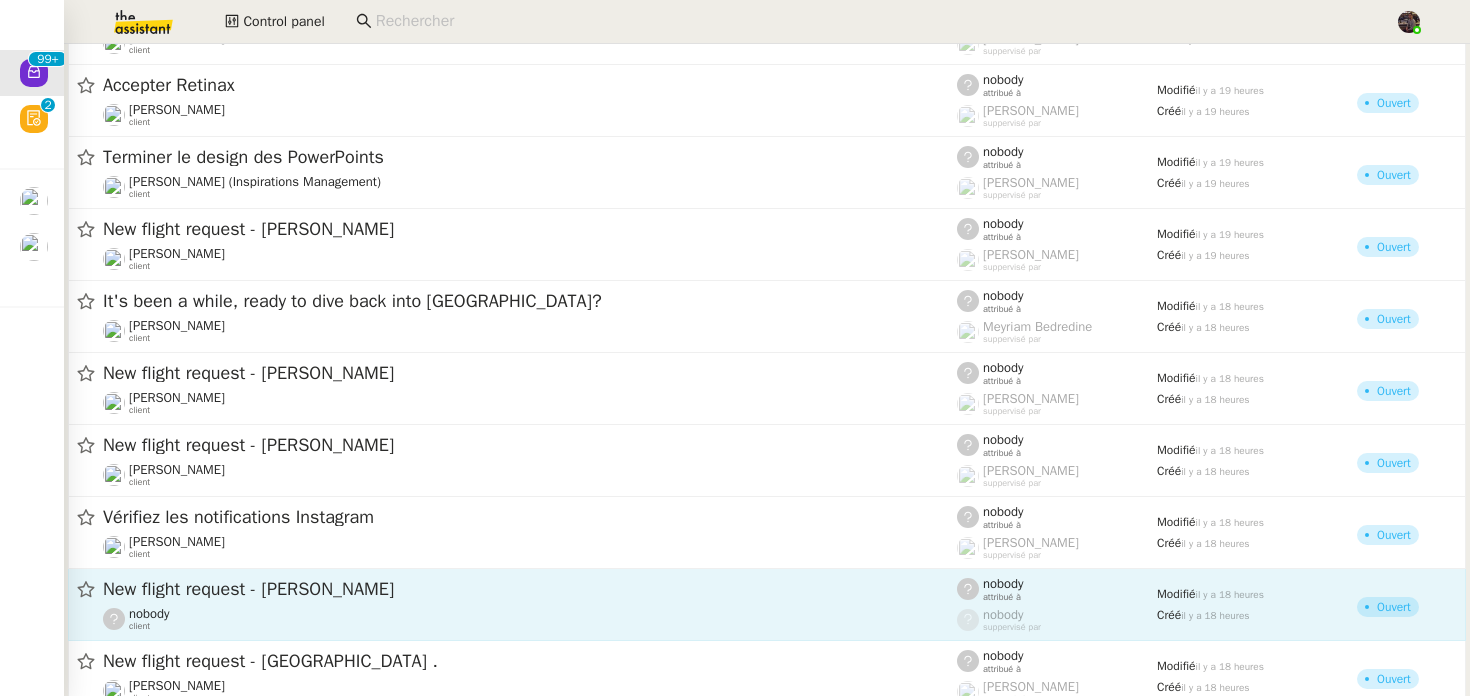 scroll, scrollTop: 3417, scrollLeft: 0, axis: vertical 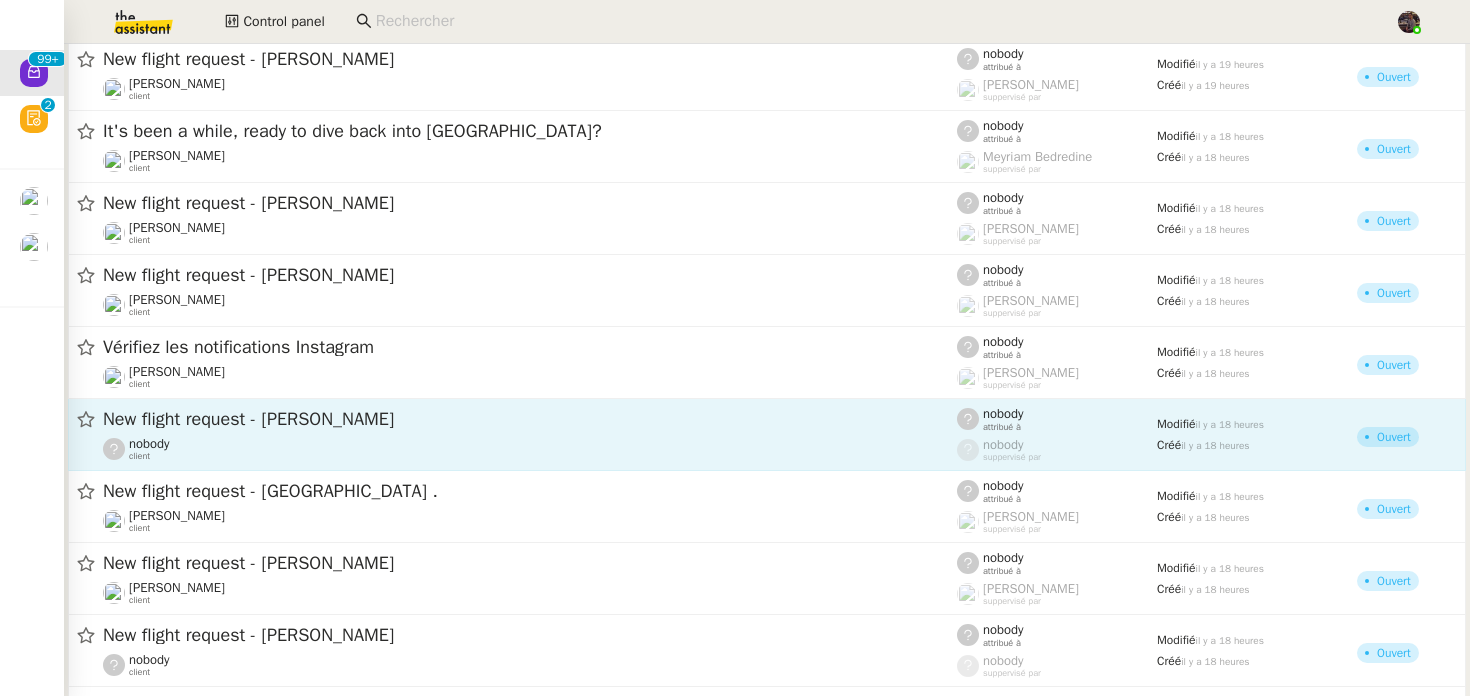 click on "New flight request - [PERSON_NAME]" 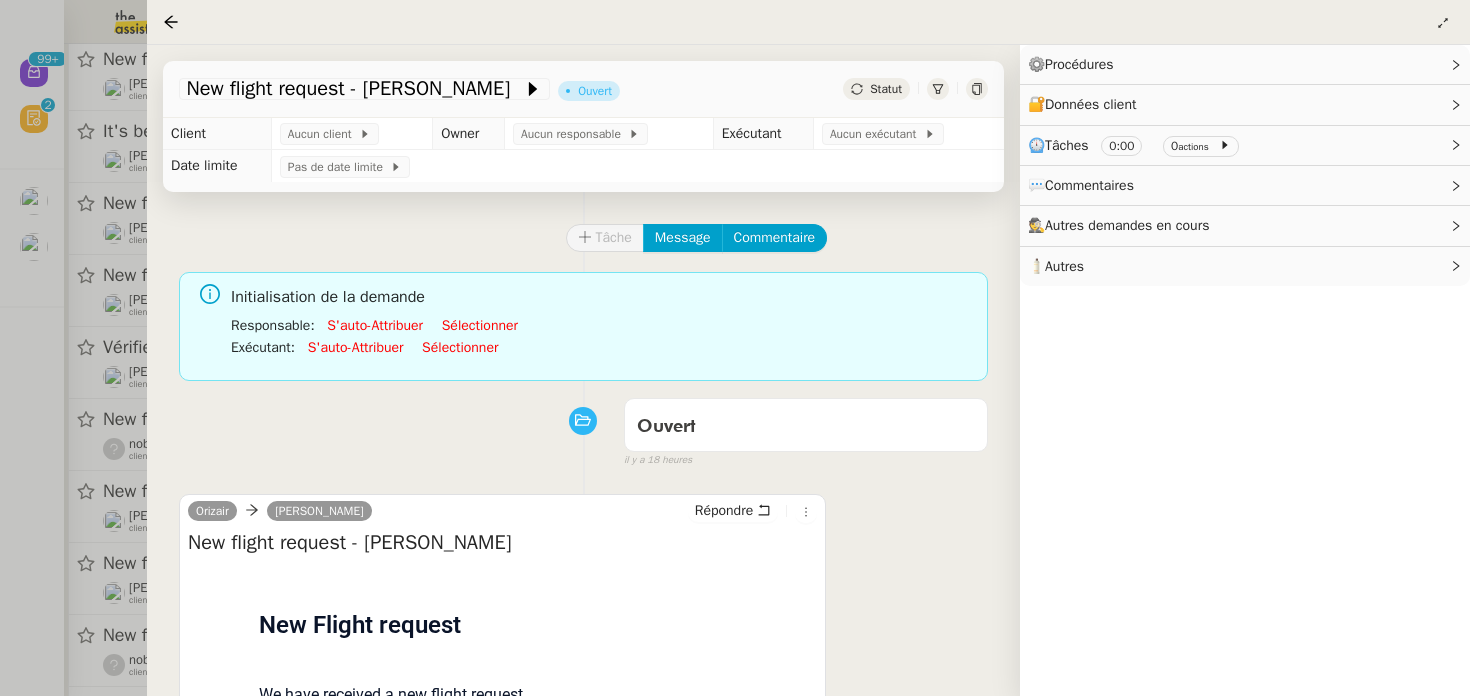 click at bounding box center [735, 348] 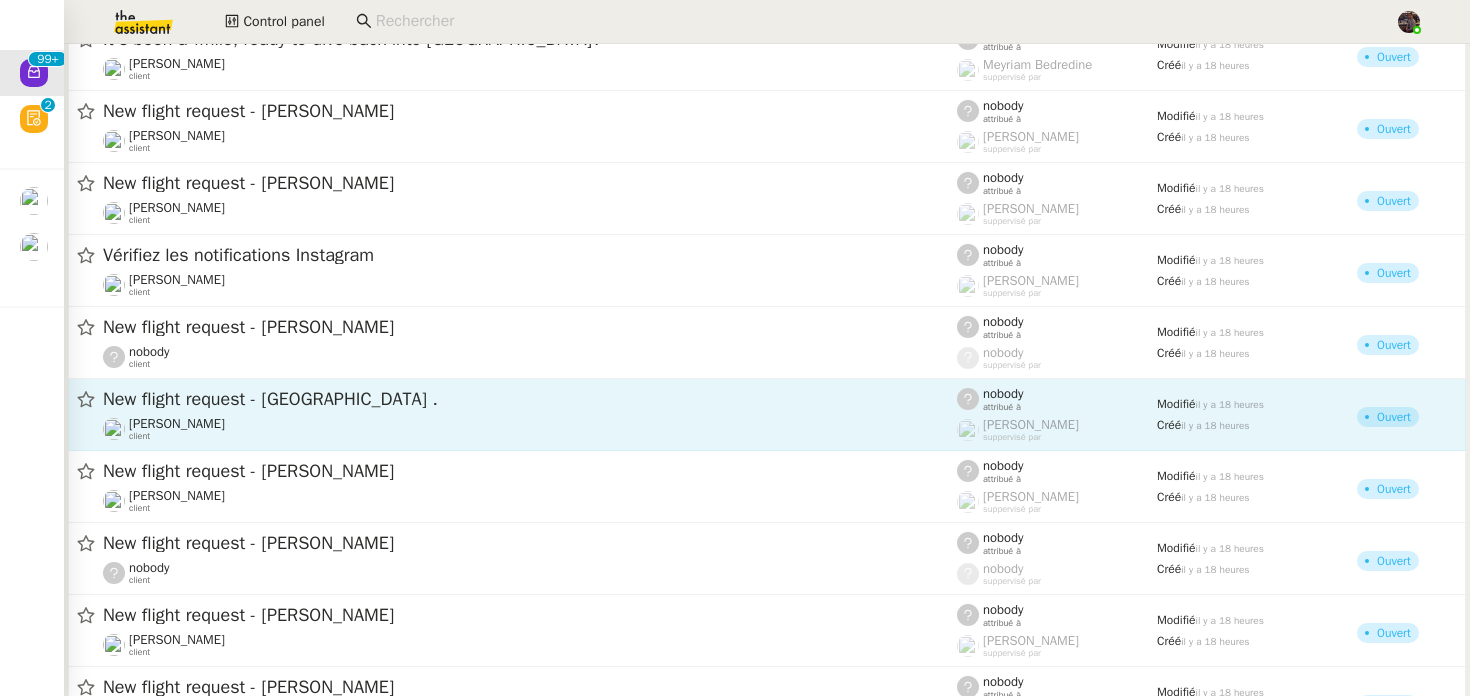 scroll, scrollTop: 3533, scrollLeft: 0, axis: vertical 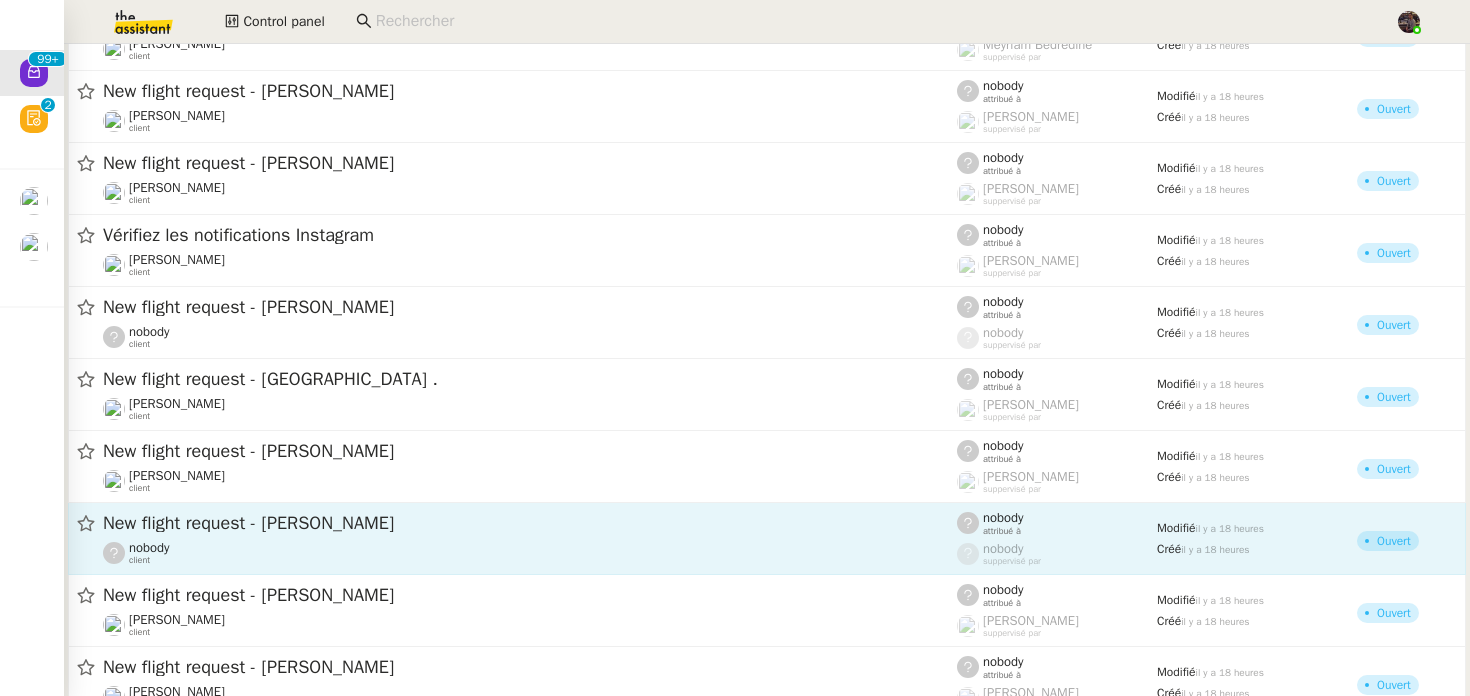 click on "New flight request - Jose Luis  nobody    client" 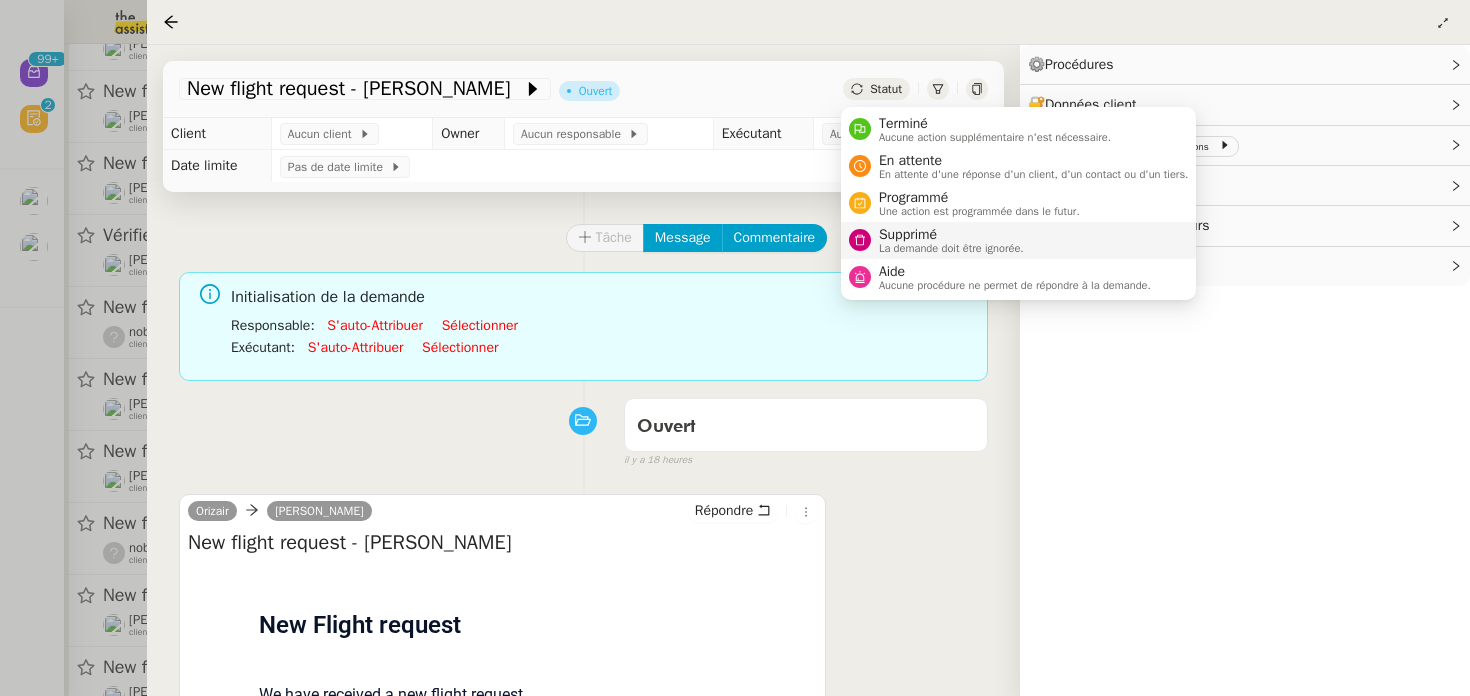 click on "Supprimé La demande doit être ignorée." at bounding box center (947, 240) 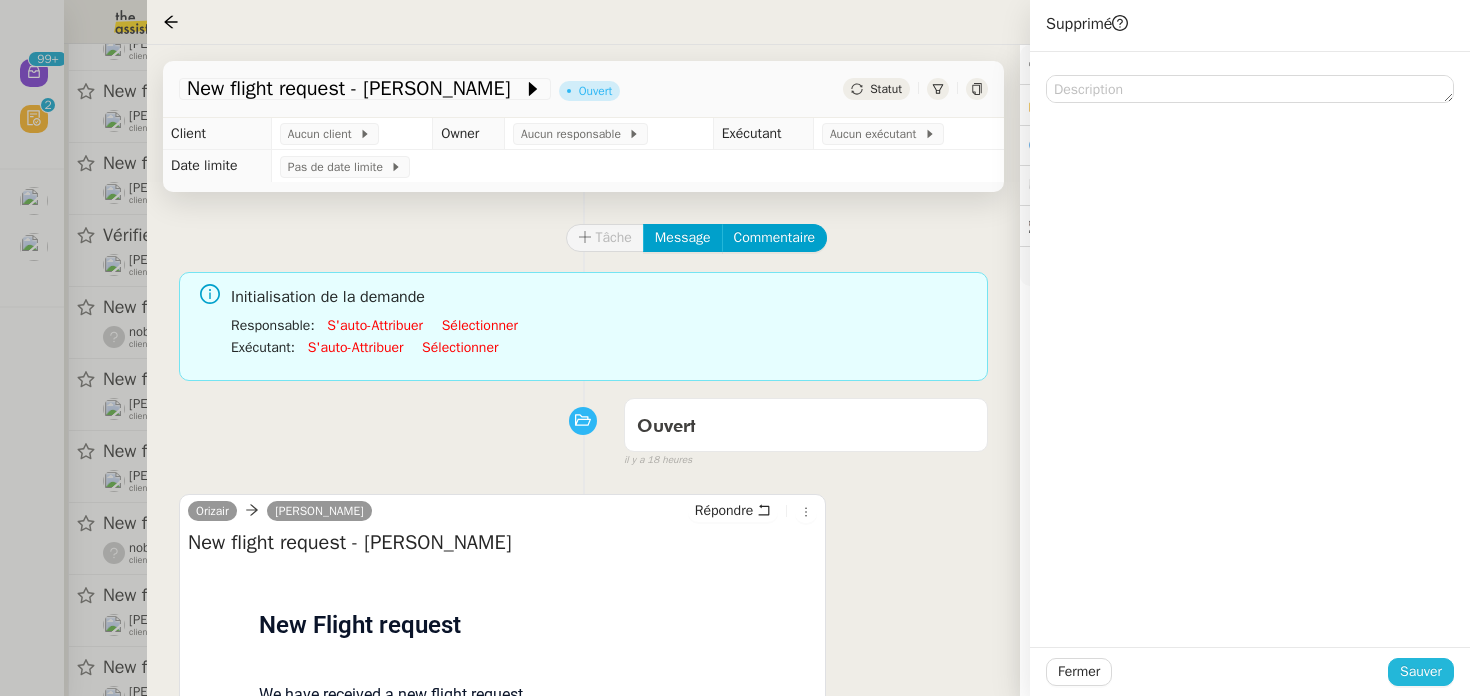 click on "Sauver" 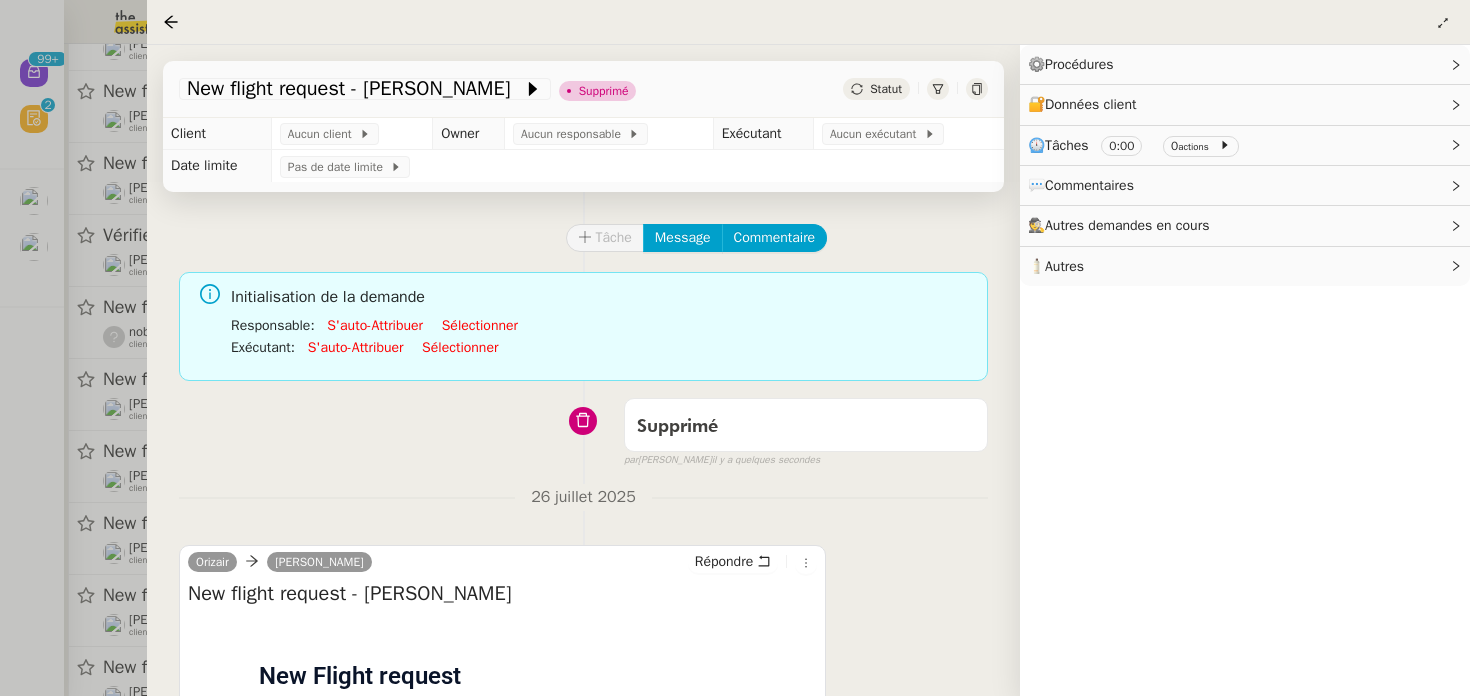 click at bounding box center (735, 348) 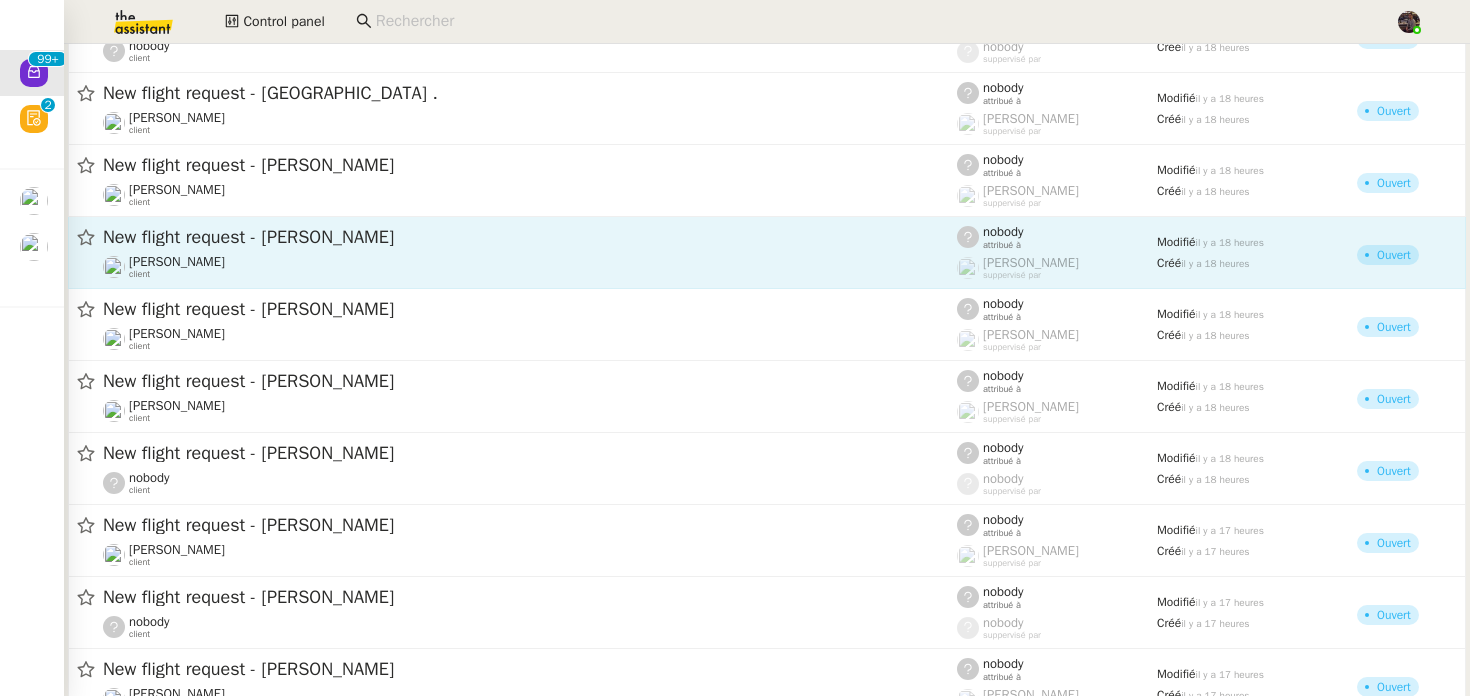 scroll, scrollTop: 3827, scrollLeft: 0, axis: vertical 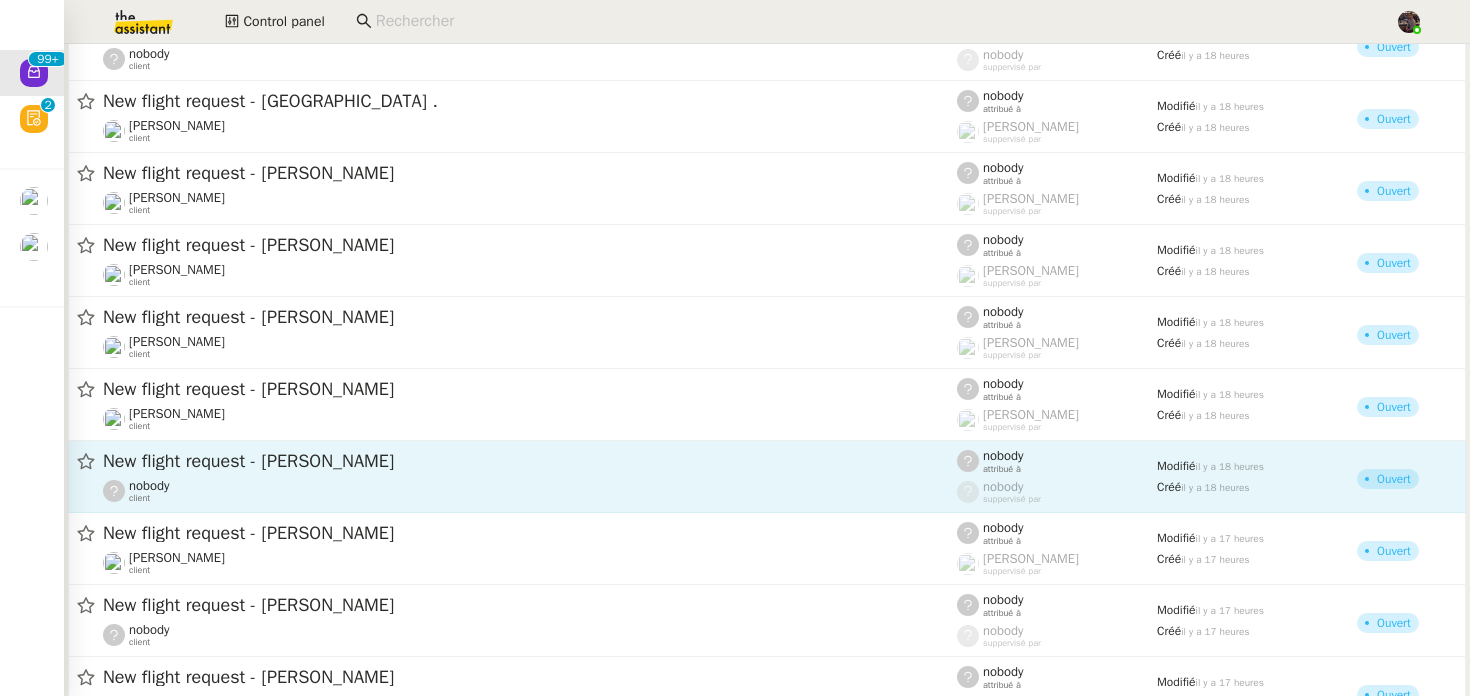 click on "nobody    client" 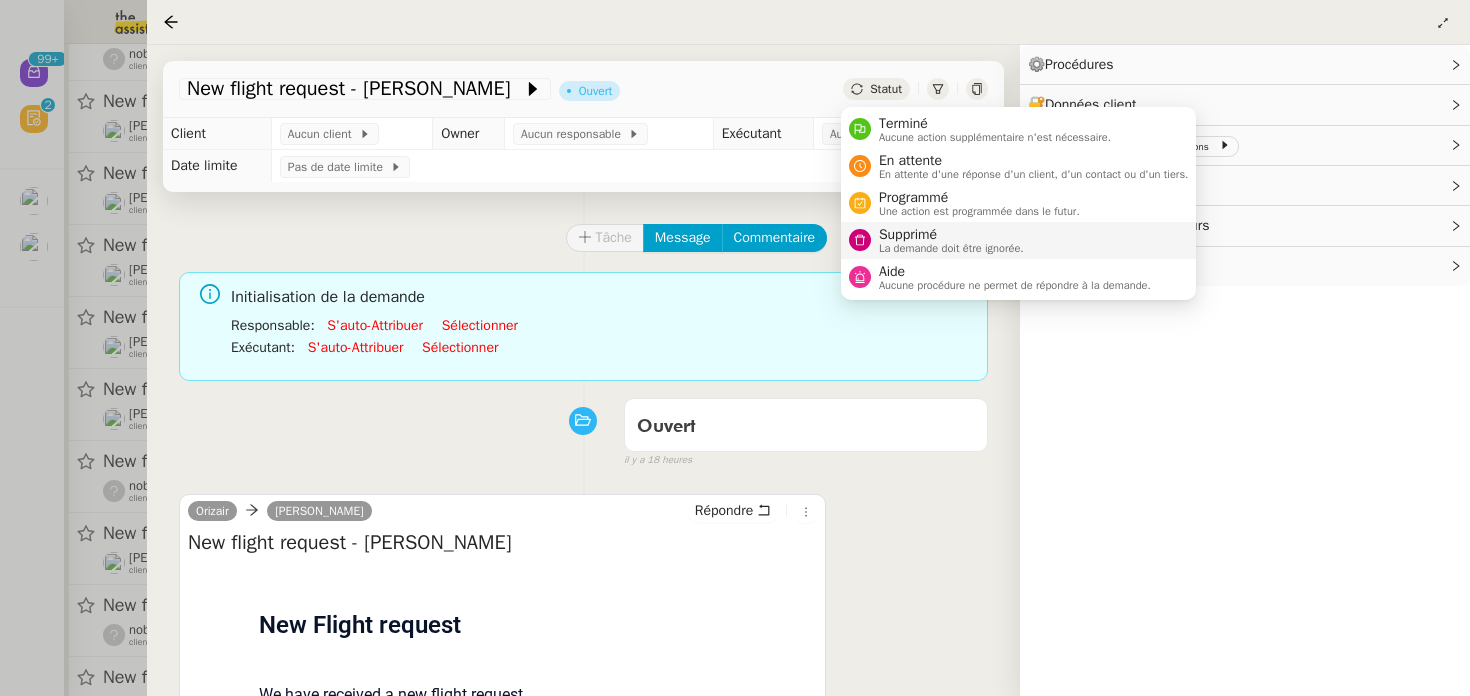 click on "Supprimé" at bounding box center [951, 235] 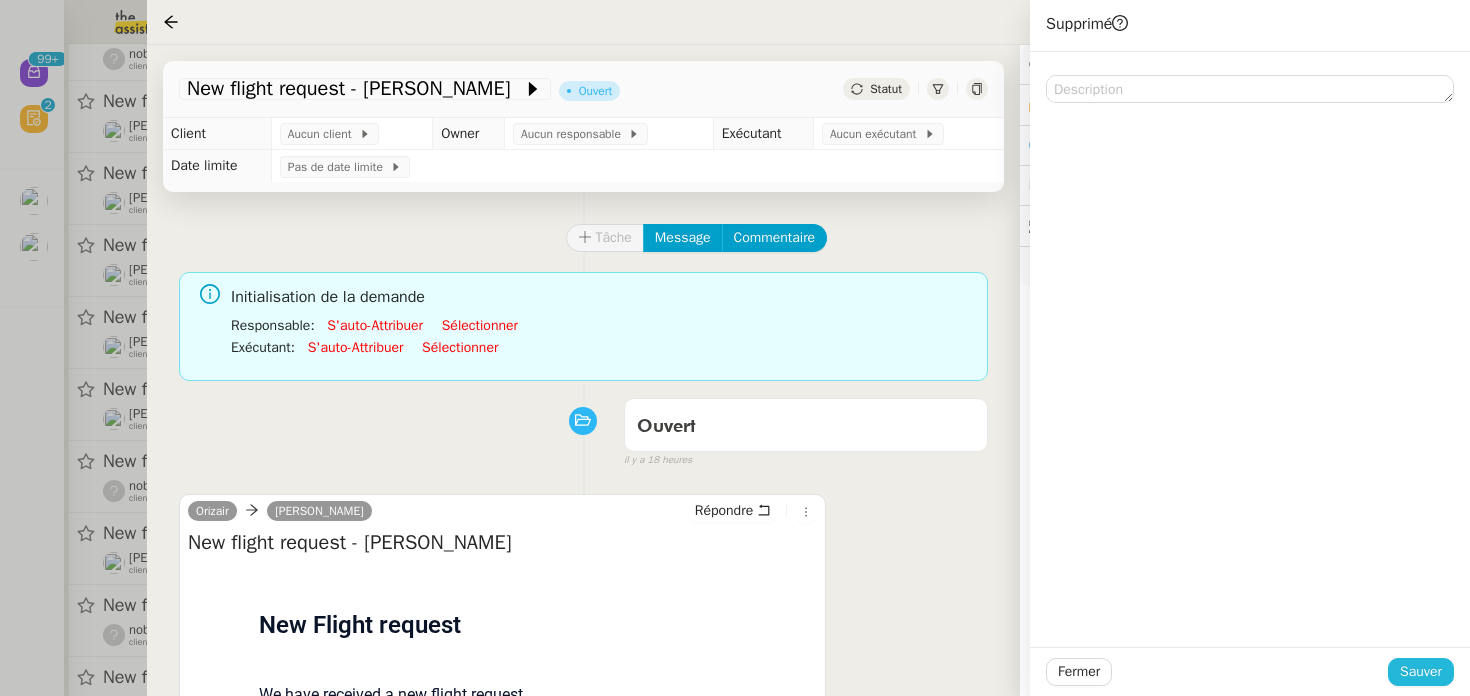 click on "Sauver" 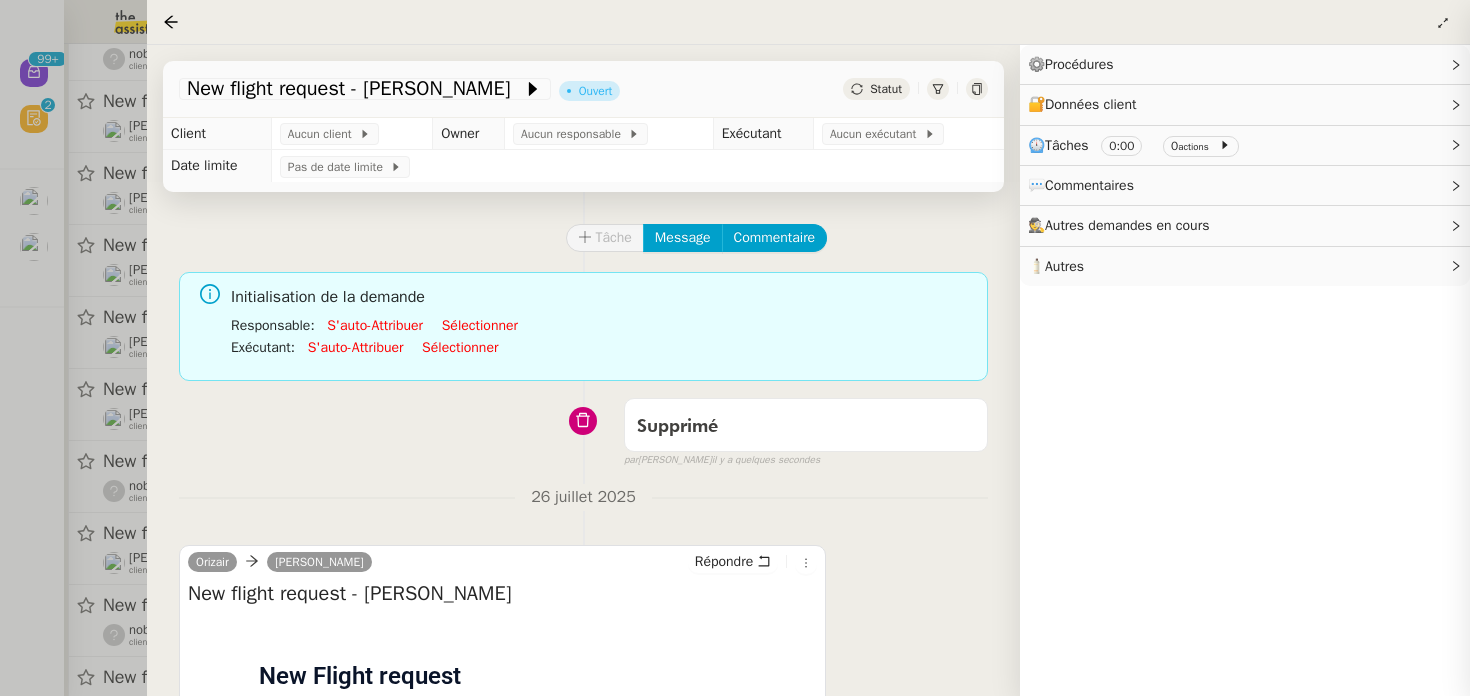 click at bounding box center (735, 348) 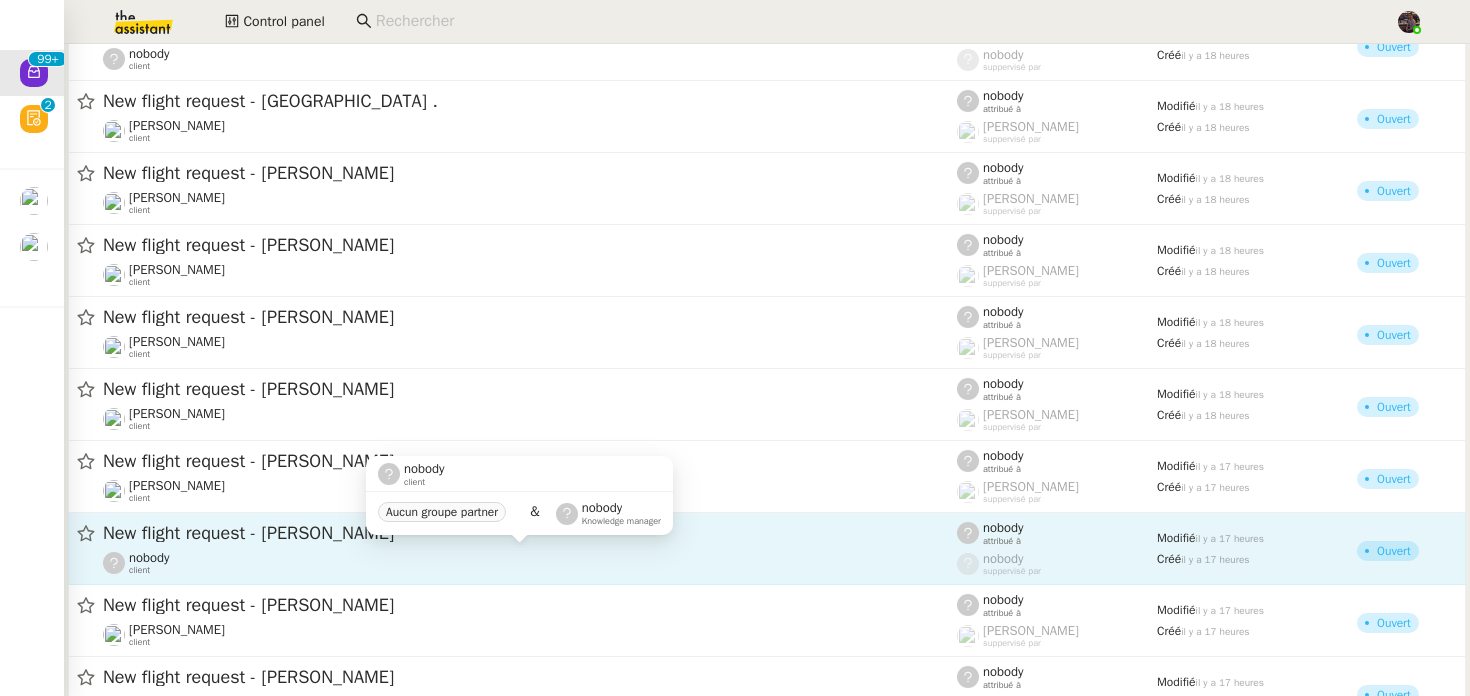 click on "nobody    client" 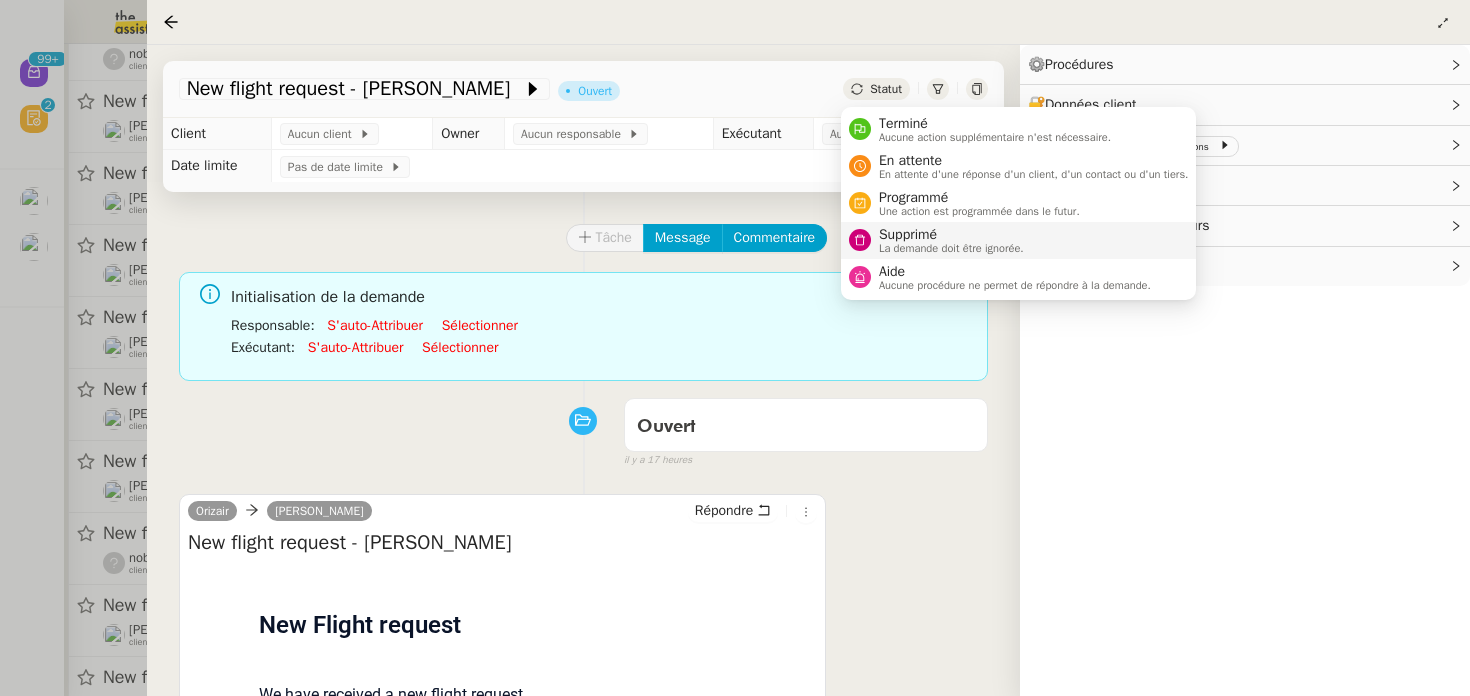 click on "Supprimé" at bounding box center [951, 235] 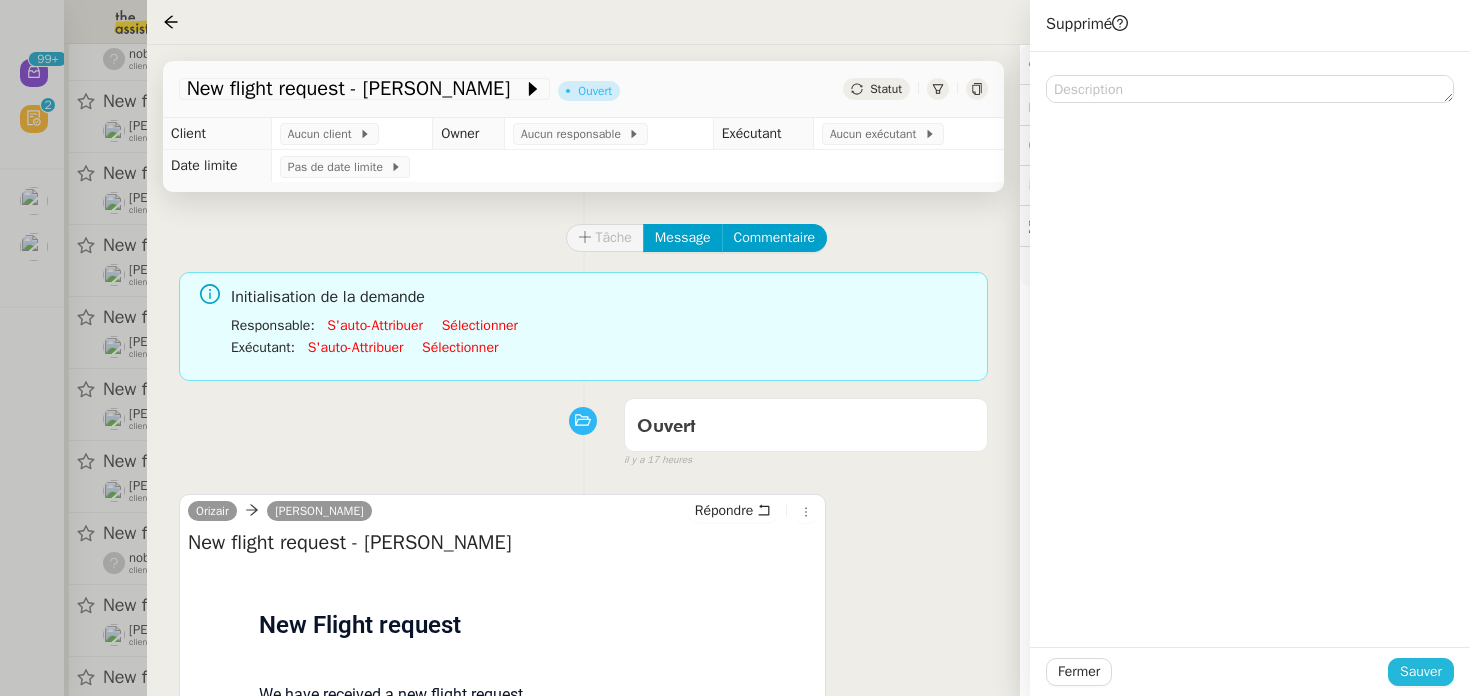 click on "Sauver" 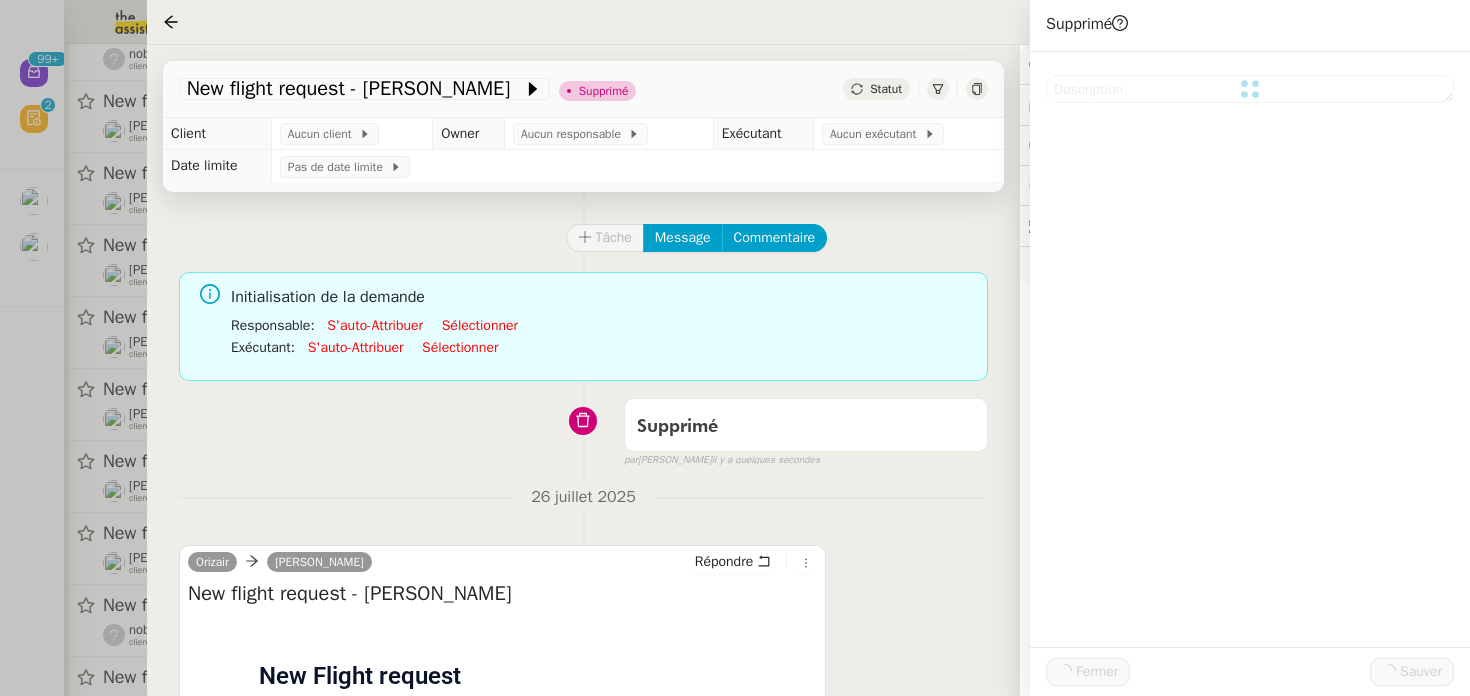 click at bounding box center [735, 348] 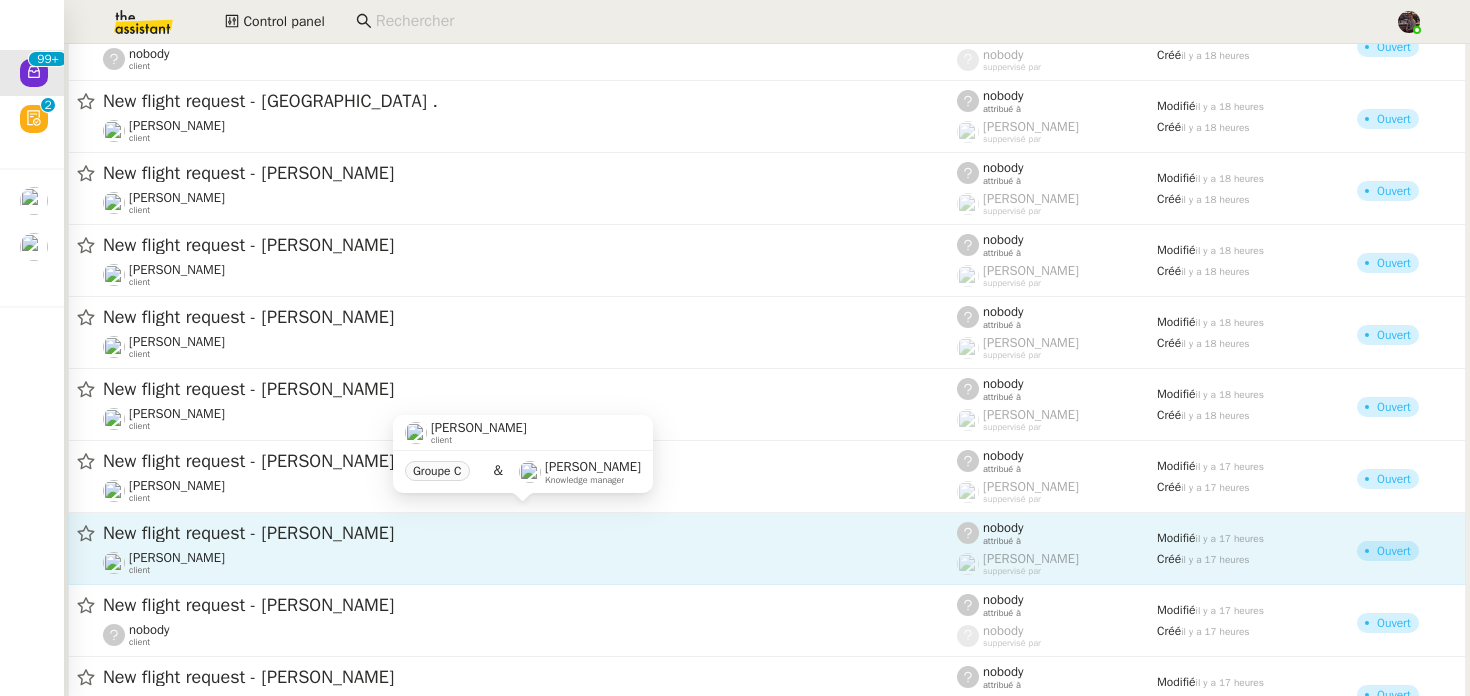 scroll, scrollTop: 4028, scrollLeft: 0, axis: vertical 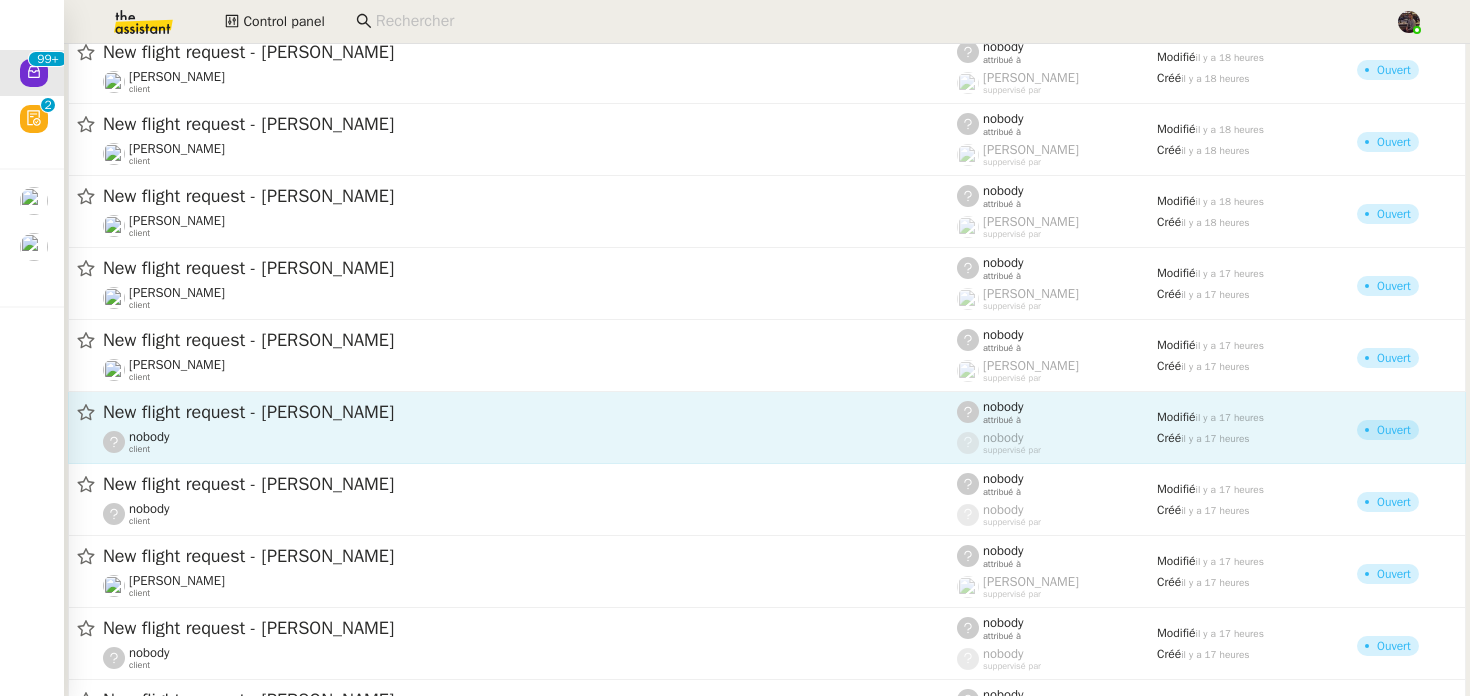click on "New flight request - [PERSON_NAME]" 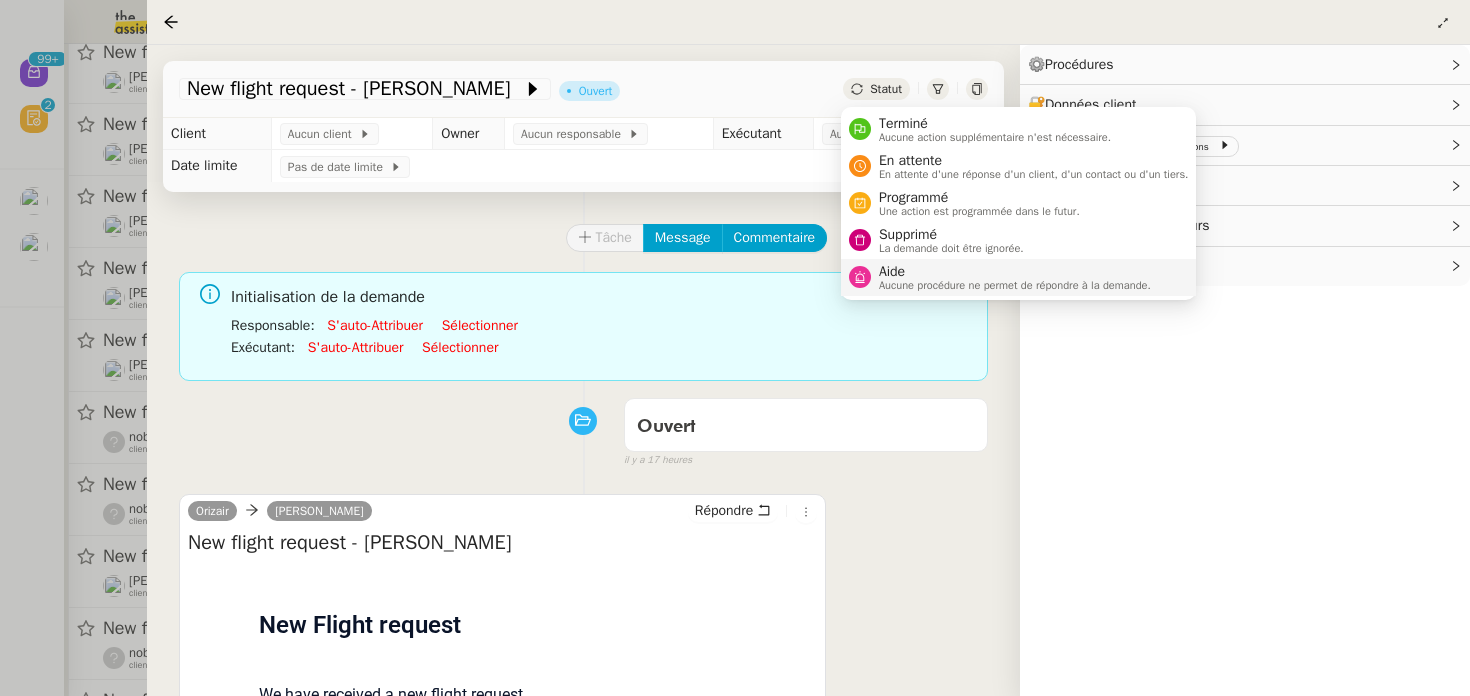 click on "Aide" at bounding box center [1015, 272] 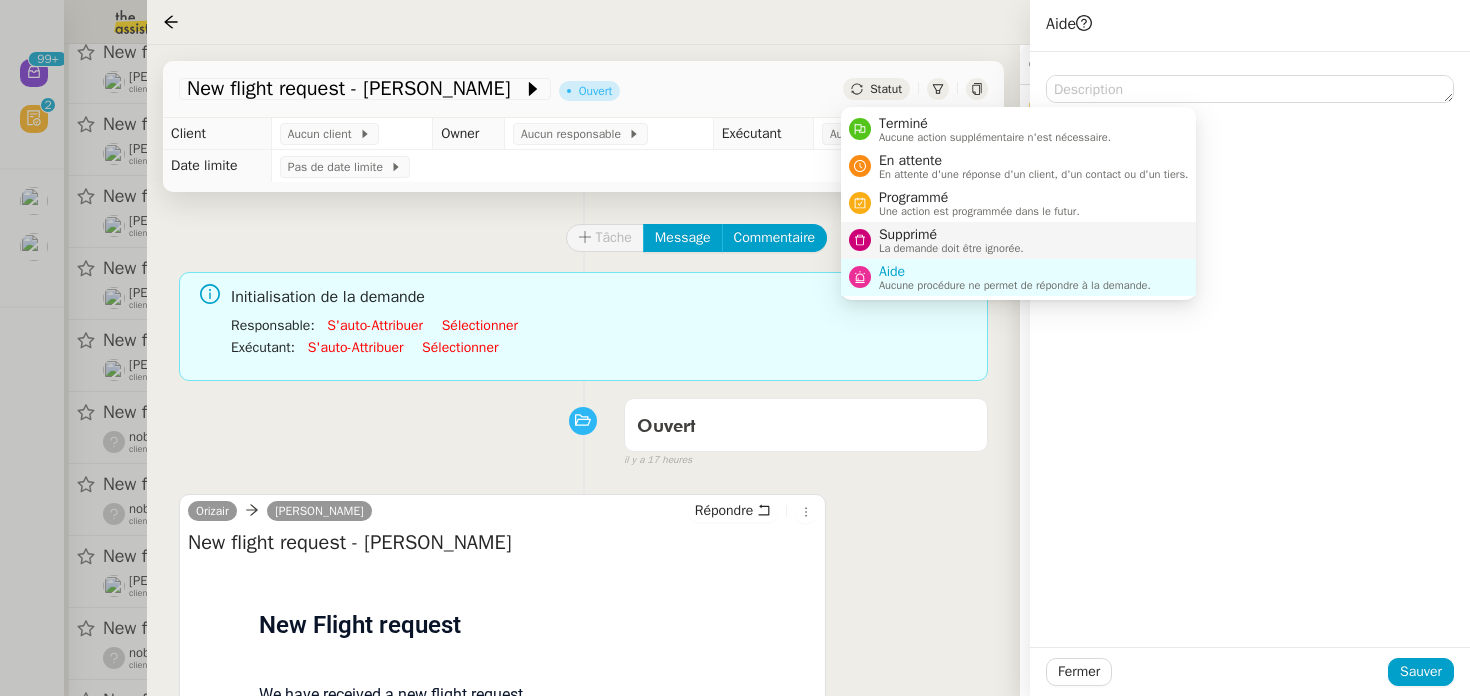 click on "Supprimé" at bounding box center [951, 235] 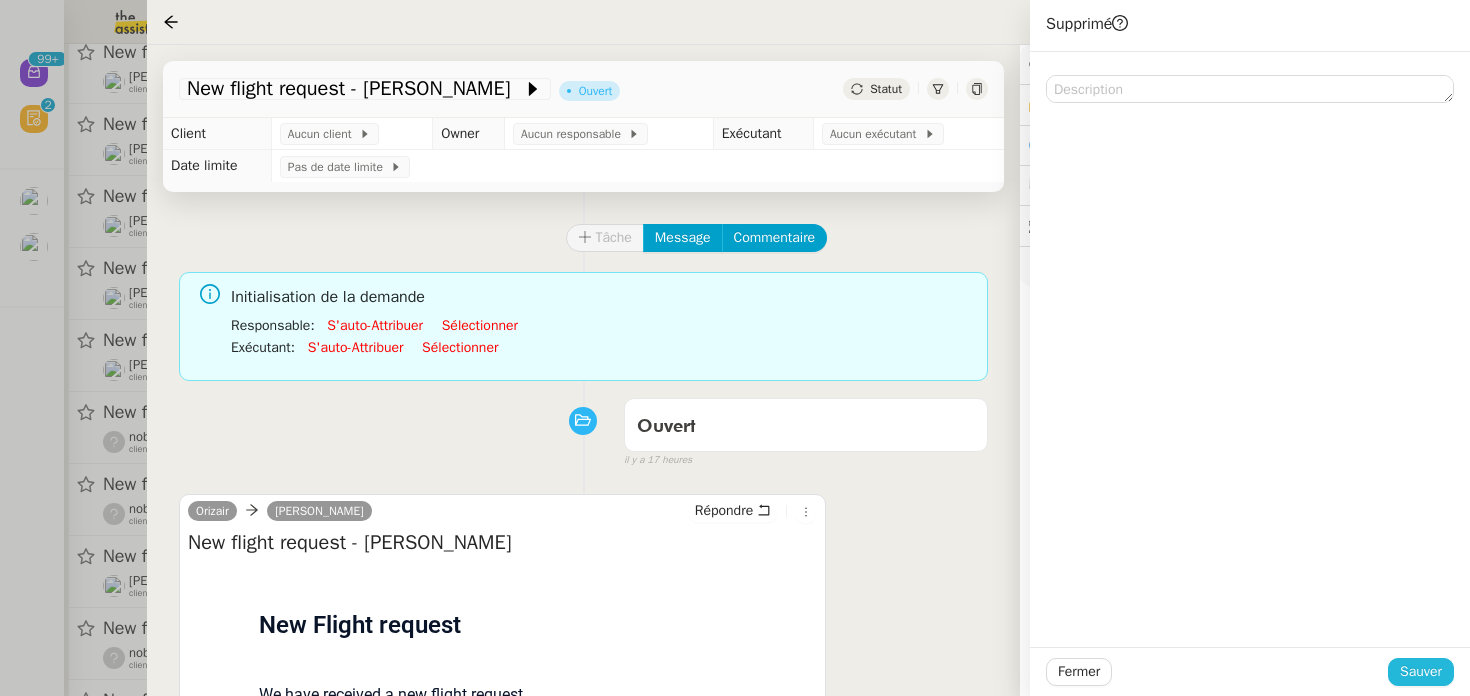 click on "Sauver" 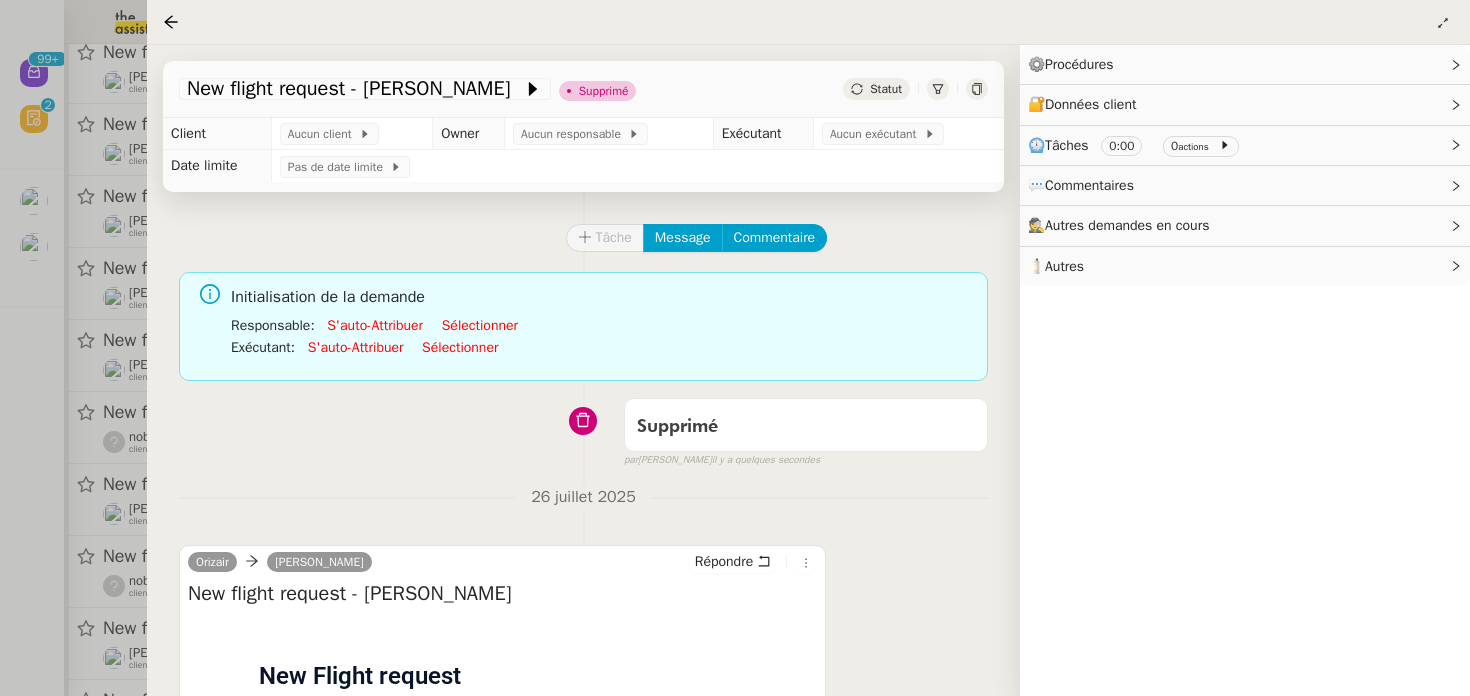 click on "Tâche Message Commentaire Veuillez patienter une erreur s'est produite 👌👌👌 message envoyé ✌️✌️✌️ Veuillez d'abord attribuer un client Une erreur s'est produite, veuillez réessayer Initialisation de la demande Responsable  :      S'auto-attribuer     Sélectionner     Exécutant  :      S'auto-attribuer     Sélectionner     Supprimé false par   Bert C.   il y a quelques secondes 👌👌👌 message envoyé ✌️✌️✌️ une erreur s'est produite 👌👌👌 message envoyé ✌️✌️✌️ Votre message va être revu ✌️✌️✌️ une erreur s'est produite La taille des fichiers doit être de 10Mb au maximum. 26 juillet 2025  Orizair      Josephine Kelly  Répondre New flight request - David Cronin
Flight request created by David Cronin
New Flight request
We have received a new flight request." 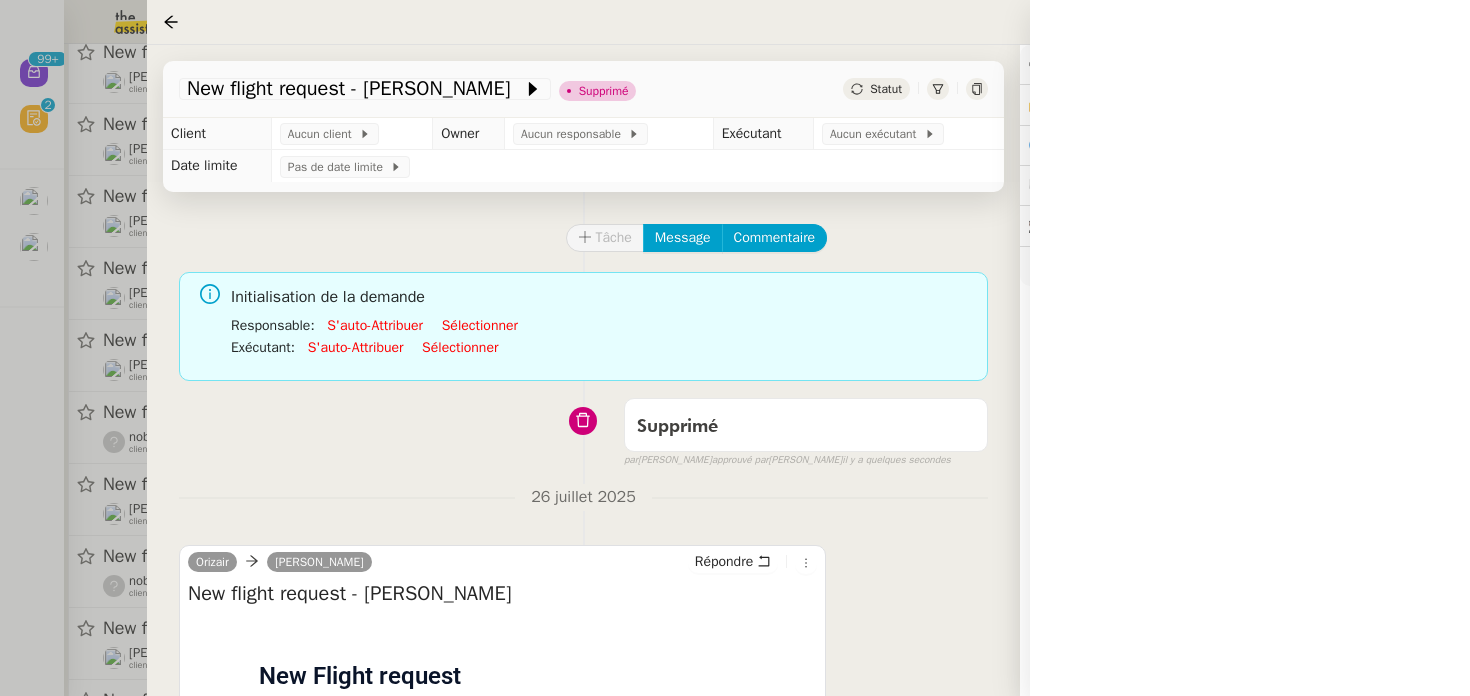 click at bounding box center (735, 348) 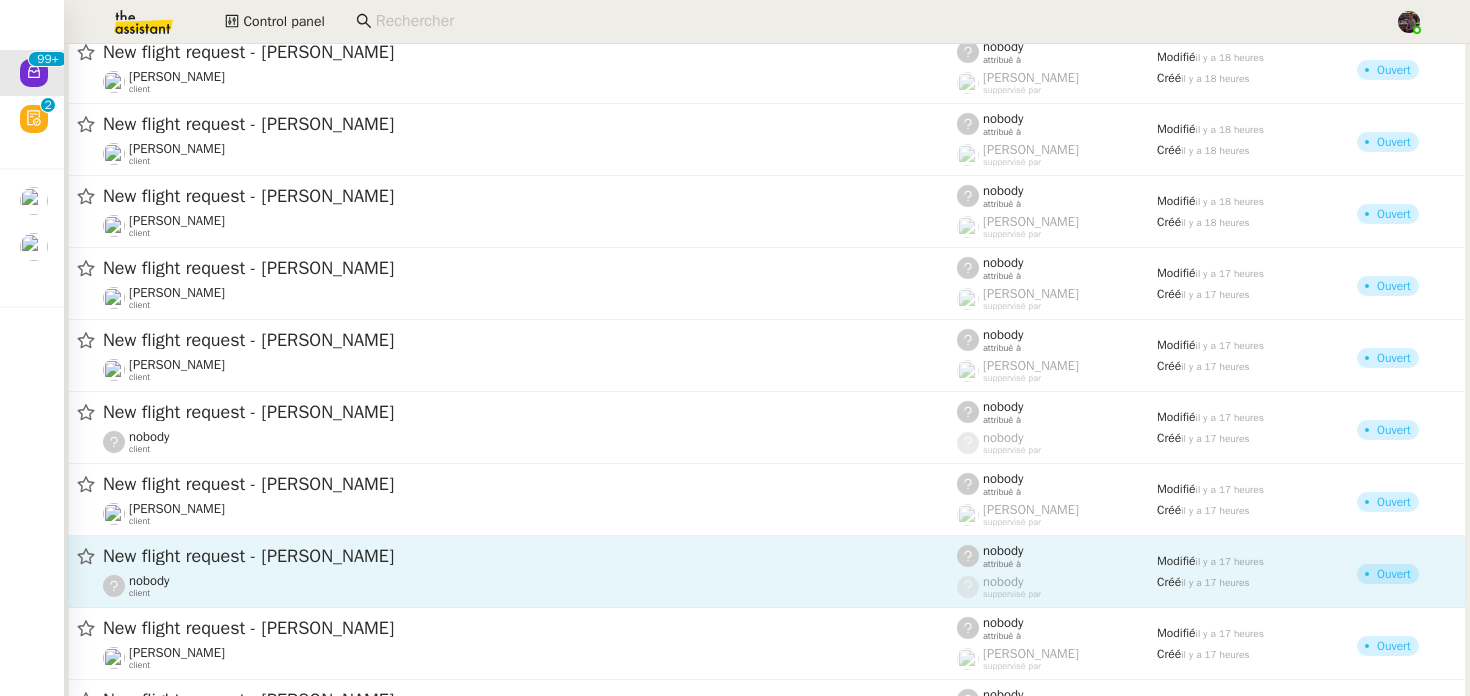 click on "New flight request - [PERSON_NAME]" 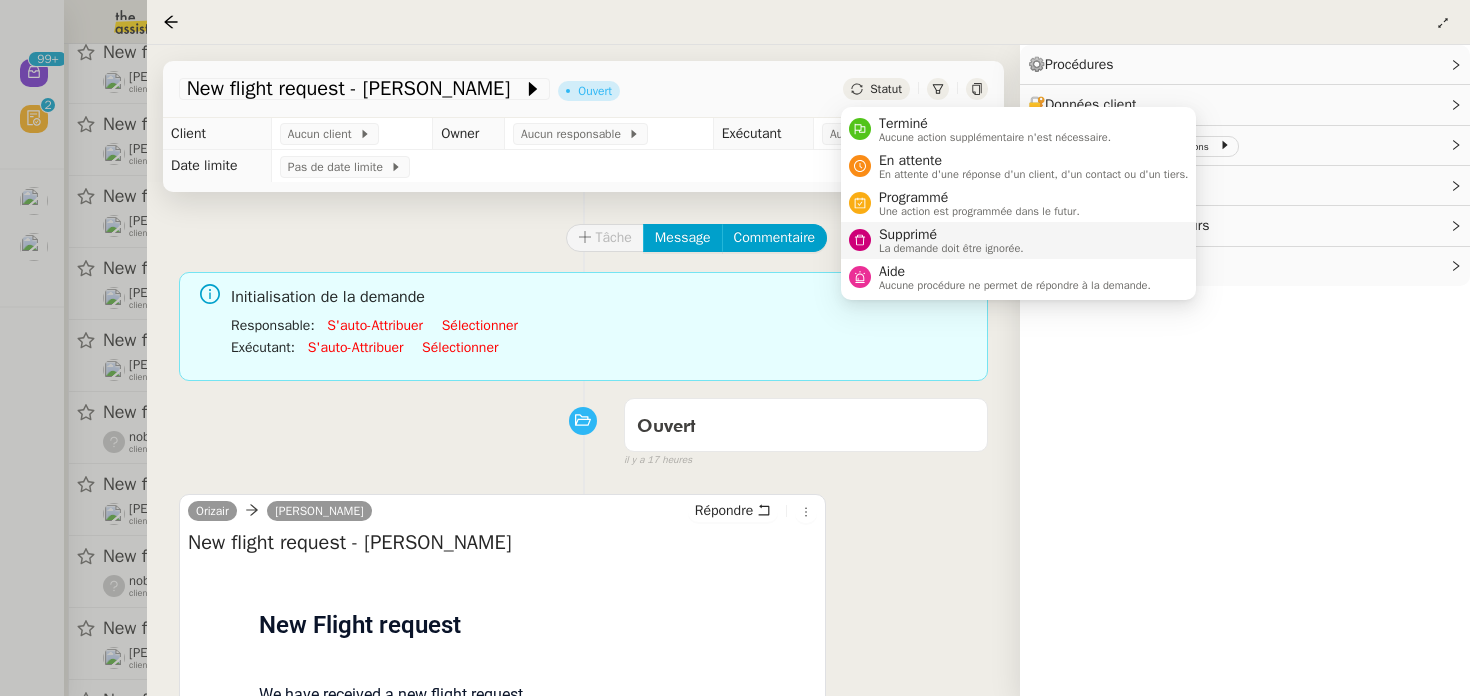 click on "Supprimé La demande doit être ignorée." at bounding box center (947, 240) 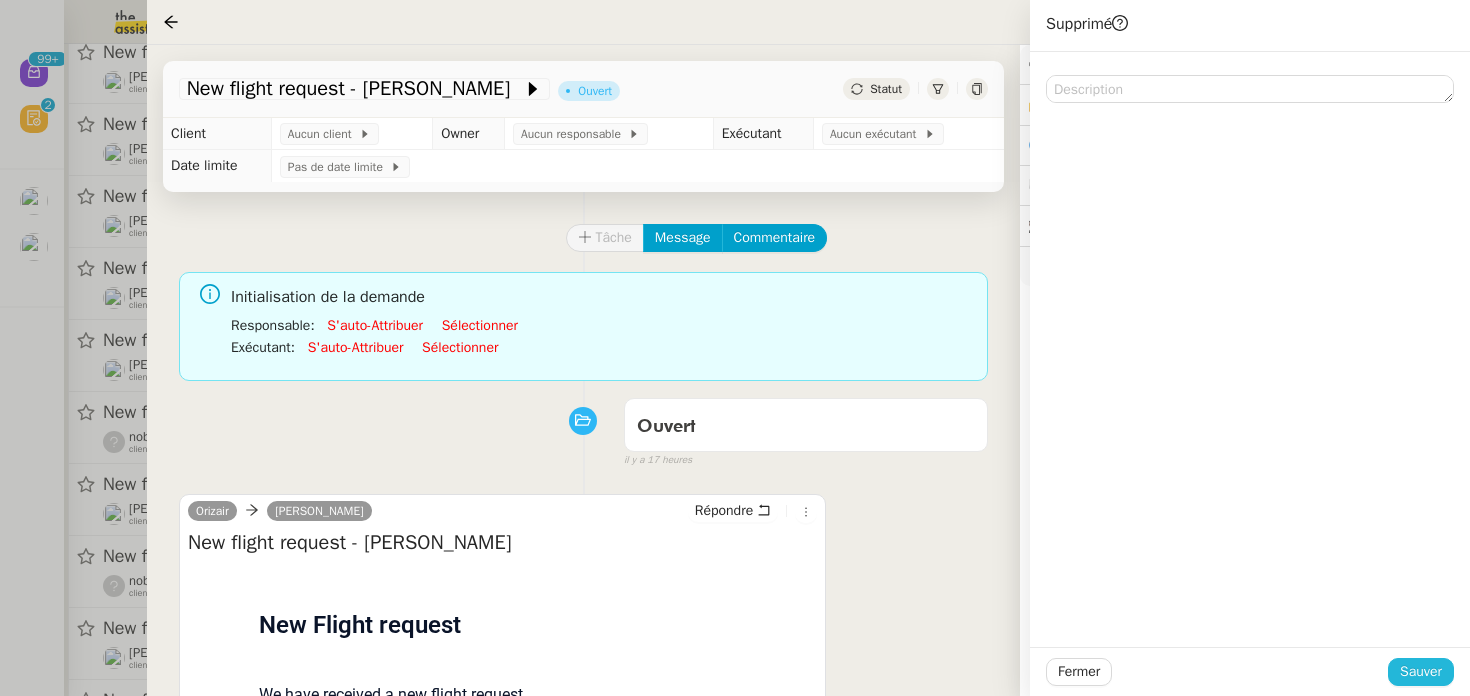 click on "Sauver" 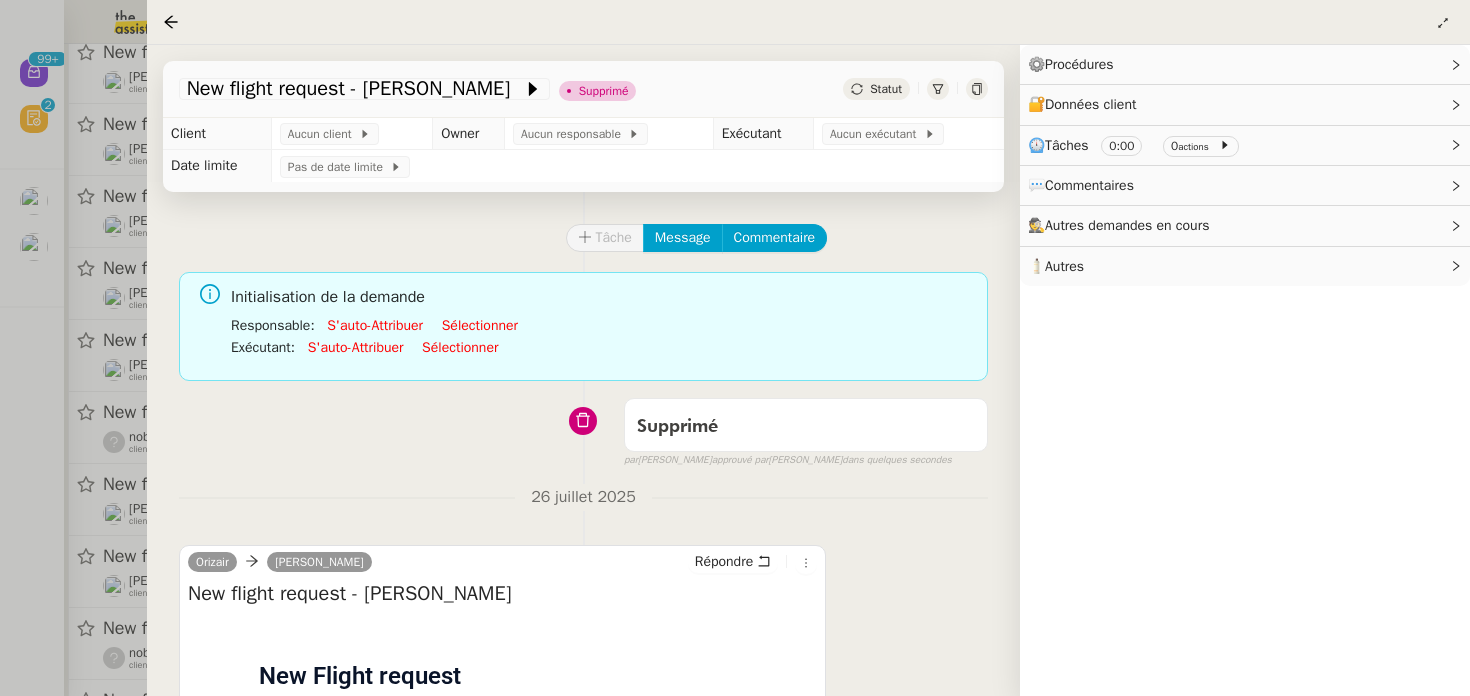 click at bounding box center [735, 348] 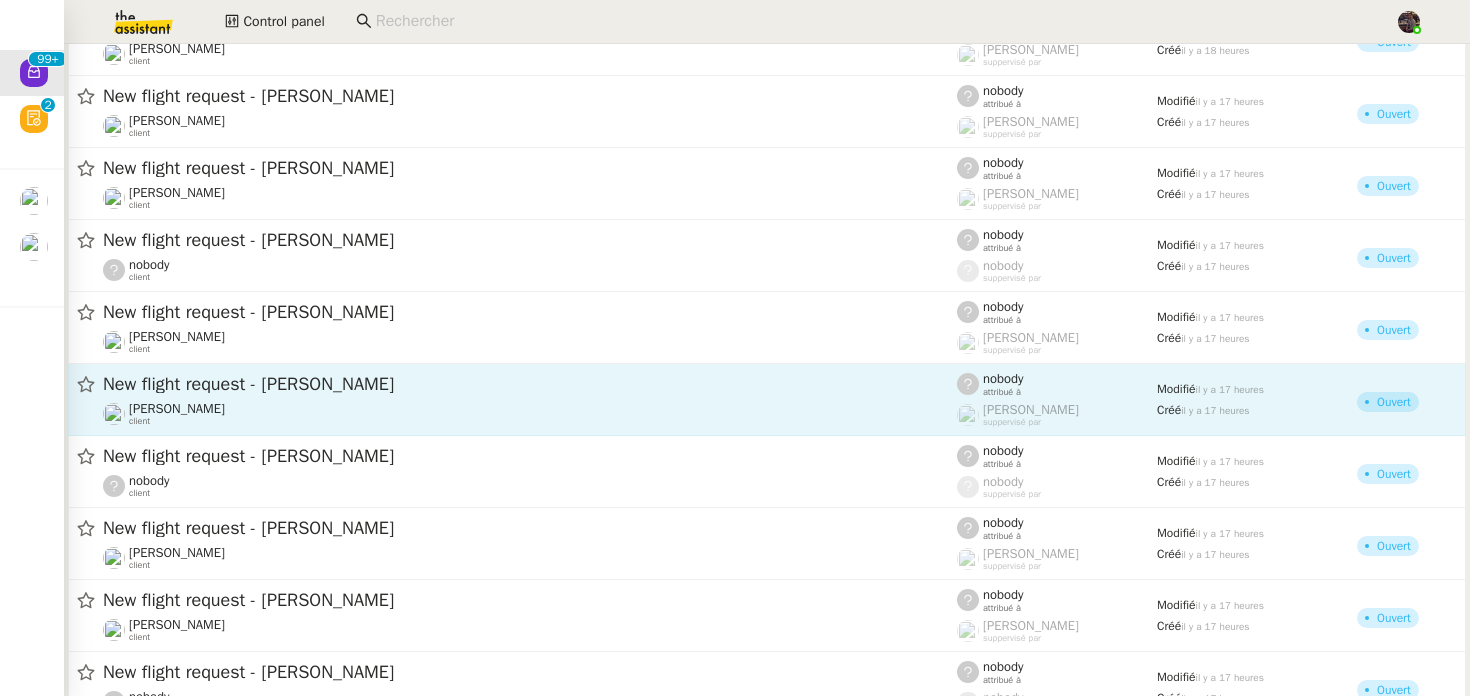 scroll, scrollTop: 4238, scrollLeft: 0, axis: vertical 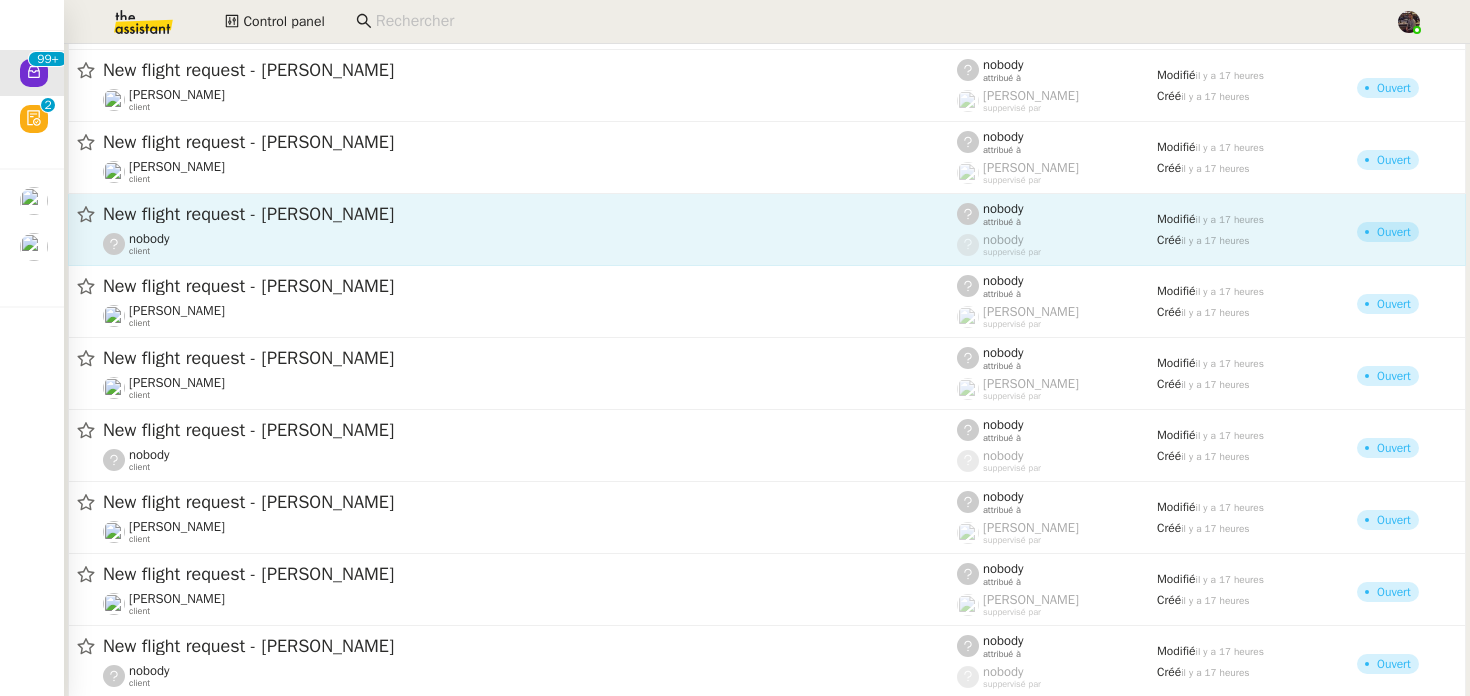 click on "New flight request - [PERSON_NAME]" 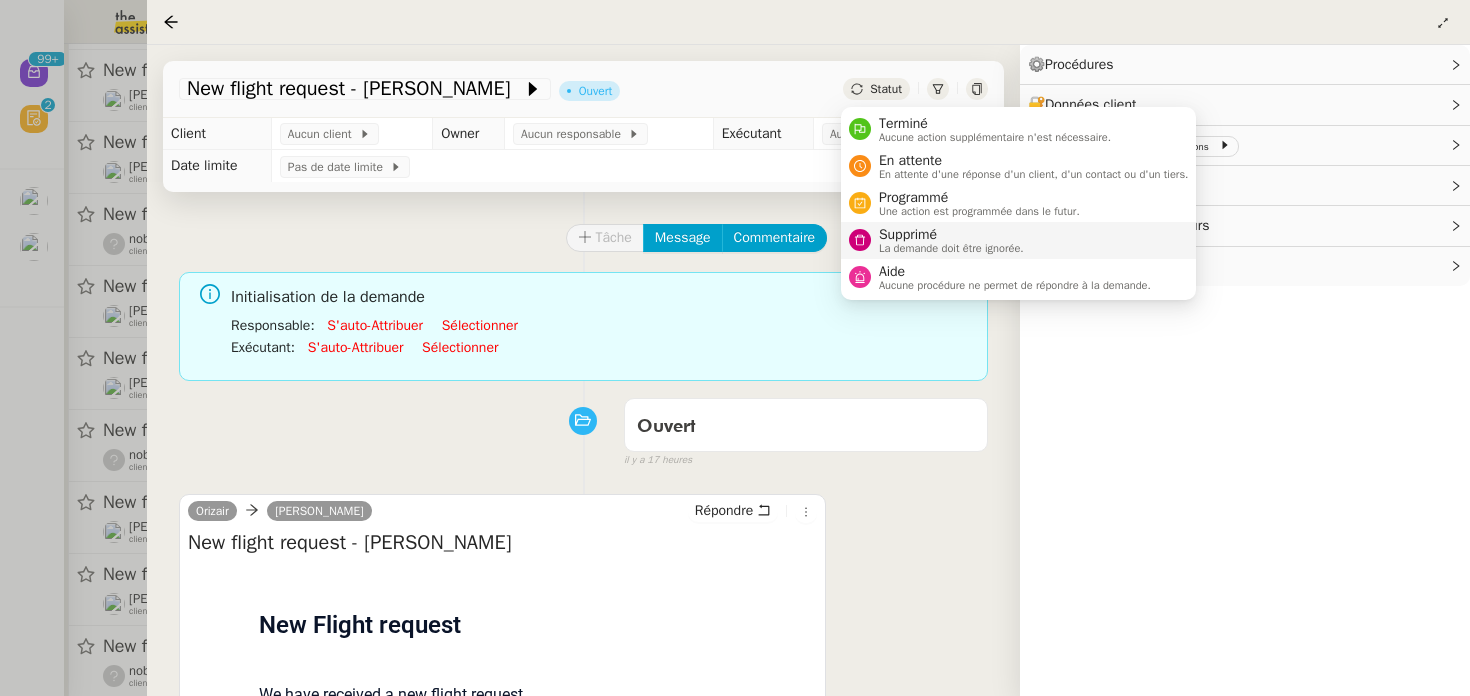 click on "Supprimé" at bounding box center (951, 235) 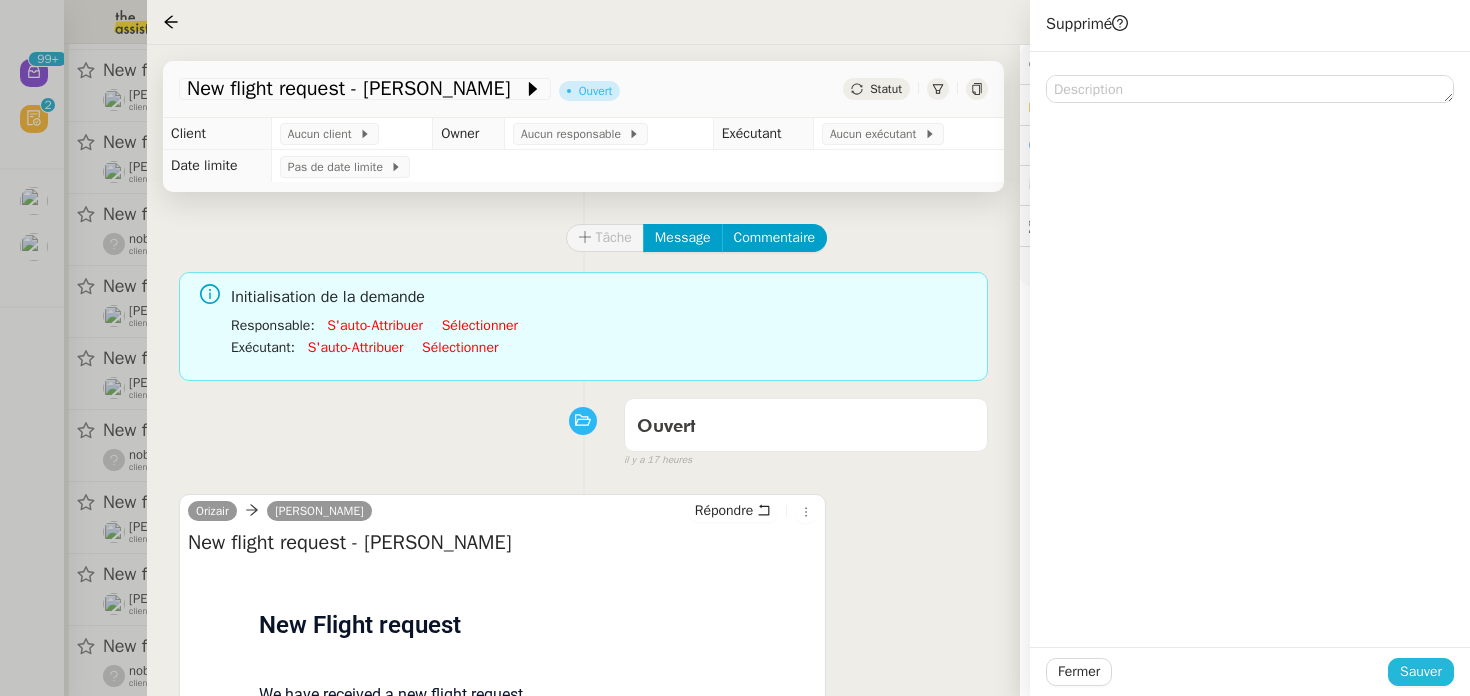 click on "Sauver" 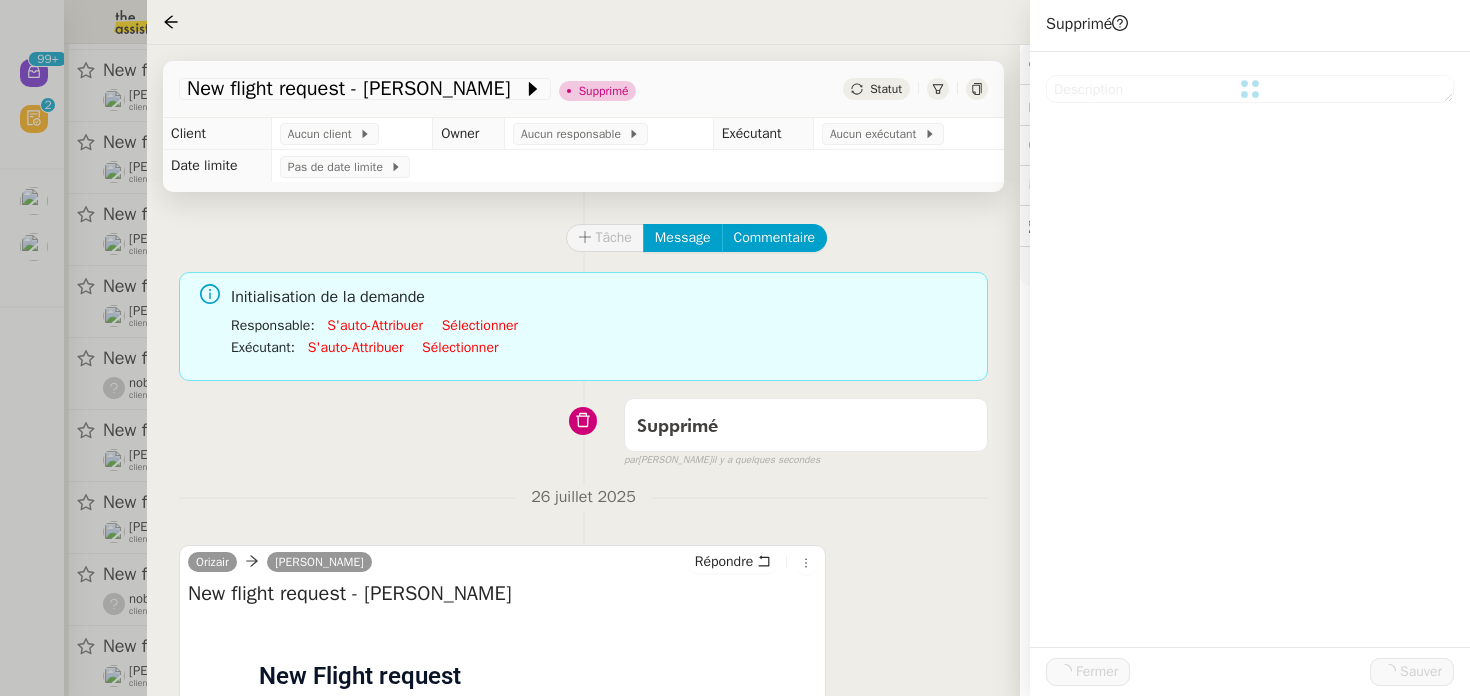 click at bounding box center (735, 348) 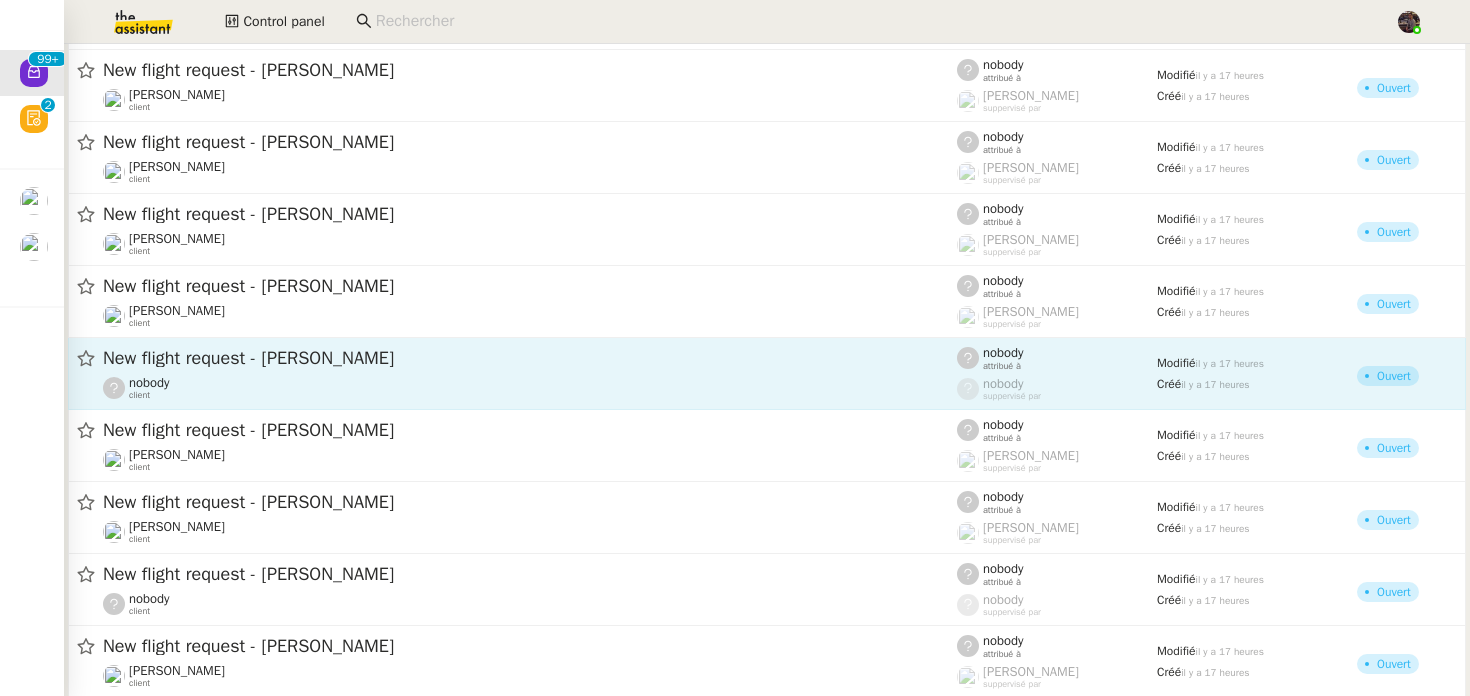 click on "nobody    client" 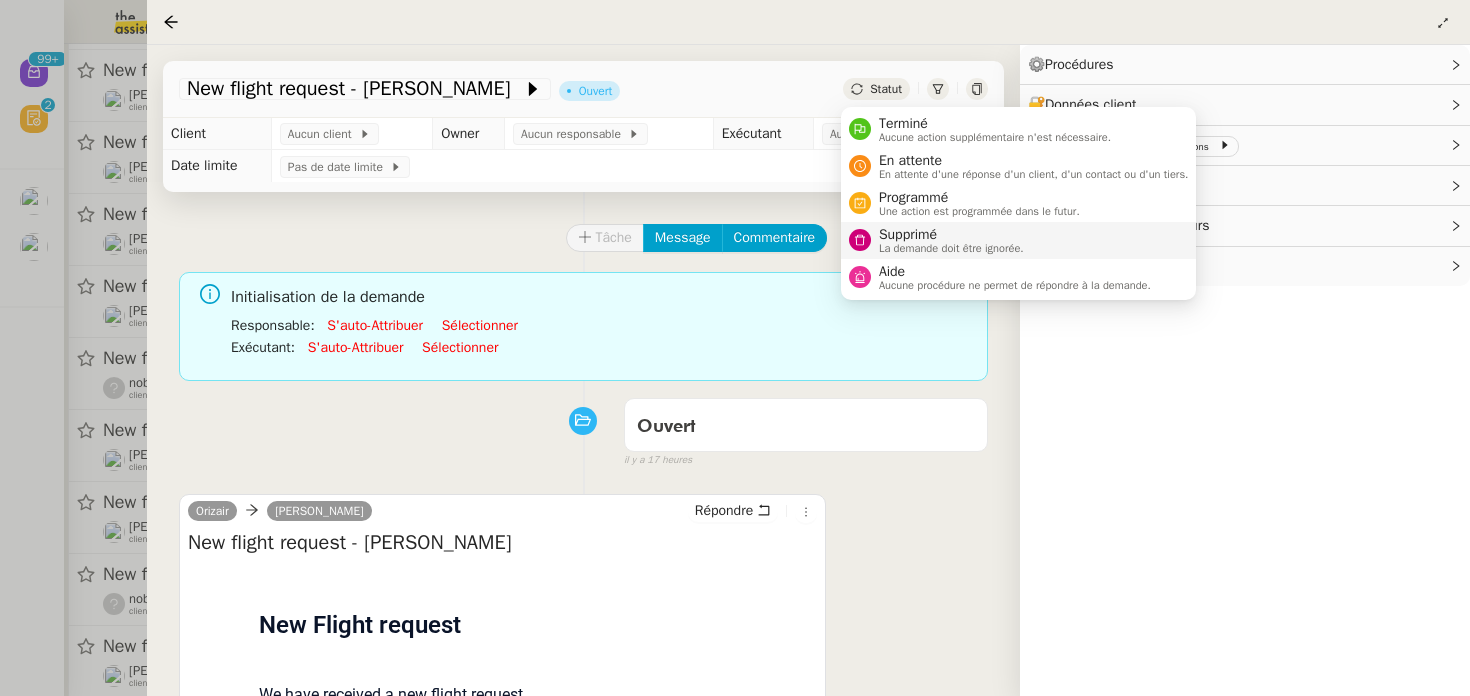click on "Supprimé" at bounding box center [951, 235] 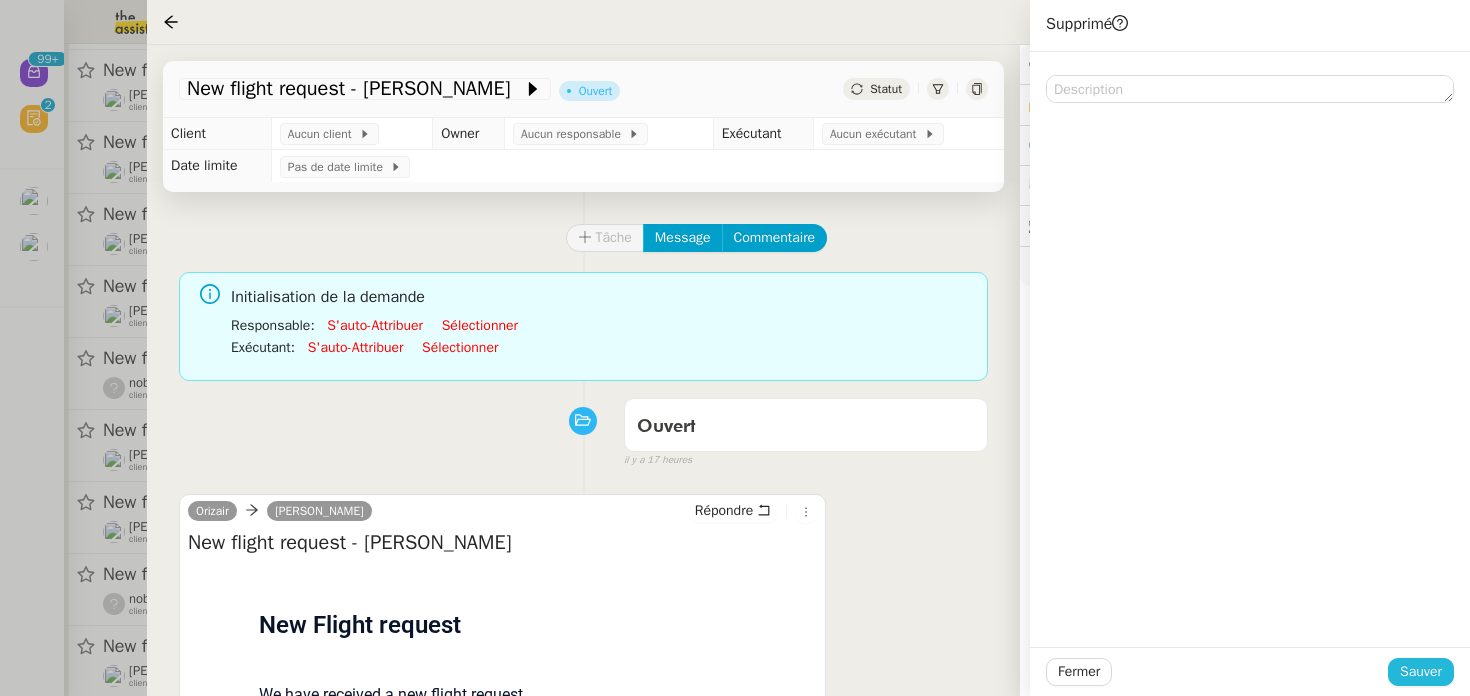 click on "Sauver" 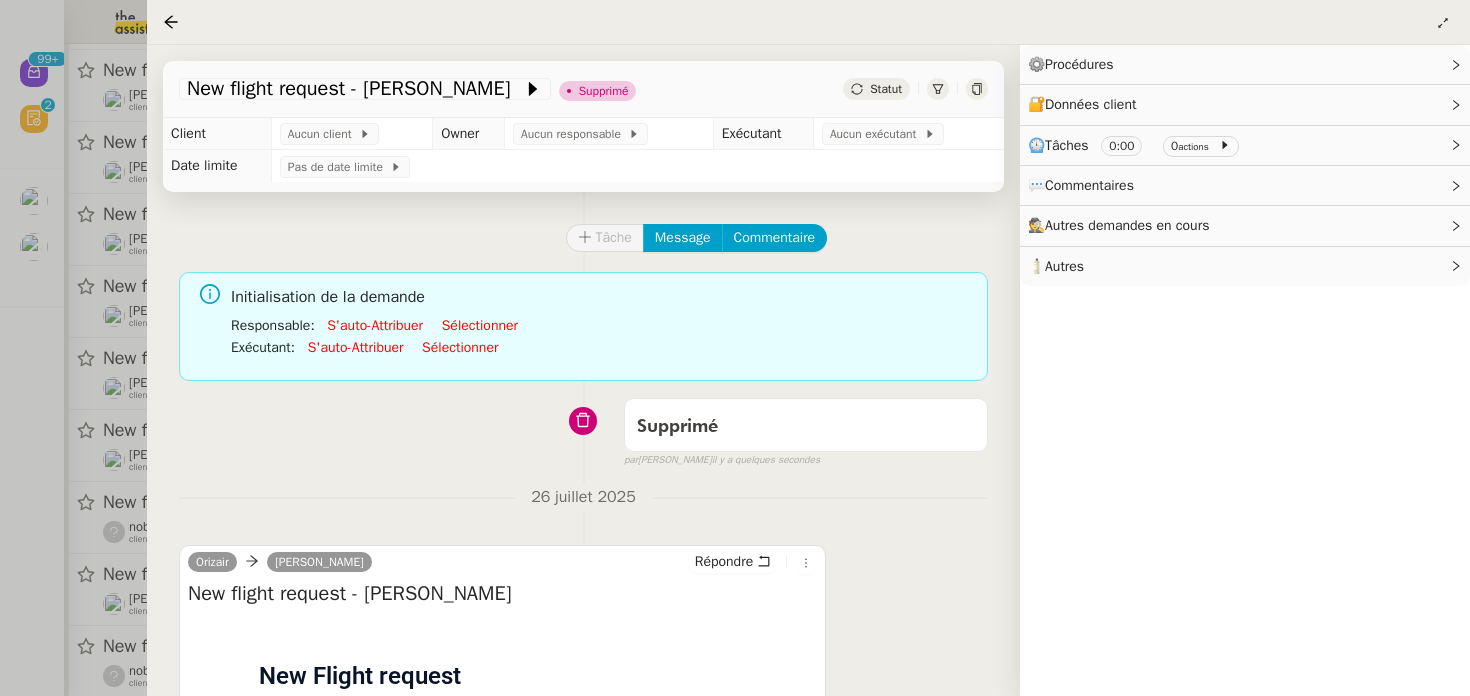 click at bounding box center [735, 348] 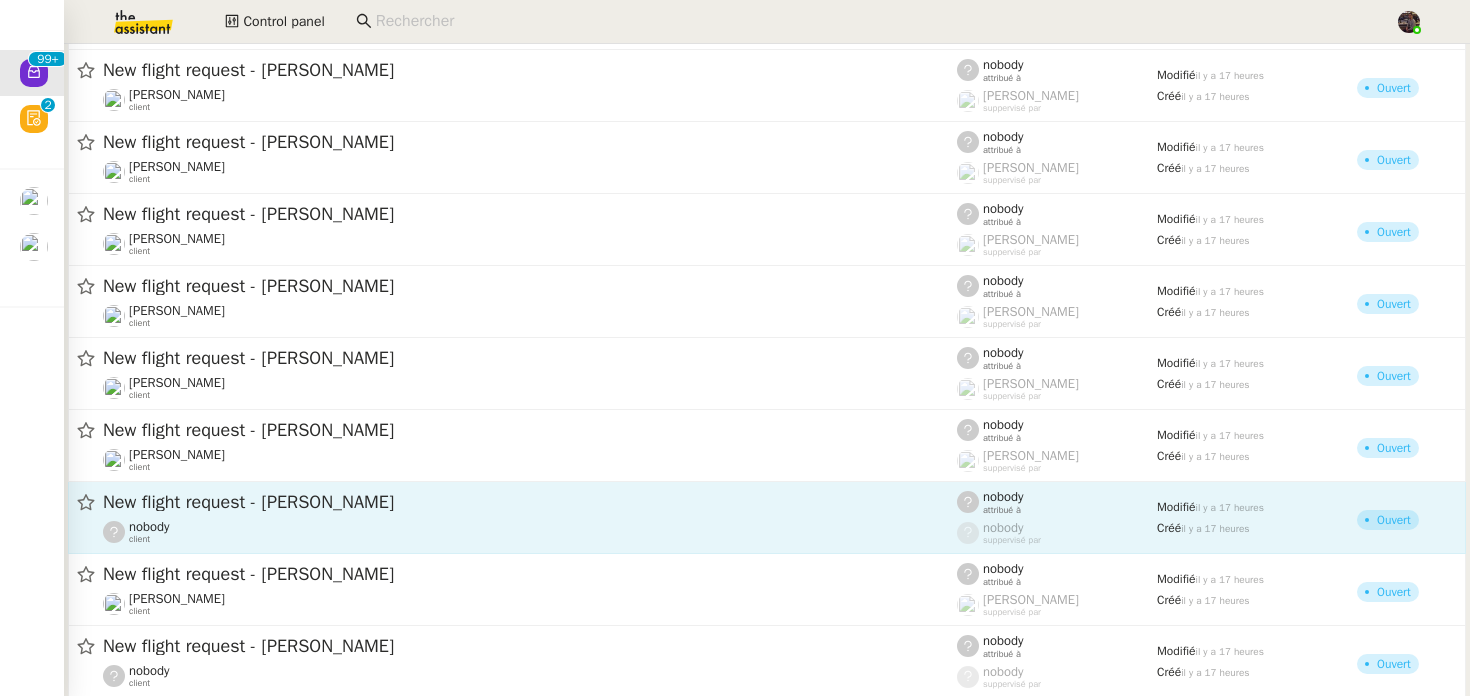 click on "nobody    client" 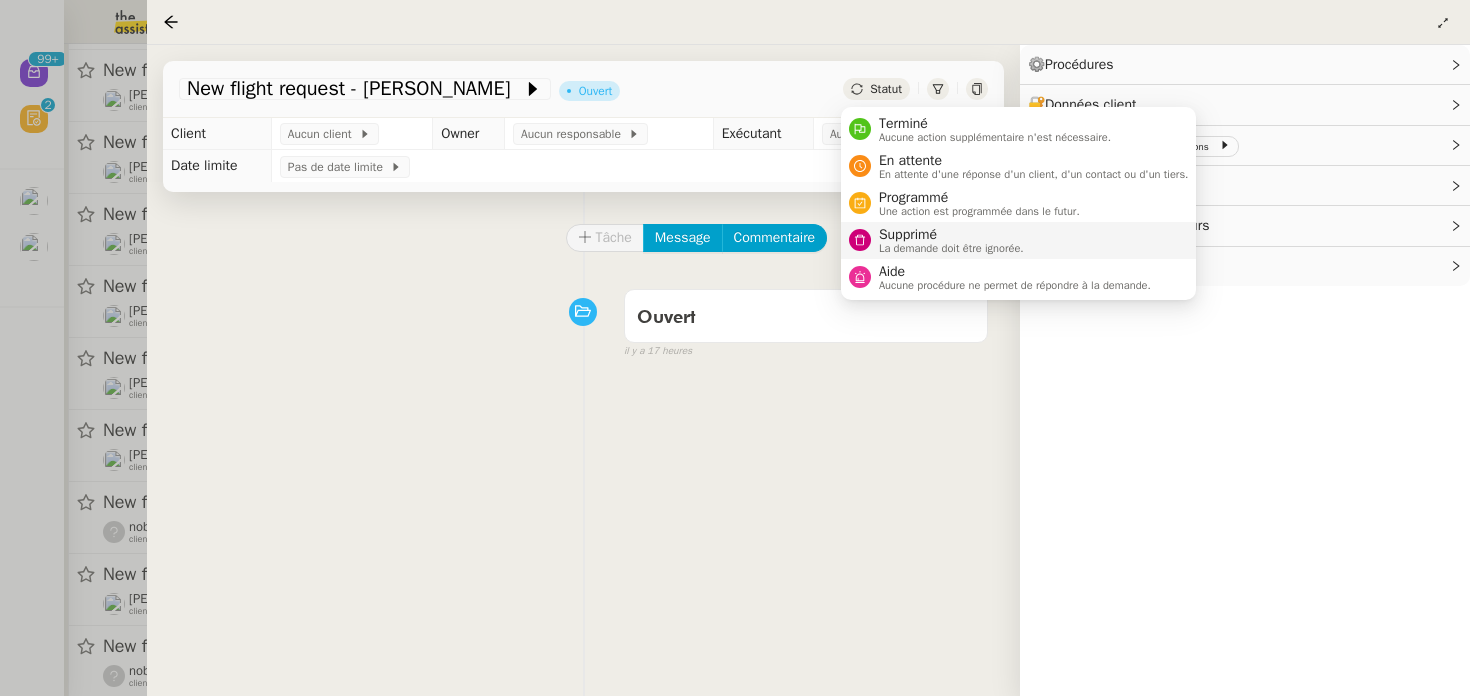 click on "Supprimé" at bounding box center (951, 235) 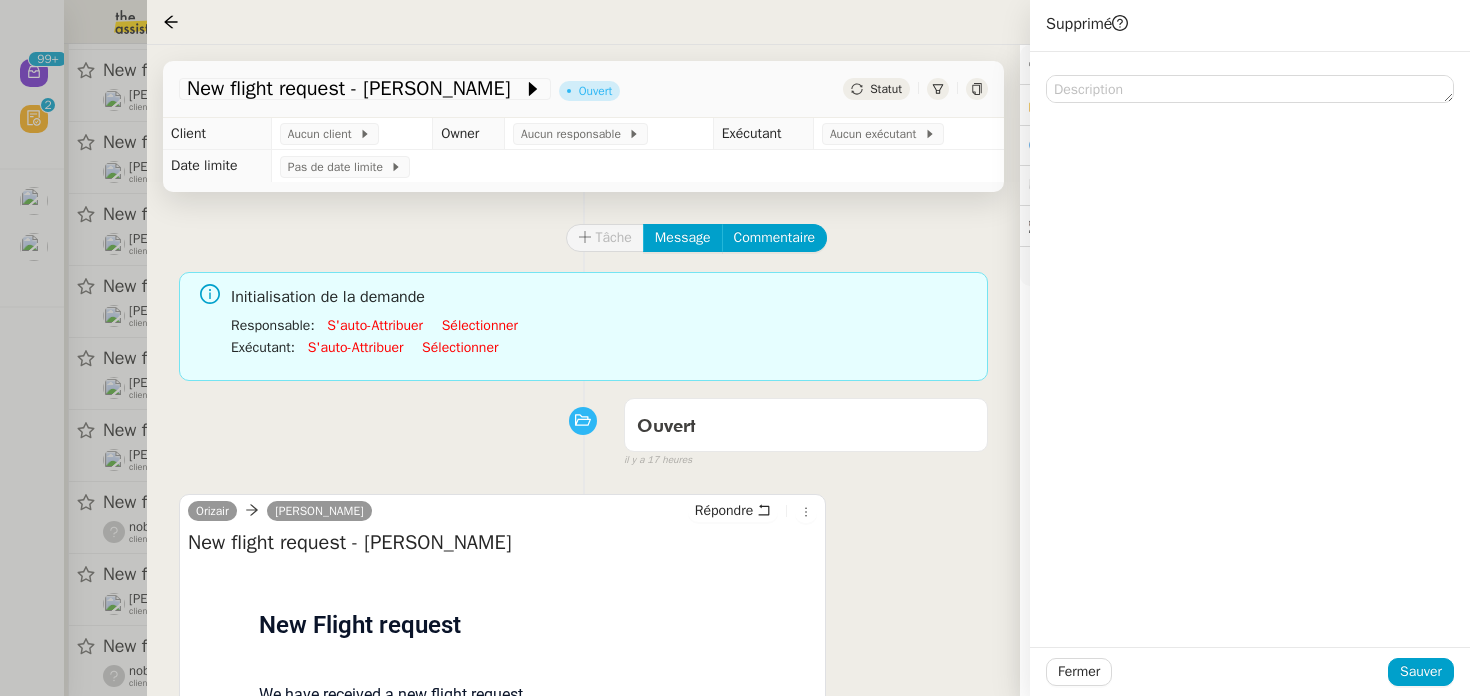 click on "Fermer Sauver" 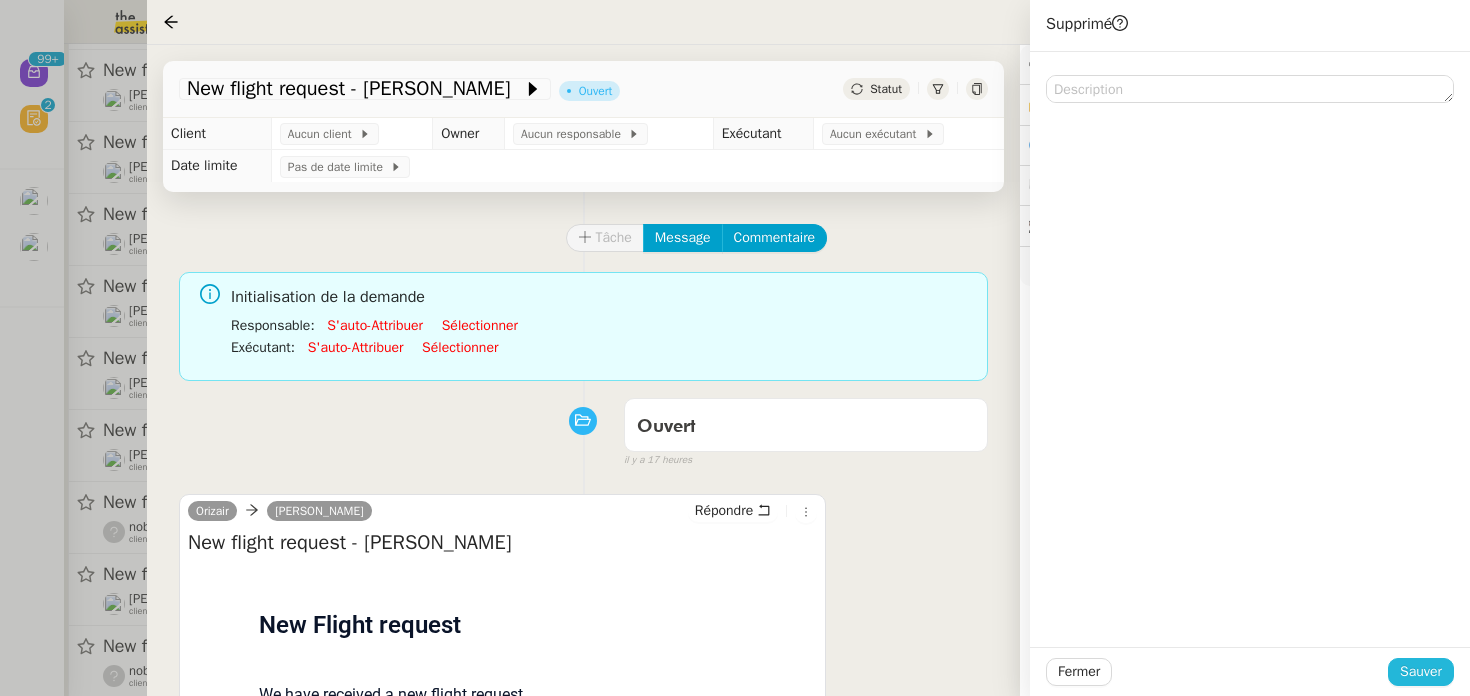 click on "Sauver" 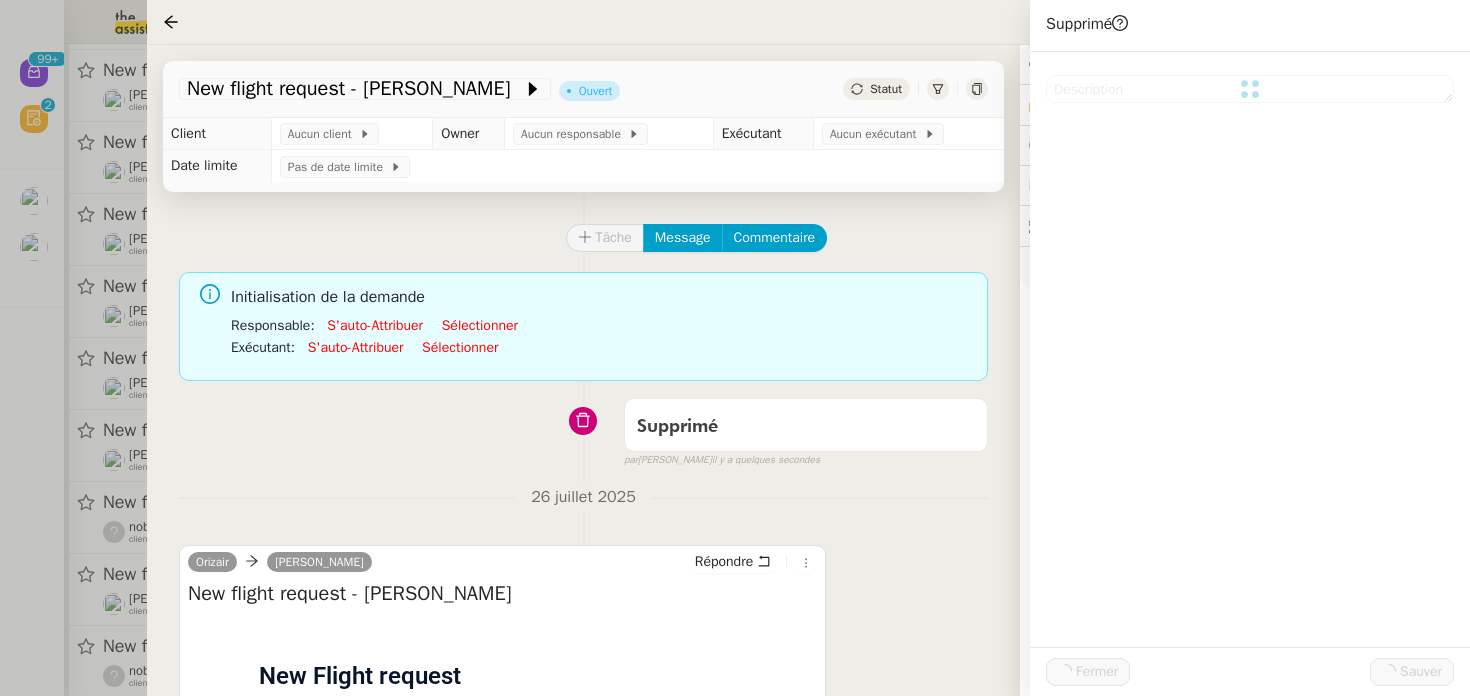 click at bounding box center (735, 348) 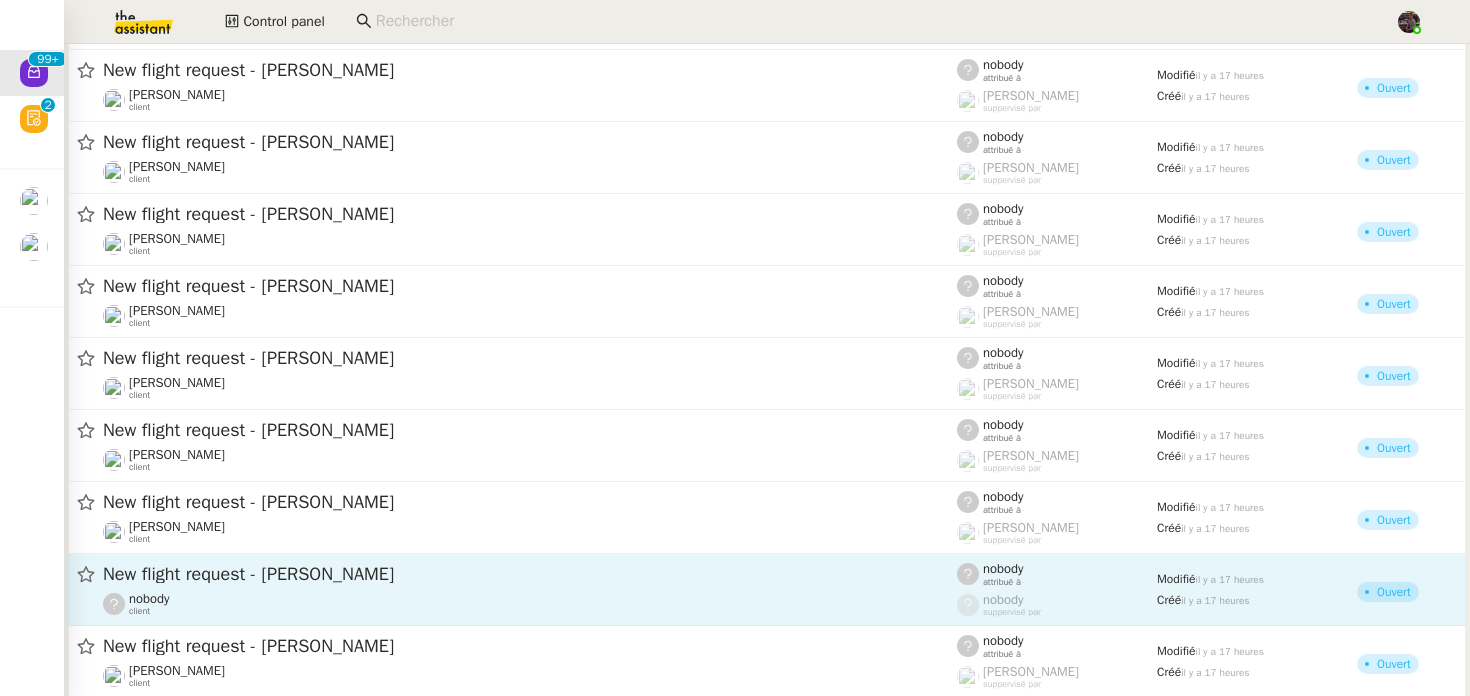 click on "New flight request - Greg Stewart  nobody    client" 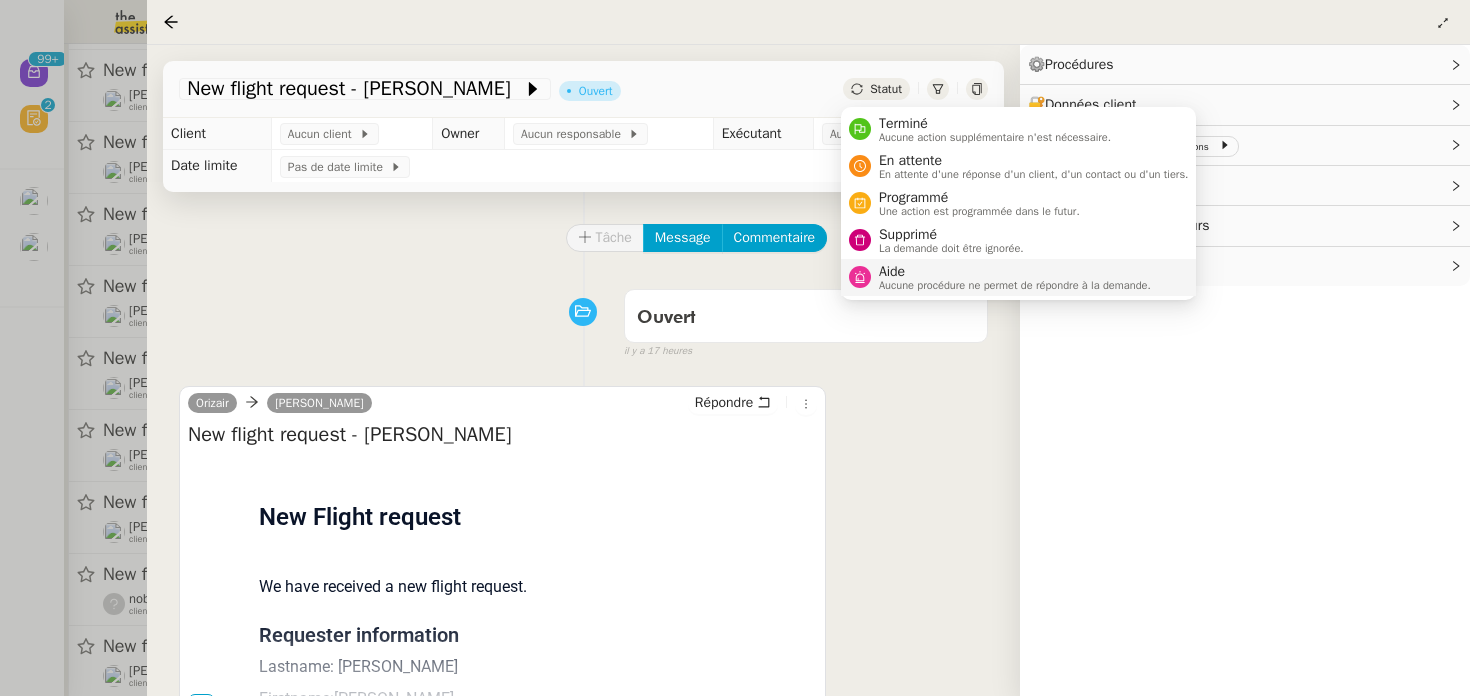 click on "Aide Aucune procédure ne permet de répondre à la demande." at bounding box center [1019, 277] 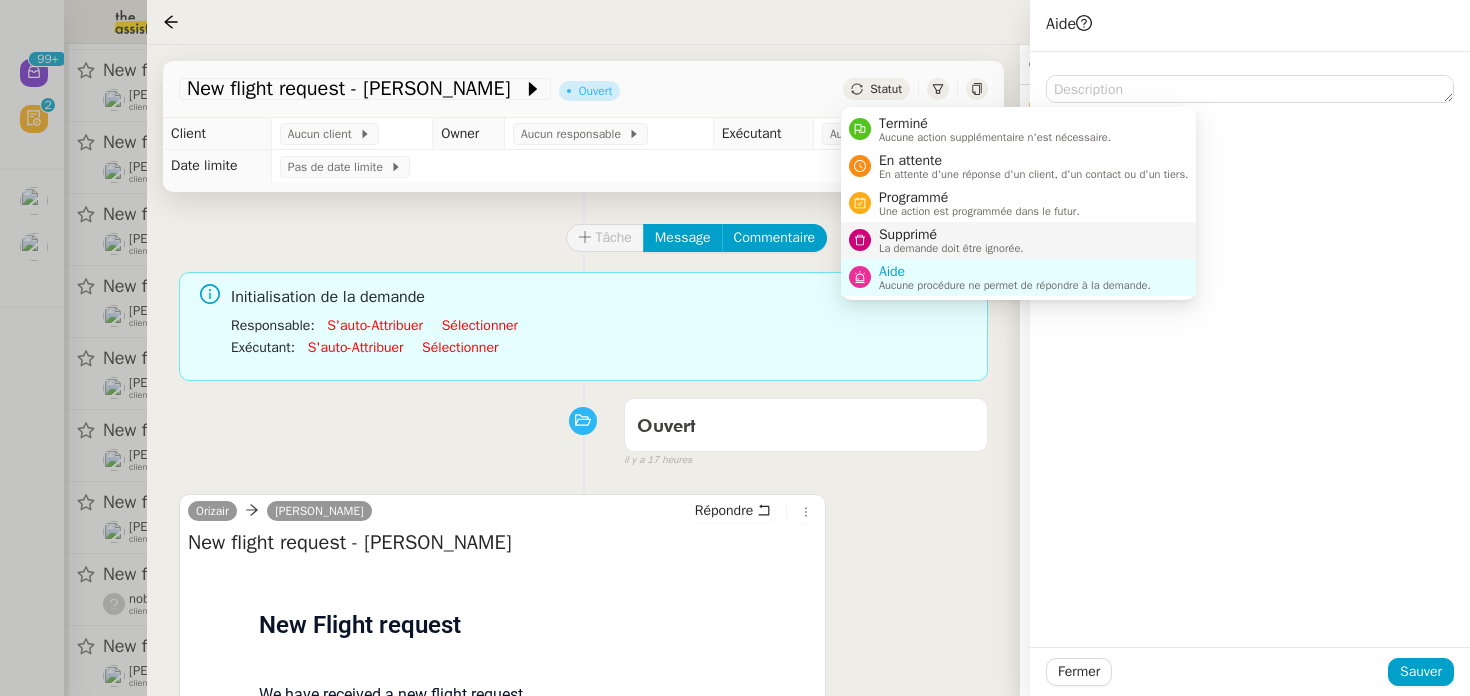 click on "Supprimé" at bounding box center (951, 235) 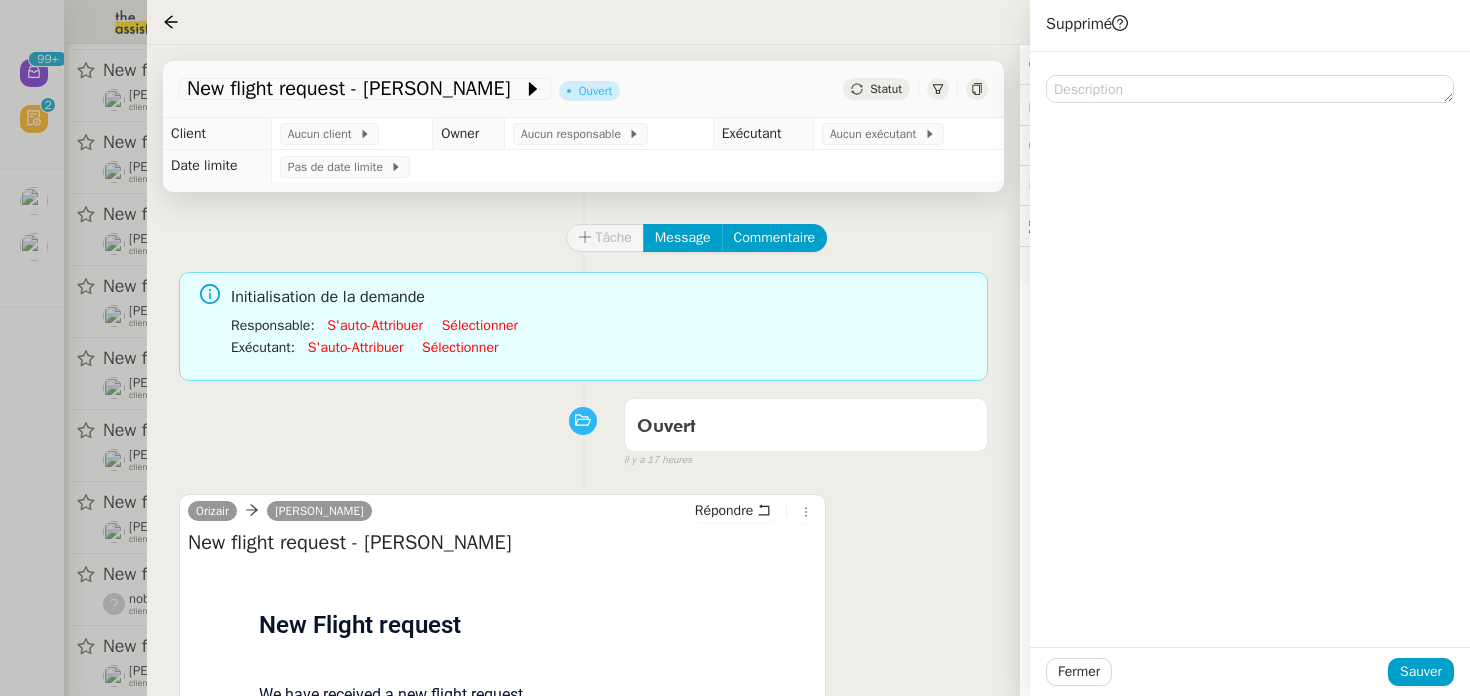 click on "Fermer Sauver" 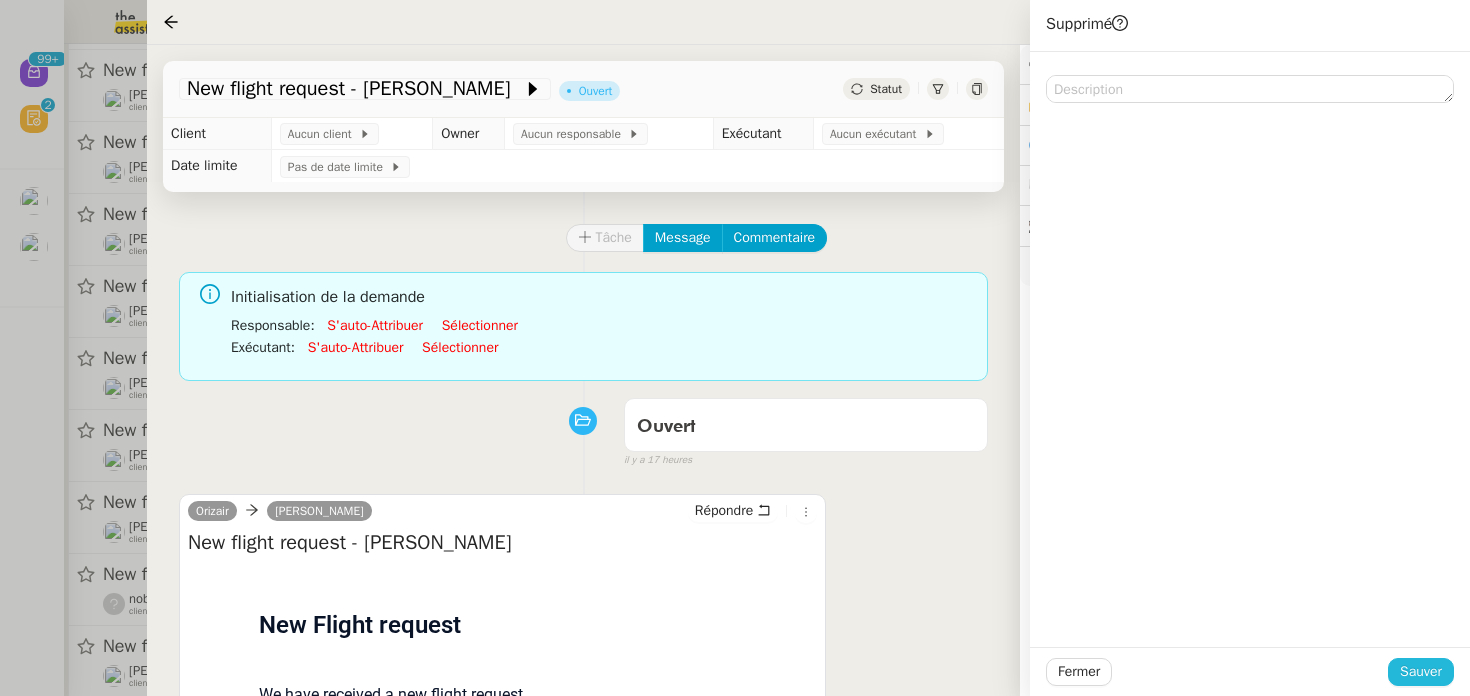 click on "Sauver" 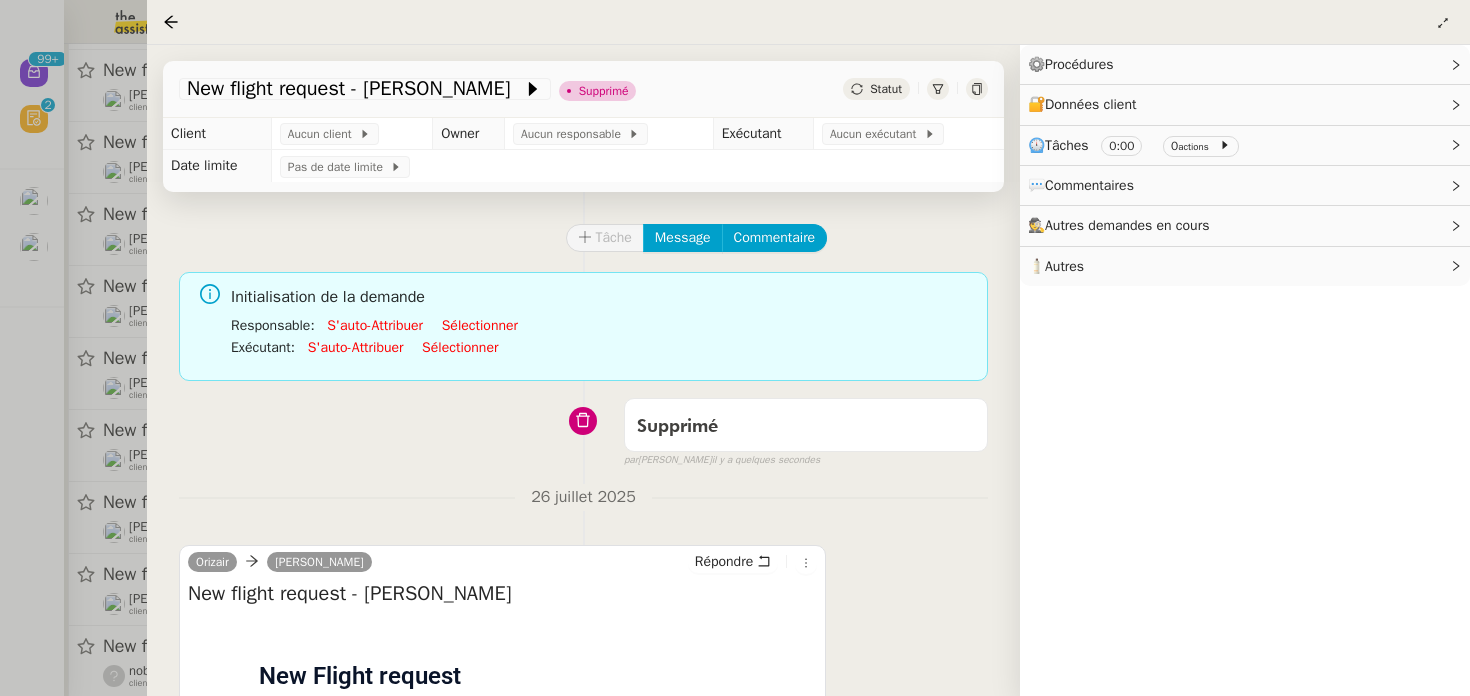 click at bounding box center [735, 348] 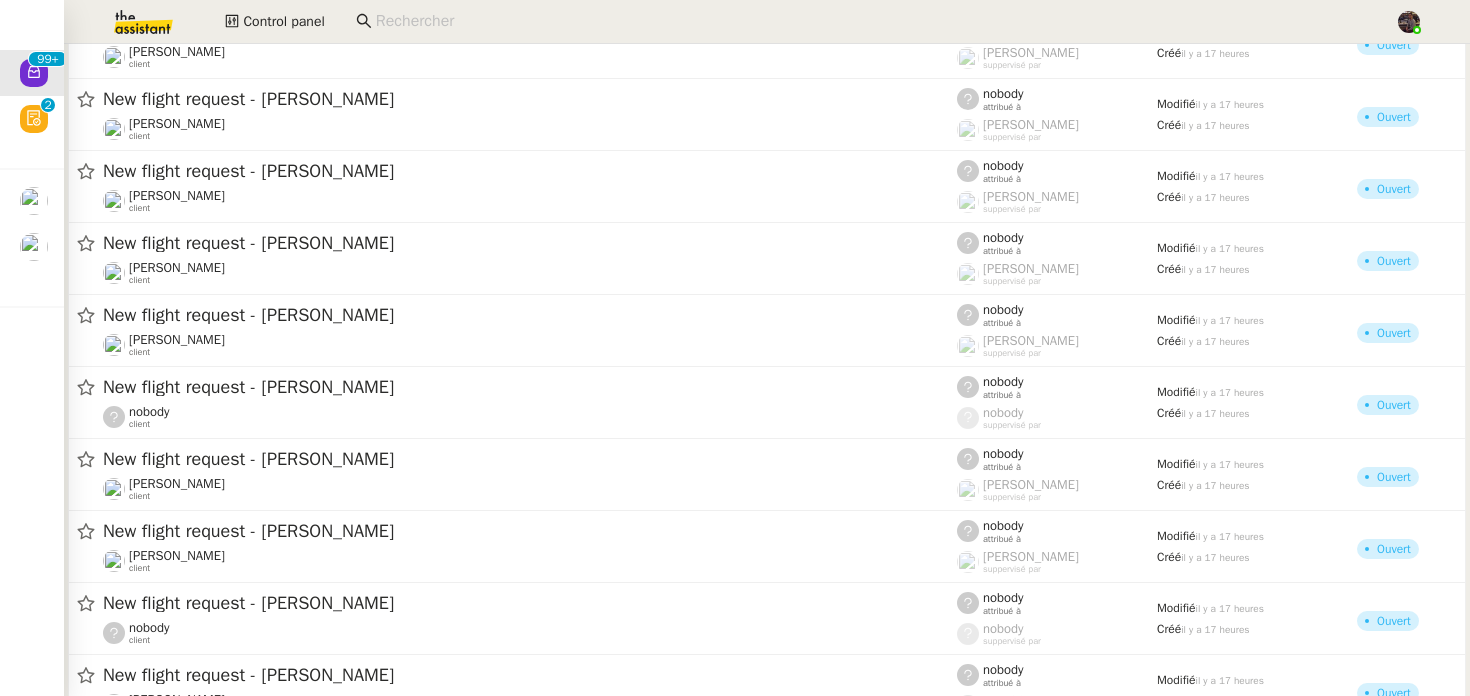 scroll, scrollTop: 4710, scrollLeft: 0, axis: vertical 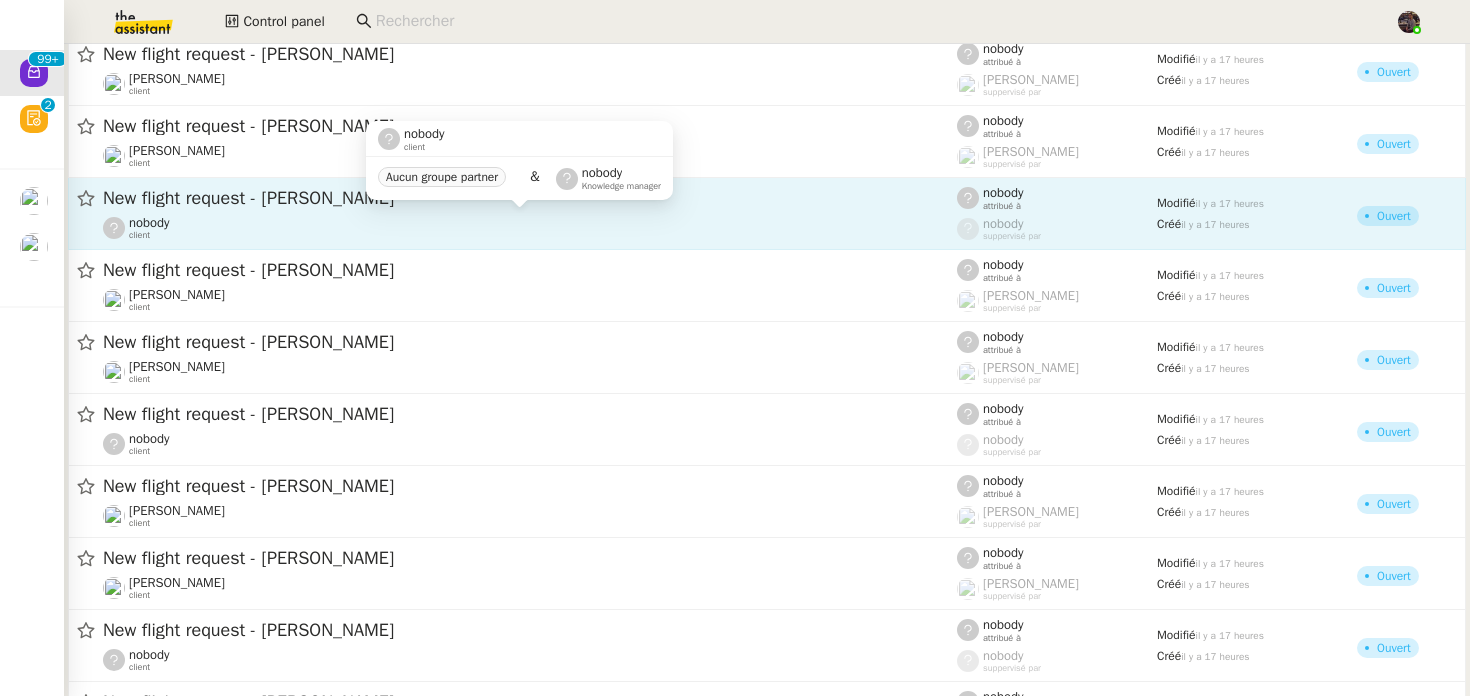 click on "nobody    client" 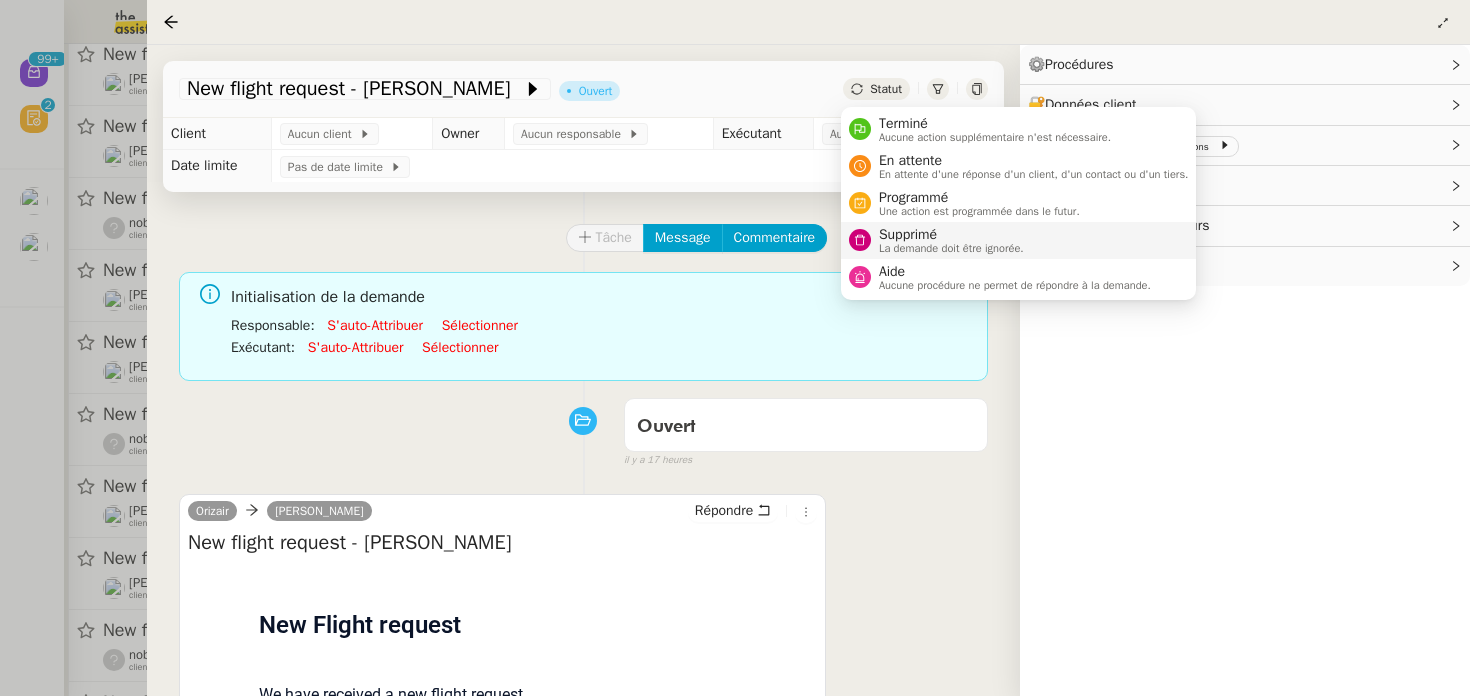 click on "Supprimé La demande doit être ignorée." at bounding box center (947, 240) 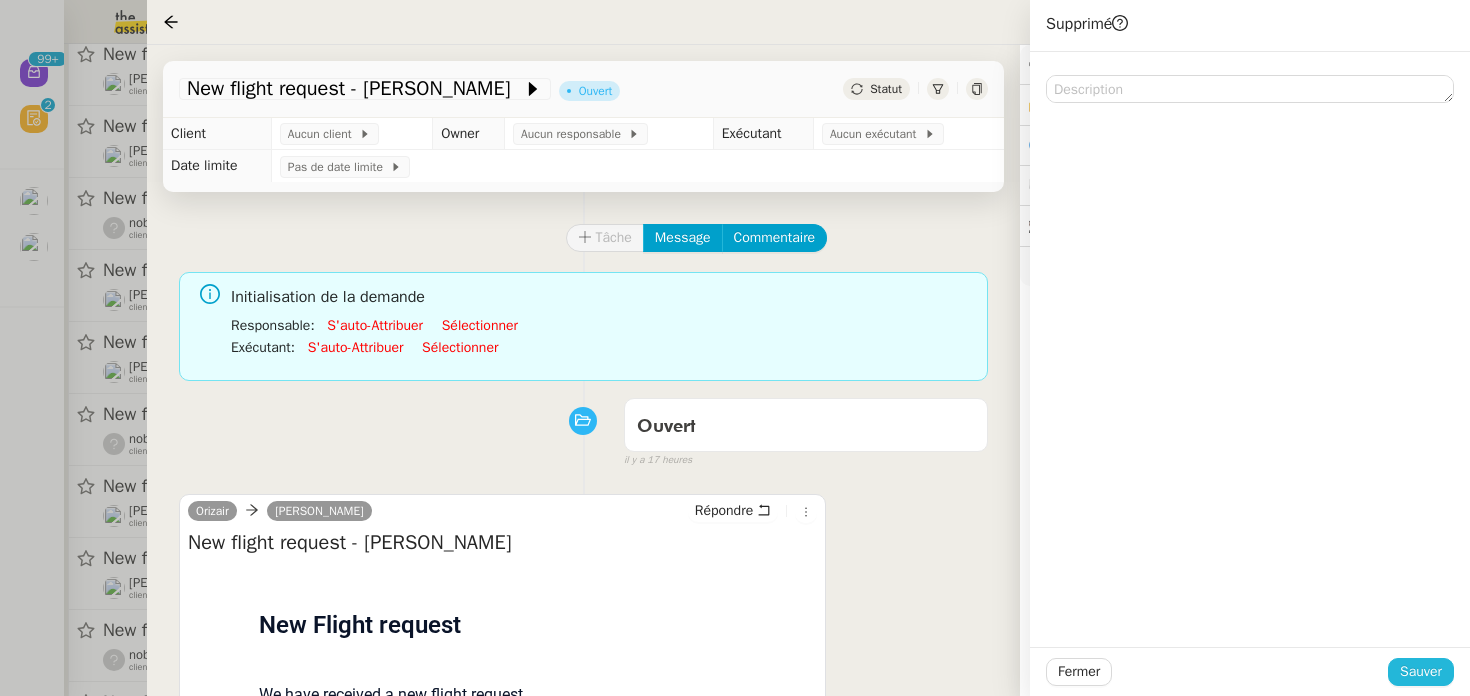 click on "Sauver" 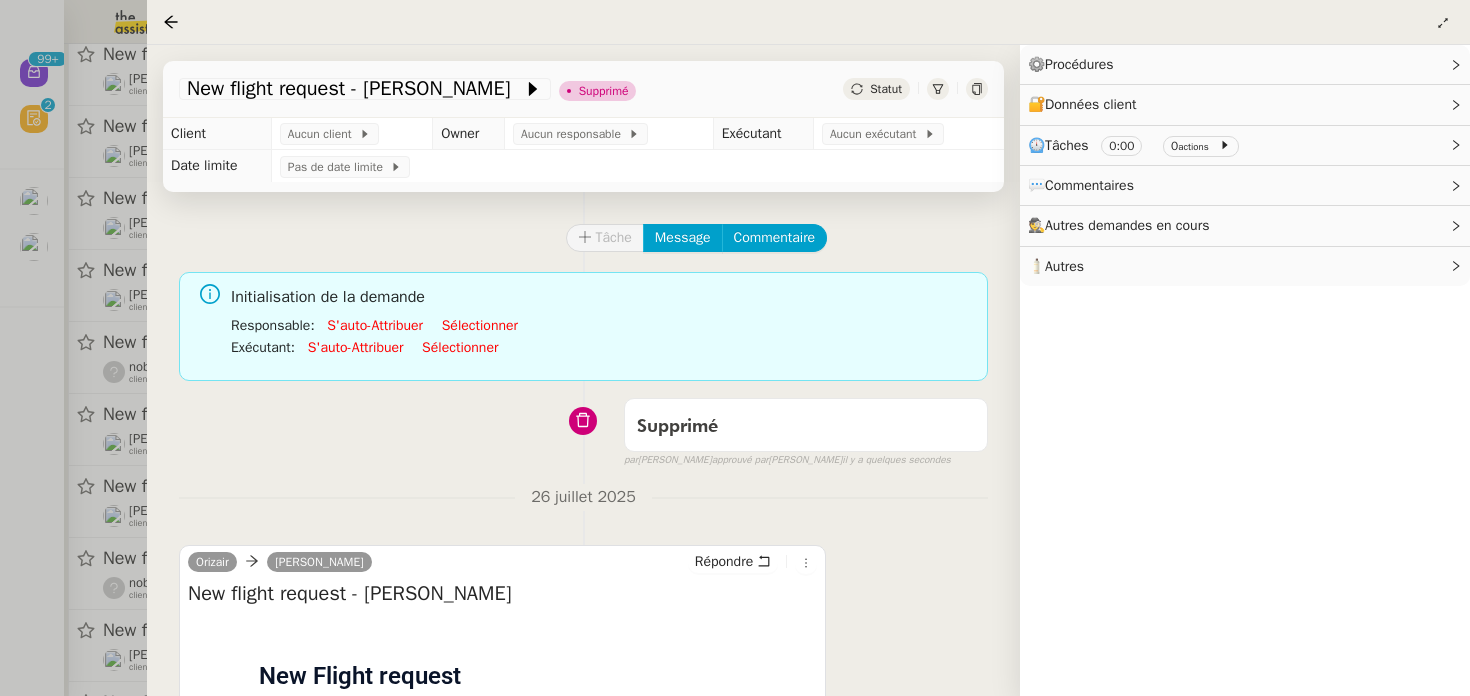 click at bounding box center (735, 348) 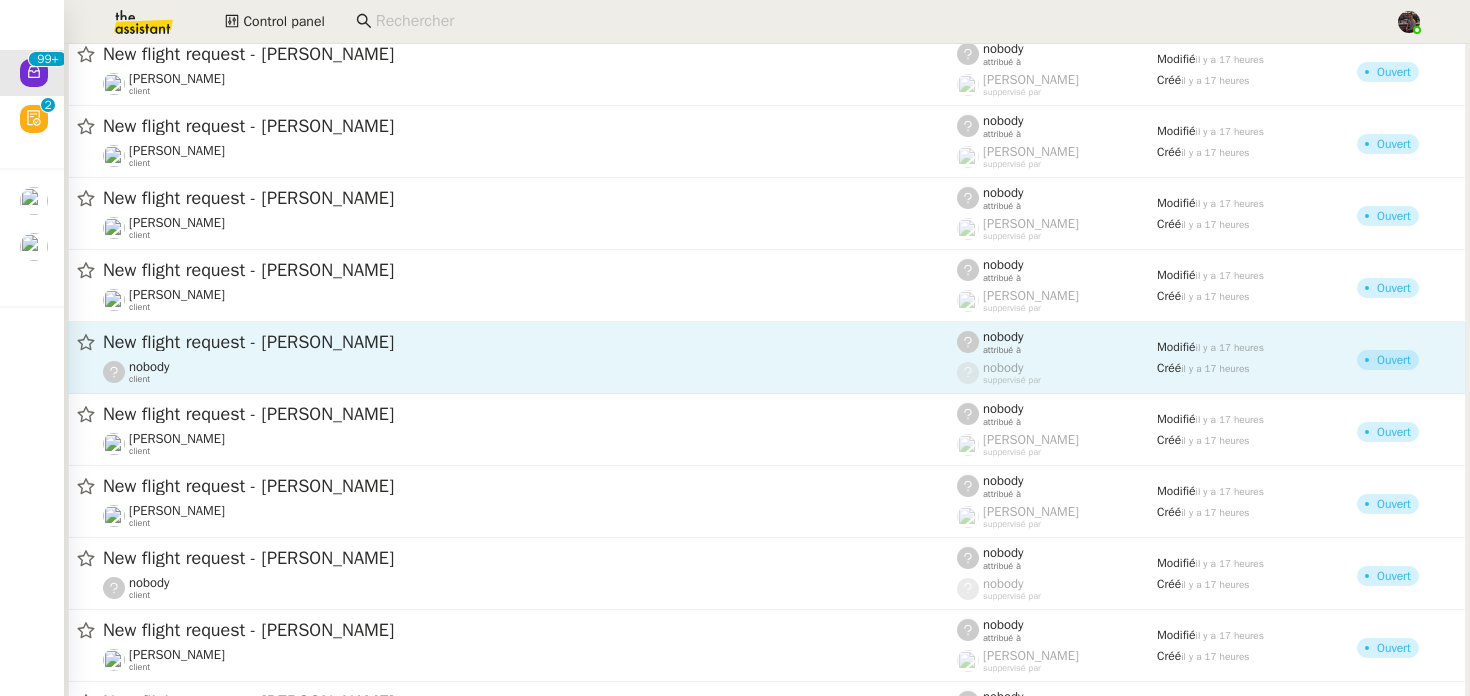 click on "New flight request - [PERSON_NAME]" 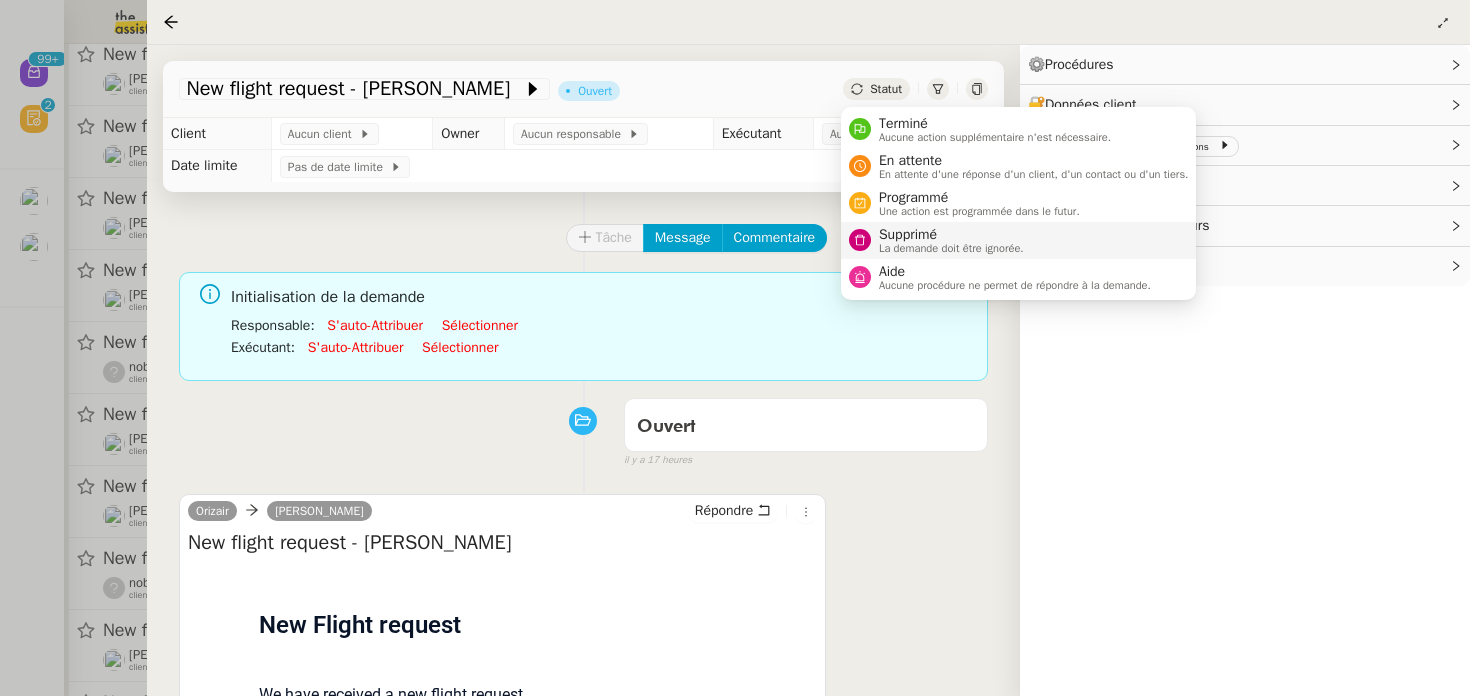 click 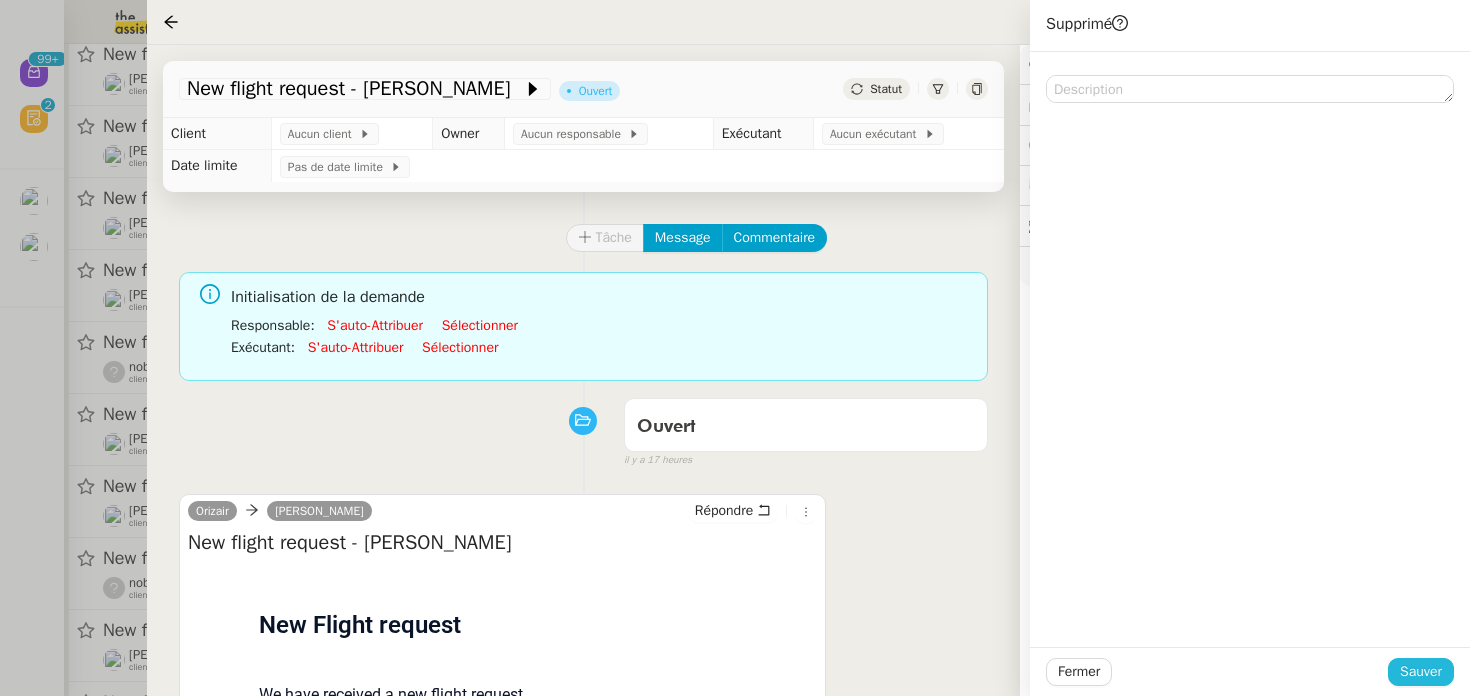 click on "Sauver" 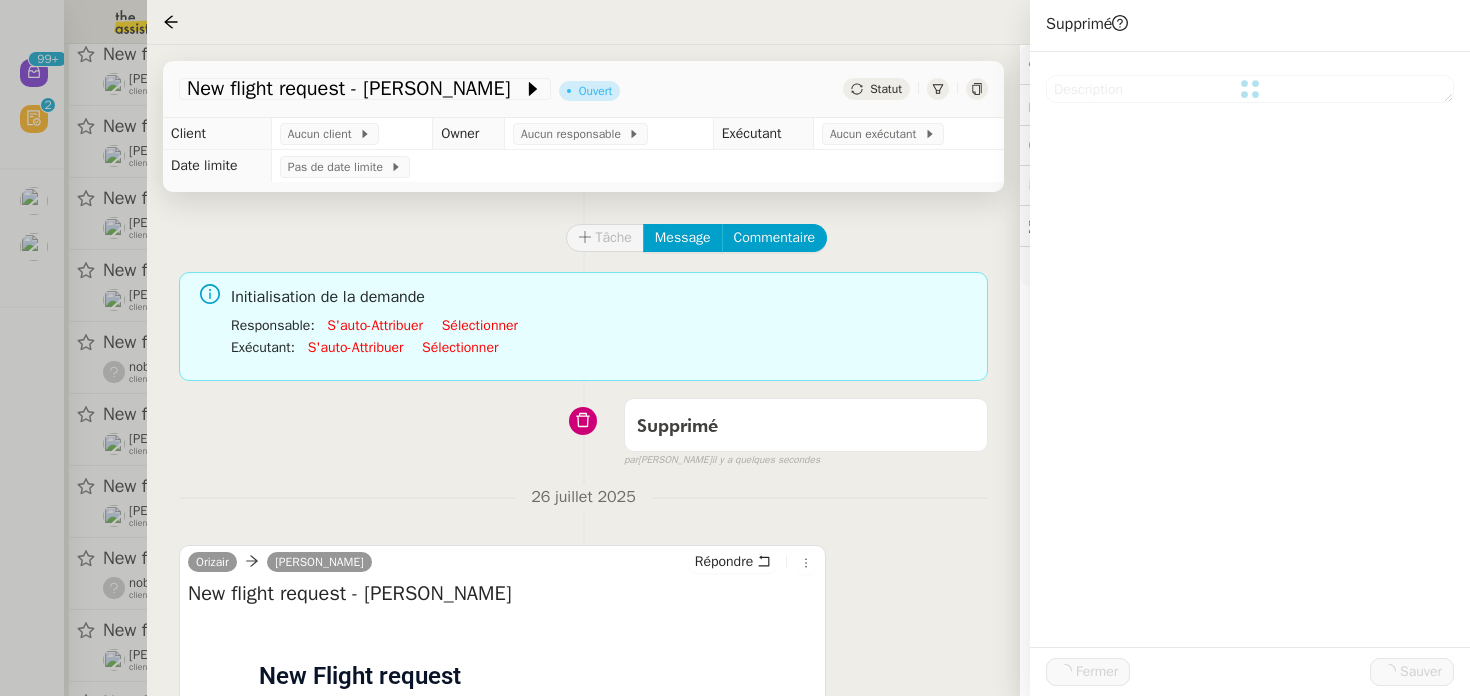 click at bounding box center (735, 348) 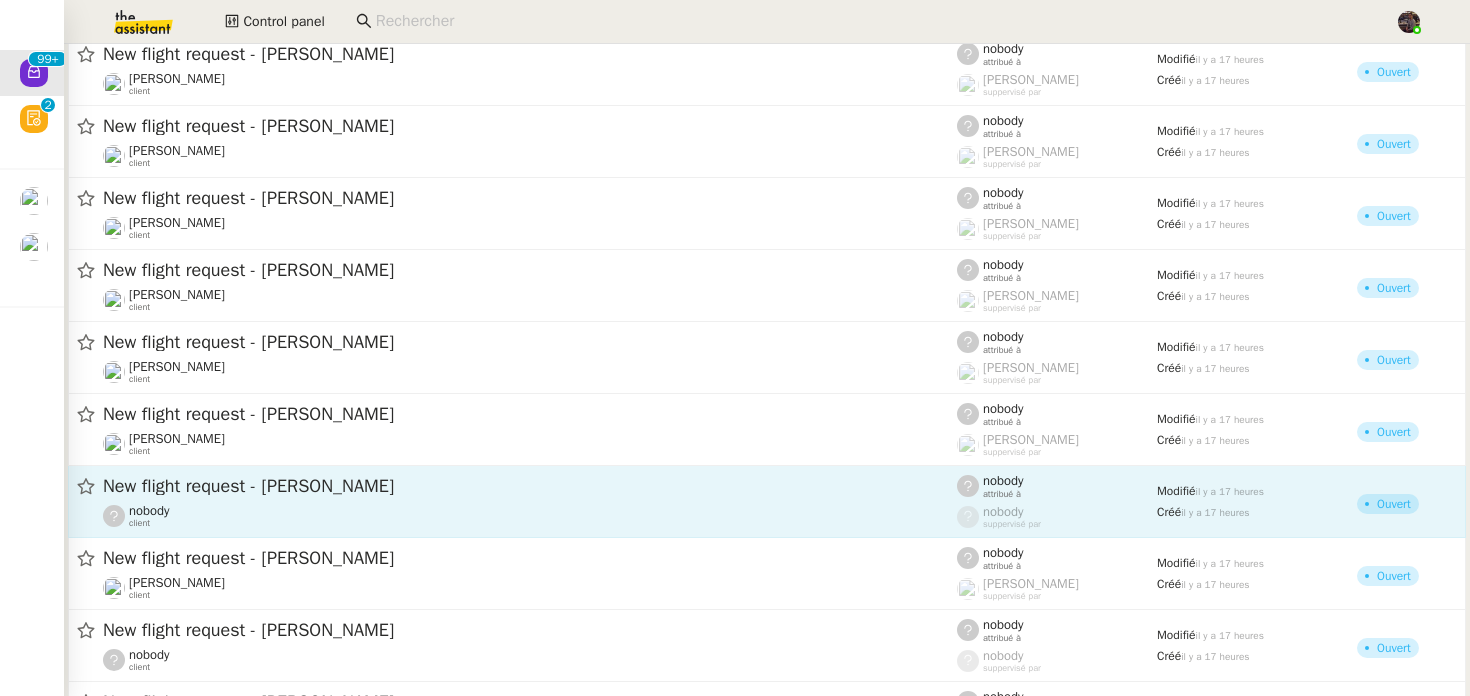 click on "nobody    client" 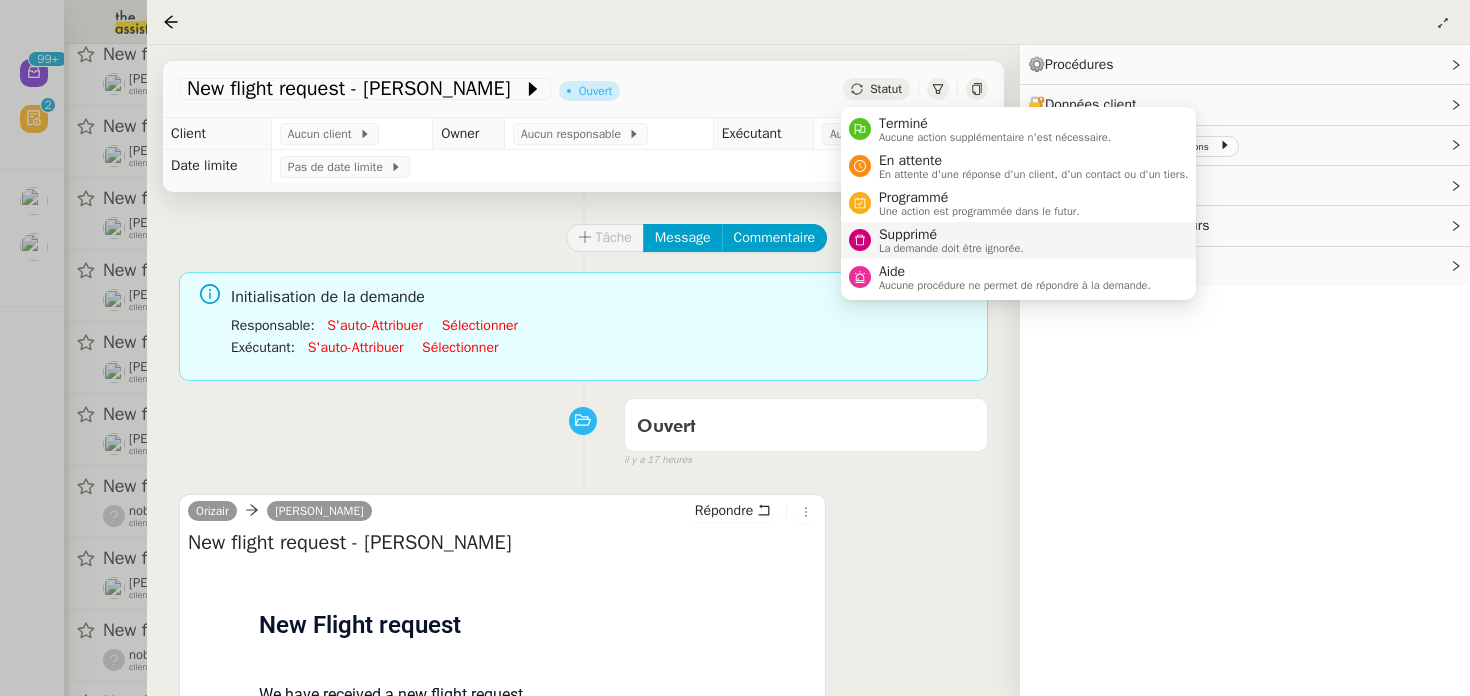 click on "La demande doit être ignorée." at bounding box center [951, 248] 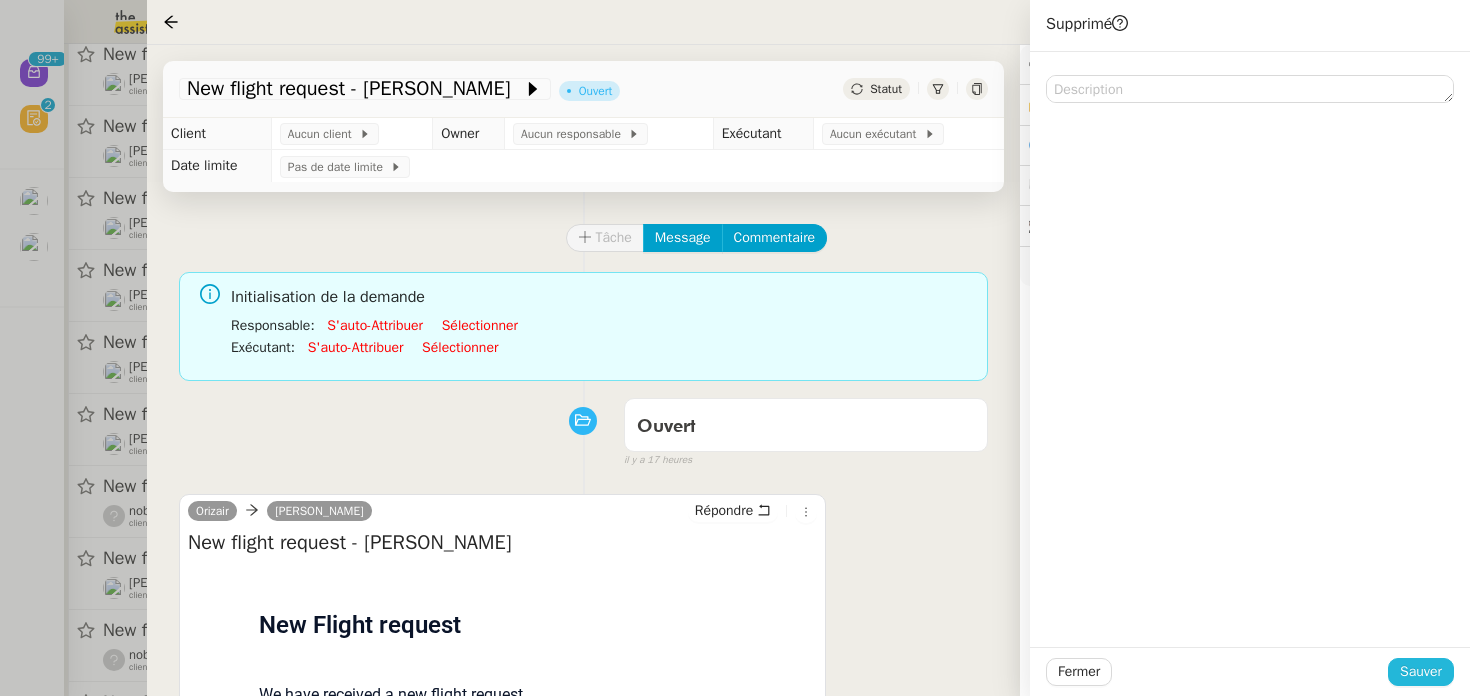 click on "Sauver" 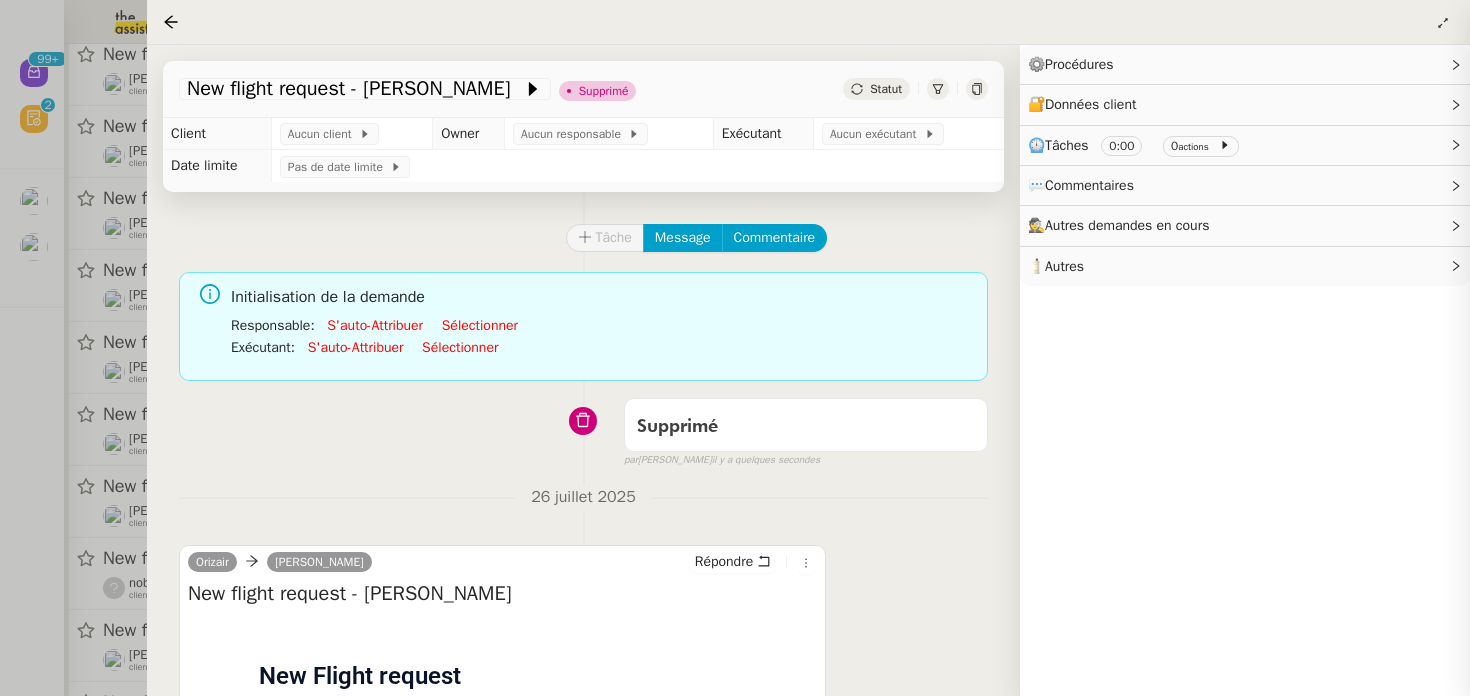 click on "false" at bounding box center [194, 543] 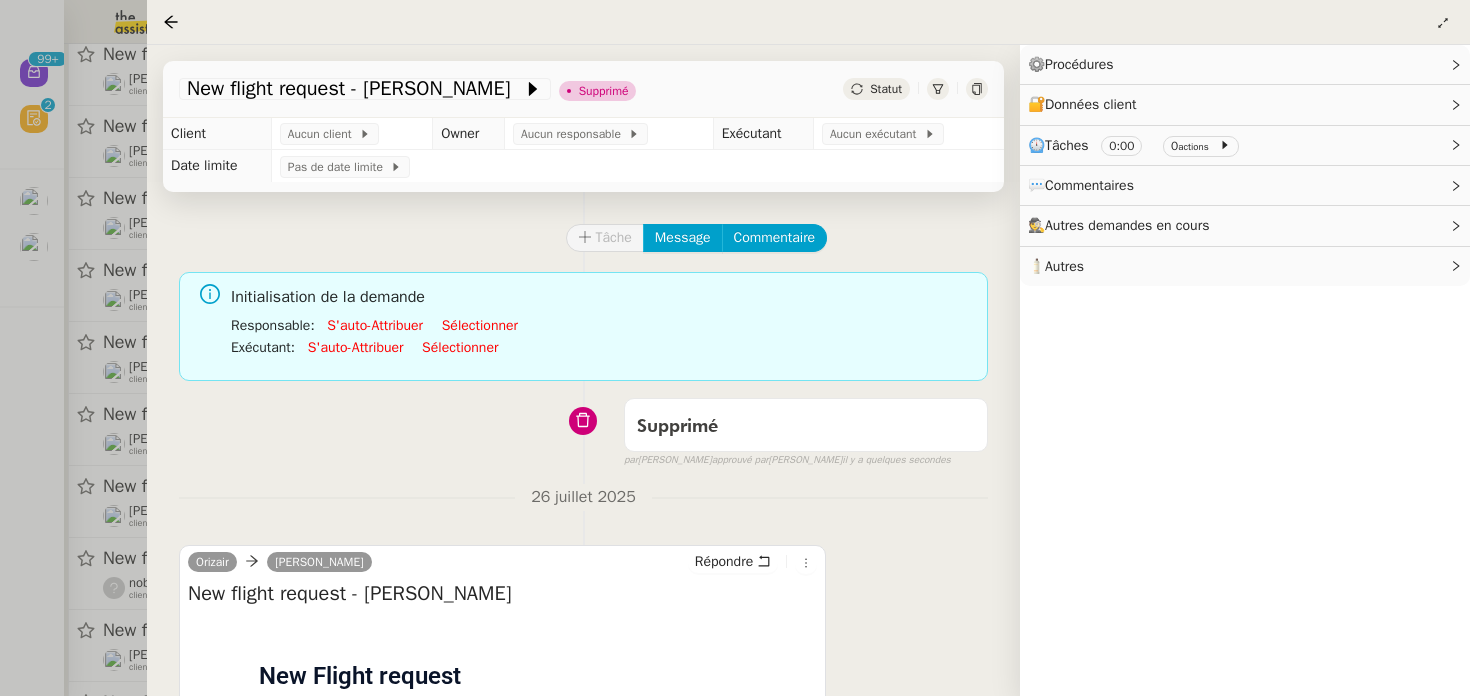 click at bounding box center (735, 348) 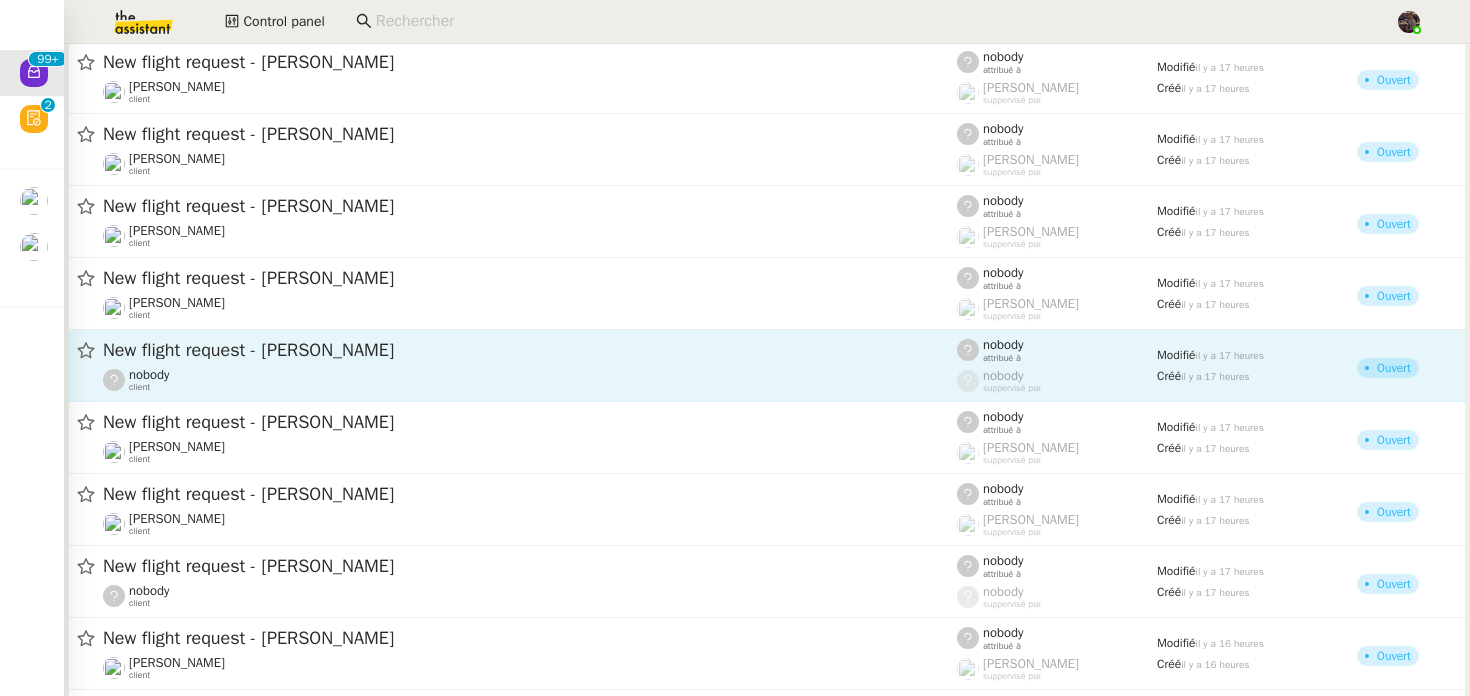 scroll, scrollTop: 4929, scrollLeft: 0, axis: vertical 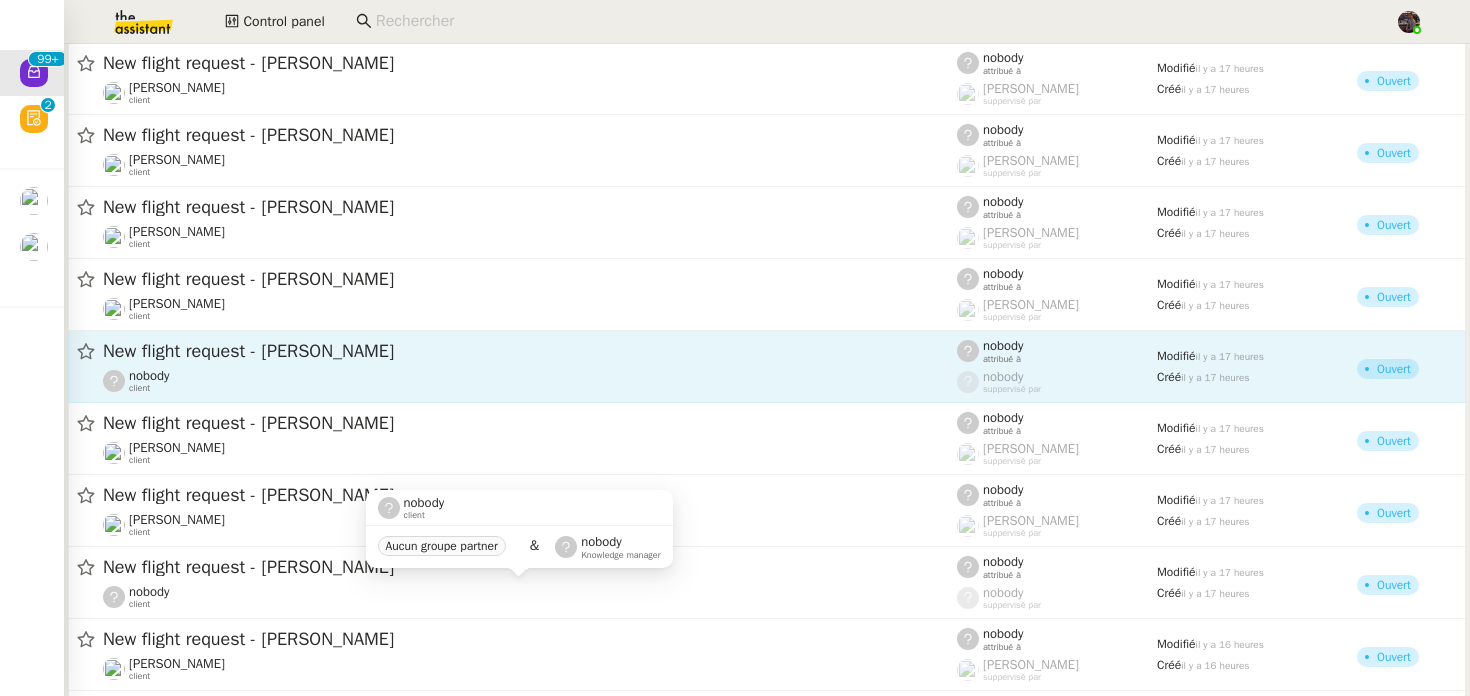 click on "New flight request - [PERSON_NAME]" 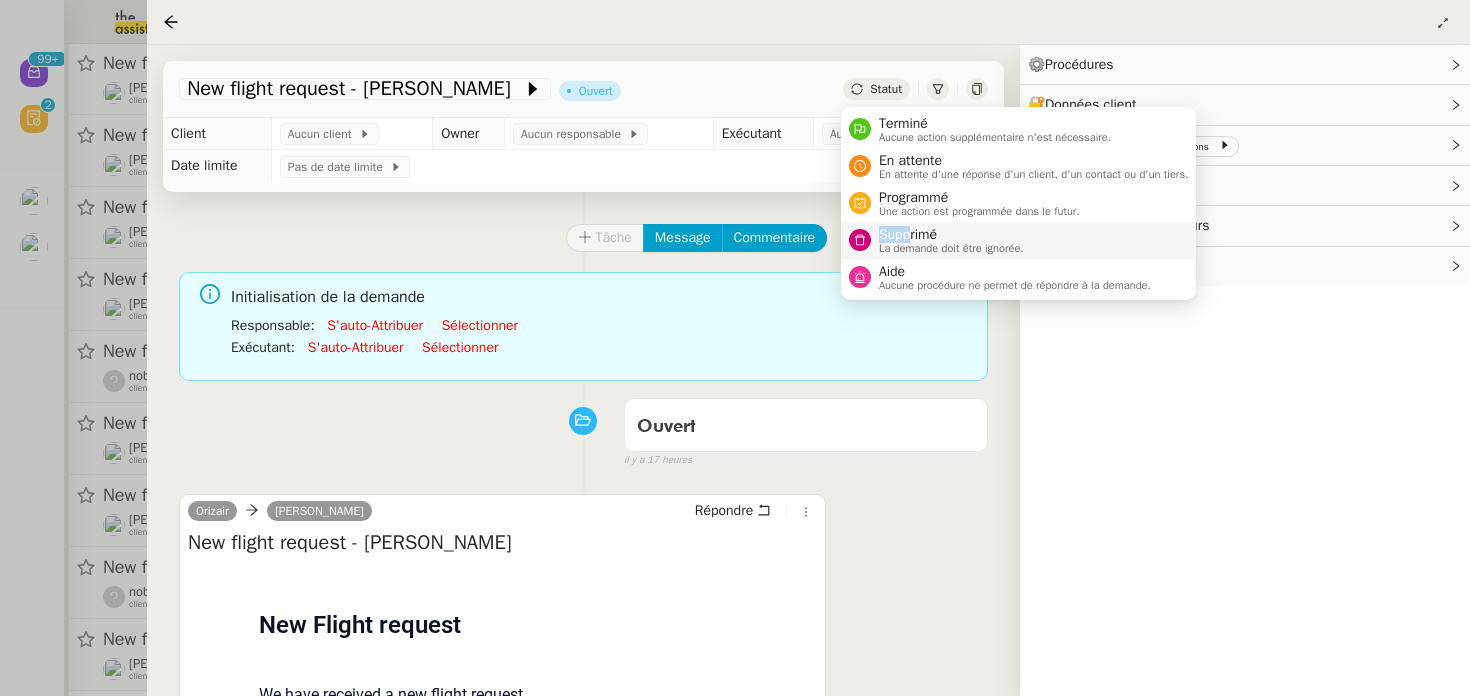 click on "Supprimé" at bounding box center (951, 235) 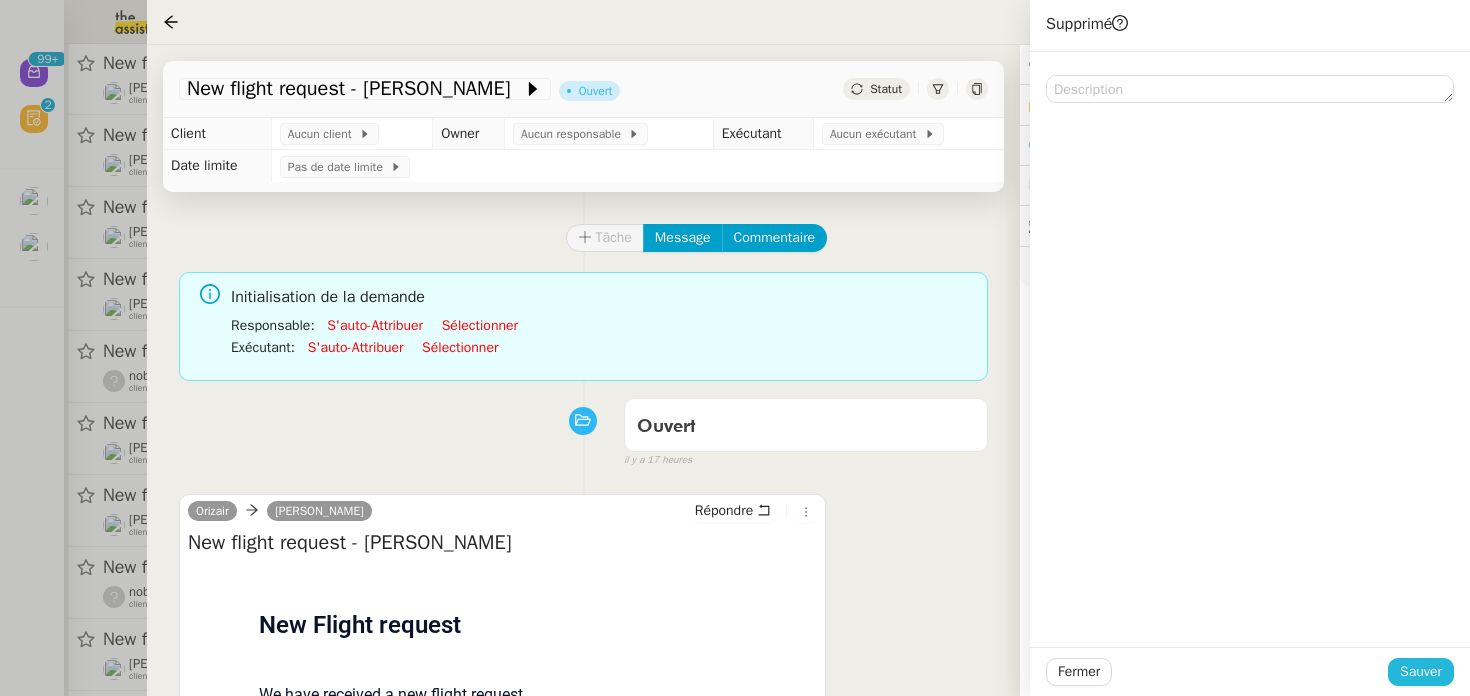click on "Sauver" 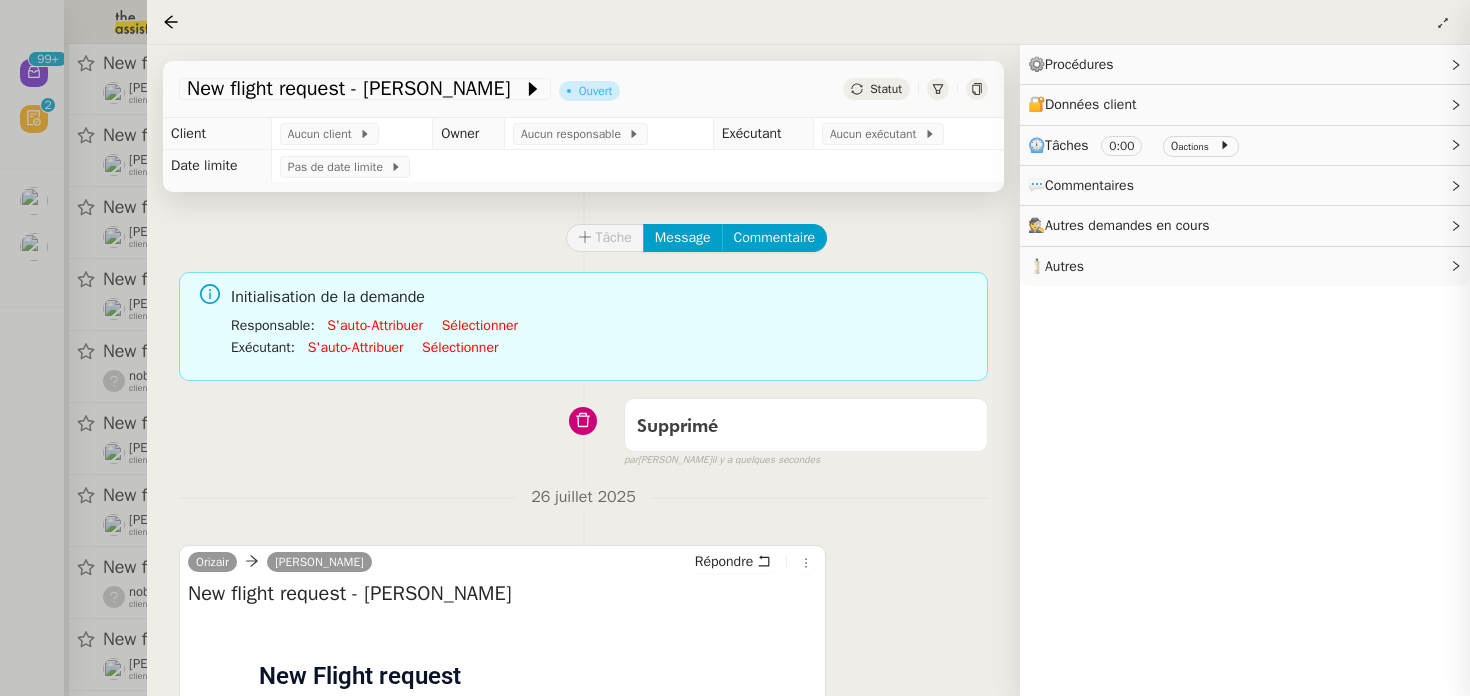click on "Tâche Message Commentaire Veuillez patienter une erreur s'est produite 👌👌👌 message envoyé ✌️✌️✌️ Veuillez d'abord attribuer un client Une erreur s'est produite, veuillez réessayer Initialisation de la demande Responsable  :      S'auto-attribuer     Sélectionner     Exécutant  :      S'auto-attribuer     Sélectionner     Supprimé false par   Bert C.   il y a quelques secondes 👌👌👌 message envoyé ✌️✌️✌️ une erreur s'est produite 👌👌👌 message envoyé ✌️✌️✌️ Votre message va être revu ✌️✌️✌️ une erreur s'est produite La taille des fichiers doit être de 10Mb au maximum. 26 juillet 2025  Orizair      Josephine Kelly  Répondre New flight request - Duncan Puttock
Flight request created by Duncan Puttock
New Flight request
We have received a new flight request.
Phone:" 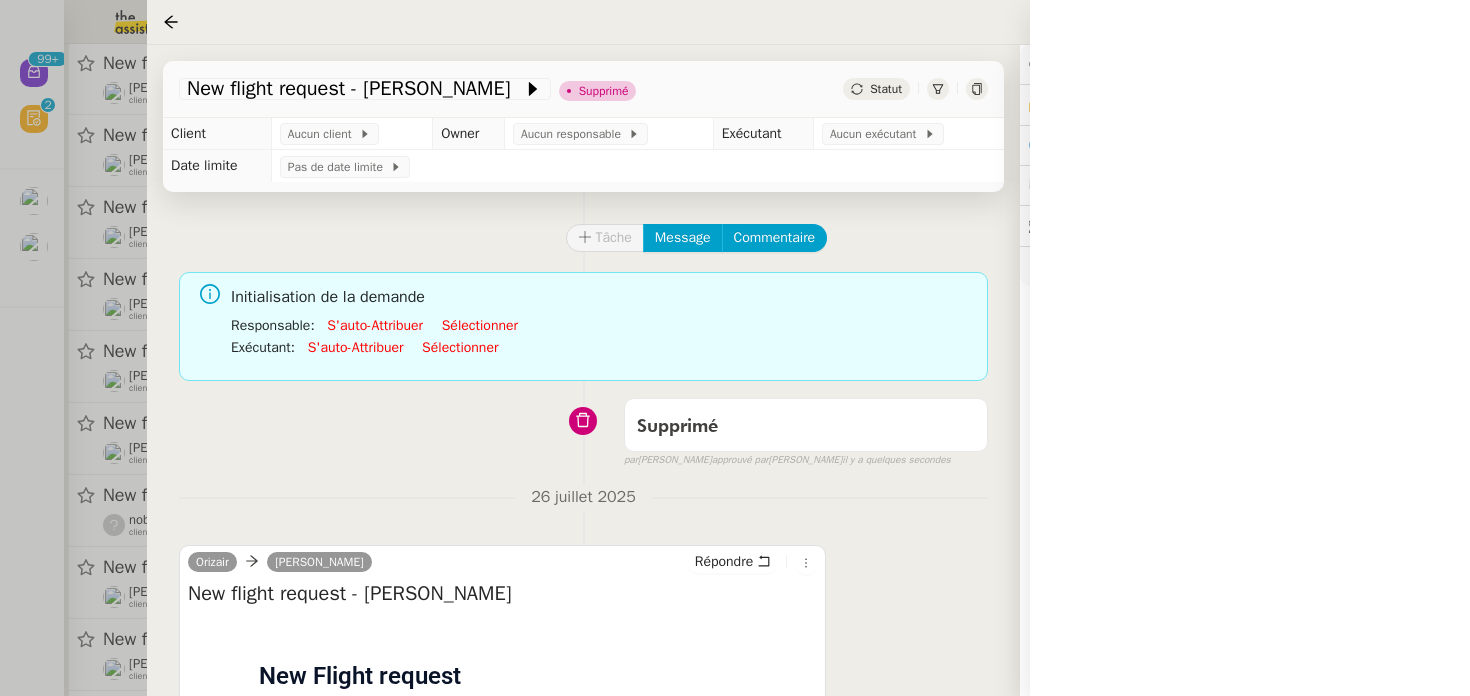 click at bounding box center (735, 348) 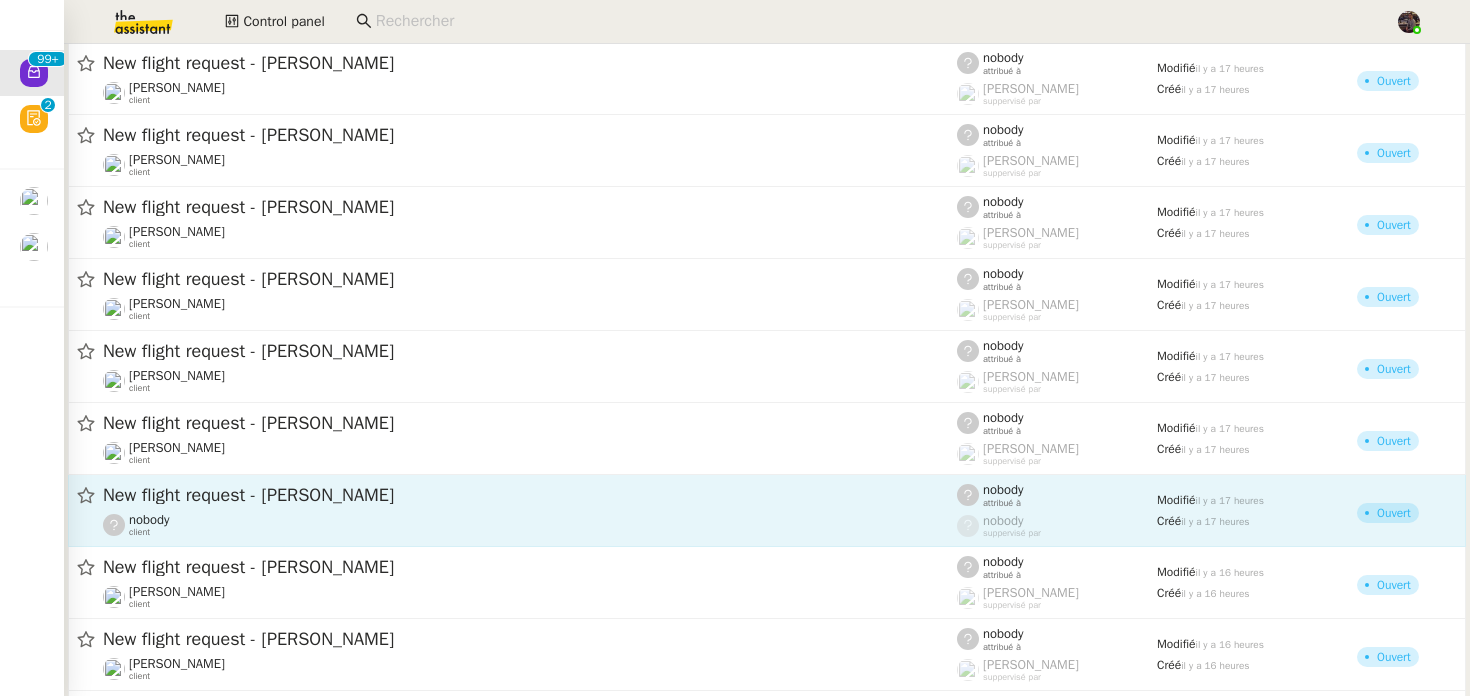 click on "New flight request - [PERSON_NAME]" 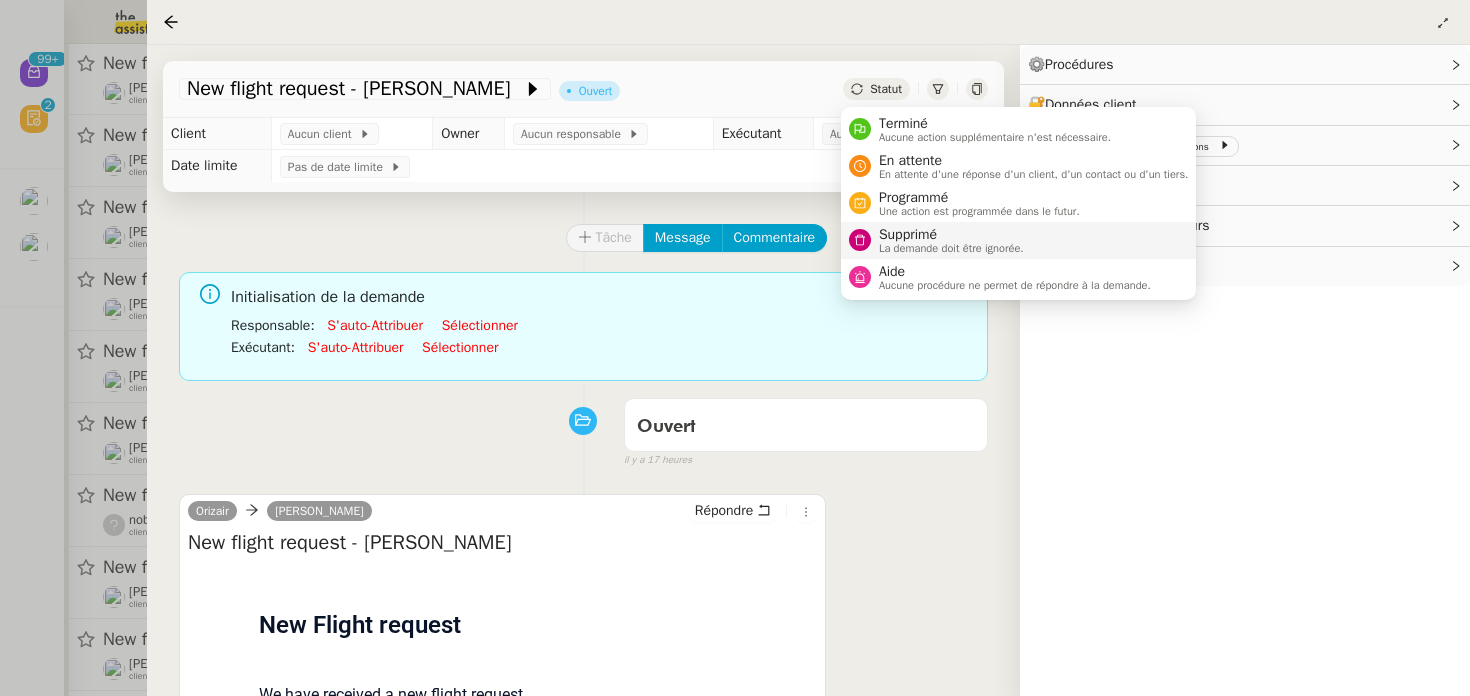 click on "La demande doit être ignorée." at bounding box center (951, 248) 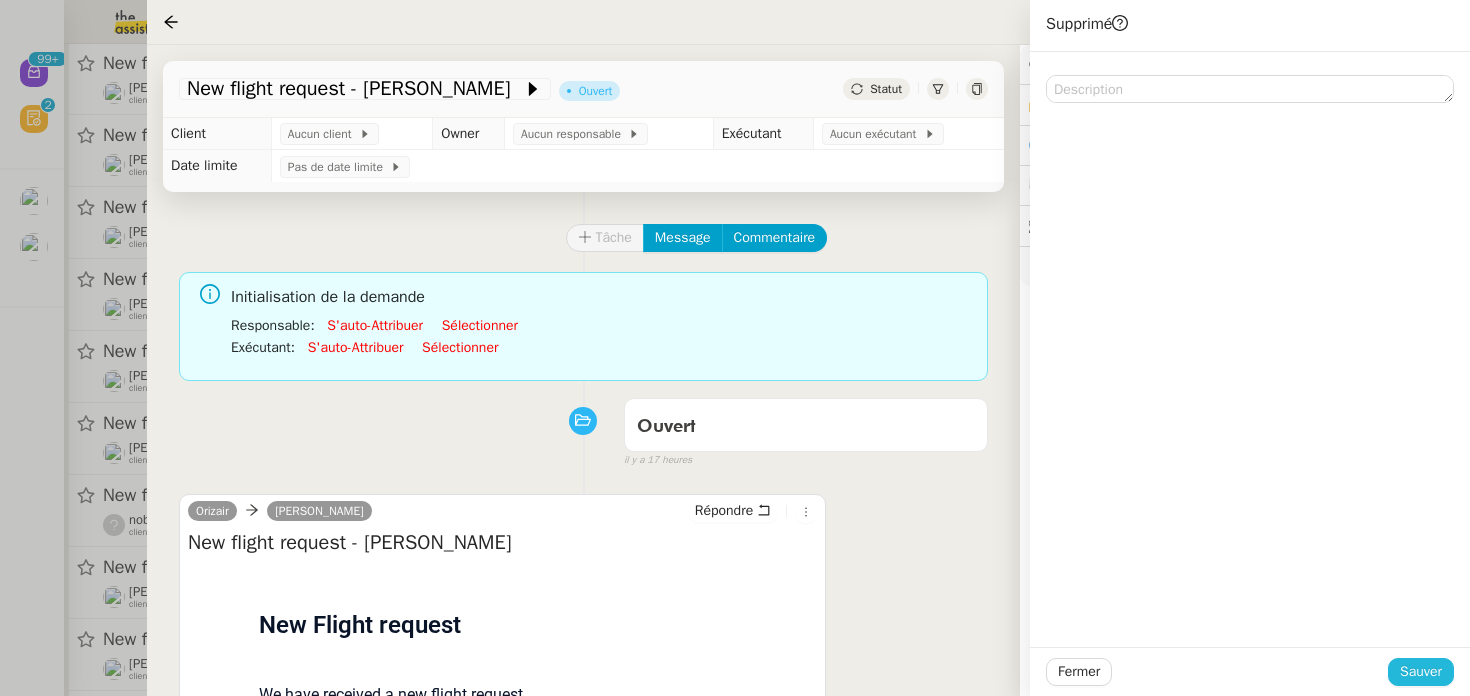 click on "Sauver" 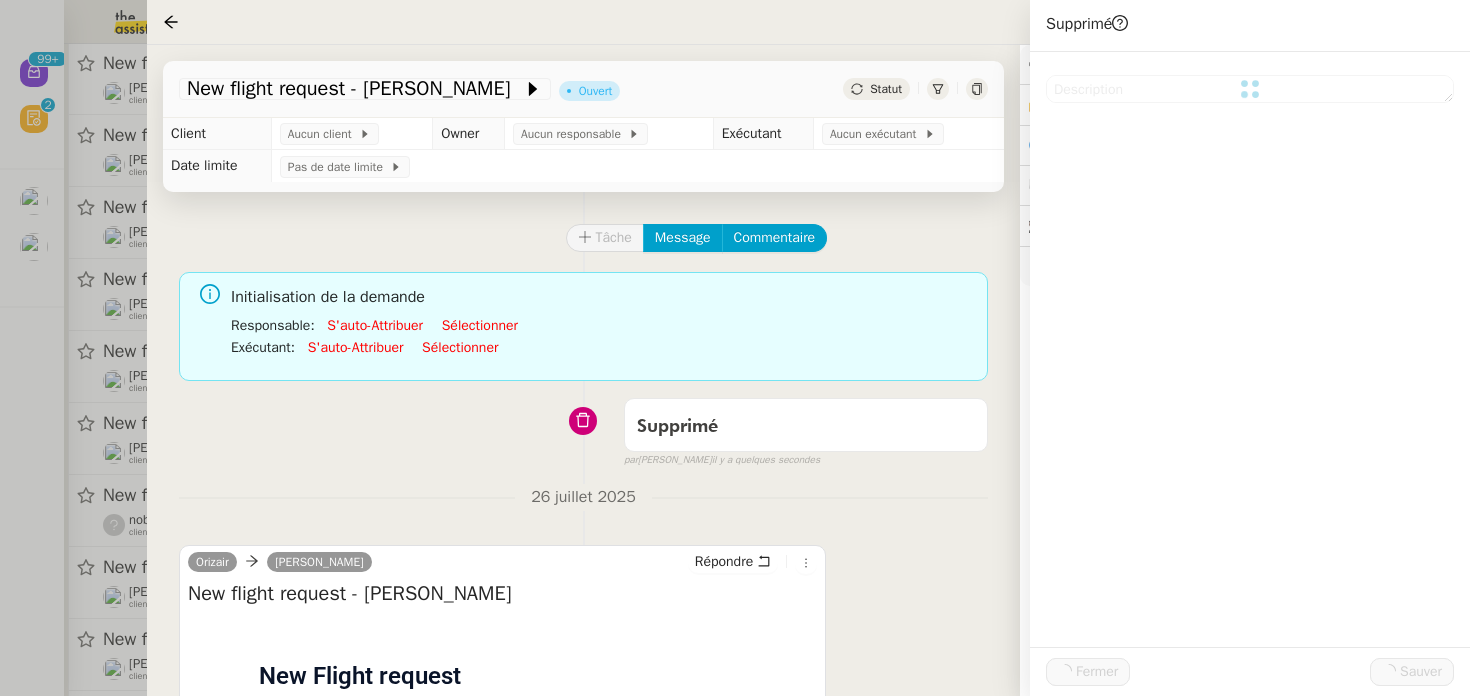 click at bounding box center [735, 348] 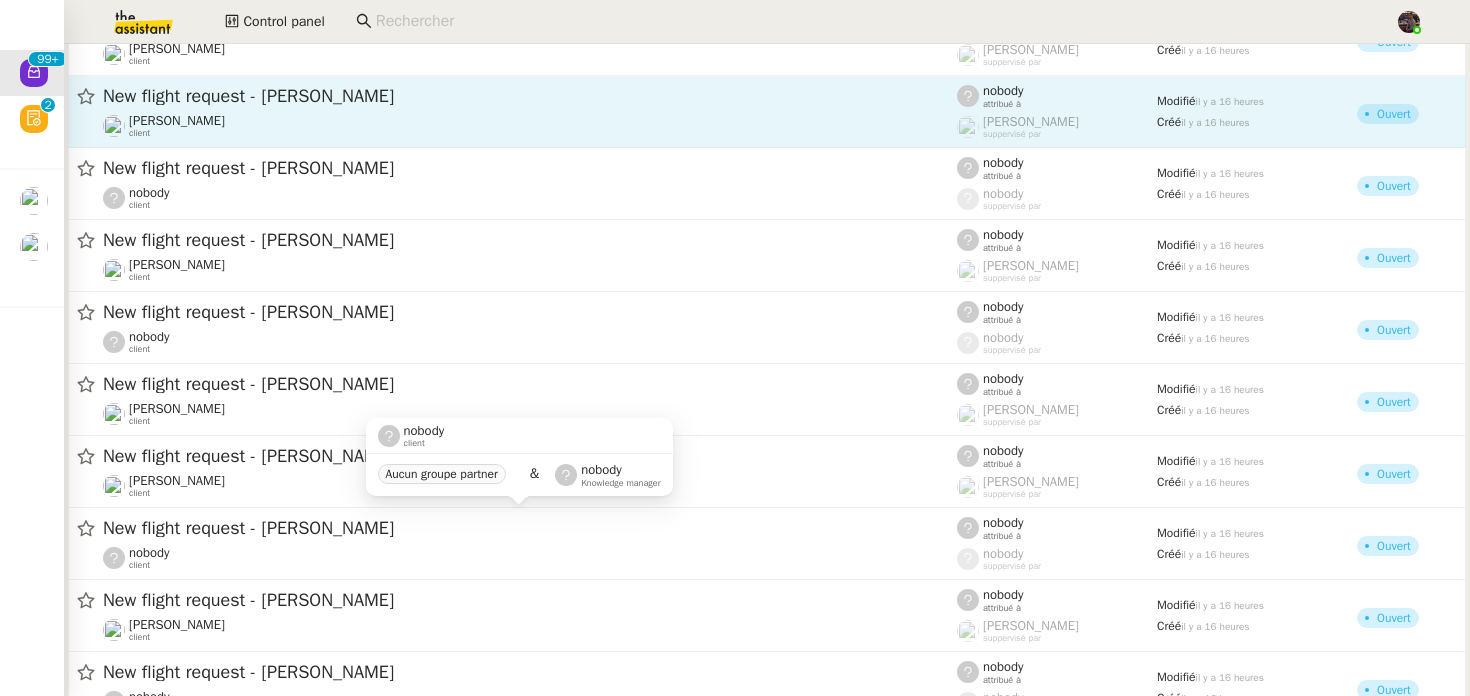 scroll, scrollTop: 5446, scrollLeft: 0, axis: vertical 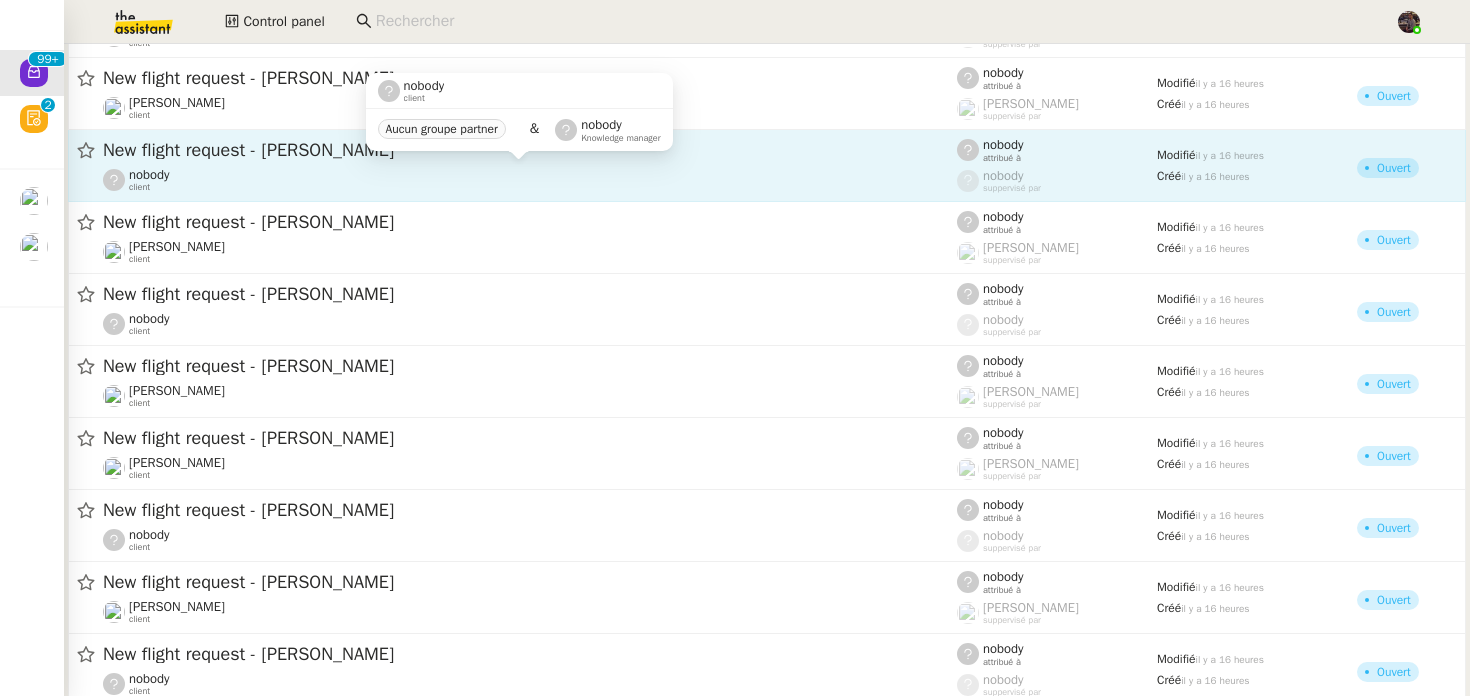 click on "nobody    client" 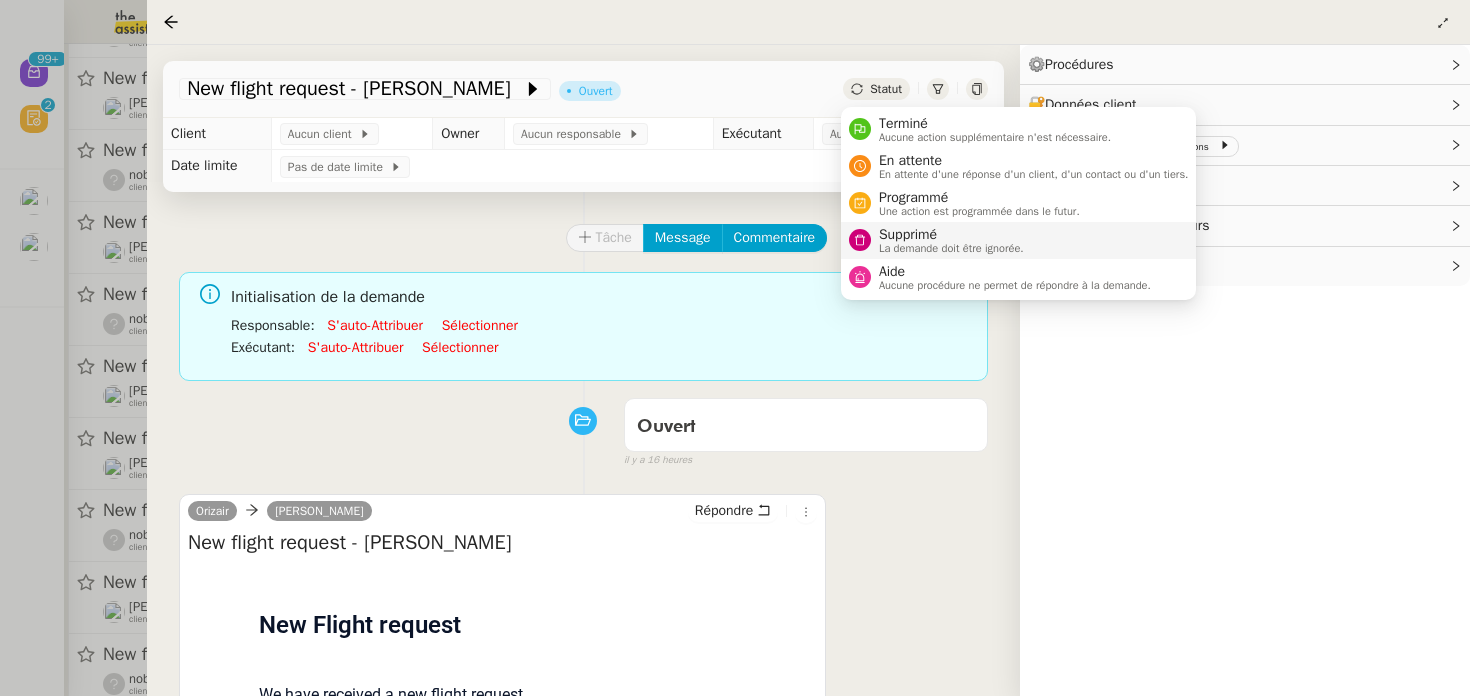 click on "Supprimé" at bounding box center (951, 235) 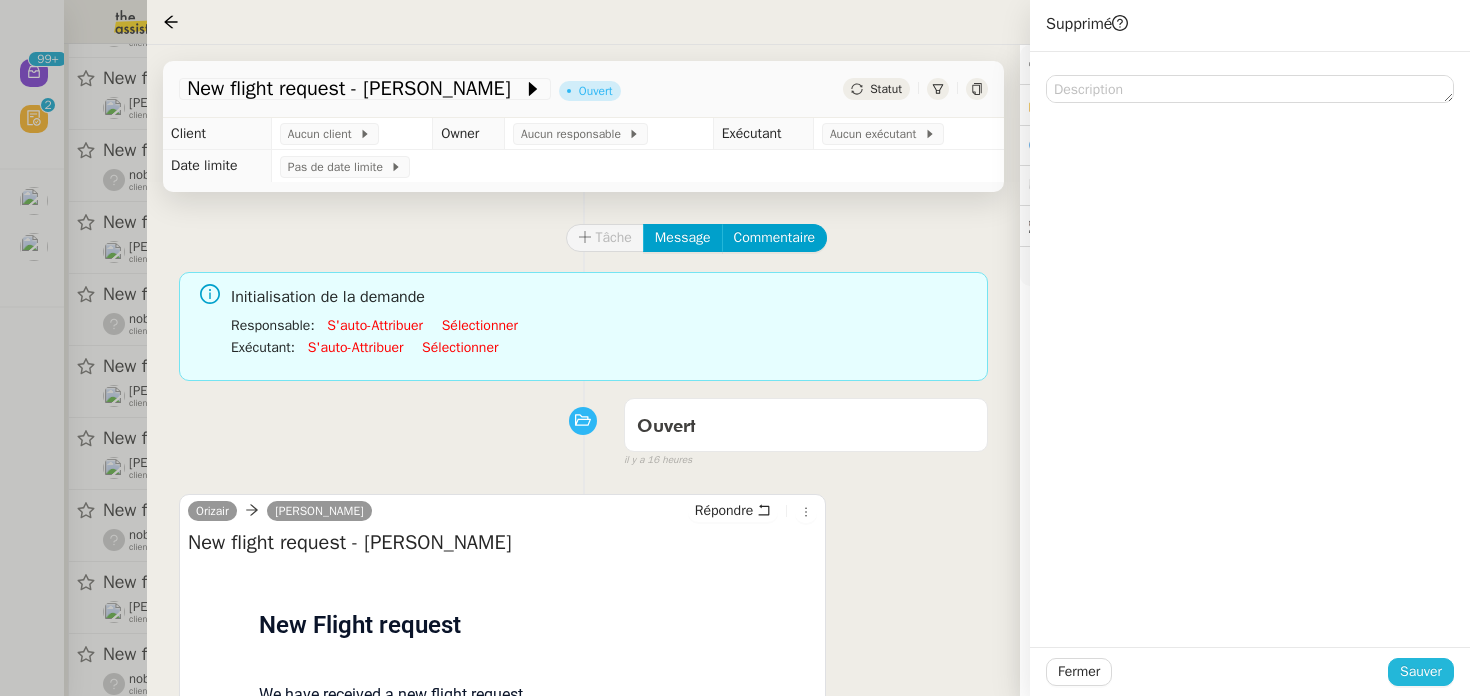 click on "Sauver" 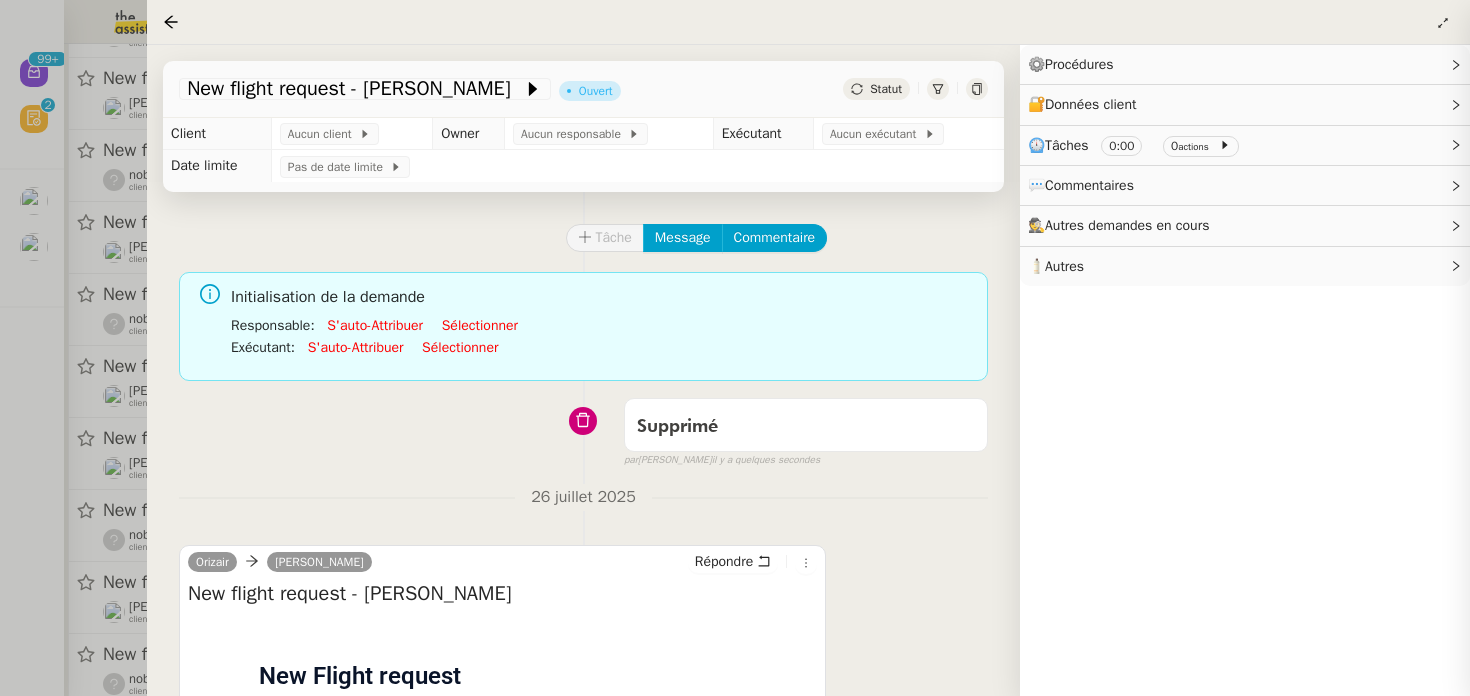 click at bounding box center (735, 348) 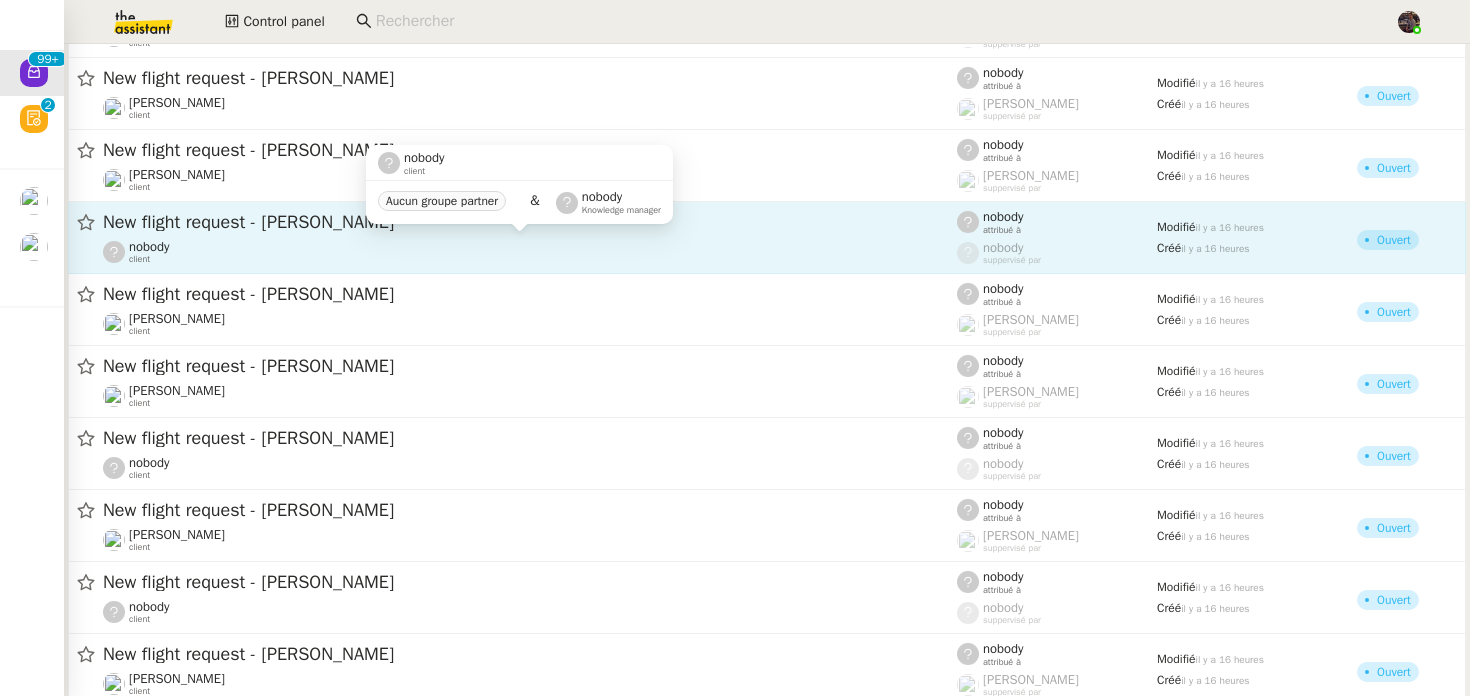 click on "nobody    client" 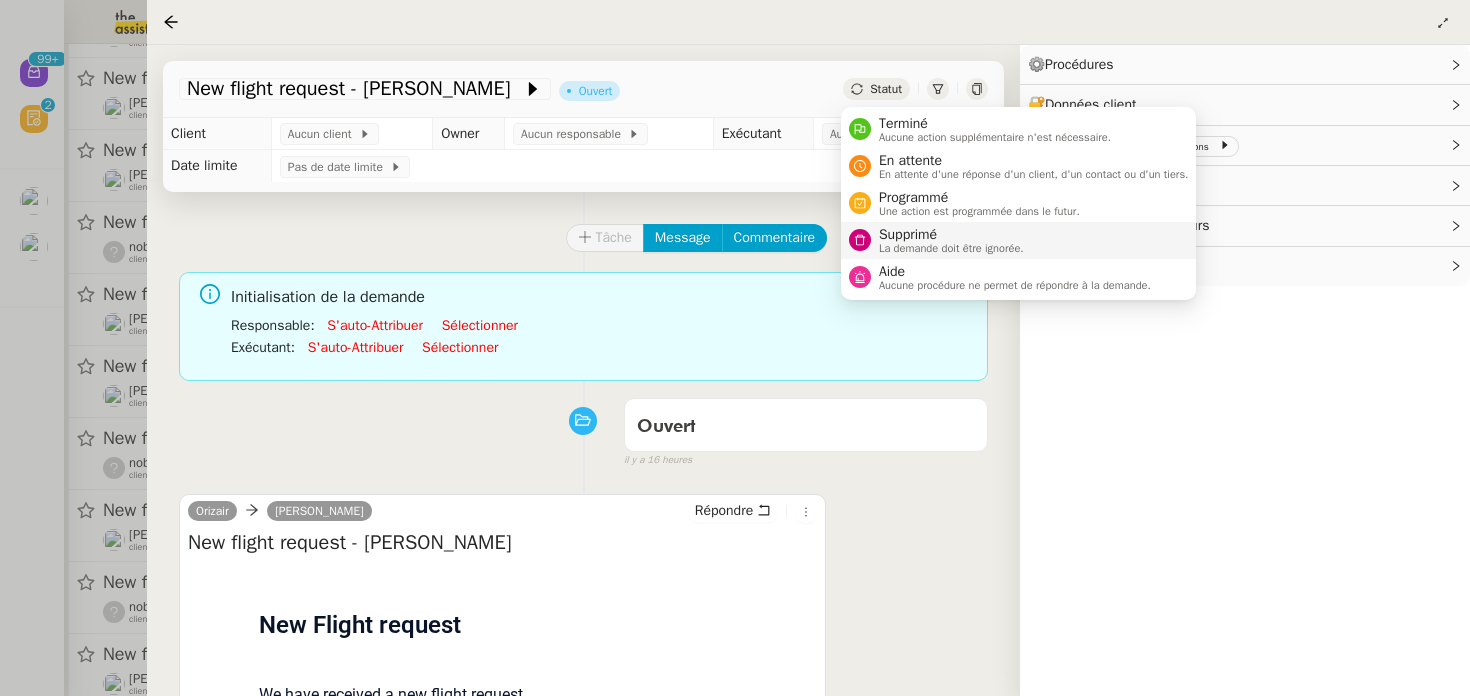 click on "La demande doit être ignorée." at bounding box center (951, 248) 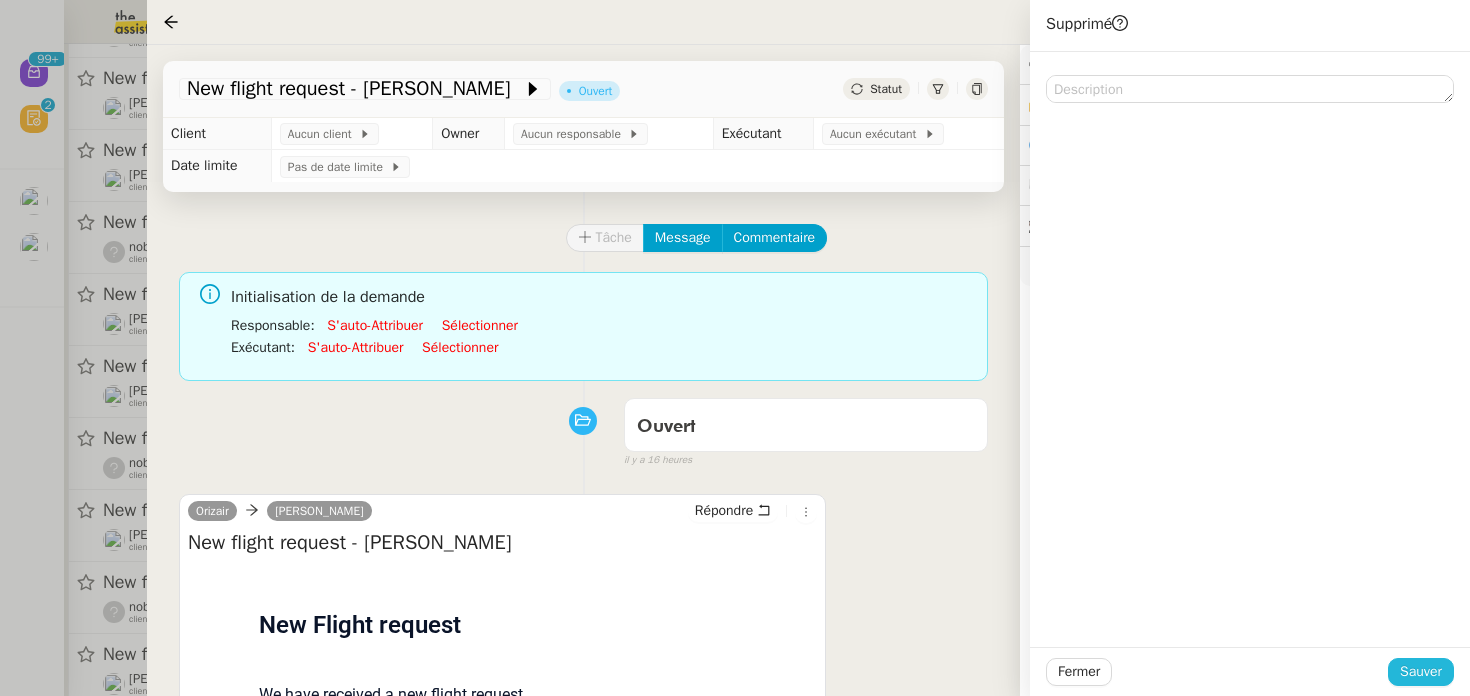 click on "Sauver" 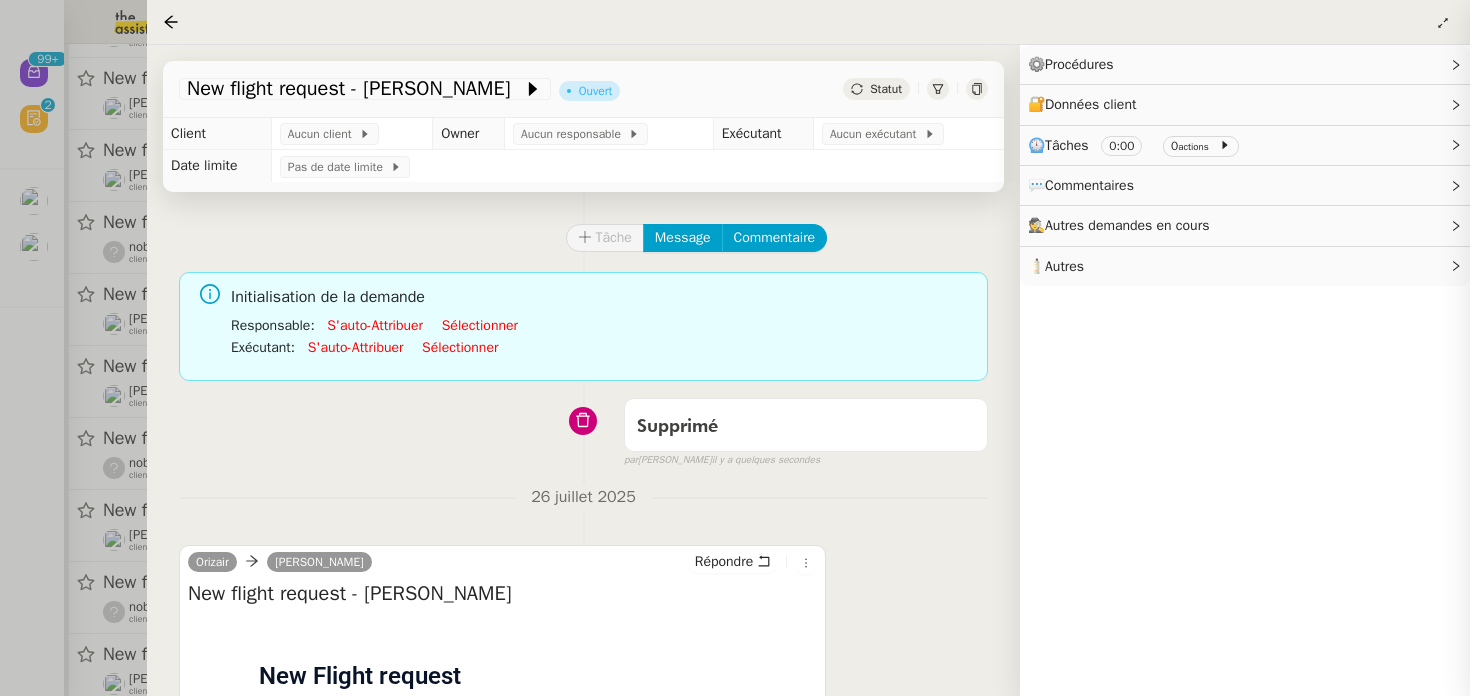 click at bounding box center [735, 348] 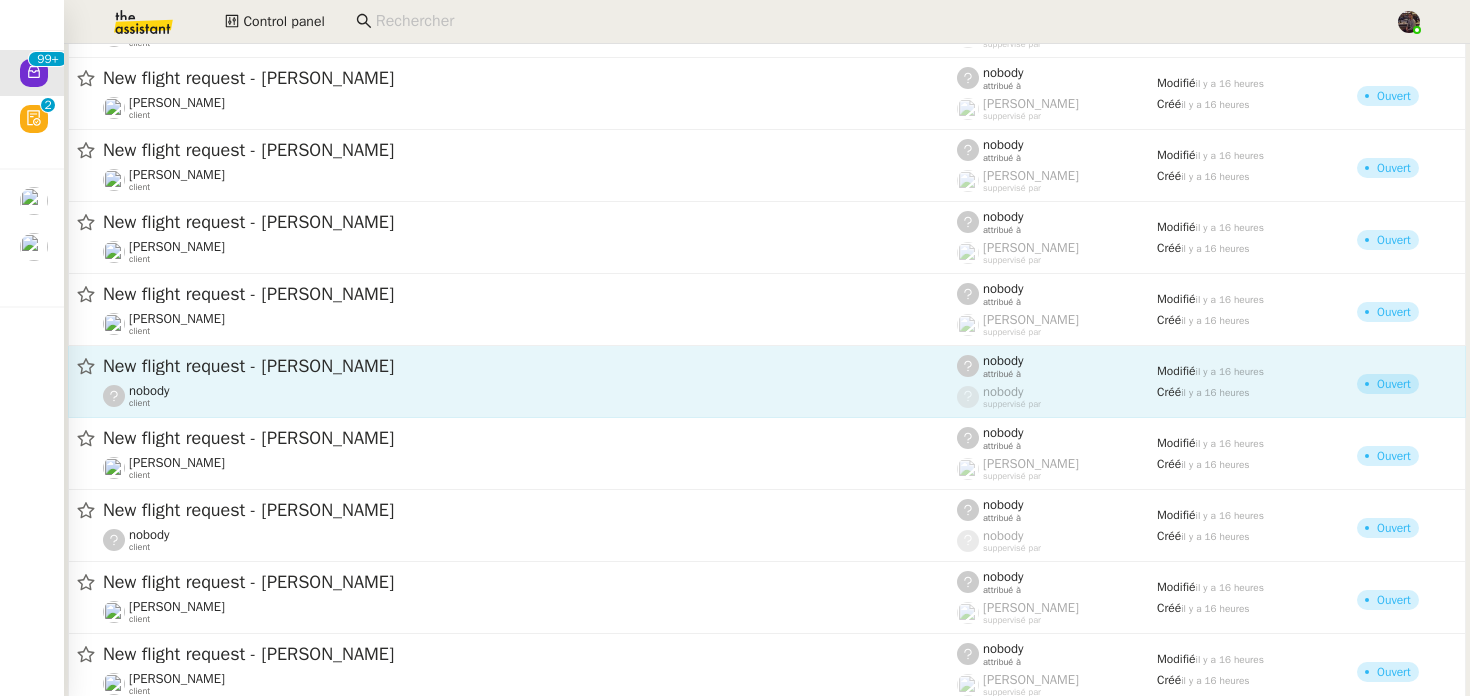 click on "nobody    client" 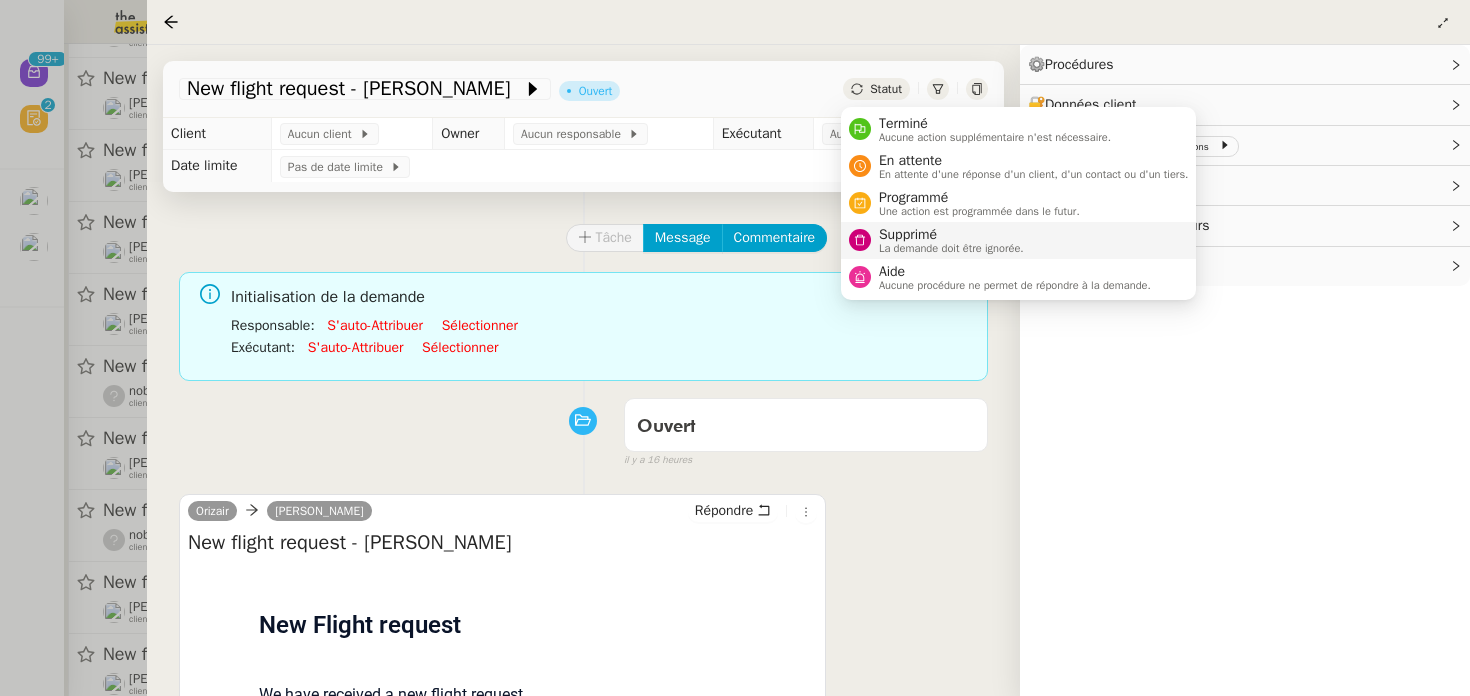 click on "Supprimé" at bounding box center (951, 235) 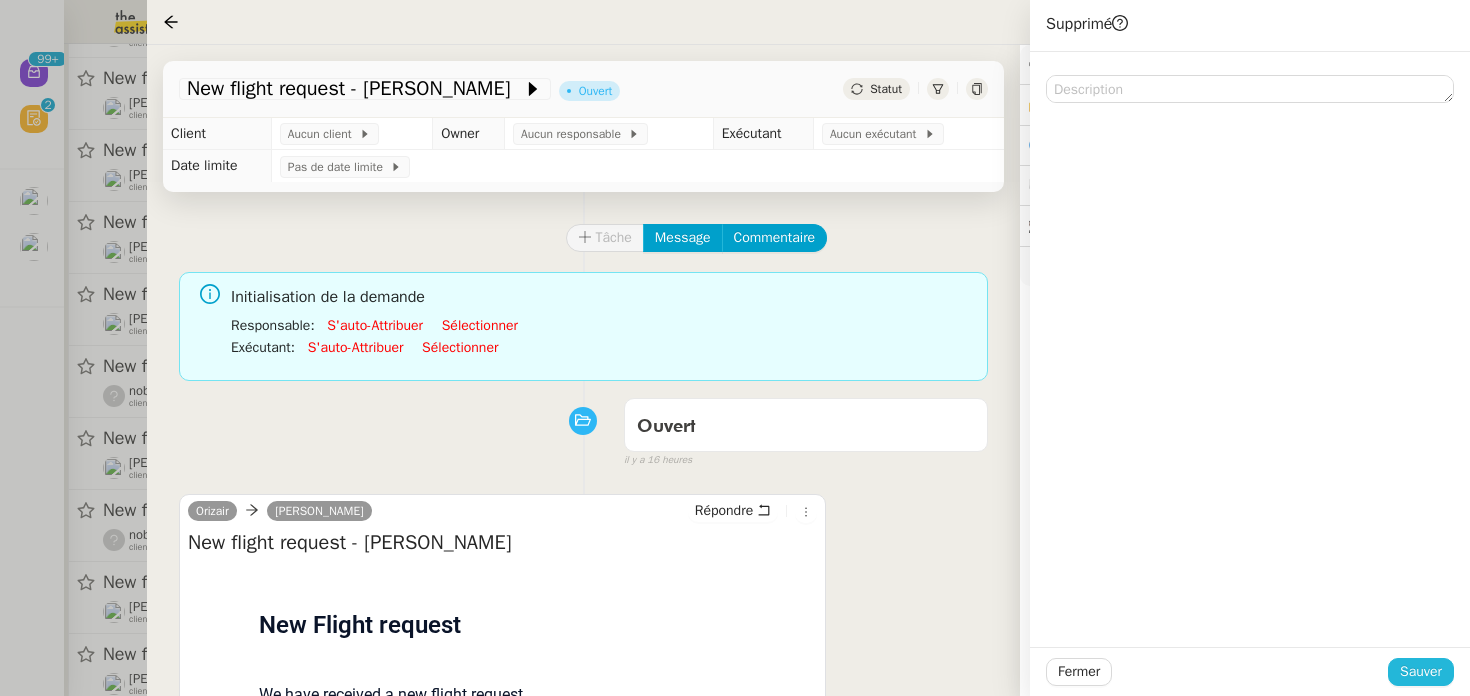 click on "Sauver" 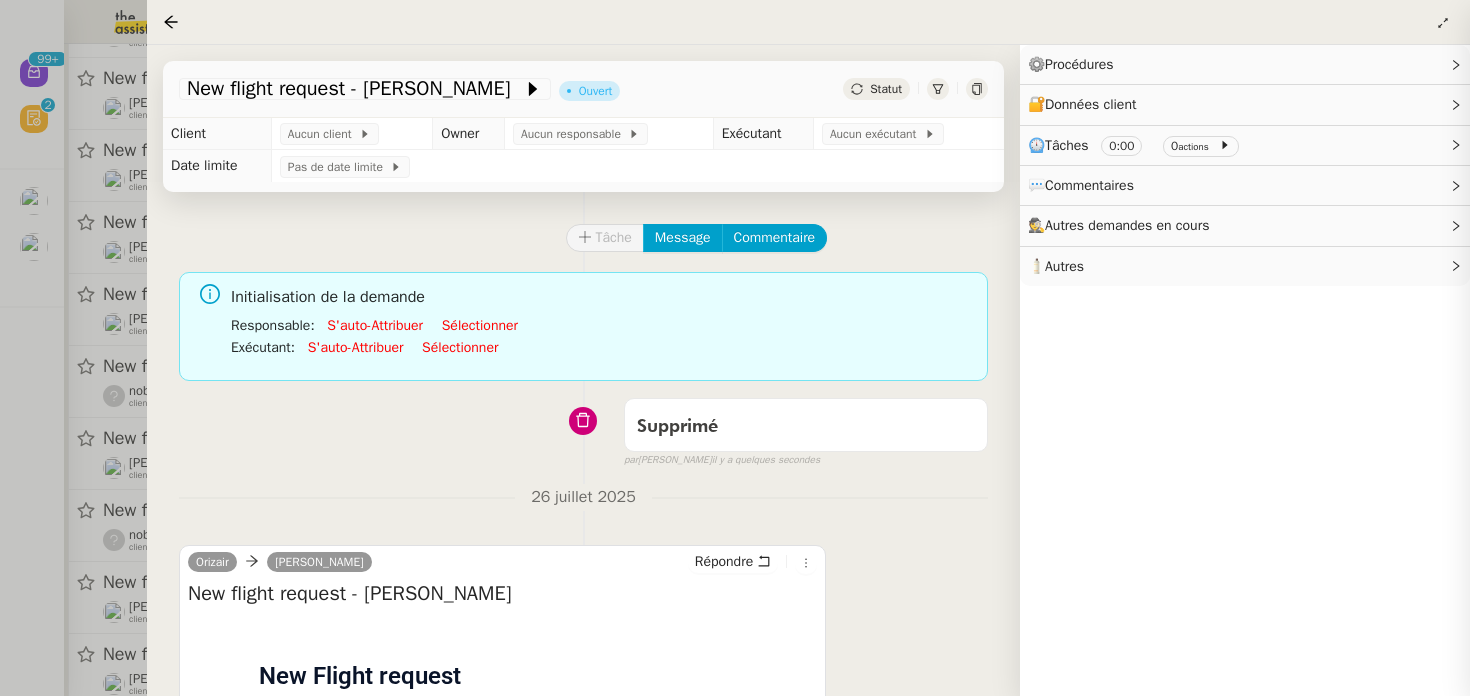click at bounding box center (735, 348) 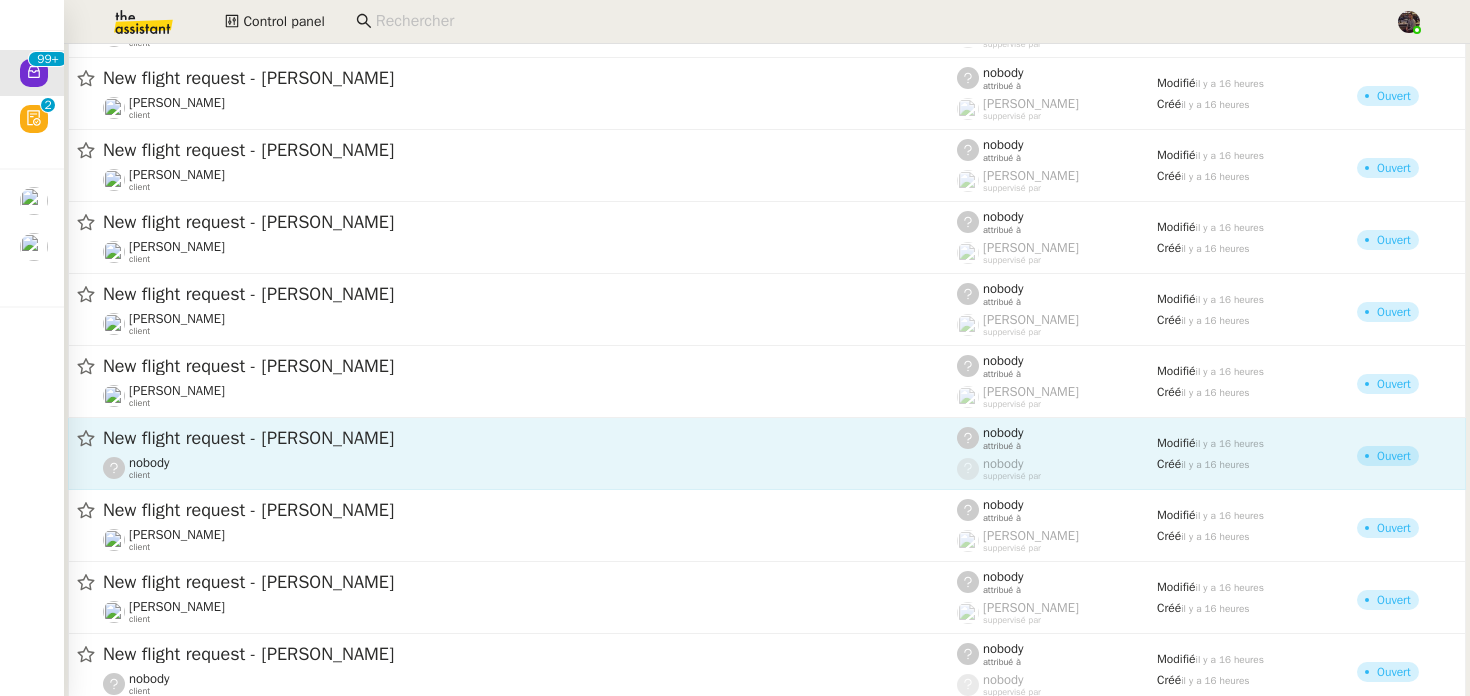 click on "nobody    client" 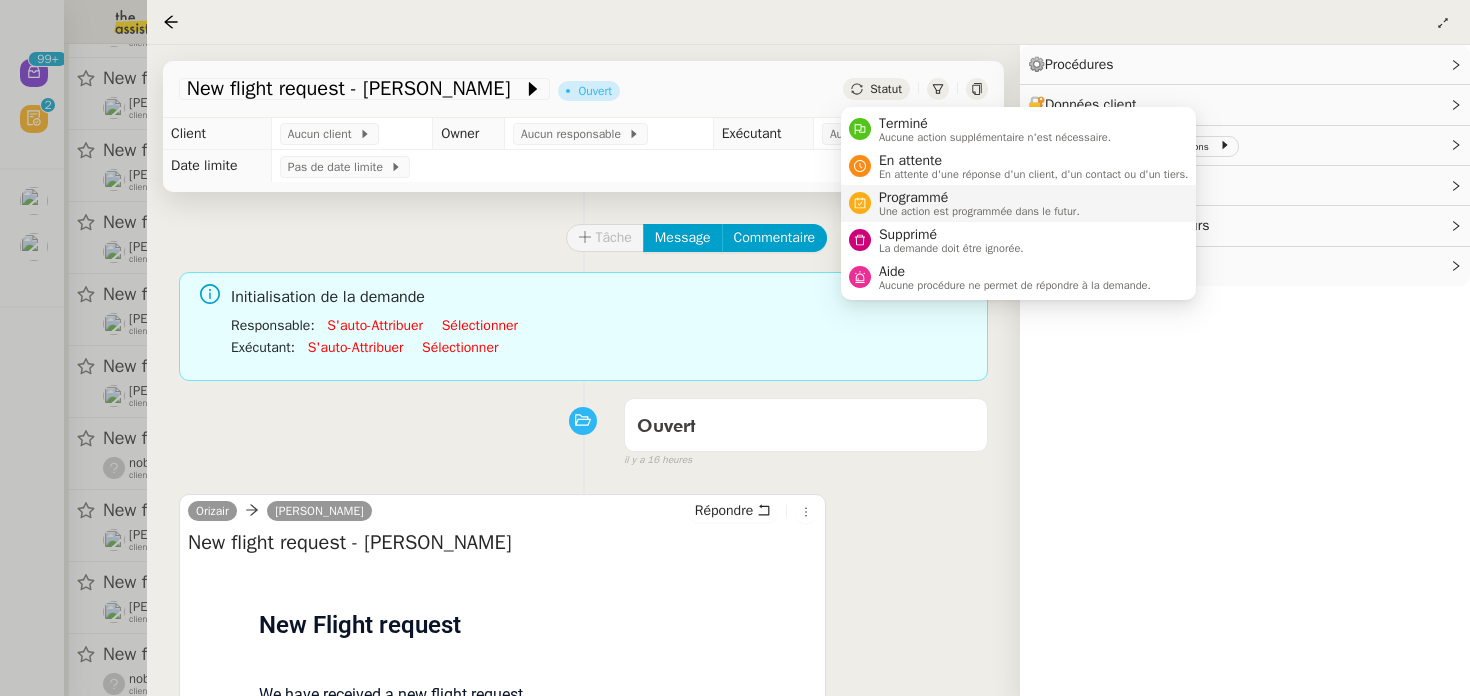 click on "Programmé Une action est programmée dans le futur." at bounding box center (1019, 203) 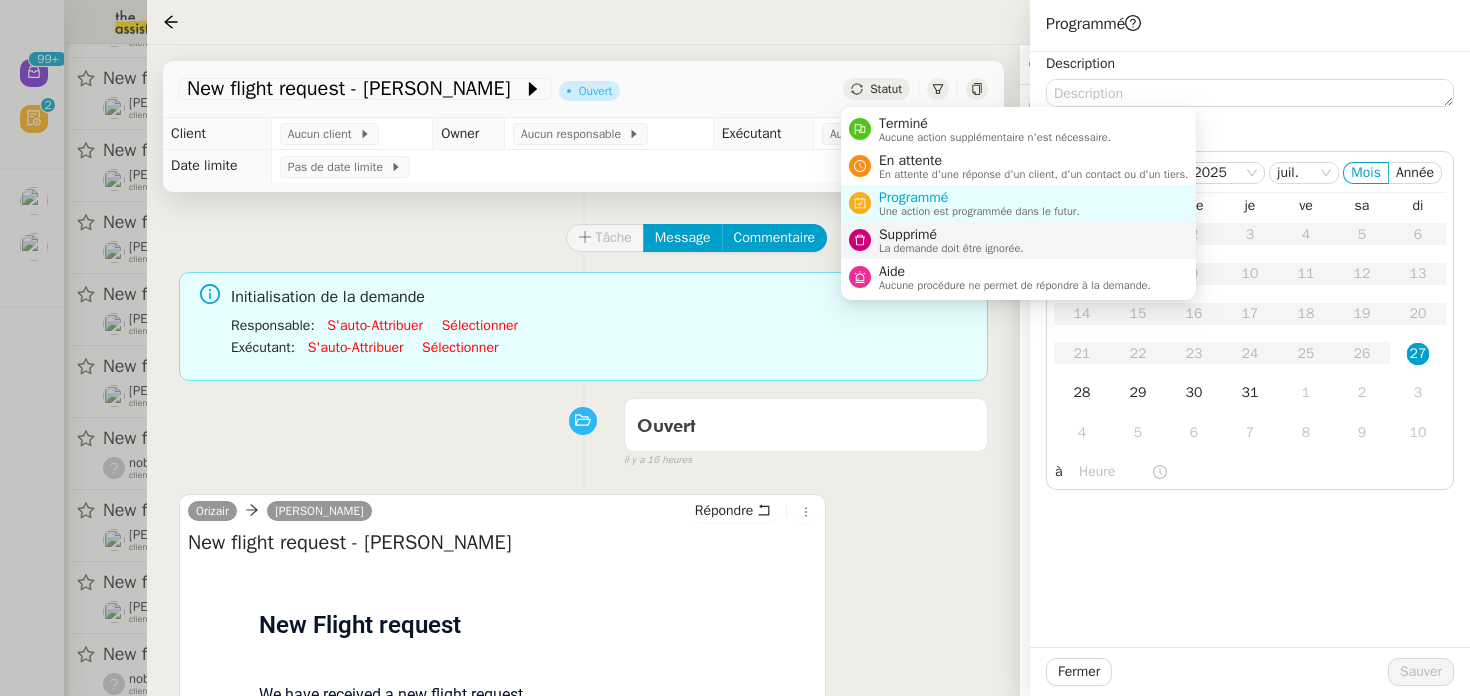 click on "Supprimé" at bounding box center (951, 235) 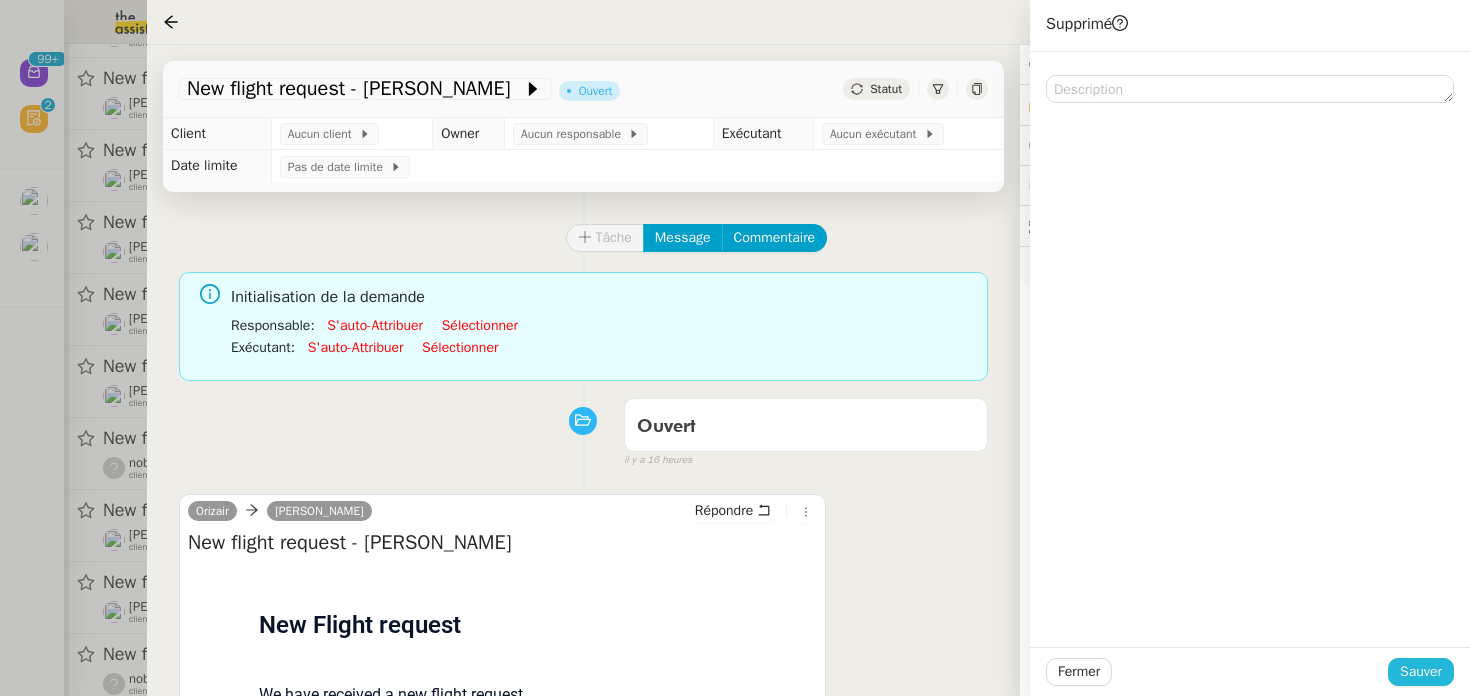 click on "Sauver" 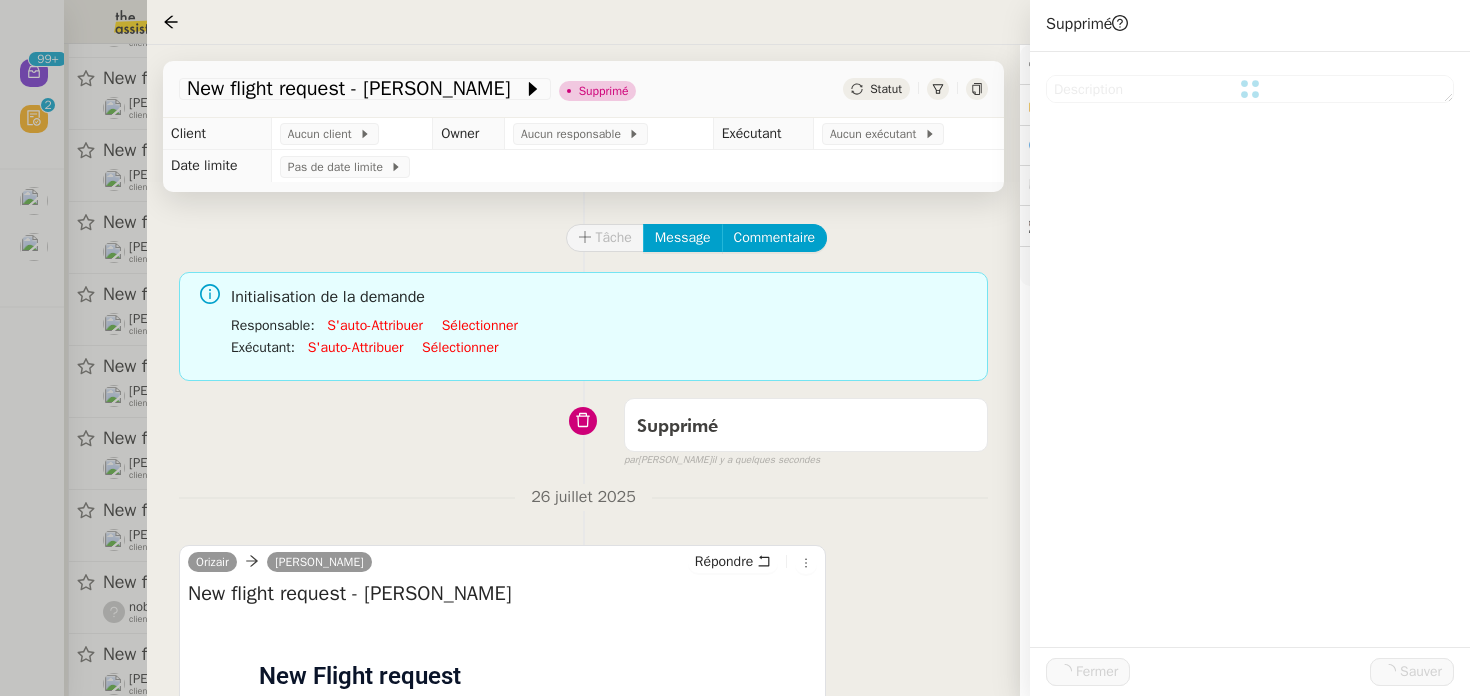 click at bounding box center (735, 348) 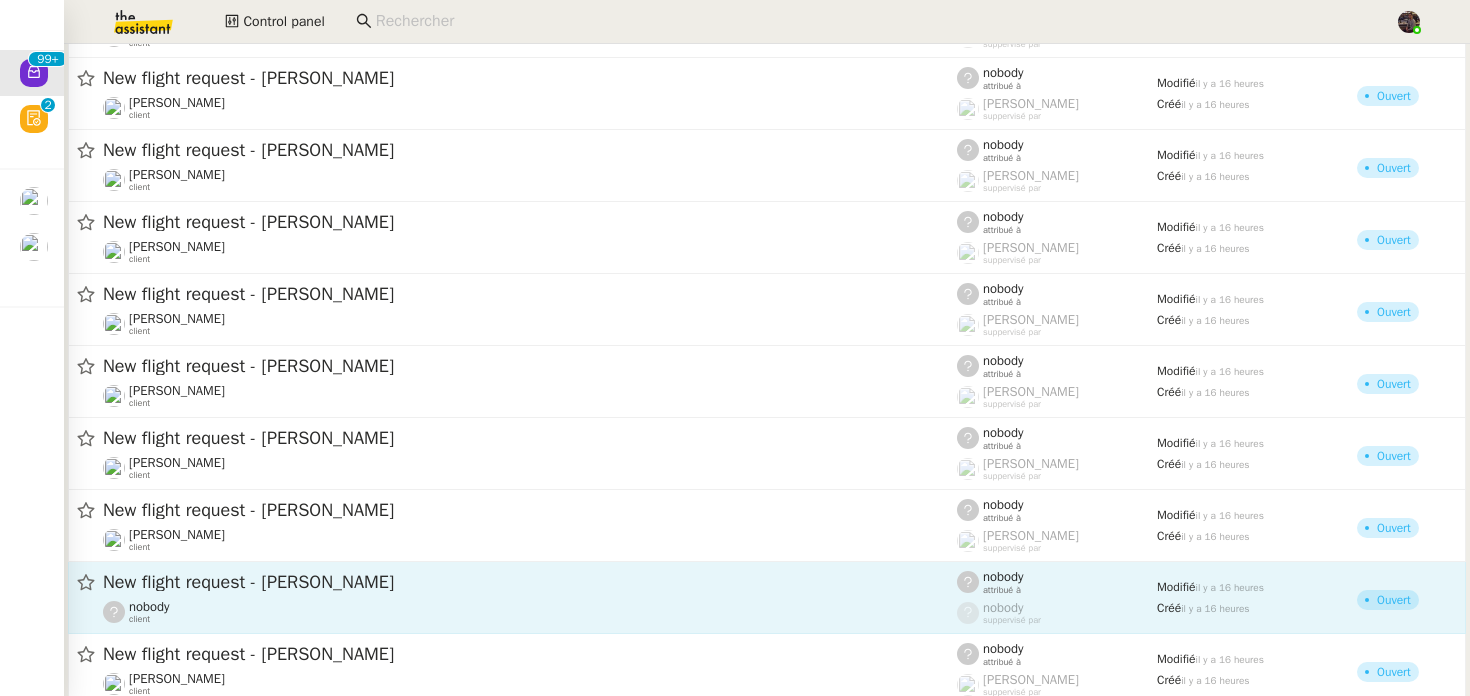 click on "New flight request - [PERSON_NAME]" 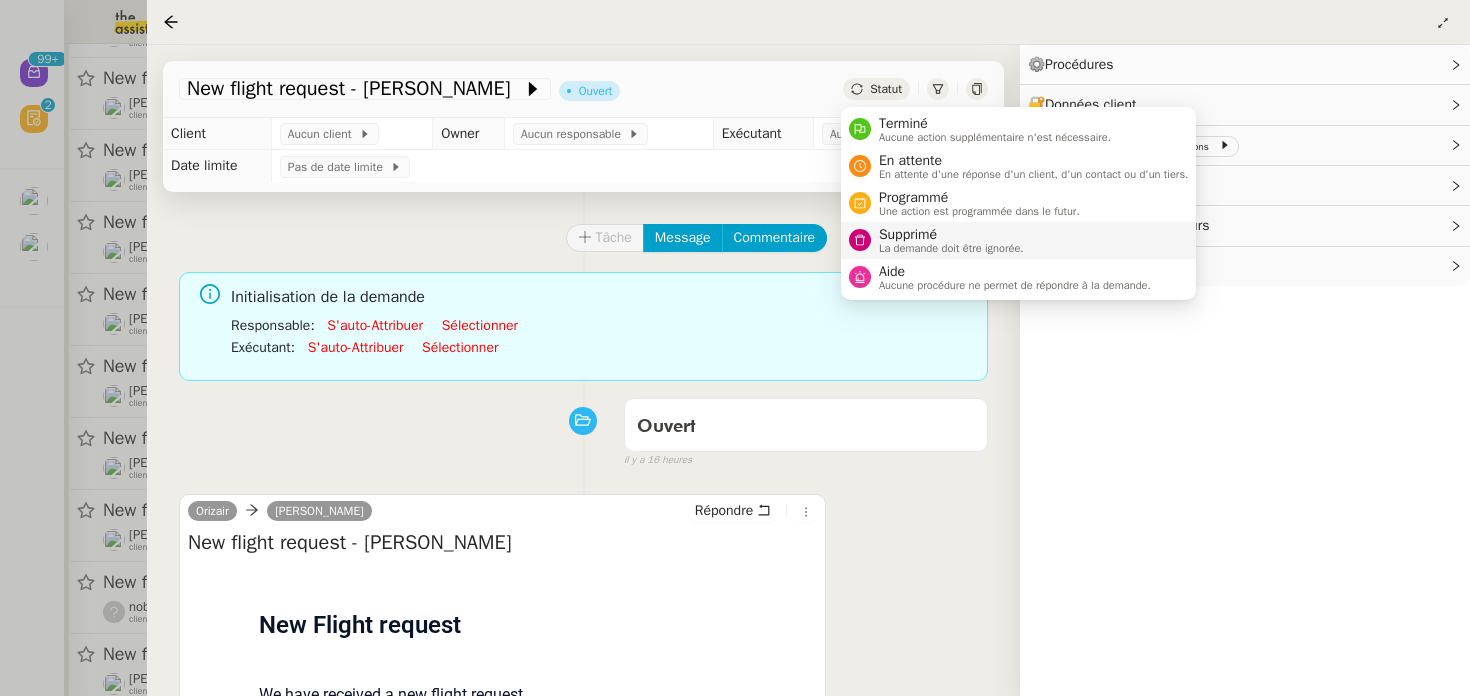 click on "Supprimé" at bounding box center (951, 235) 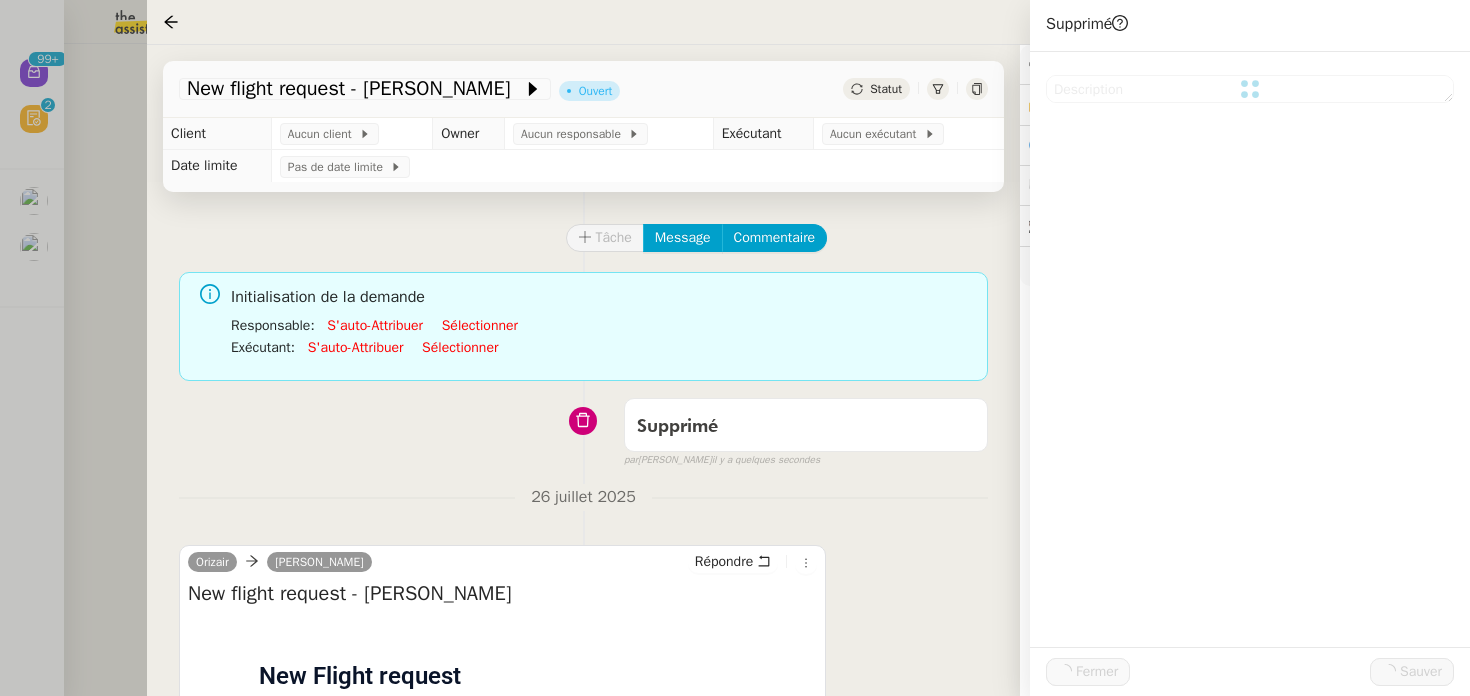 scroll, scrollTop: 0, scrollLeft: 0, axis: both 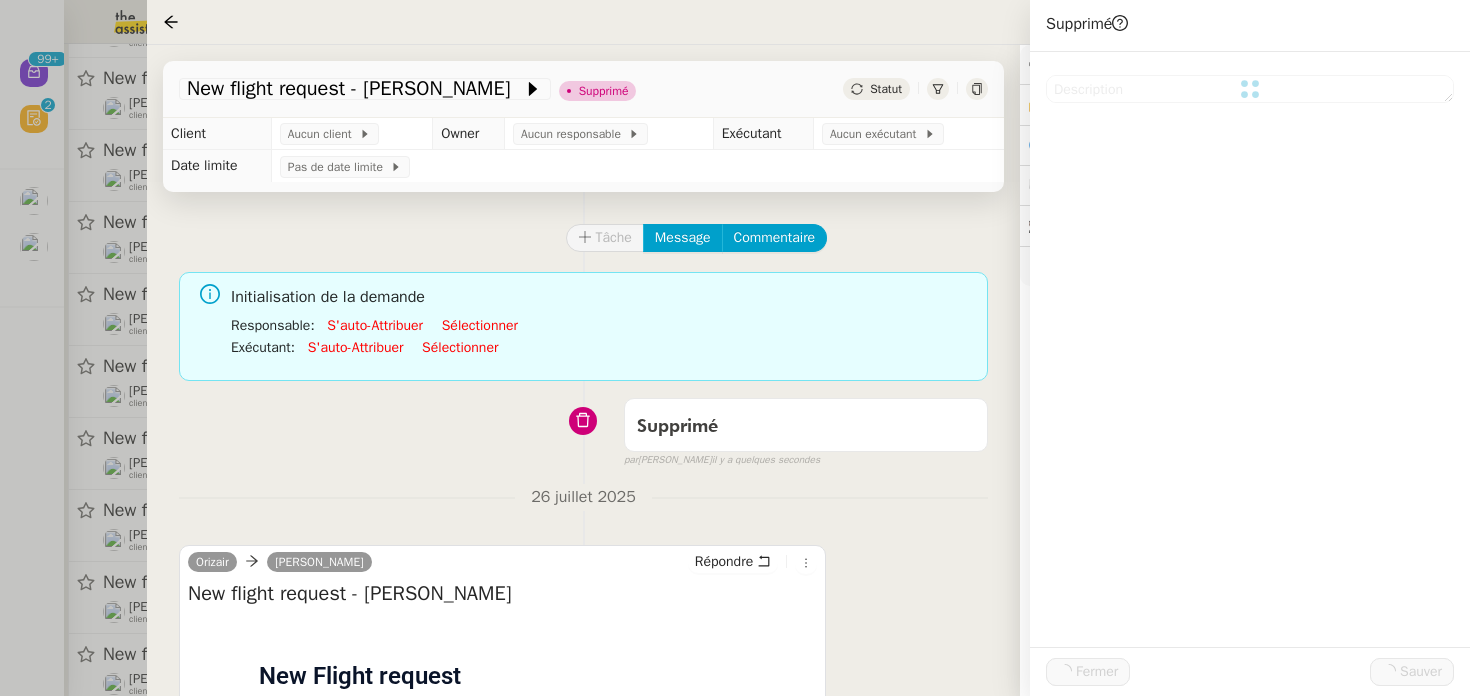 click at bounding box center (735, 348) 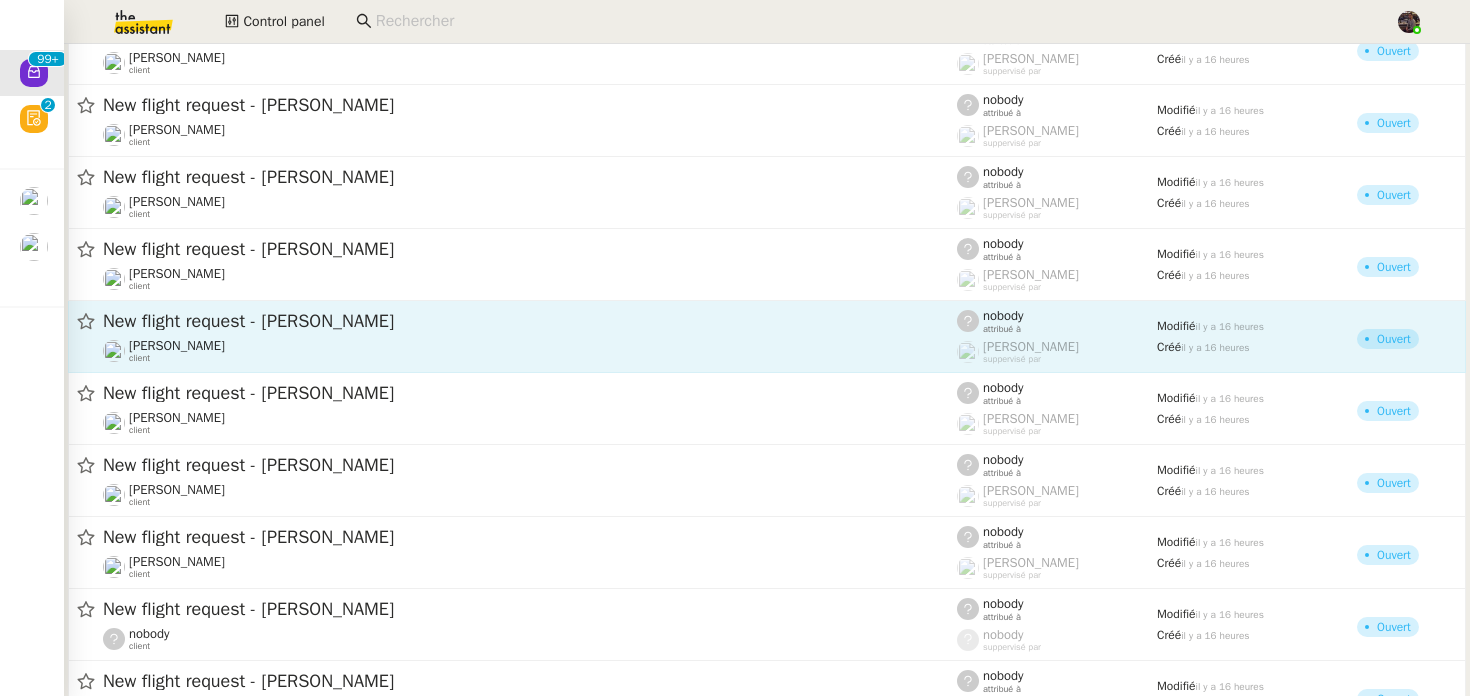 scroll, scrollTop: 5685, scrollLeft: 0, axis: vertical 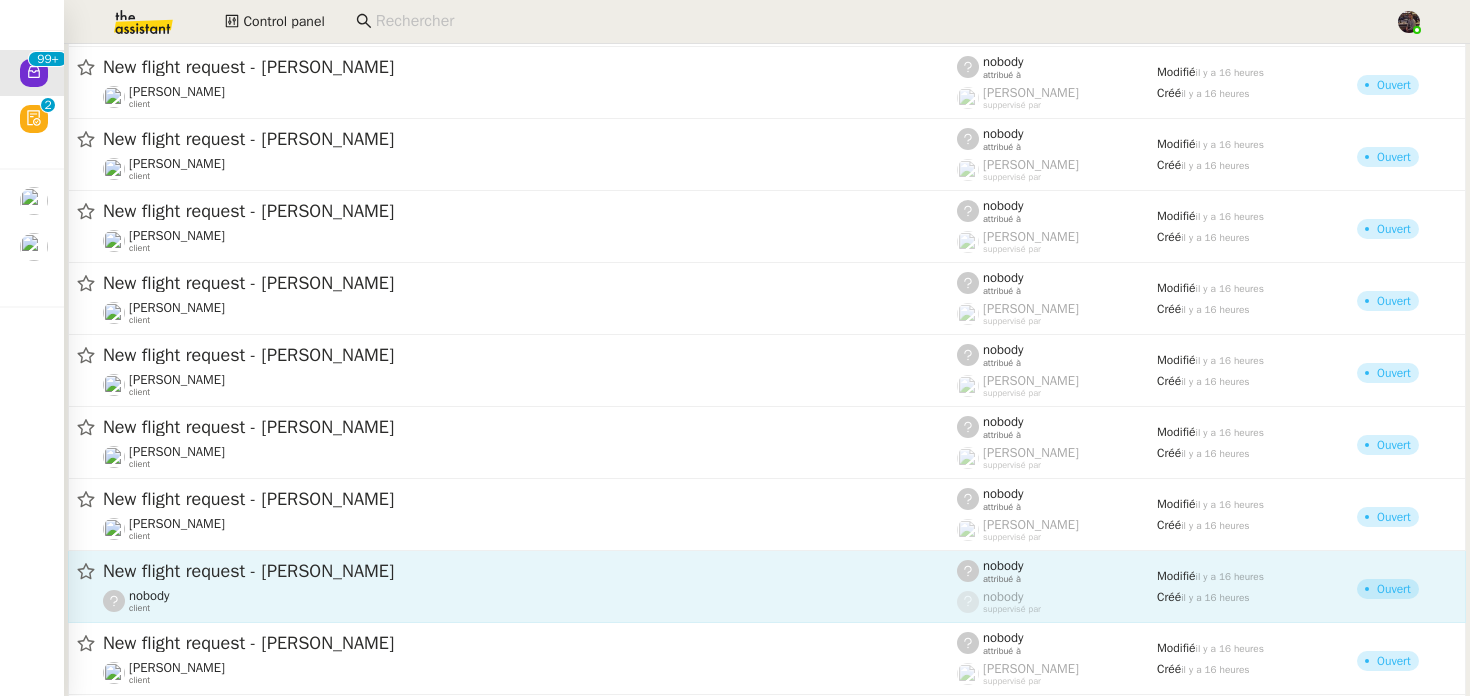click on "New flight request - [PERSON_NAME]" 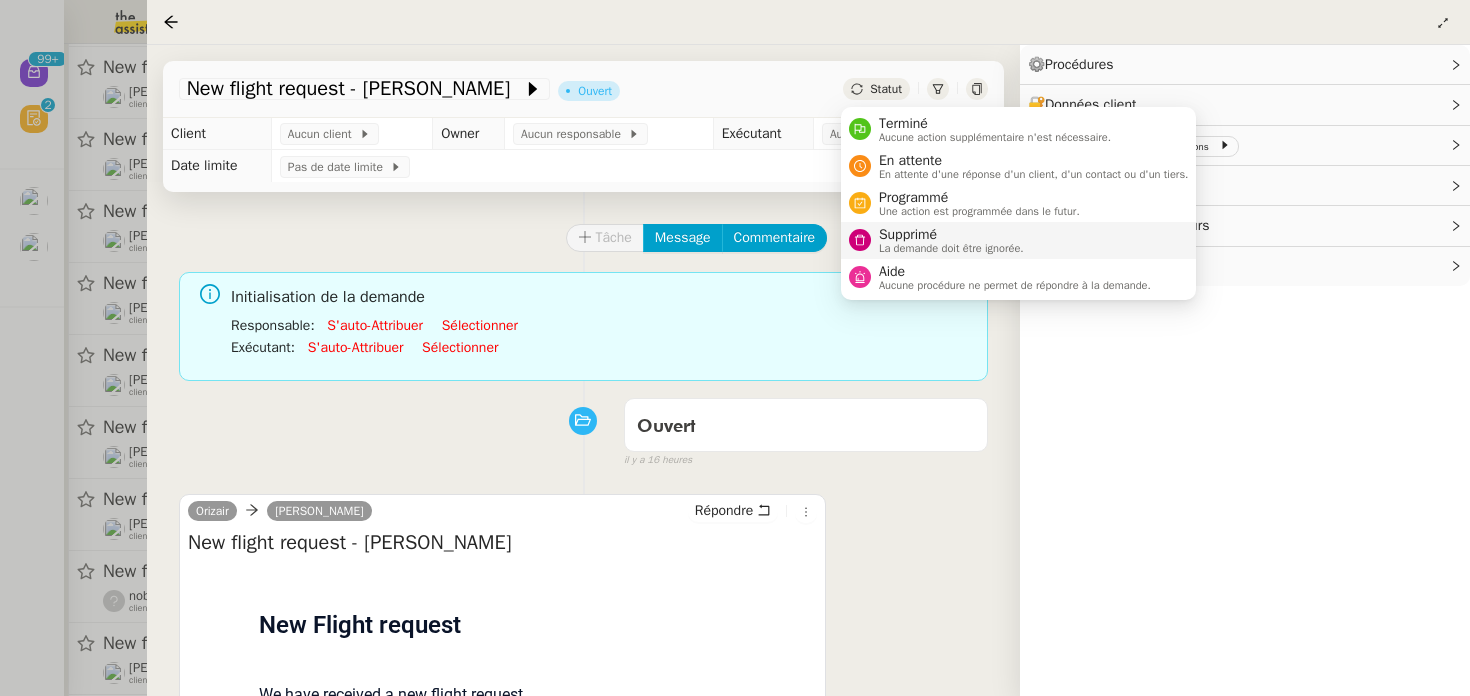 click on "La demande doit être ignorée." at bounding box center [951, 248] 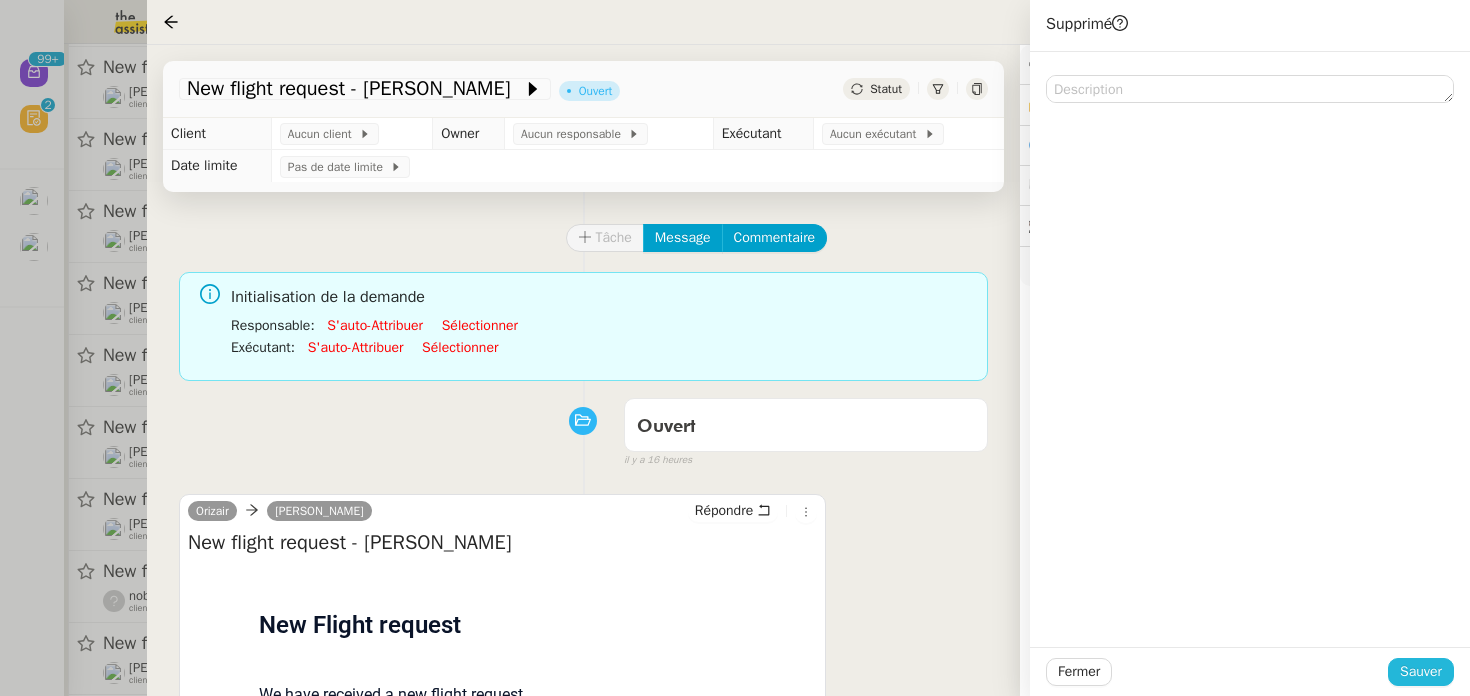 click on "Sauver" 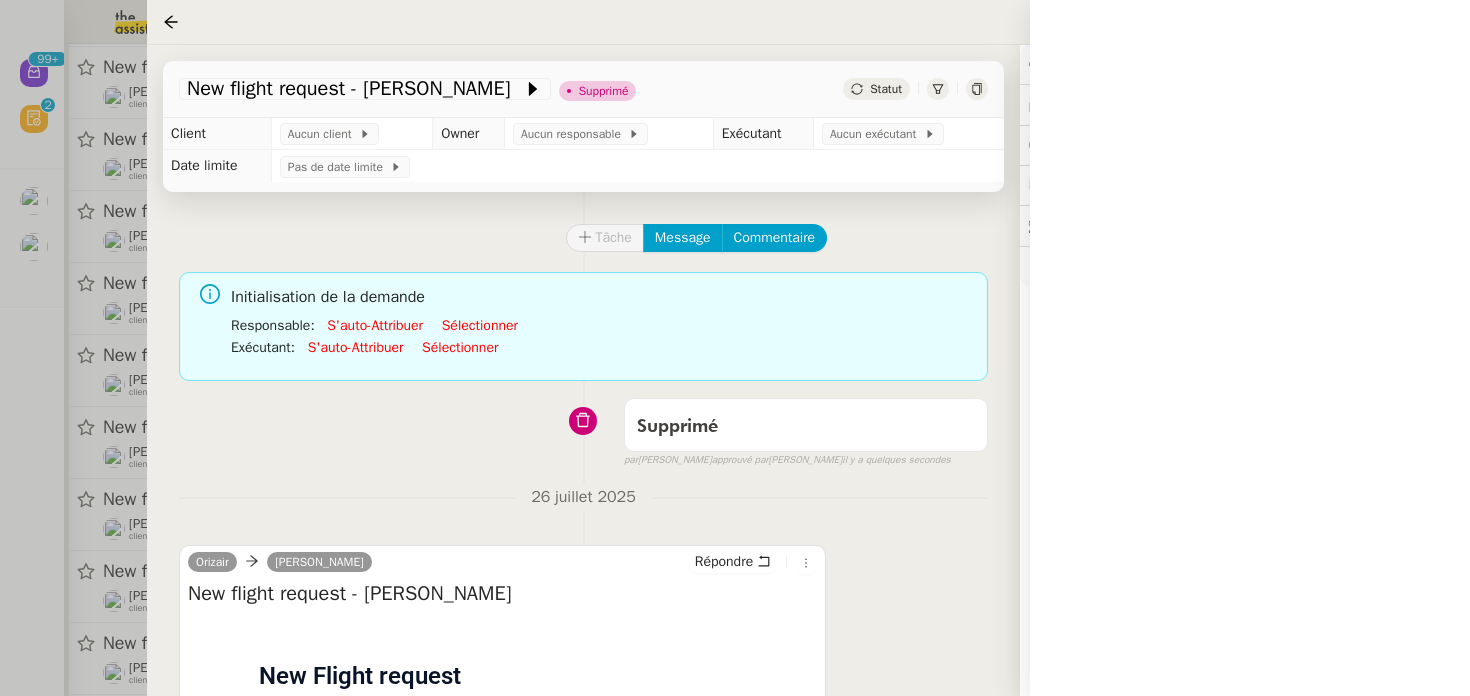 click at bounding box center (735, 348) 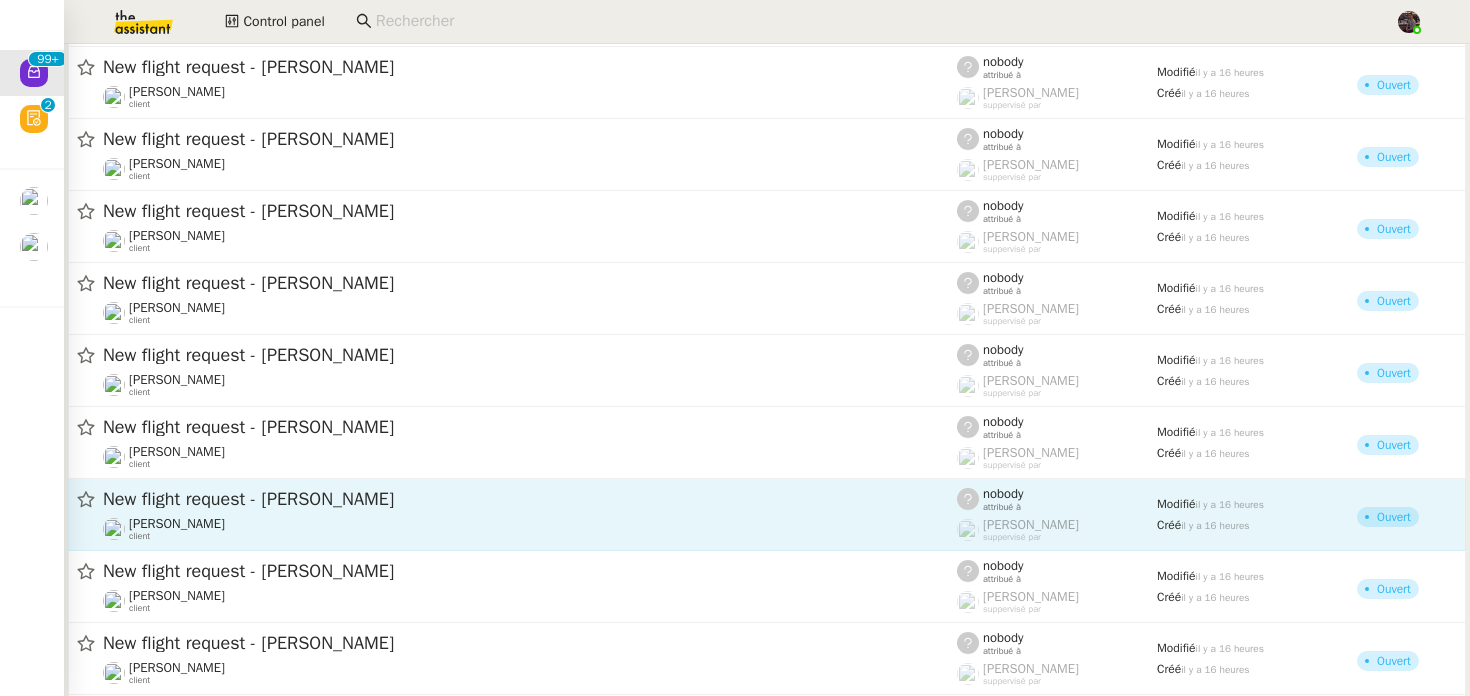 scroll, scrollTop: 6268, scrollLeft: 0, axis: vertical 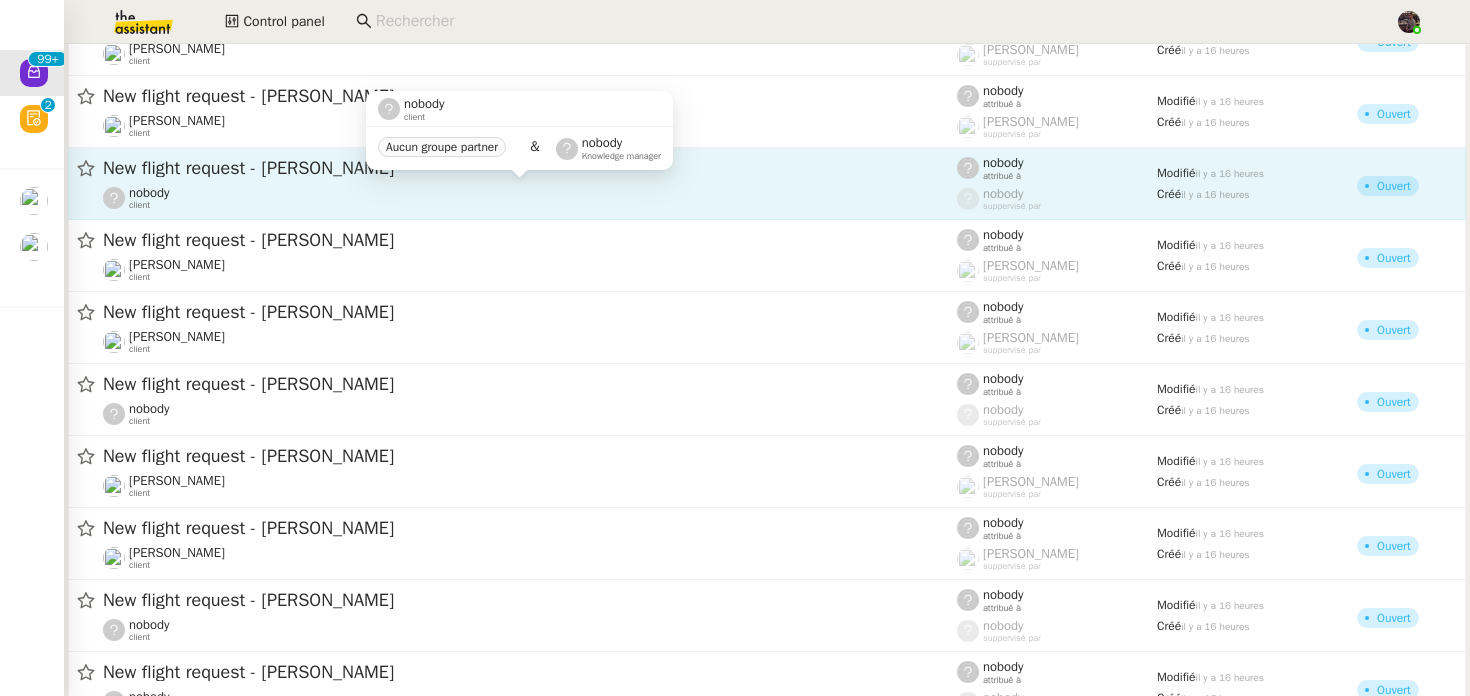 click on "nobody    client" 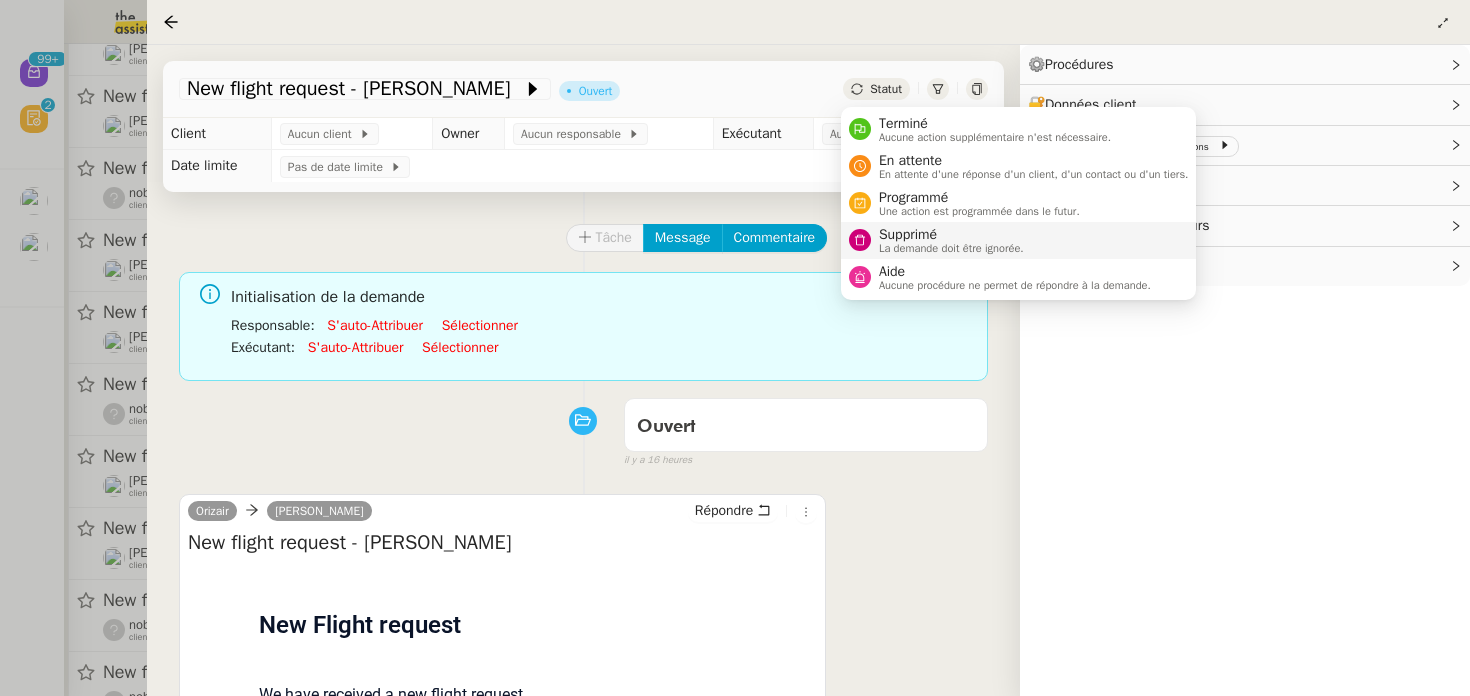 click on "La demande doit être ignorée." at bounding box center (951, 248) 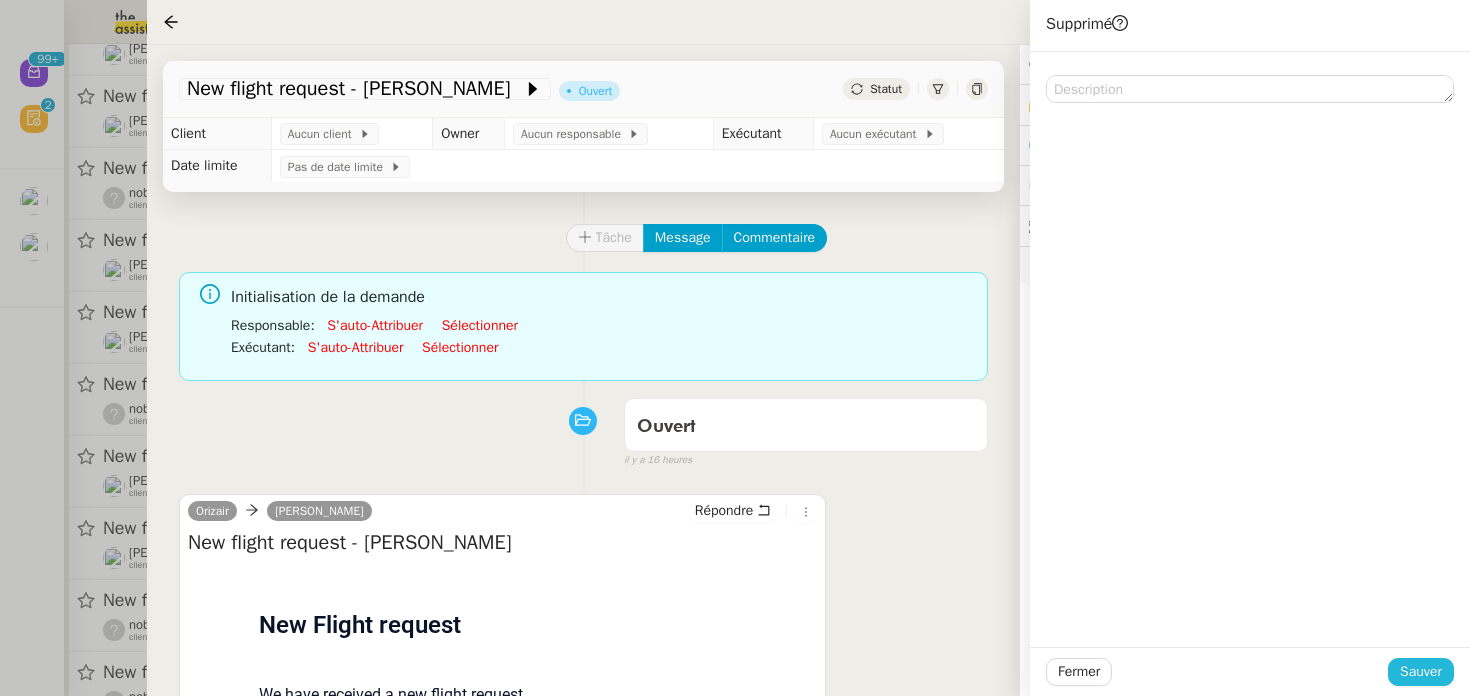 click on "Sauver" 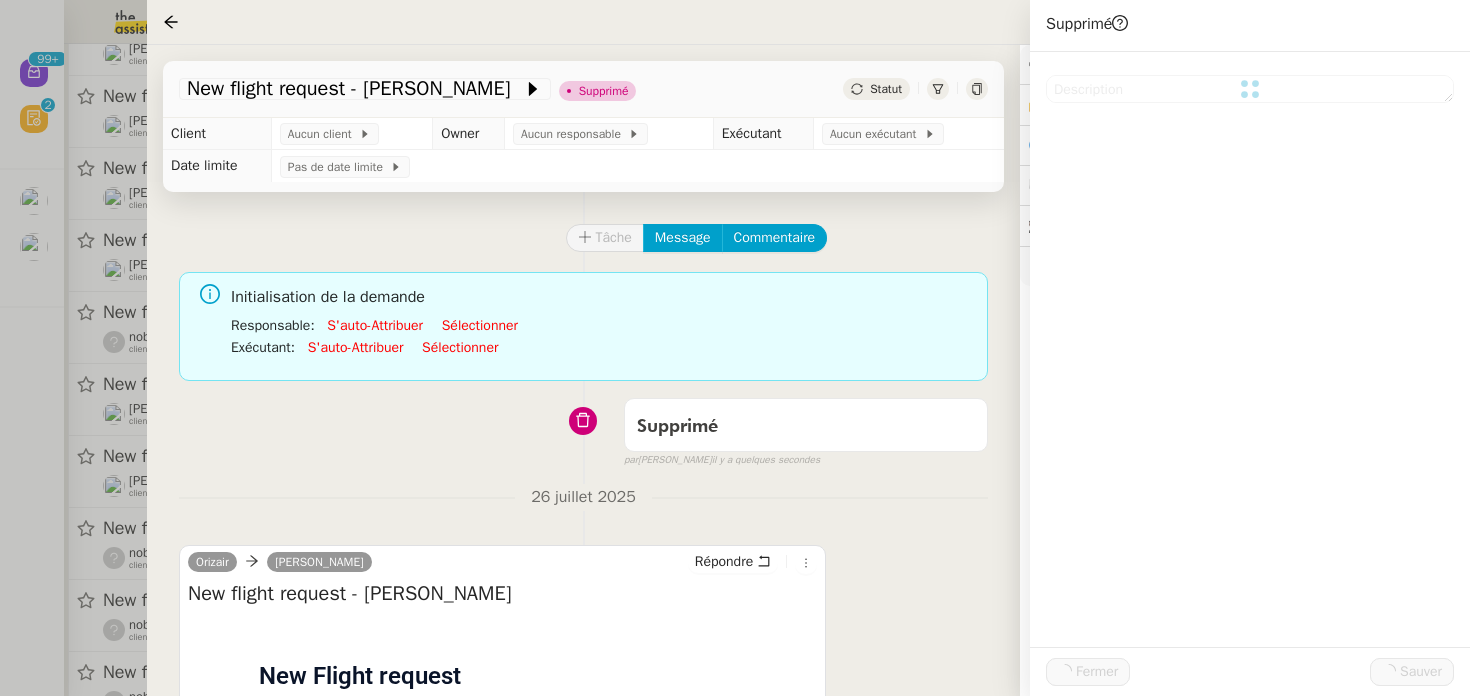 click at bounding box center [735, 348] 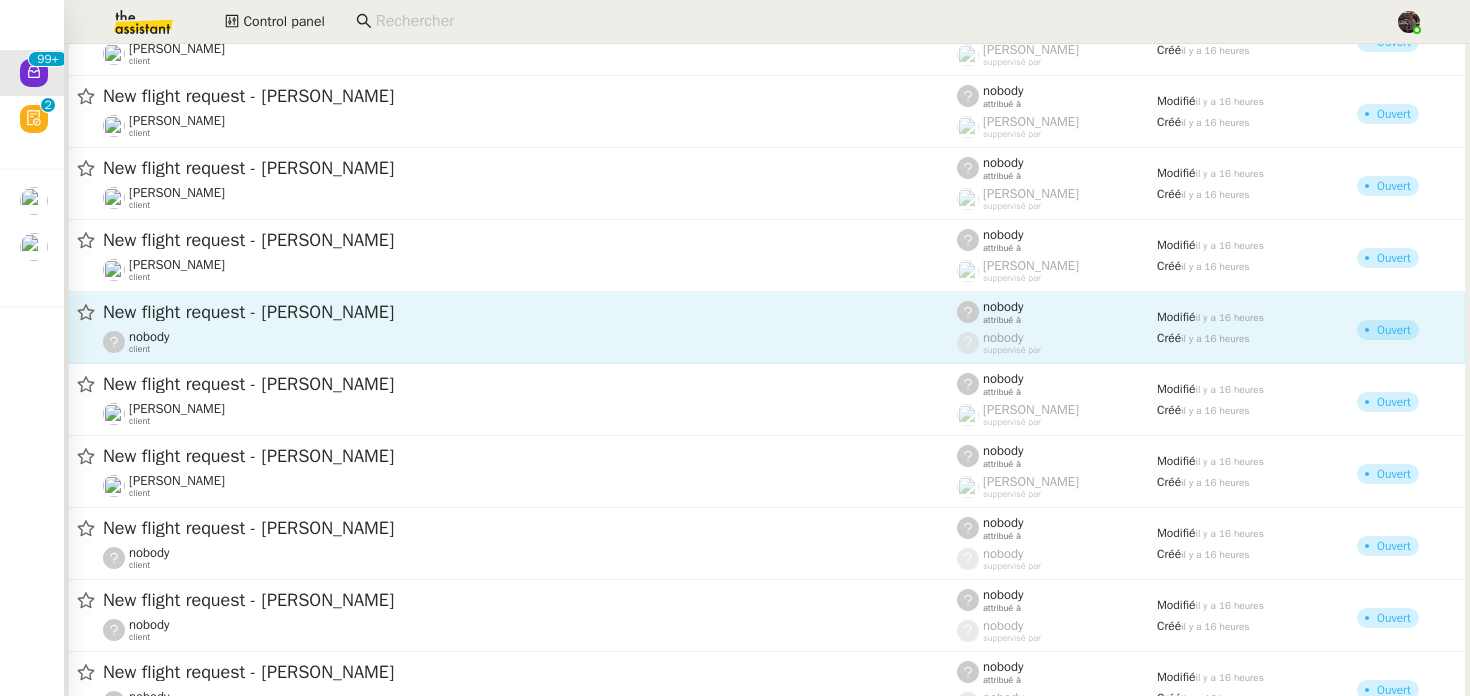 click on "New flight request - [PERSON_NAME]  nobody    client" 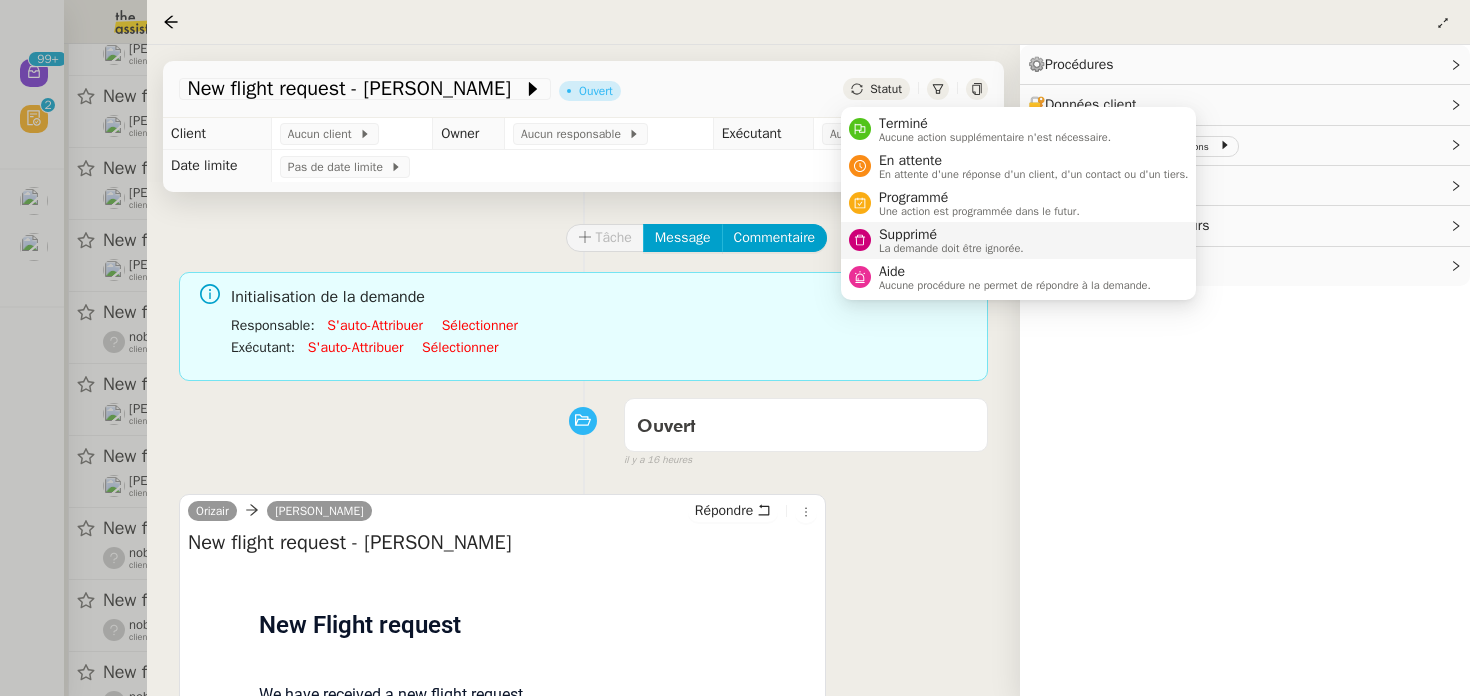 click on "Supprimé" at bounding box center (951, 235) 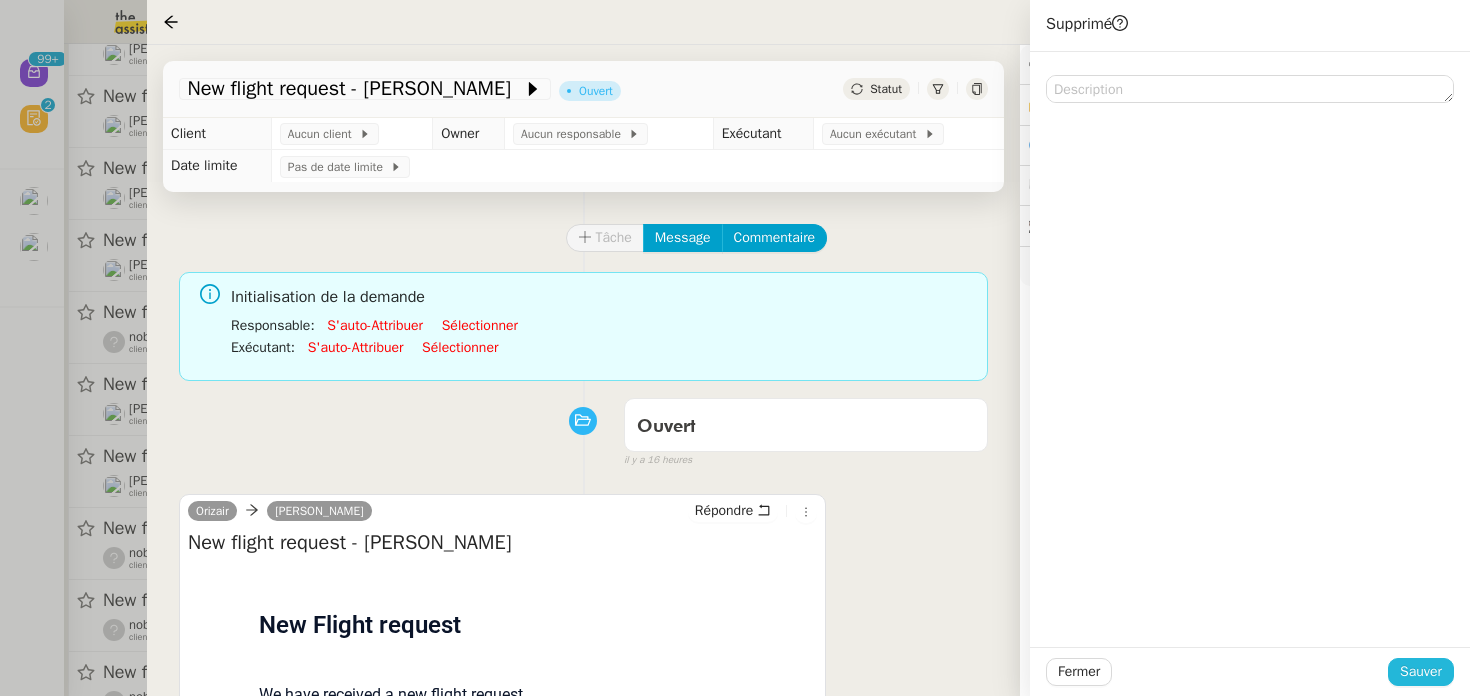 click on "Sauver" 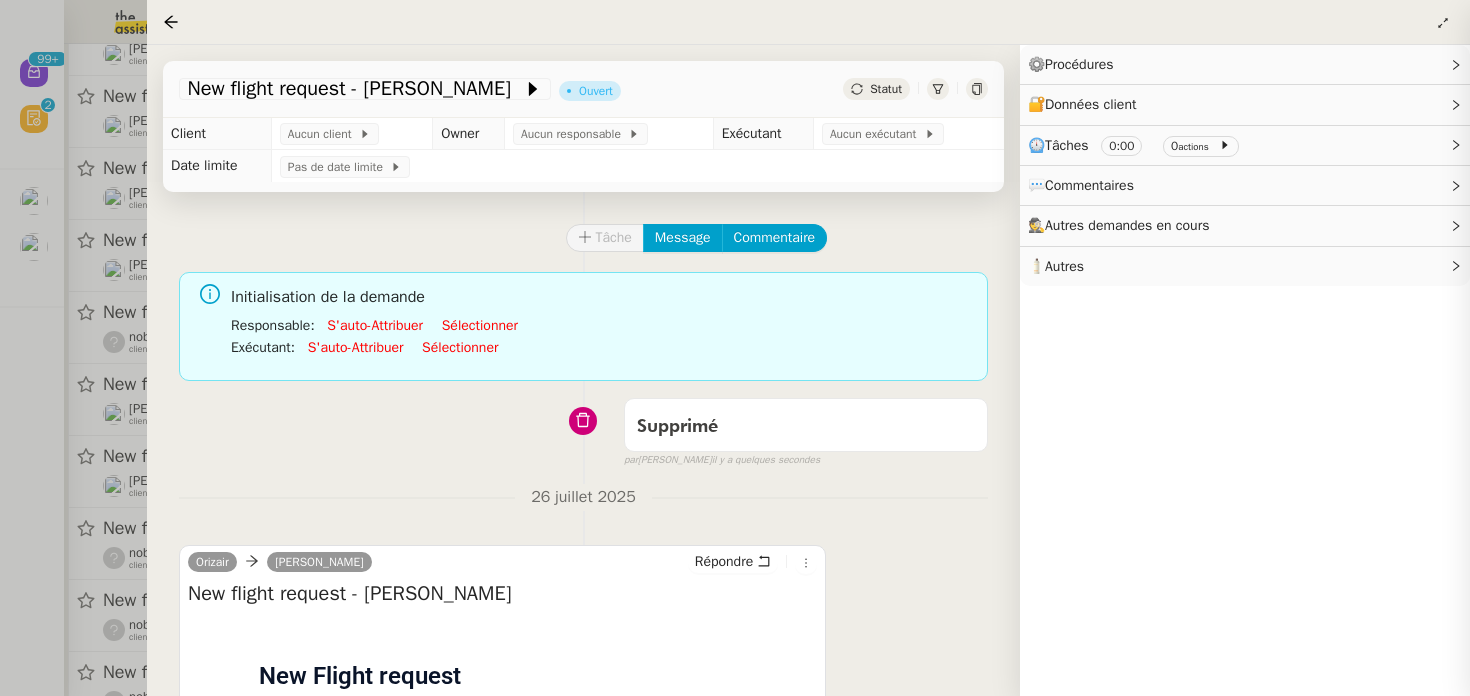 click at bounding box center (735, 348) 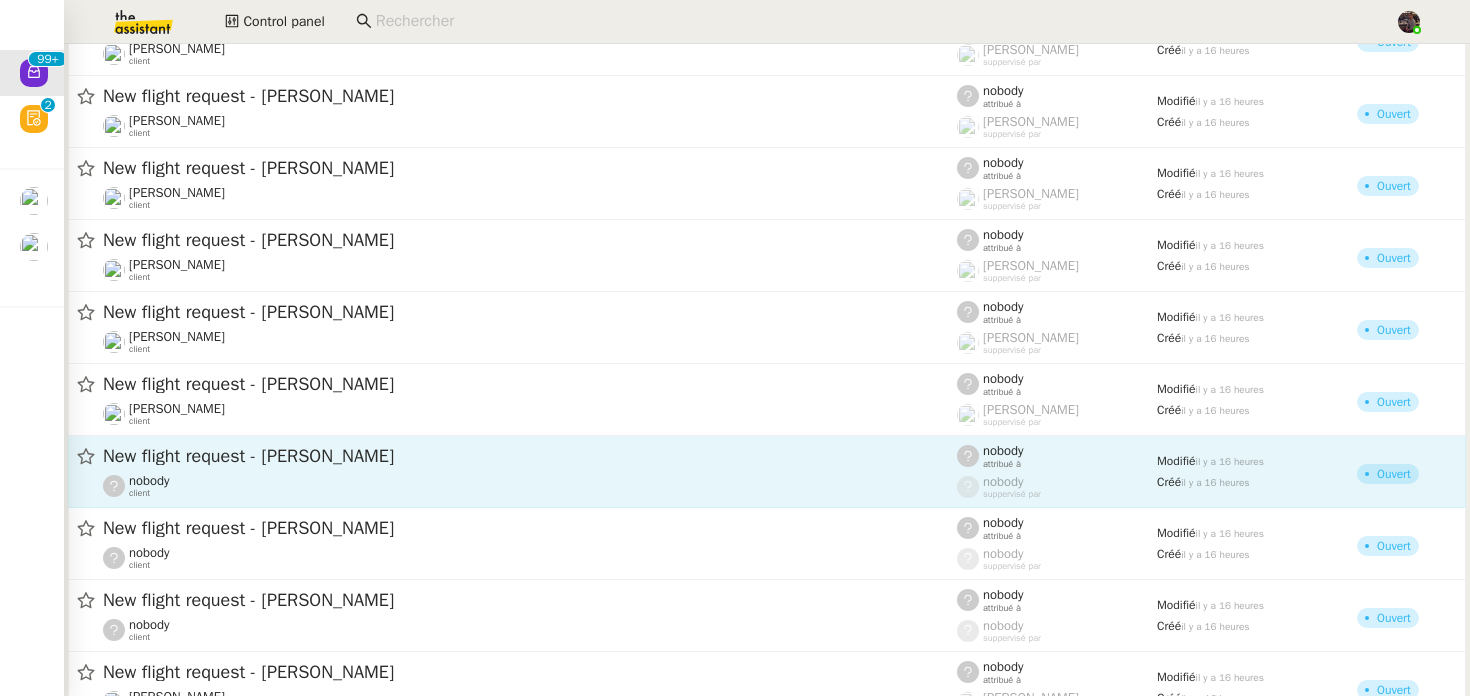 click on "nobody    client" 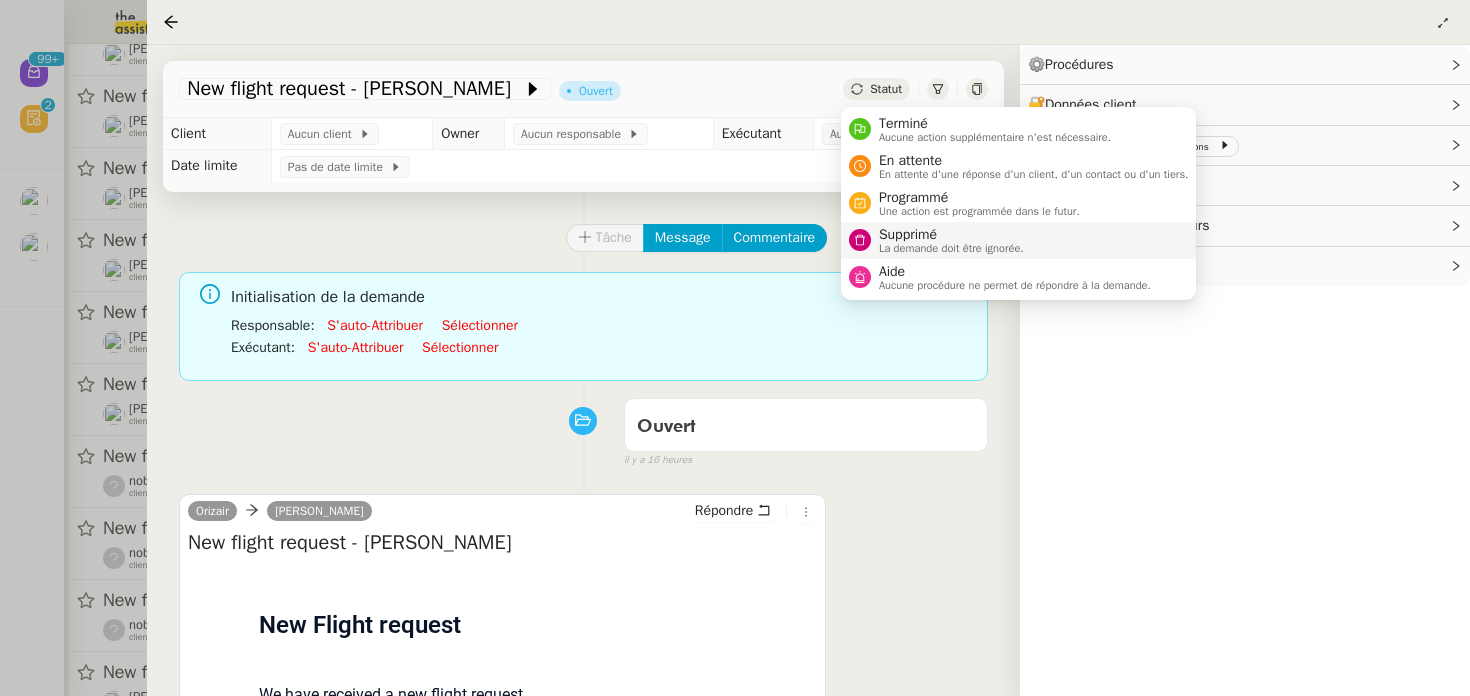 click on "Supprimé" at bounding box center [951, 235] 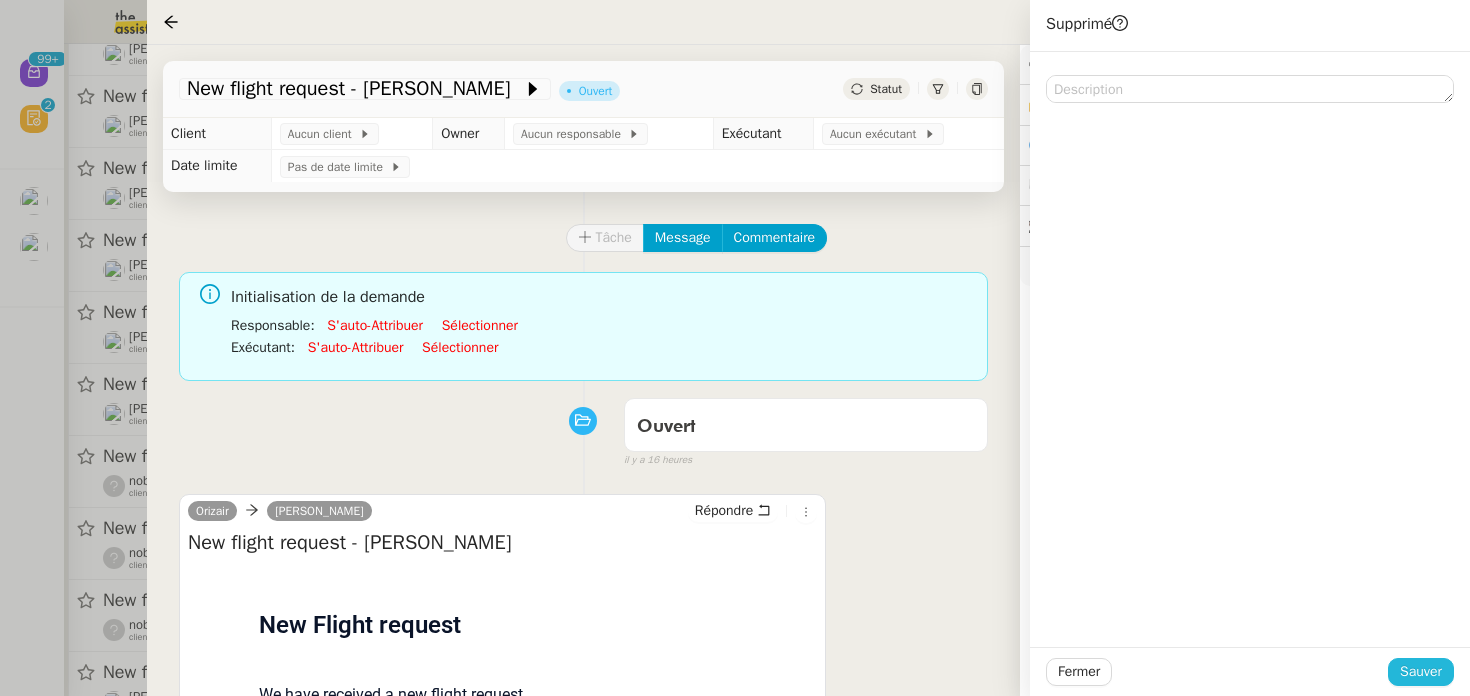 click on "Sauver" 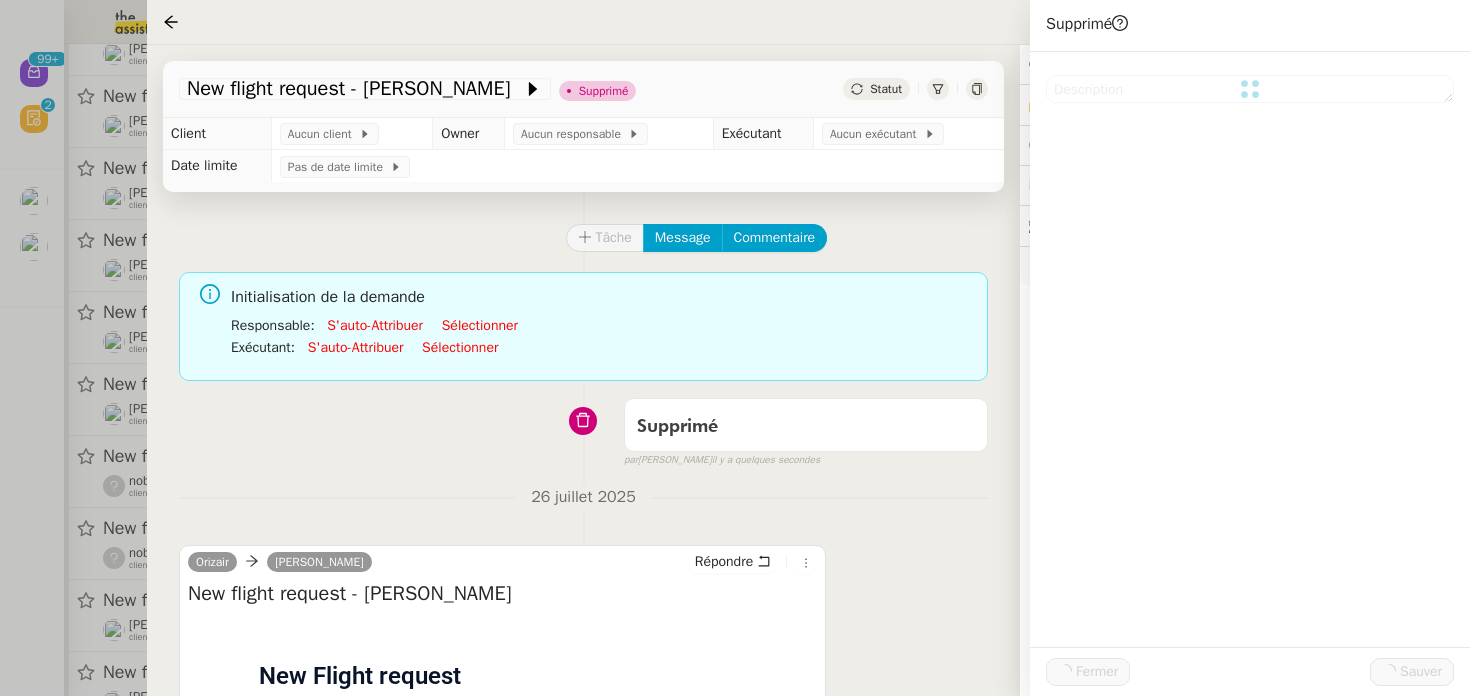 click at bounding box center (735, 348) 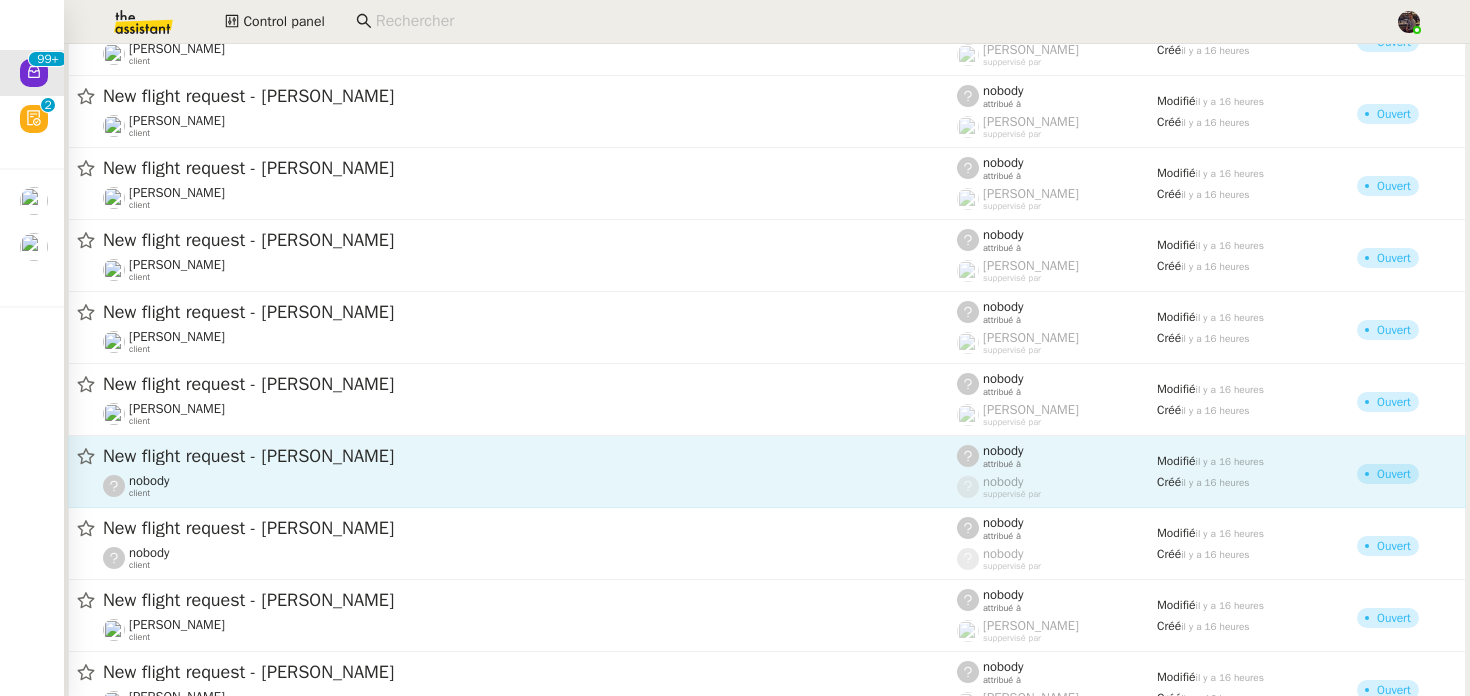 click on "New flight request - [PERSON_NAME]" 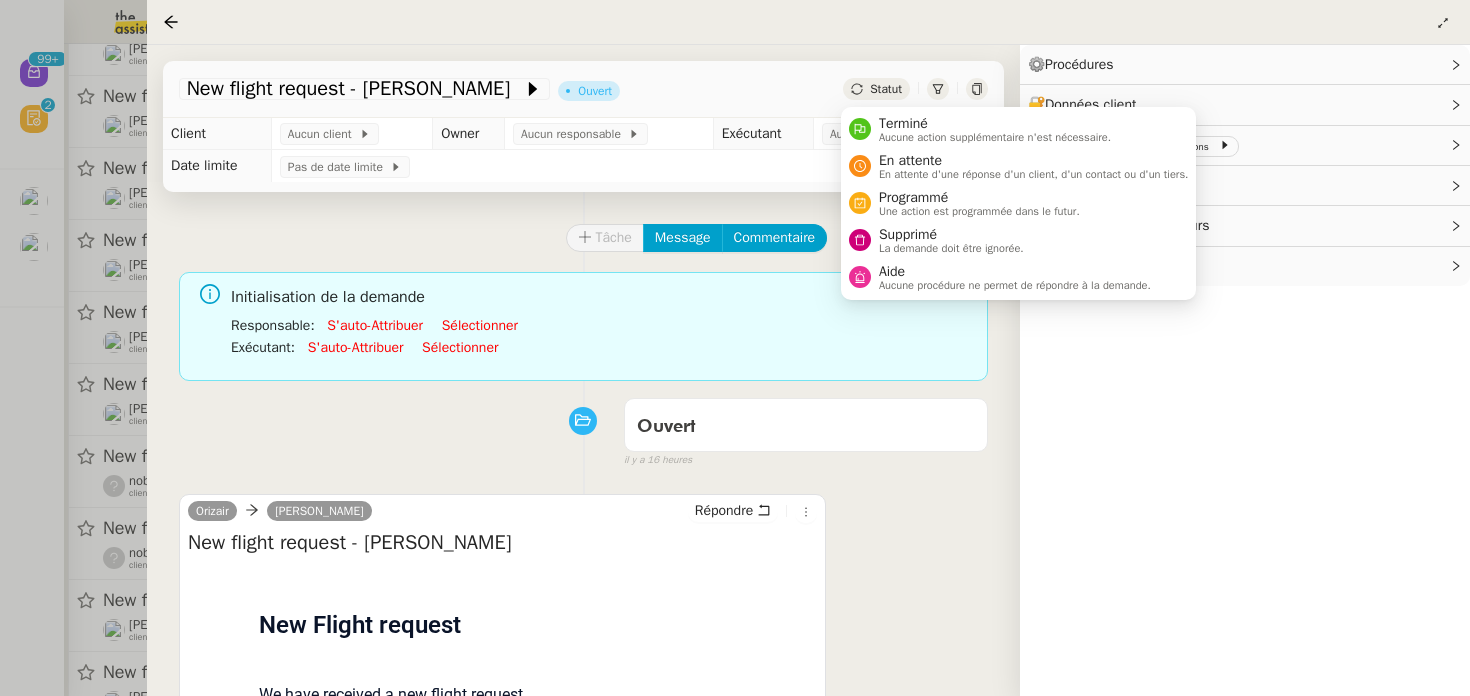 click at bounding box center [735, 348] 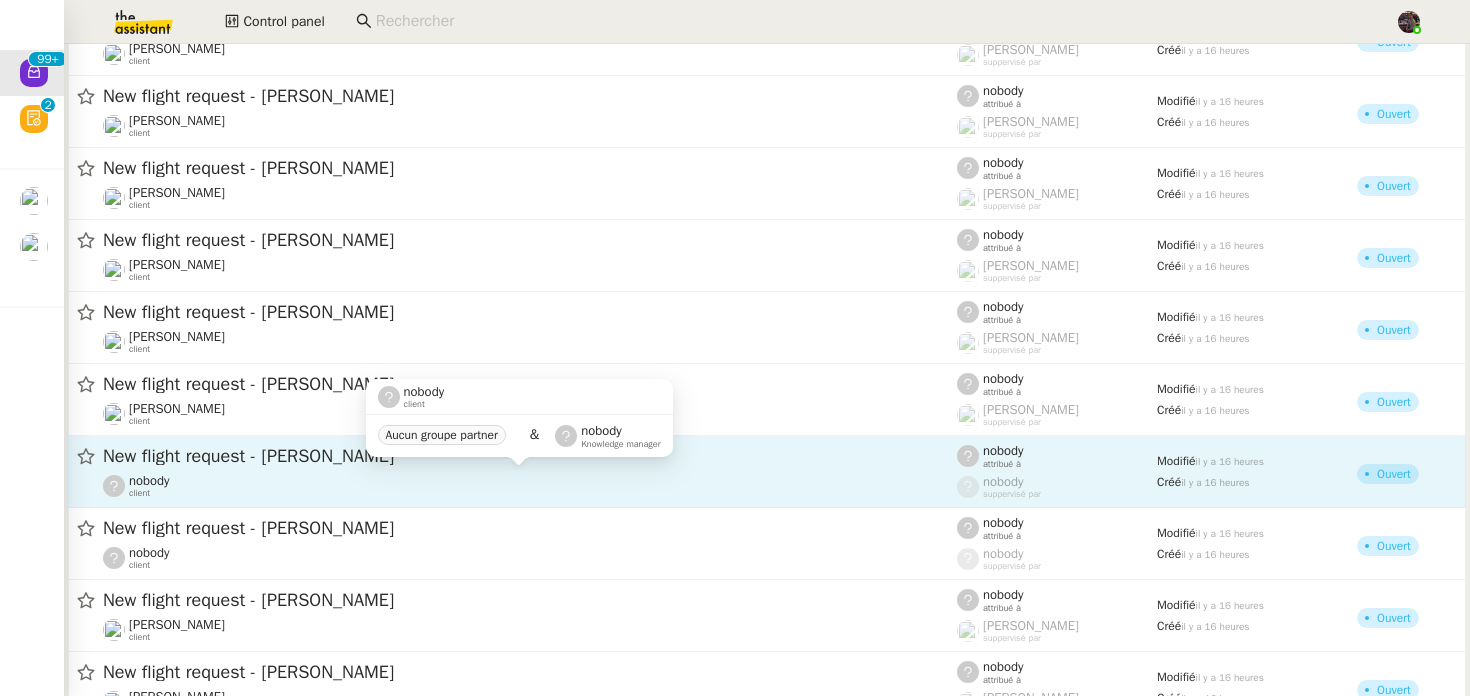 click on "nobody    client" 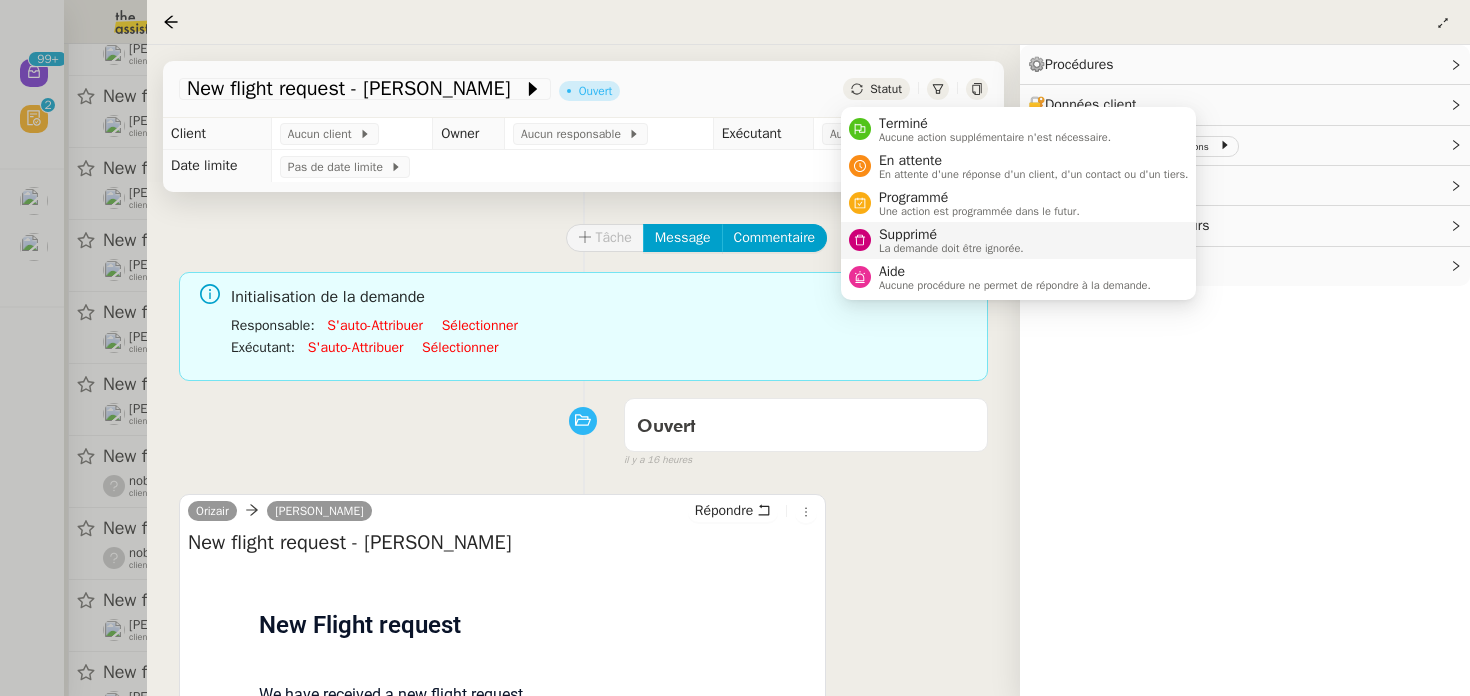 click on "Supprimé La demande doit être ignorée." at bounding box center (936, 240) 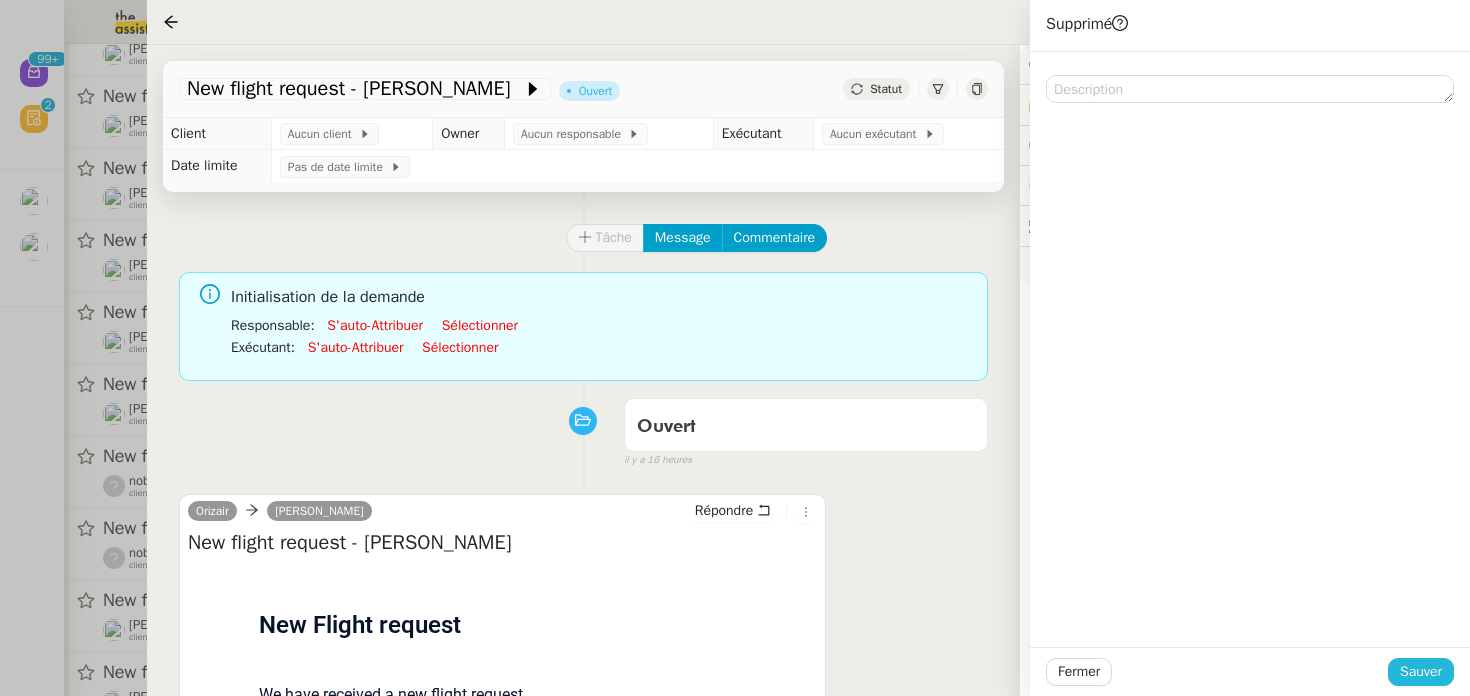 click on "Sauver" 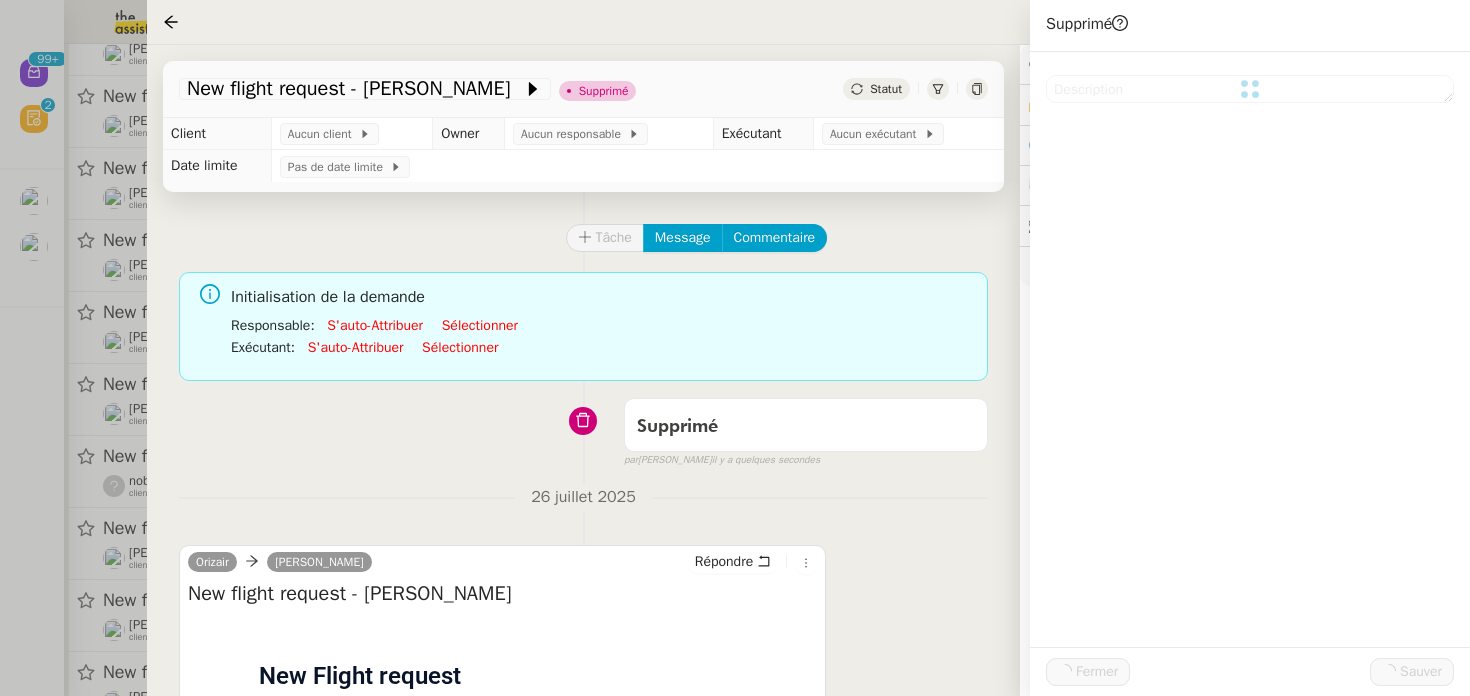 click at bounding box center (735, 348) 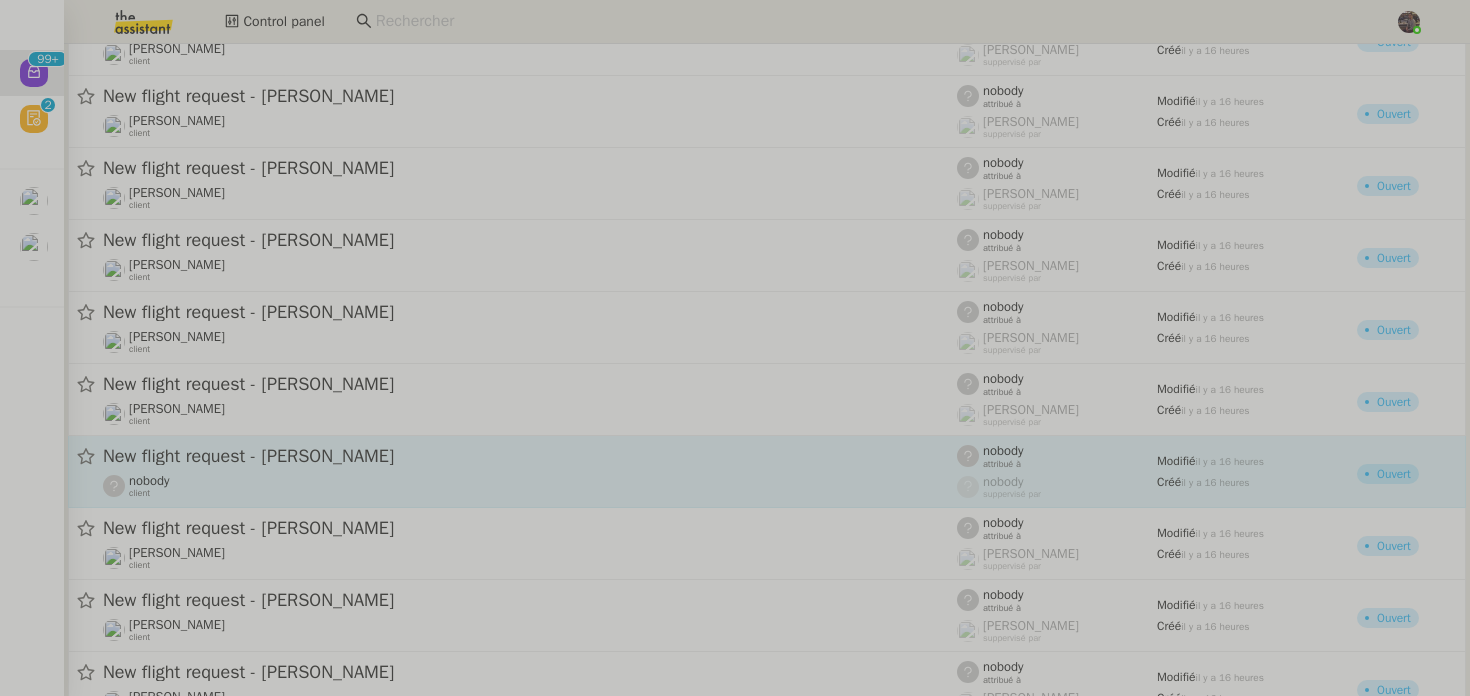 click on "nobody    client" 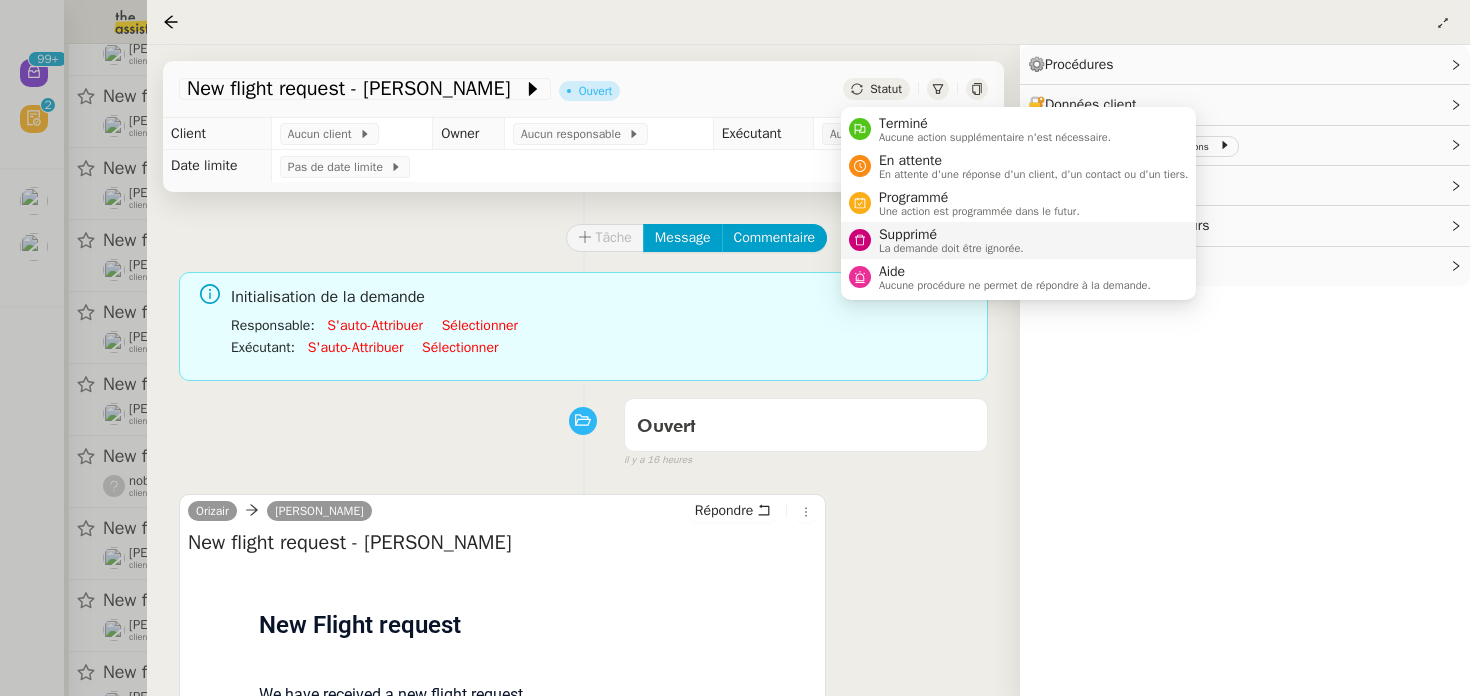 click on "Supprimé" at bounding box center [951, 235] 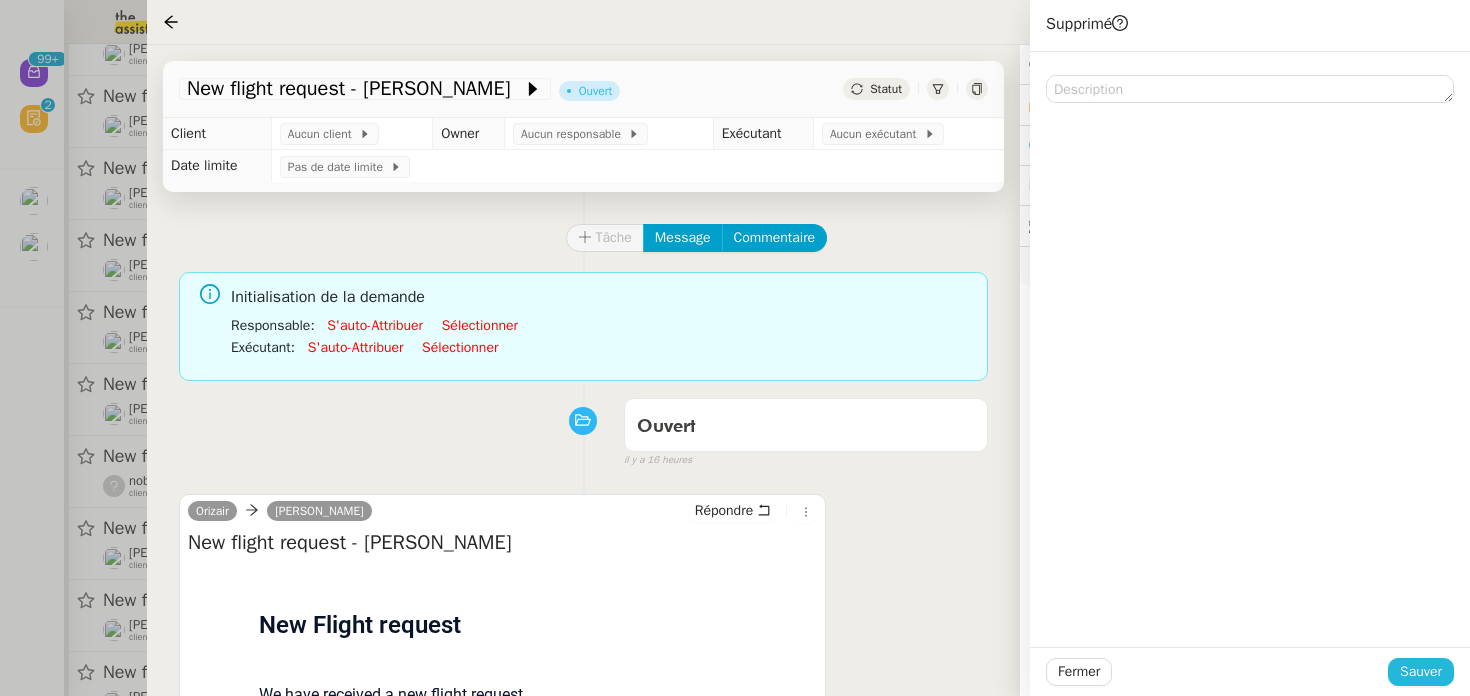 click on "Sauver" 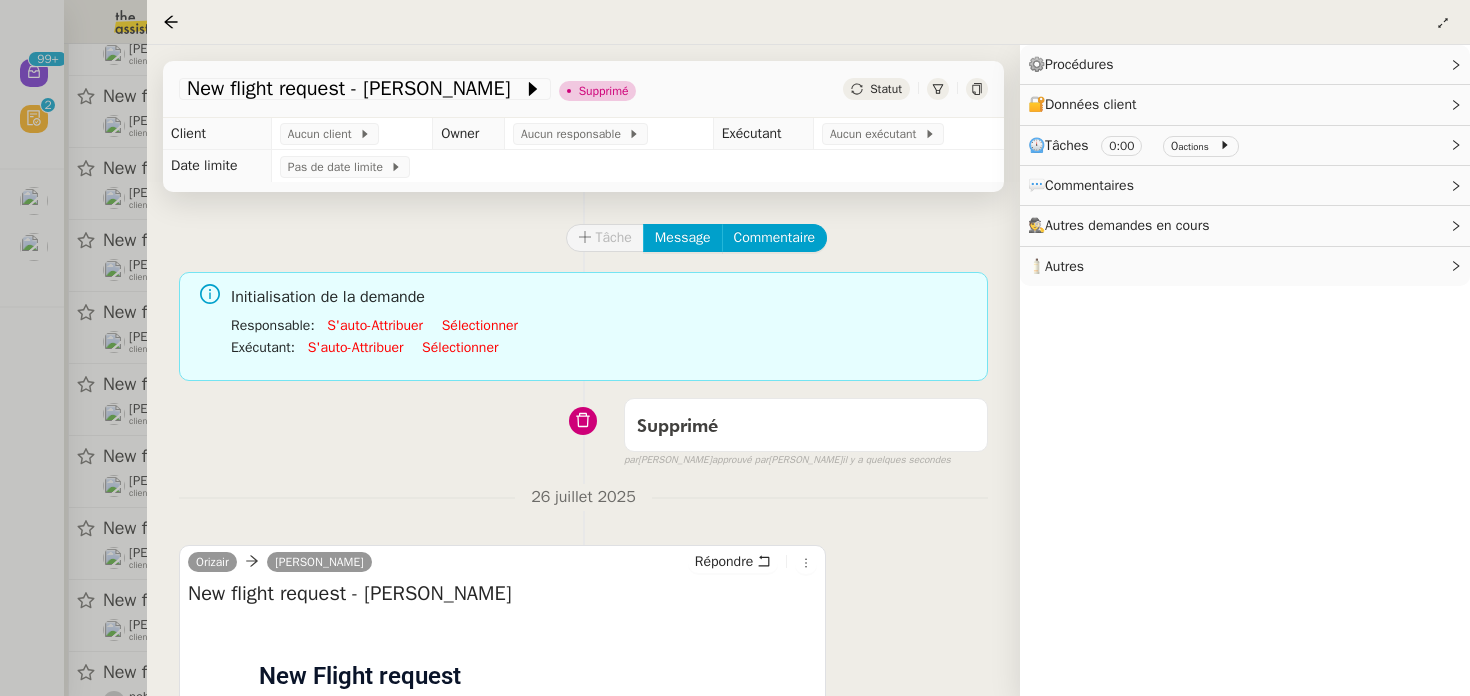 click at bounding box center (735, 348) 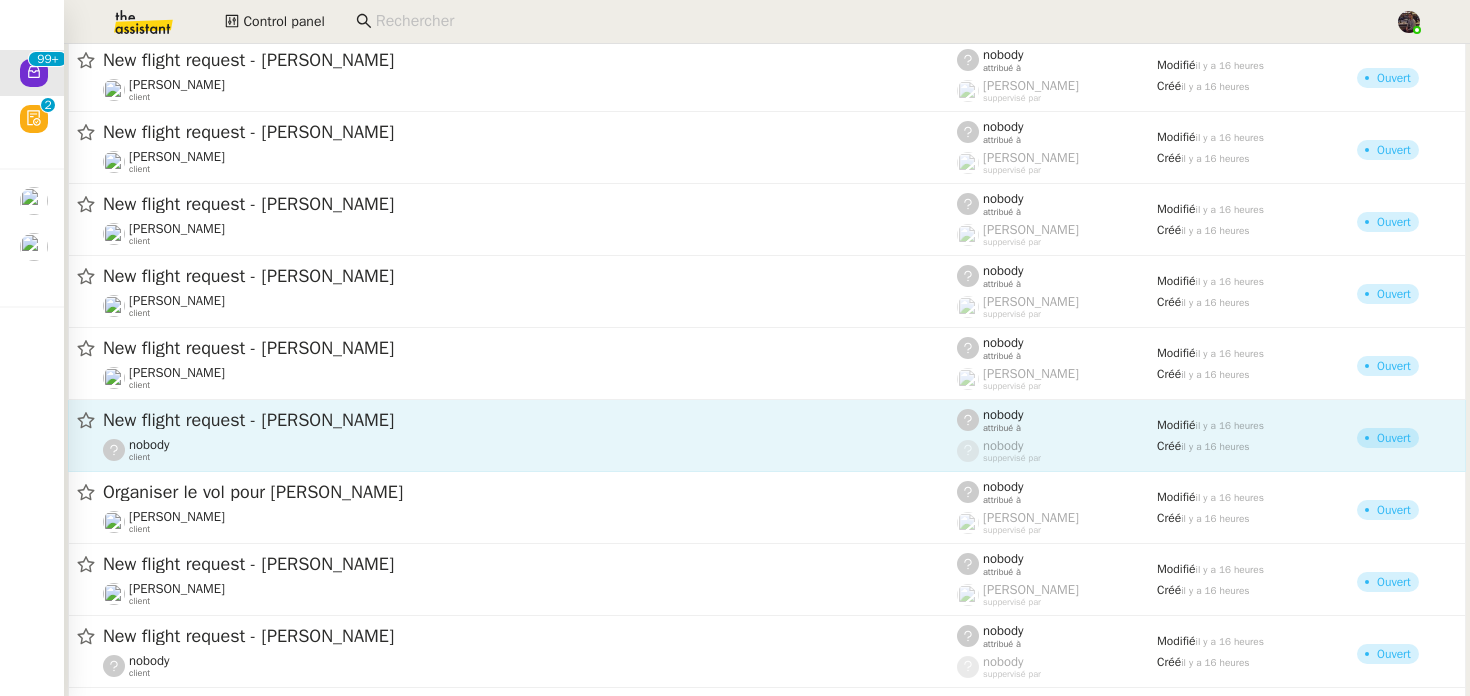 scroll, scrollTop: 6531, scrollLeft: 0, axis: vertical 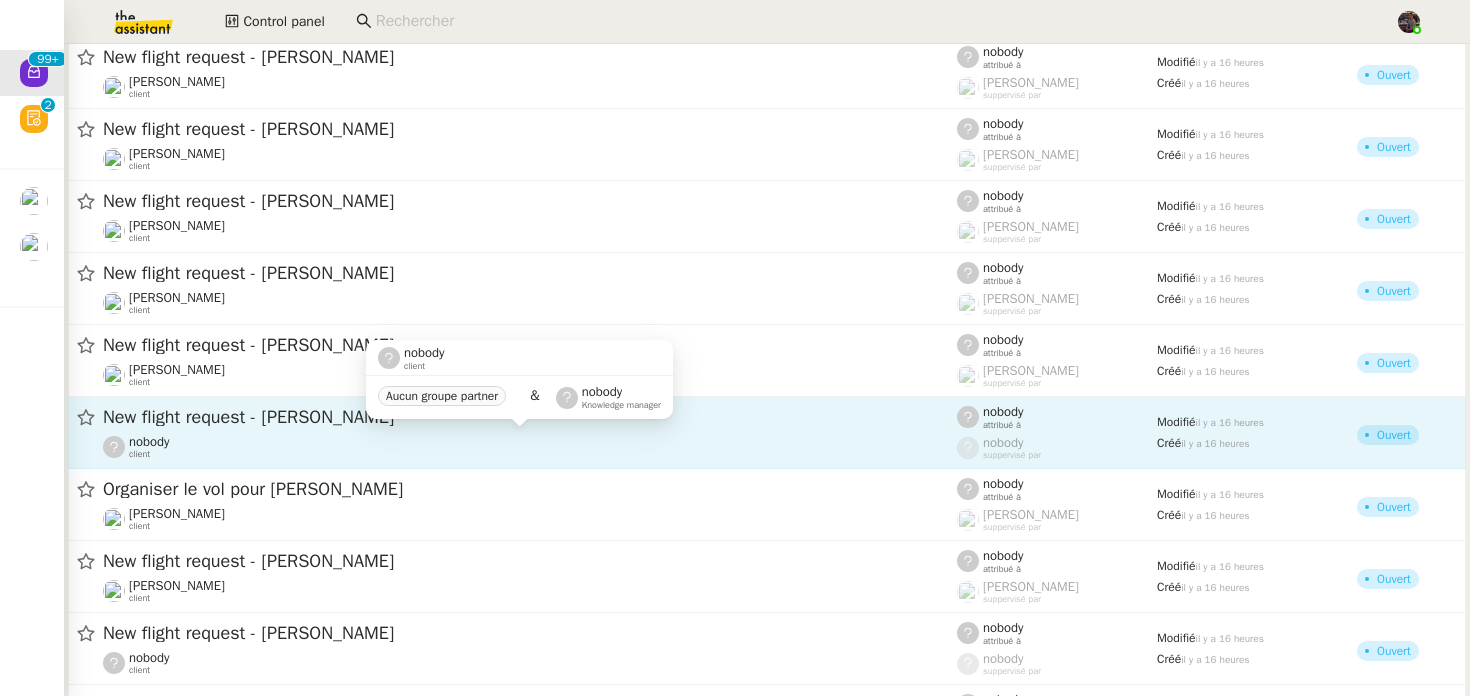 click on "nobody    client" 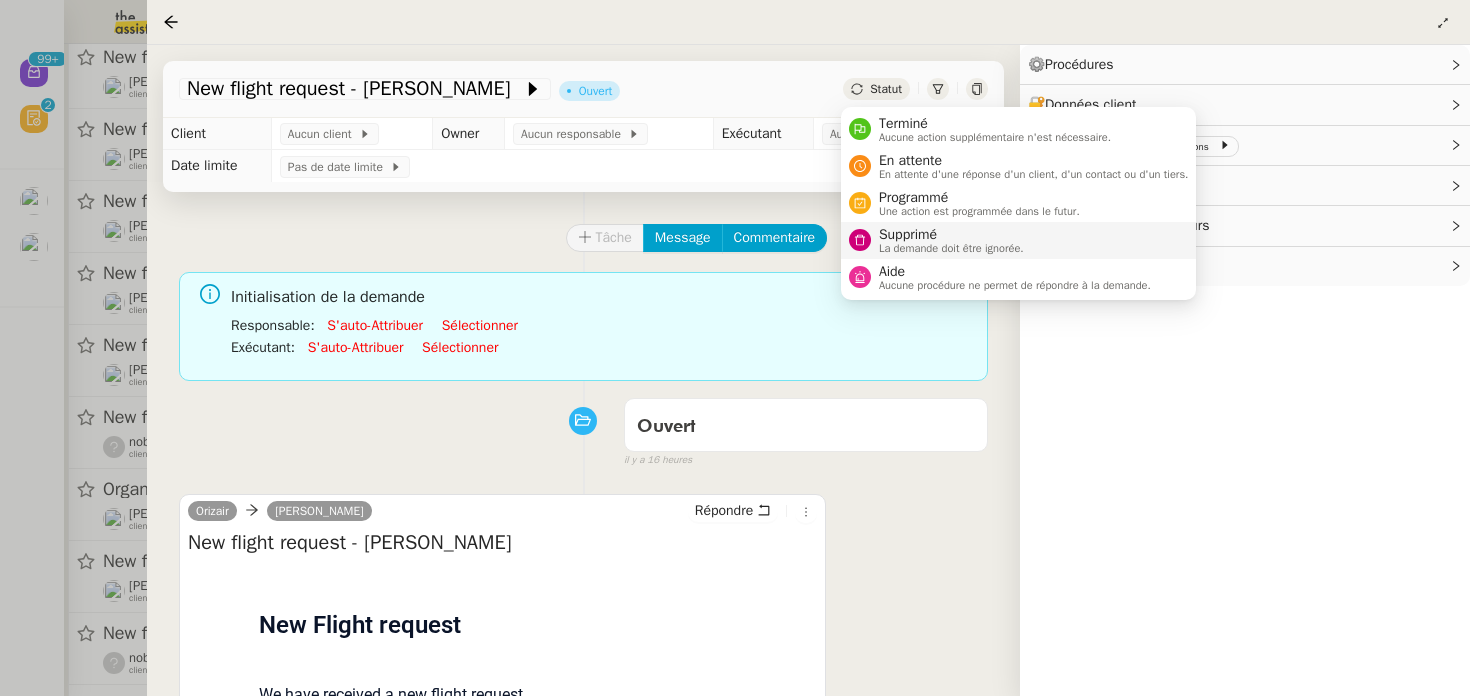 click on "Supprimé La demande doit être ignorée." at bounding box center [936, 240] 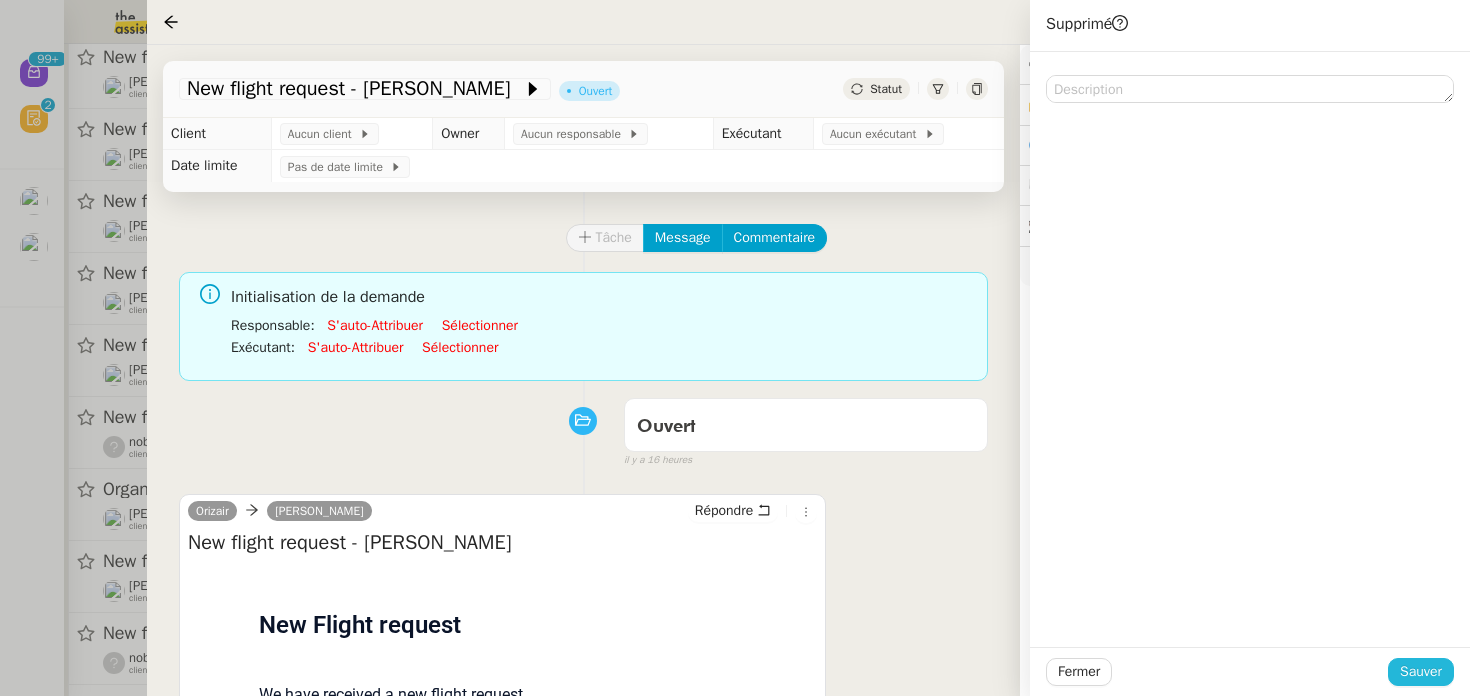 click on "Sauver" 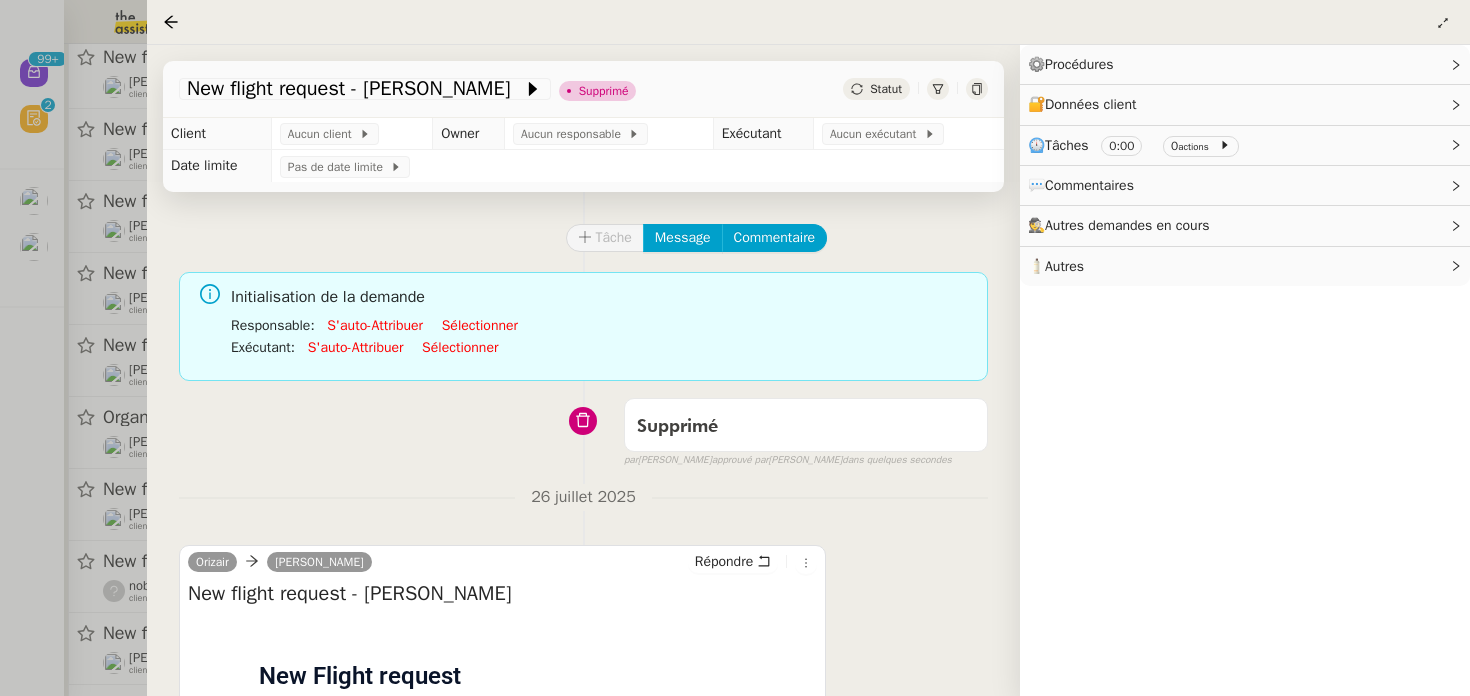 click at bounding box center [735, 348] 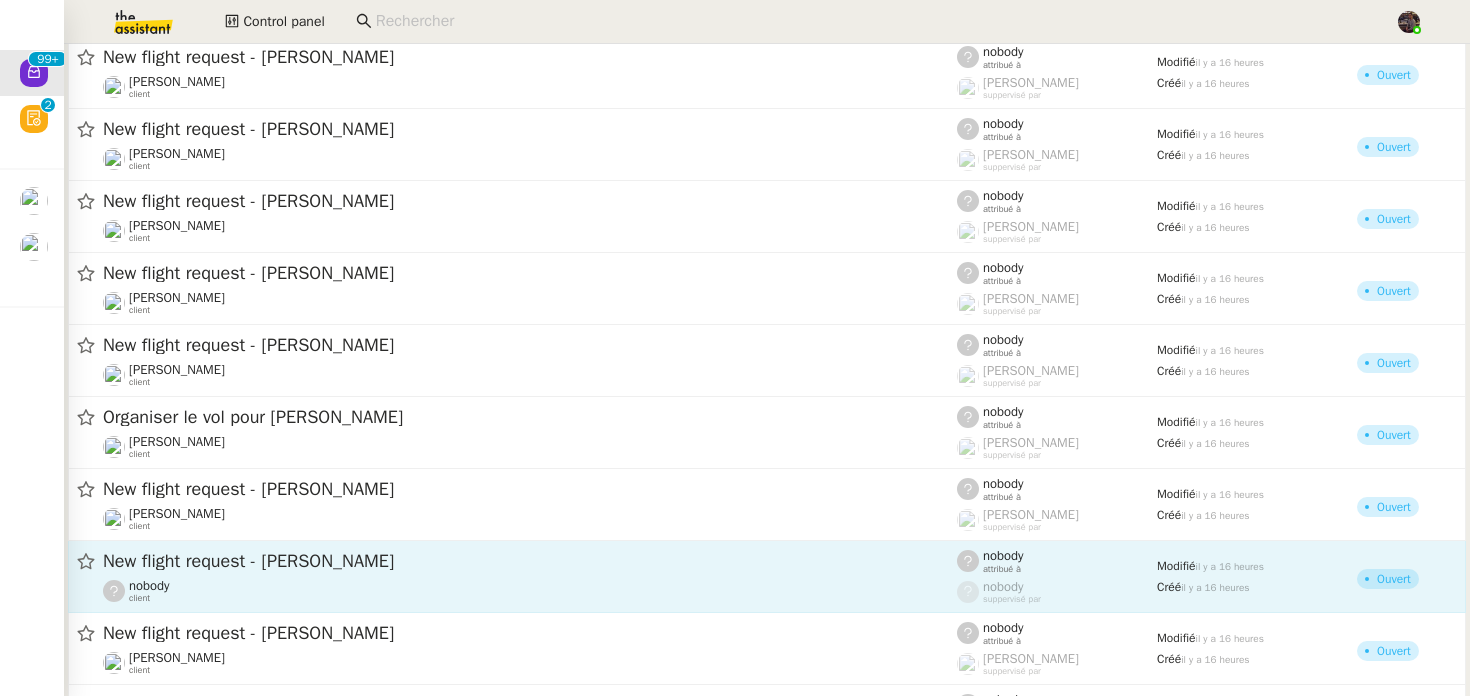click on "nobody    client" 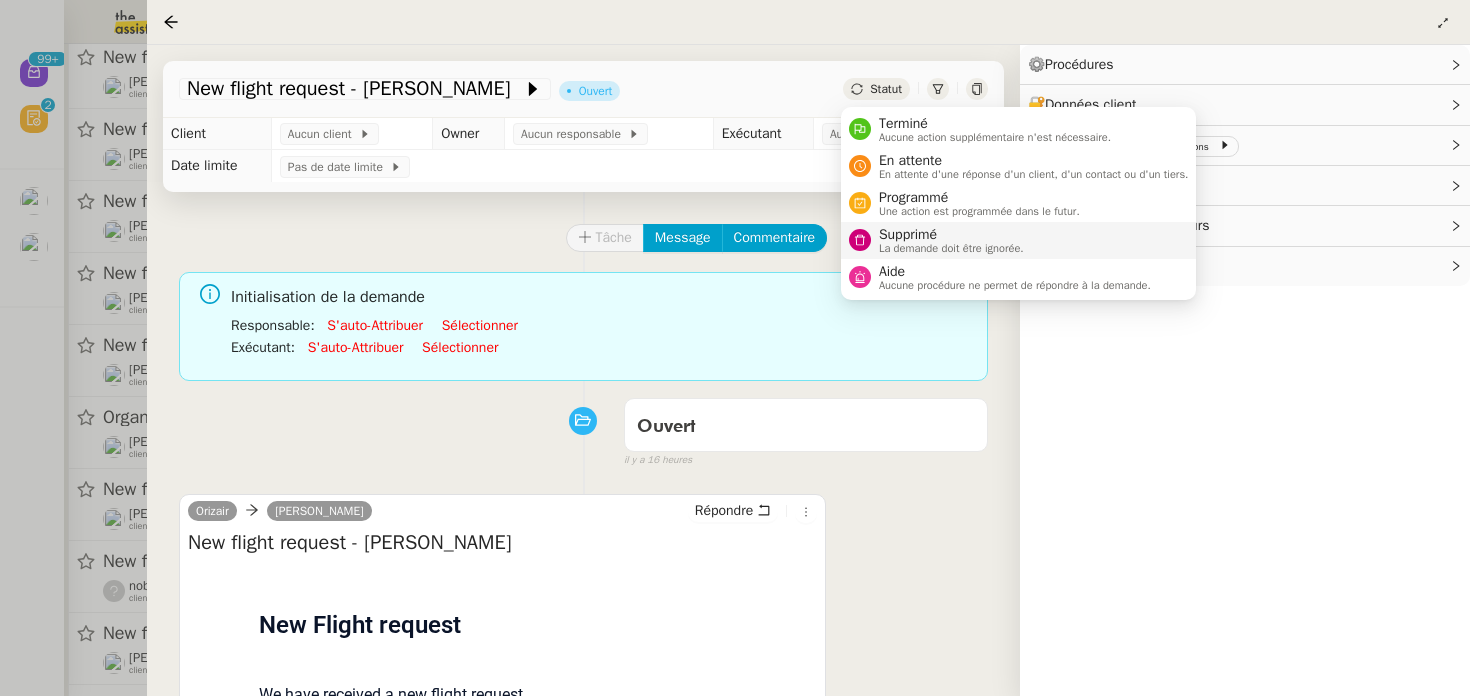 click on "La demande doit être ignorée." at bounding box center (951, 248) 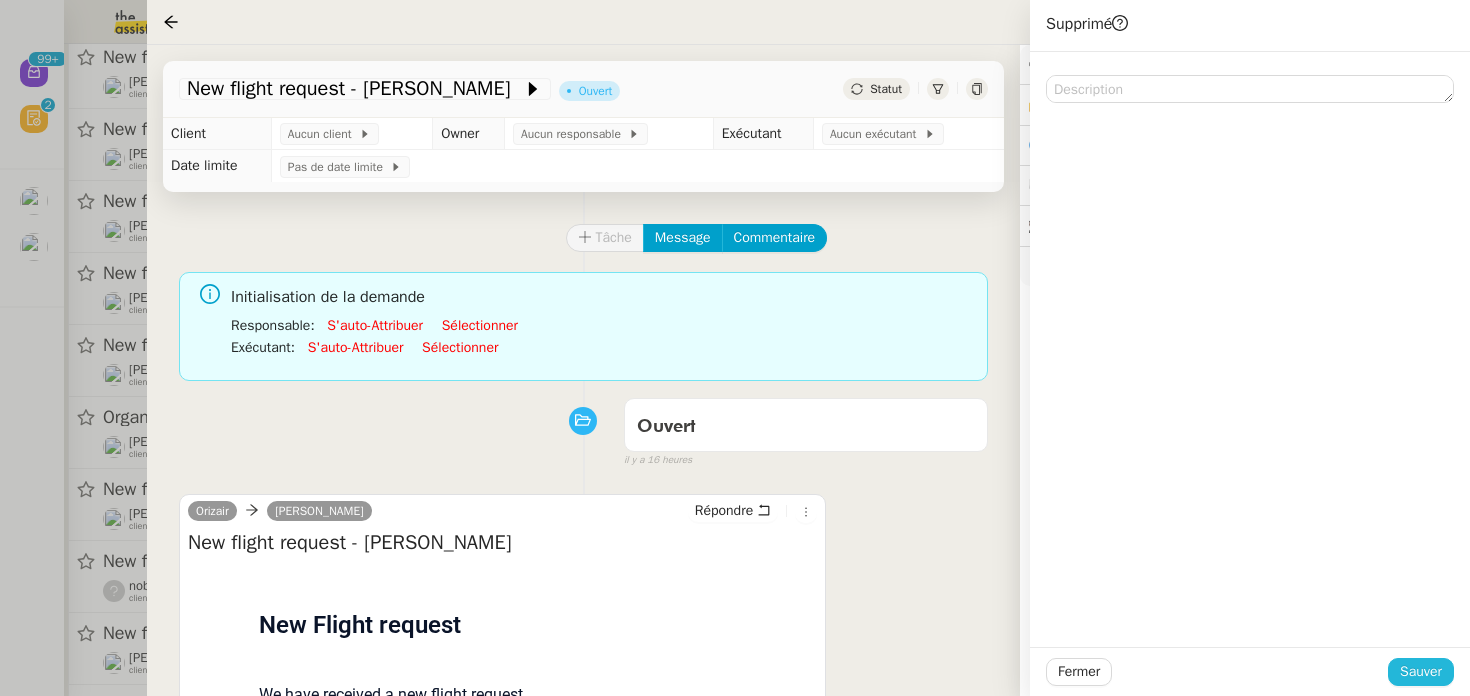 click on "Sauver" 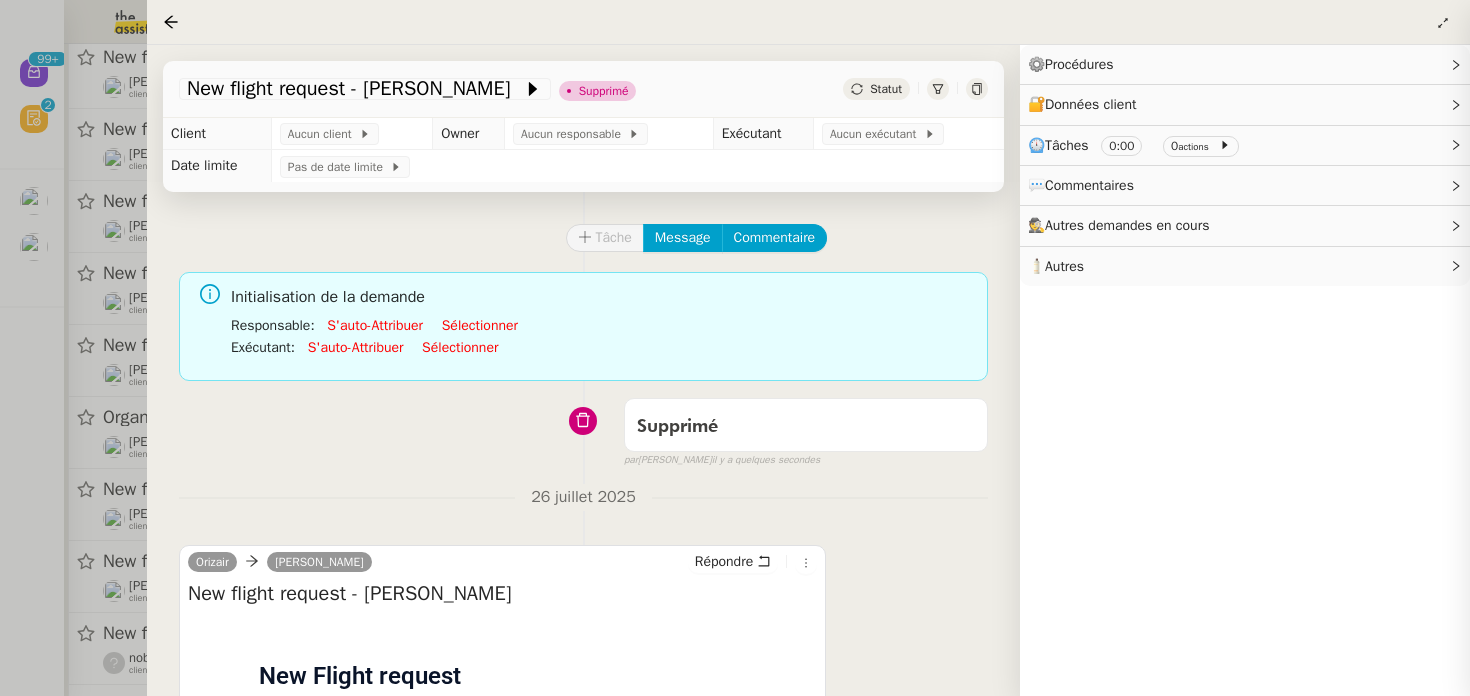 click at bounding box center (735, 348) 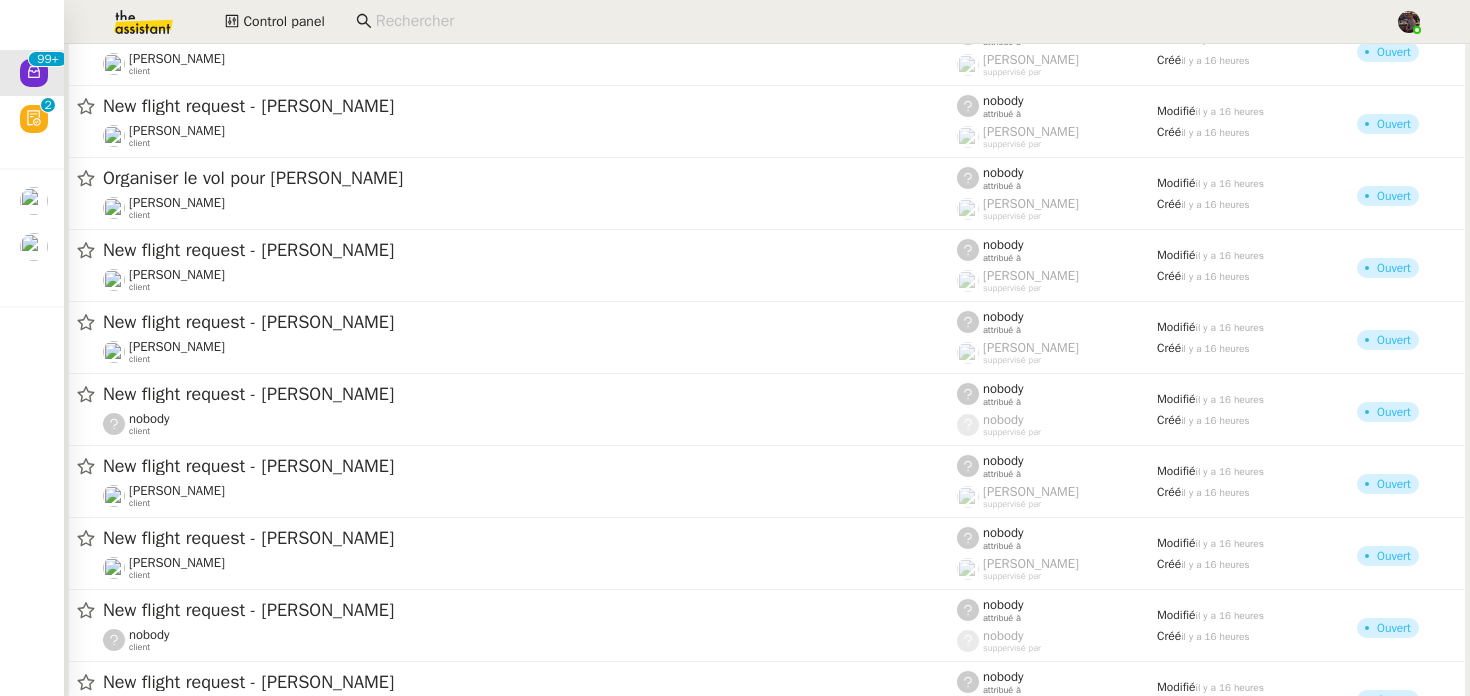 scroll, scrollTop: 6808, scrollLeft: 0, axis: vertical 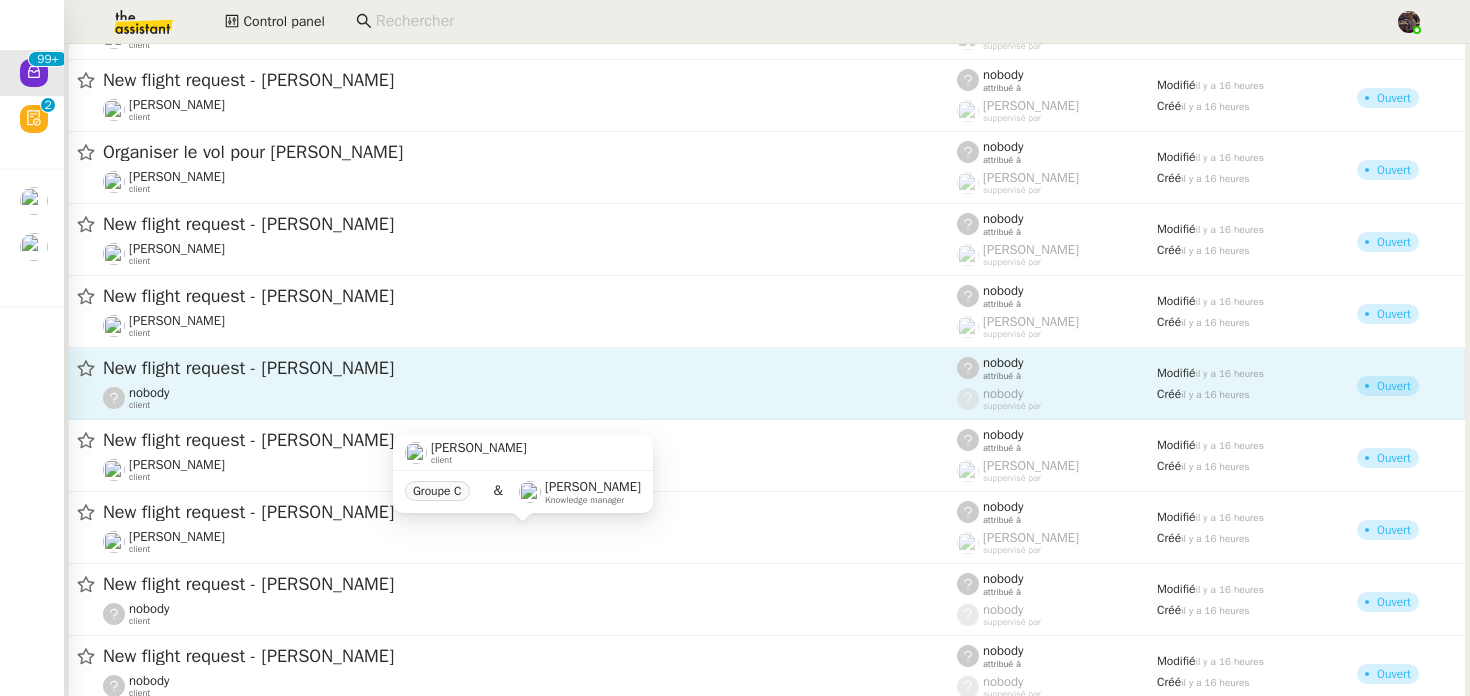 click on "nobody    client" 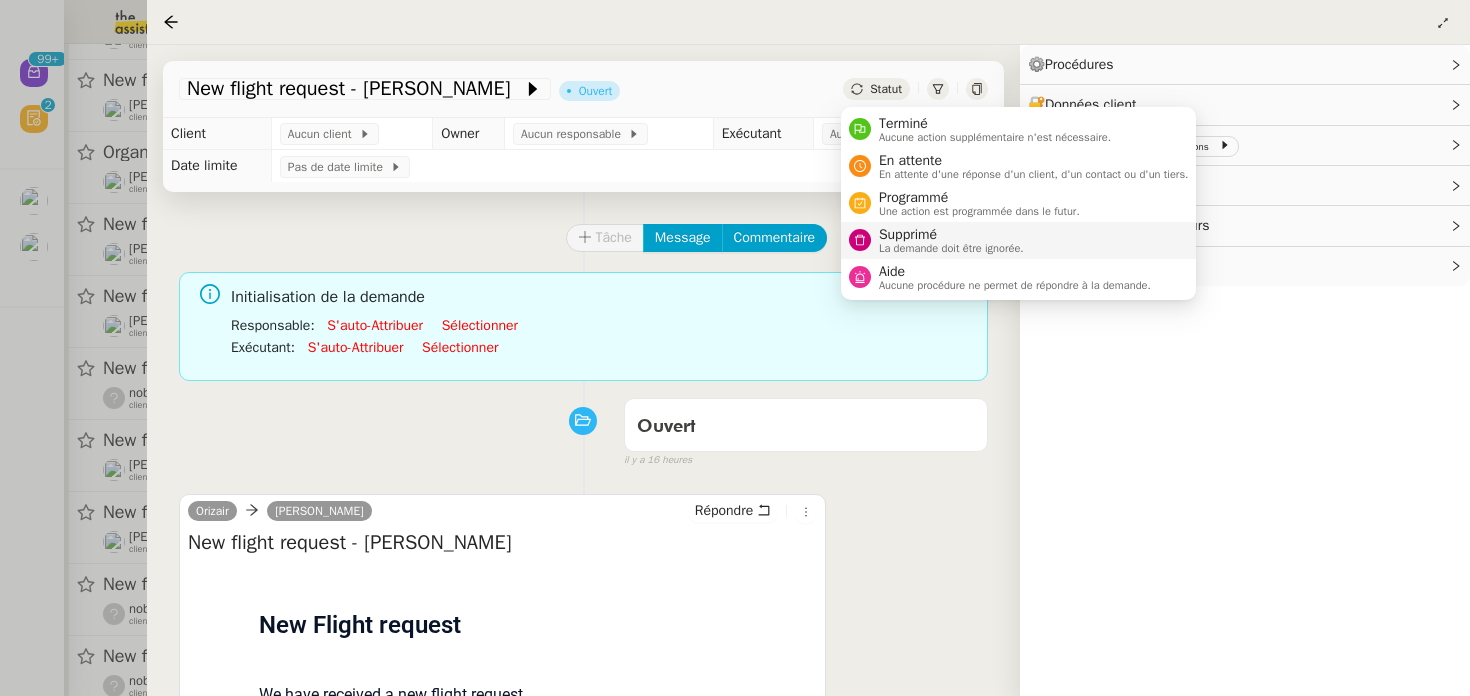 click on "La demande doit être ignorée." at bounding box center [951, 248] 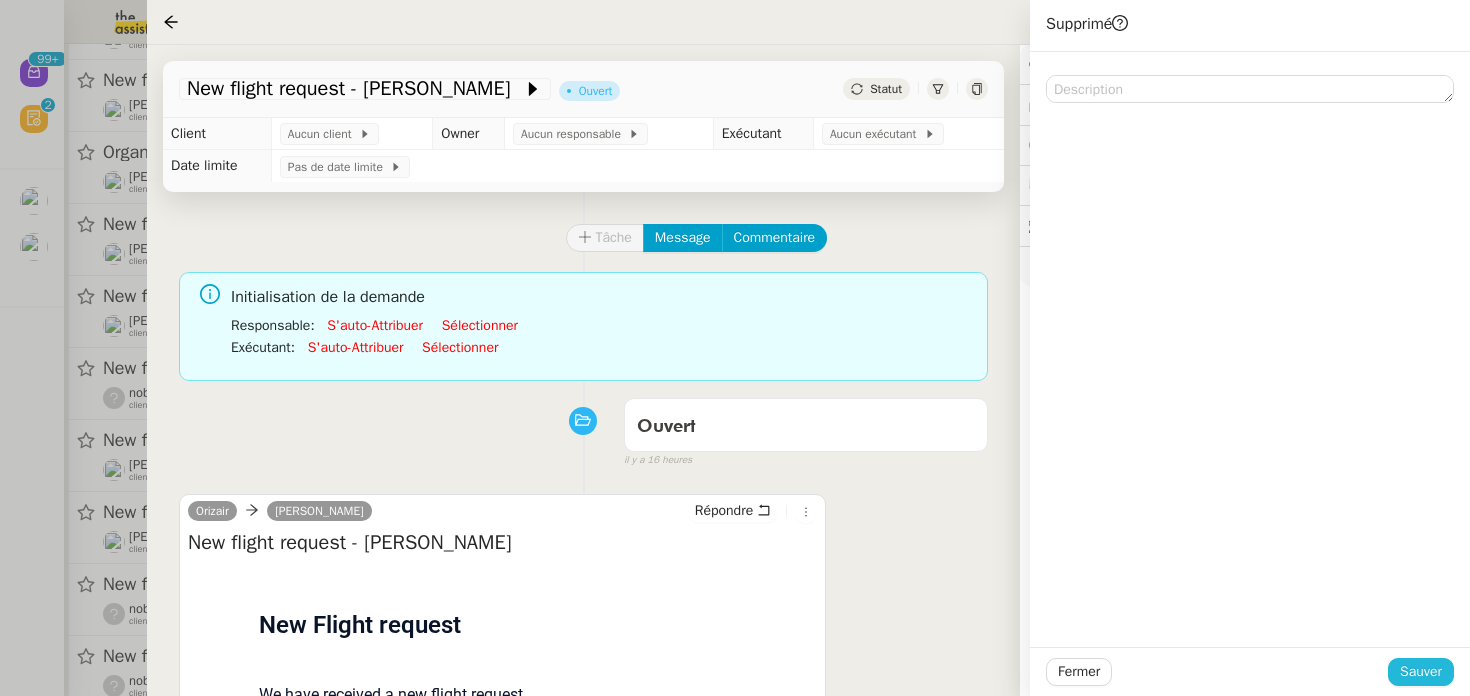 click on "Sauver" 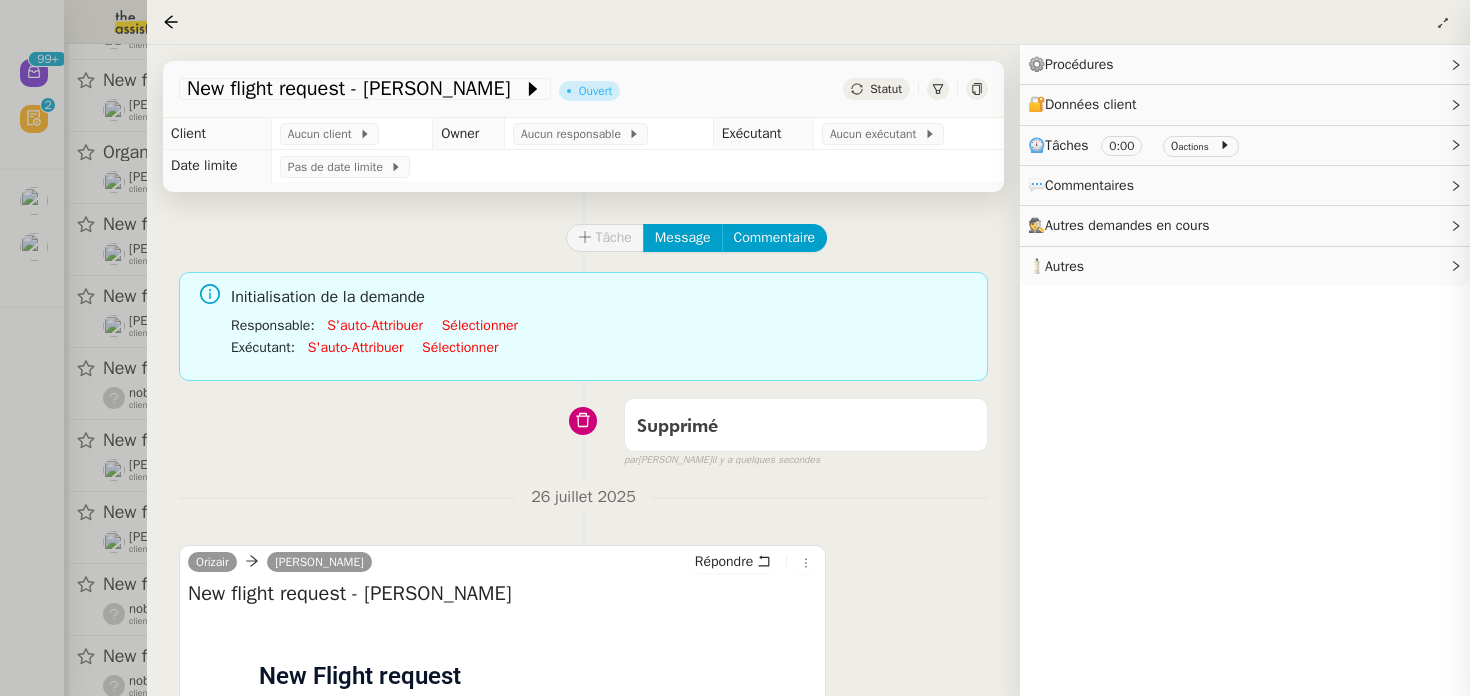 click at bounding box center [735, 348] 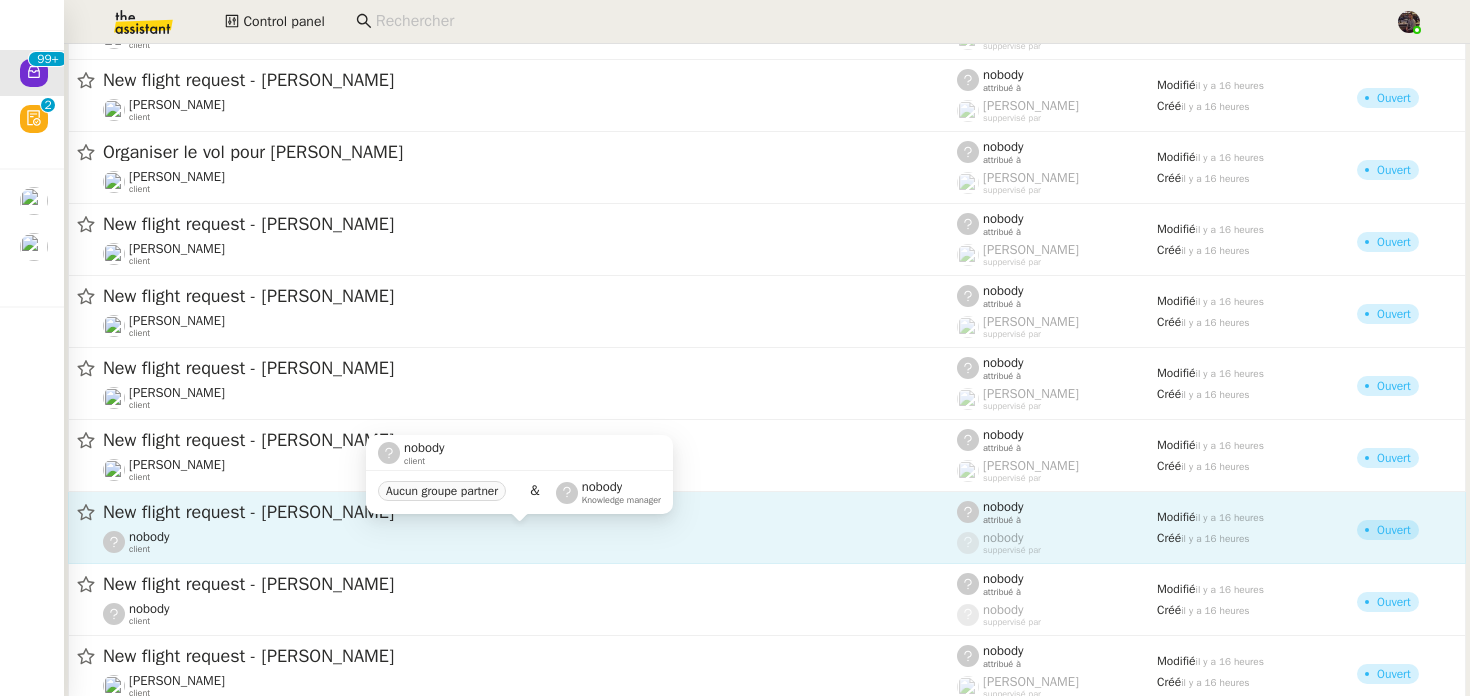 click on "nobody    client" 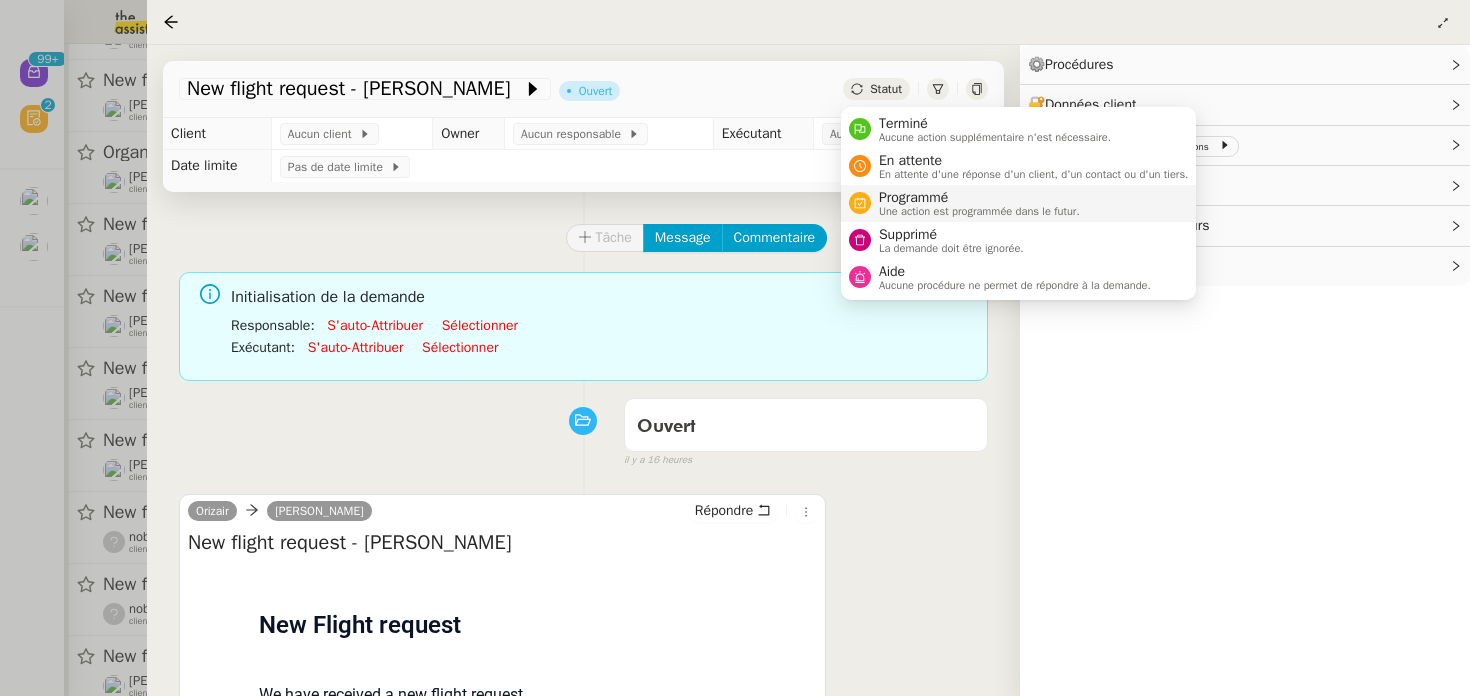 click on "Programmé Une action est programmée dans le futur." at bounding box center [1019, 203] 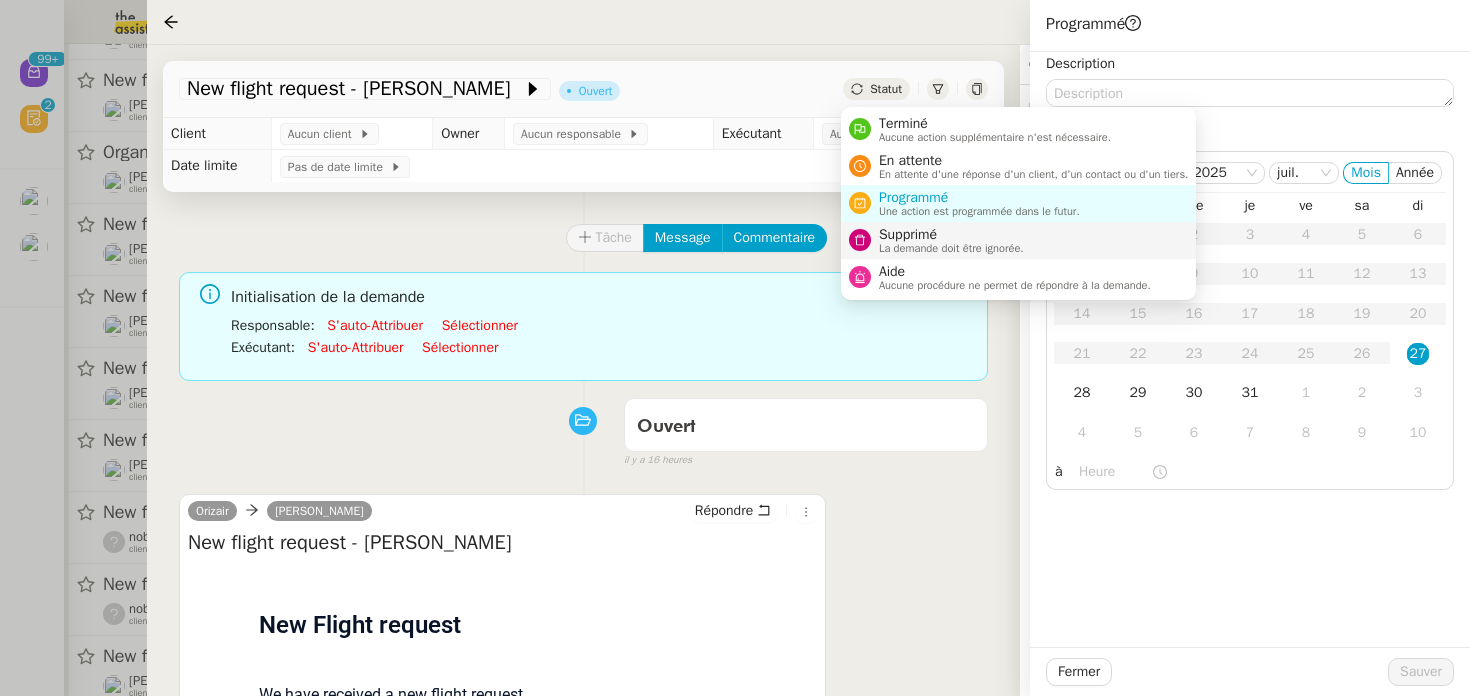 click on "La demande doit être ignorée." at bounding box center (951, 248) 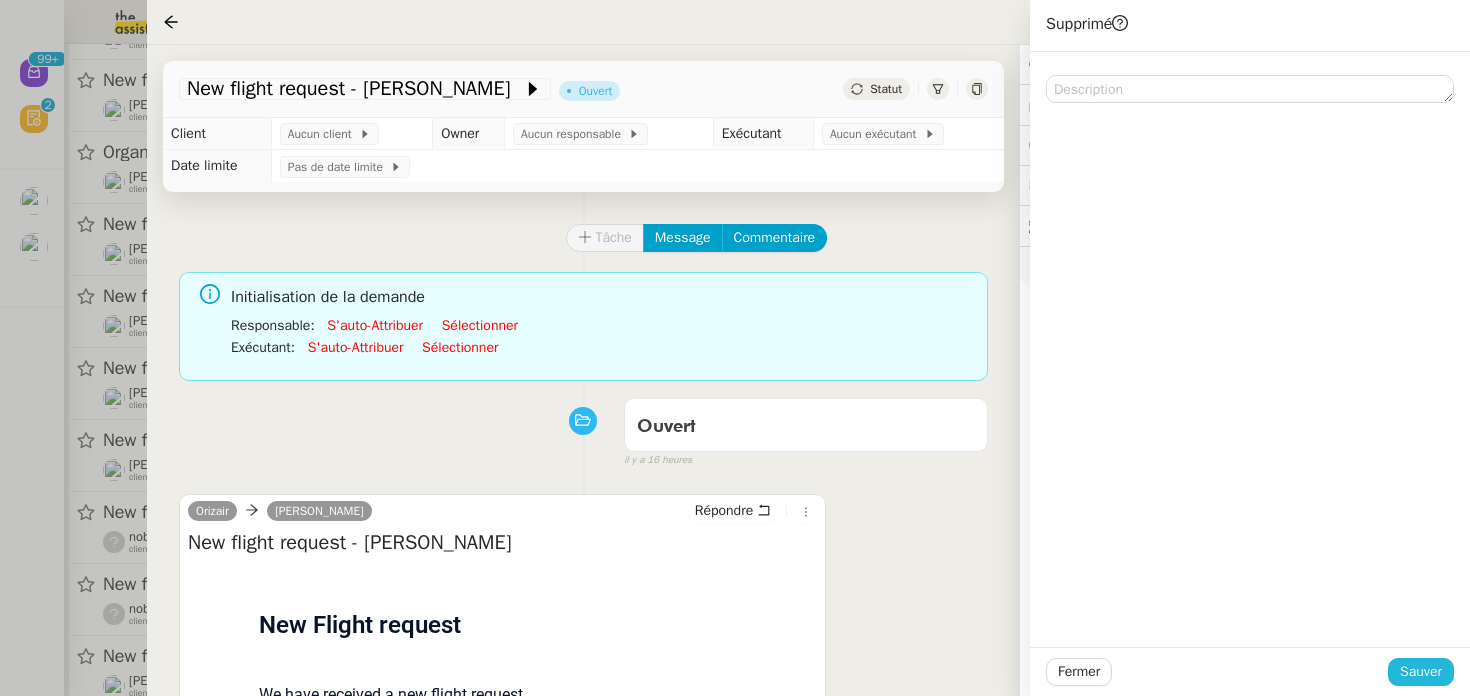 click on "Sauver" 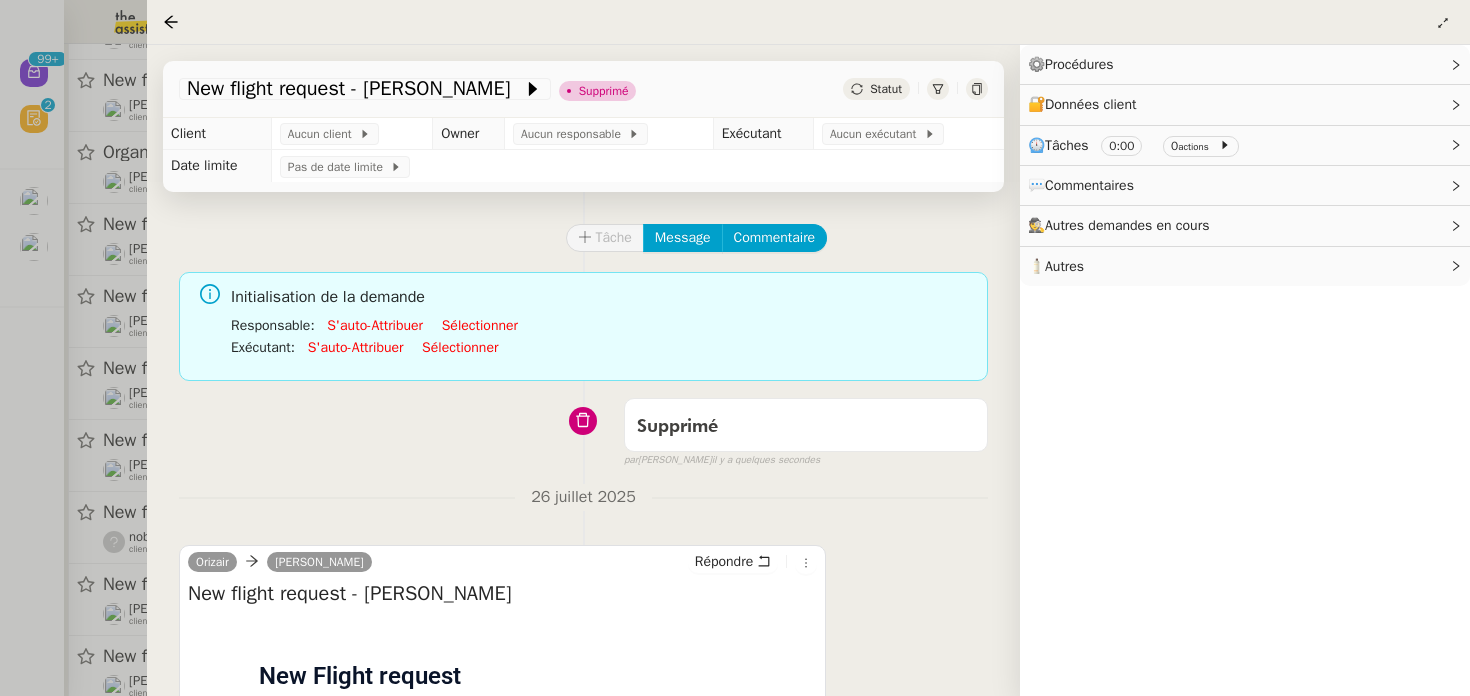 click at bounding box center [735, 348] 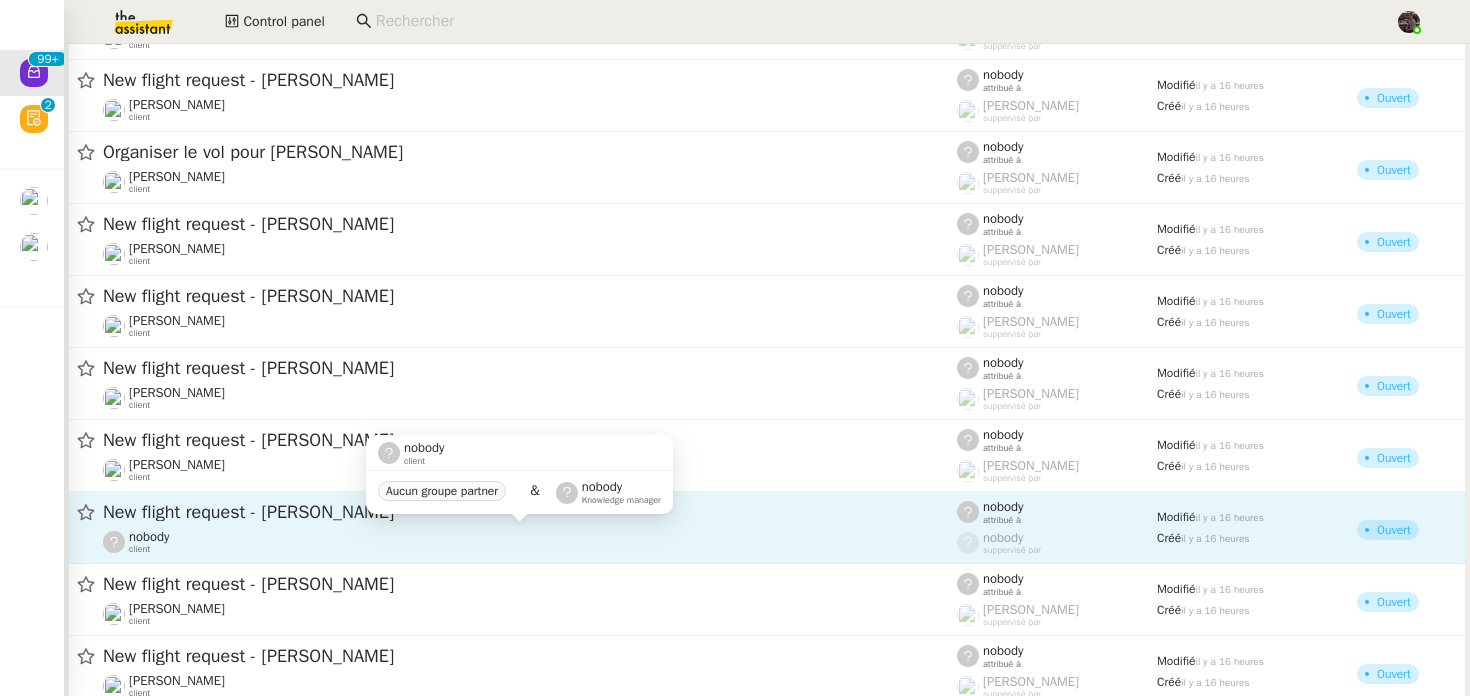 click on "nobody    client" 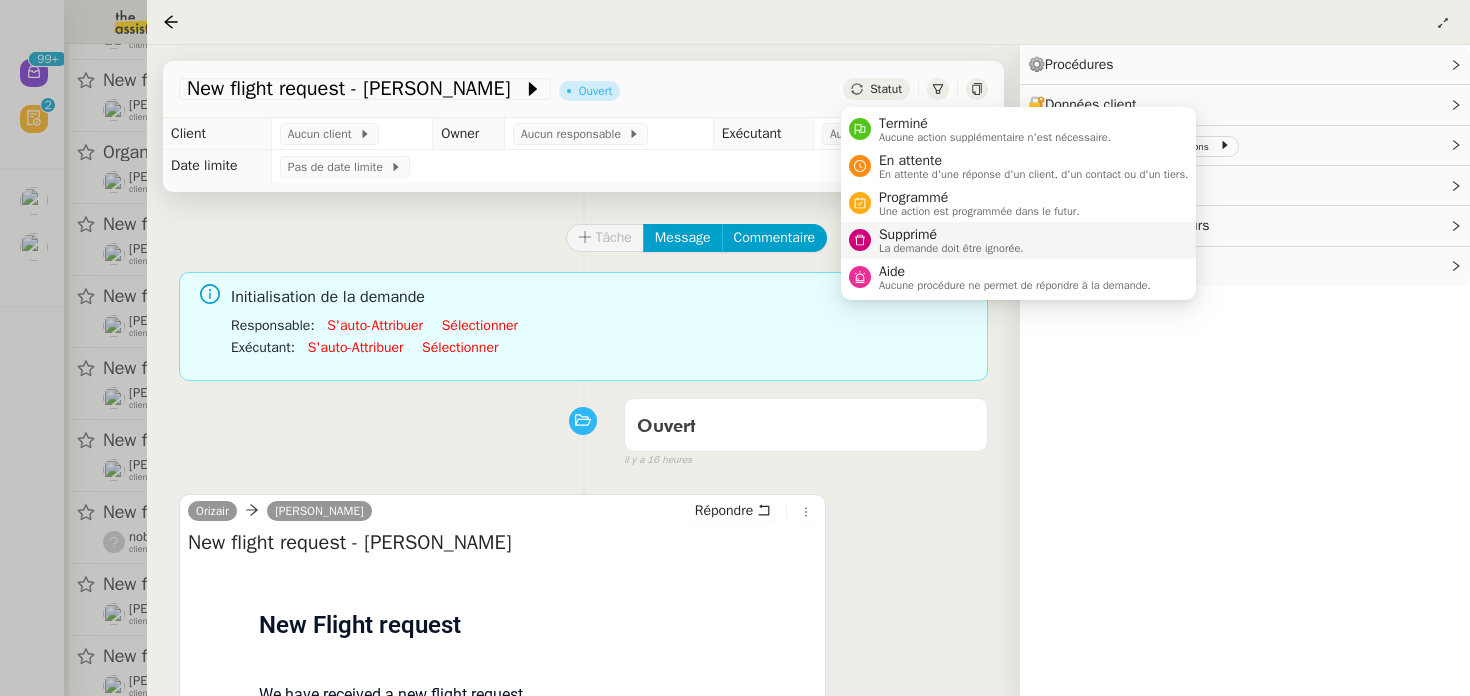 click on "La demande doit être ignorée." at bounding box center [951, 248] 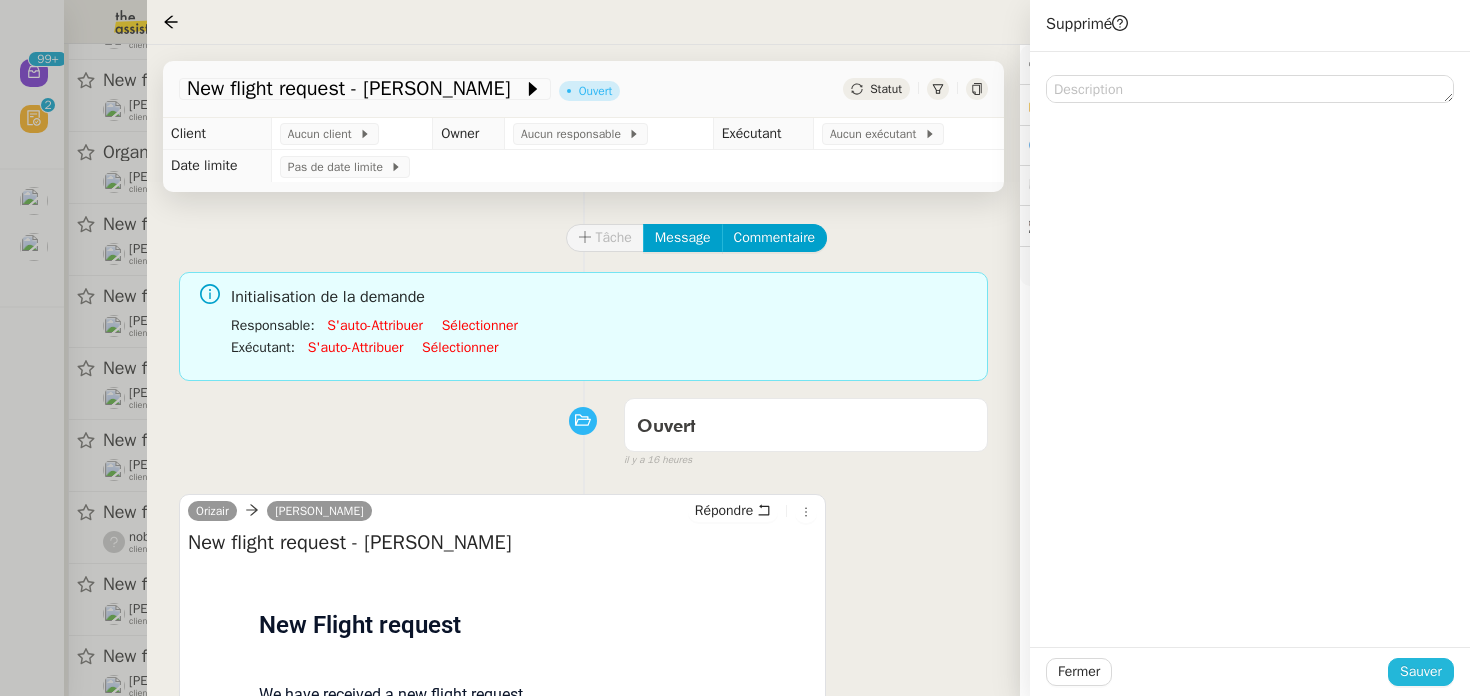 click on "Sauver" 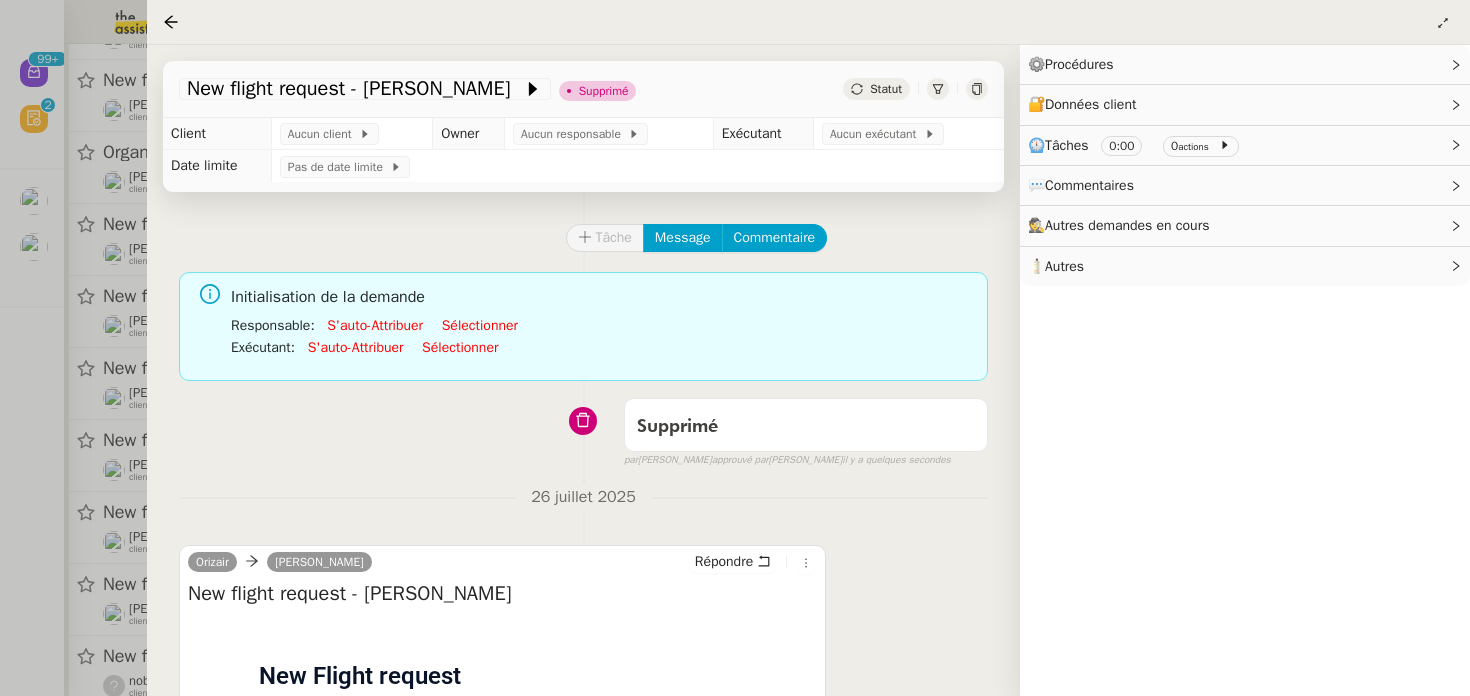 click at bounding box center [735, 348] 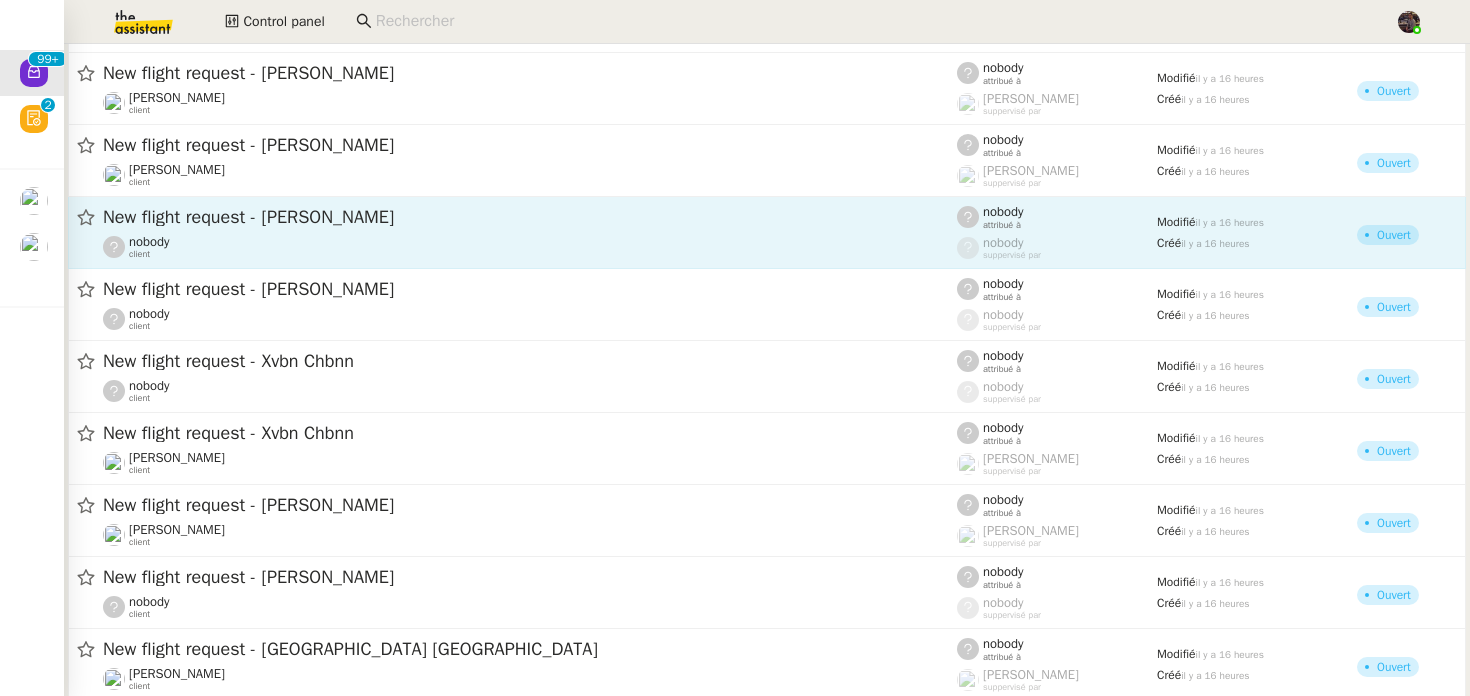 scroll, scrollTop: 7298, scrollLeft: 0, axis: vertical 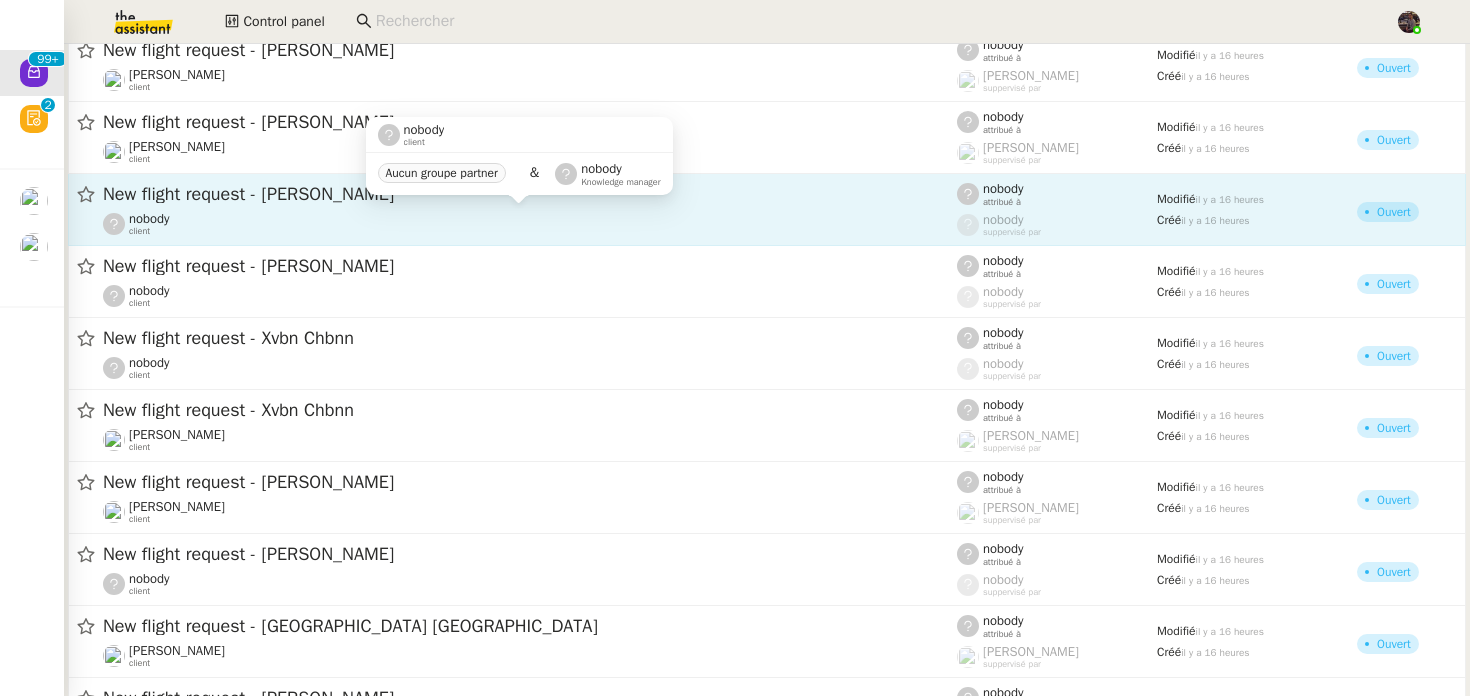 click on "nobody    client" 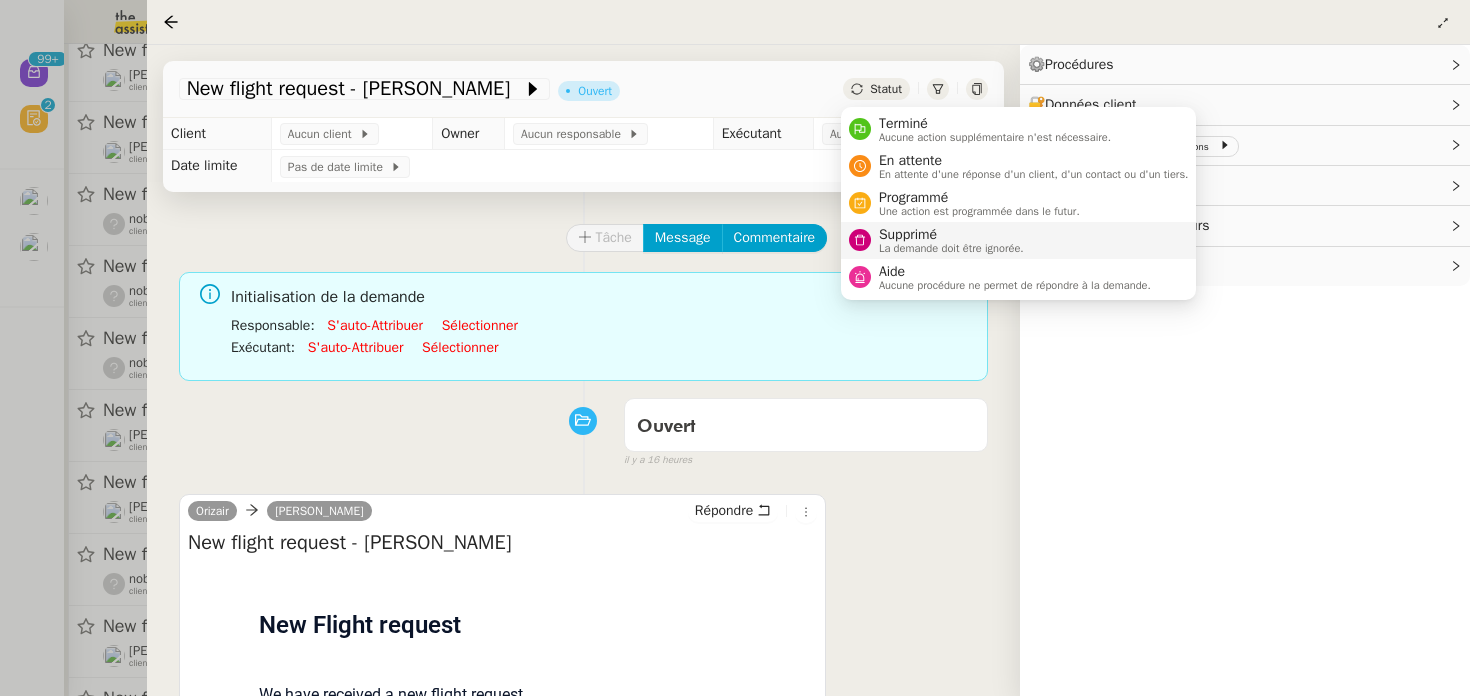 click on "La demande doit être ignorée." at bounding box center (951, 248) 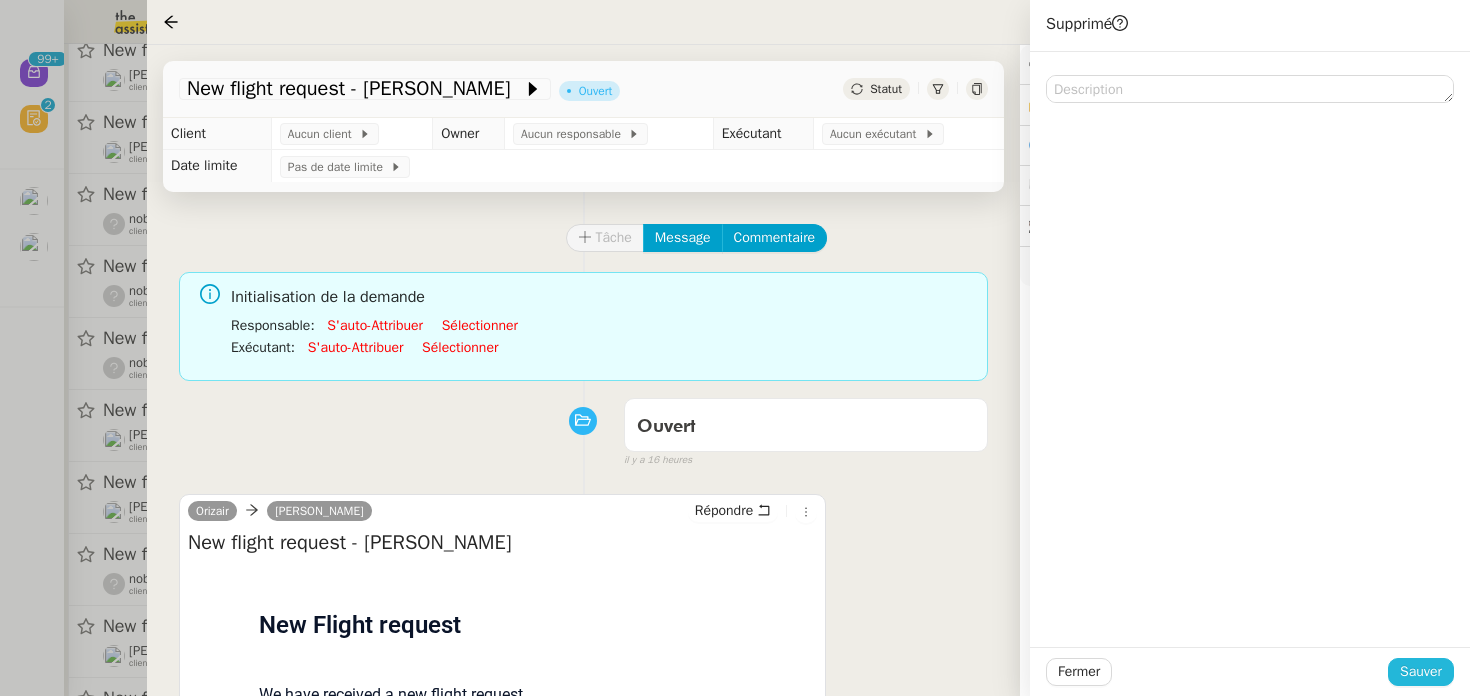 click on "Sauver" 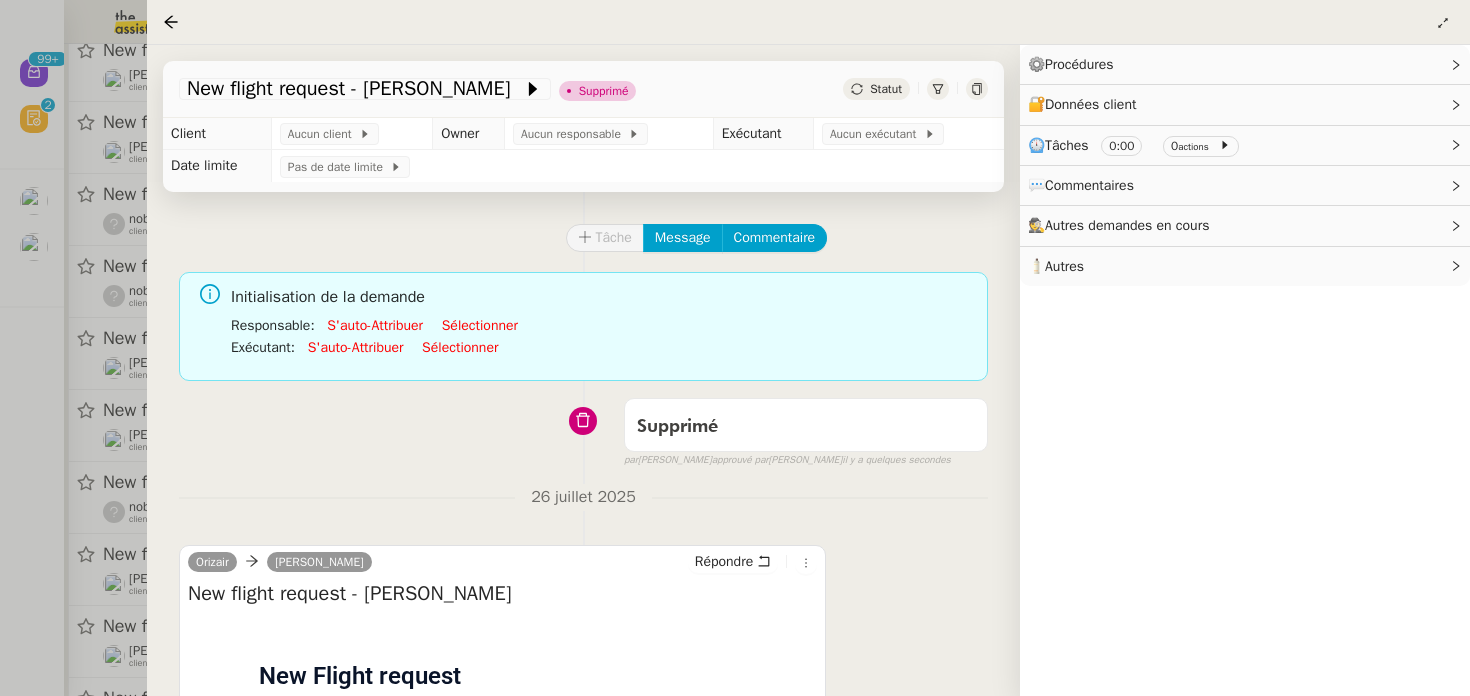 click on "Tâche Message Commentaire Veuillez patienter une erreur s'est produite 👌👌👌 message envoyé ✌️✌️✌️ [PERSON_NAME] d'abord attribuer un client Une erreur s'est produite, veuillez réessayer Initialisation de la demande Responsable  :      S'auto-attribuer     Sélectionner     Exécutant  :      S'auto-attribuer     Sélectionner     Supprimé false par   [PERSON_NAME]   approuvé par   [PERSON_NAME]   il y a quelques secondes 👌👌👌 message envoyé ✌️✌️✌️ une erreur s'est produite 👌👌👌 message envoyé ✌️✌️✌️ Votre message va être revu ✌️✌️✌️ une erreur s'est produite La taille des fichiers doit être de 10Mb au maximum. 26 juillet 2025  Orizair      [PERSON_NAME] New flight request - [PERSON_NAME]
Flight request created by [PERSON_NAME]
New Flight request
Phone:" 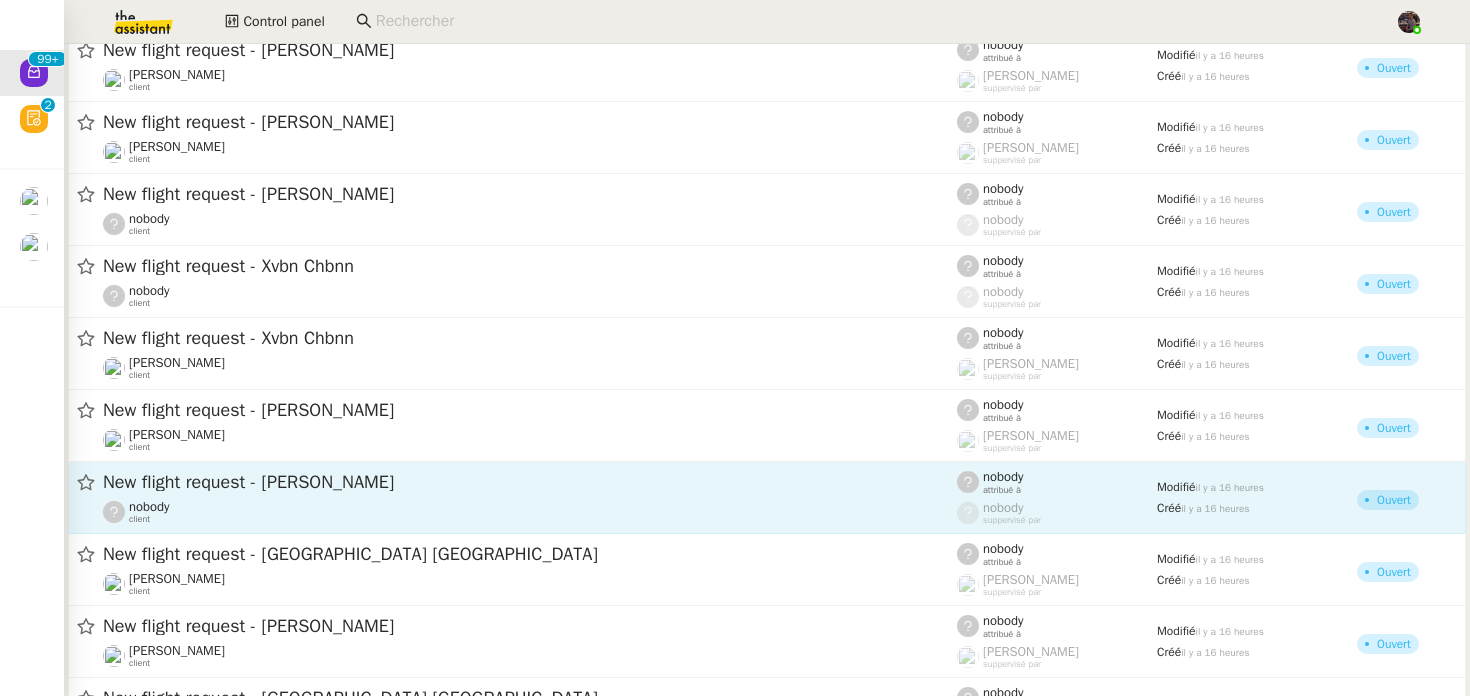 click on "New flight request - [PERSON_NAME]" 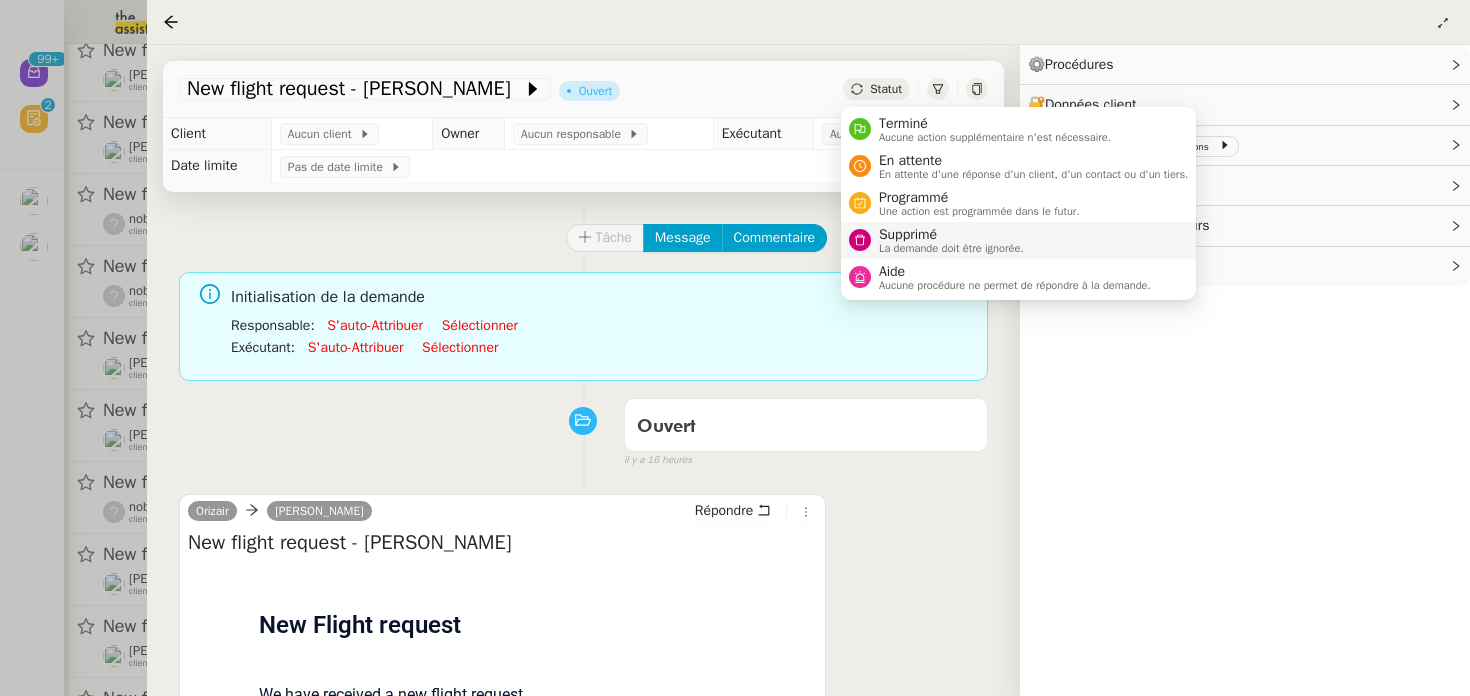 click on "La demande doit être ignorée." at bounding box center (951, 248) 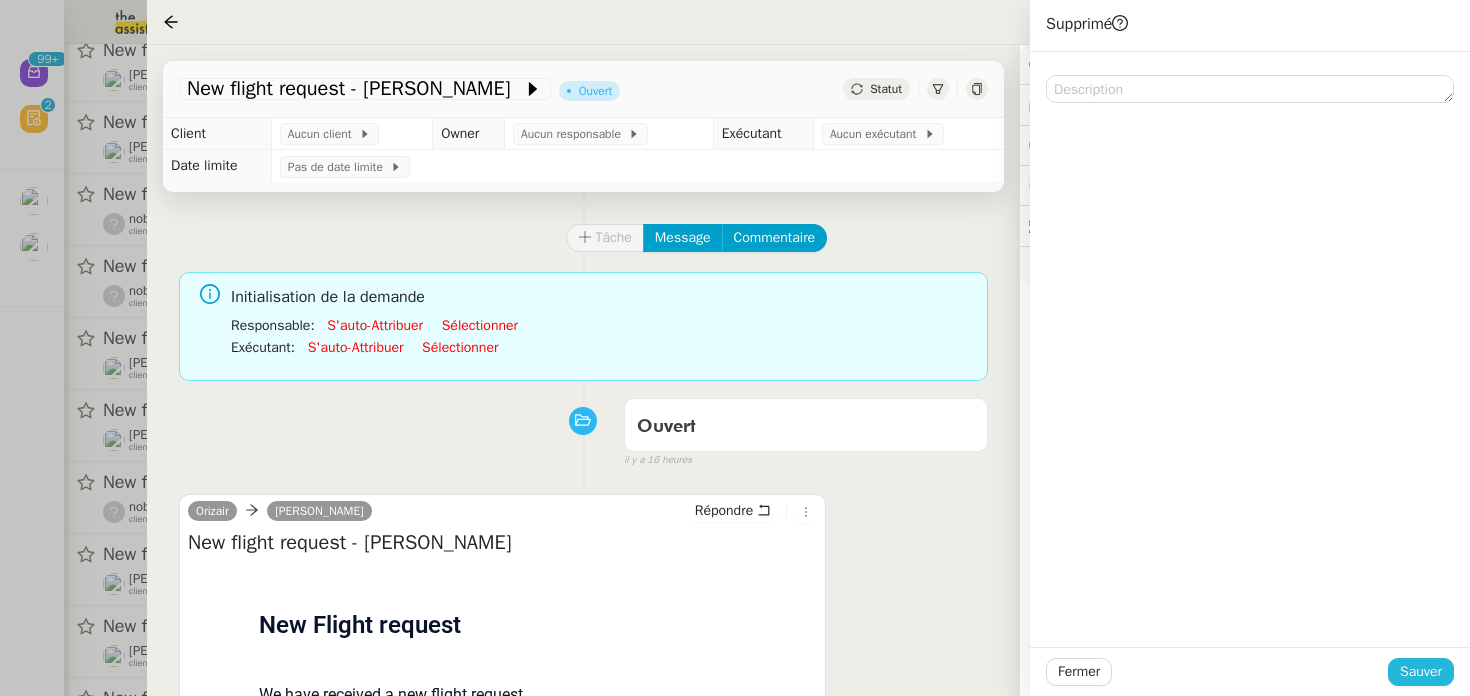 click on "Sauver" 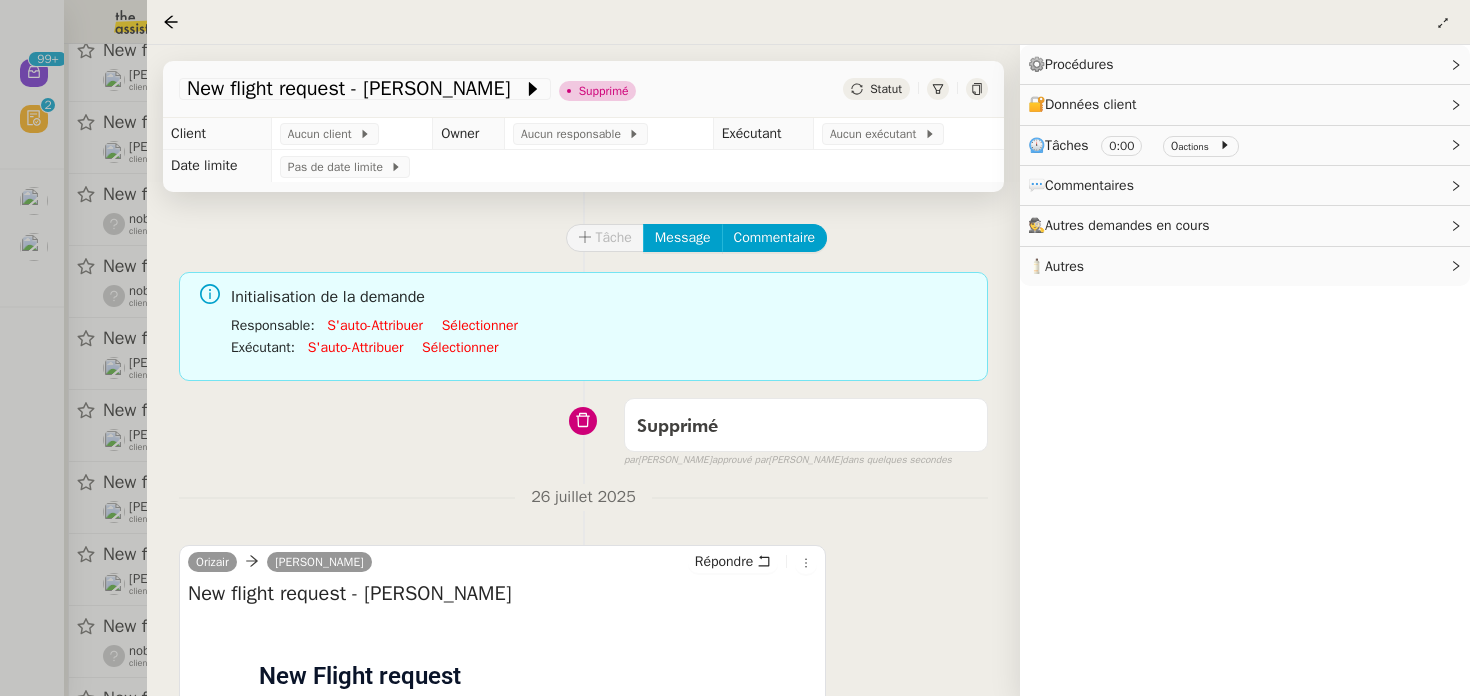 click on "Tâche Message Commentaire Veuillez patienter une erreur s'est produite 👌👌👌 message envoyé ✌️✌️✌️ [PERSON_NAME] d'abord attribuer un client Une erreur s'est produite, veuillez réessayer Initialisation de la demande Responsable  :      S'auto-attribuer     Sélectionner     Exécutant  :      S'auto-attribuer     Sélectionner     Supprimé false par   [PERSON_NAME]   approuvé par   [PERSON_NAME]   dans quelques secondes 👌👌👌 message envoyé ✌️✌️✌️ une erreur s'est produite 👌👌👌 message envoyé ✌️✌️✌️ Votre message va être revu ✌️✌️✌️ une erreur s'est produite La taille des fichiers doit être de 10Mb au maximum. 26 juillet 2025  Orizair      [PERSON_NAME] New flight request - [PERSON_NAME]
Flight request created by [PERSON_NAME]
New Flight request" 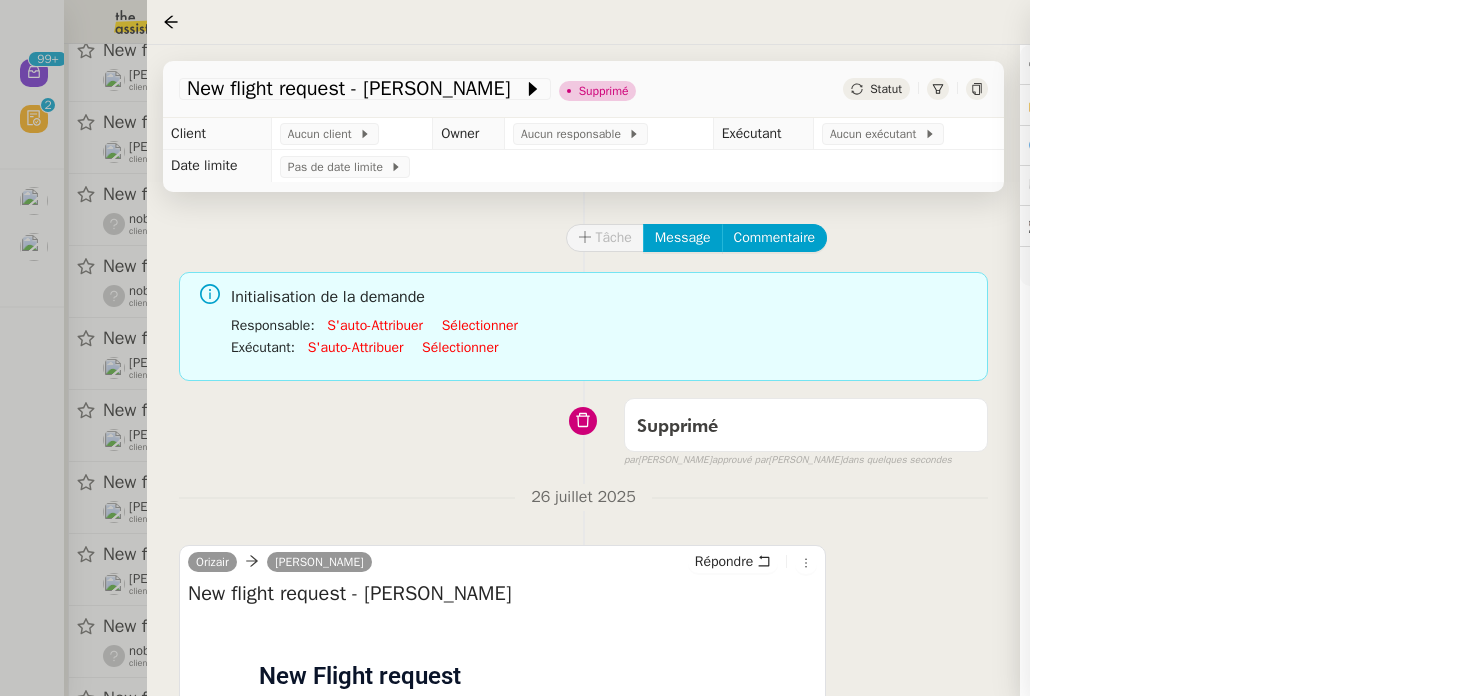 click at bounding box center (735, 348) 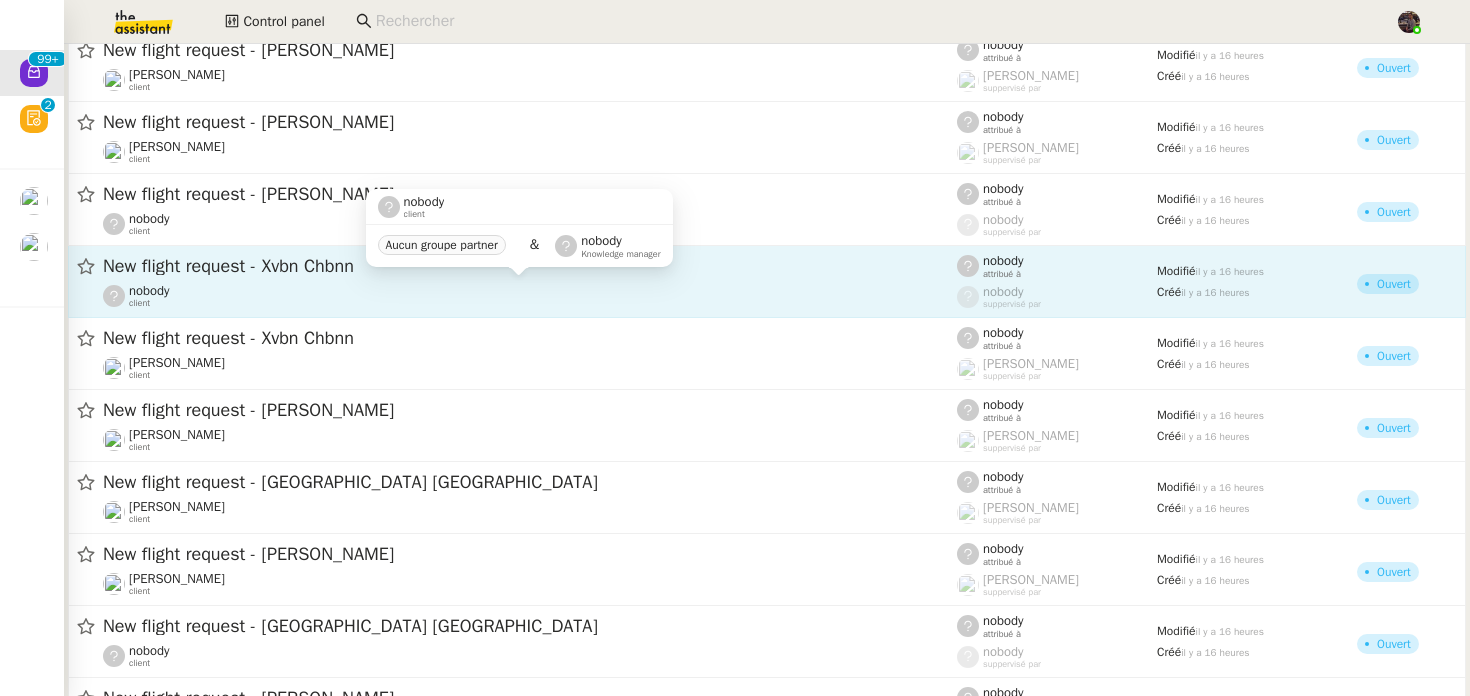 click on "nobody    client" 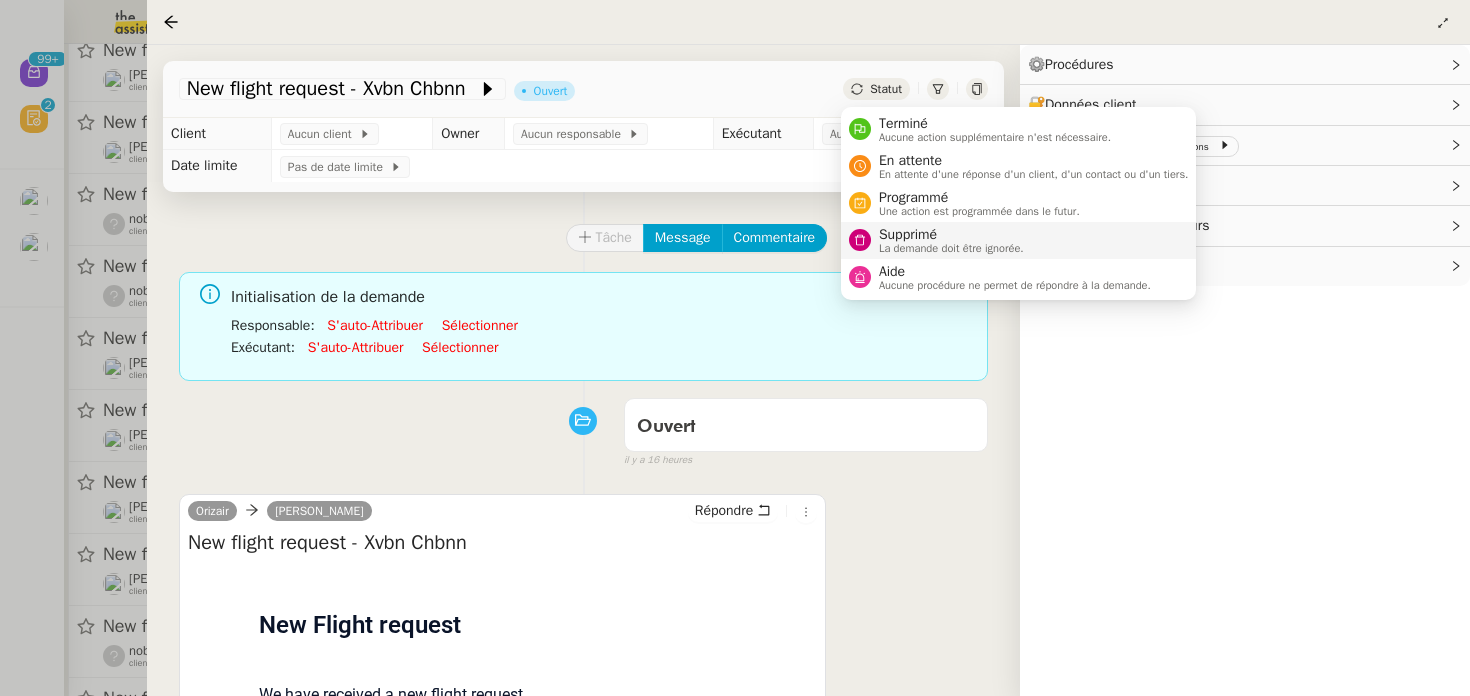click on "Supprimé" at bounding box center [951, 235] 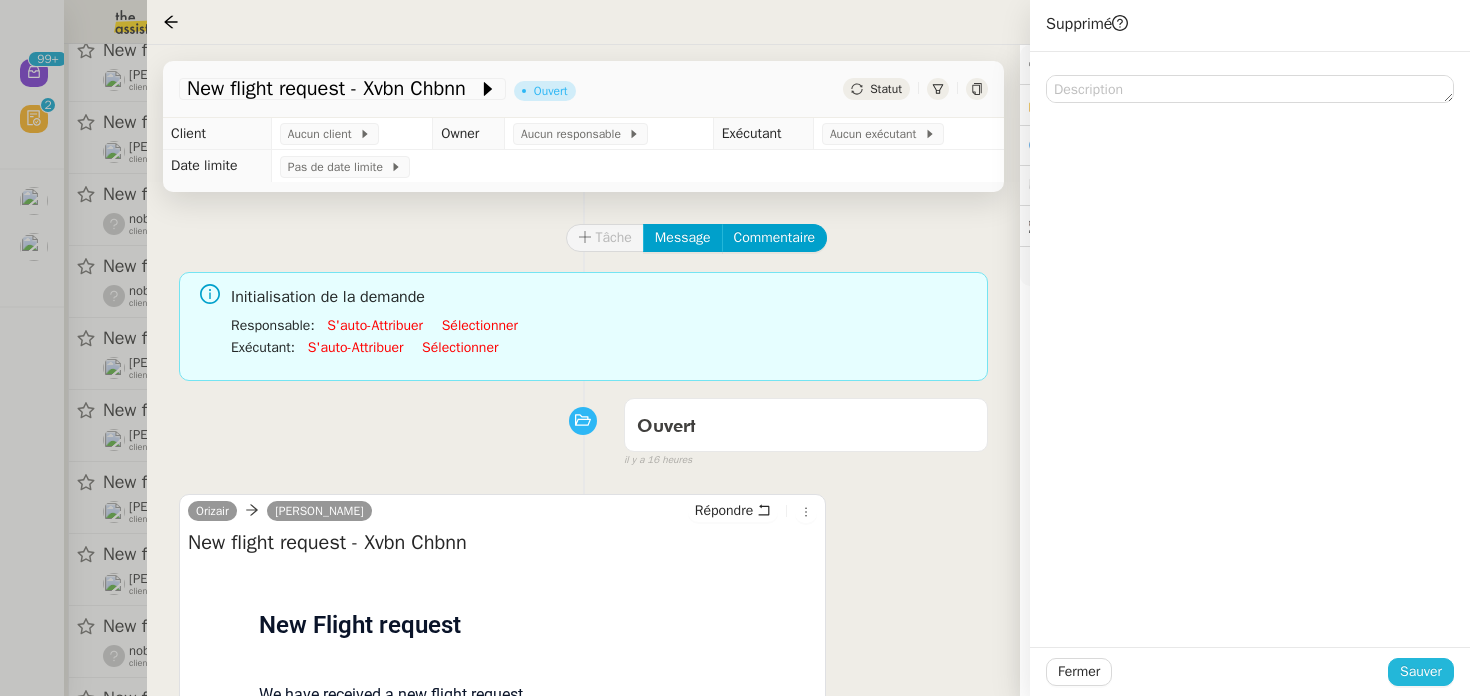 click on "Sauver" 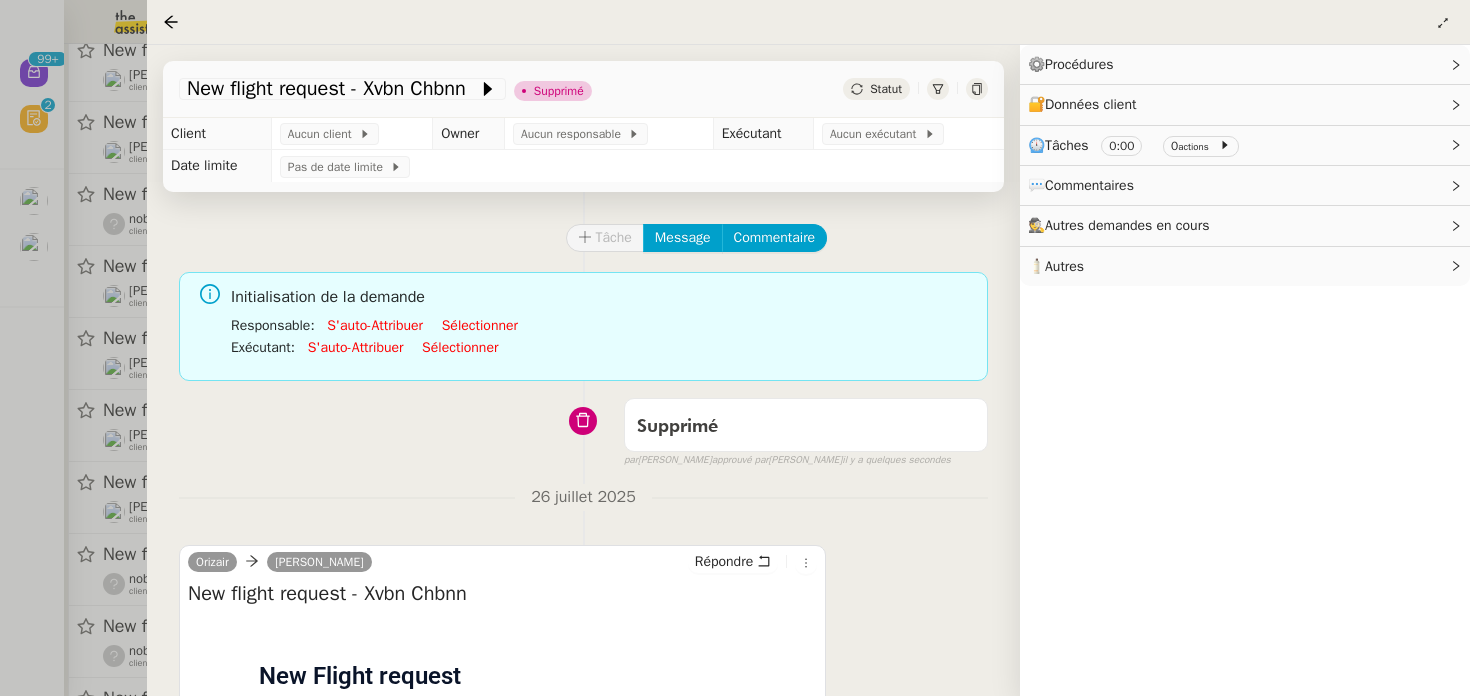 click at bounding box center (735, 348) 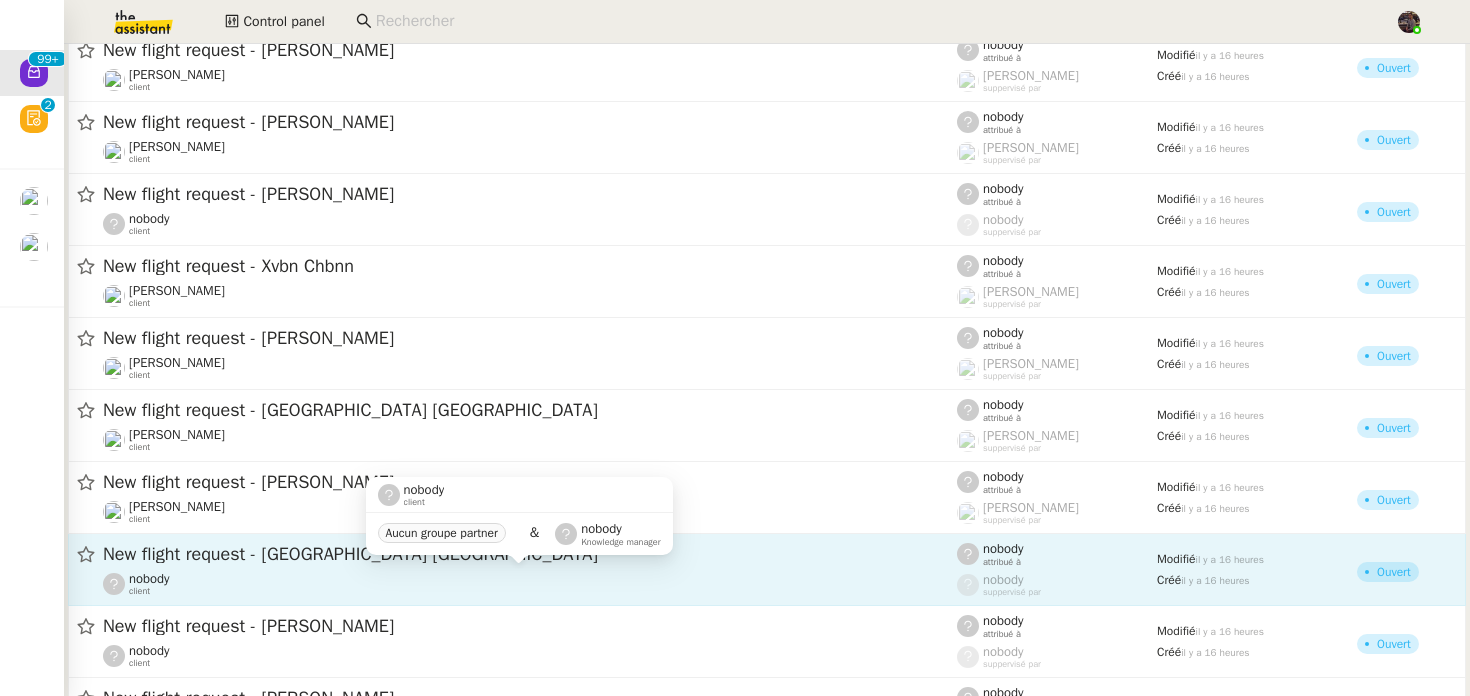 click on "nobody    client" 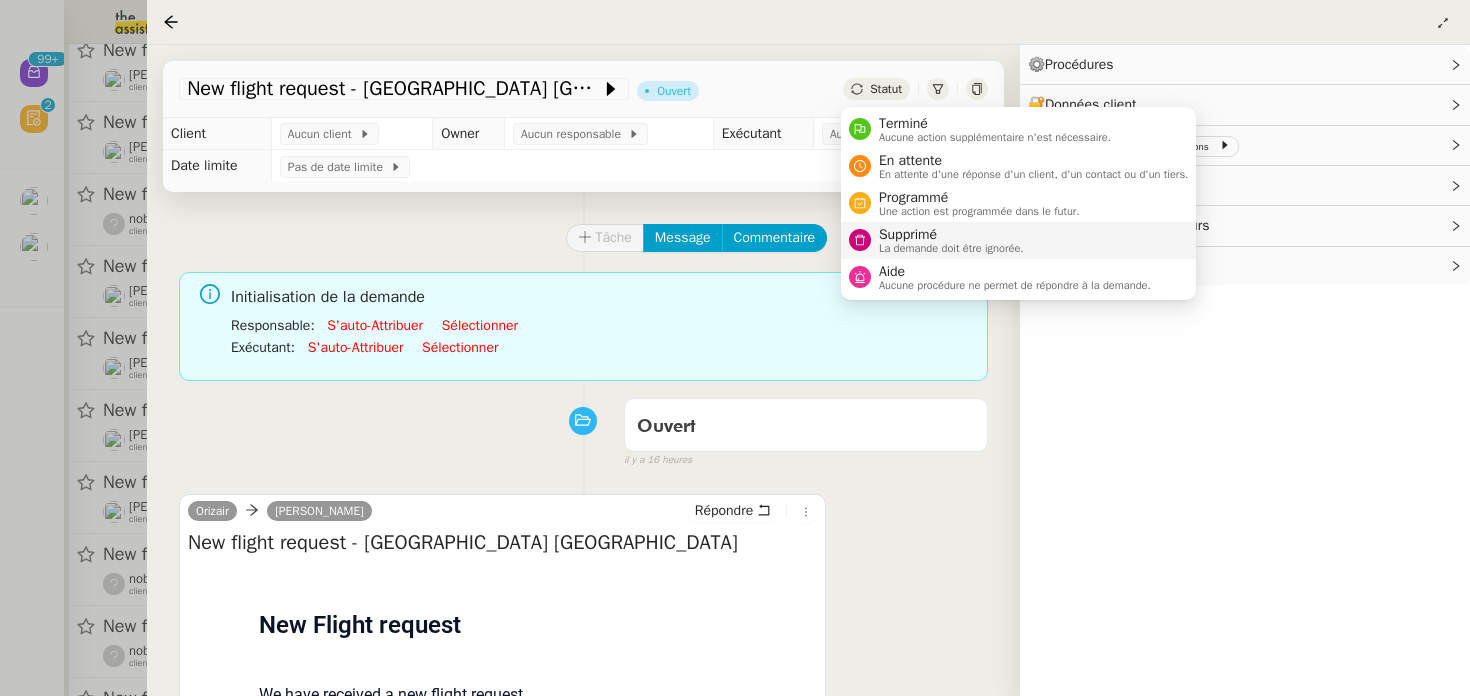 click on "Supprimé" at bounding box center (951, 235) 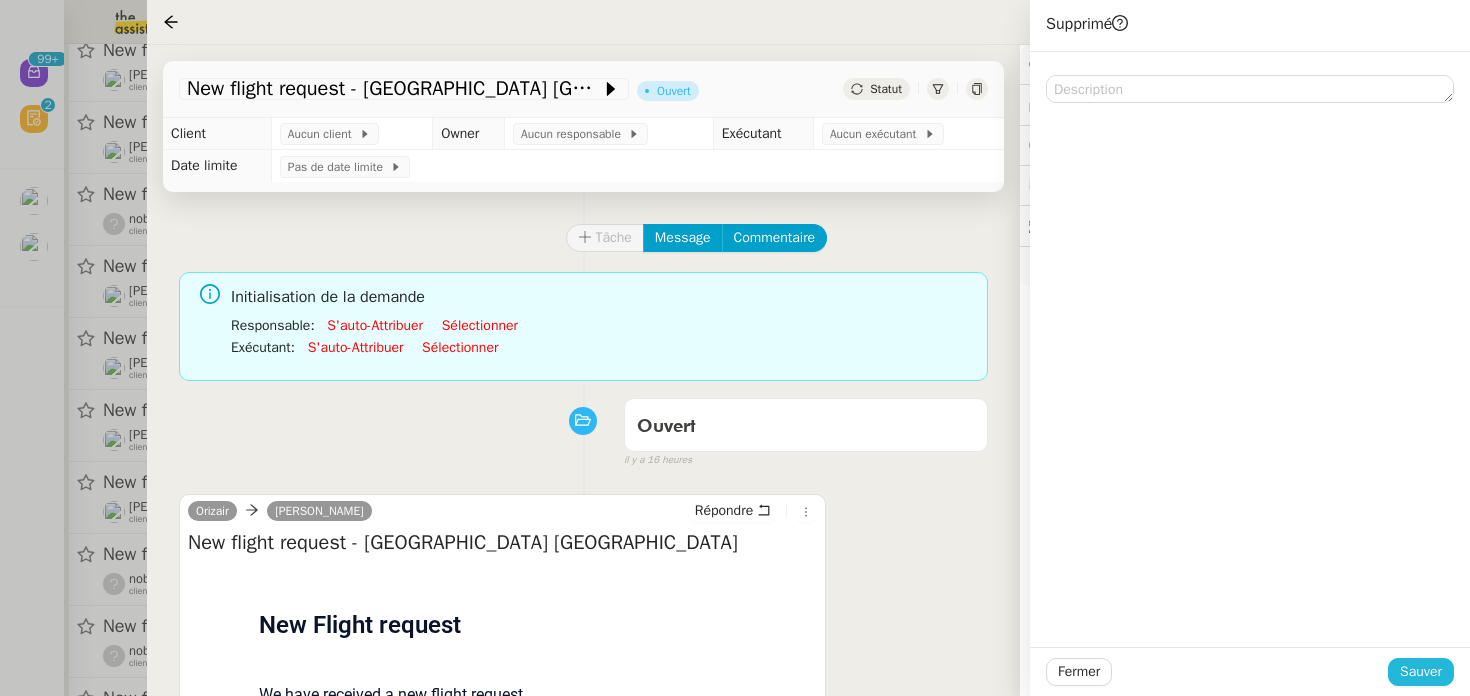 click on "Sauver" 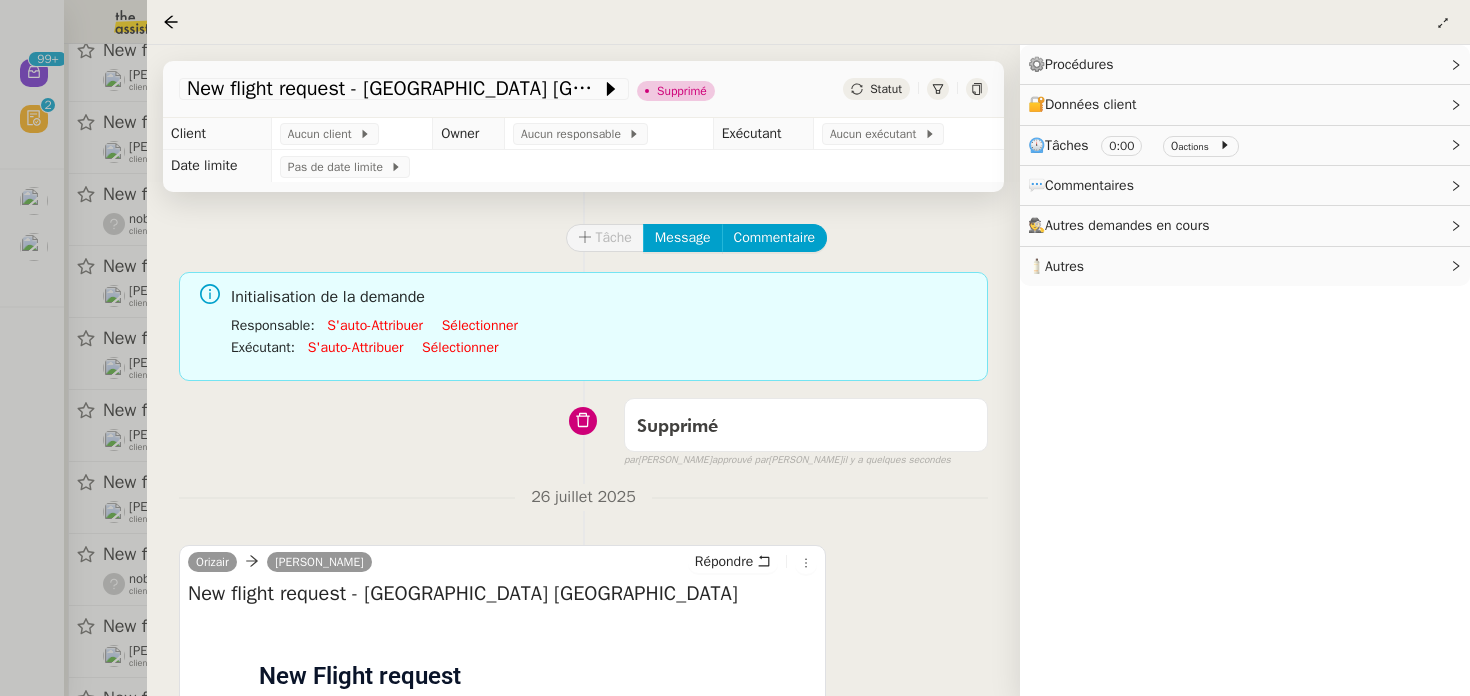 click at bounding box center [735, 348] 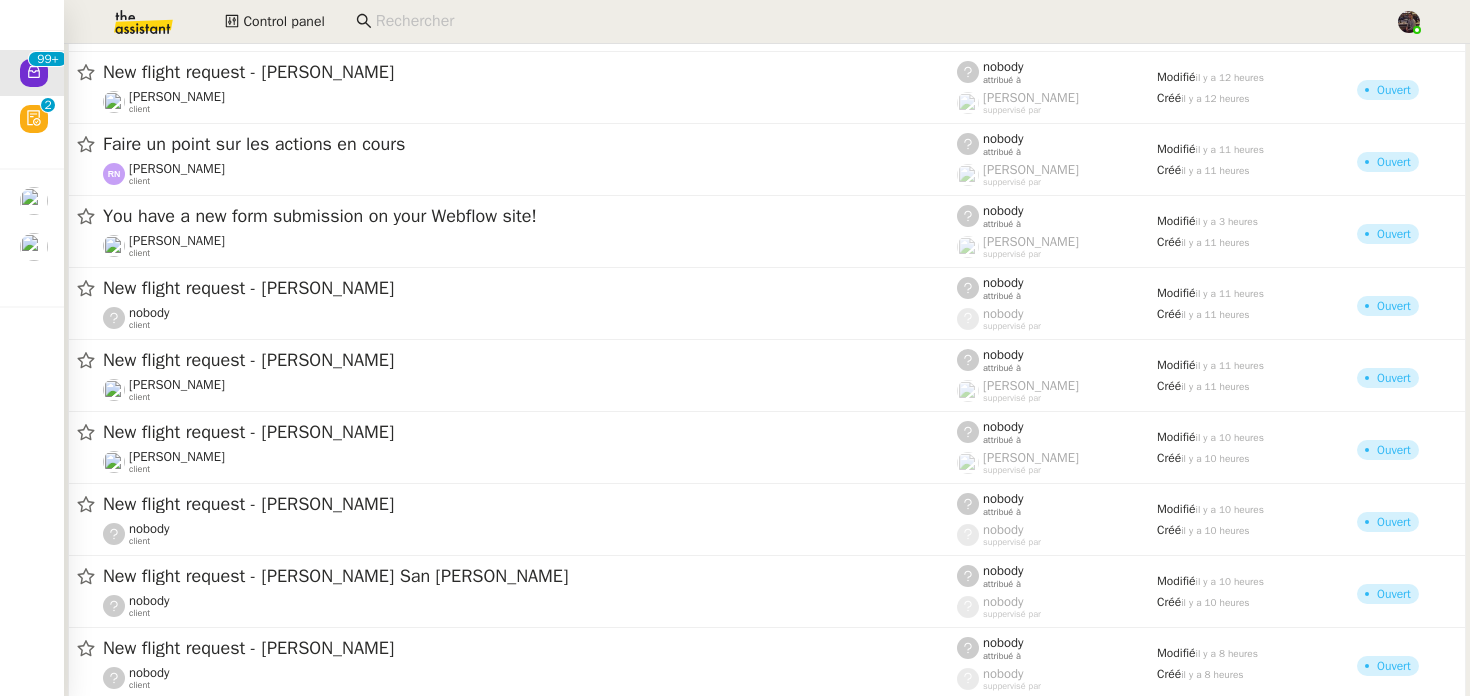 scroll, scrollTop: 12156, scrollLeft: 0, axis: vertical 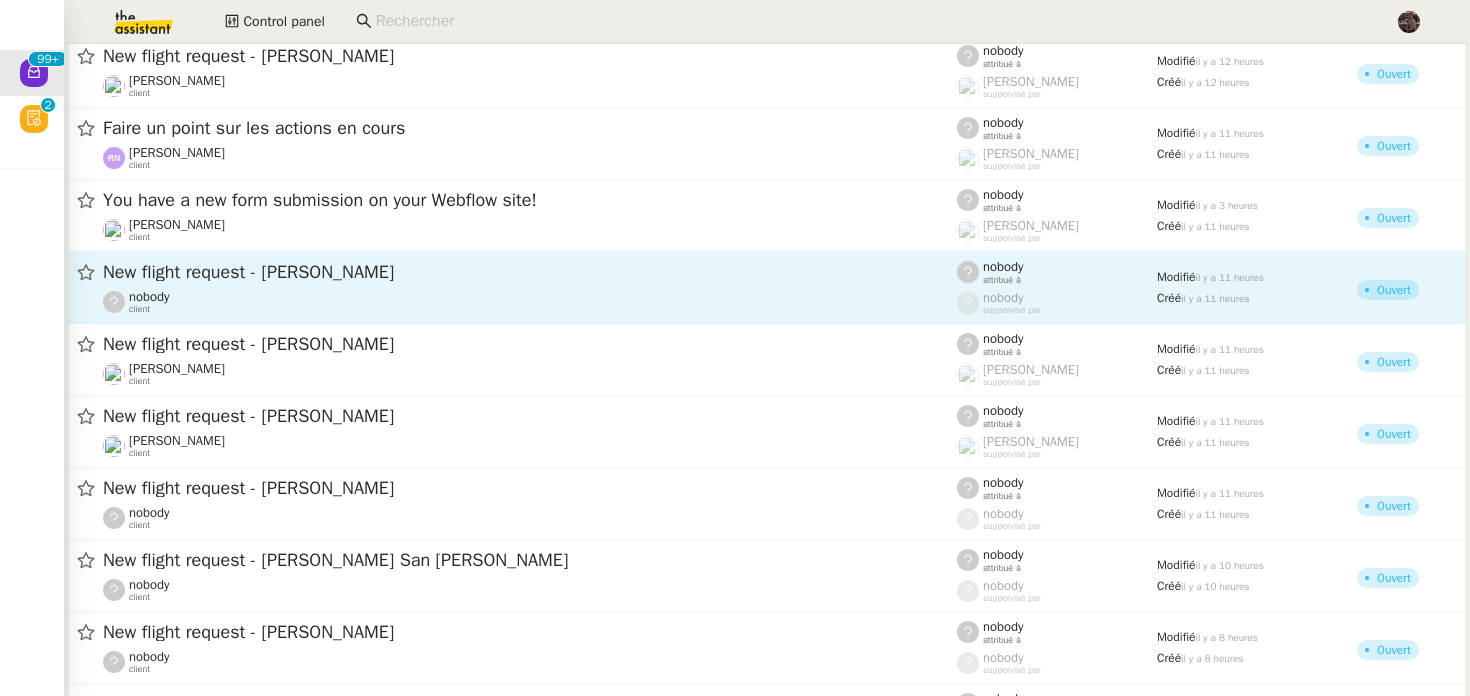 click on "nobody    client" 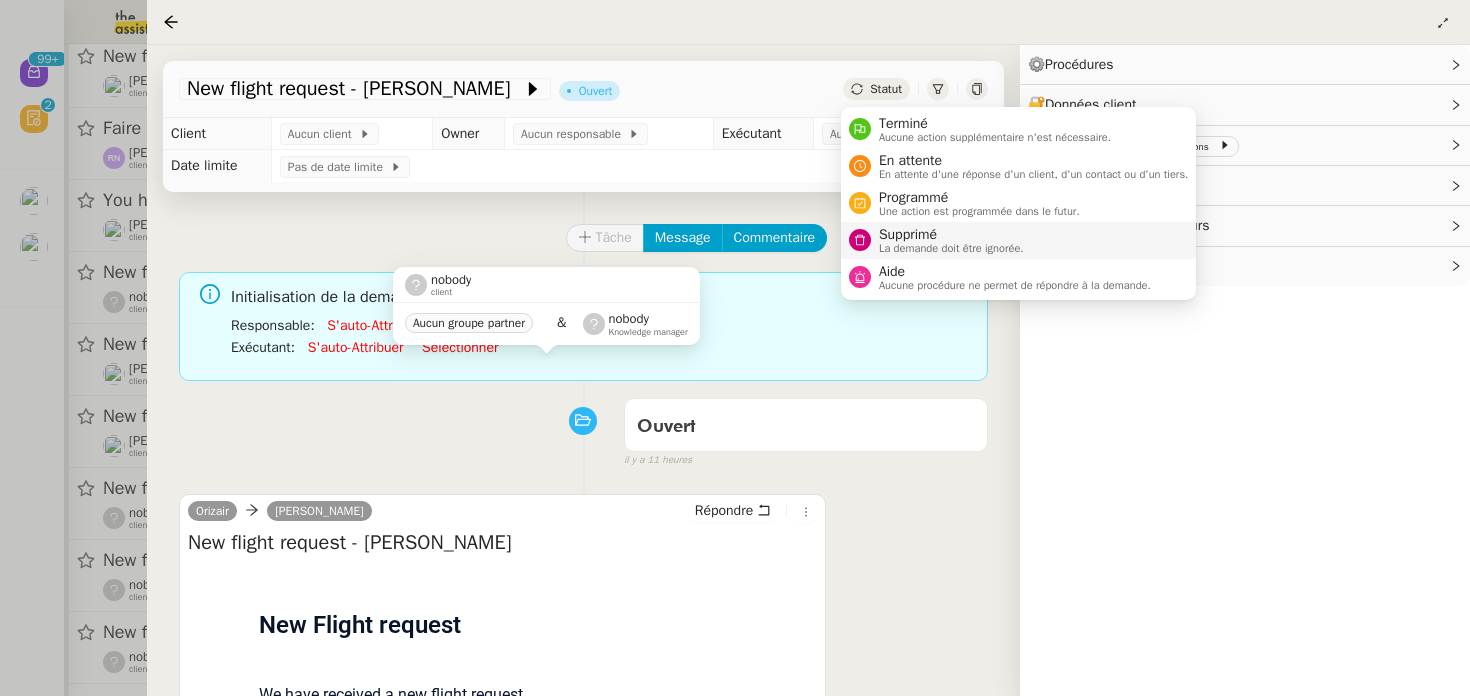 click on "Supprimé" at bounding box center (951, 235) 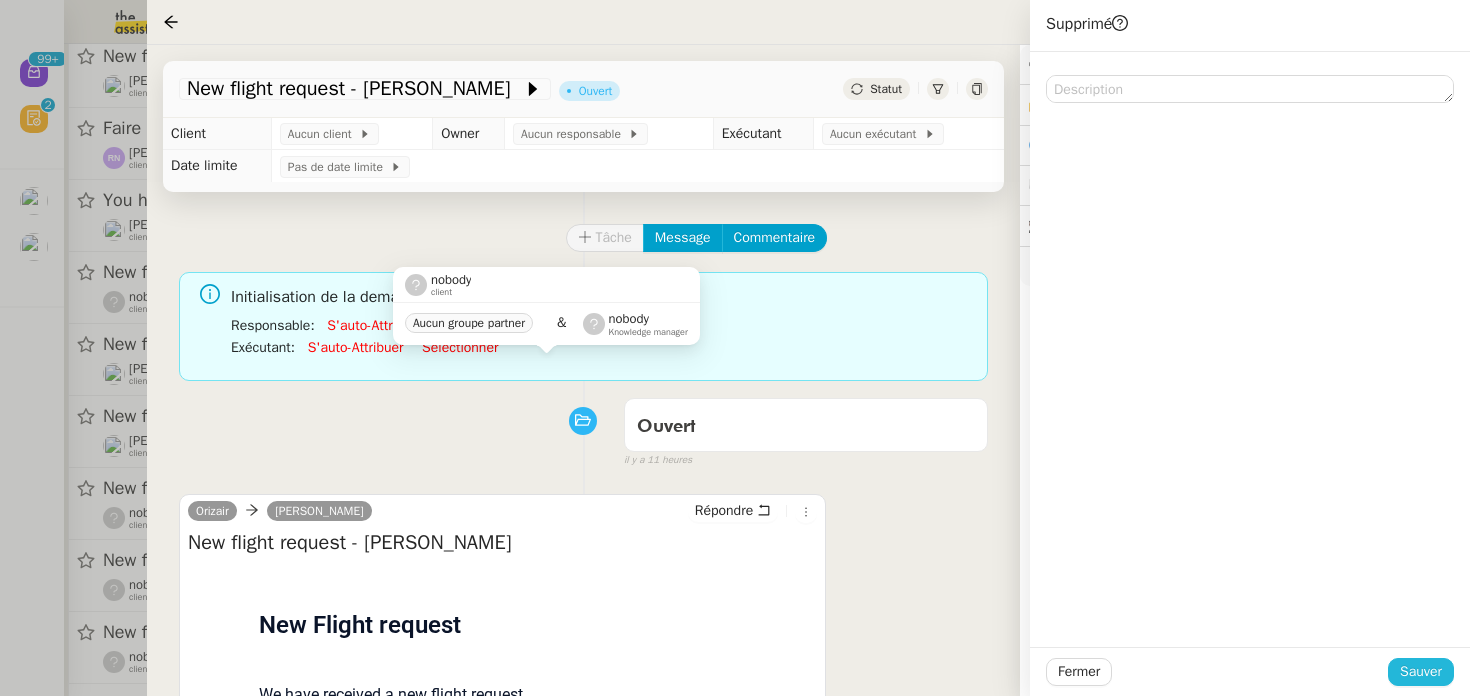 click on "Sauver" 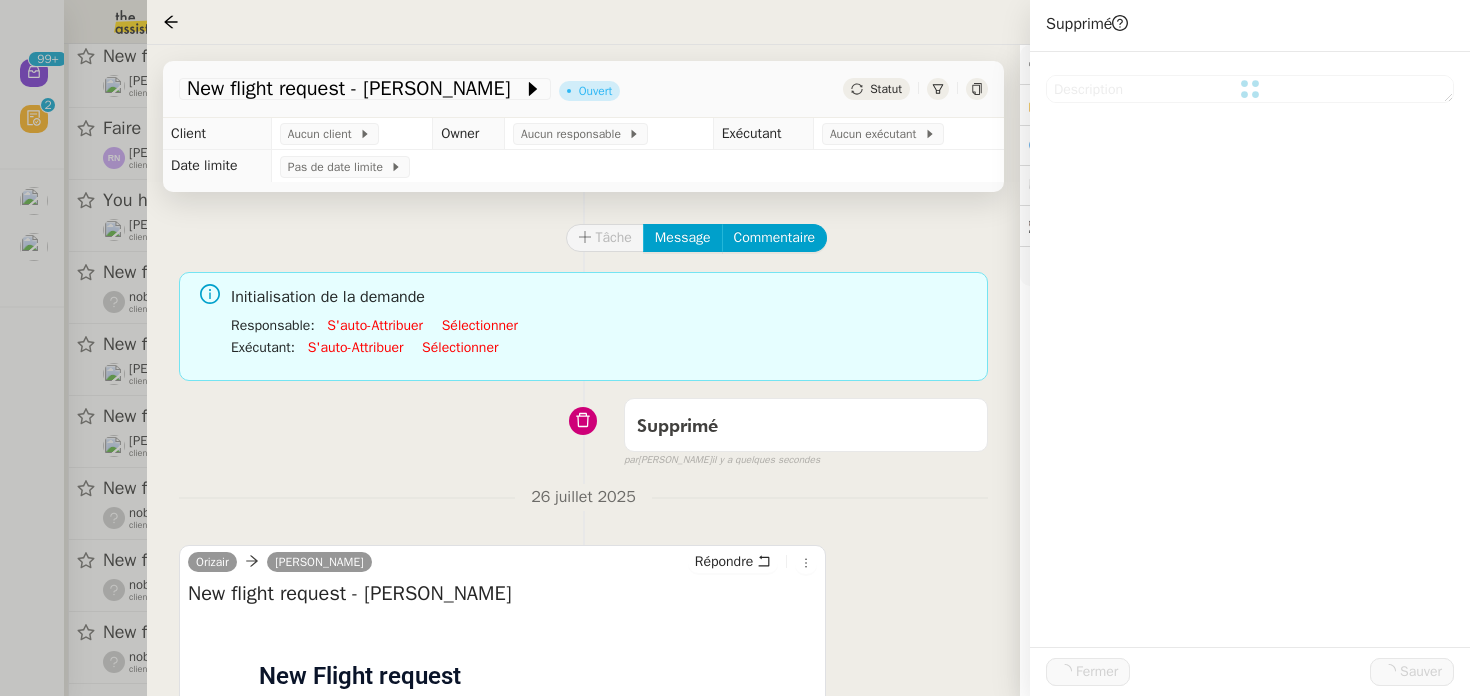 click at bounding box center (735, 348) 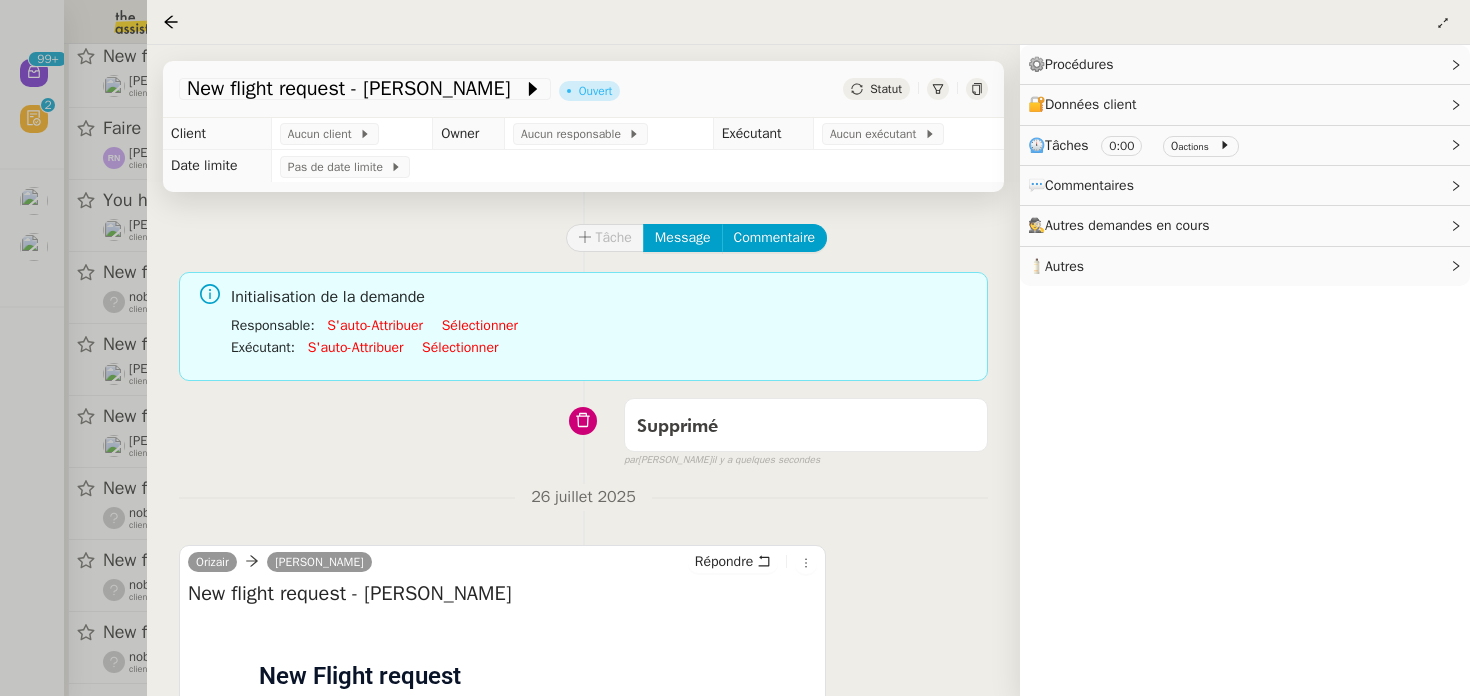 scroll, scrollTop: 89, scrollLeft: 0, axis: vertical 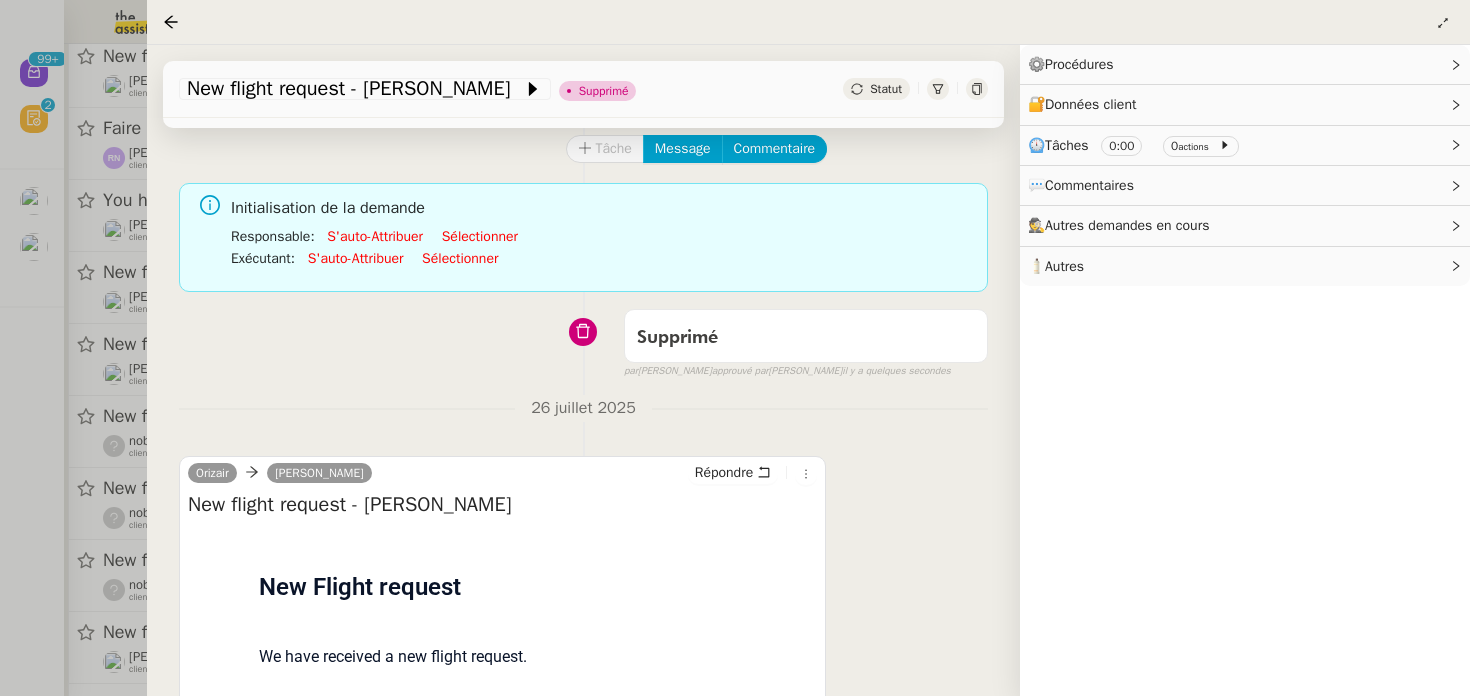 click at bounding box center (735, 348) 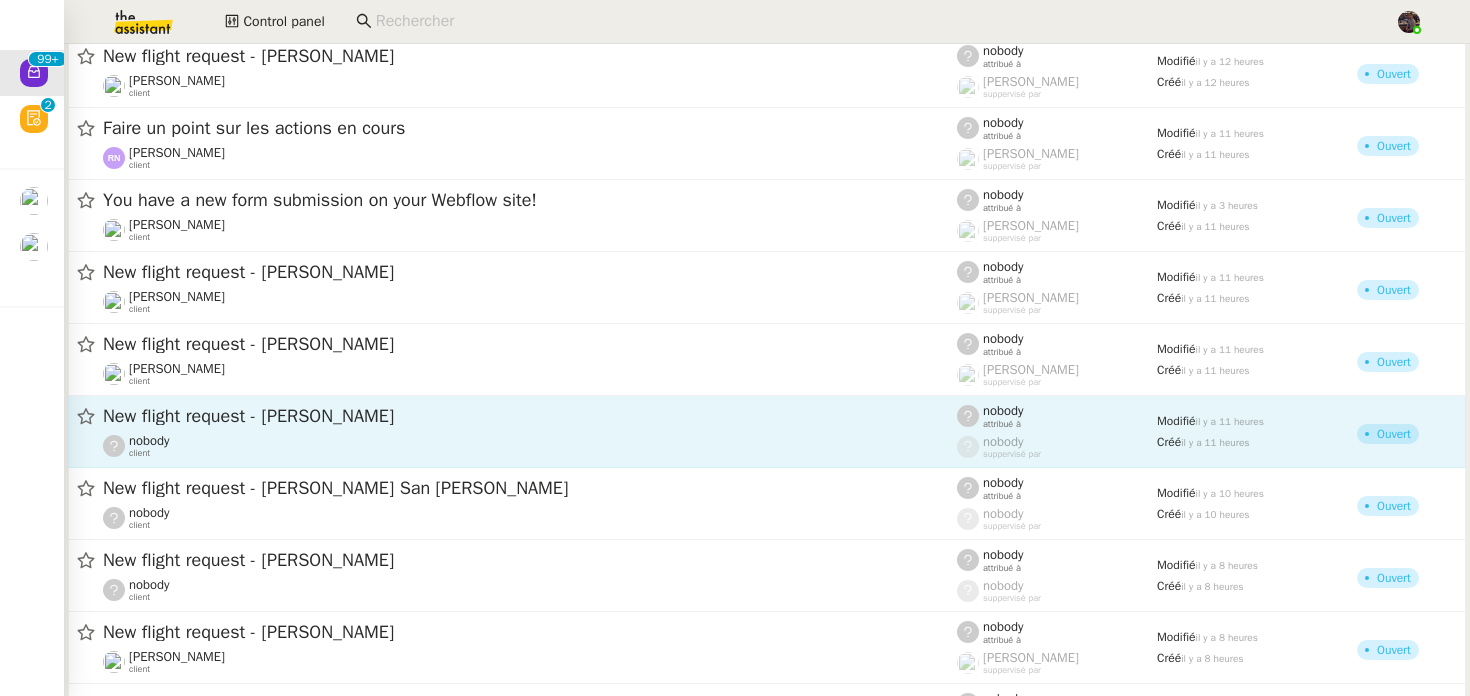 click on "nobody    client" 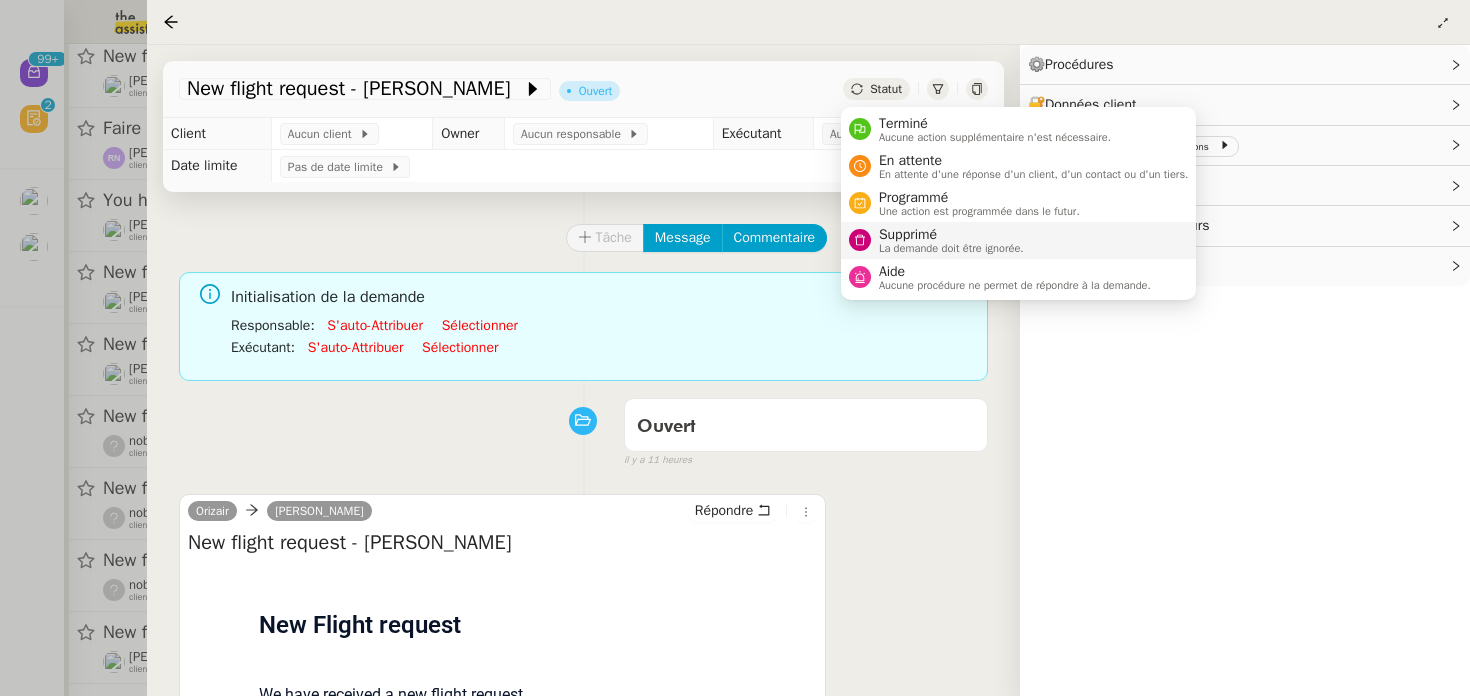 click on "Supprimé La demande doit être ignorée." at bounding box center (947, 240) 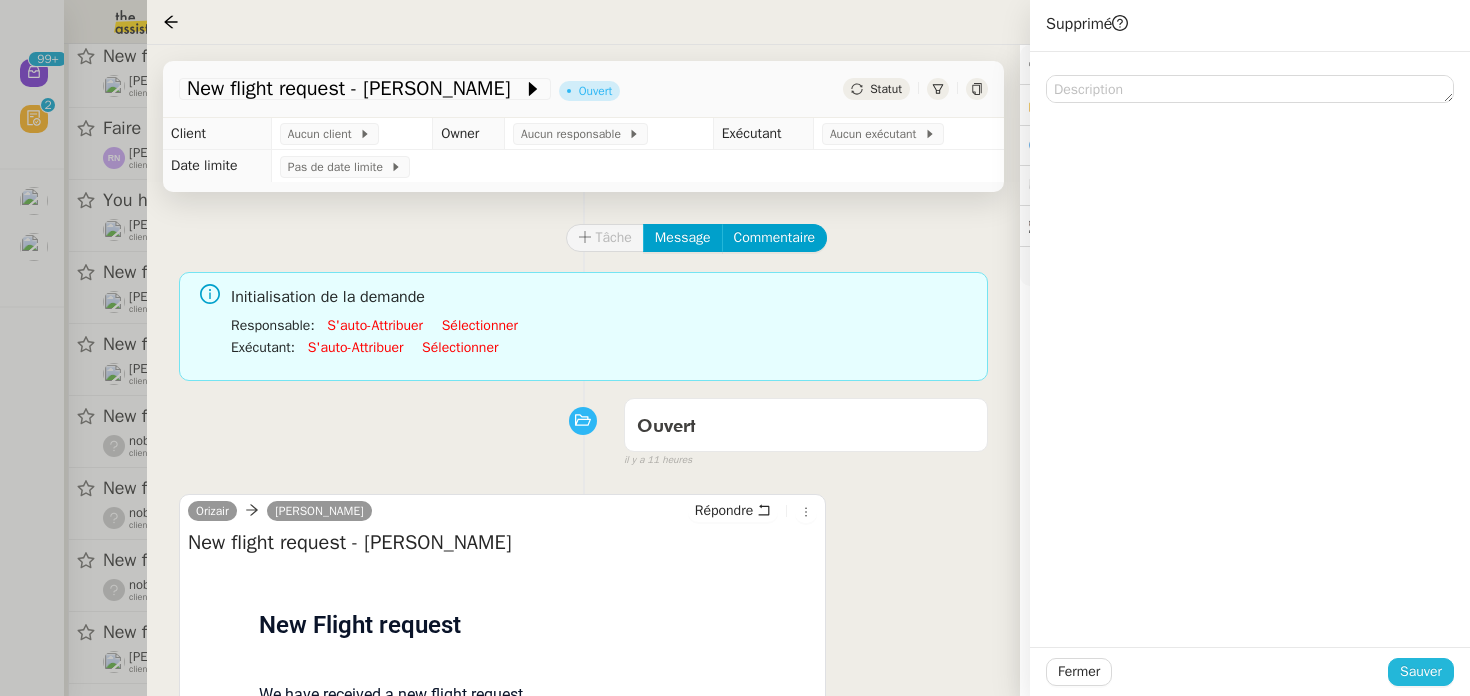 click on "Sauver" 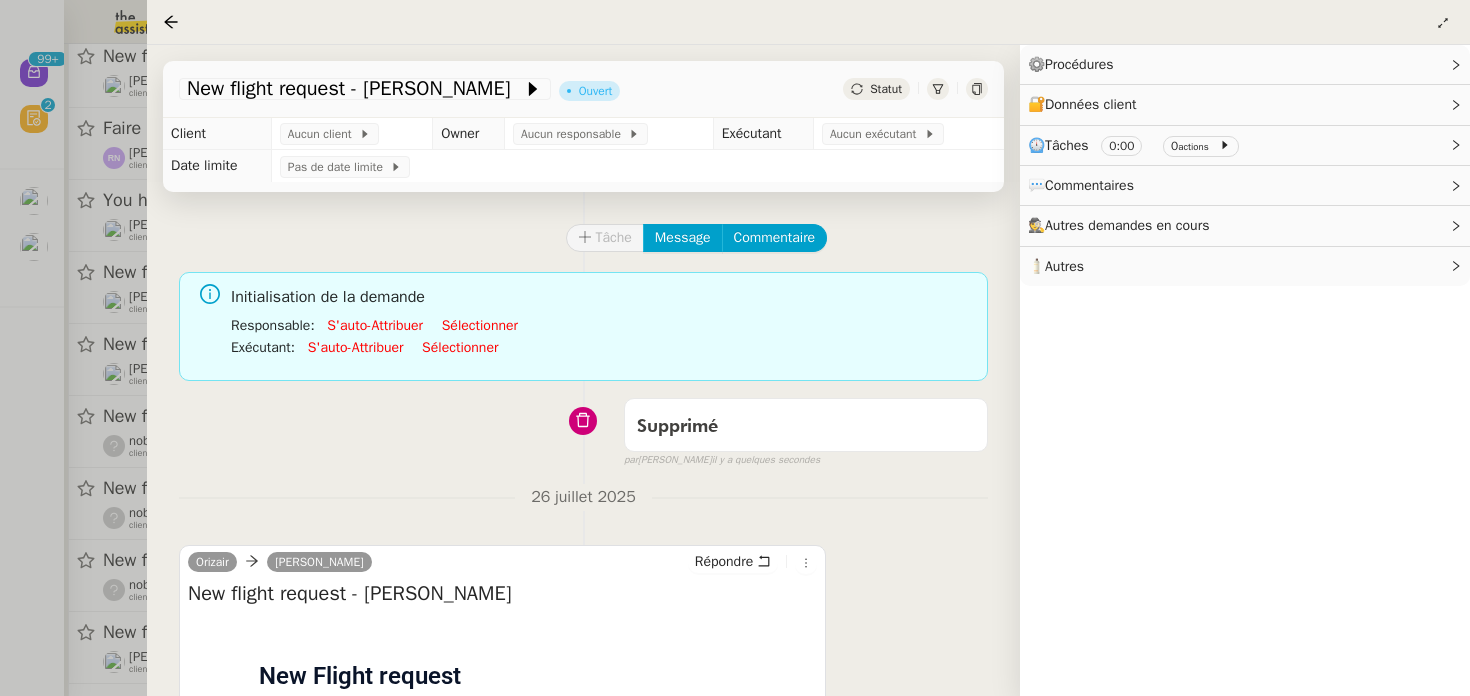 click at bounding box center [735, 348] 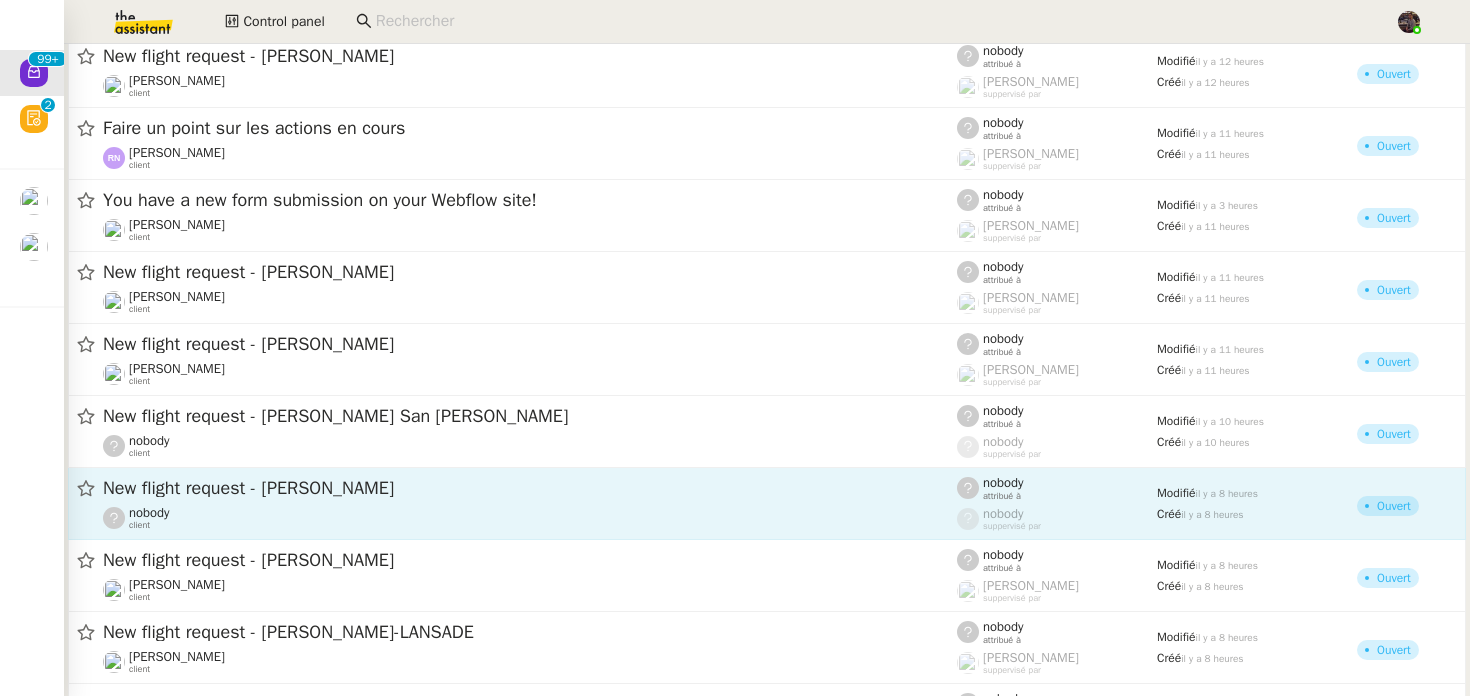 click on "New flight request - [PERSON_NAME]" 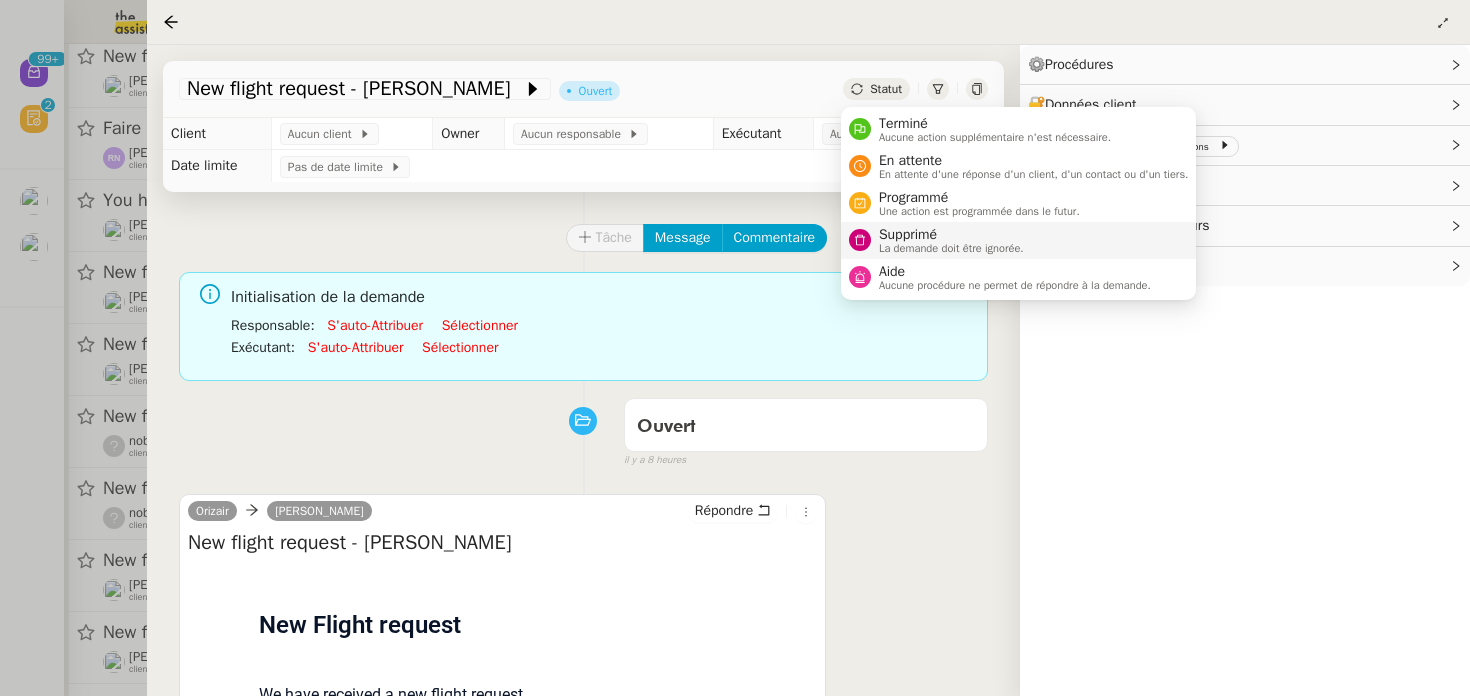 click on "La demande doit être ignorée." at bounding box center (951, 248) 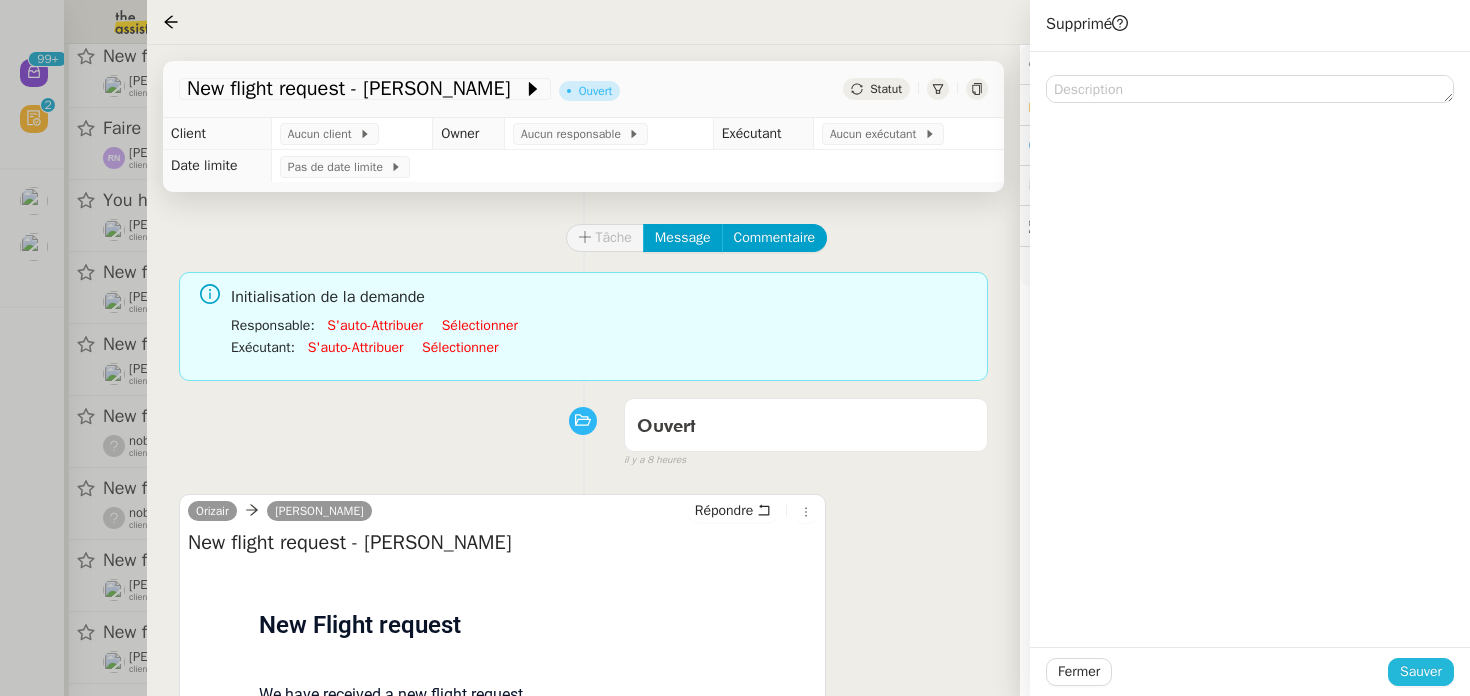 click on "Sauver" 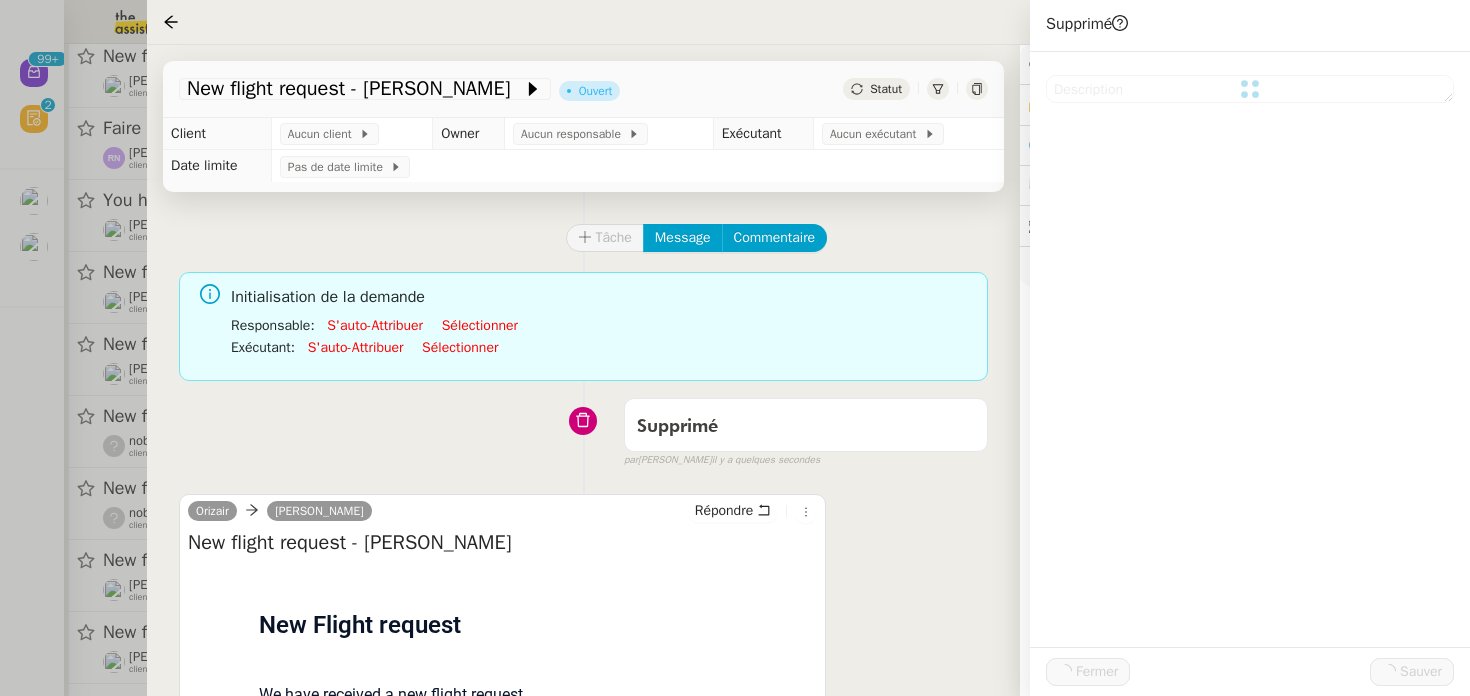 click at bounding box center (735, 348) 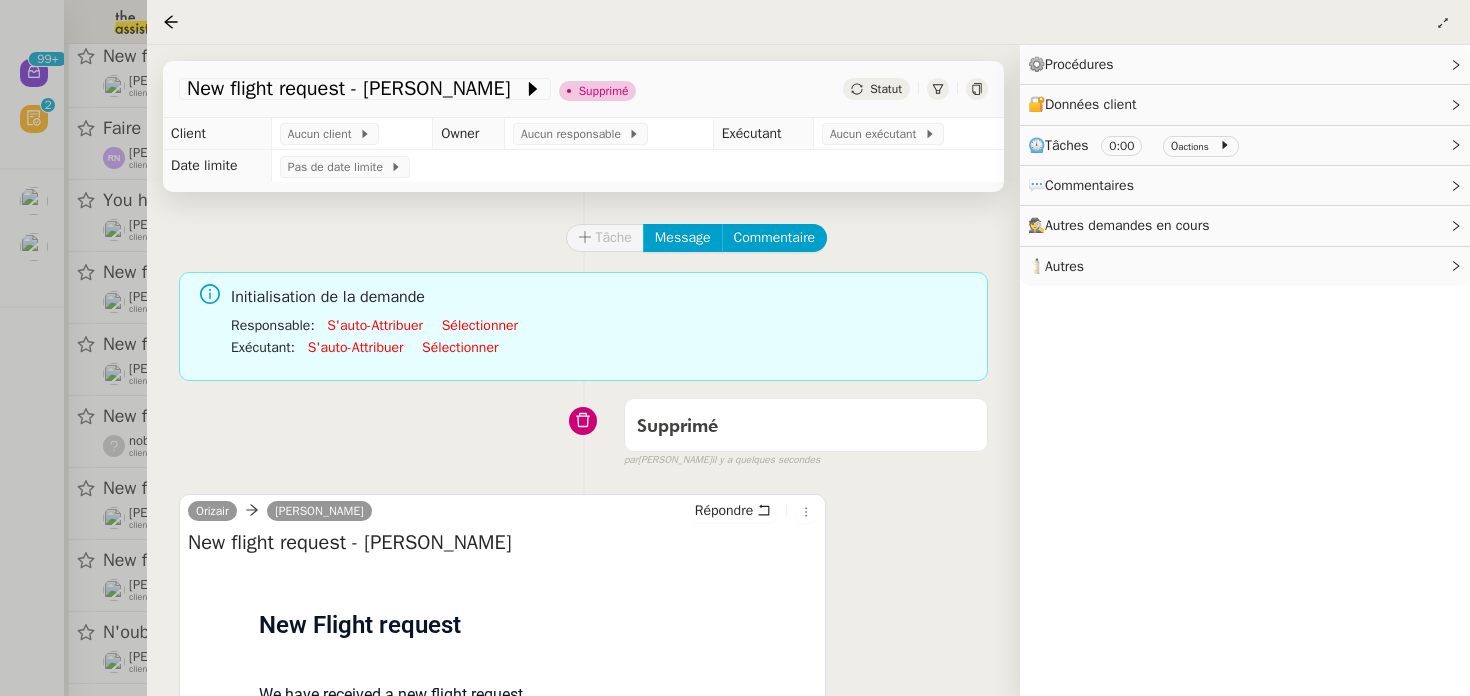 click at bounding box center [735, 348] 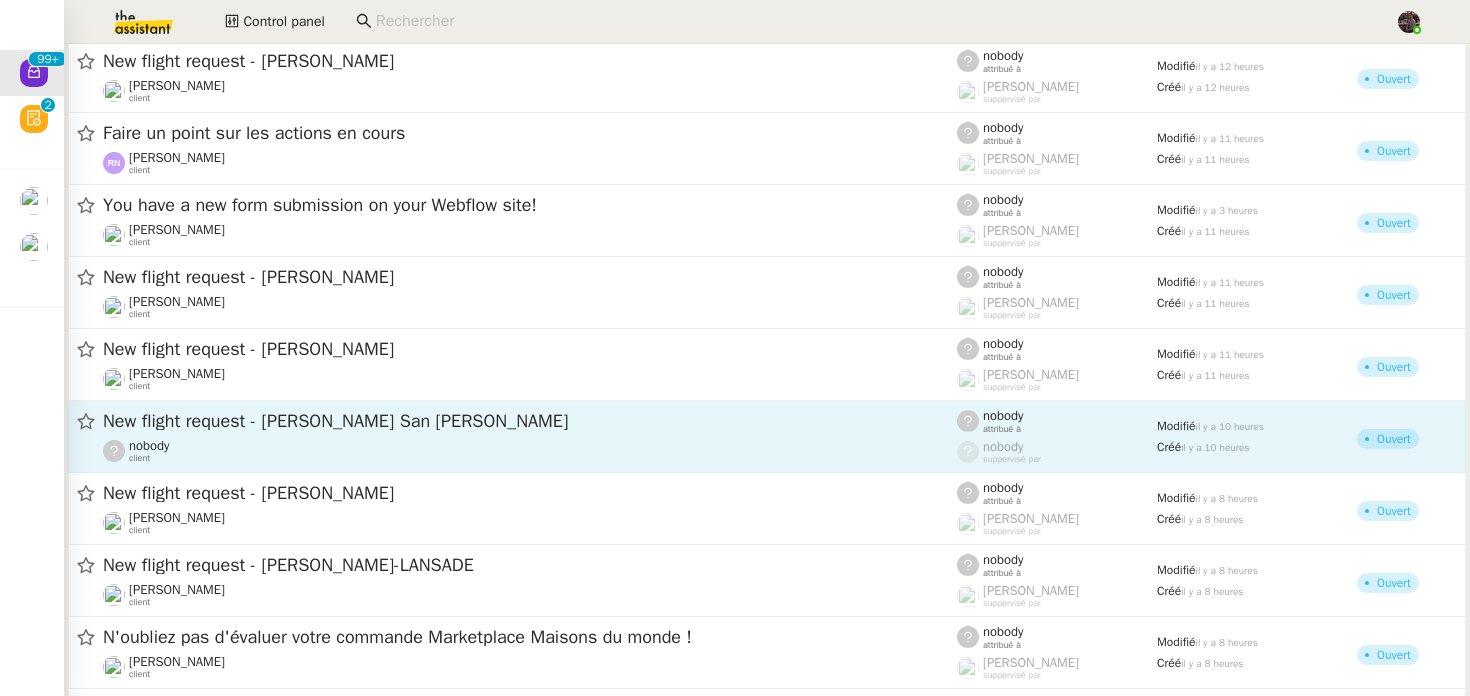 scroll, scrollTop: 12872, scrollLeft: 0, axis: vertical 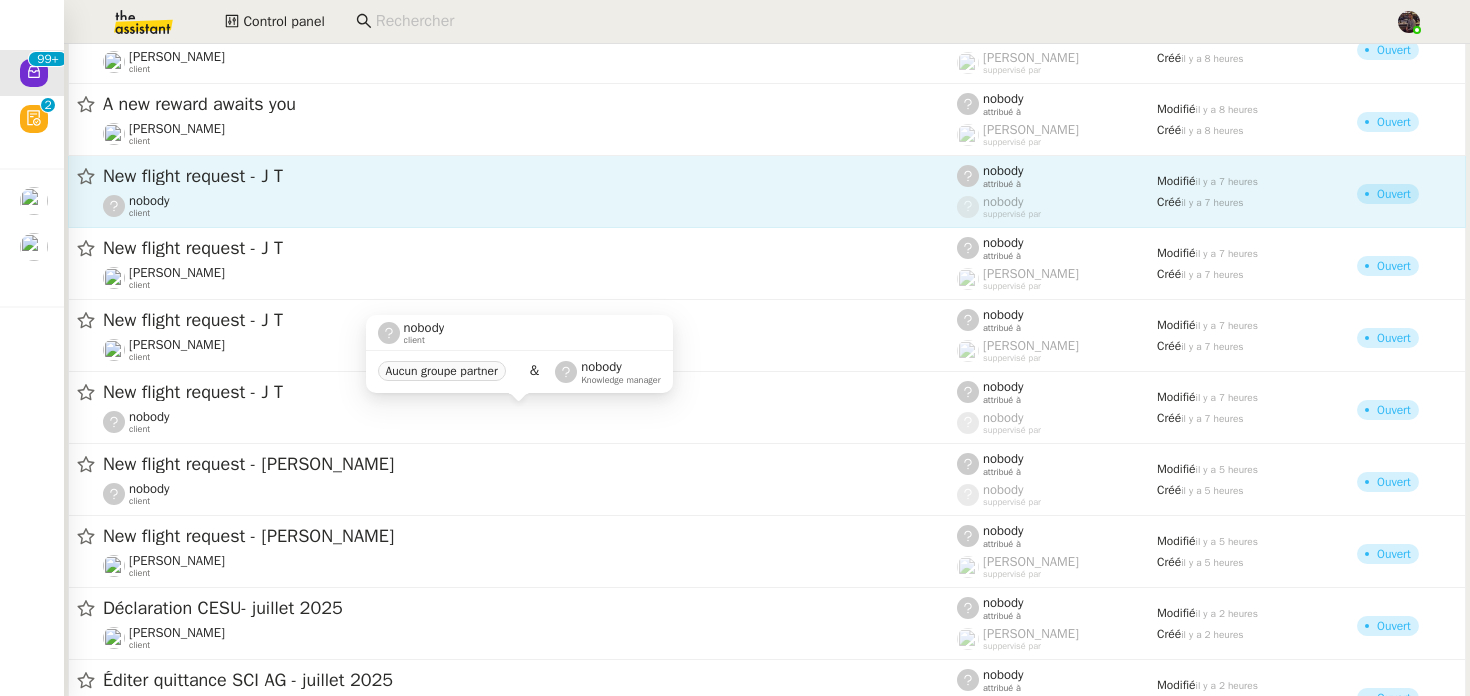 click on "New flight request - J T" 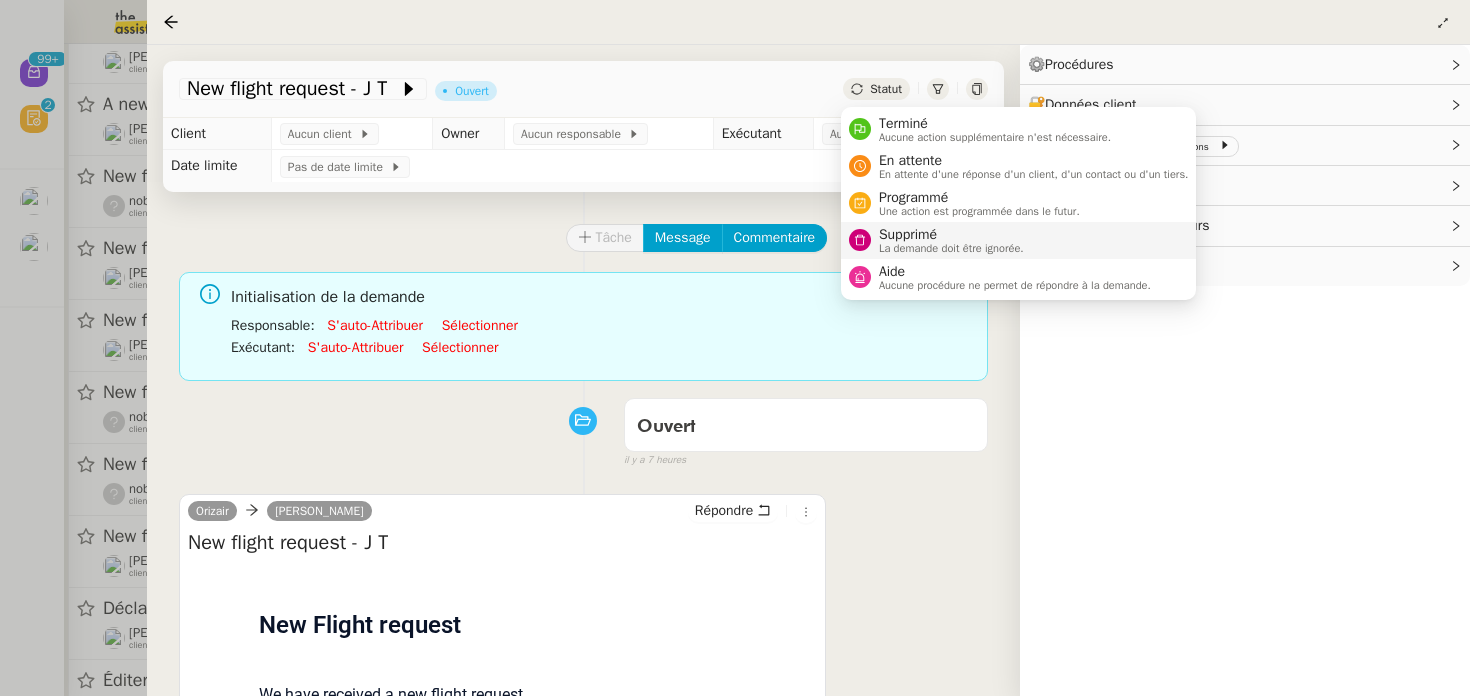 click on "Supprimé" at bounding box center [951, 235] 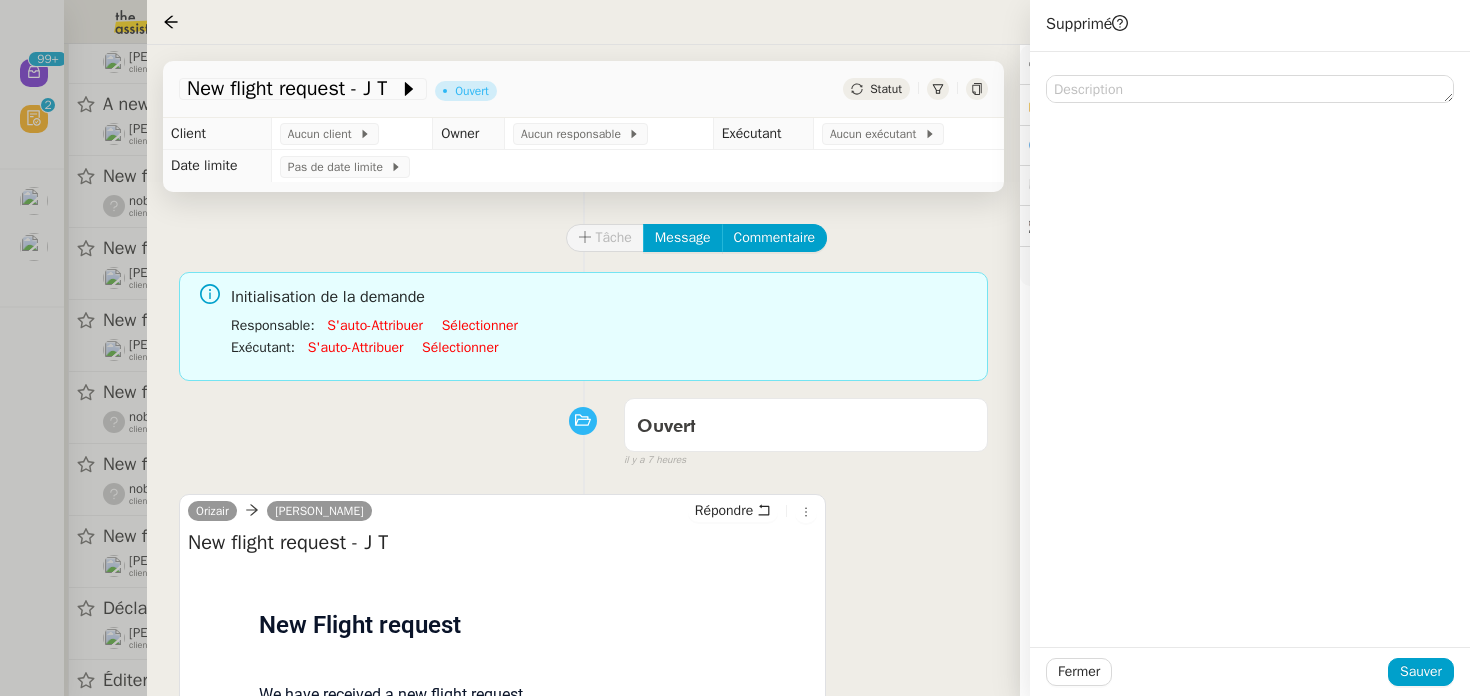 click on "Fermer Sauver" 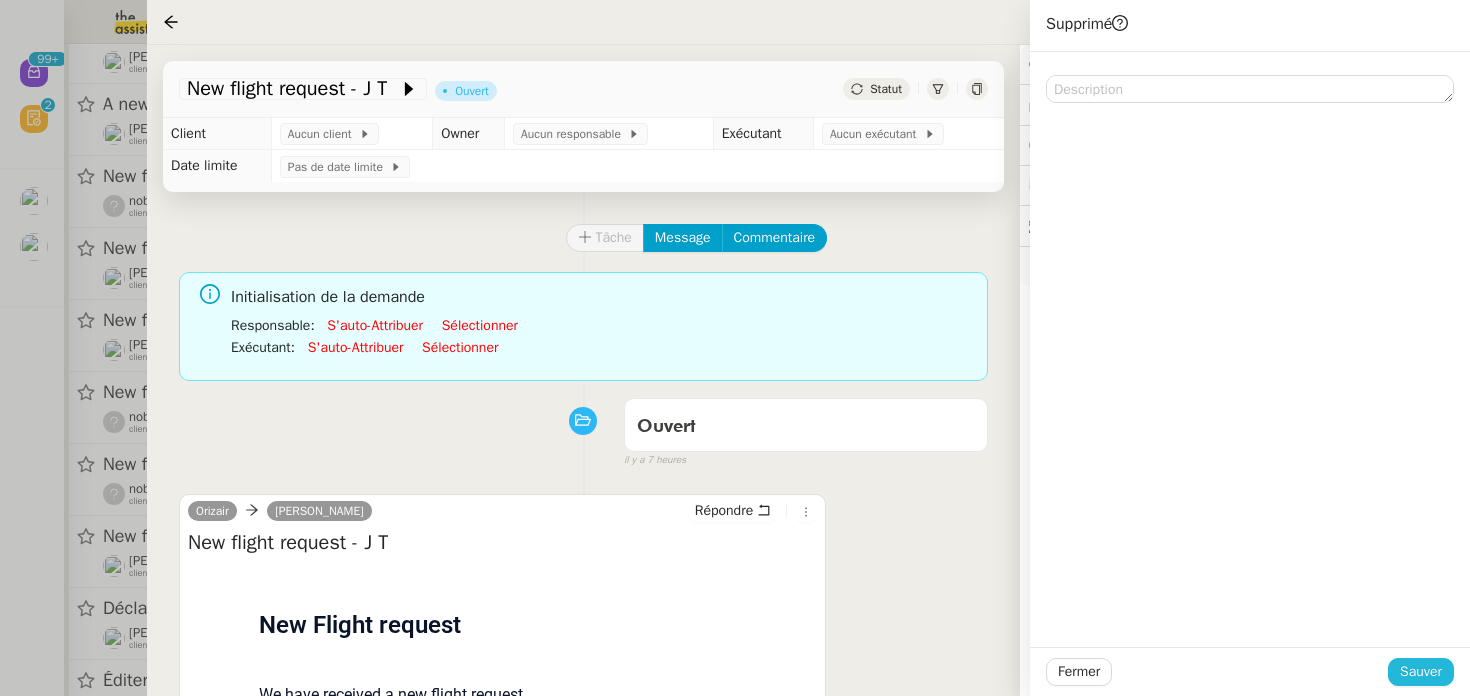 click on "Sauver" 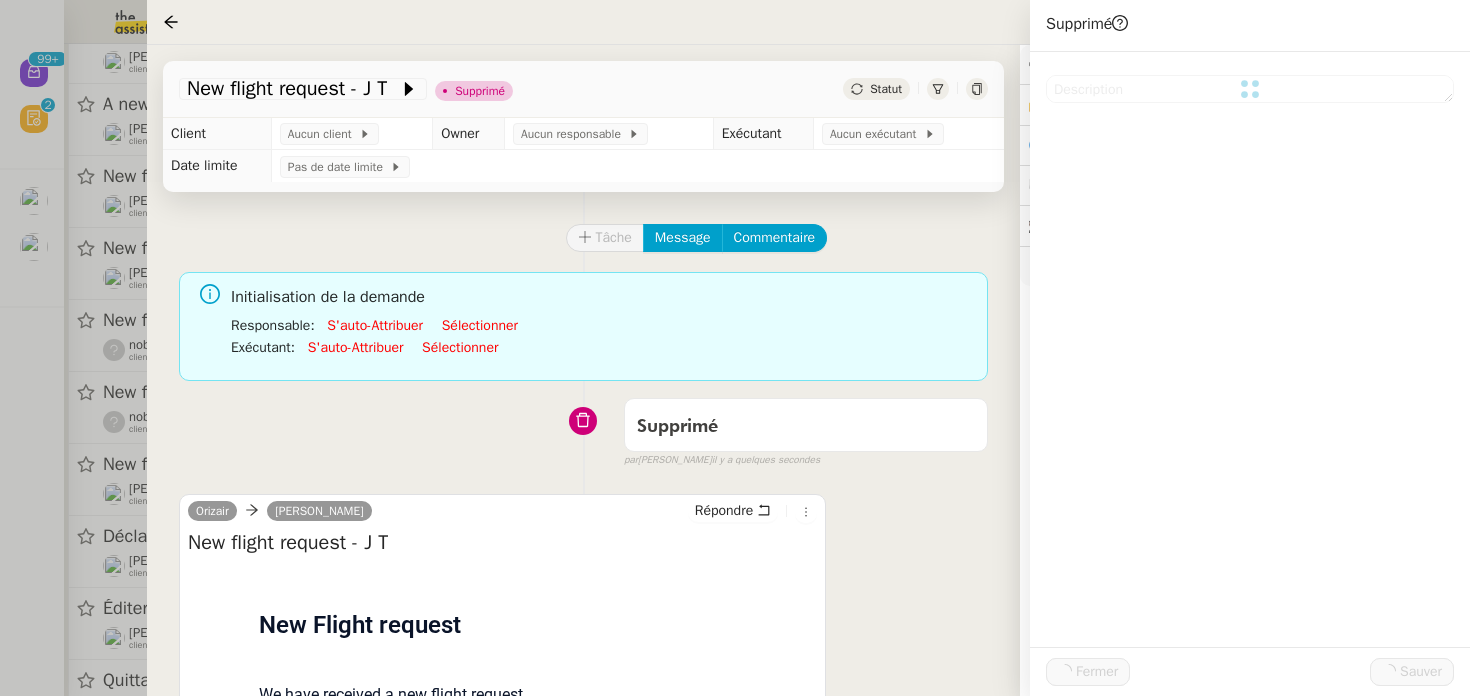 click at bounding box center [735, 348] 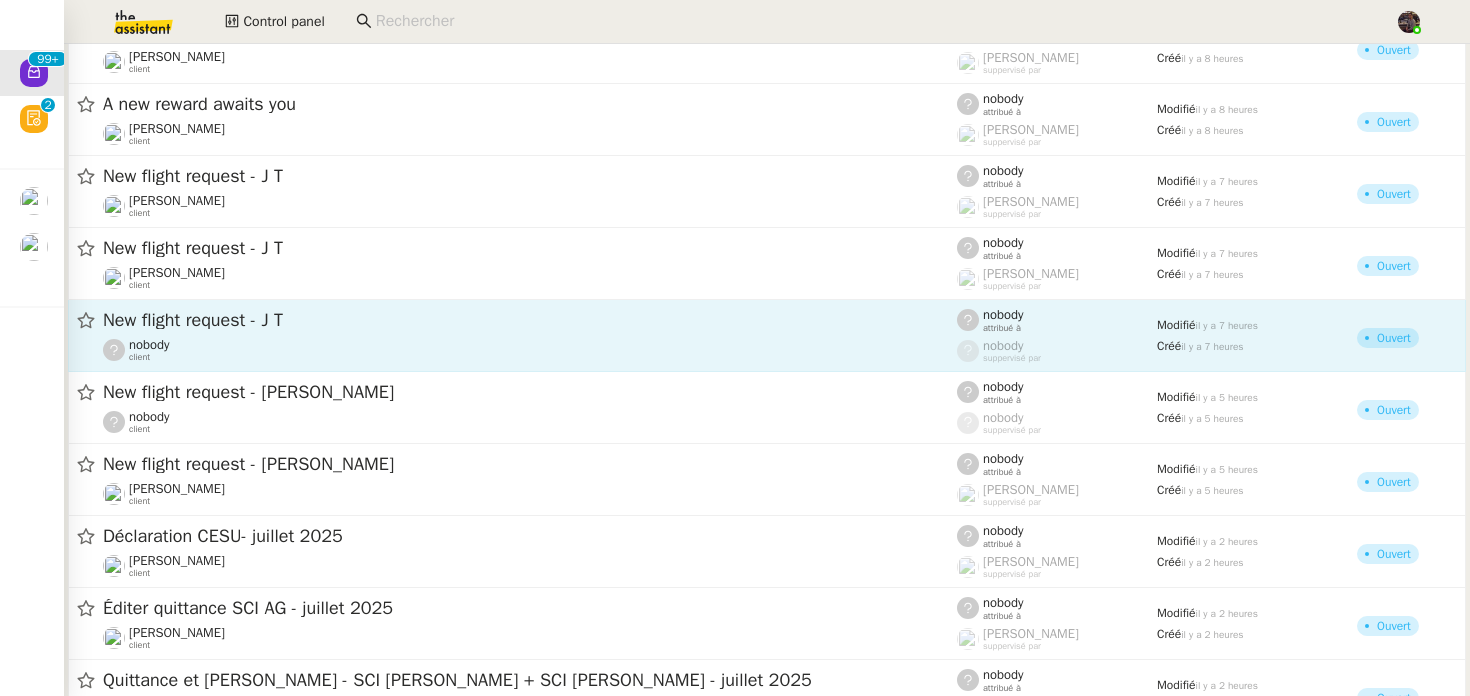 click on "nobody    client" 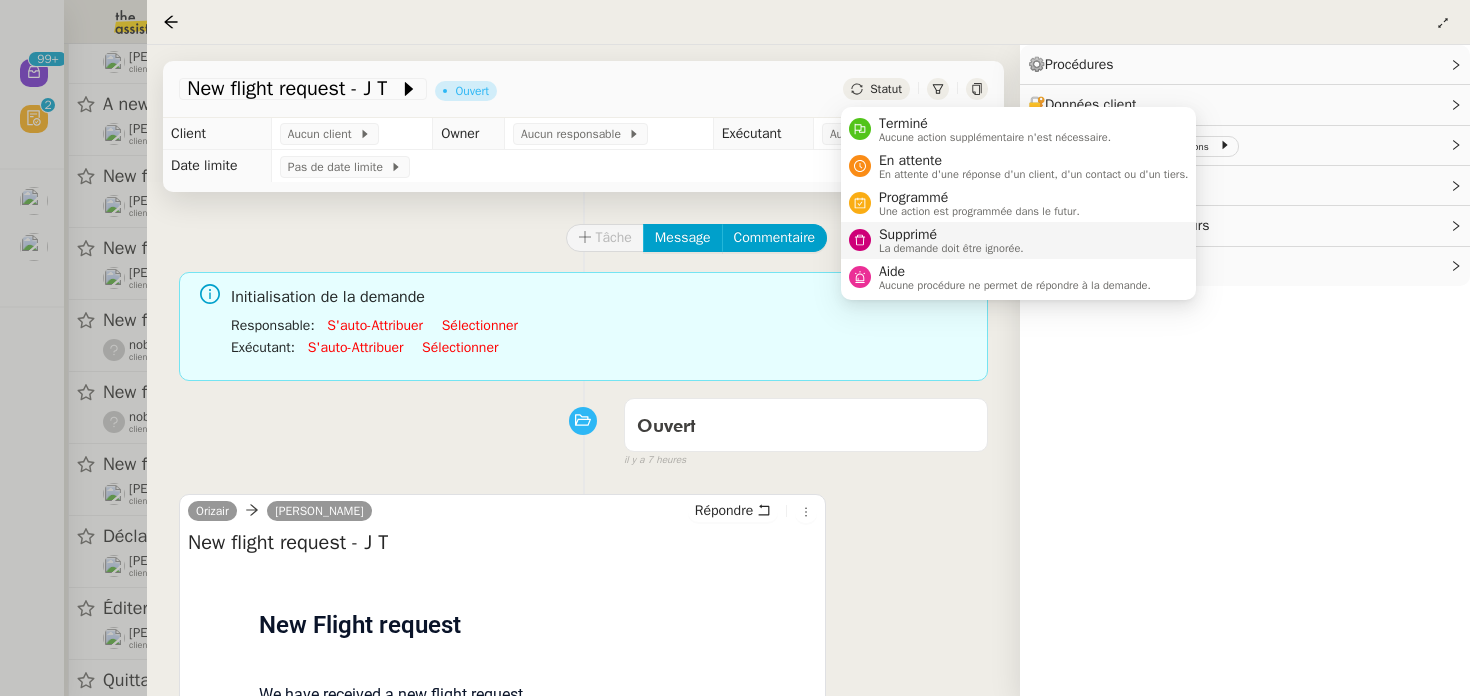 click on "Supprimé" at bounding box center [951, 235] 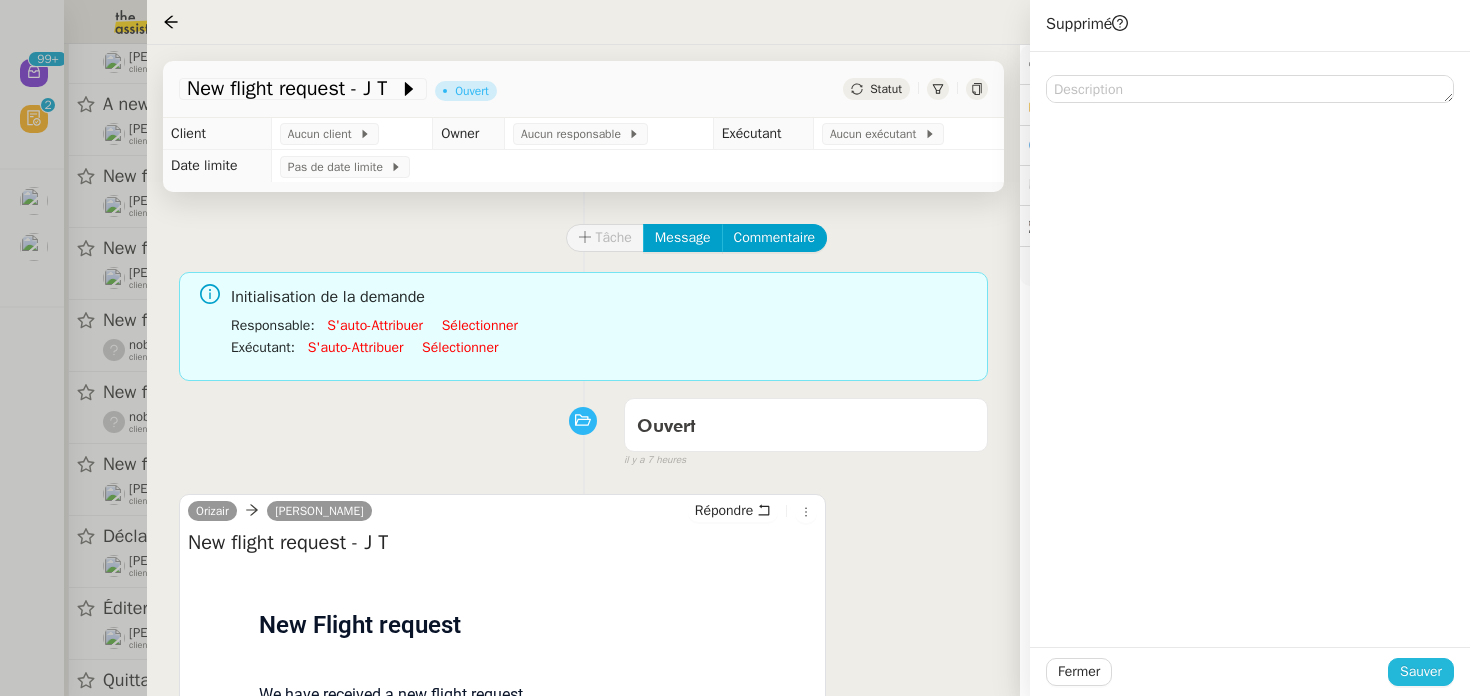 click on "Sauver" 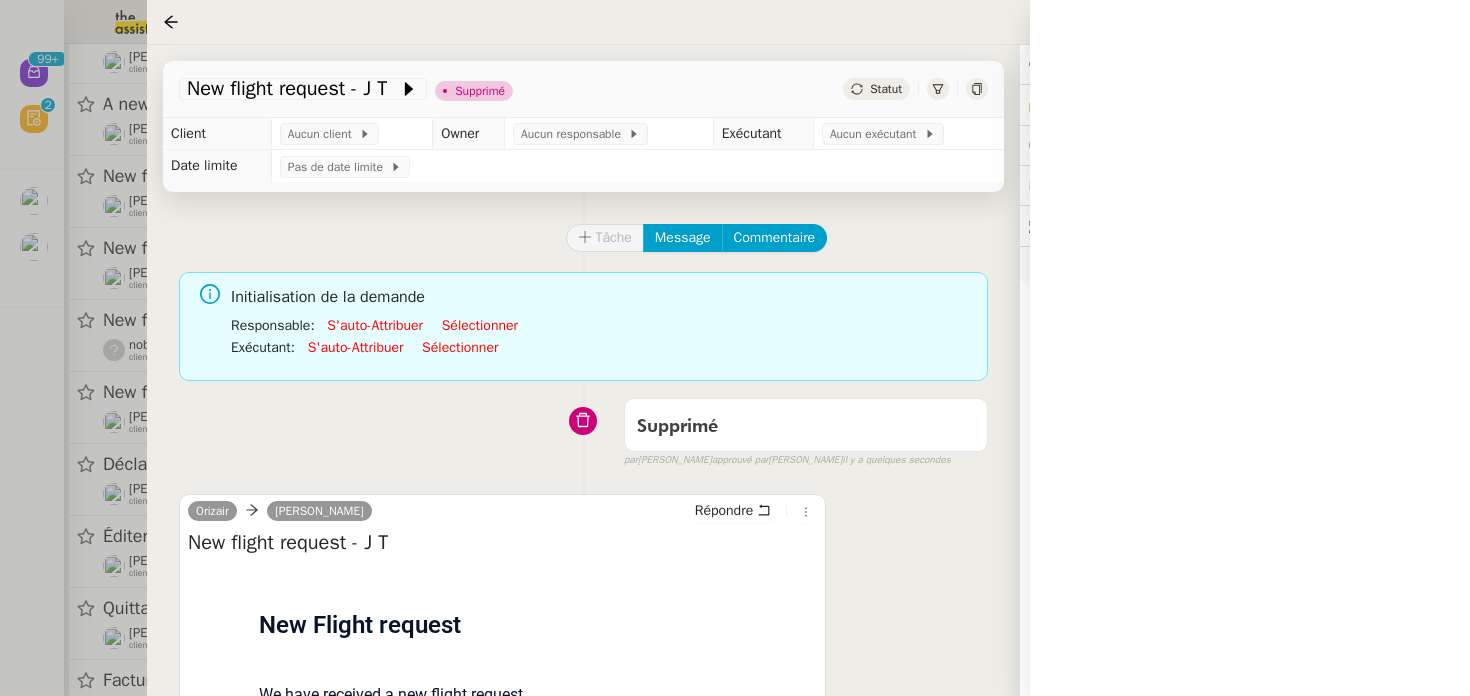click at bounding box center (735, 348) 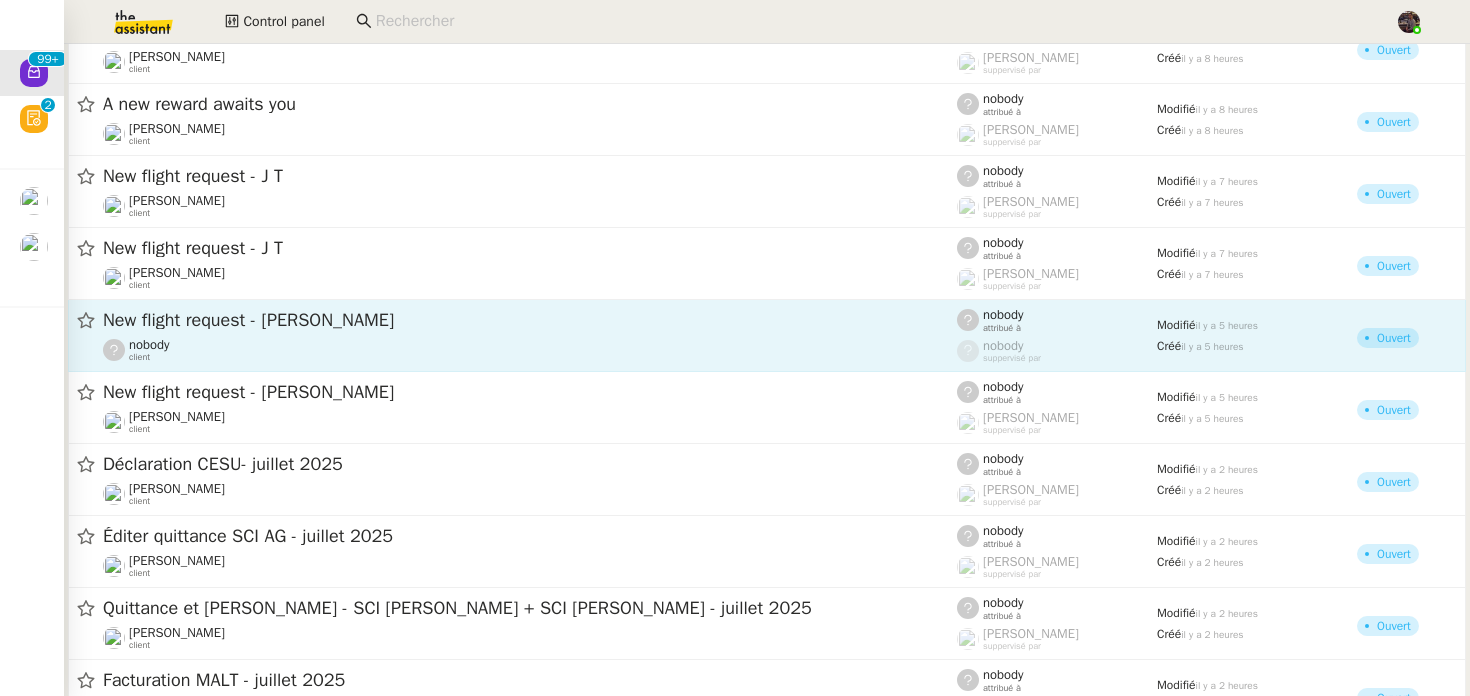click on "nobody    client" 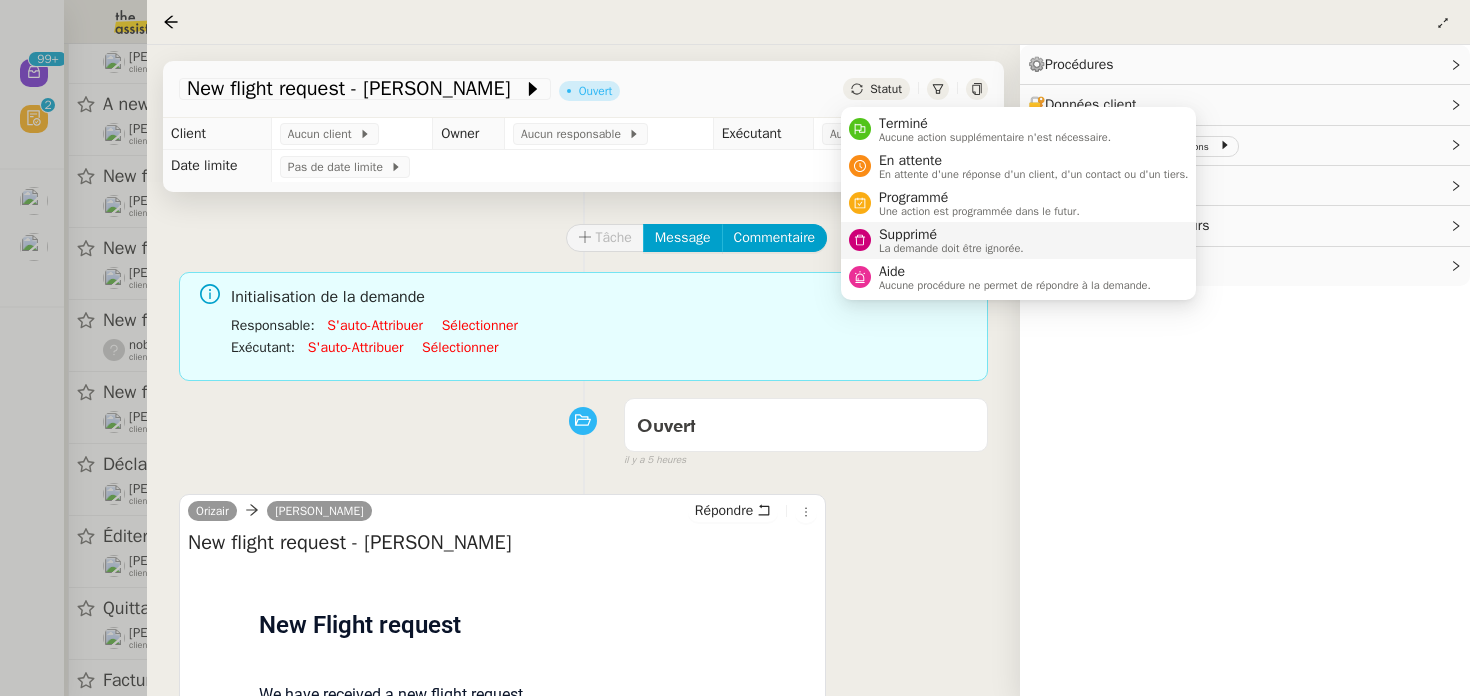click on "La demande doit être ignorée." at bounding box center [951, 248] 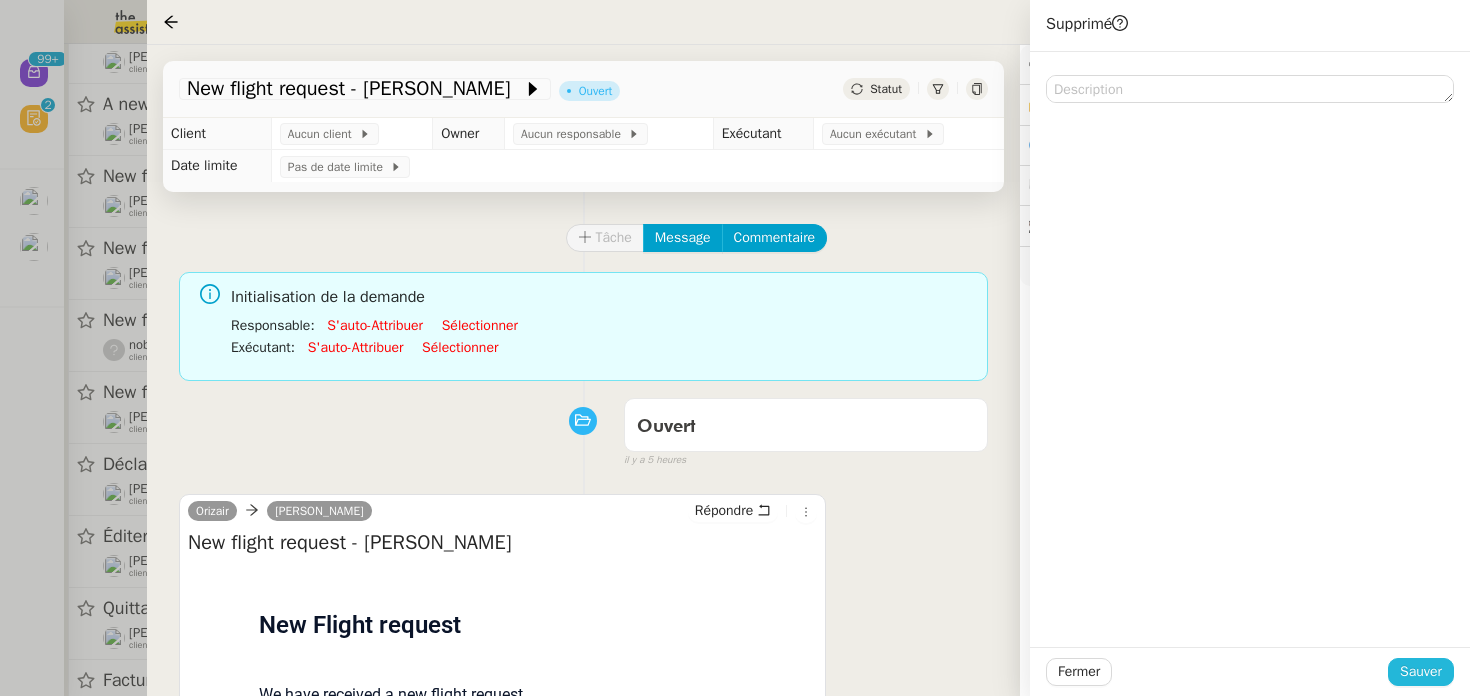 click on "Sauver" 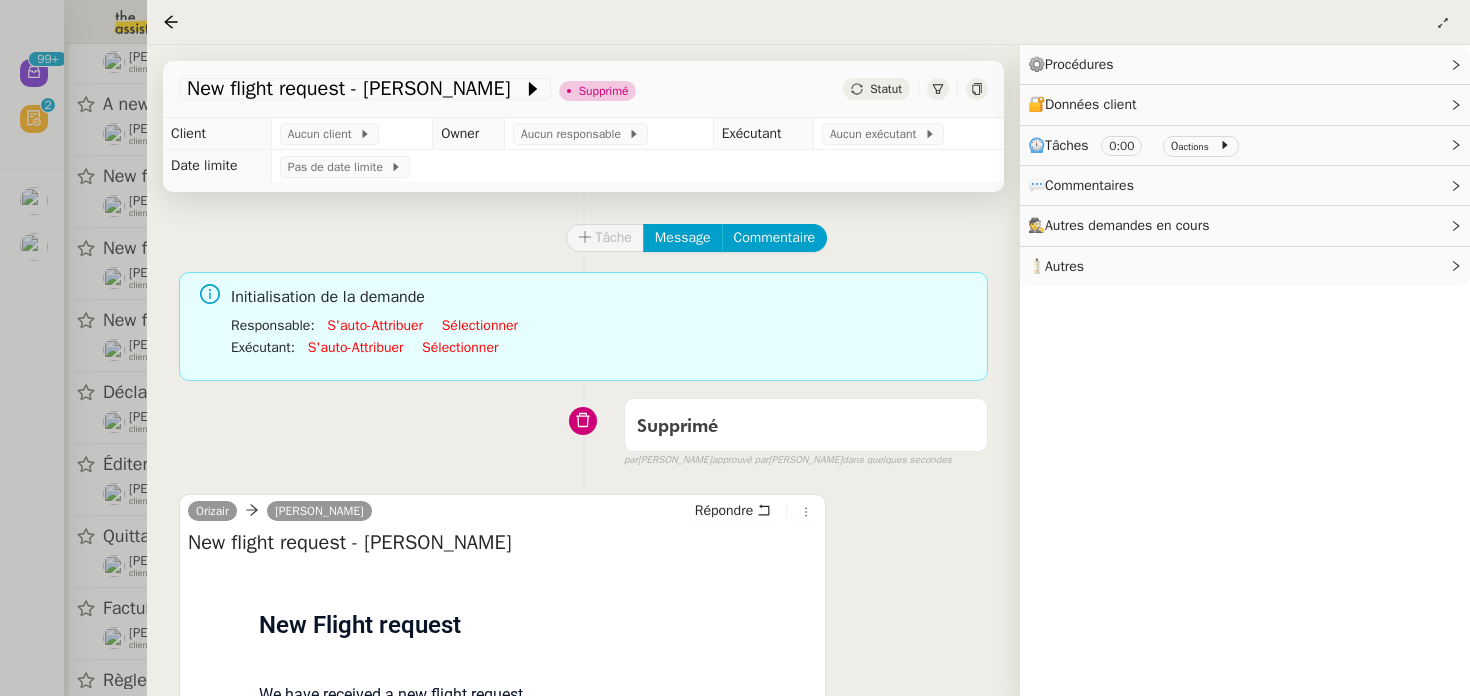 click at bounding box center [735, 348] 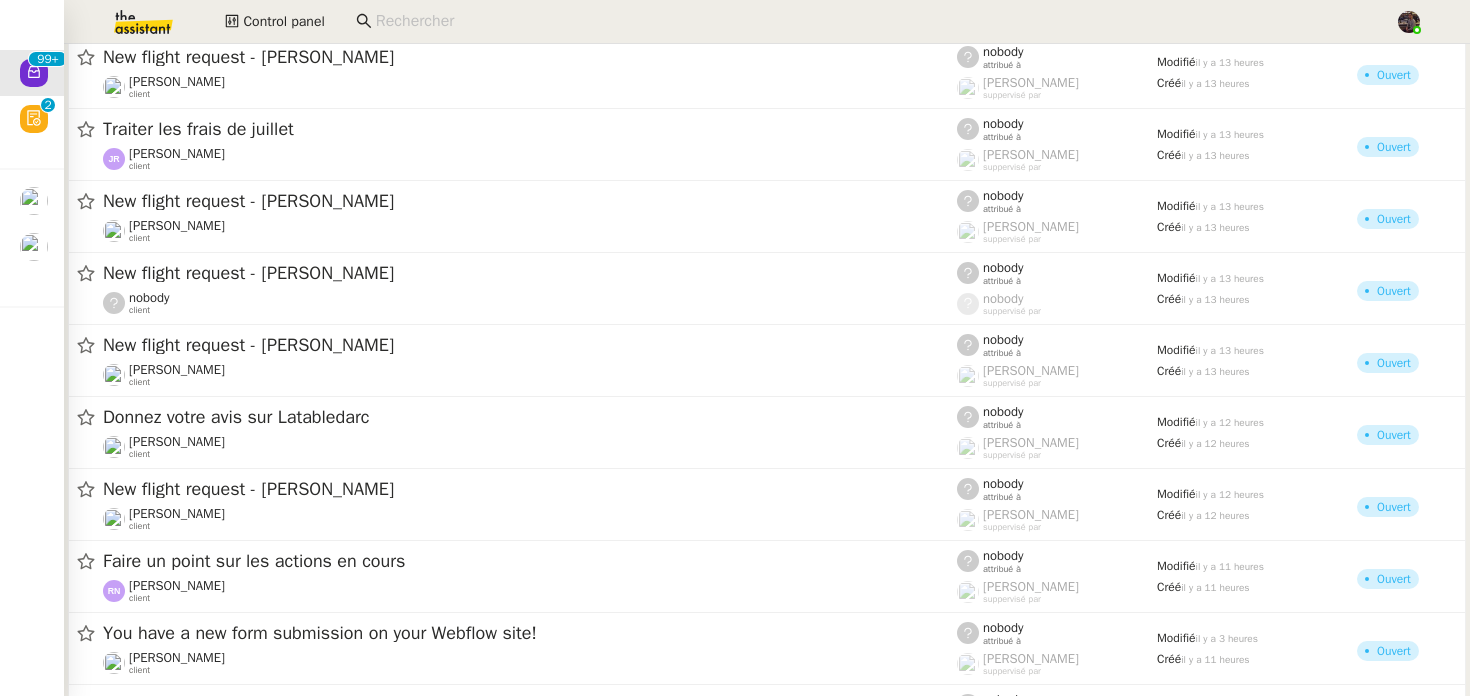 scroll, scrollTop: 11678, scrollLeft: 0, axis: vertical 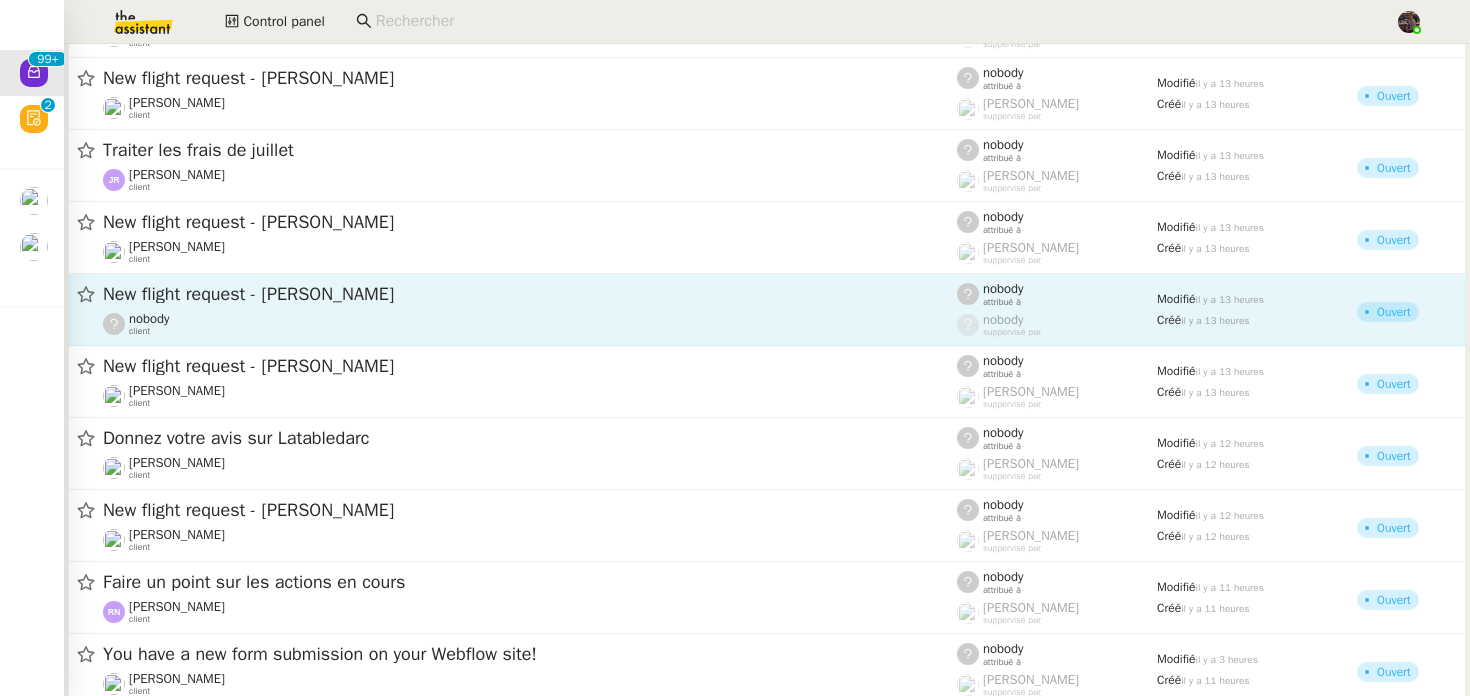 click on "New flight request - [PERSON_NAME]  nobody    client" 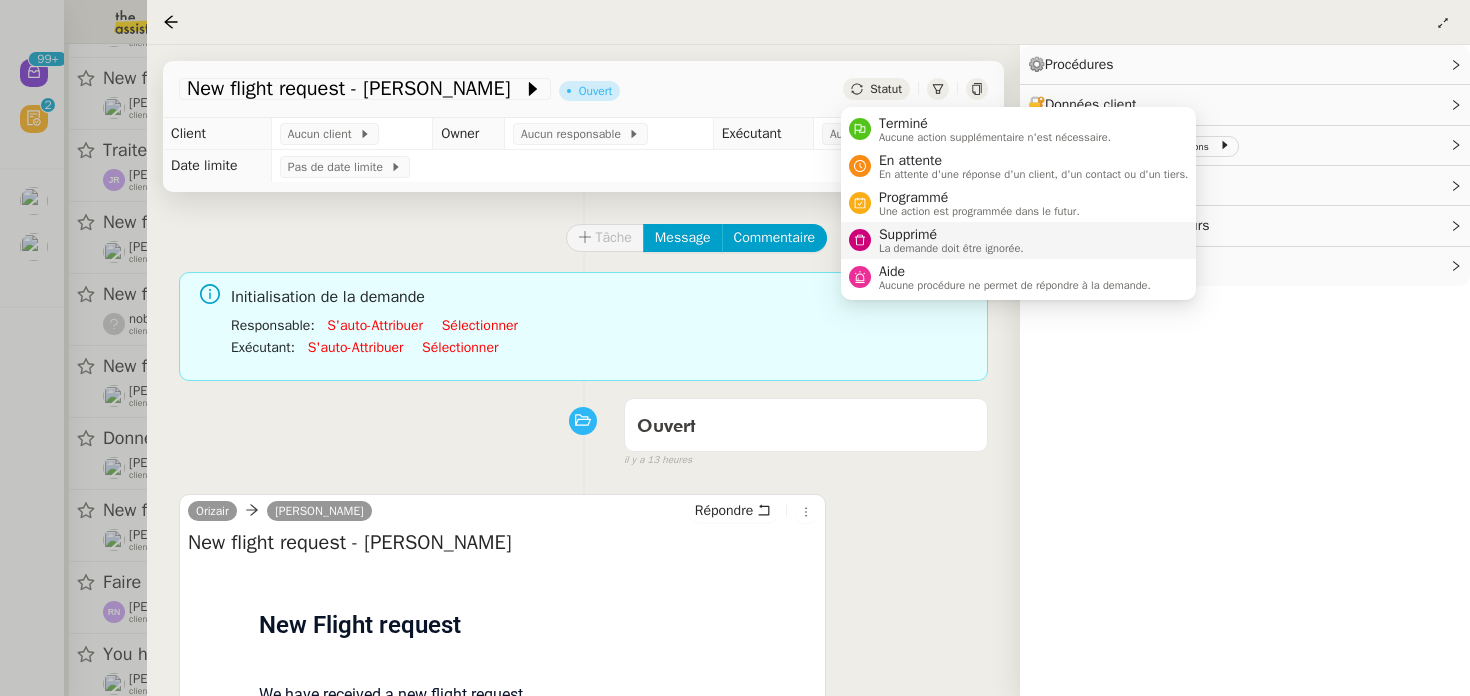 click 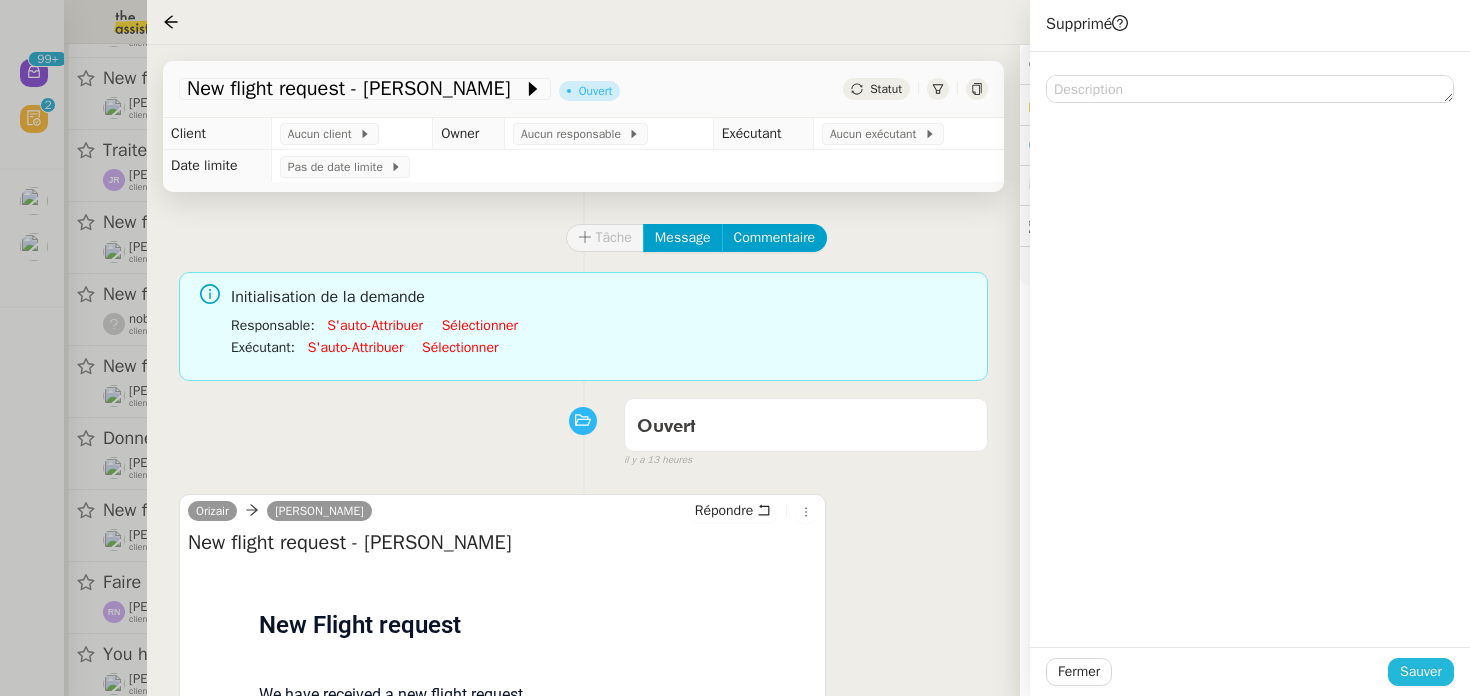 click on "Sauver" 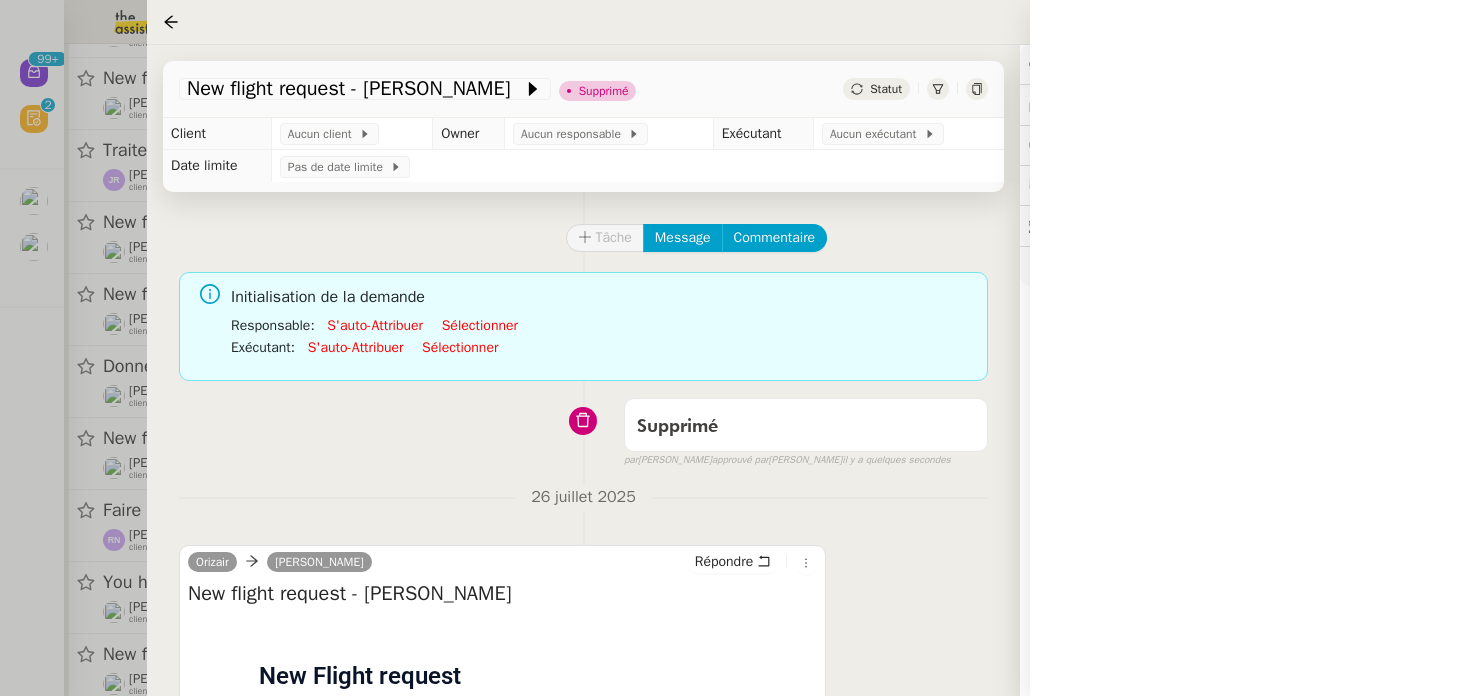 click at bounding box center (735, 348) 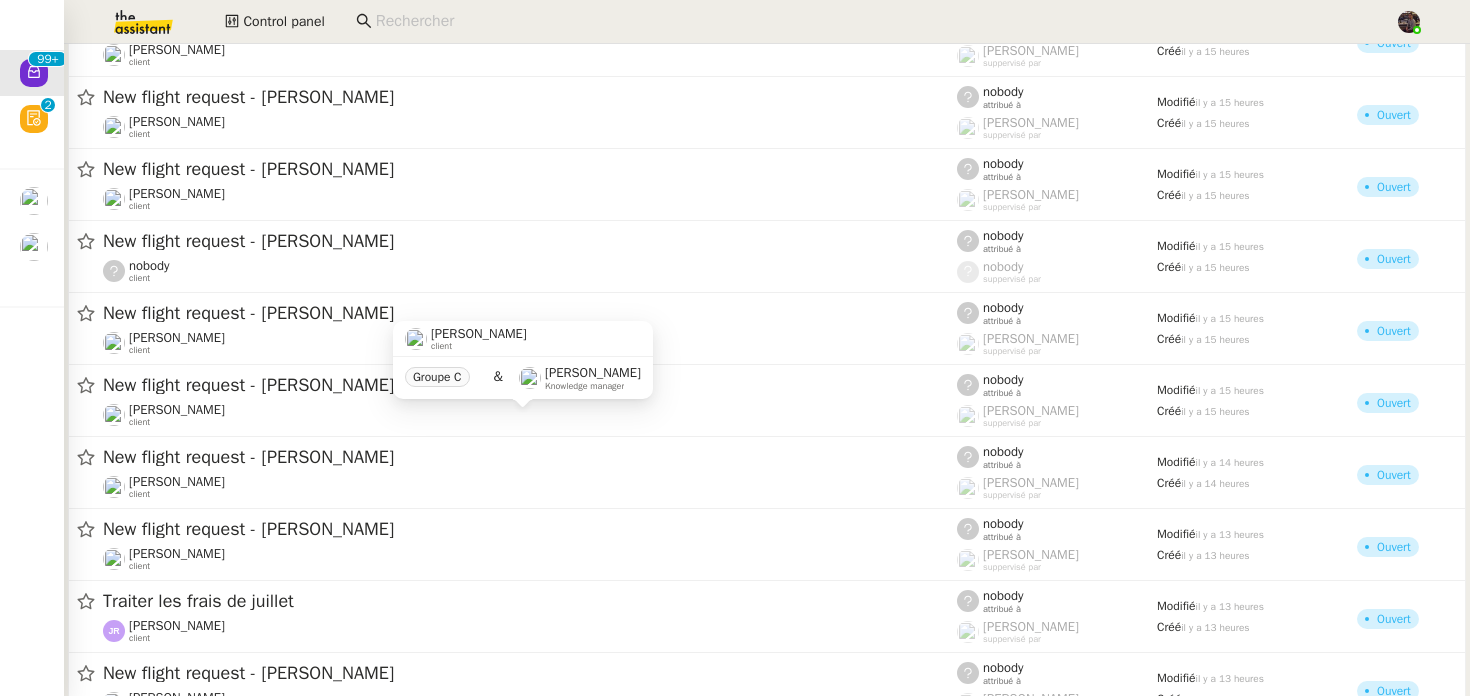 scroll, scrollTop: 11182, scrollLeft: 0, axis: vertical 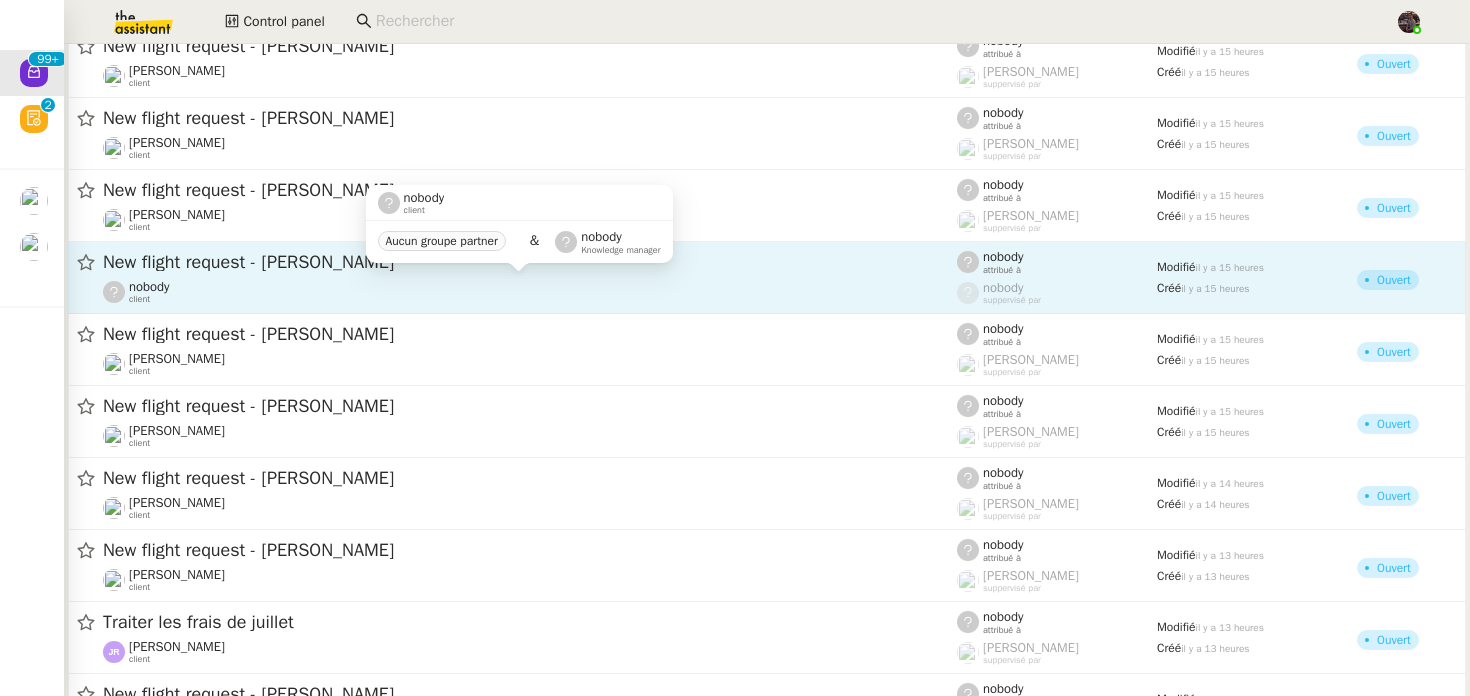 click on "New flight request - [PERSON_NAME]" 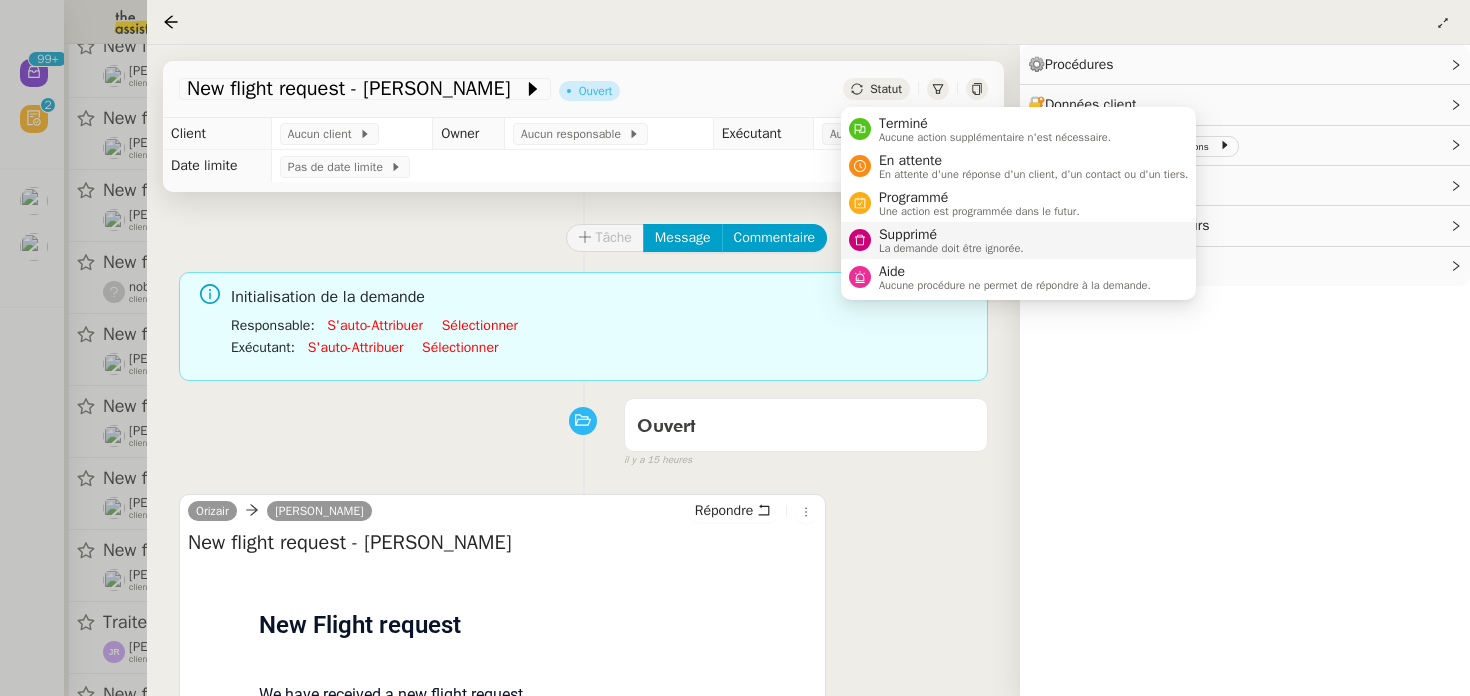 click on "La demande doit être ignorée." at bounding box center (951, 248) 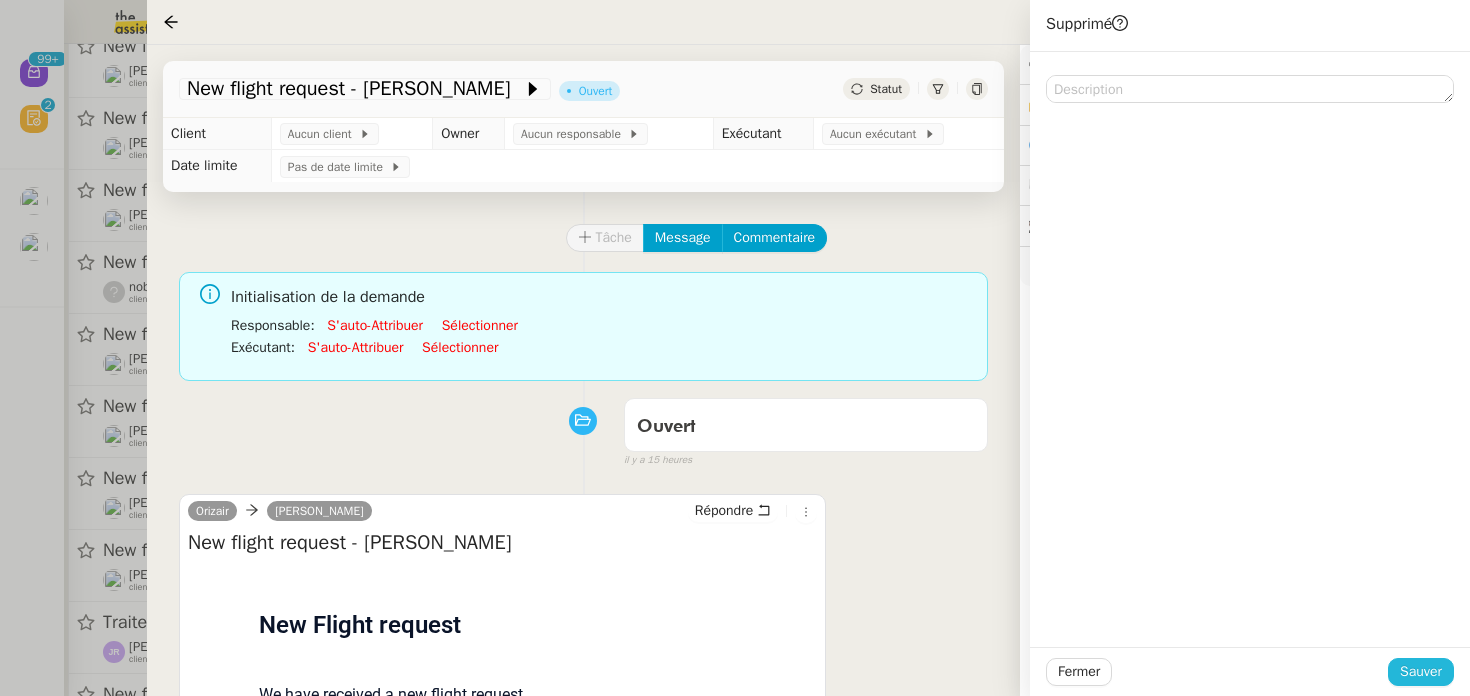 click on "Sauver" 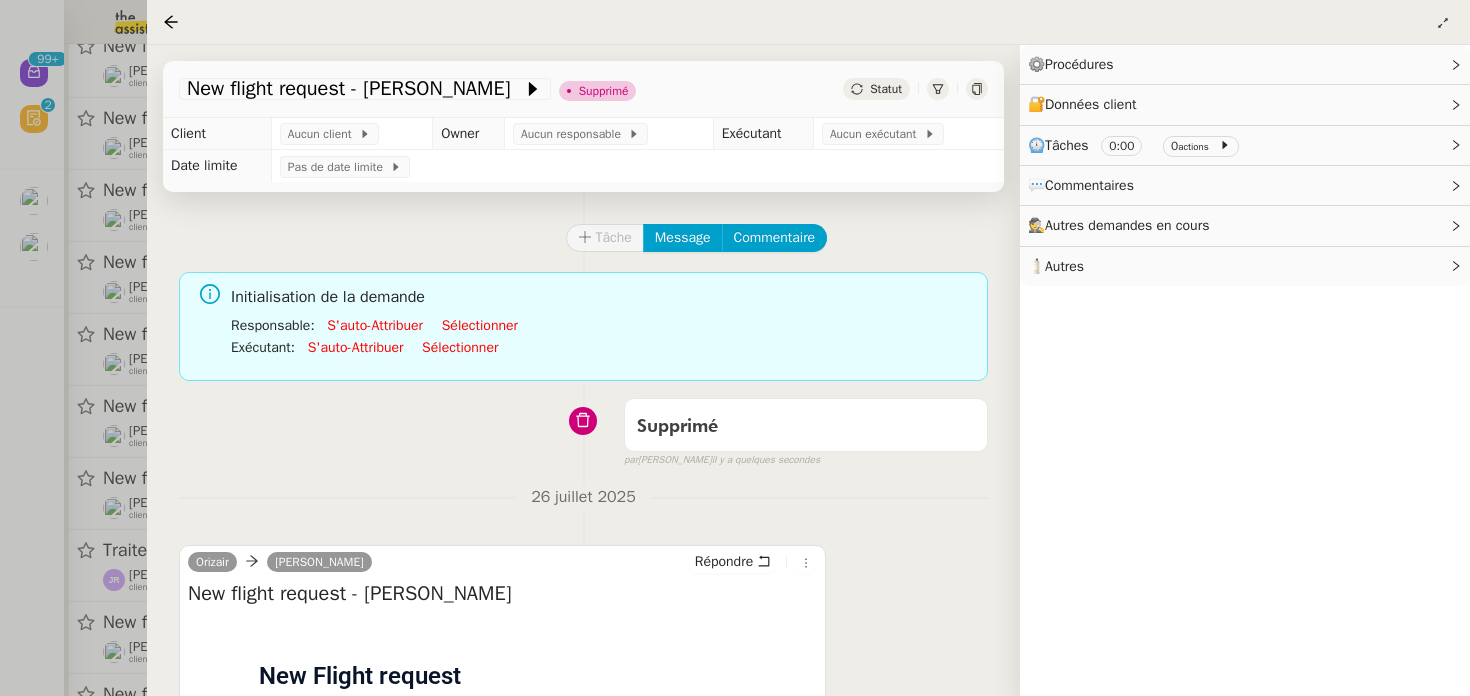 click at bounding box center [735, 348] 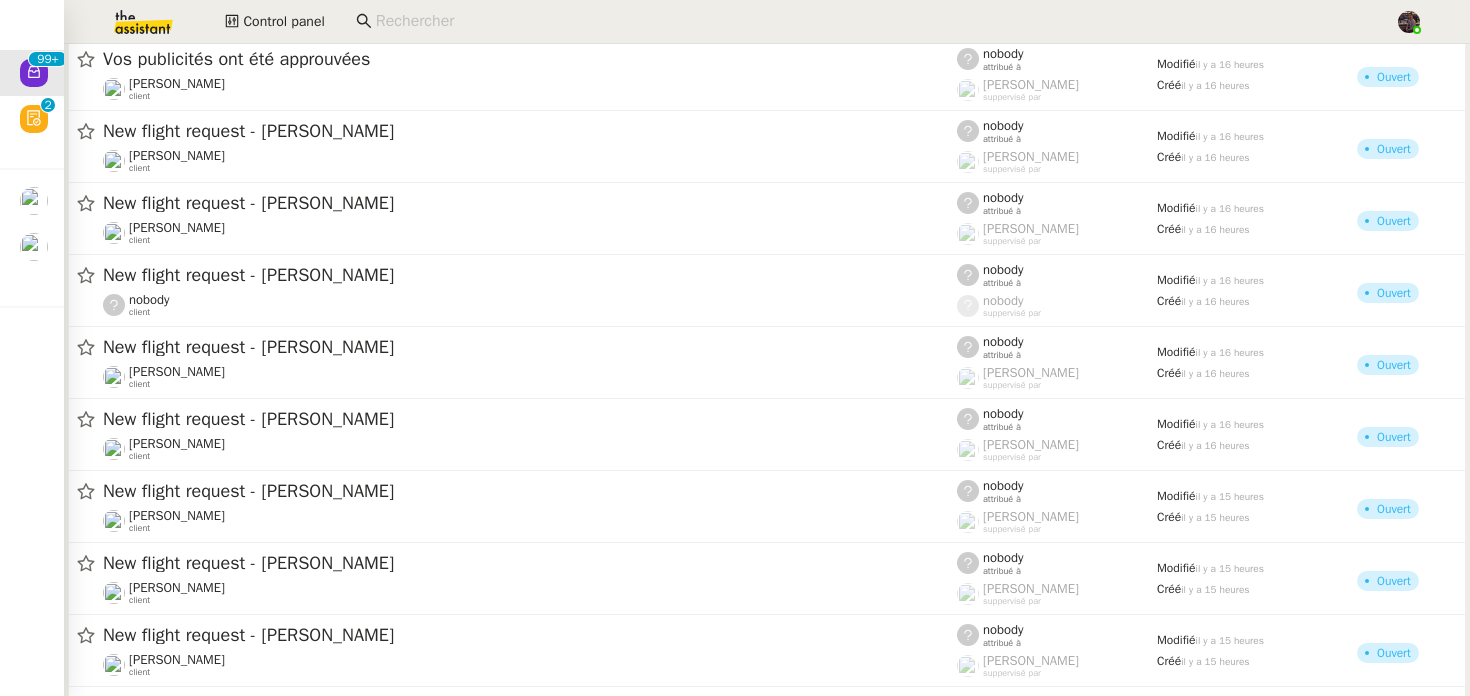 scroll, scrollTop: 10698, scrollLeft: 0, axis: vertical 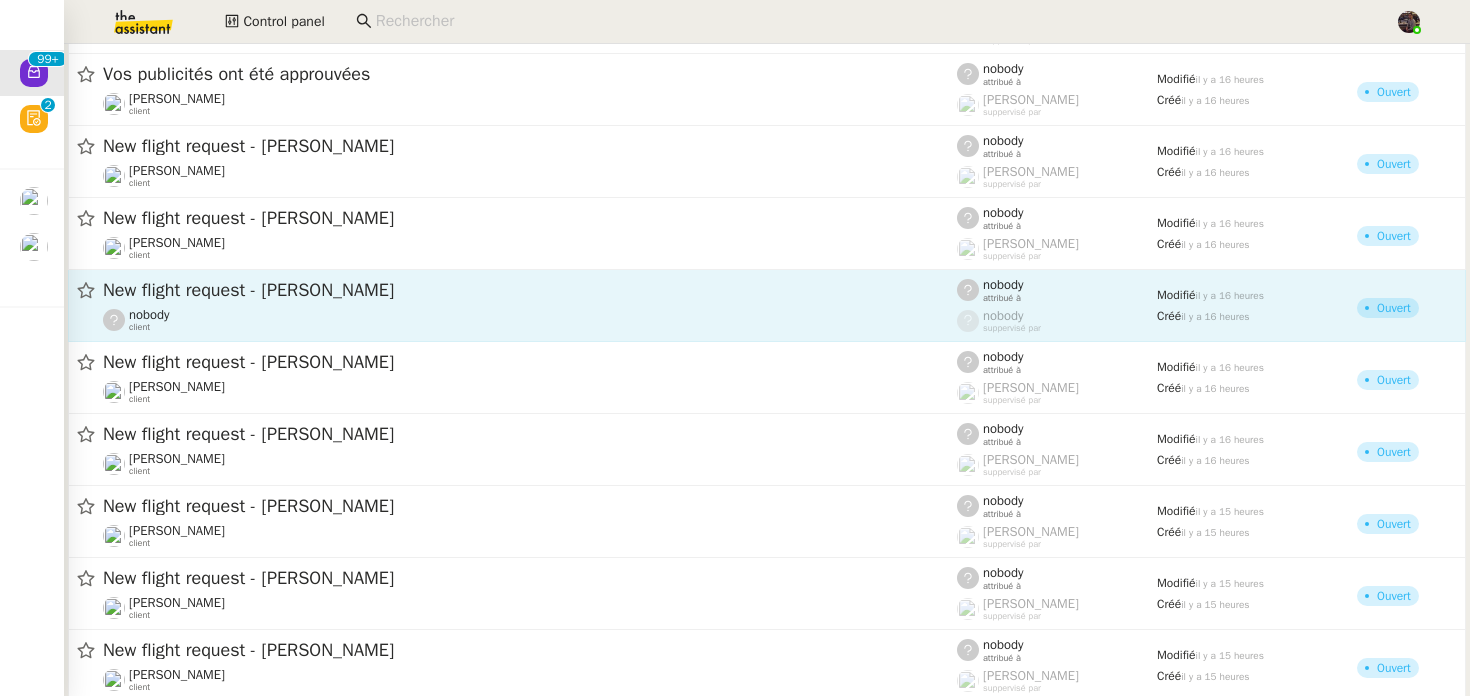 click on "nobody    client" 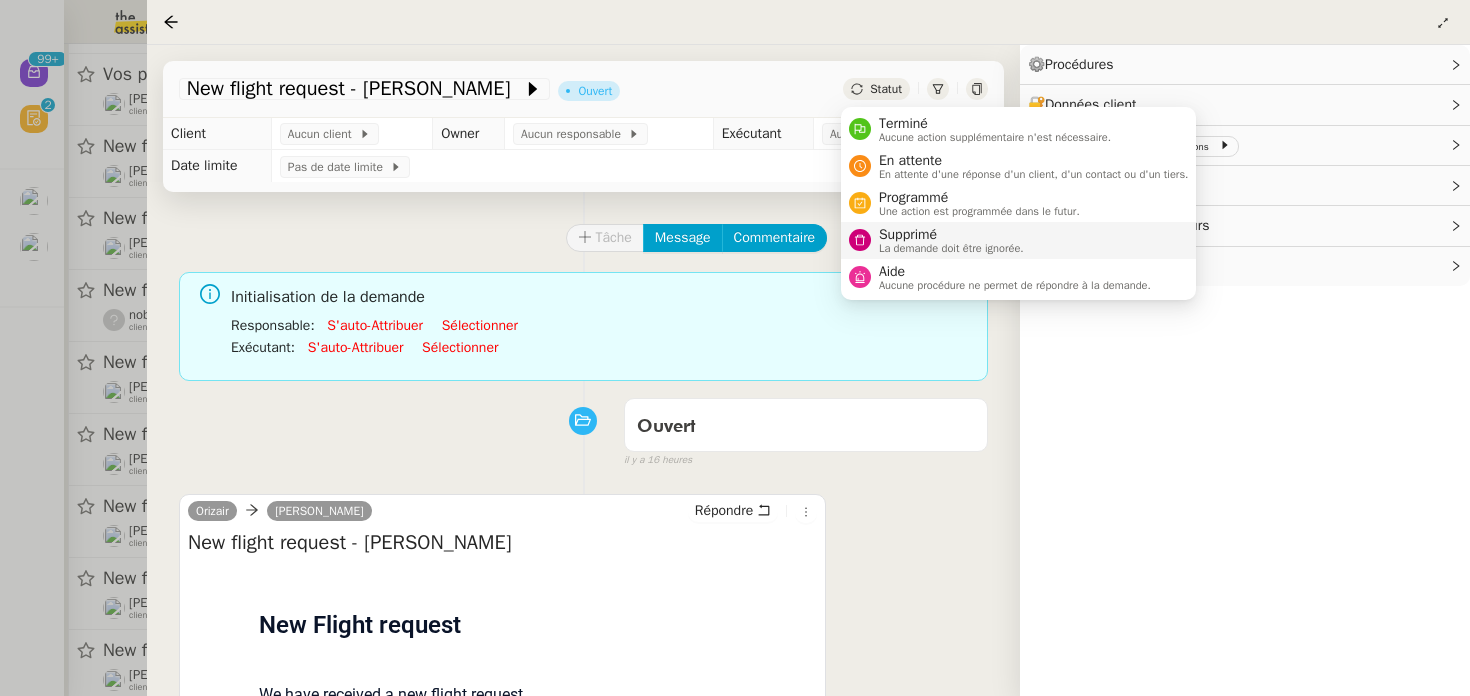 click on "Supprimé" at bounding box center (951, 235) 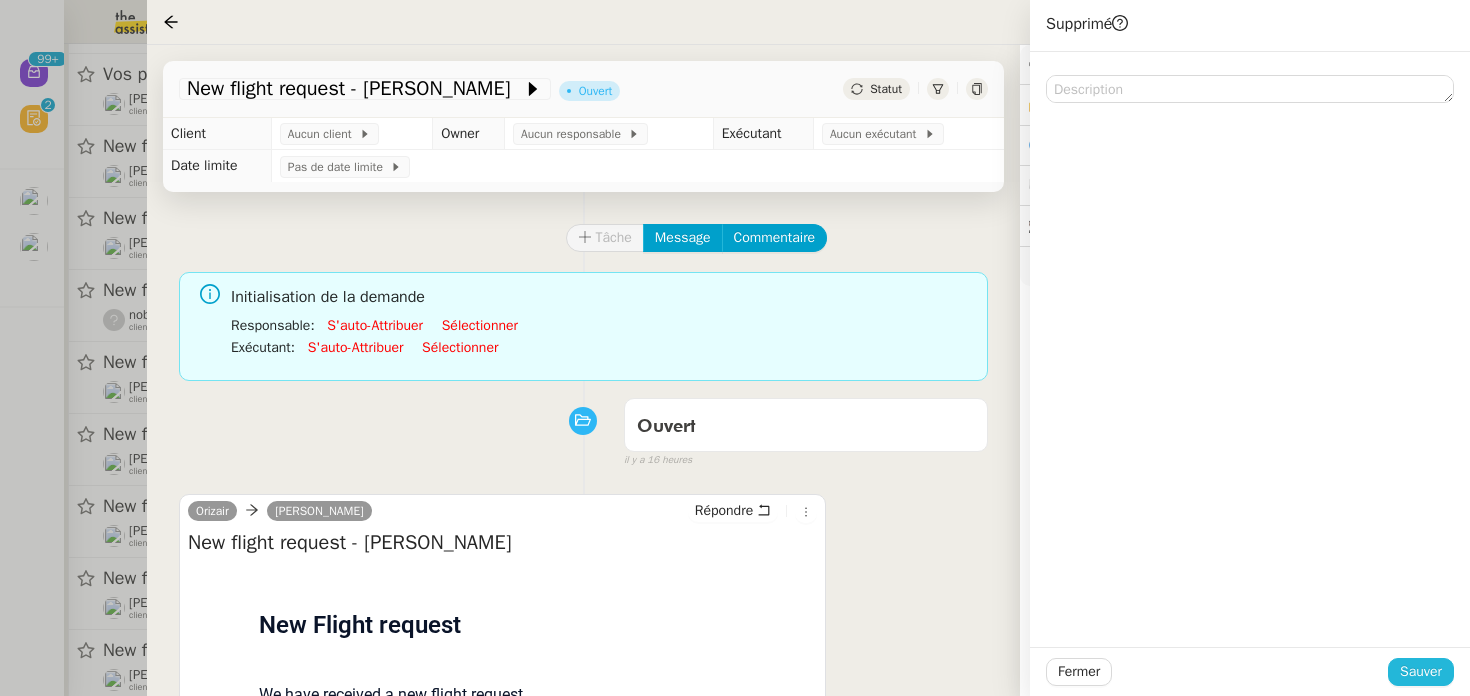 click on "Sauver" 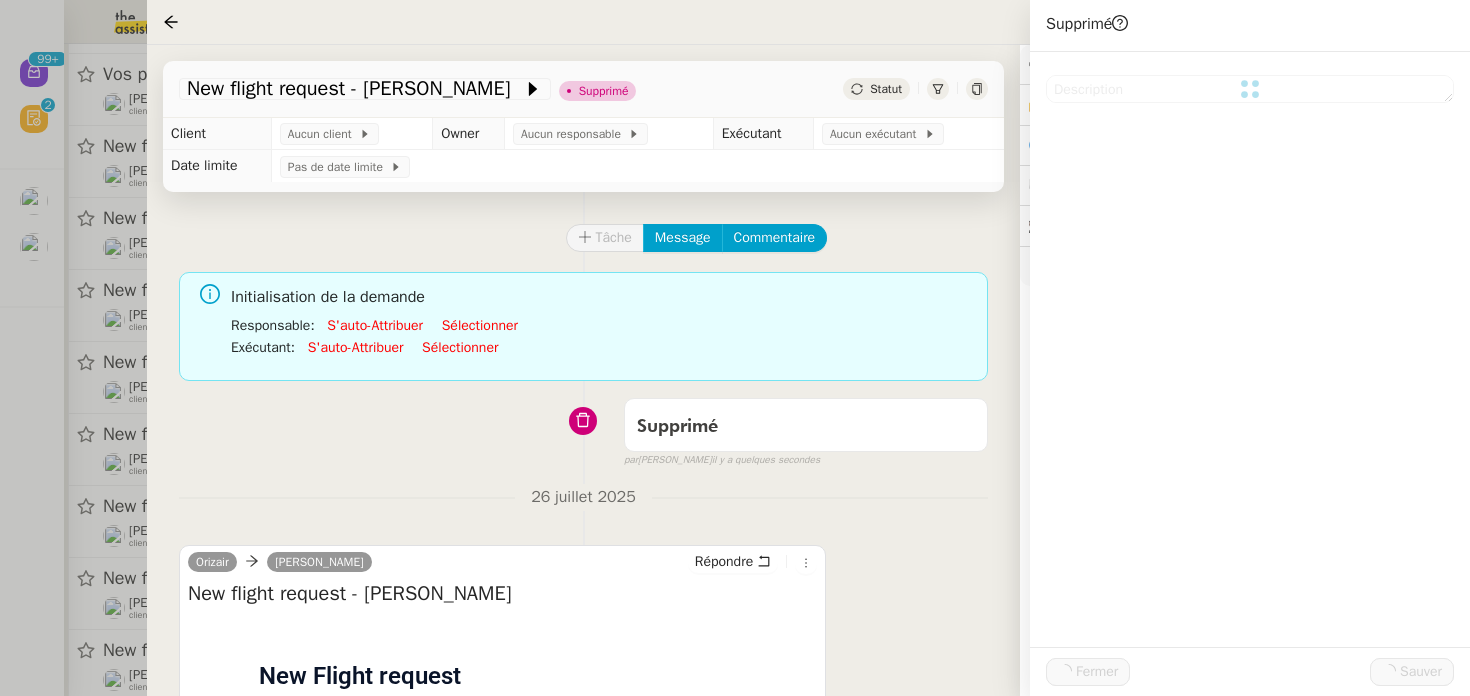 click at bounding box center [735, 348] 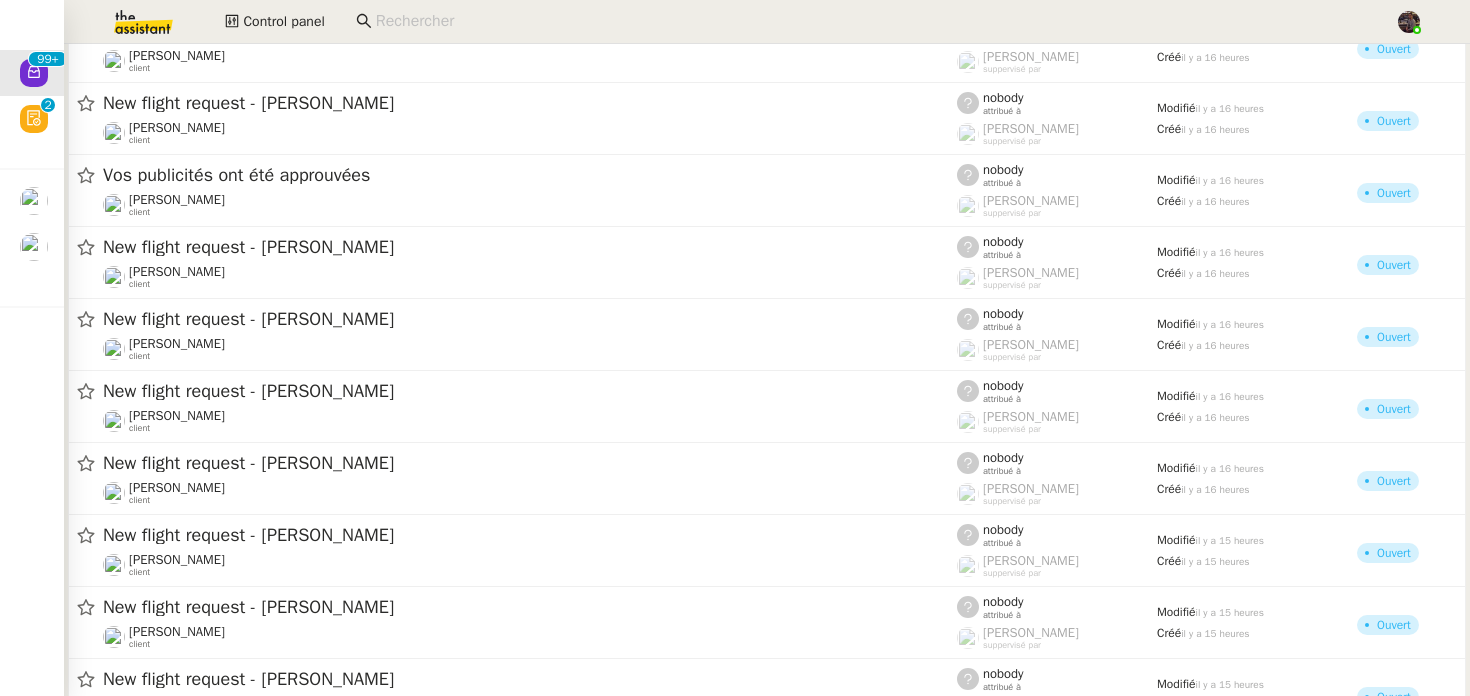 scroll, scrollTop: 10576, scrollLeft: 0, axis: vertical 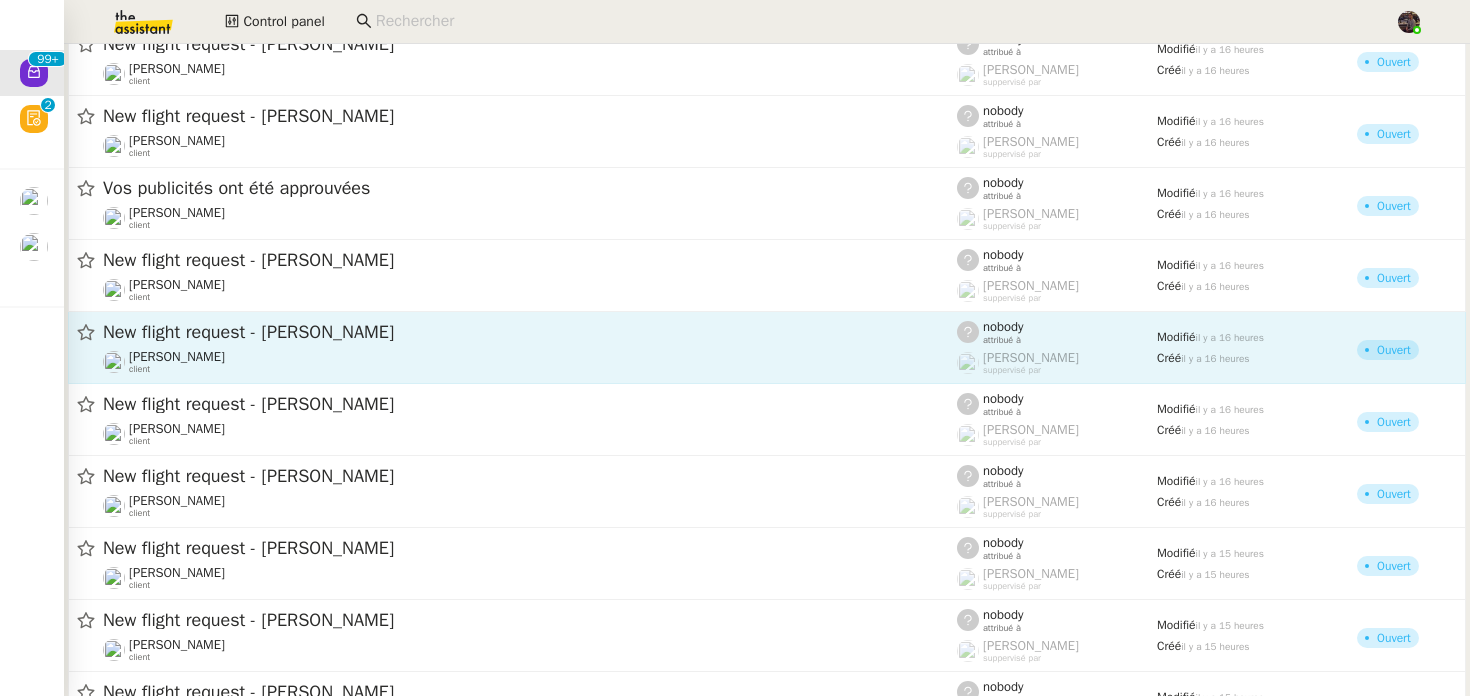 click on "New flight request - [PERSON_NAME]" 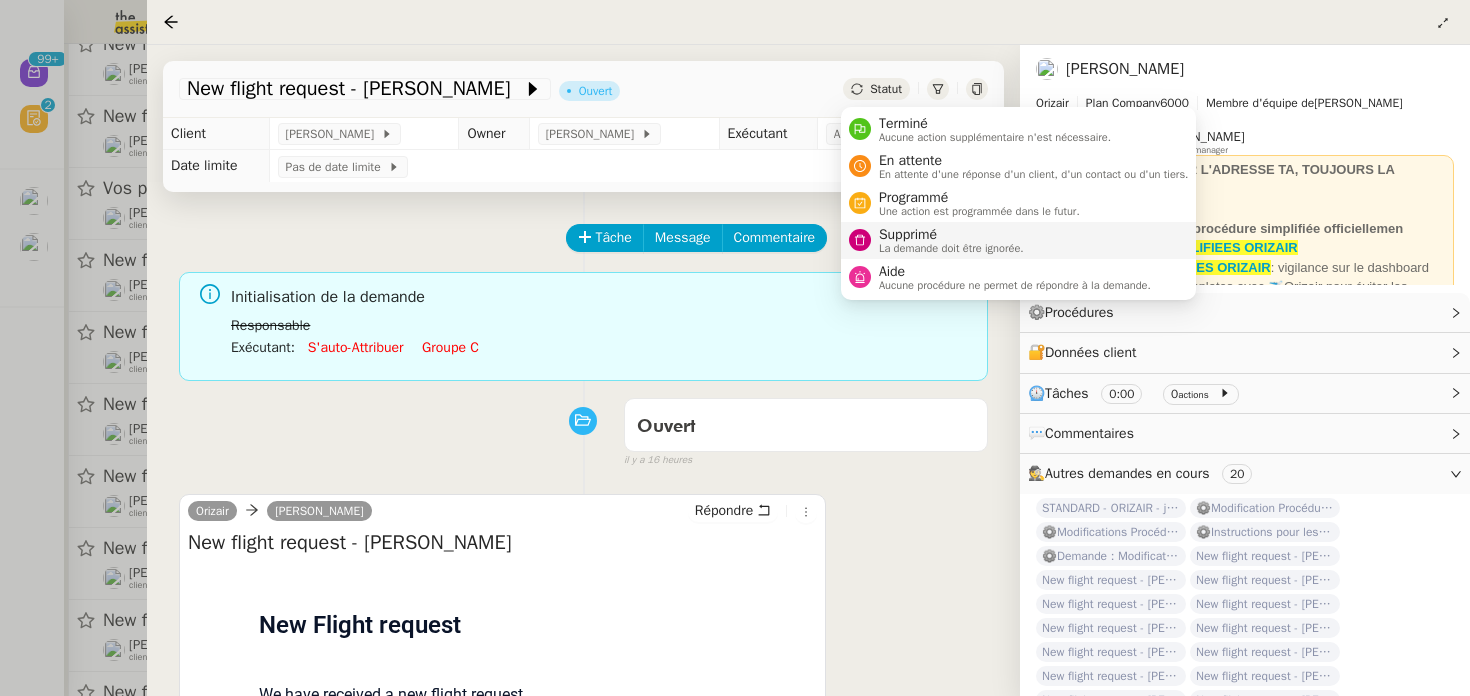 click on "Supprimé" at bounding box center [951, 235] 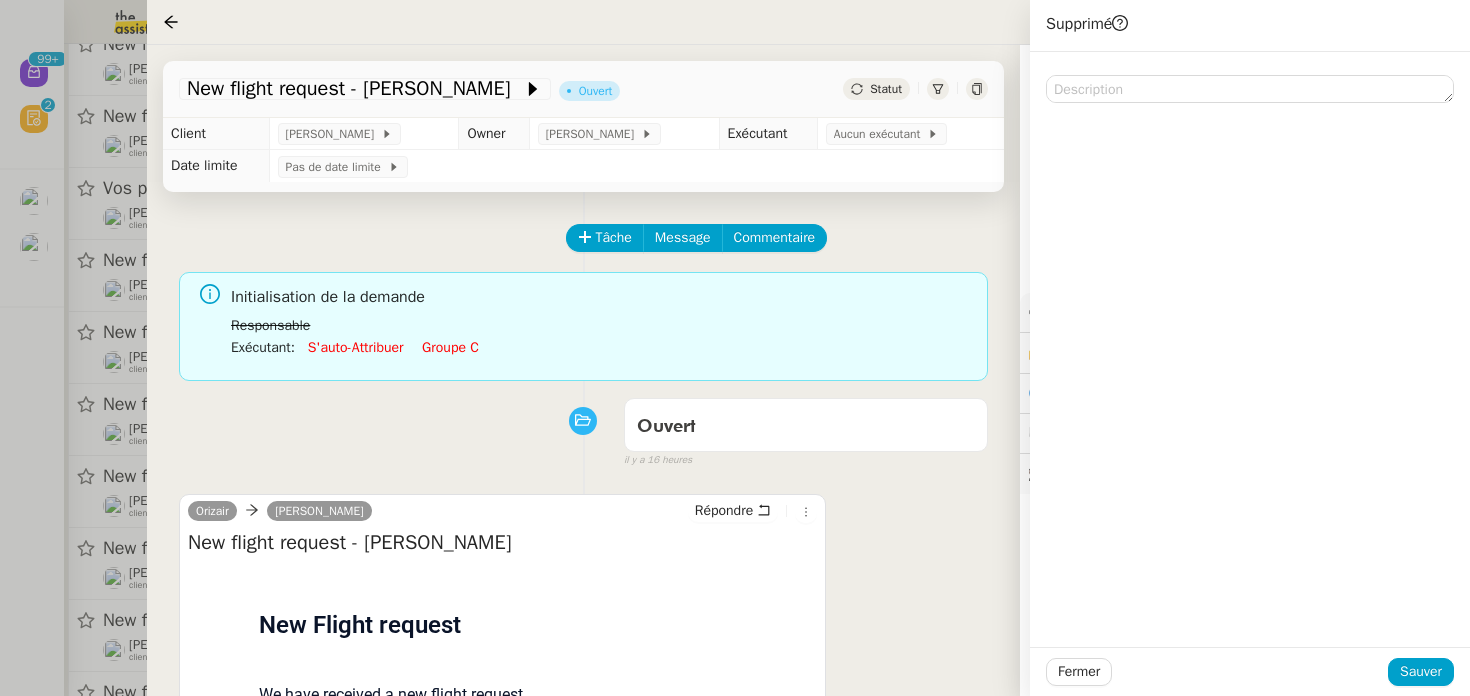 click on "Fermer Sauver" 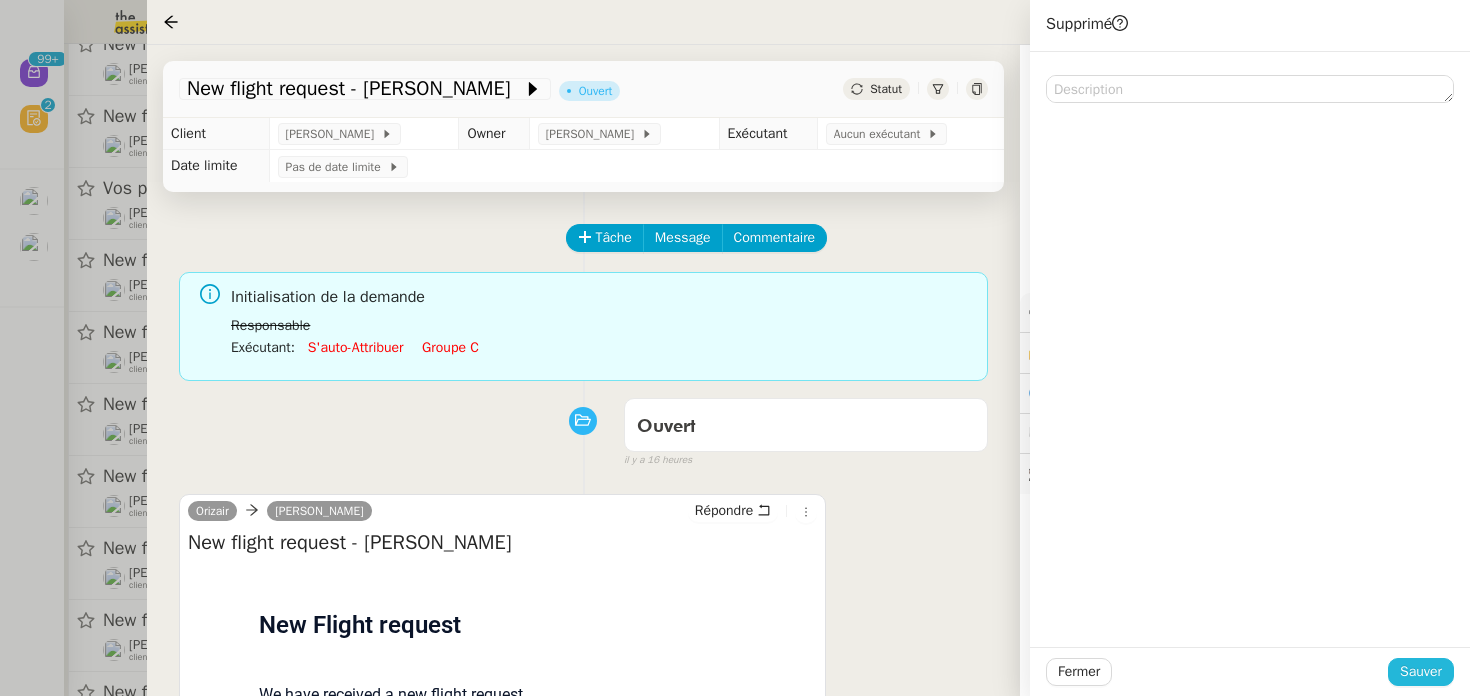 click on "Sauver" 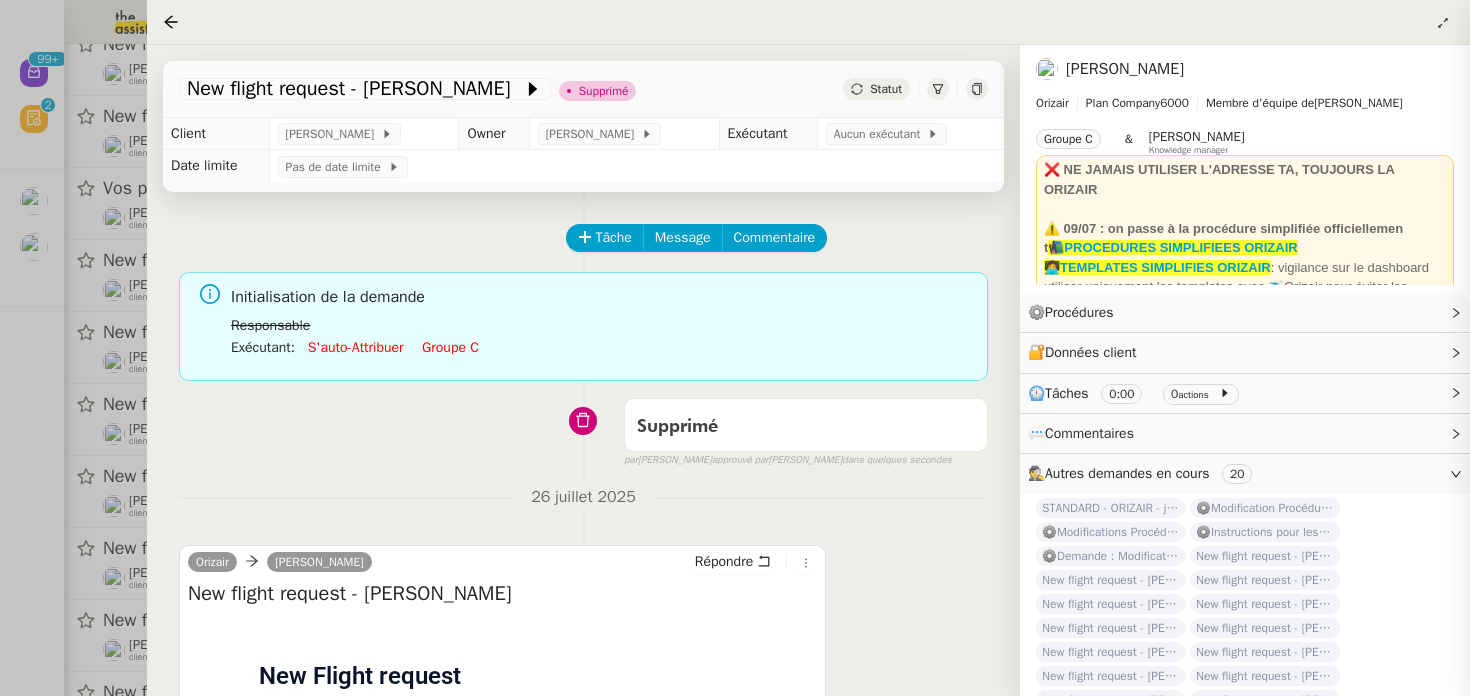 click at bounding box center (735, 348) 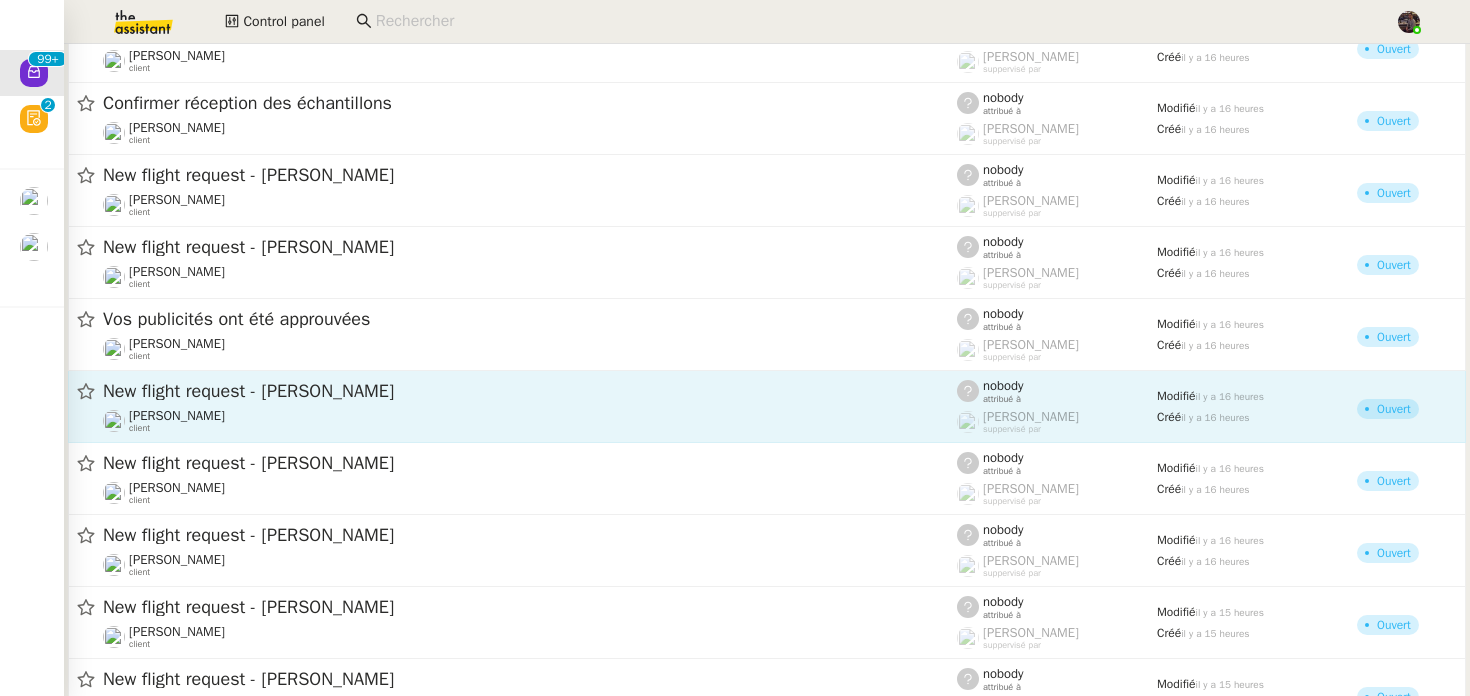 scroll, scrollTop: 10435, scrollLeft: 0, axis: vertical 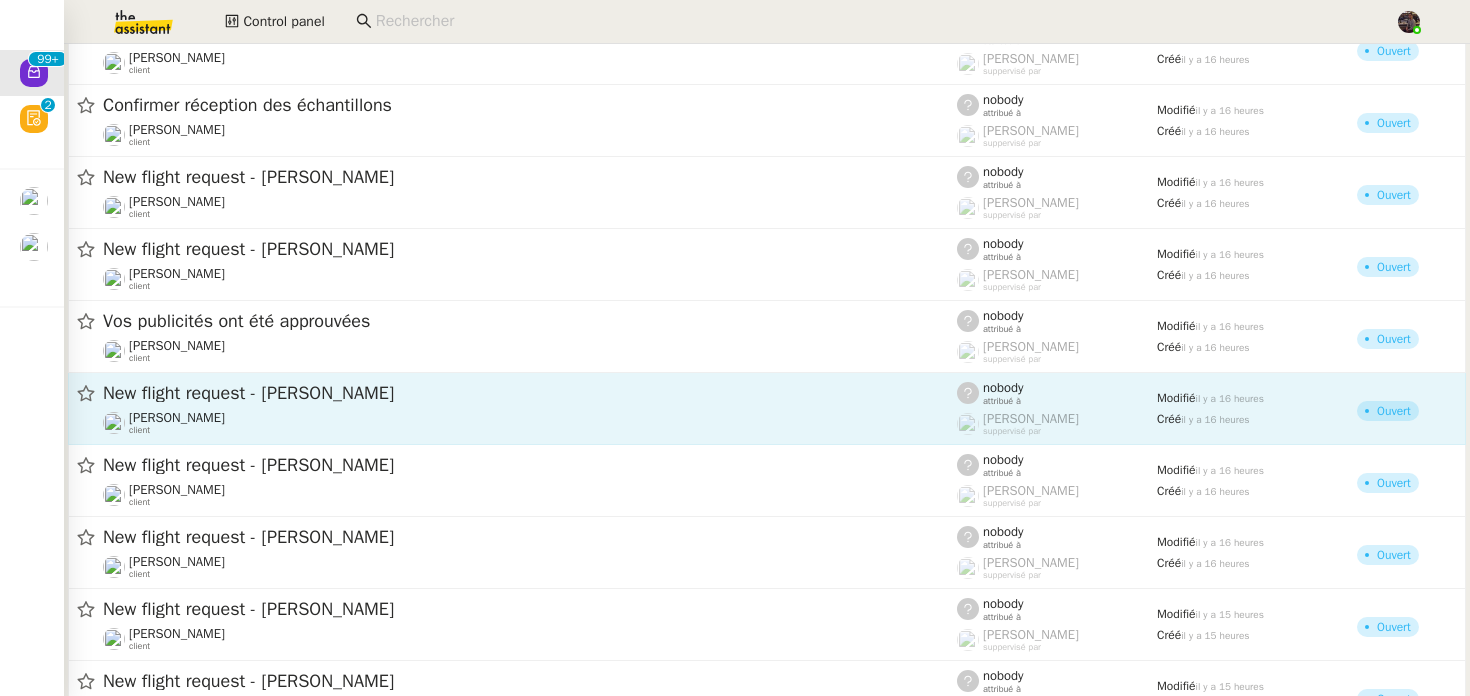 click on "New flight request - [PERSON_NAME]" 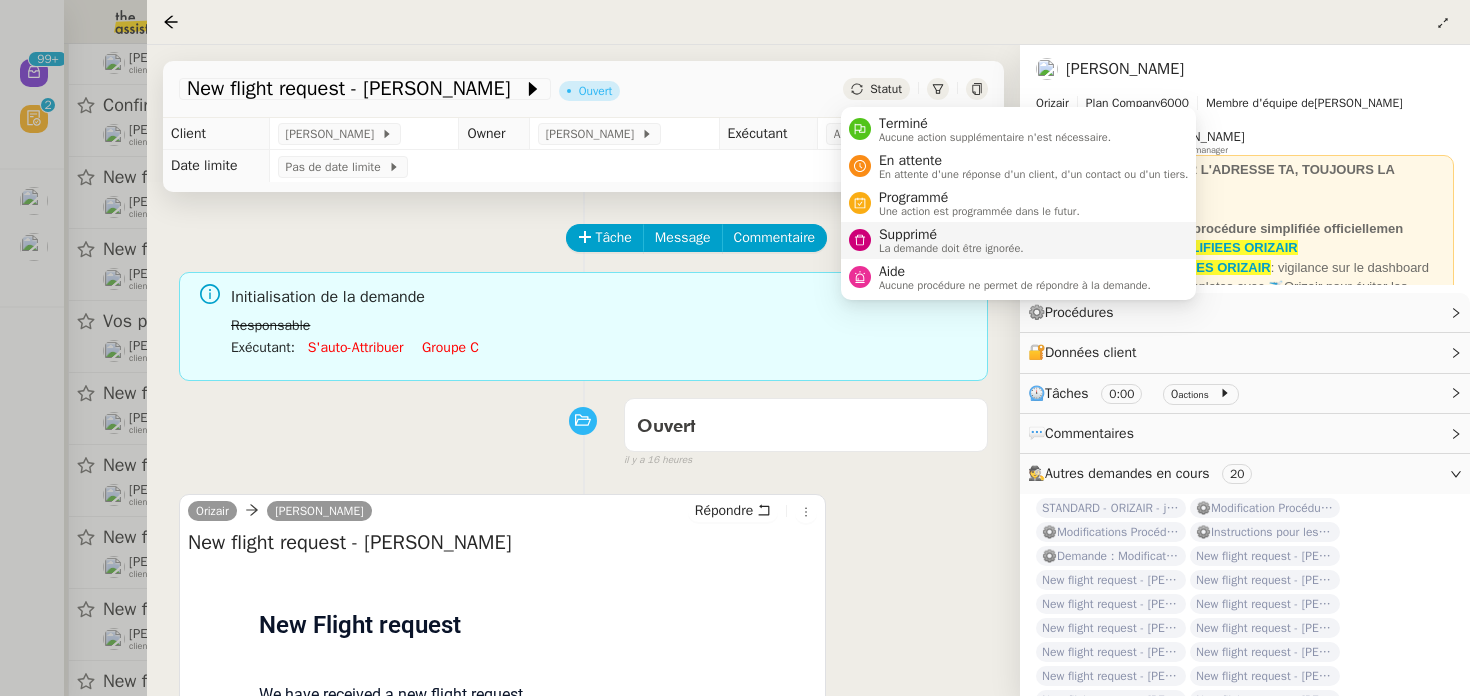 click on "La demande doit être ignorée." at bounding box center (951, 248) 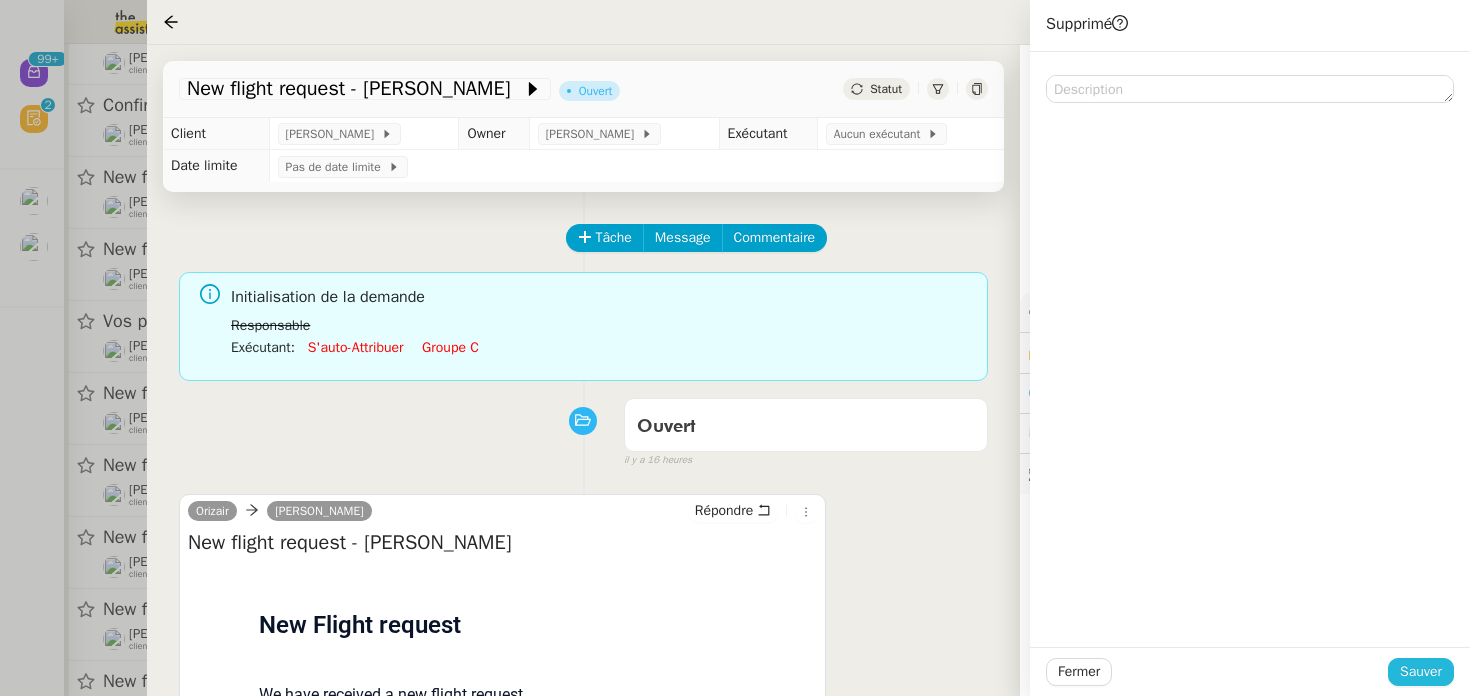 click on "Sauver" 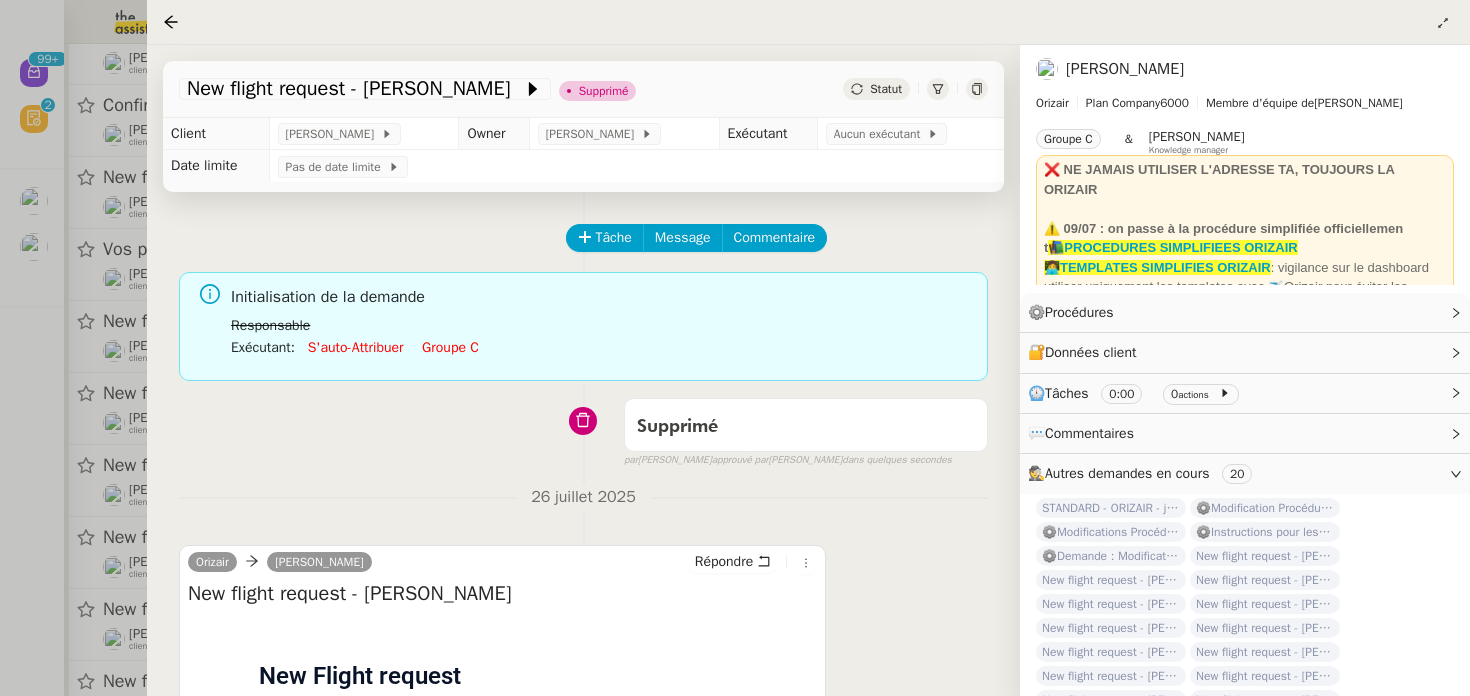 click at bounding box center (735, 348) 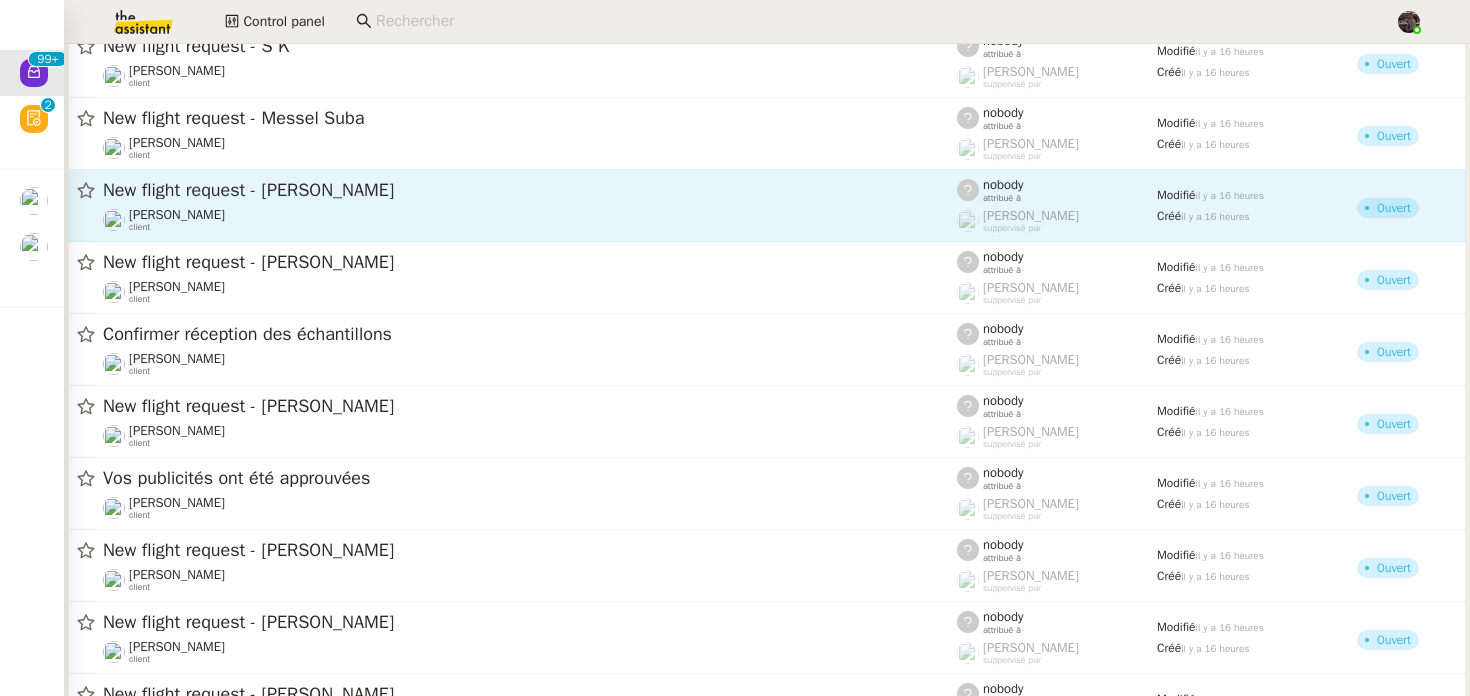 scroll, scrollTop: 10189, scrollLeft: 0, axis: vertical 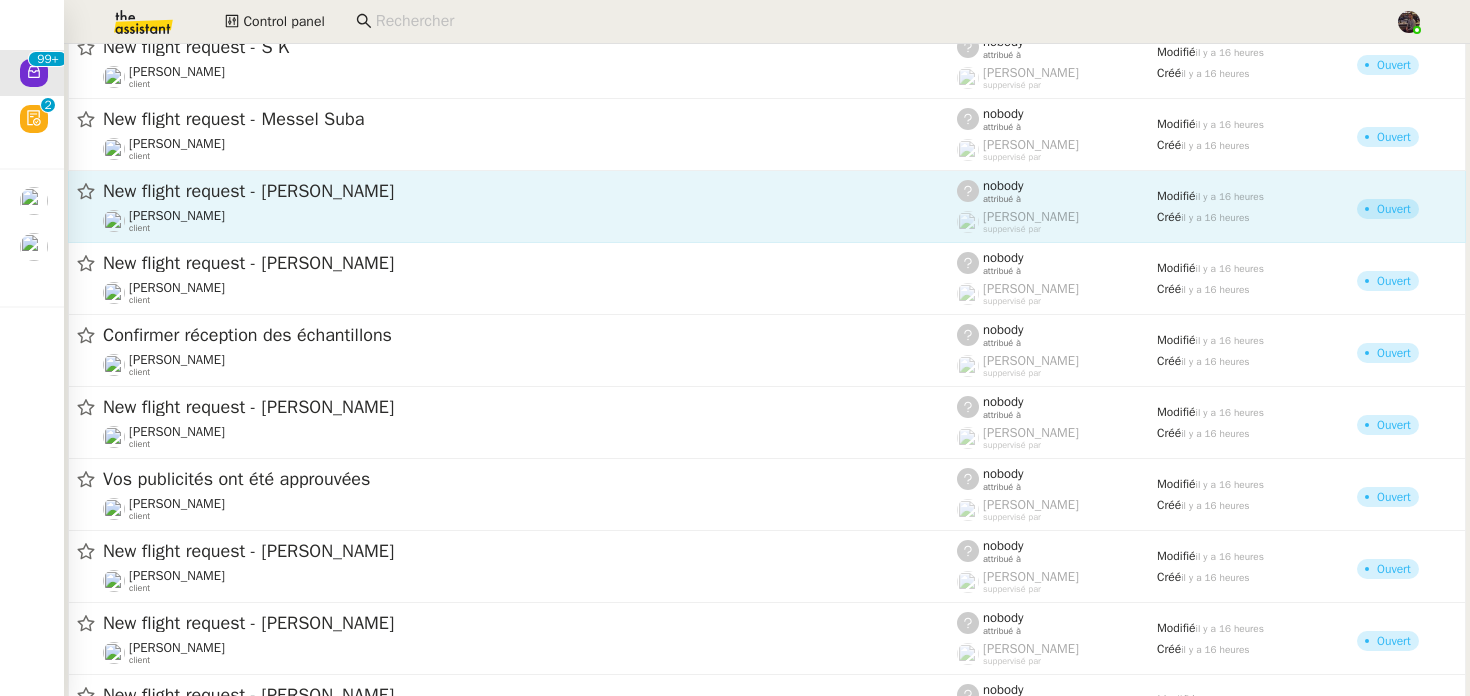 click on "New flight request - [PERSON_NAME]" 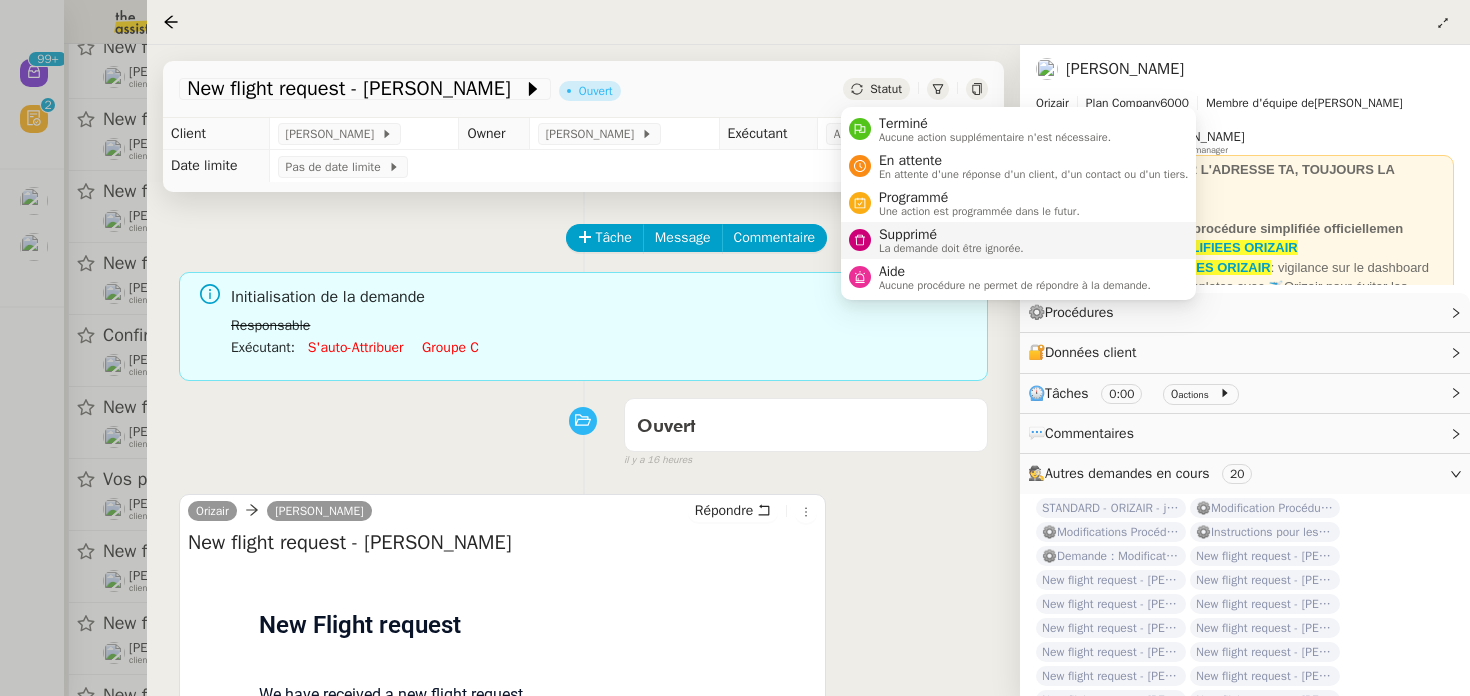 click on "La demande doit être ignorée." at bounding box center (951, 248) 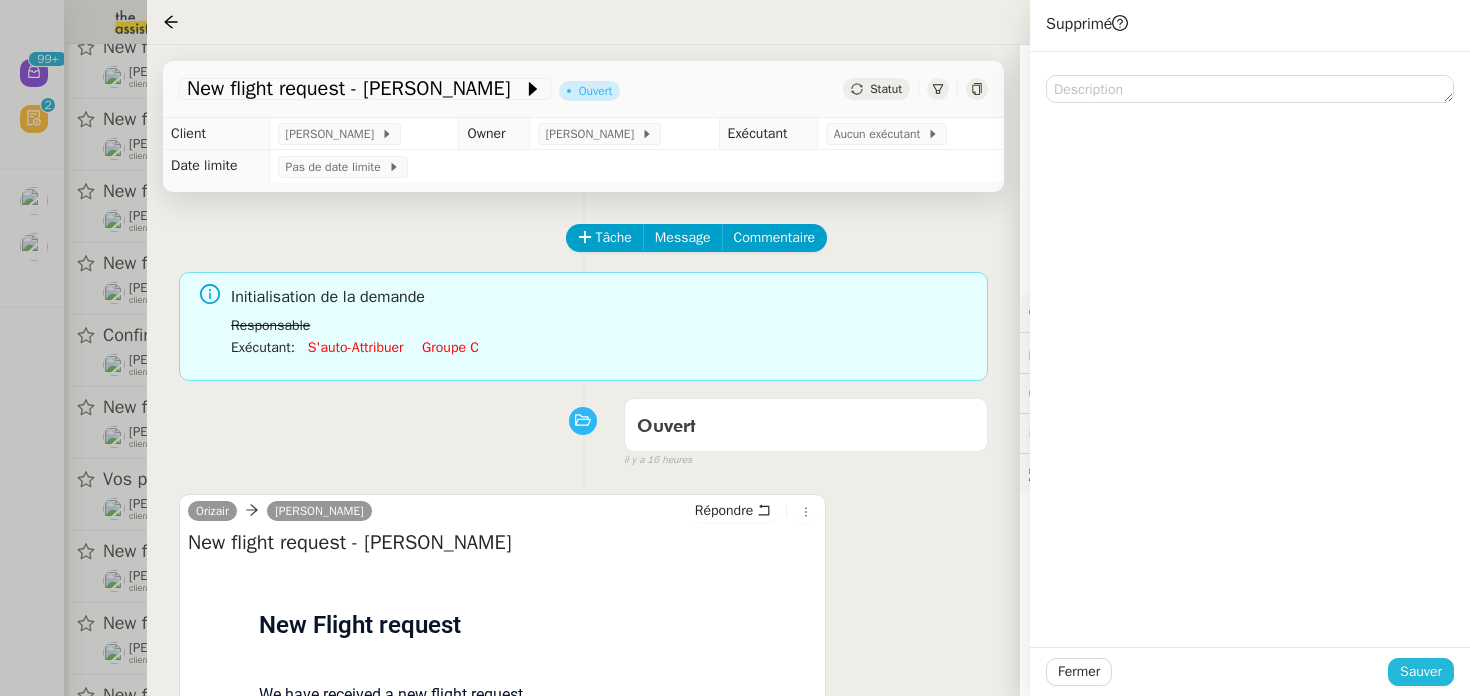 click on "Sauver" 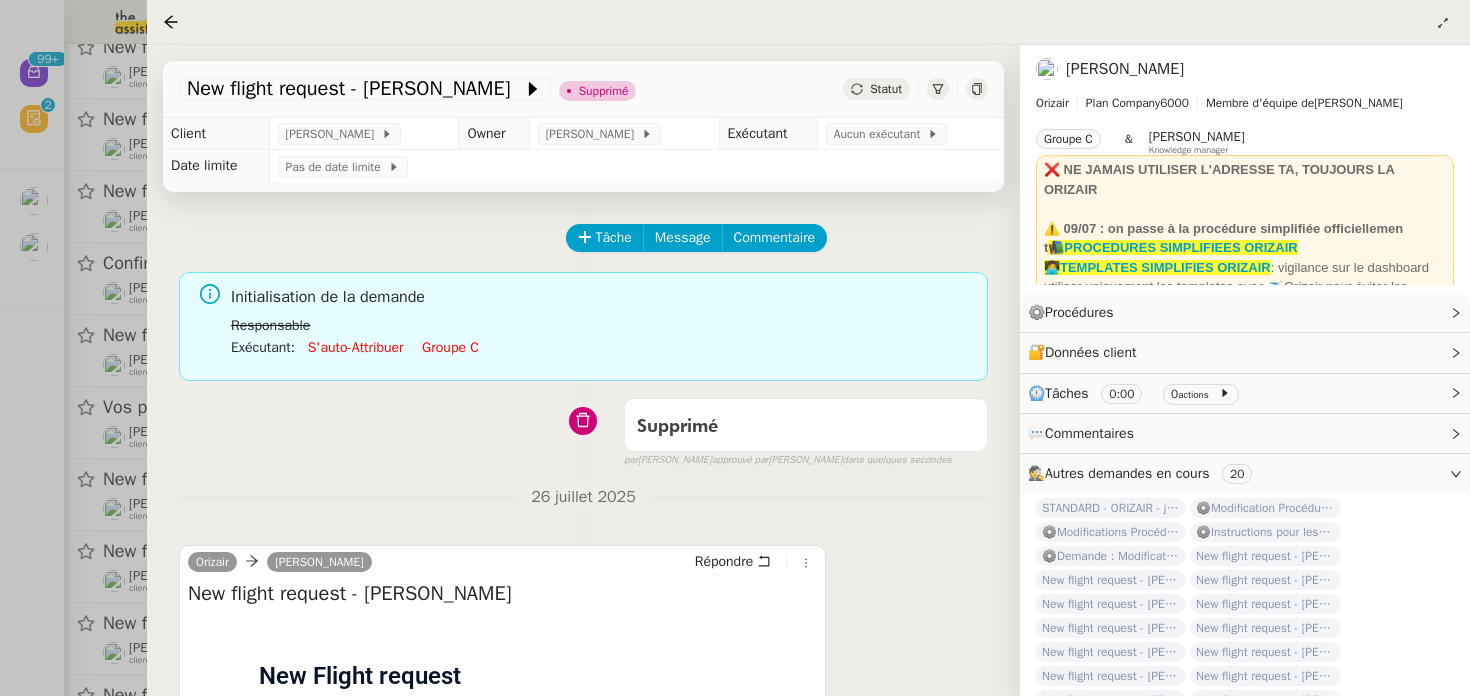 click at bounding box center [735, 348] 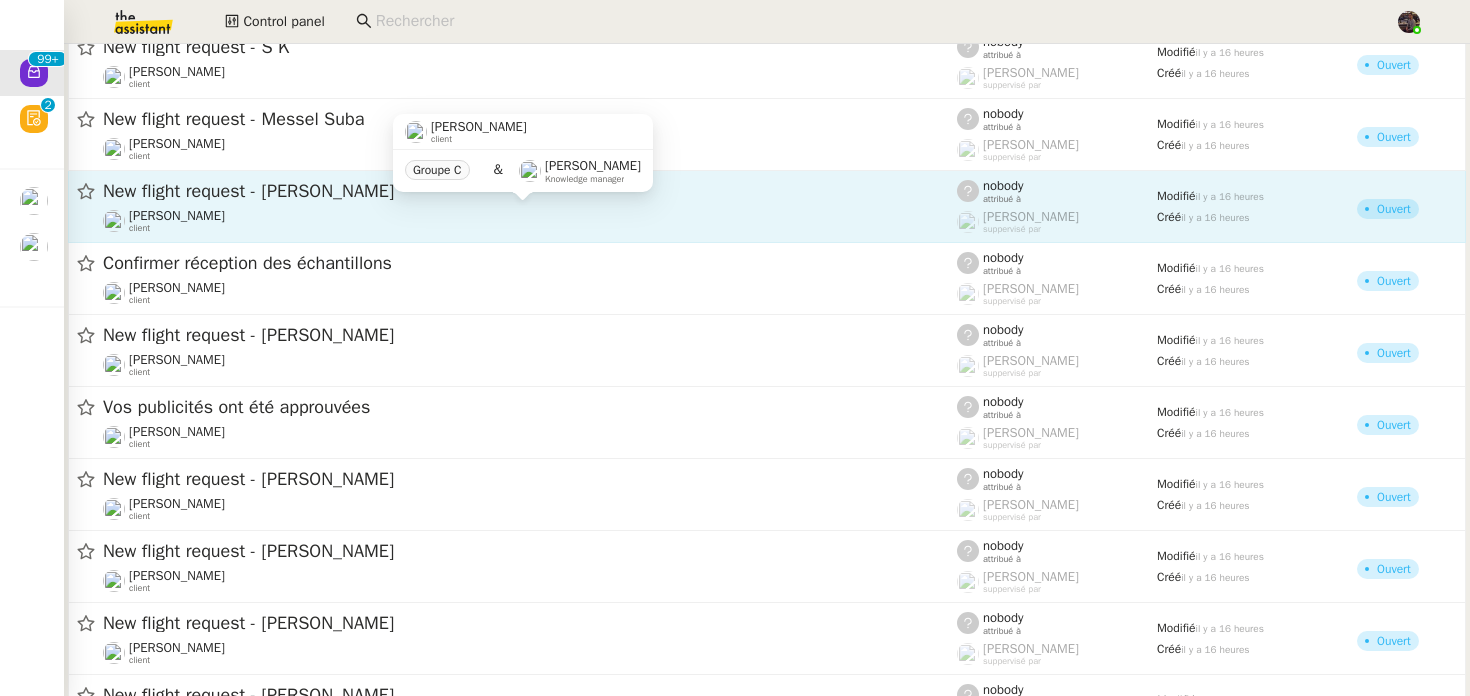 click on "[PERSON_NAME]    client" 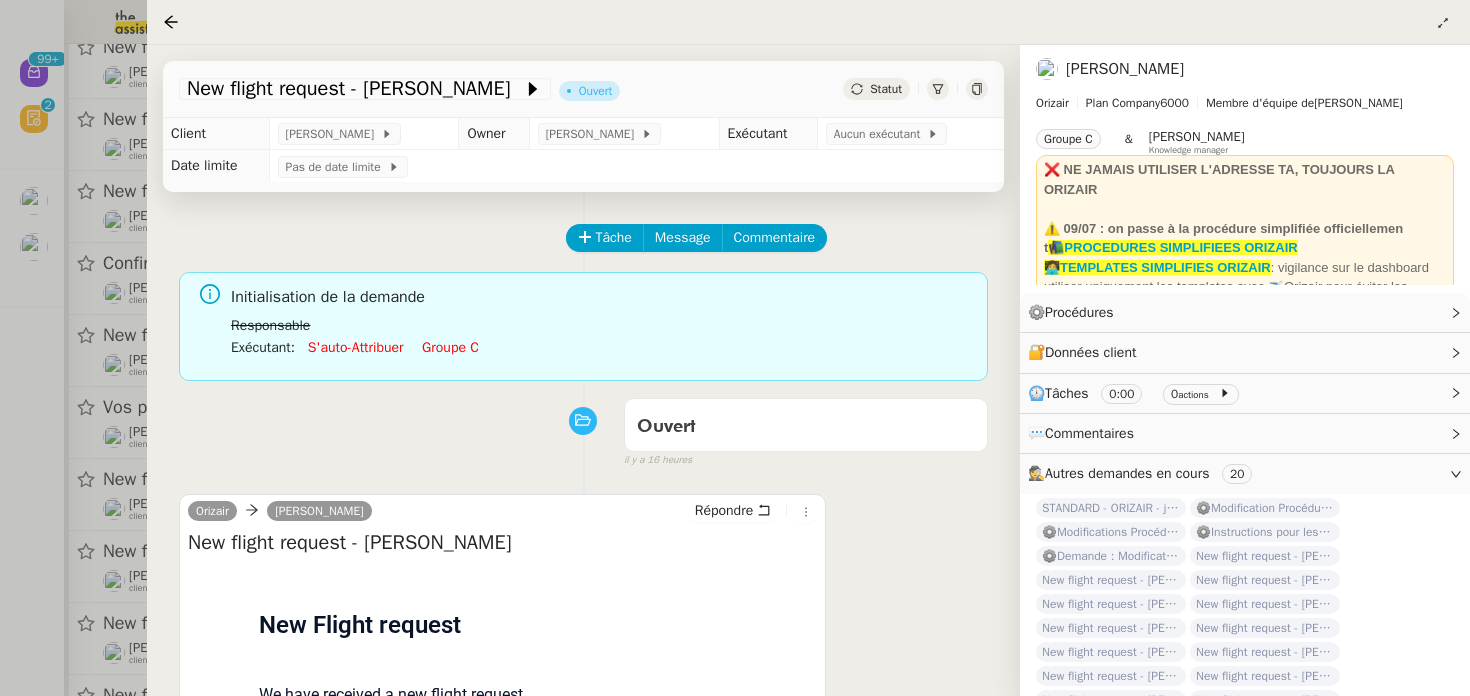 click at bounding box center (735, 348) 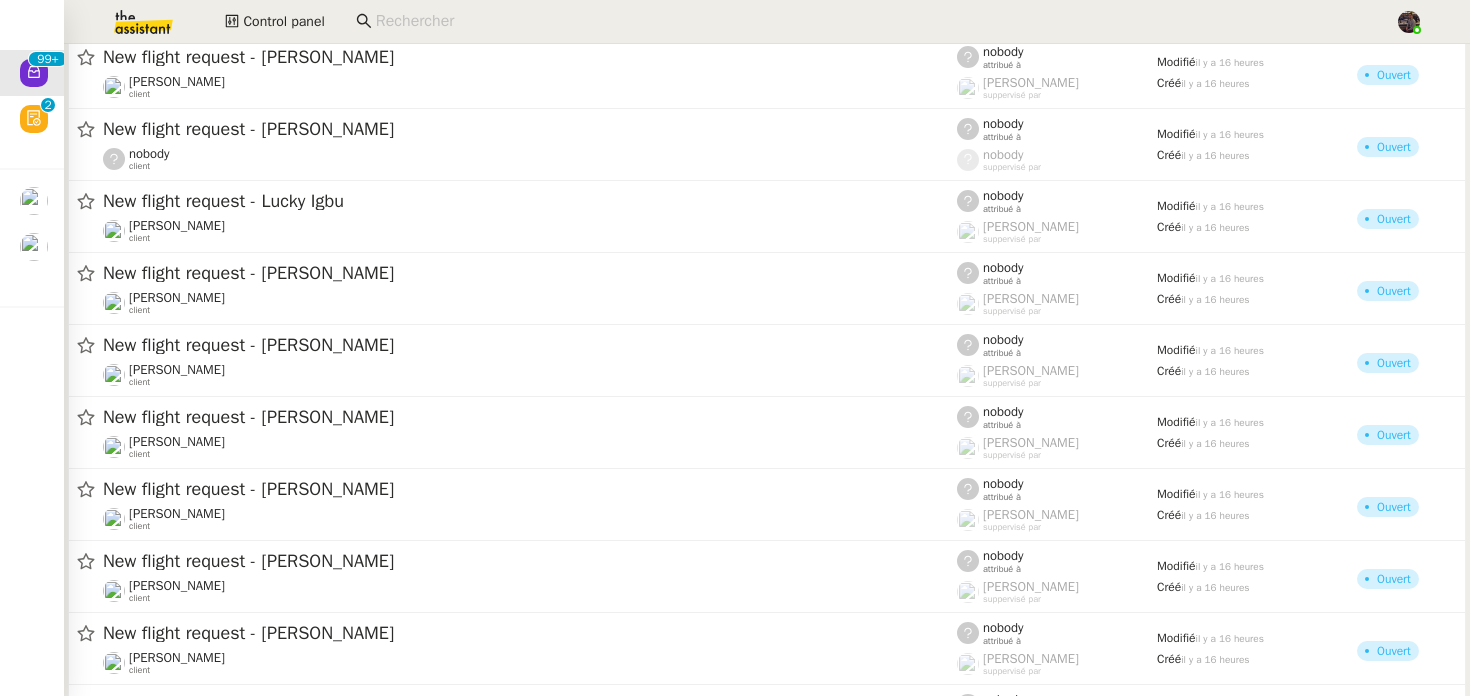 scroll, scrollTop: 8755, scrollLeft: 0, axis: vertical 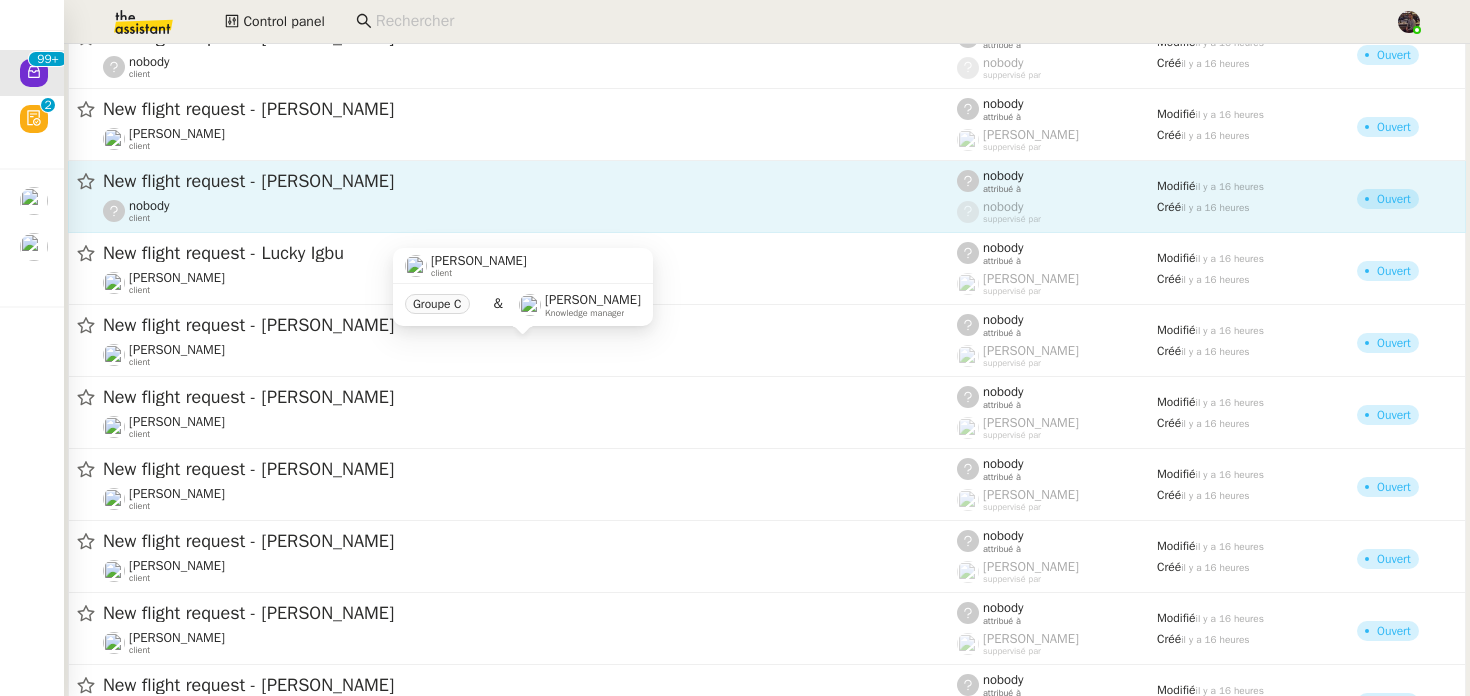 click on "New flight request - [PERSON_NAME]" 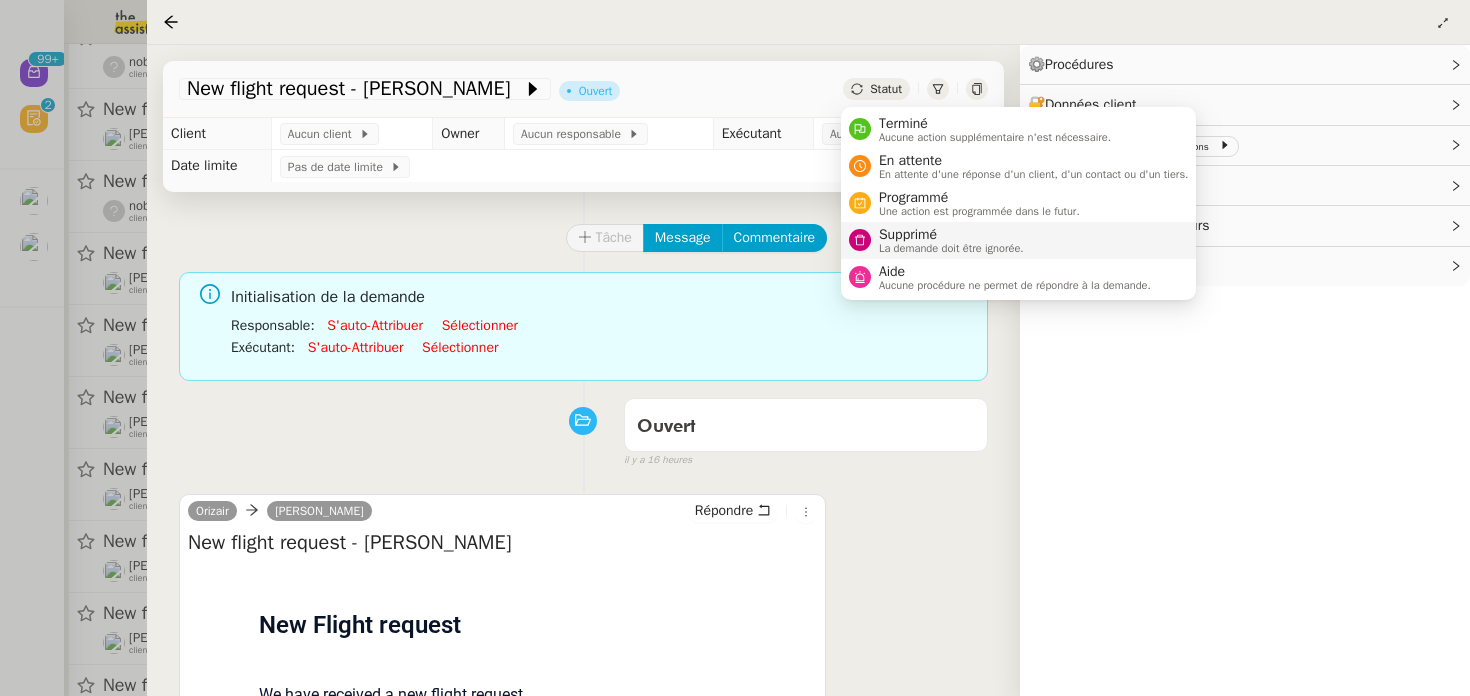 click on "La demande doit être ignorée." at bounding box center (951, 248) 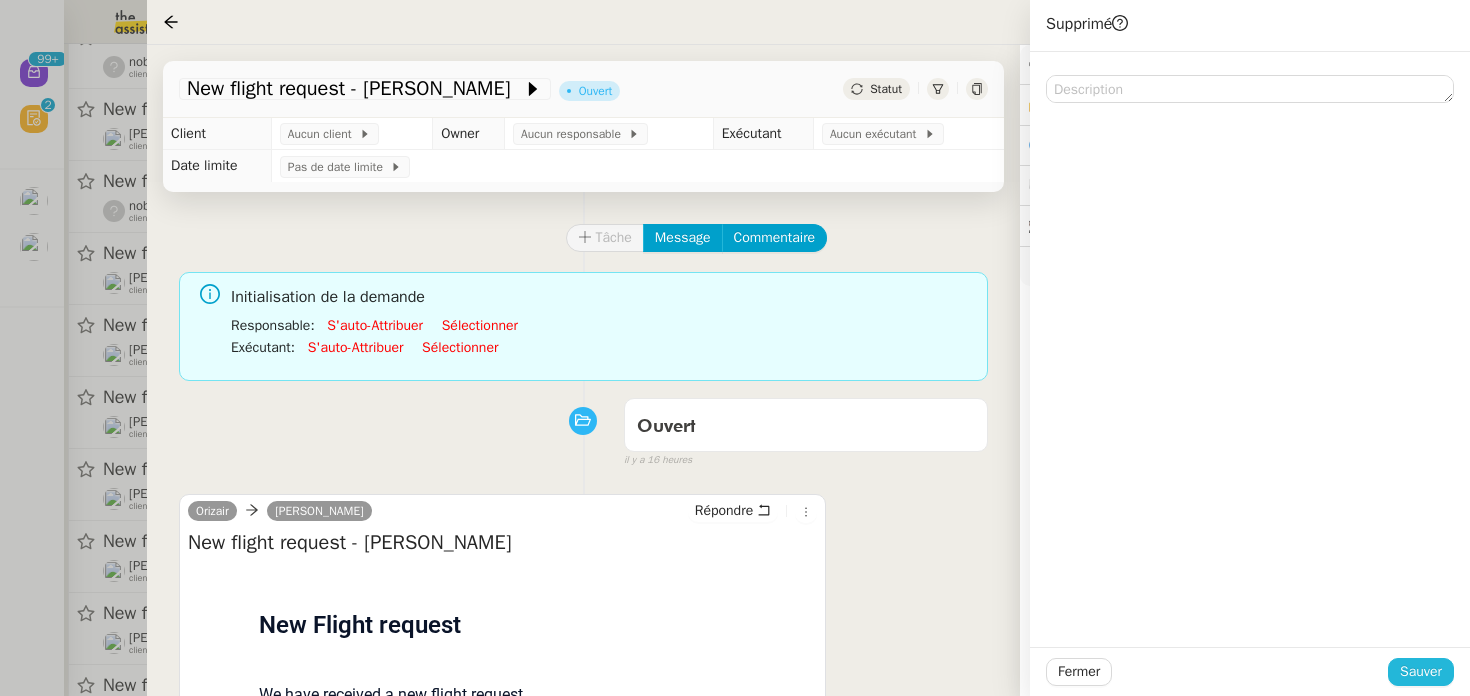 click on "Sauver" 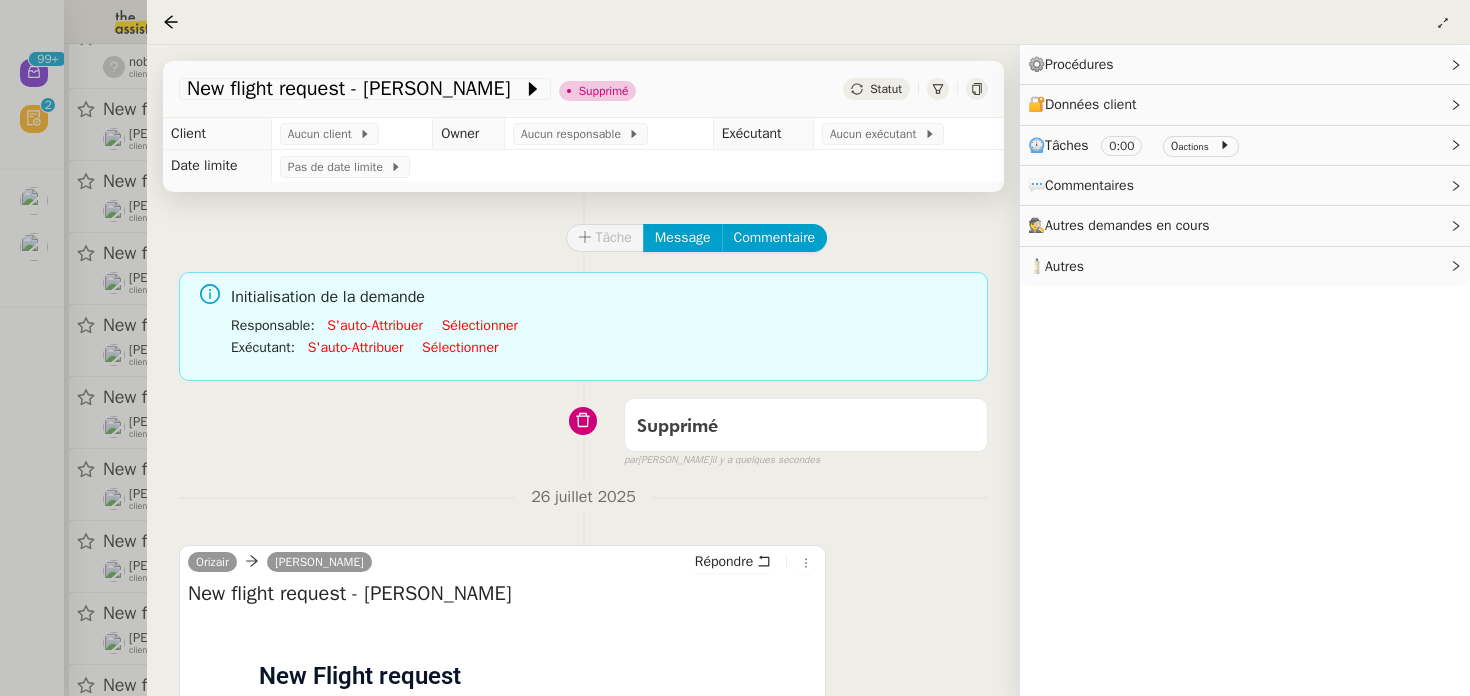 click at bounding box center (735, 348) 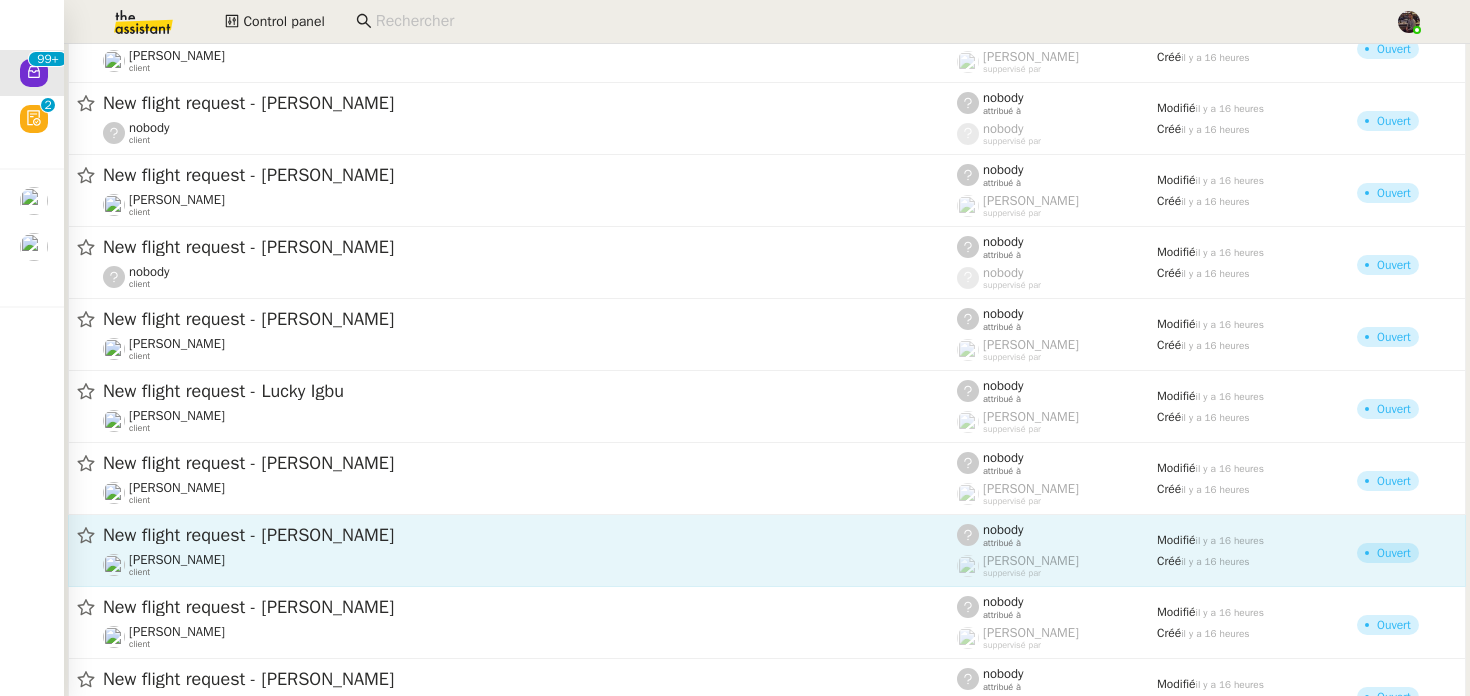 scroll, scrollTop: 8533, scrollLeft: 0, axis: vertical 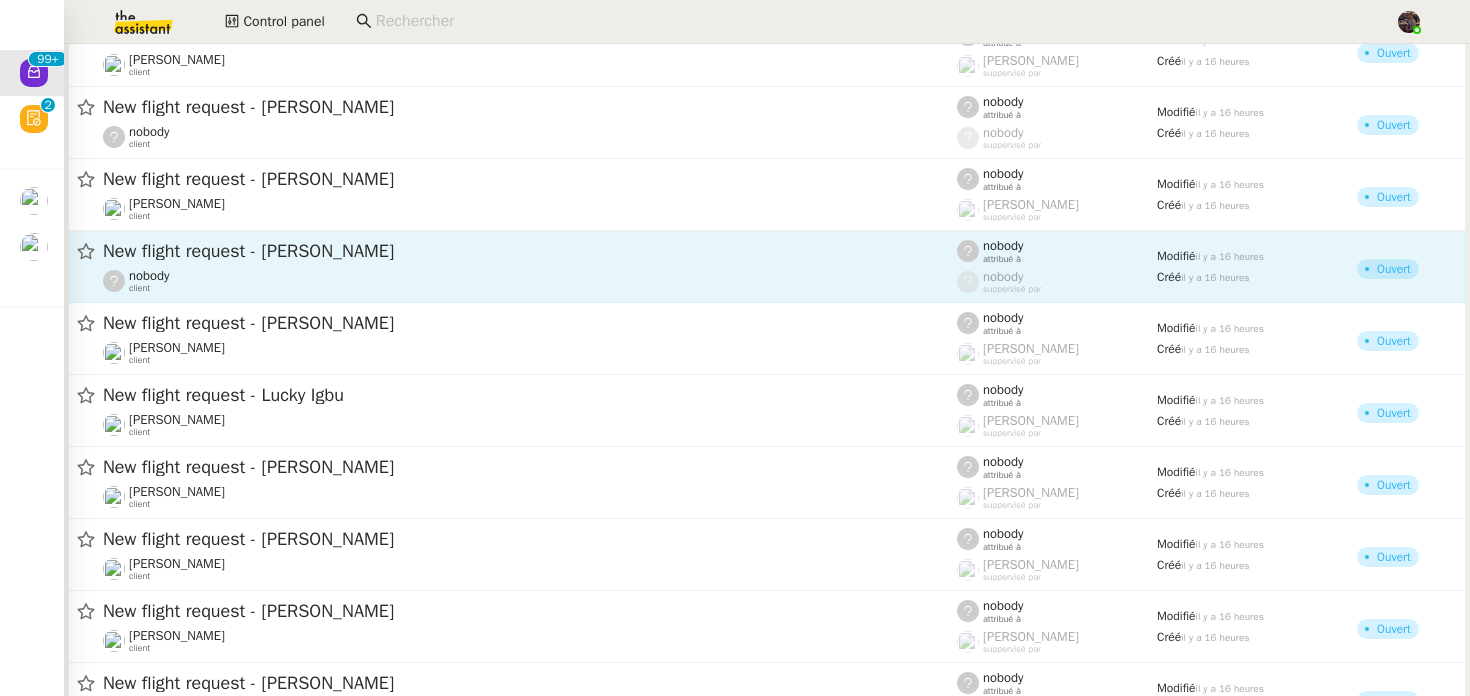 click on "New flight request - [PERSON_NAME]" 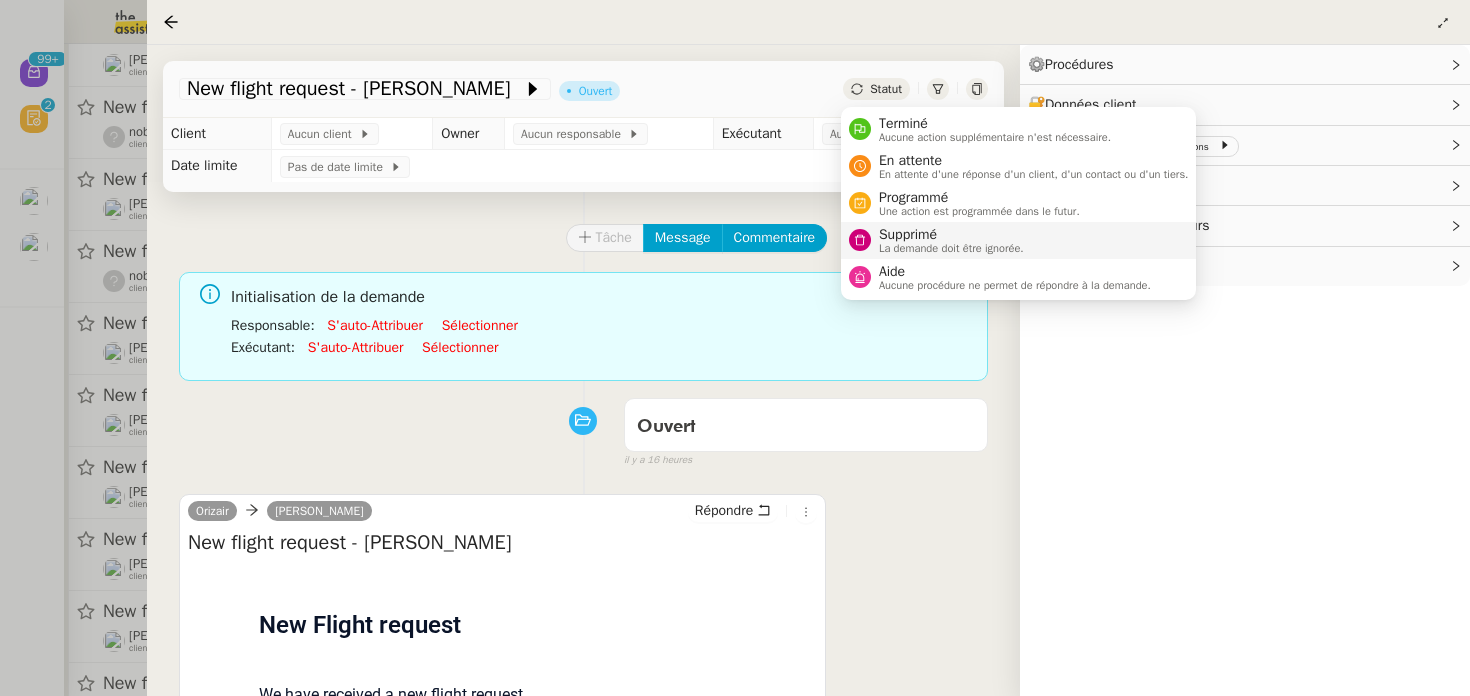 click on "Supprimé" at bounding box center (951, 235) 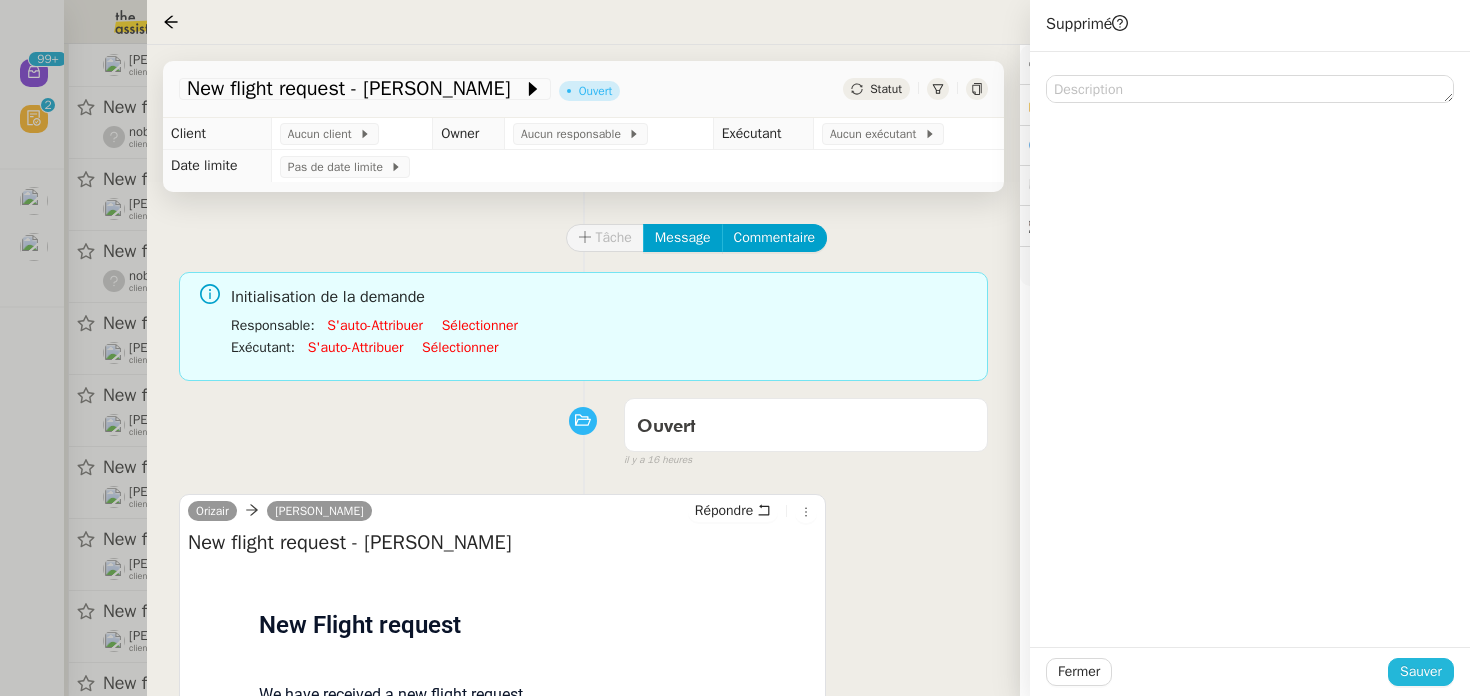 click on "Sauver" 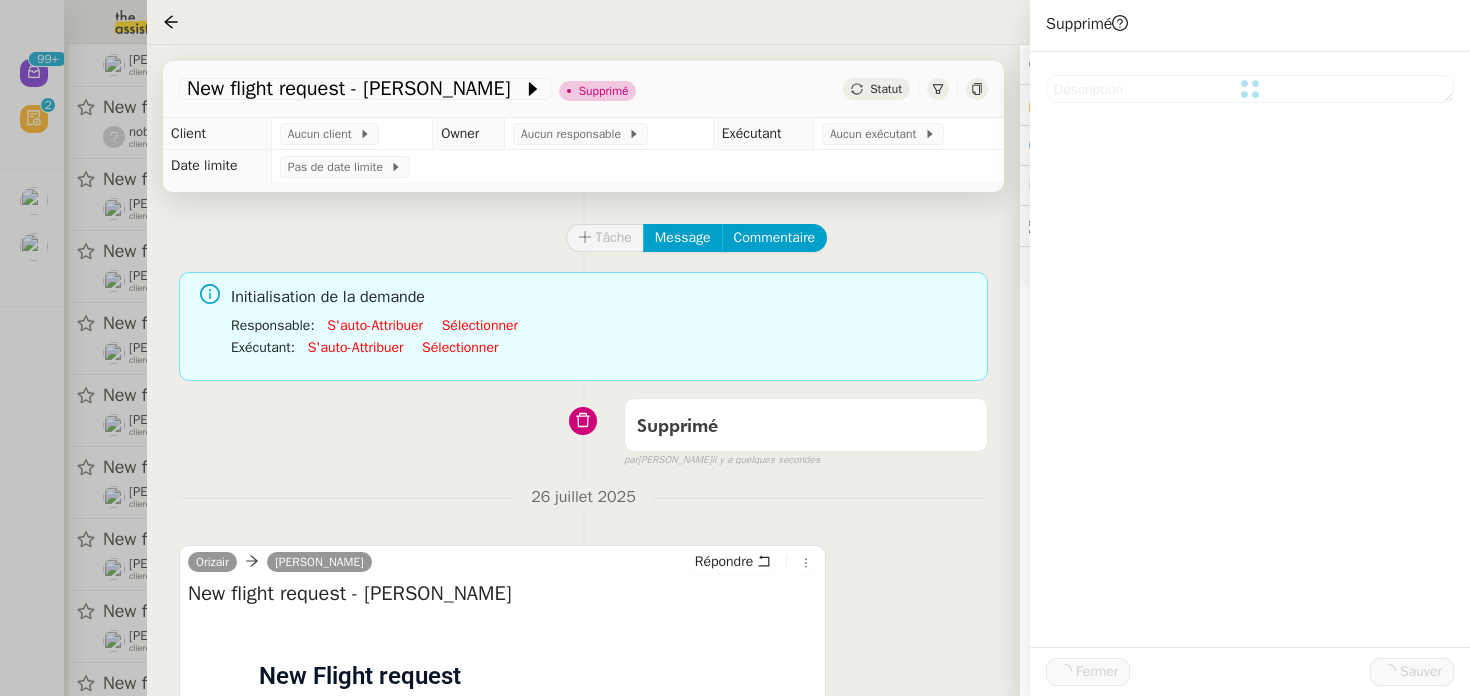 click at bounding box center [735, 348] 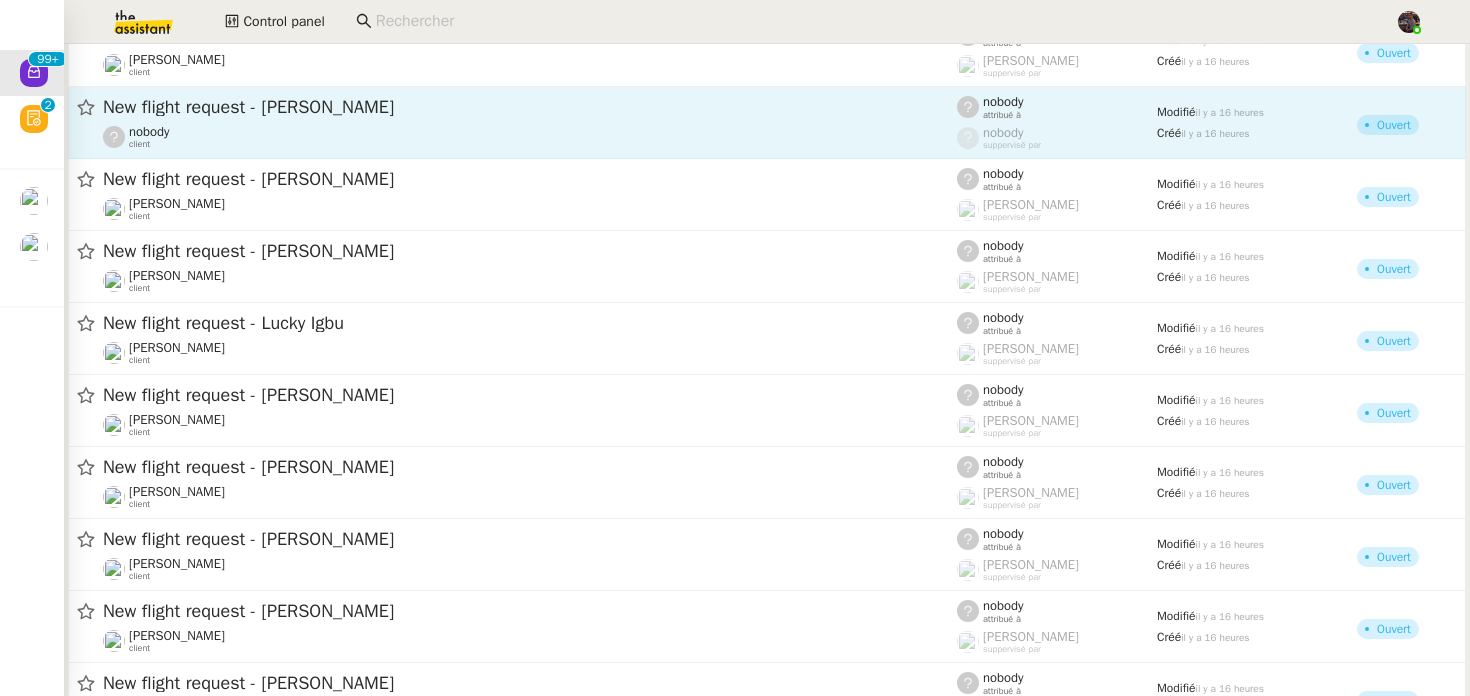 click on "New flight request - [PERSON_NAME]" 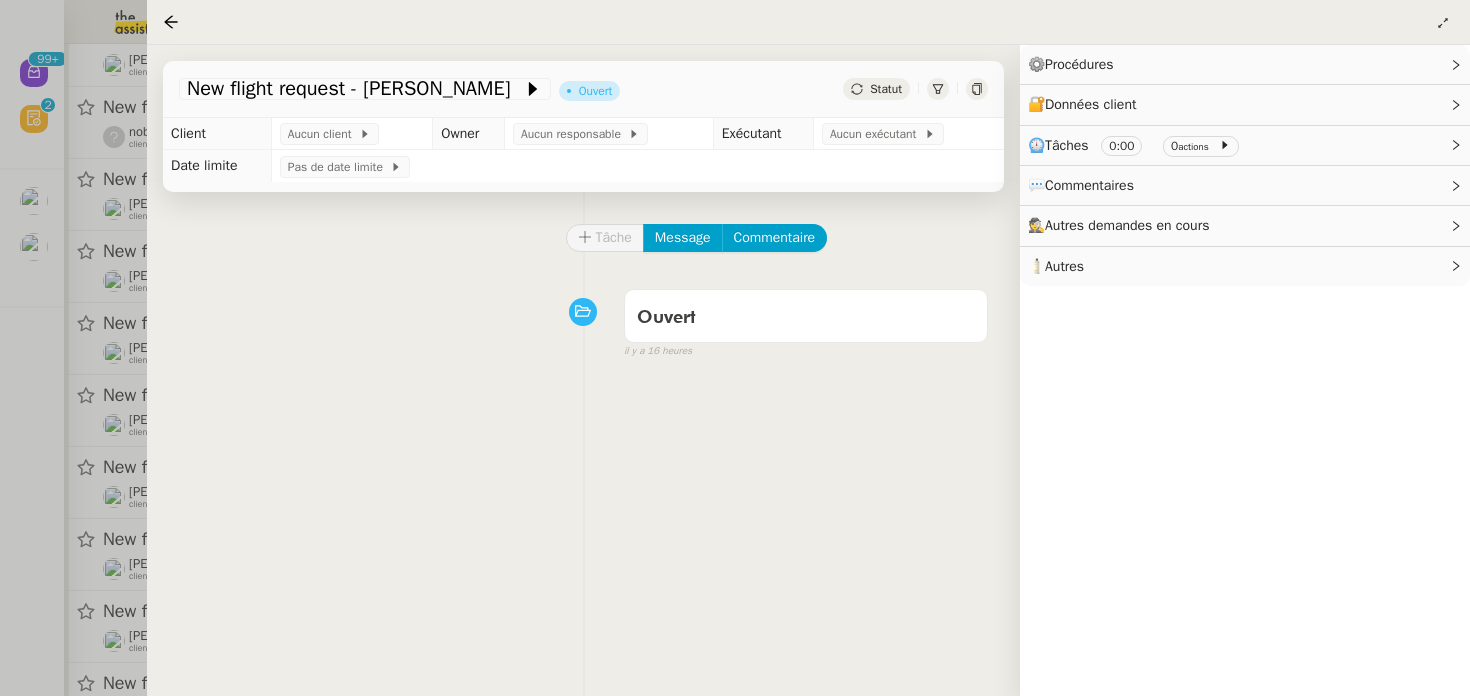 click at bounding box center [735, 348] 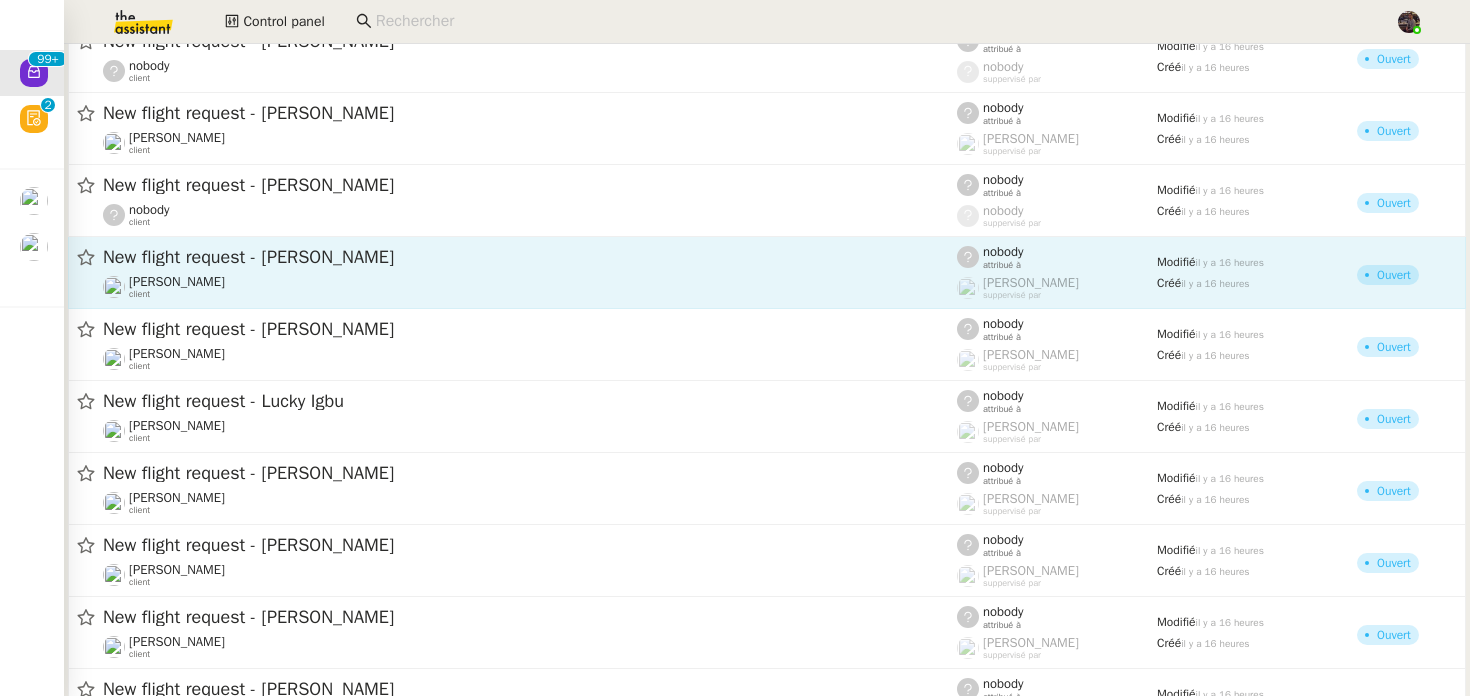 scroll, scrollTop: 8429, scrollLeft: 0, axis: vertical 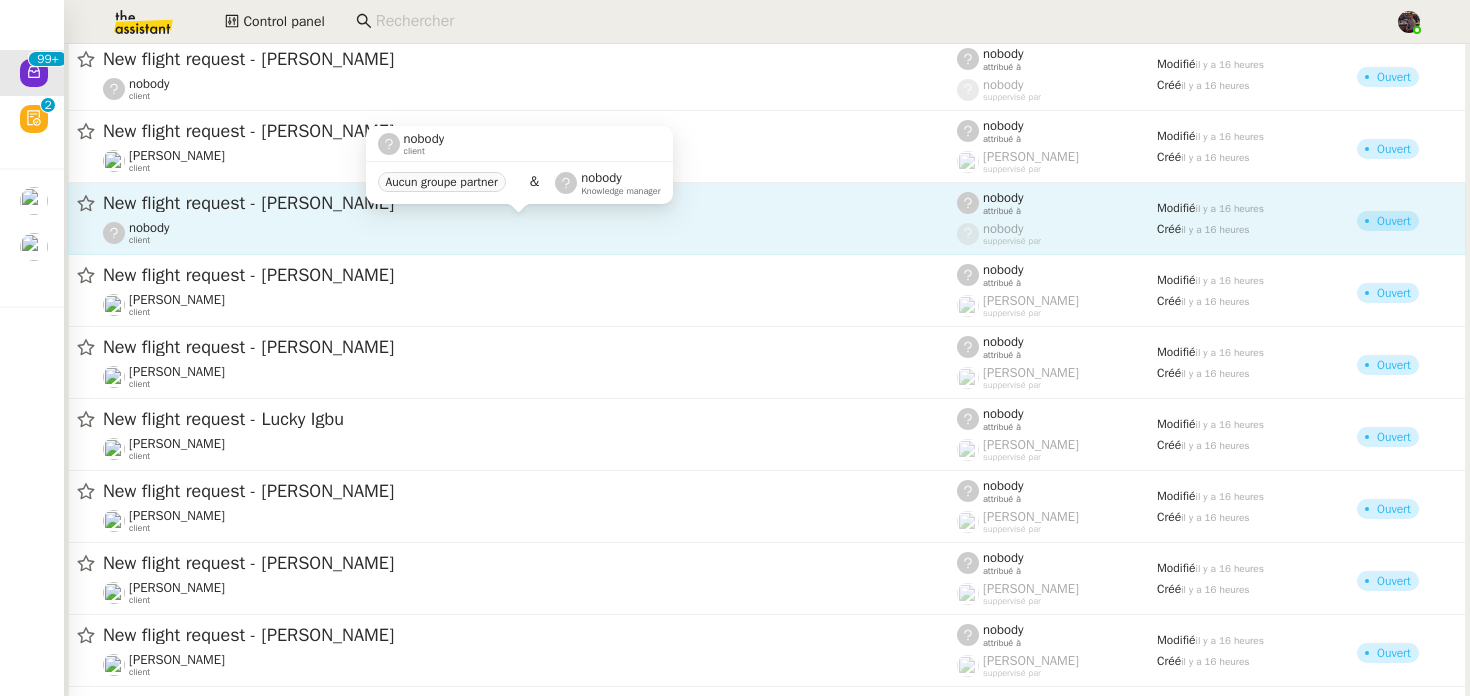 click on "nobody    client" 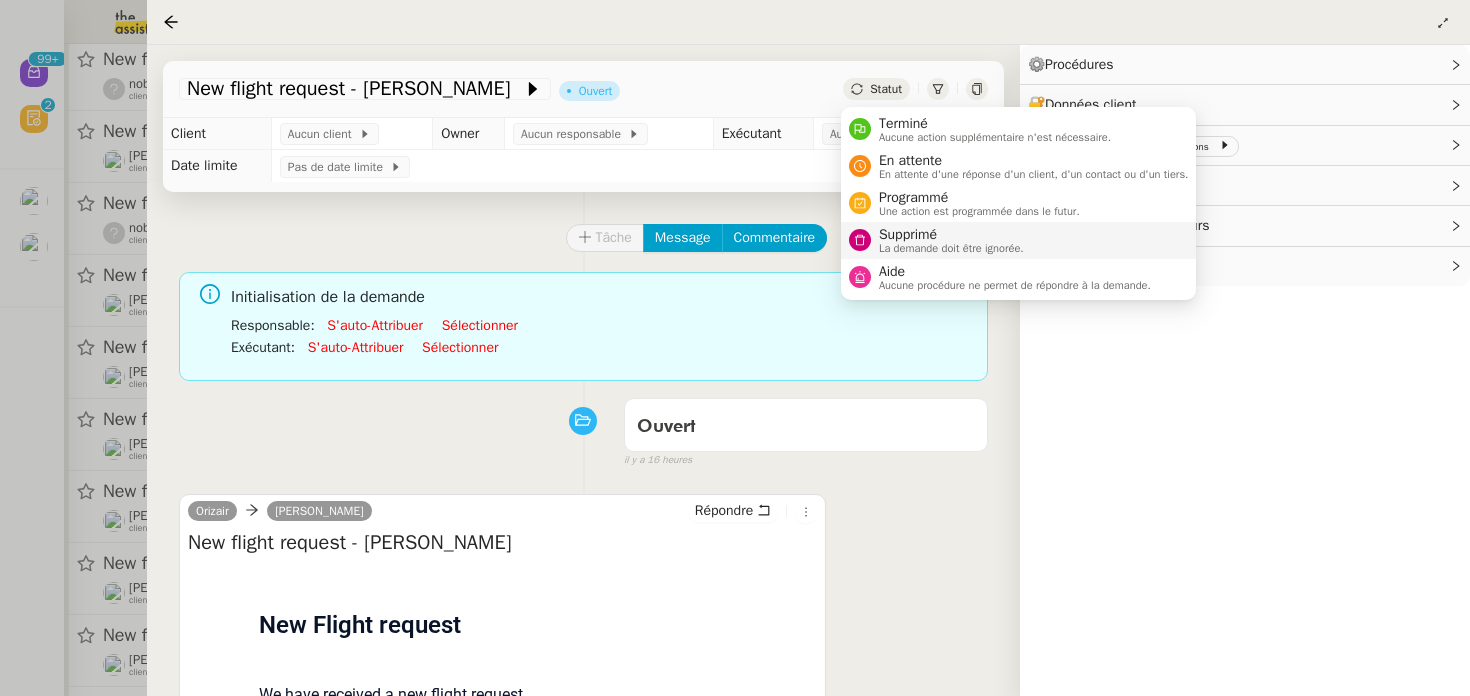 click on "Supprimé" at bounding box center (951, 235) 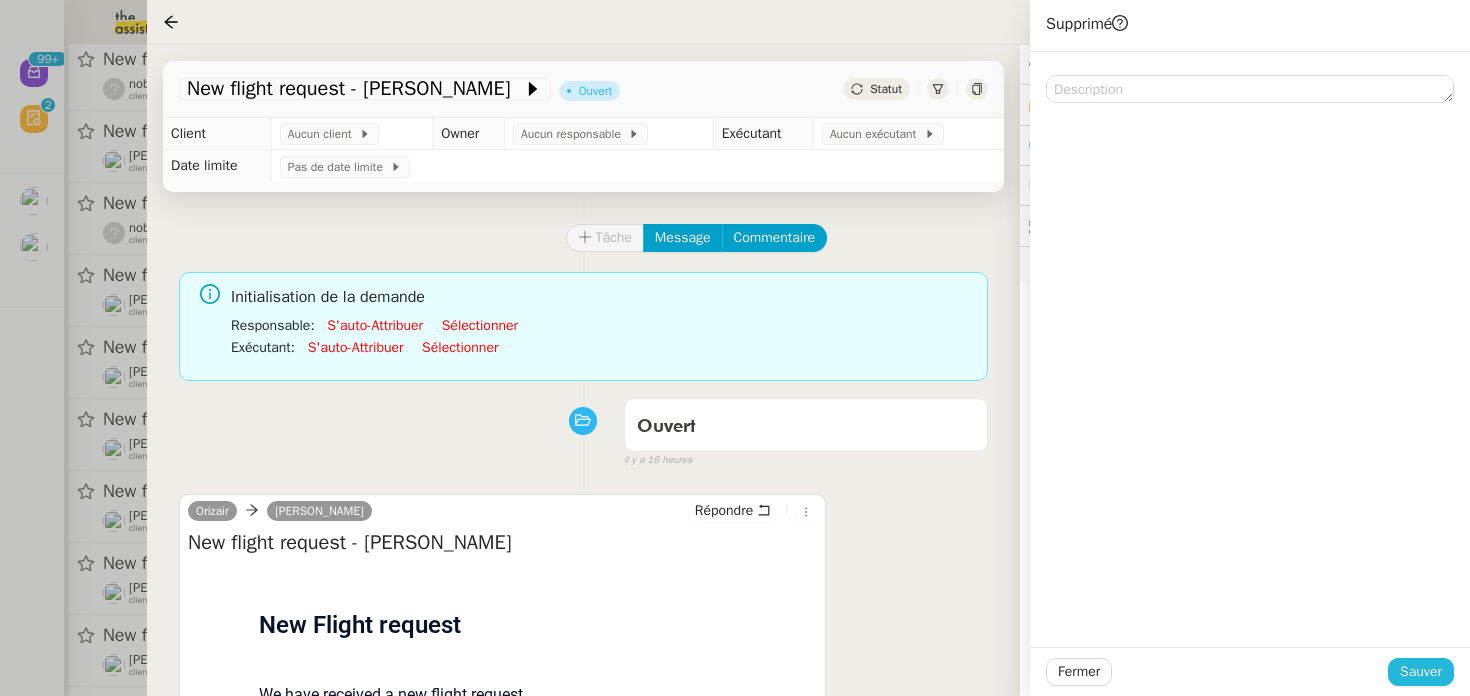 click on "Sauver" 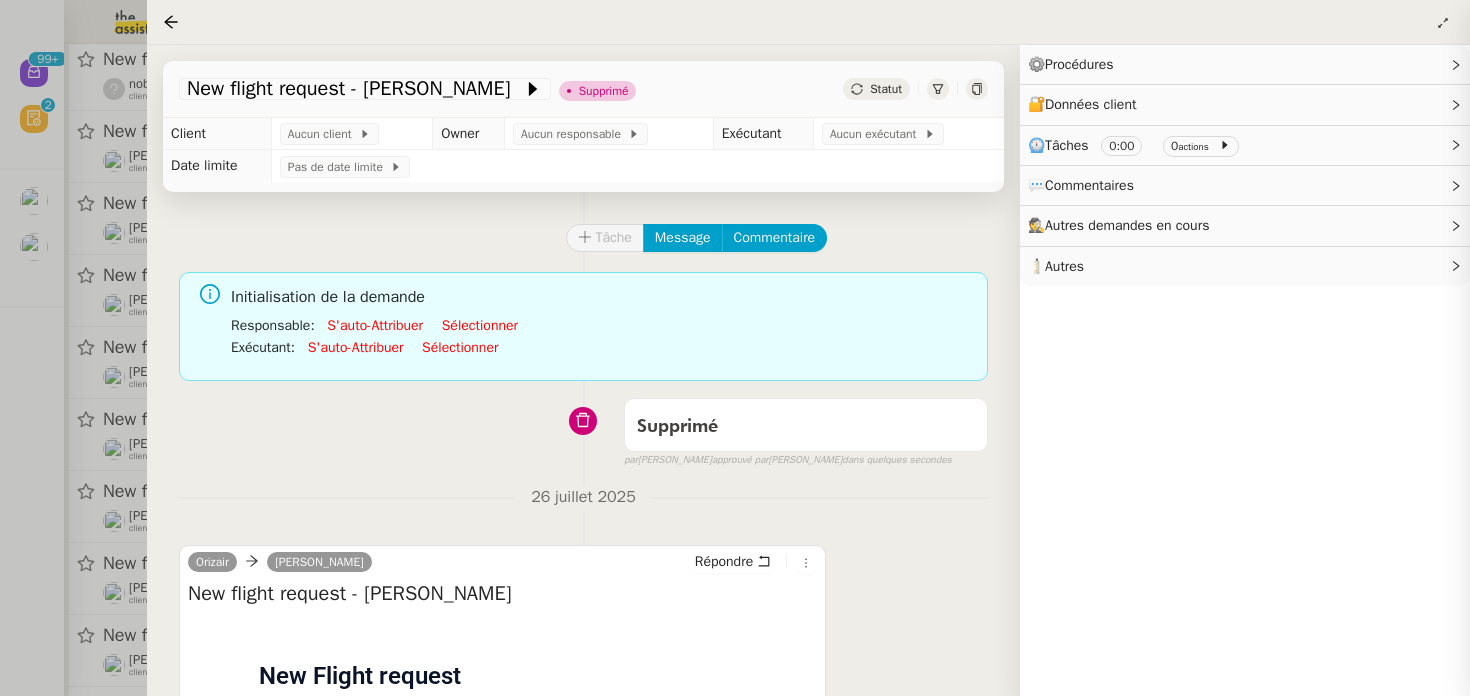 click at bounding box center [735, 348] 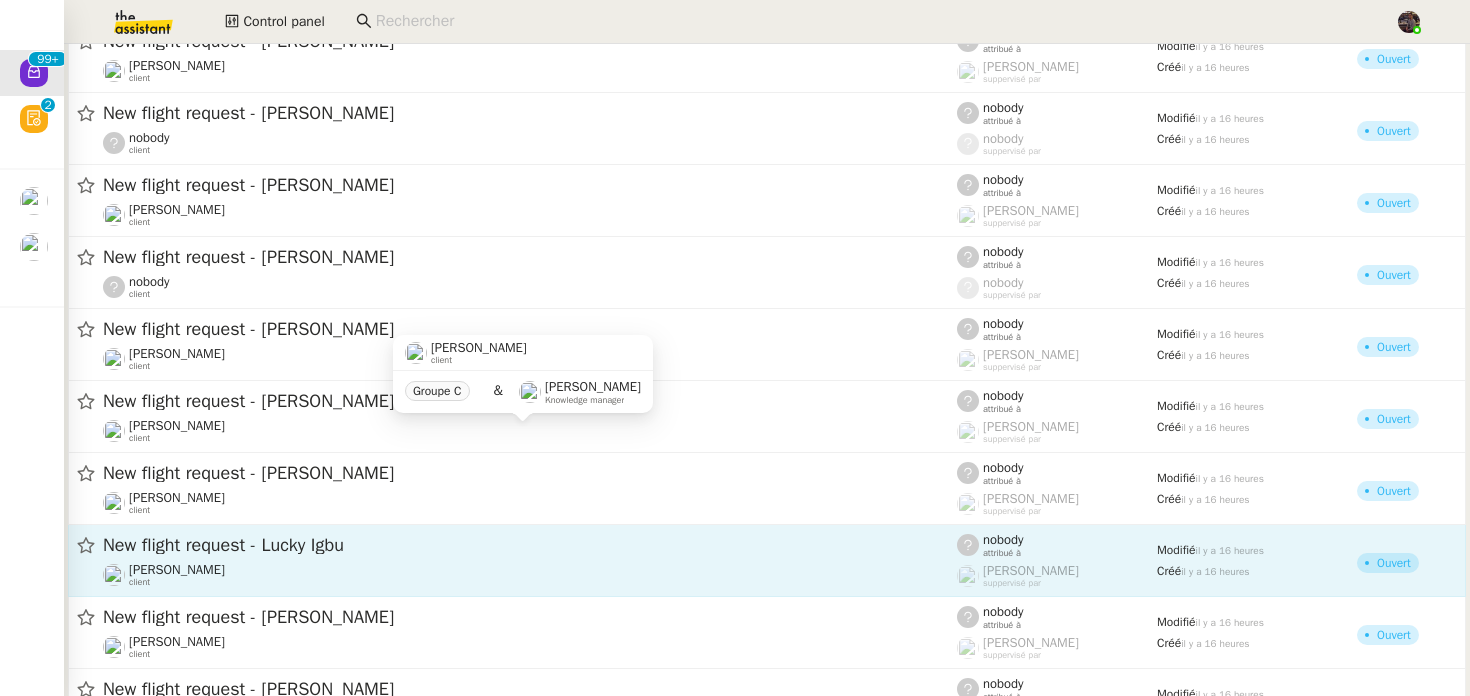 scroll, scrollTop: 8163, scrollLeft: 0, axis: vertical 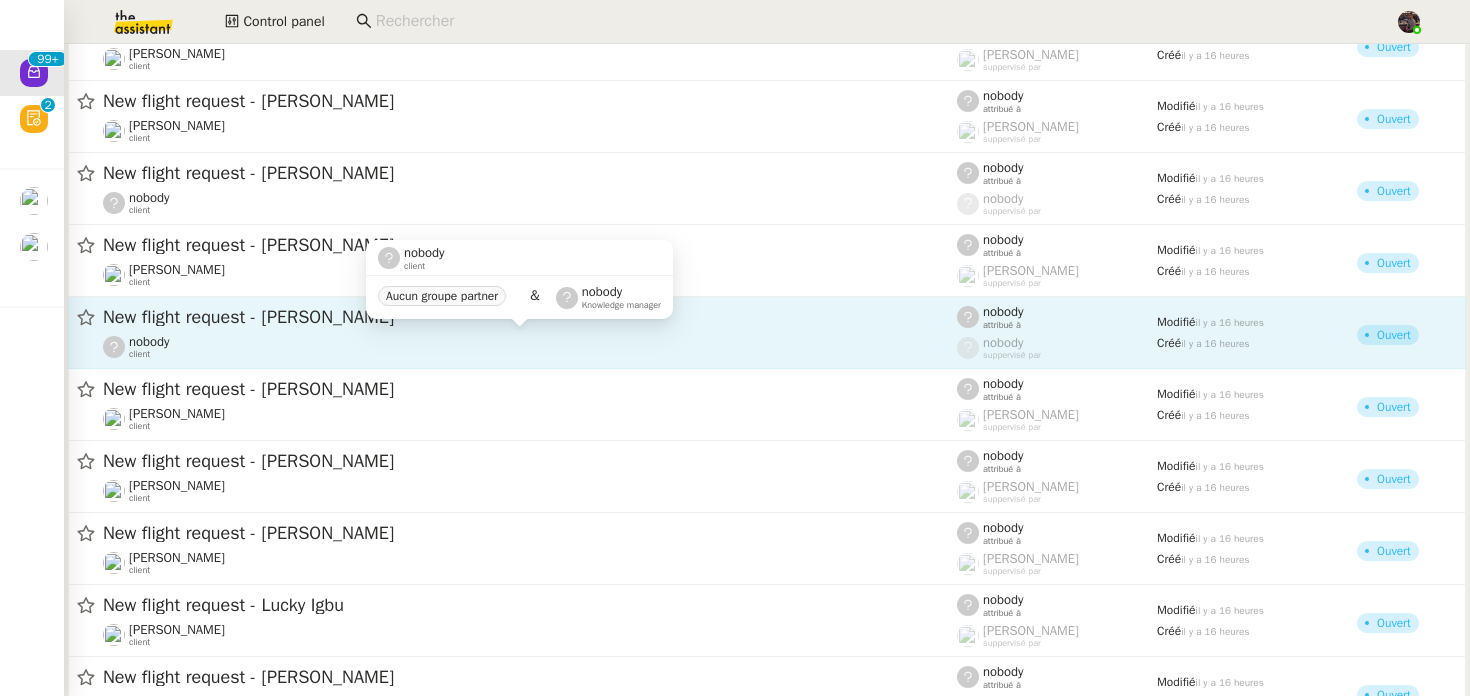 click on "nobody    client" 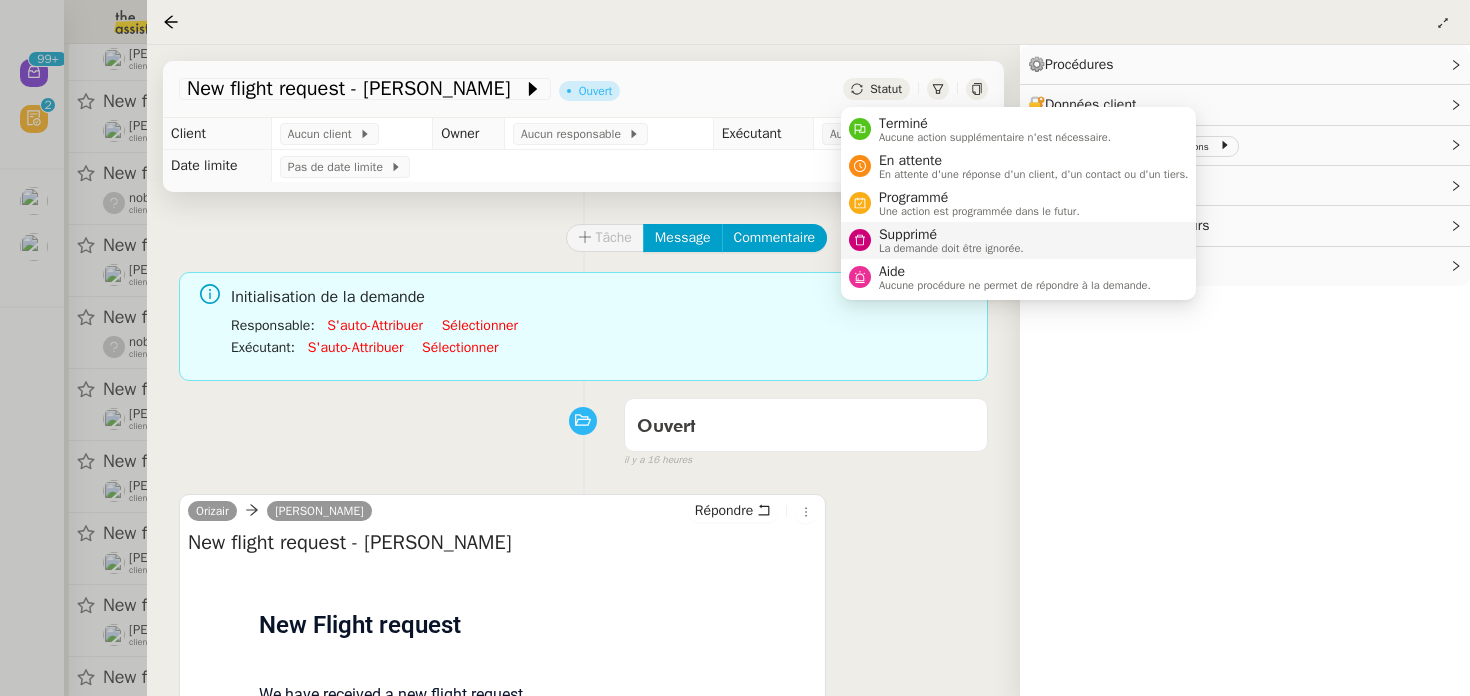 click on "Supprimé" at bounding box center (951, 235) 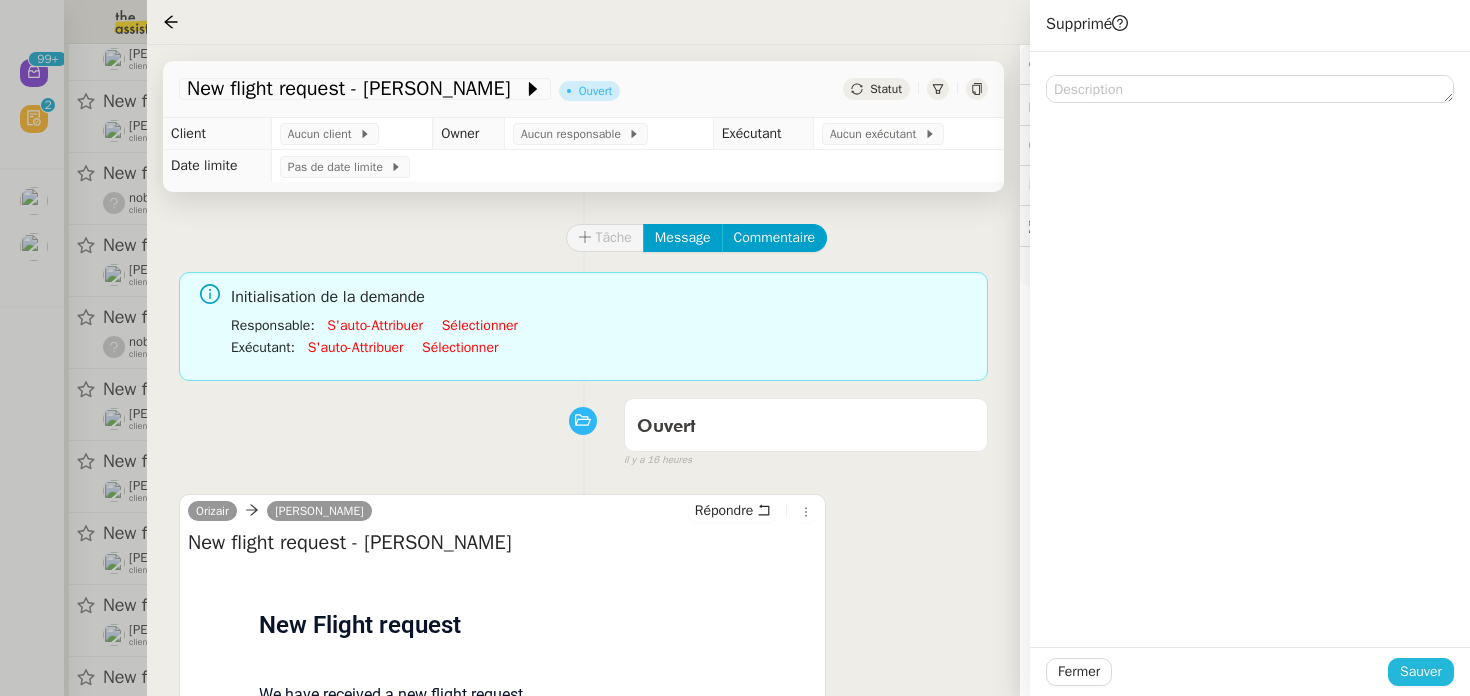 click on "Sauver" 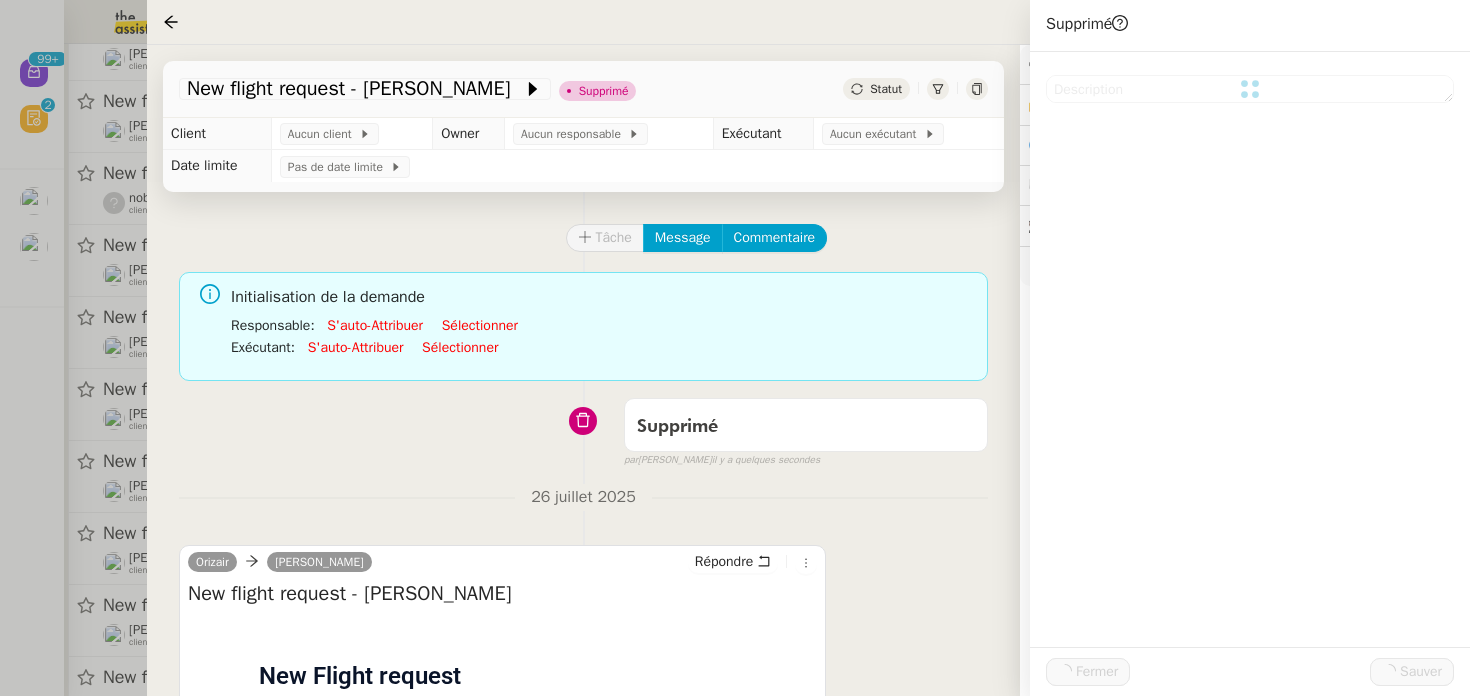 click at bounding box center (735, 348) 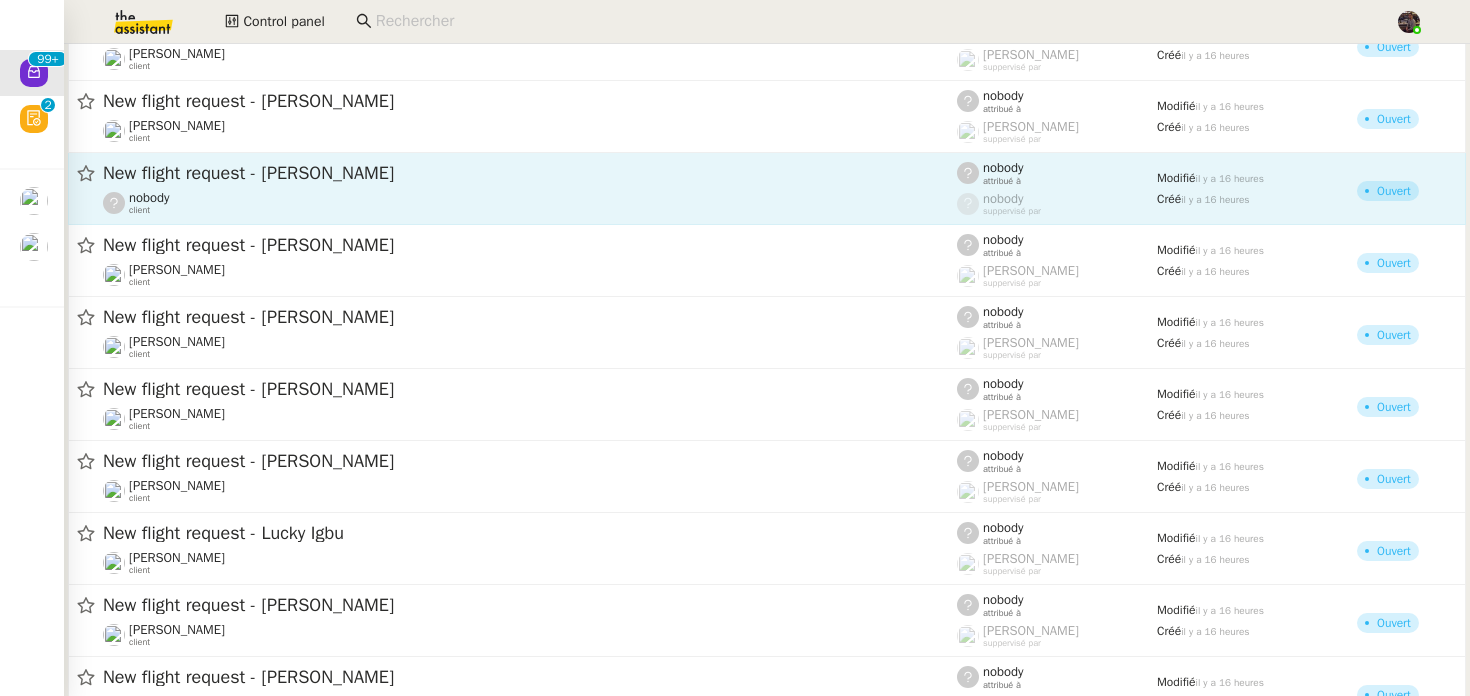 click on "nobody    client" 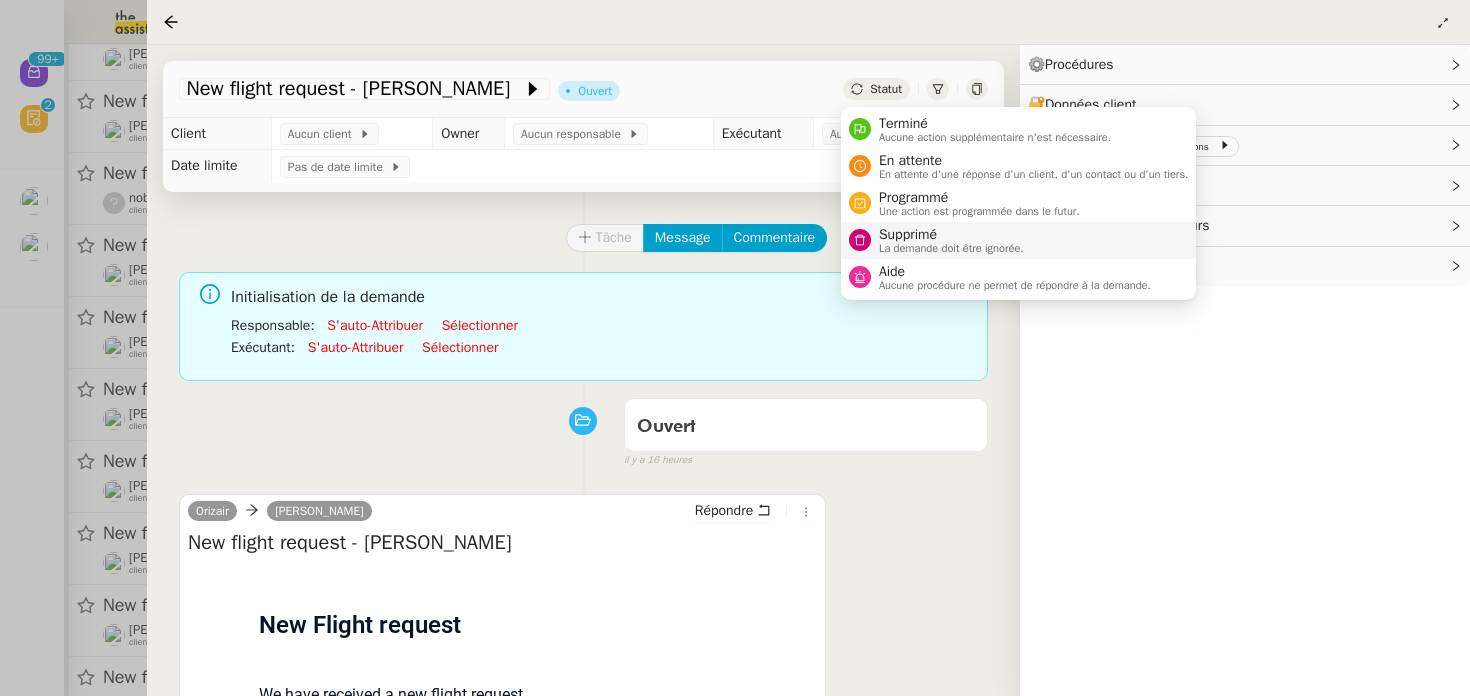 click on "Supprimé" at bounding box center (951, 235) 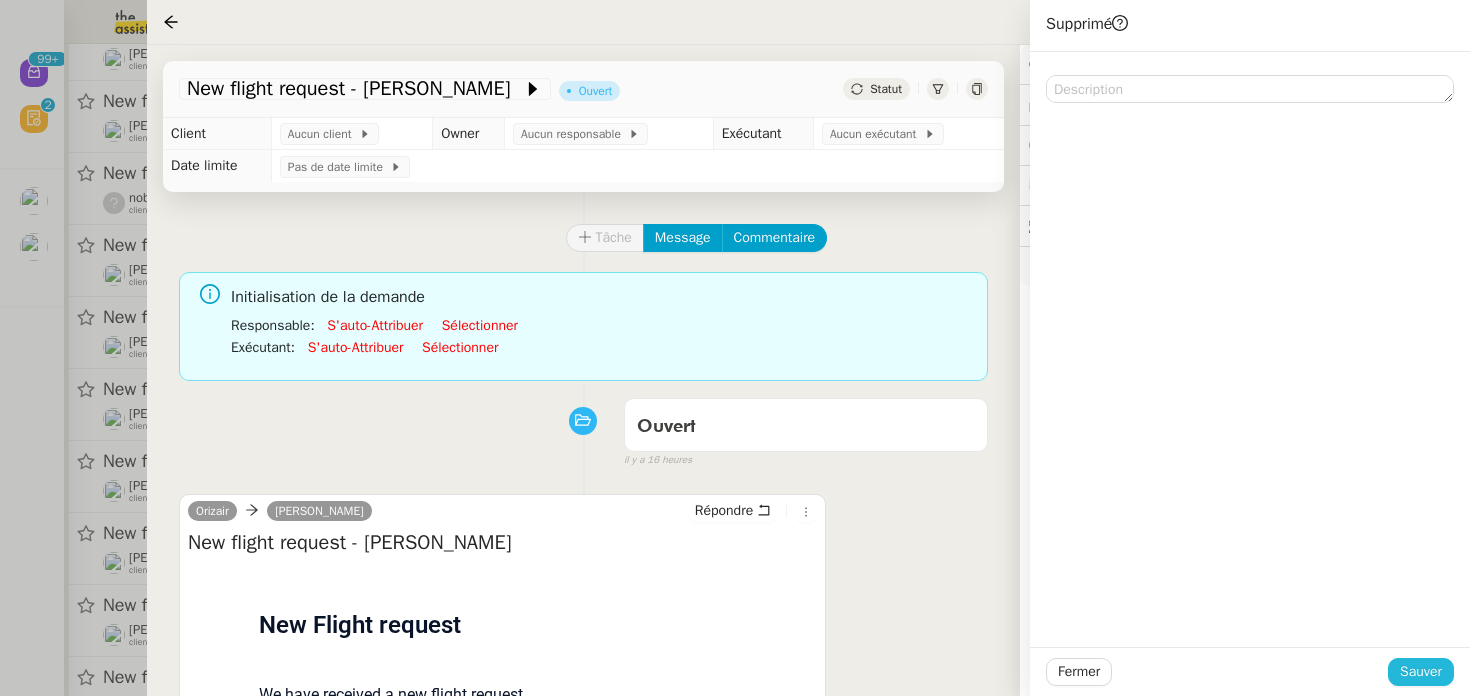 click on "Sauver" 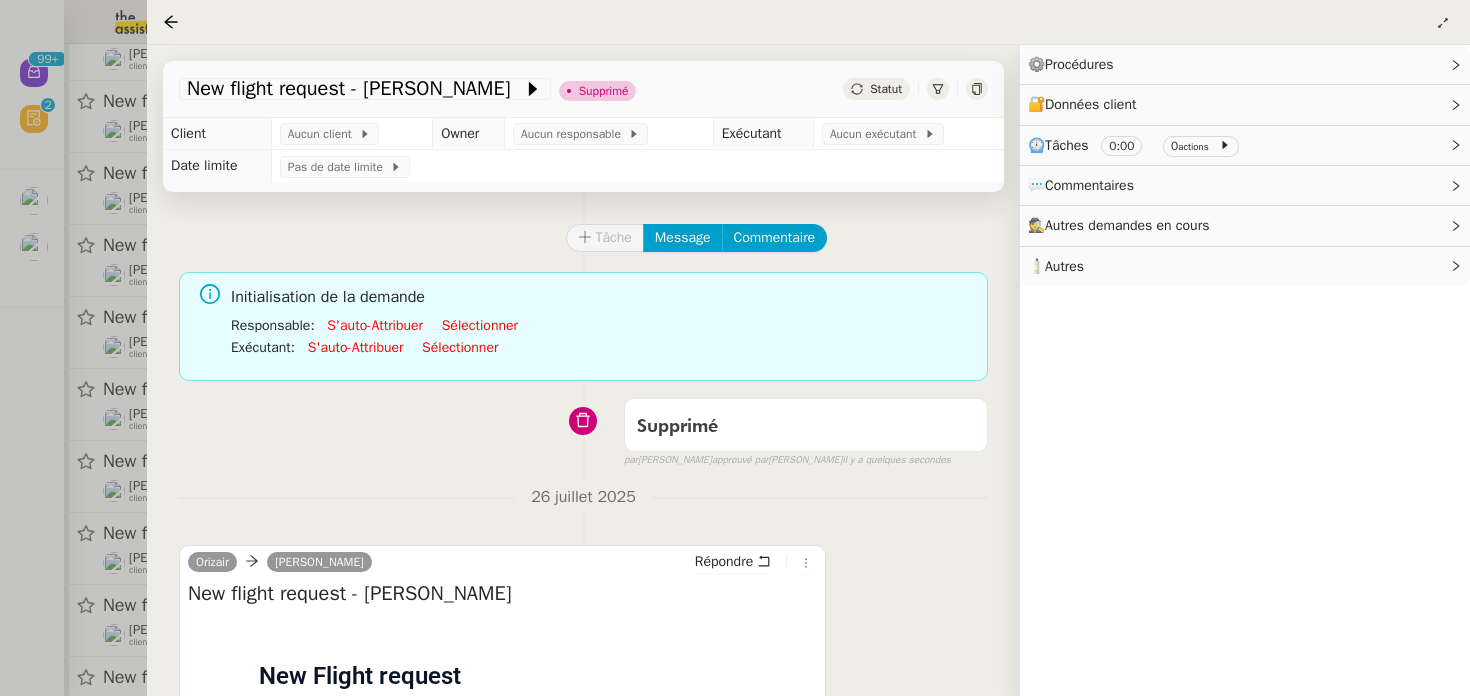 click at bounding box center (735, 348) 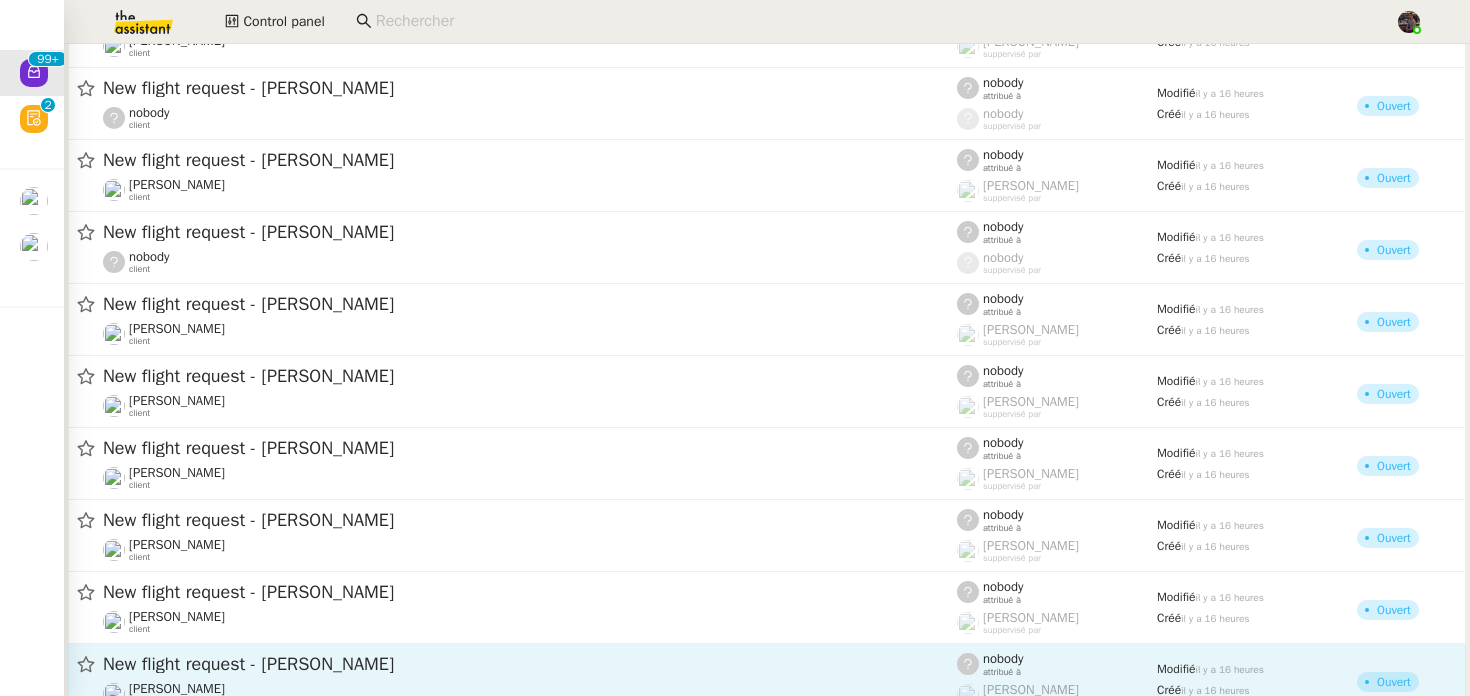 scroll, scrollTop: 7791, scrollLeft: 0, axis: vertical 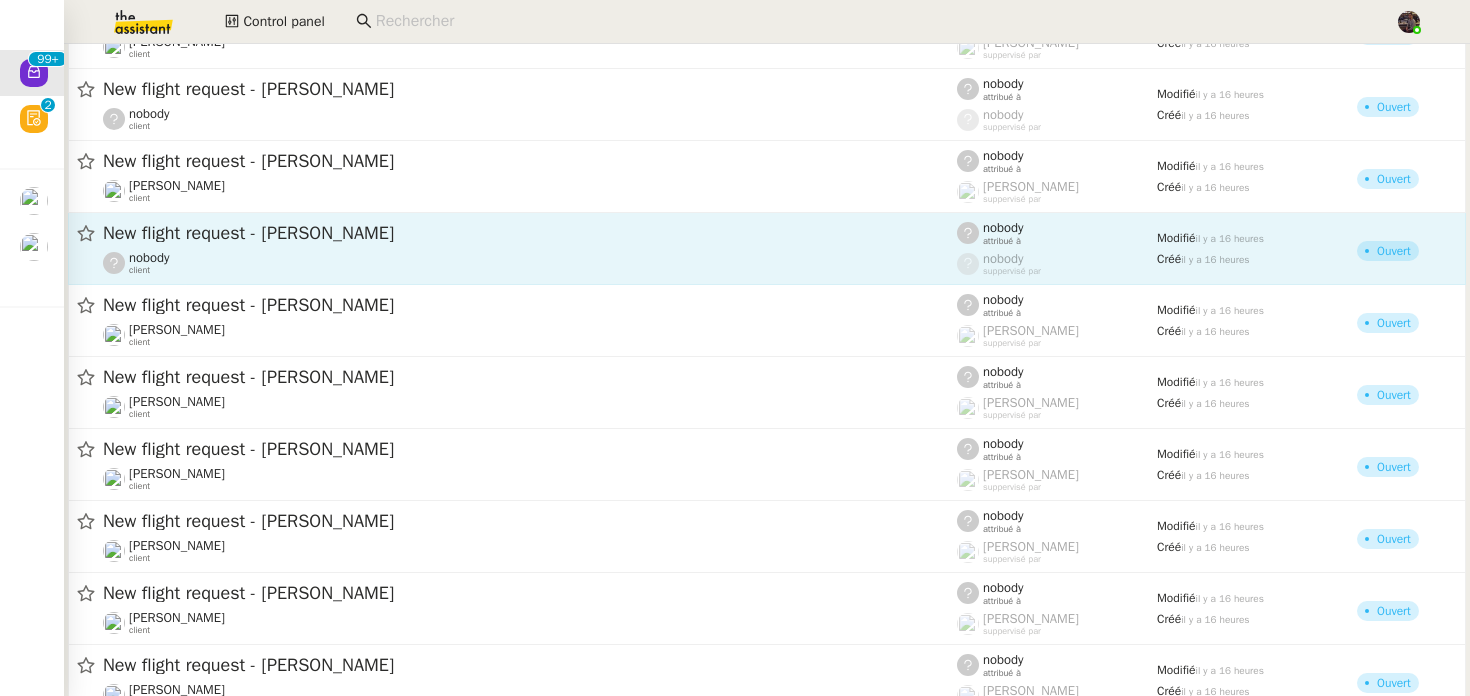 click on "New flight request - [PERSON_NAME]" 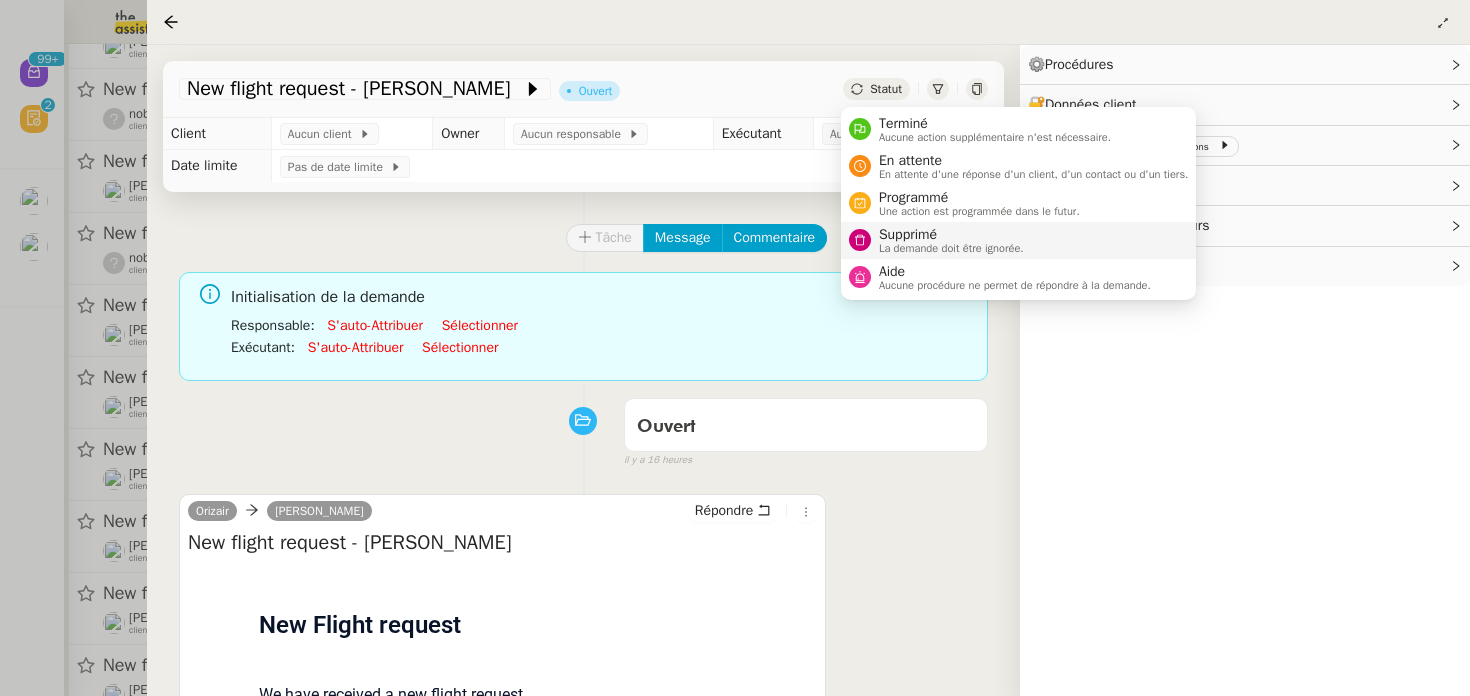 click on "La demande doit être ignorée." at bounding box center (951, 248) 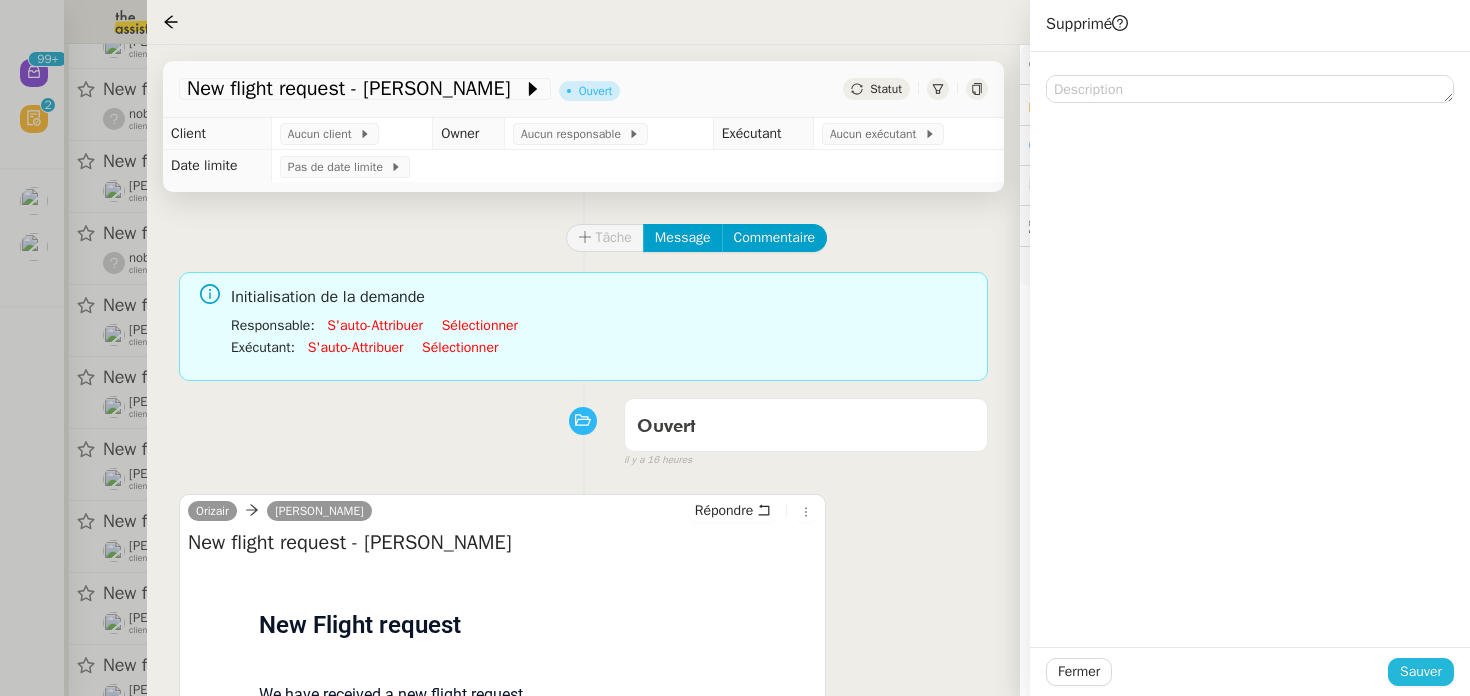 click on "Sauver" 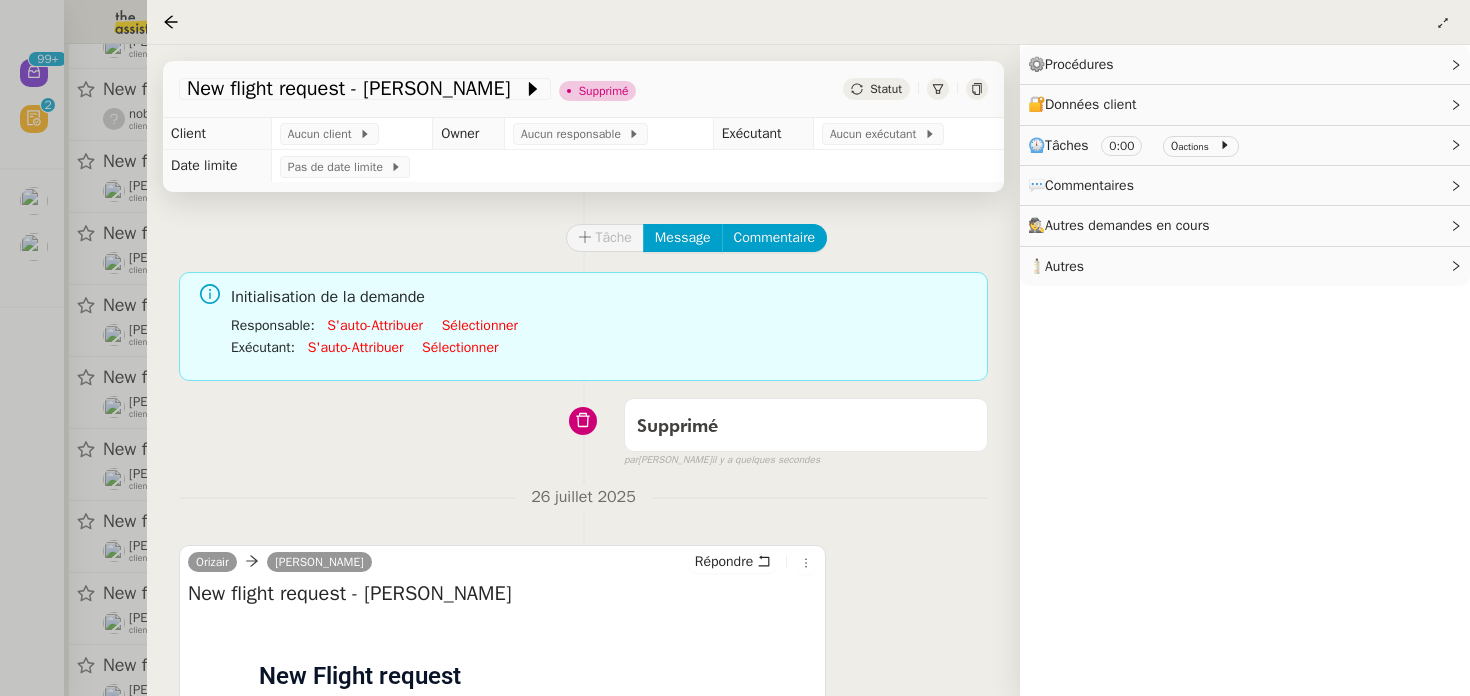 click at bounding box center [735, 348] 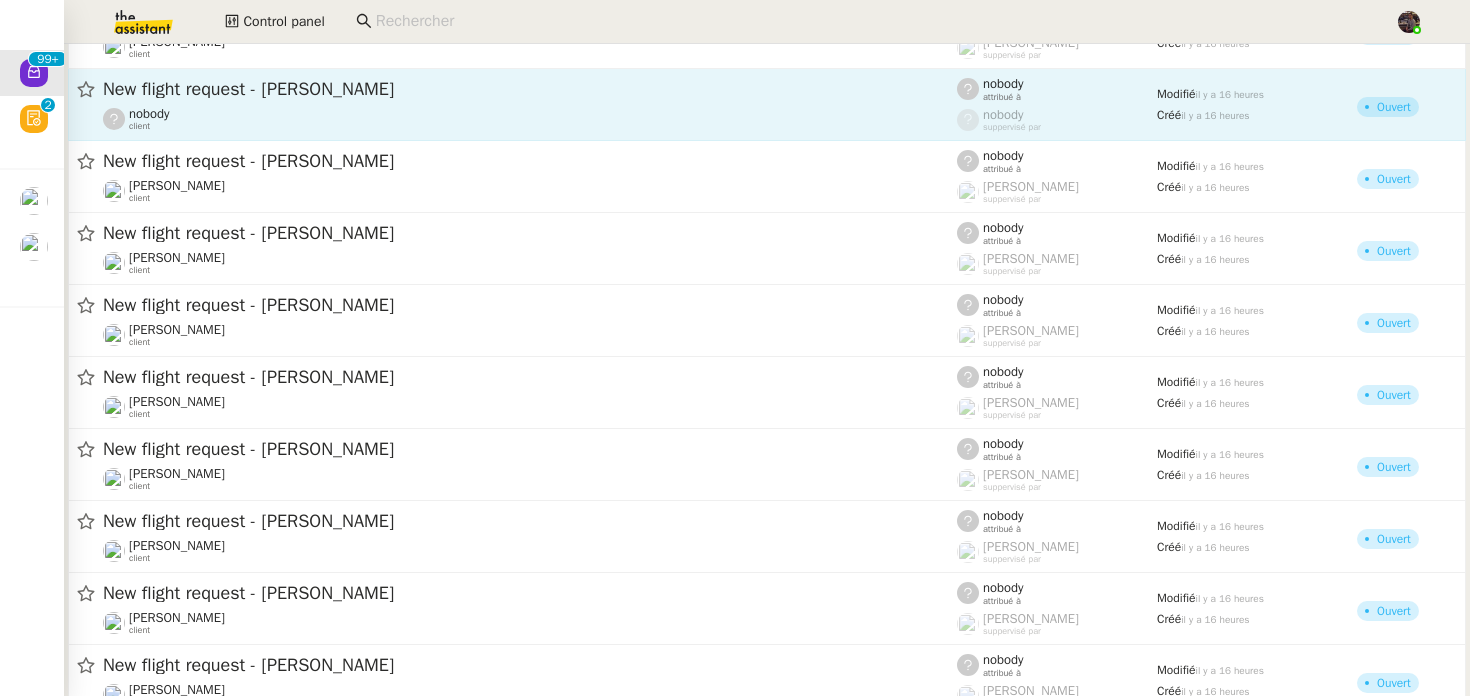 click on "nobody    client" 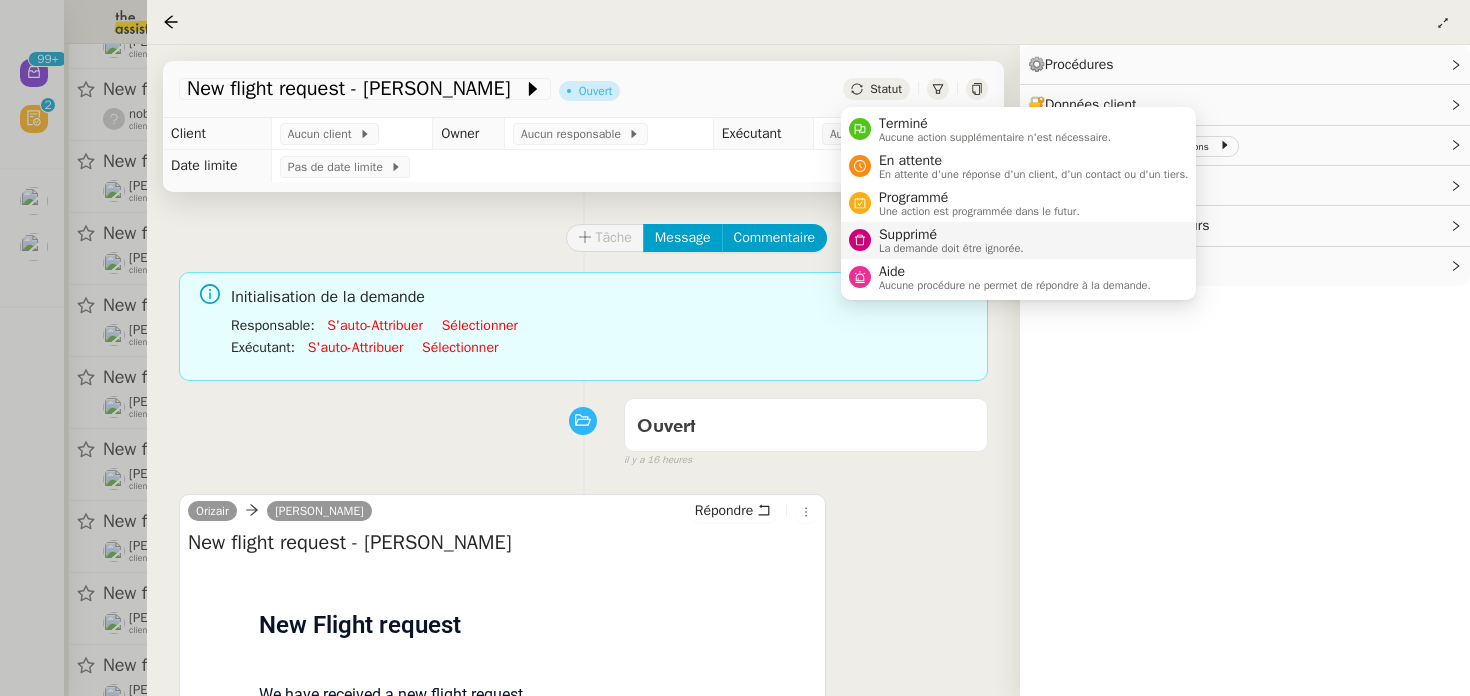 click on "La demande doit être ignorée." at bounding box center (951, 248) 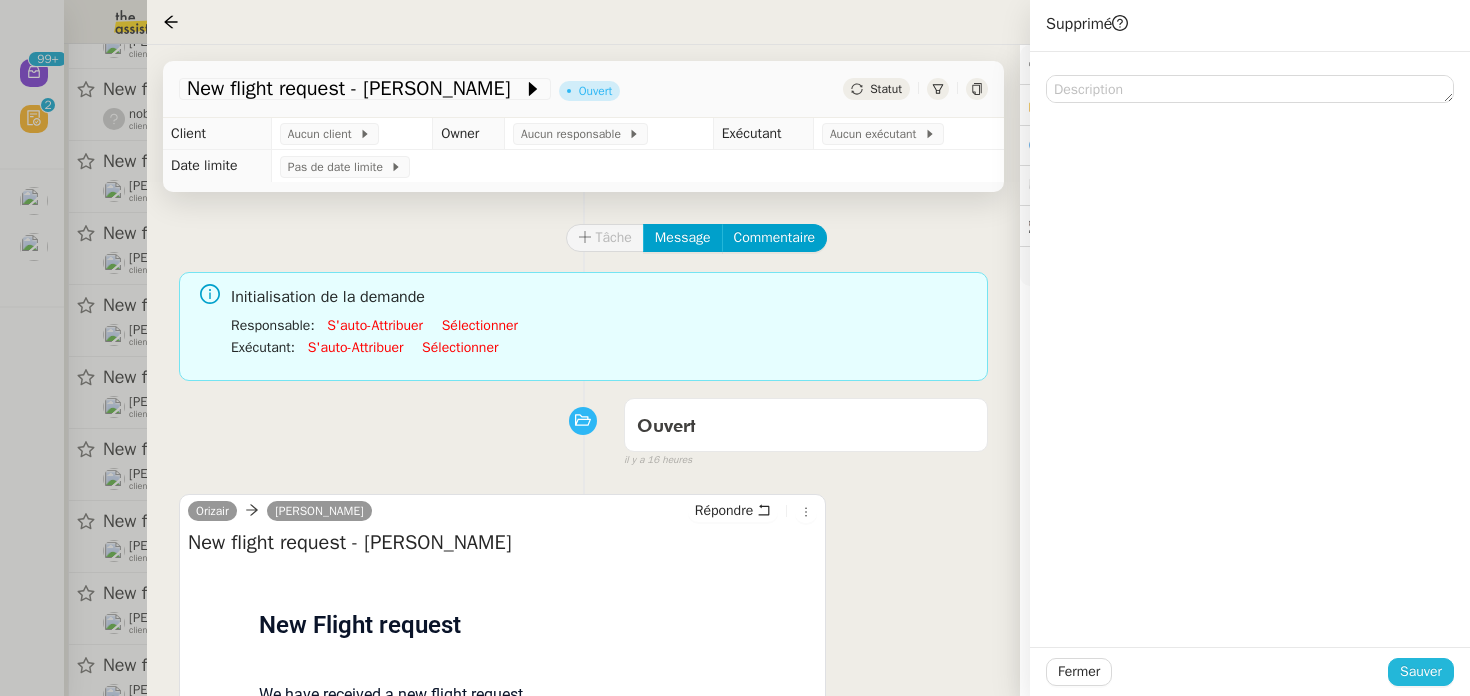 click on "Sauver" 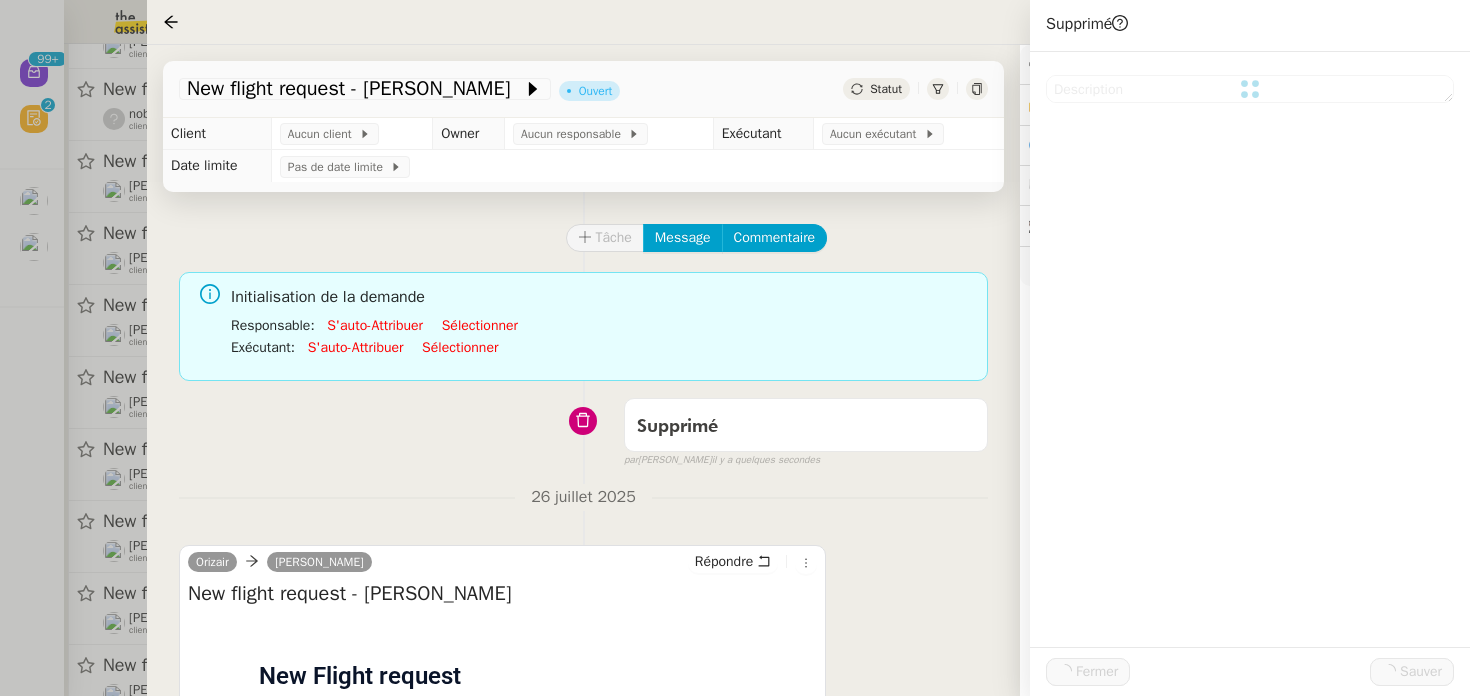 click at bounding box center [735, 348] 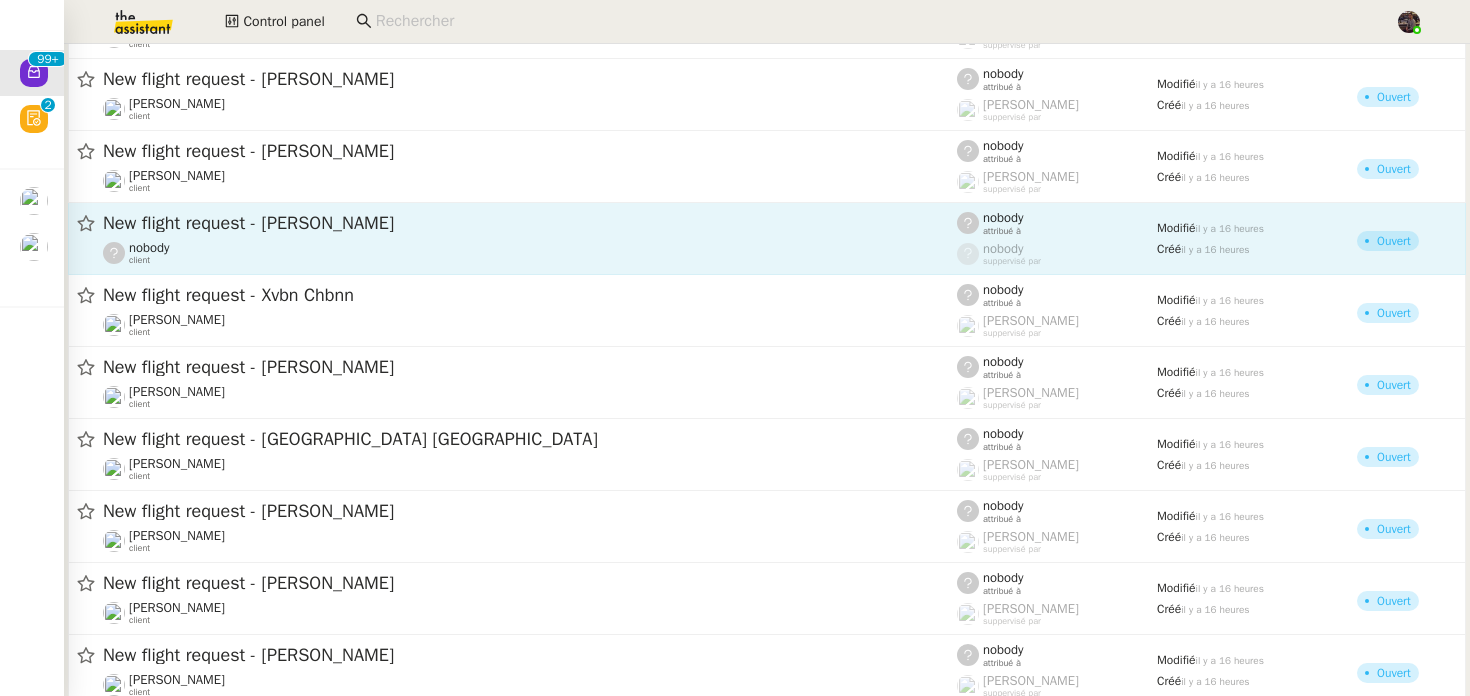 scroll, scrollTop: 7271, scrollLeft: 0, axis: vertical 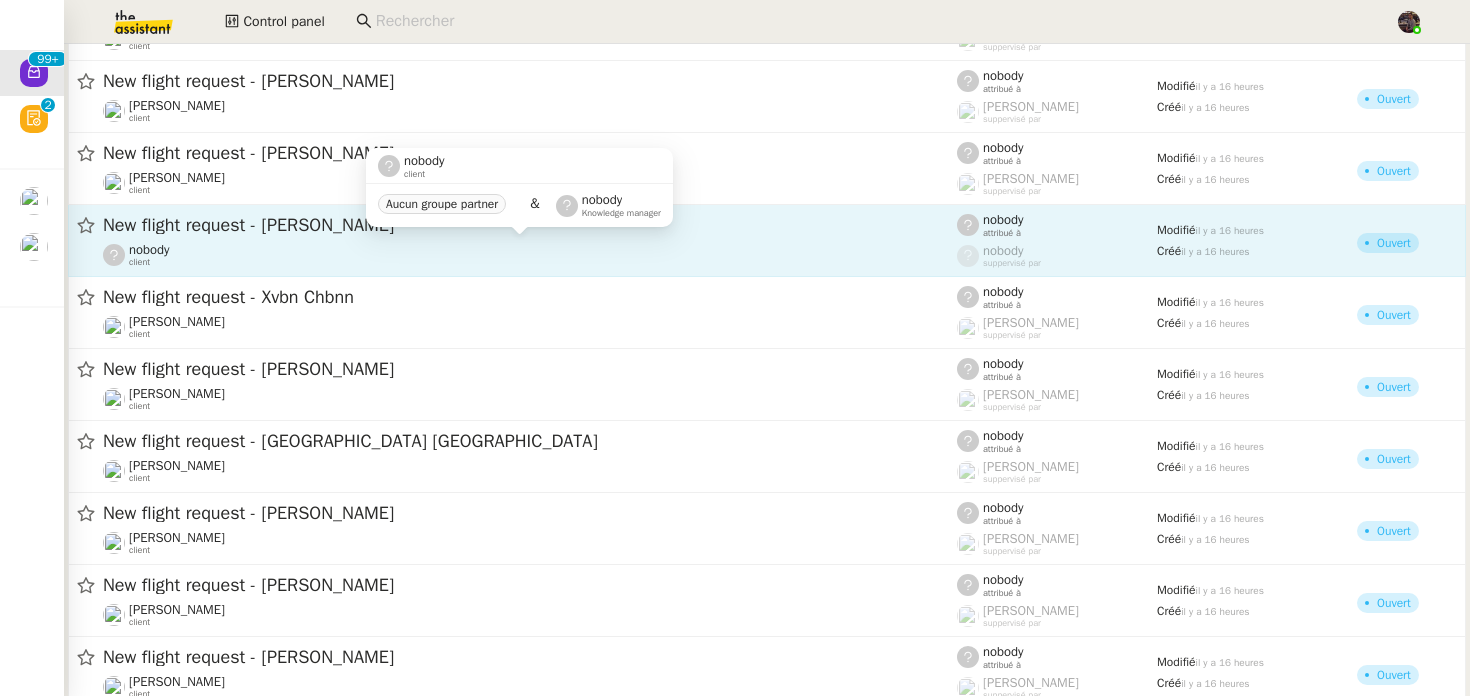 click on "nobody" 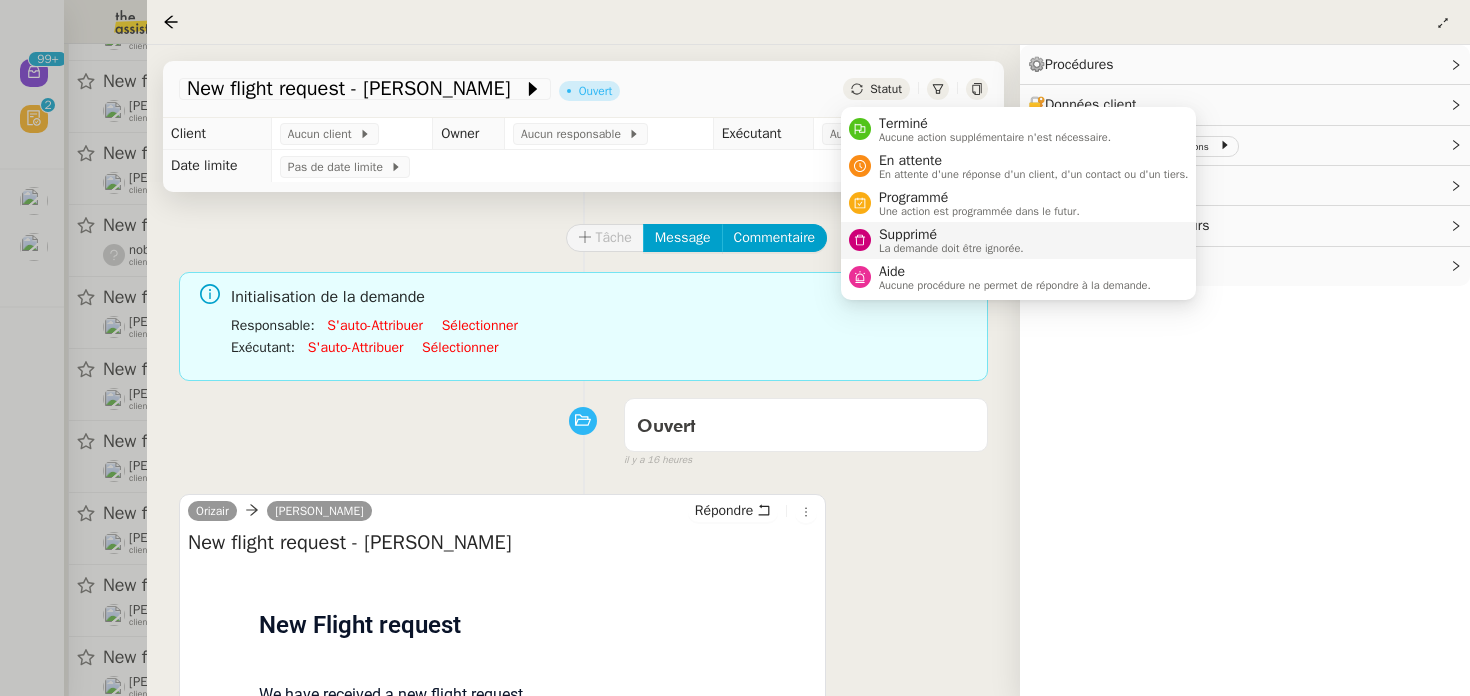 click on "Supprimé" at bounding box center [951, 235] 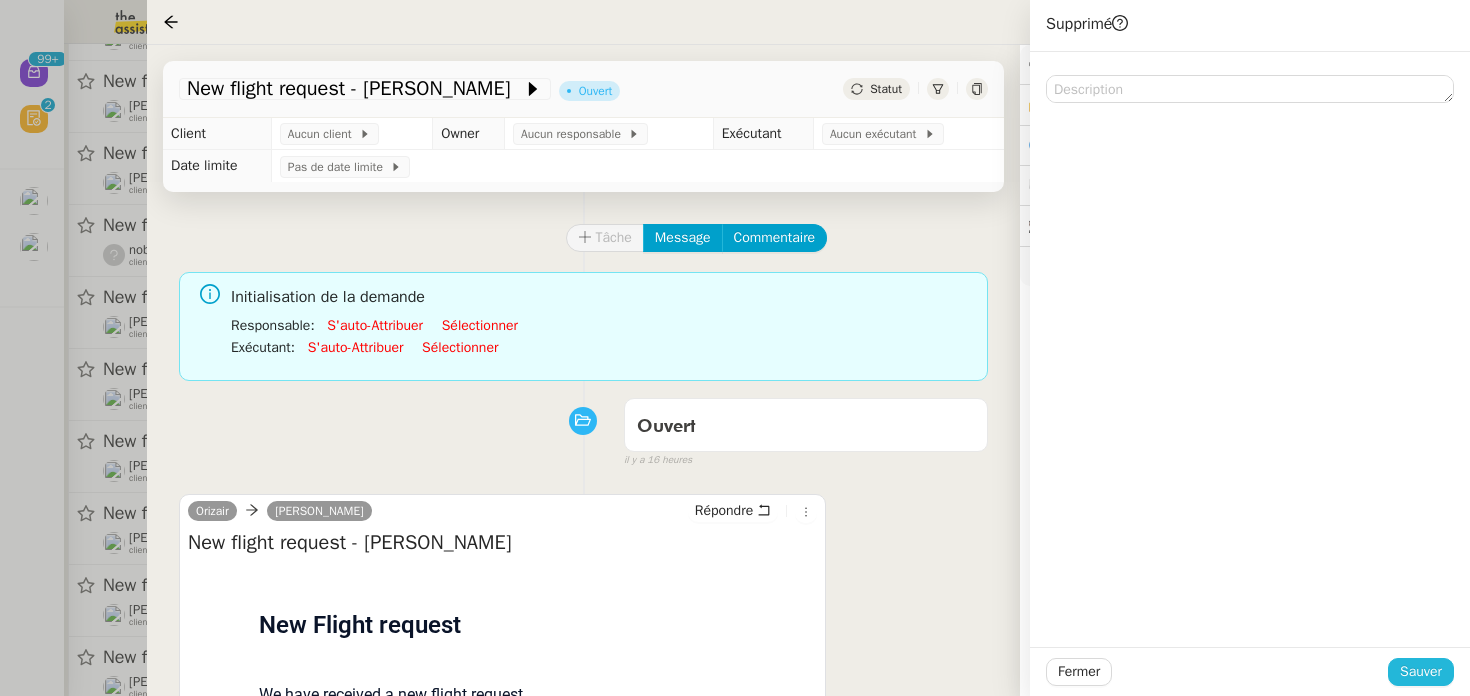 click on "Sauver" 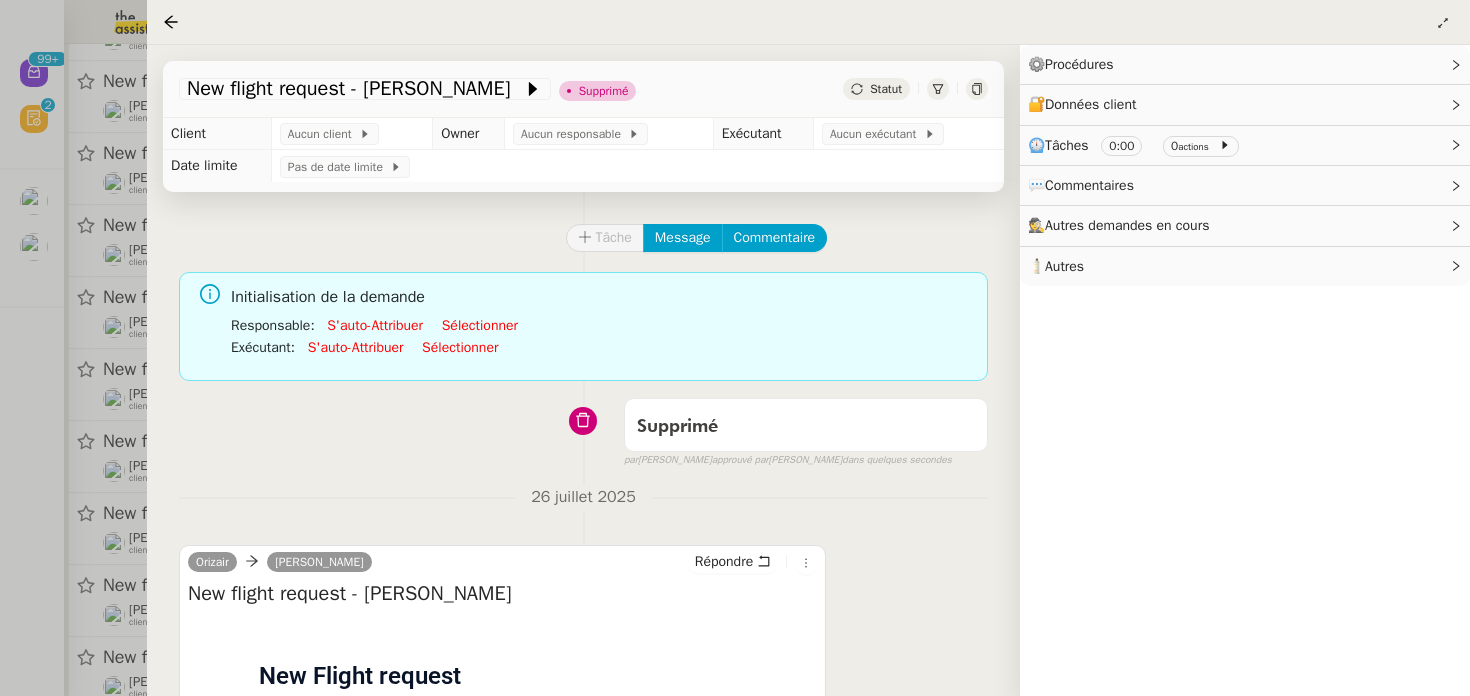 click at bounding box center (735, 348) 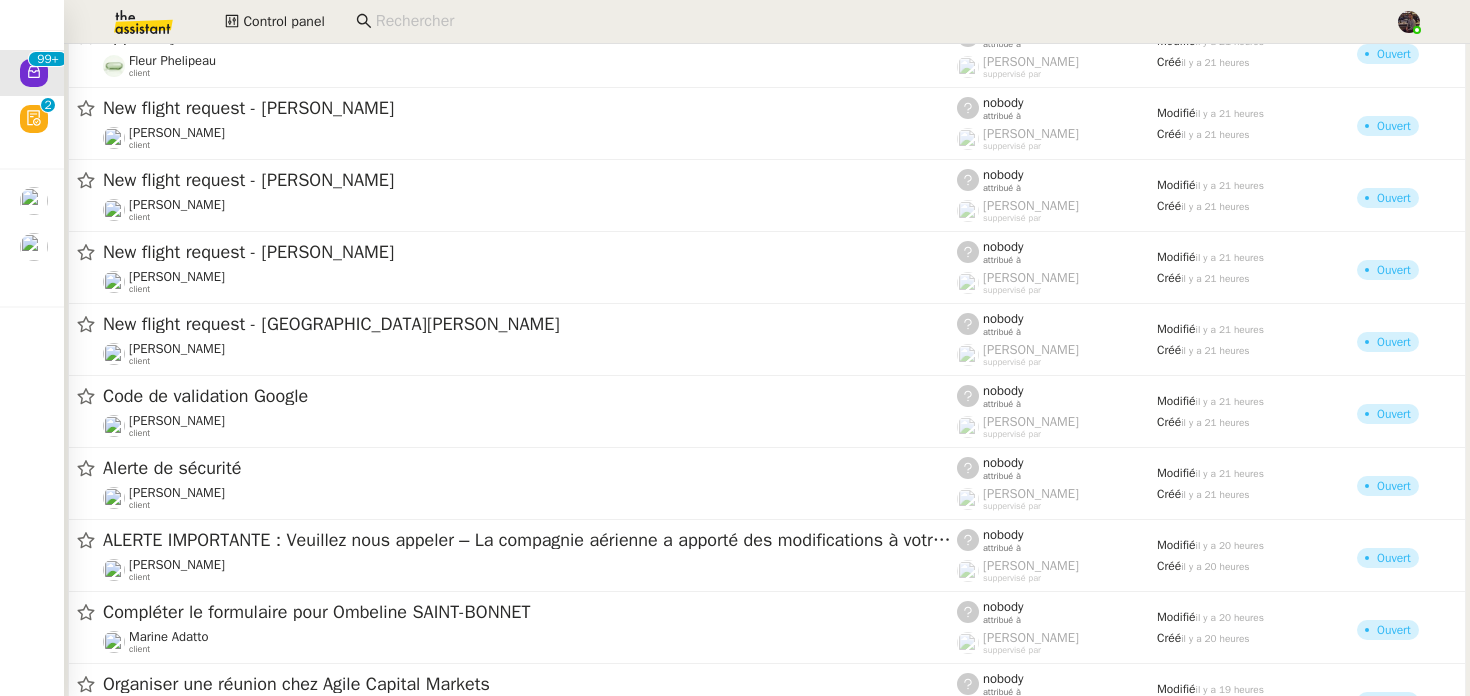 scroll, scrollTop: 2526, scrollLeft: 0, axis: vertical 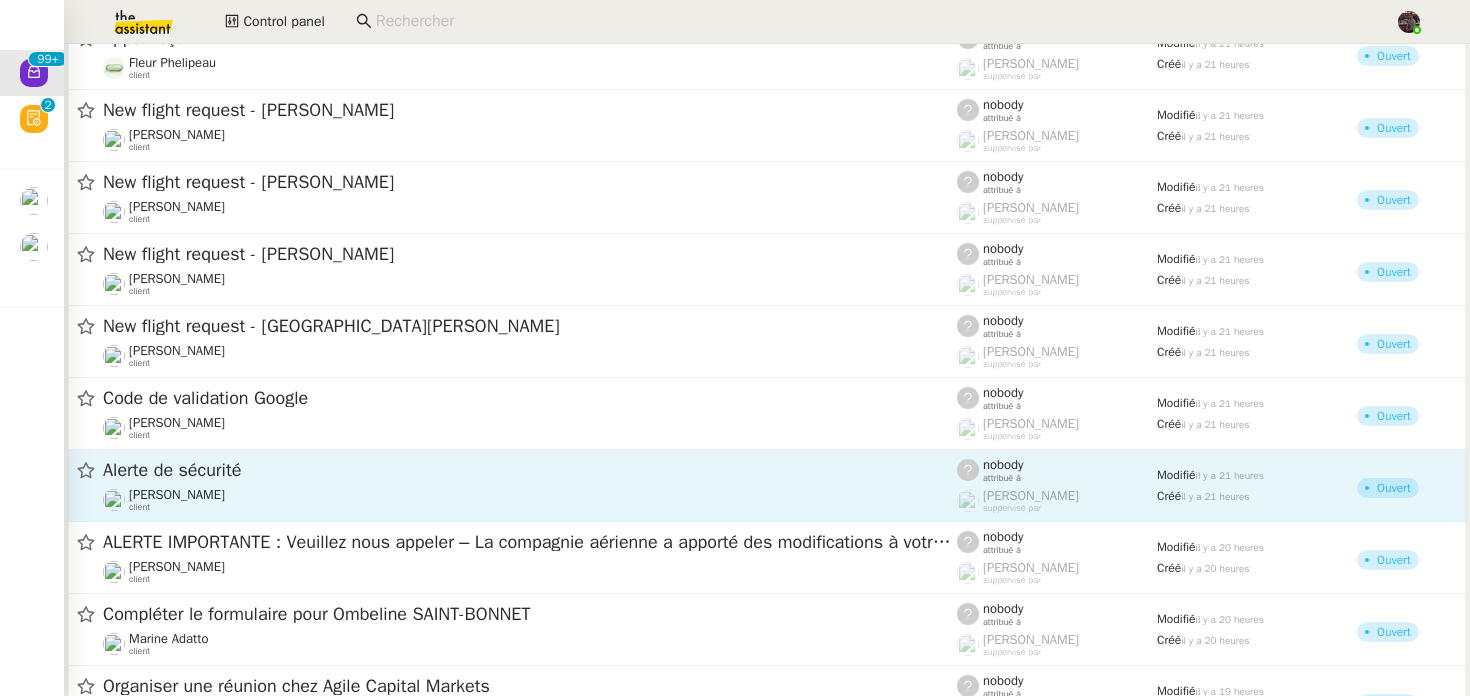 click on "Alerte de sécurité" 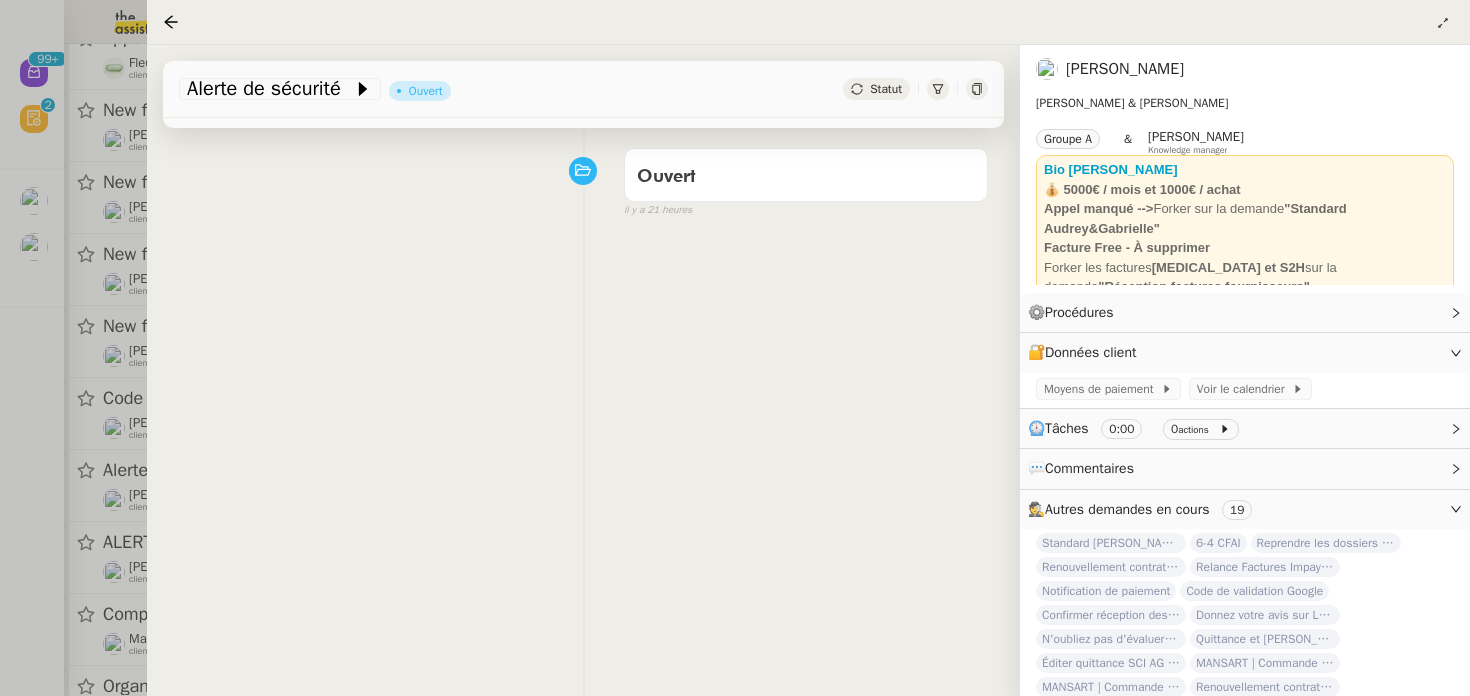 scroll, scrollTop: 137, scrollLeft: 0, axis: vertical 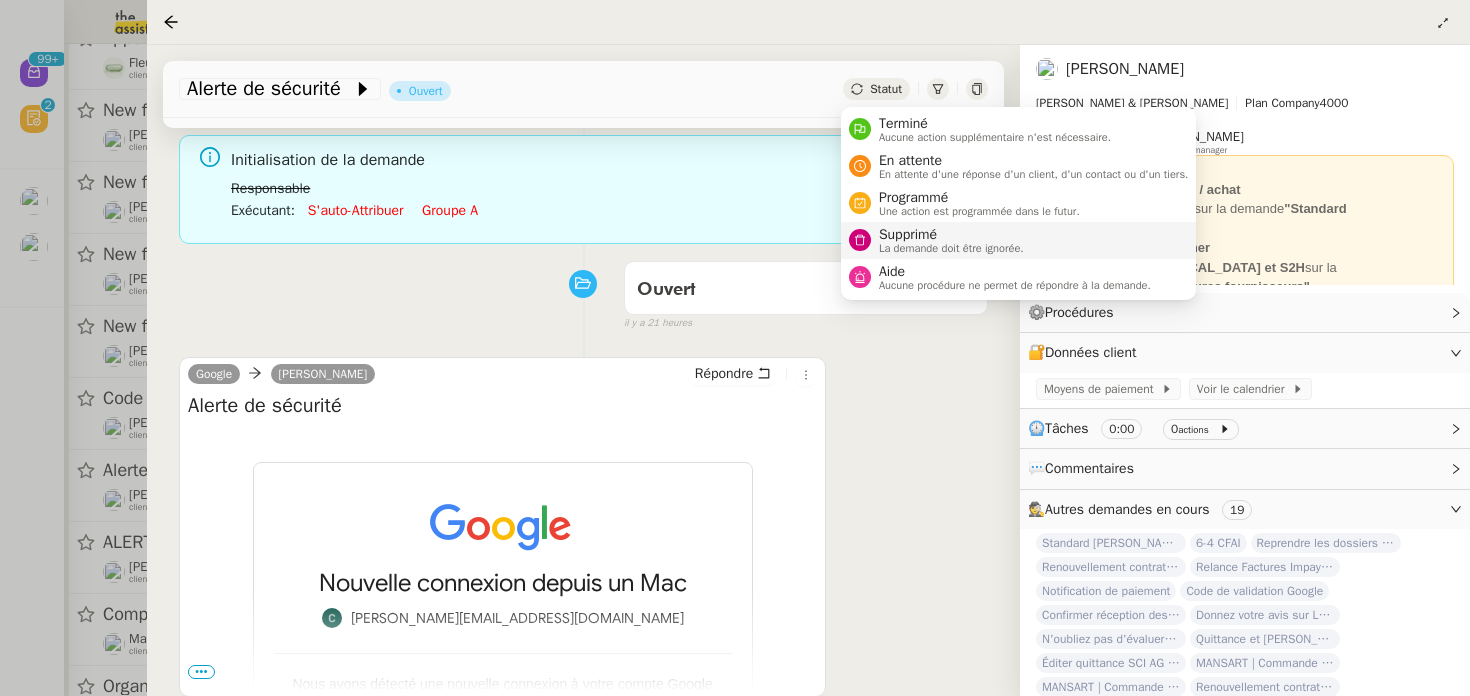click on "Supprimé" at bounding box center (951, 235) 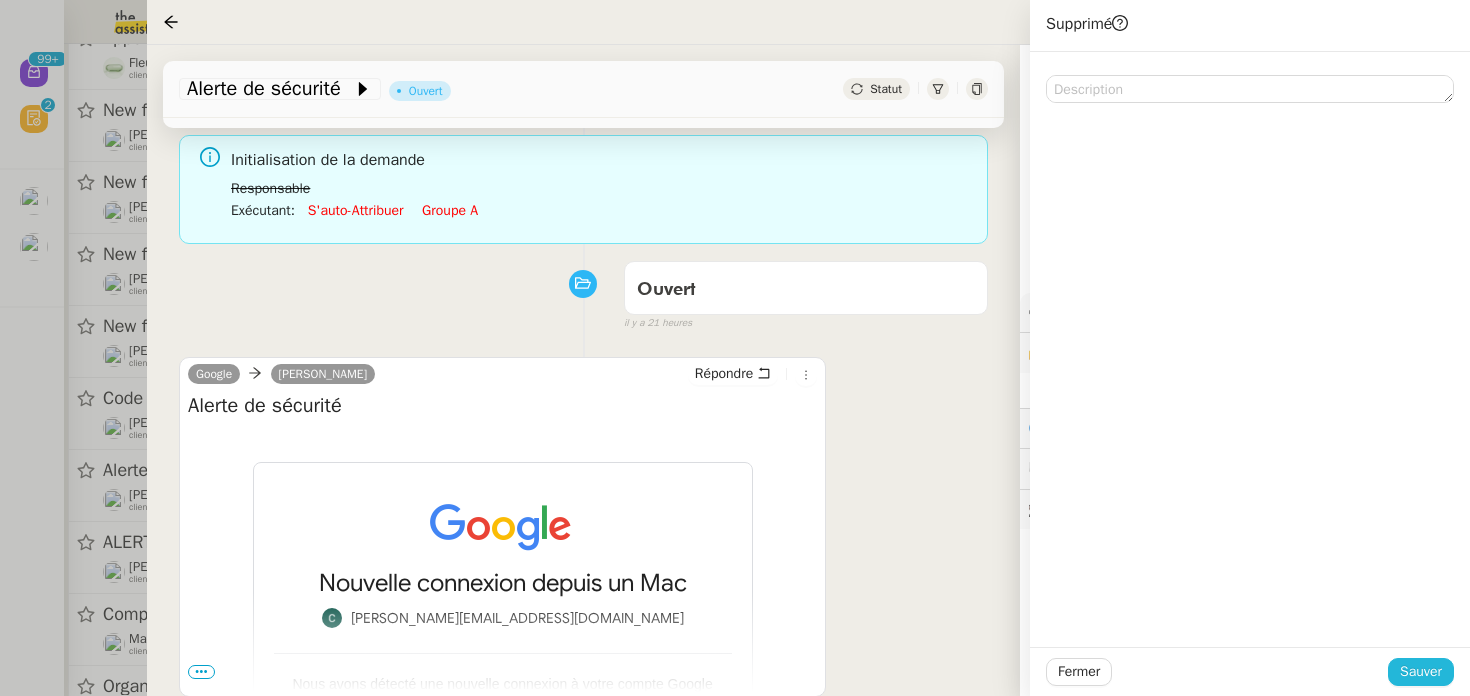 click on "Sauver" 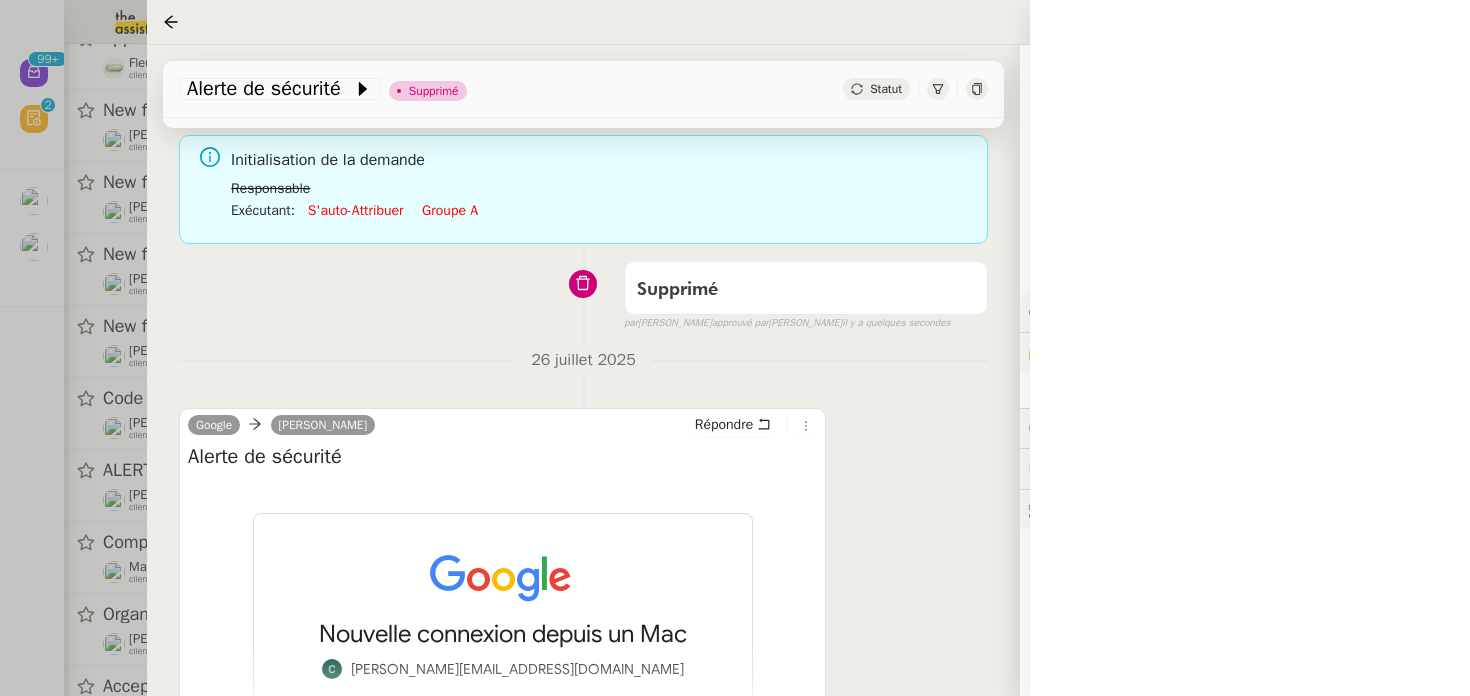 click at bounding box center (735, 348) 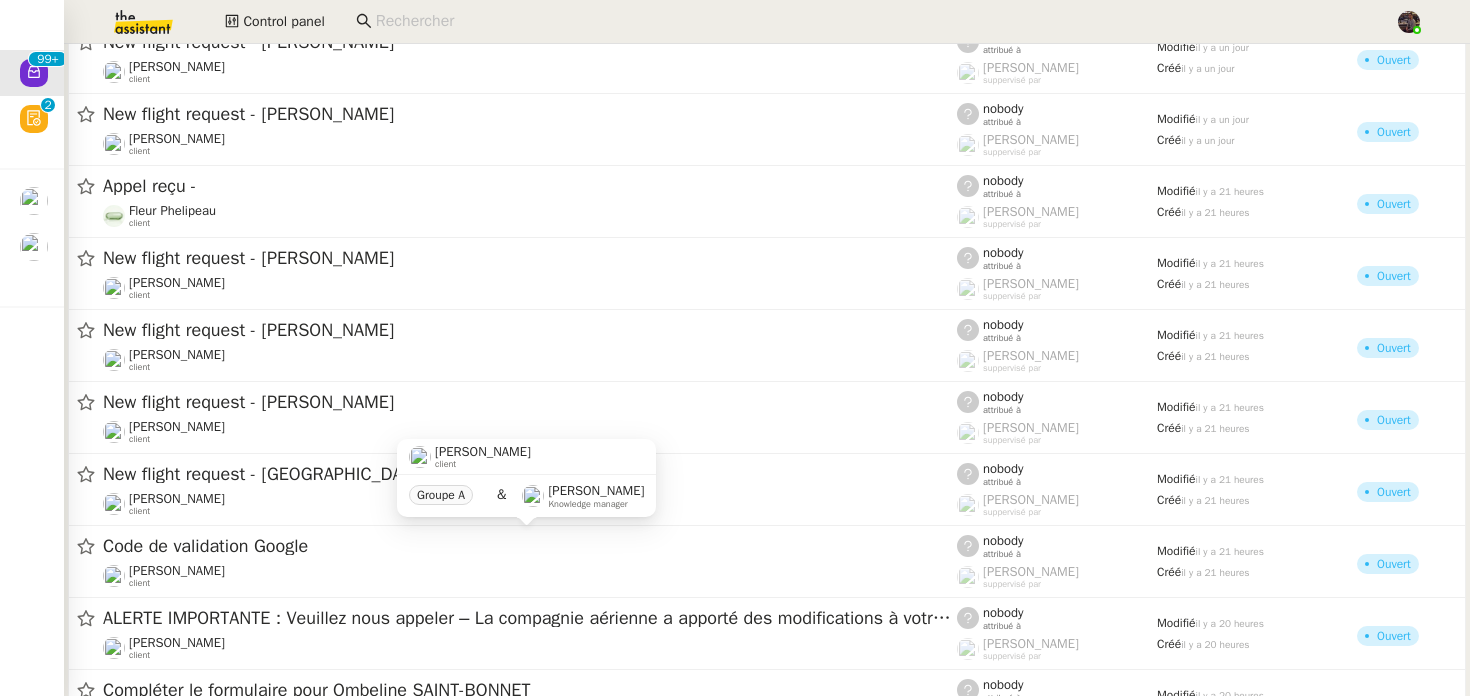 scroll, scrollTop: 2356, scrollLeft: 0, axis: vertical 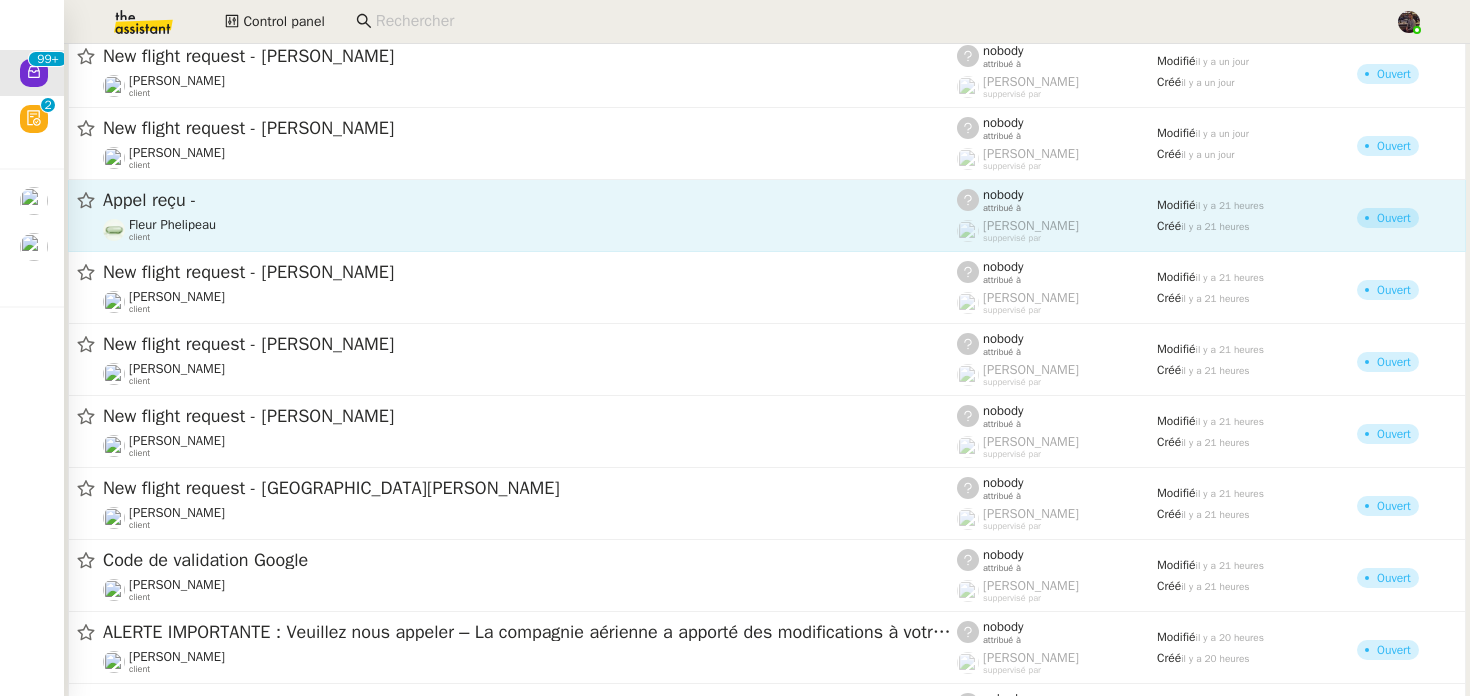 click on "Appel reçu -" 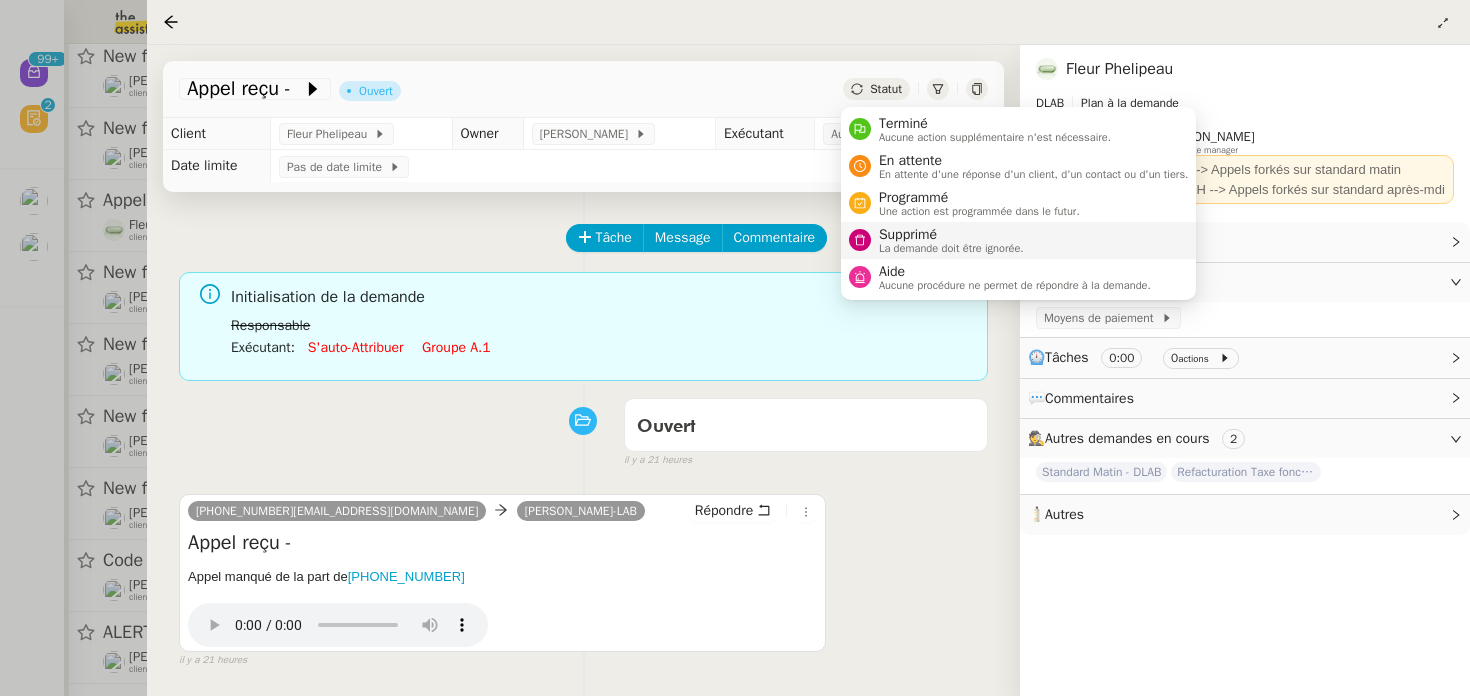 click on "Supprimé" at bounding box center [951, 235] 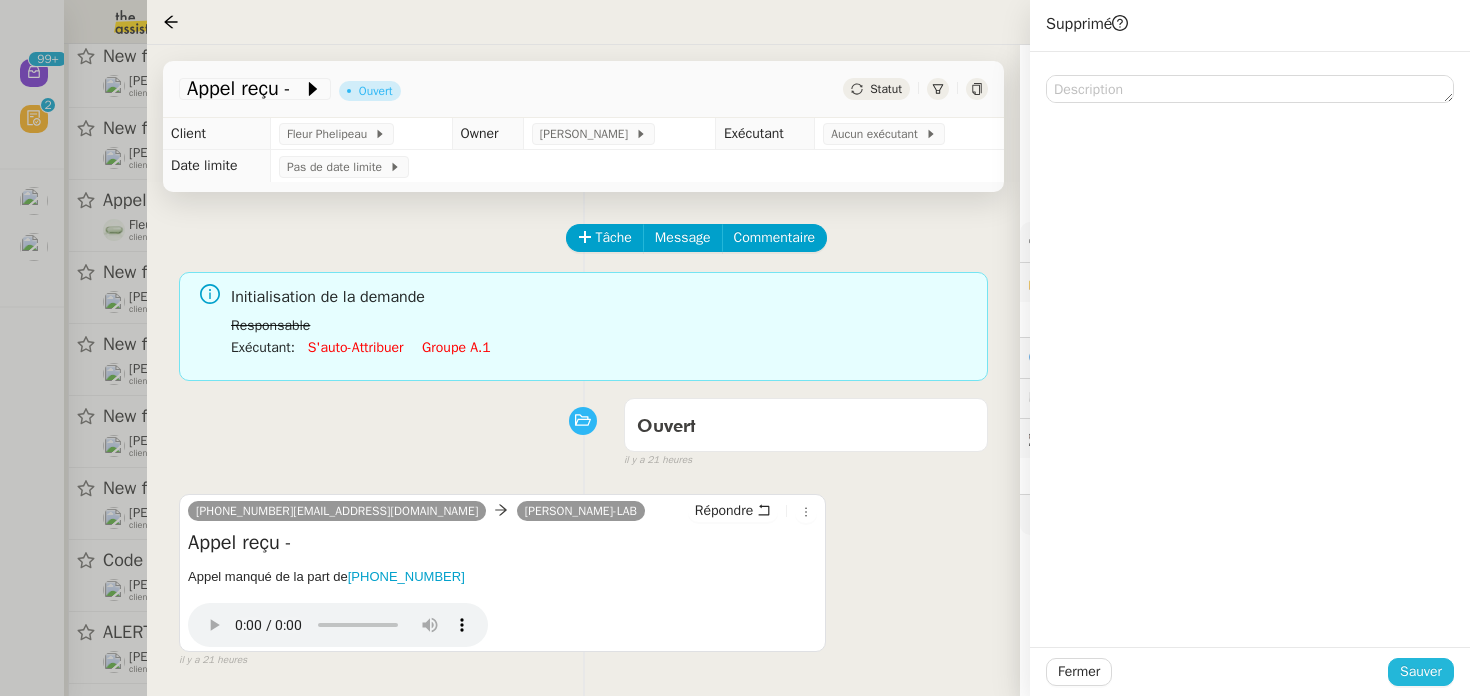 click on "Sauver" 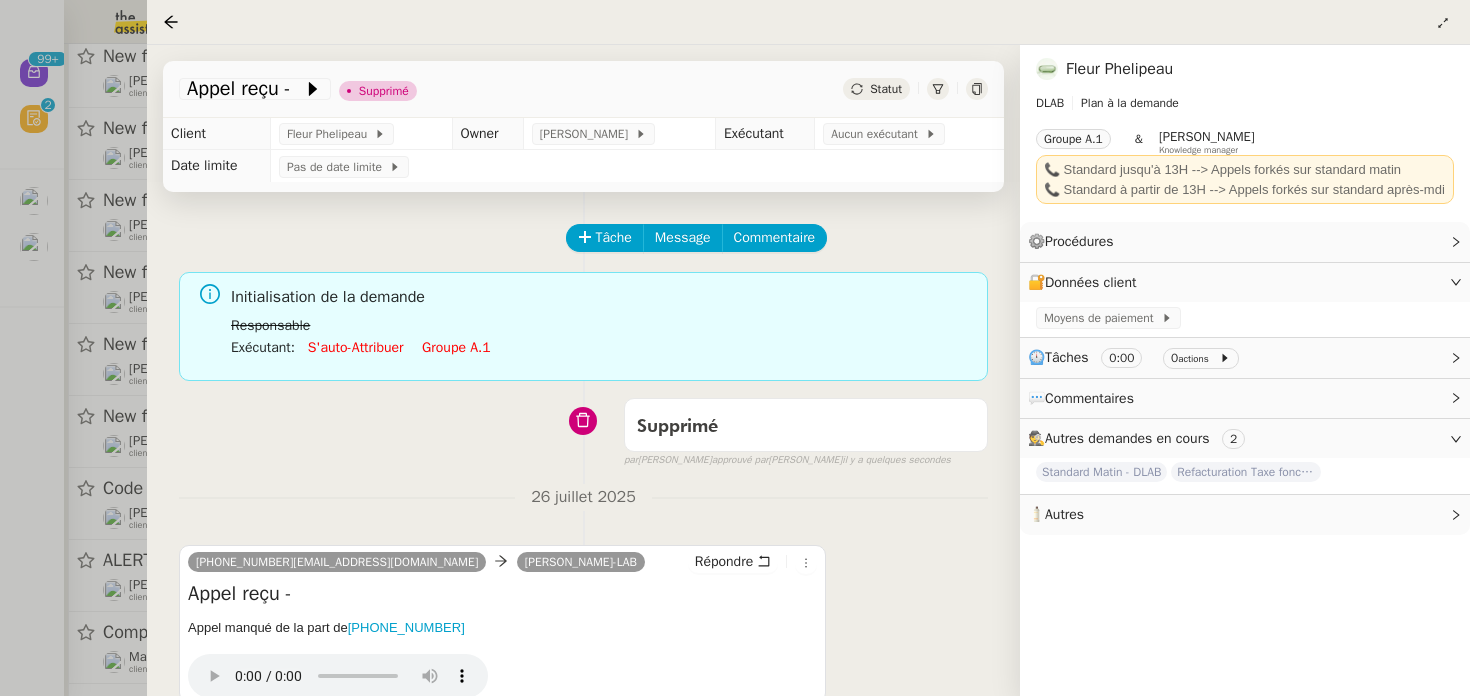 click at bounding box center (735, 348) 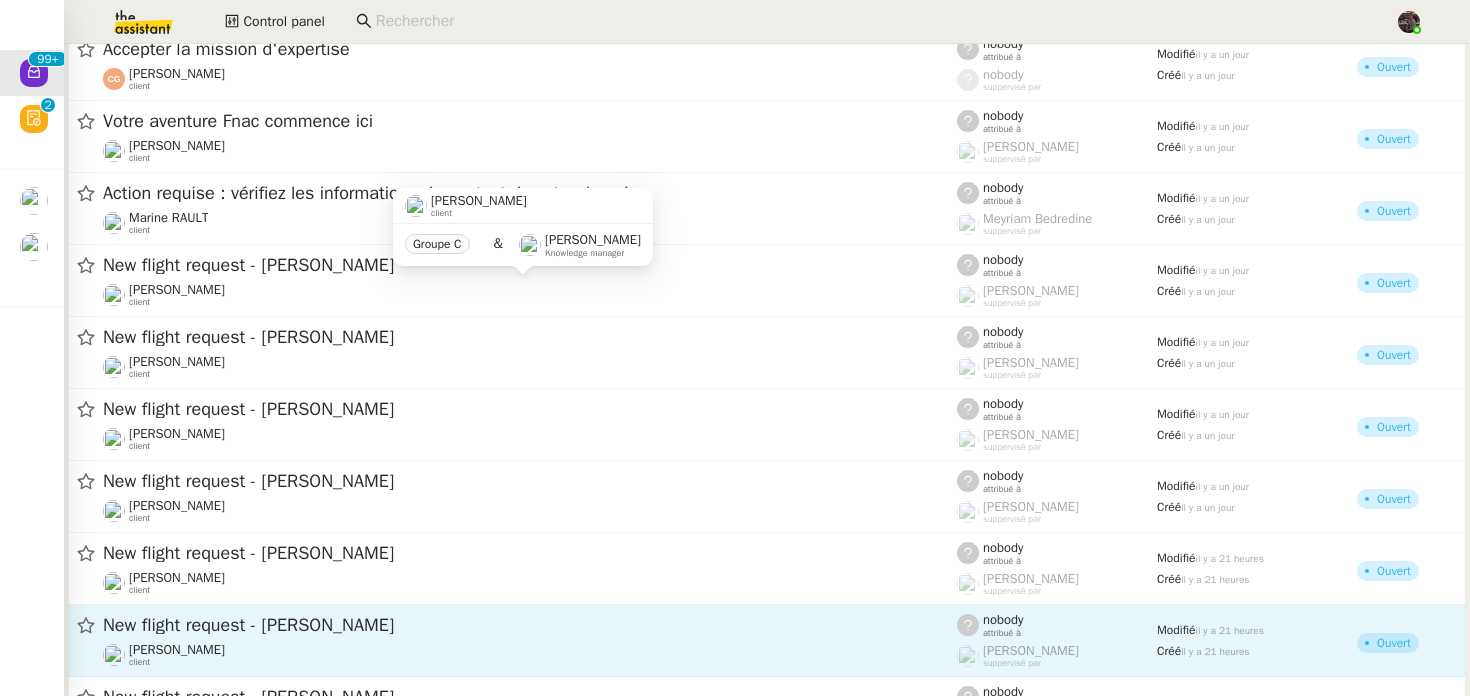 scroll, scrollTop: 1833, scrollLeft: 0, axis: vertical 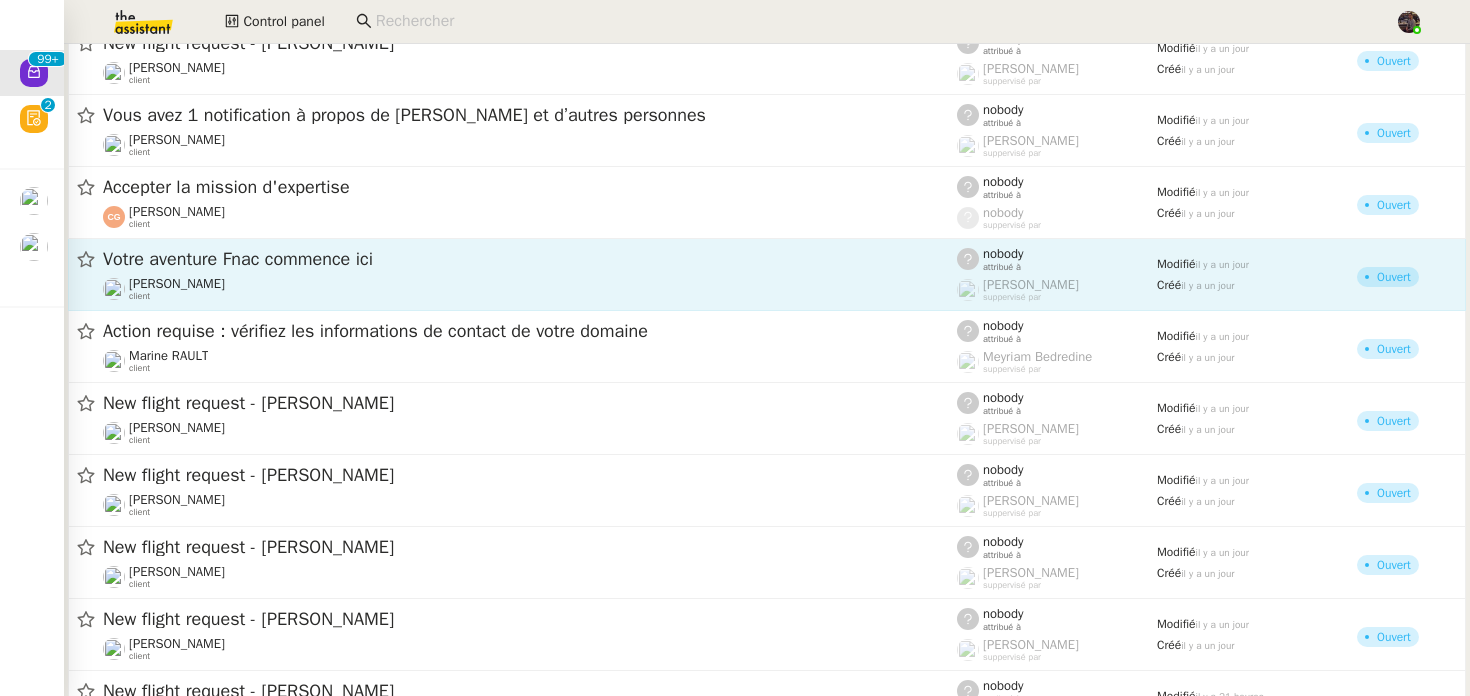 click on "Votre aventure Fnac commence ici" 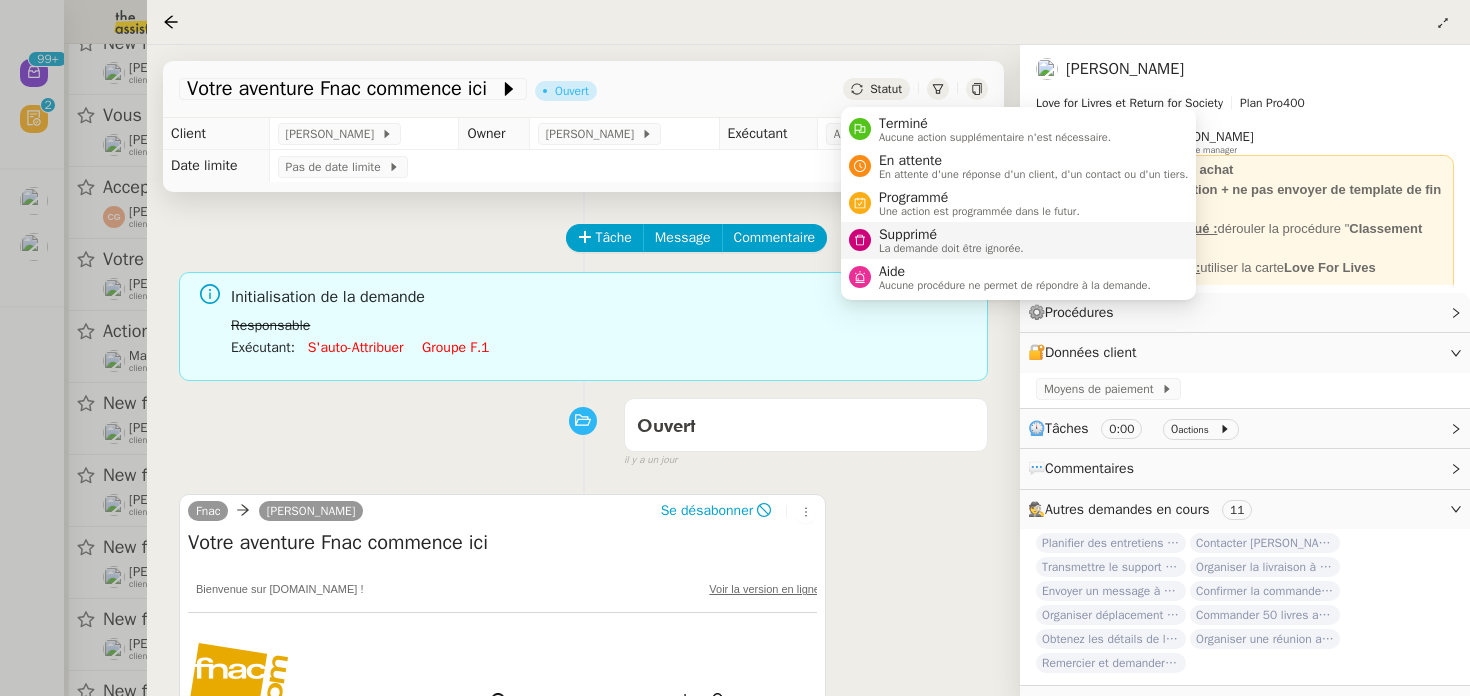 click on "Supprimé" at bounding box center (951, 235) 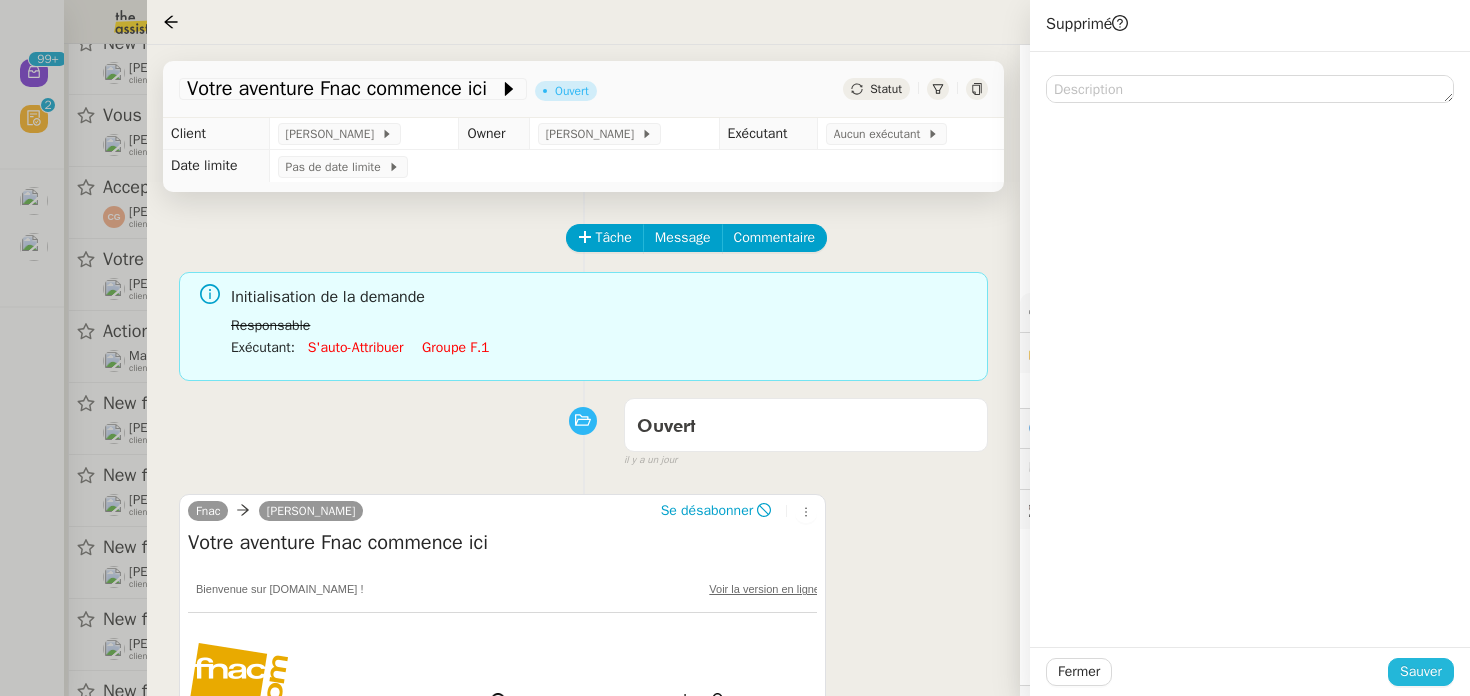 click on "Sauver" 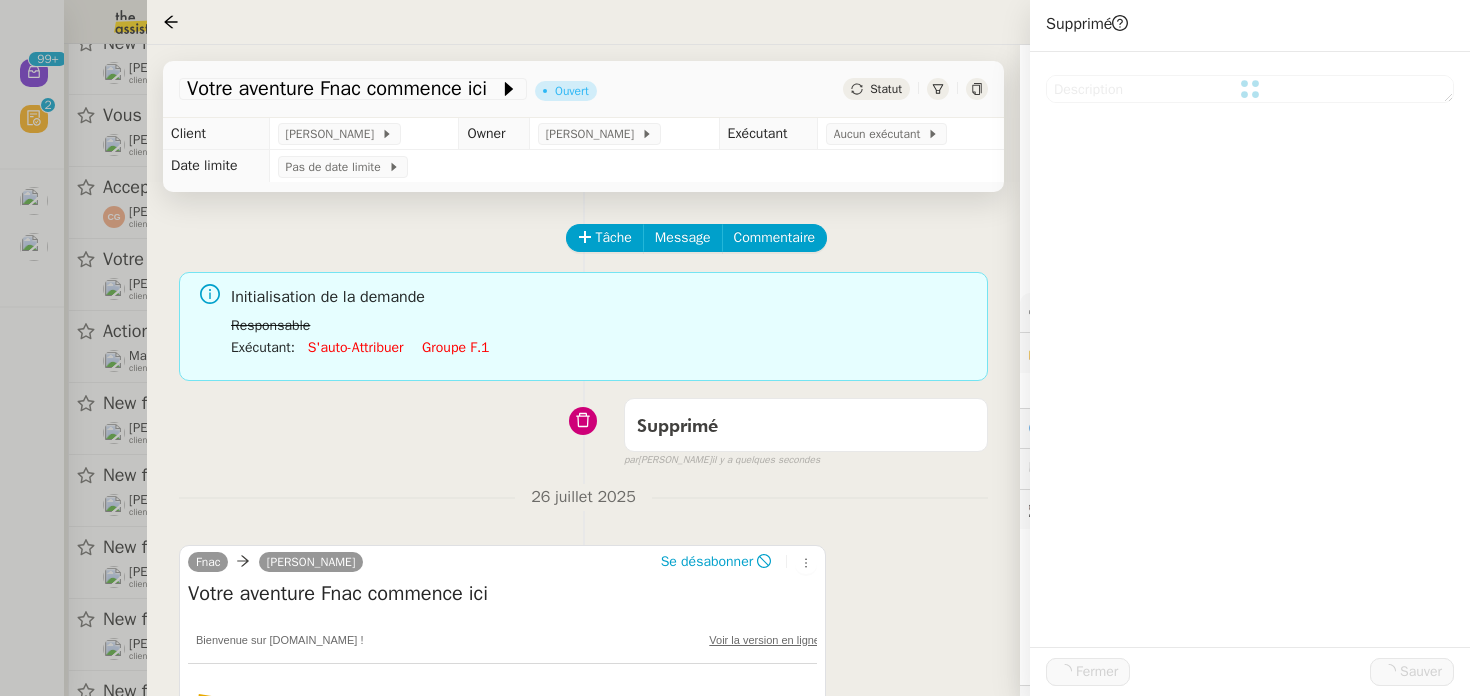 click at bounding box center (735, 348) 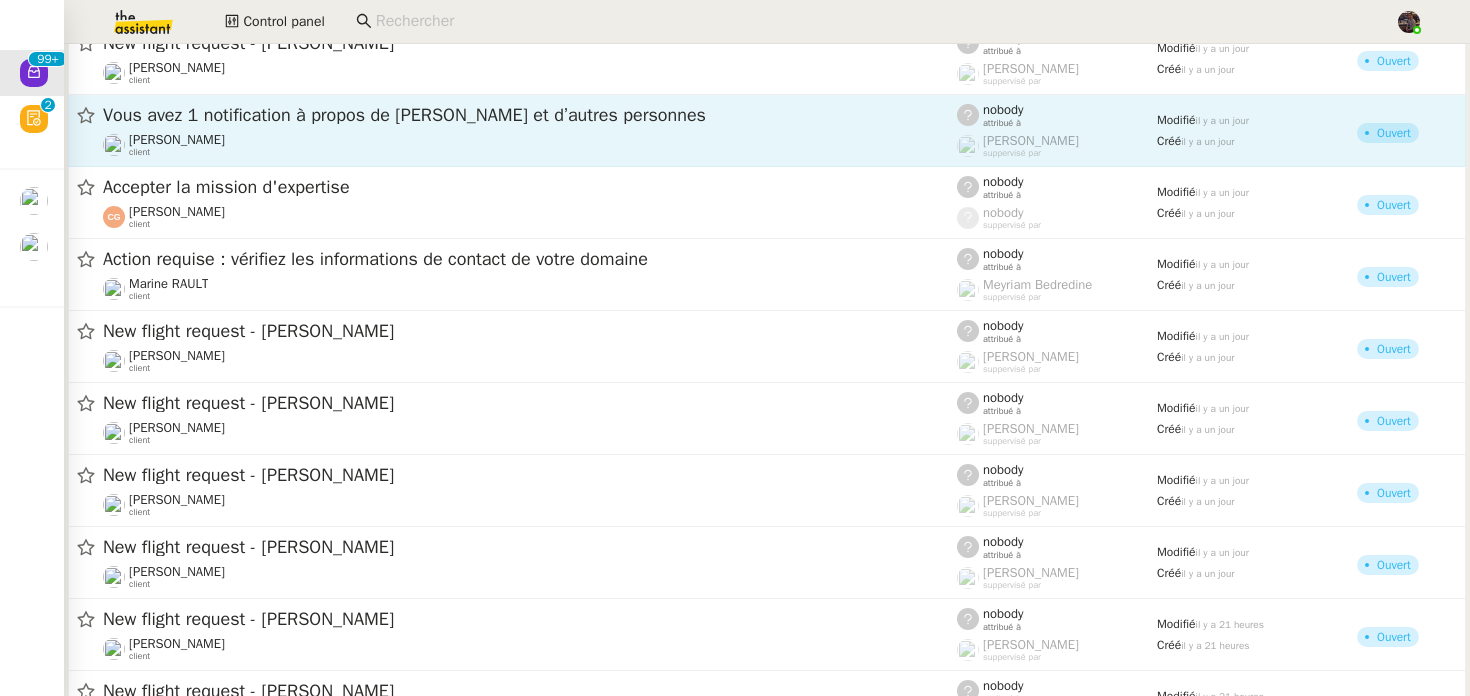 click on "Vous avez 1 notification à propos de [PERSON_NAME] et d’autres personnes" 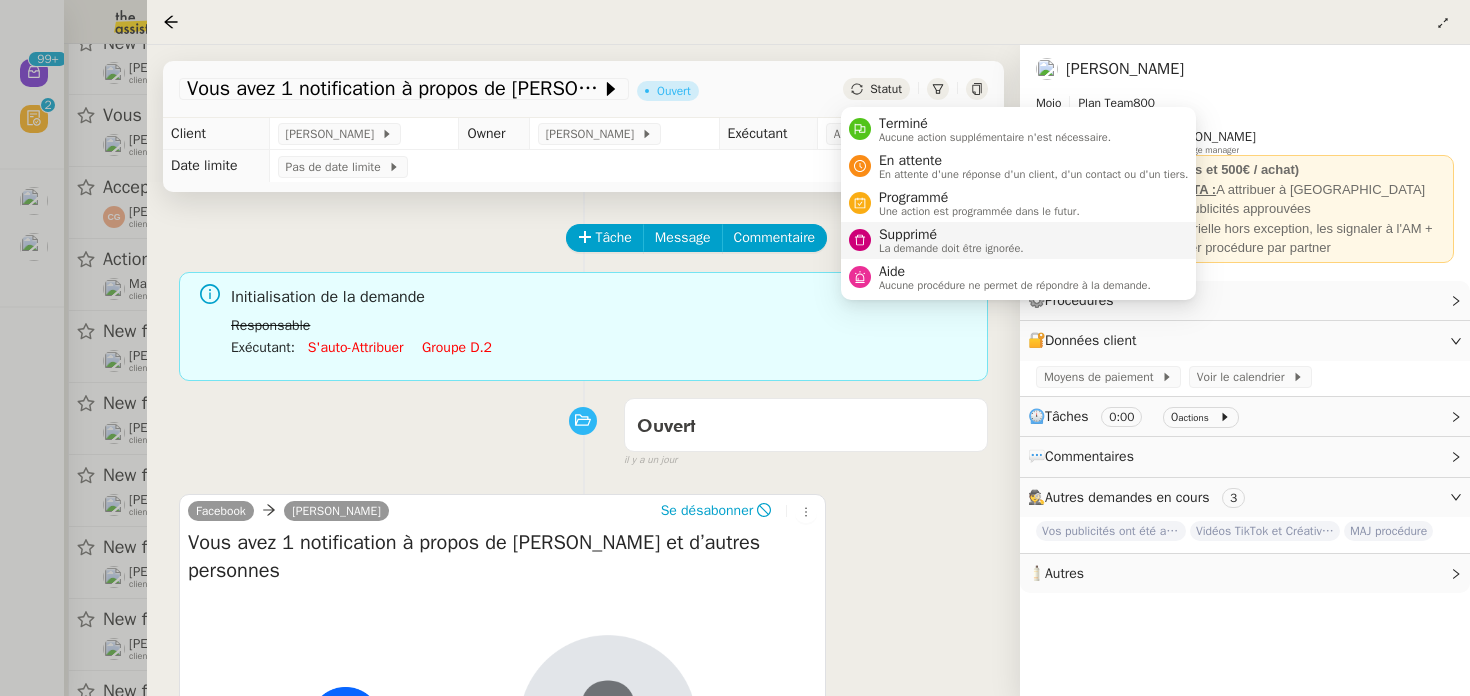 click on "Supprimé La demande doit être ignorée." at bounding box center (1019, 240) 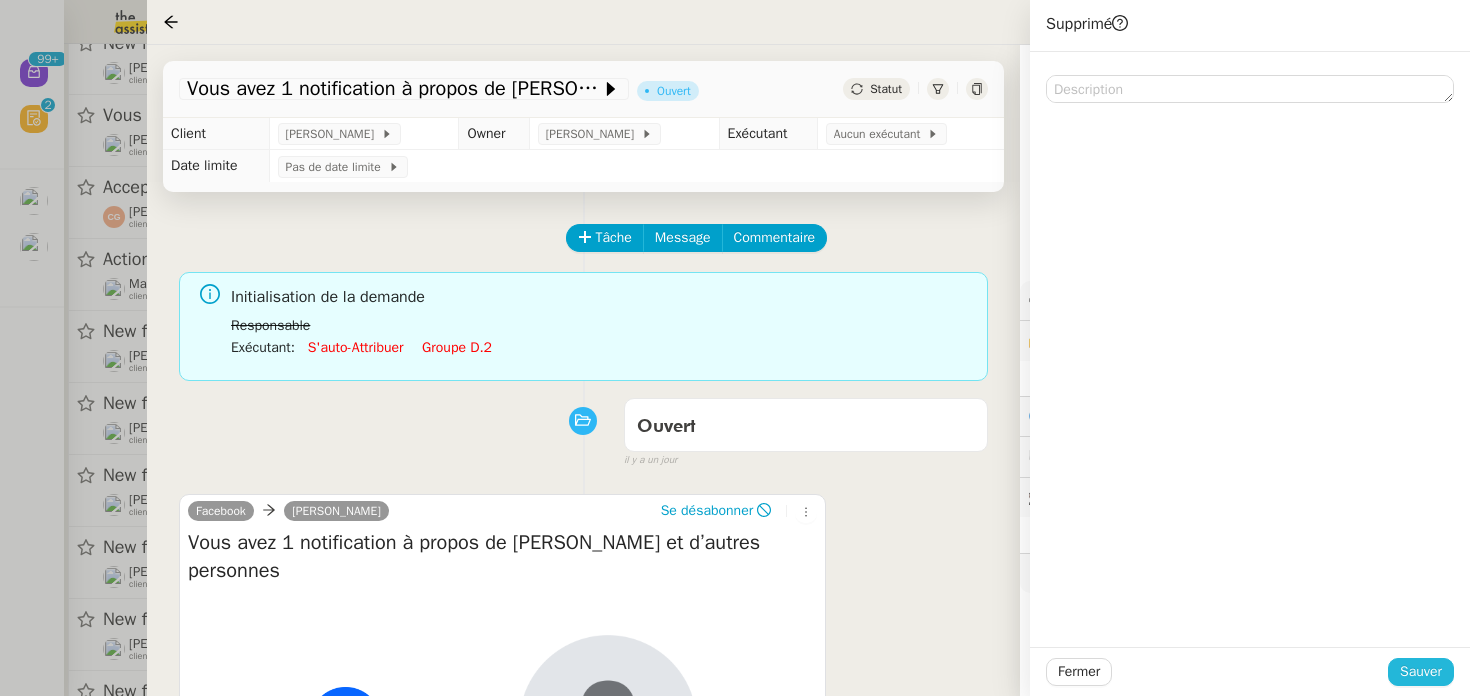 click on "Sauver" 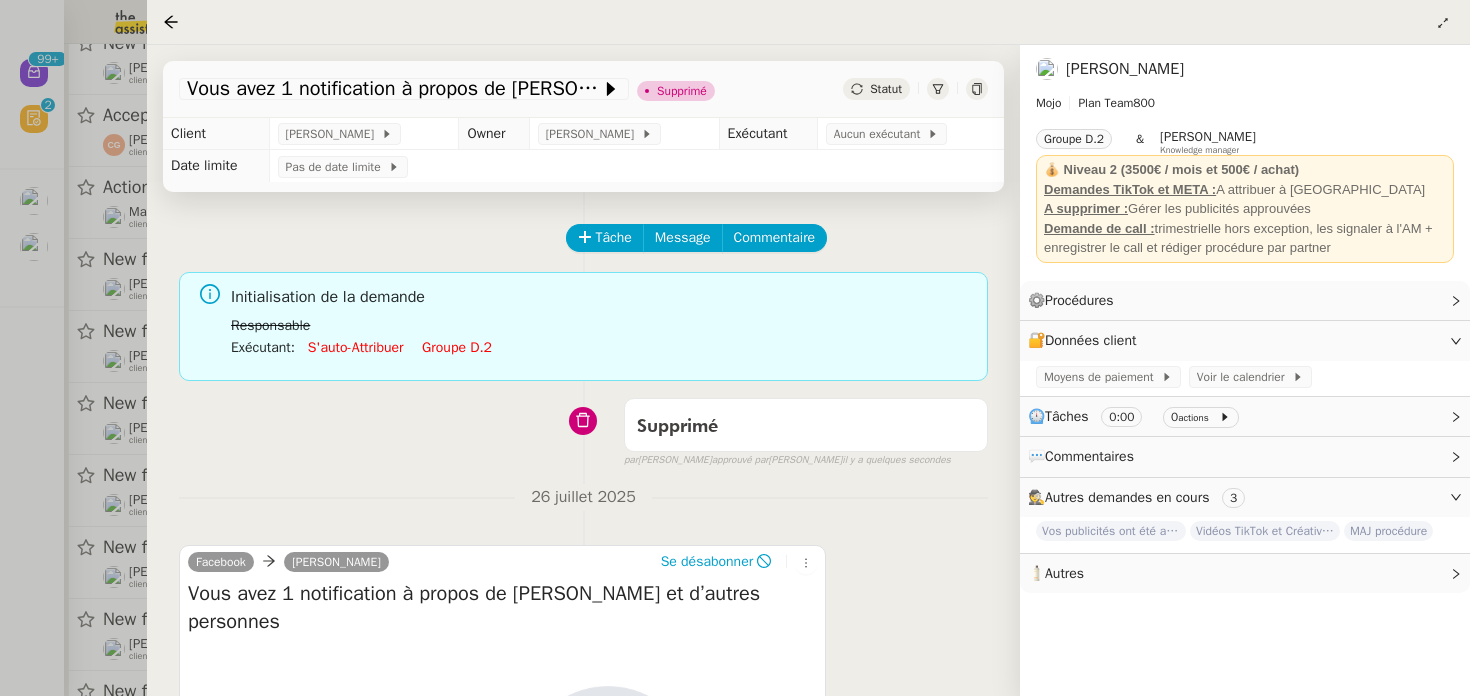 click at bounding box center (735, 348) 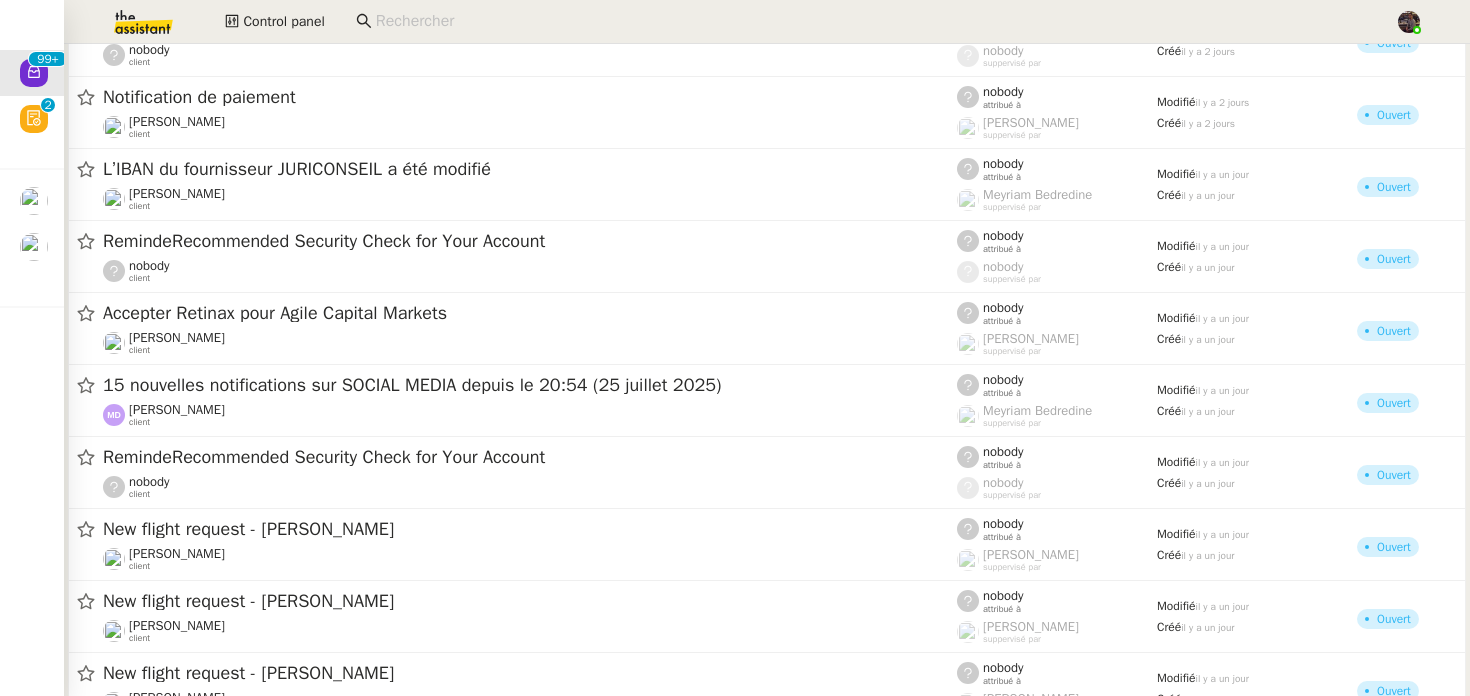 scroll, scrollTop: 507, scrollLeft: 0, axis: vertical 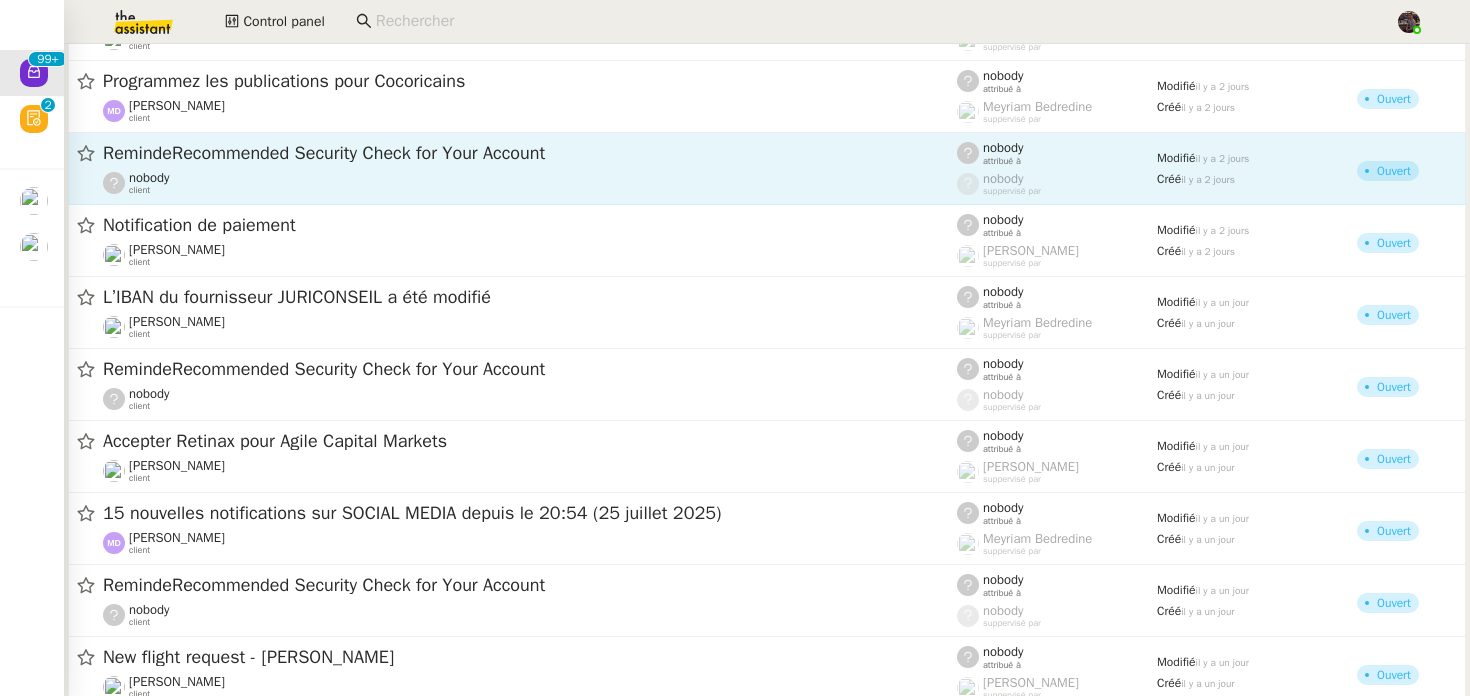click on "nobody    client" 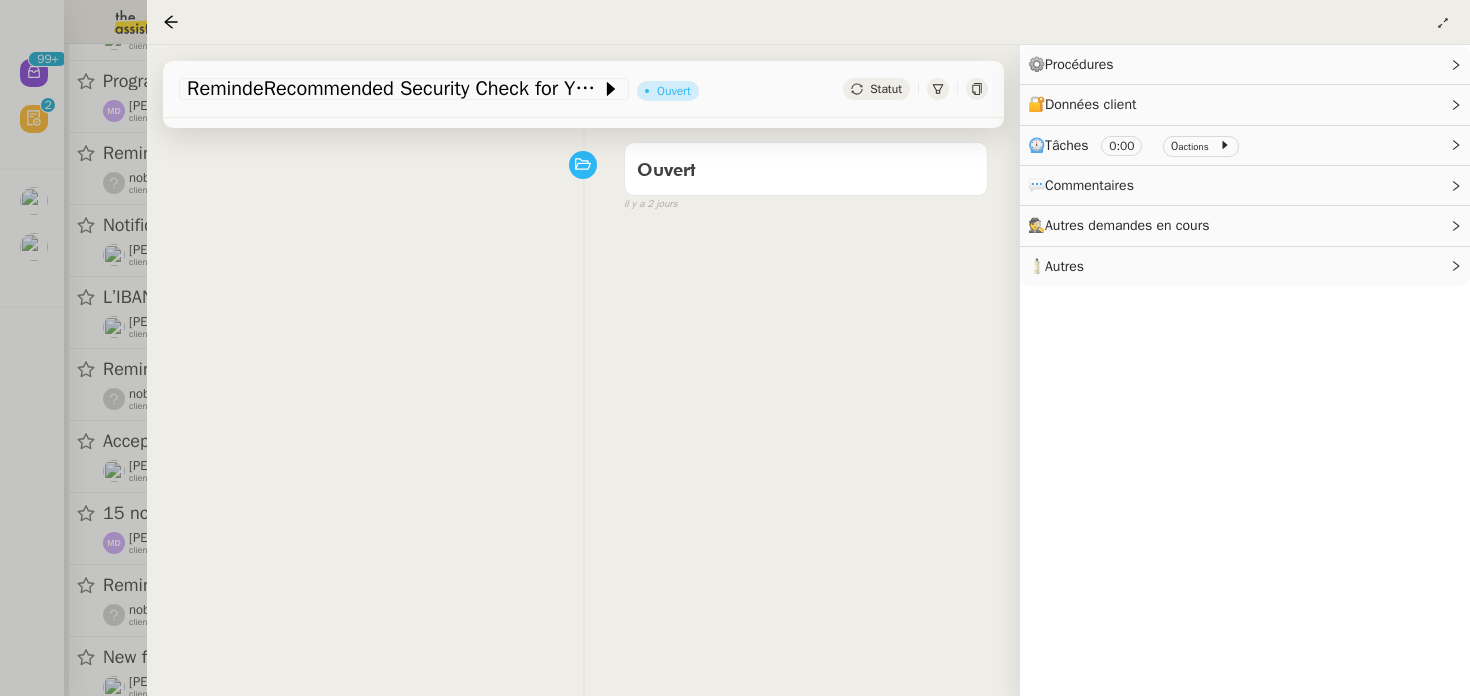 scroll, scrollTop: 0, scrollLeft: 0, axis: both 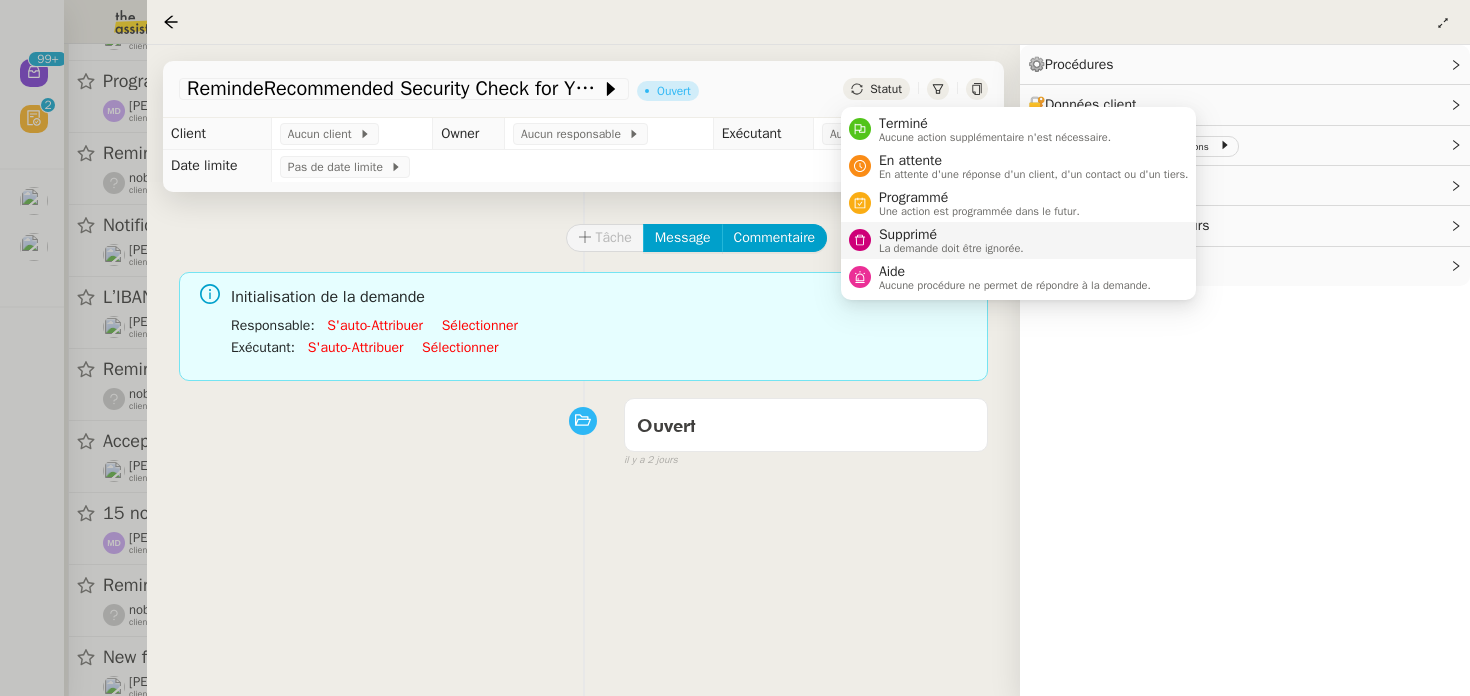 click on "La demande doit être ignorée." at bounding box center (951, 248) 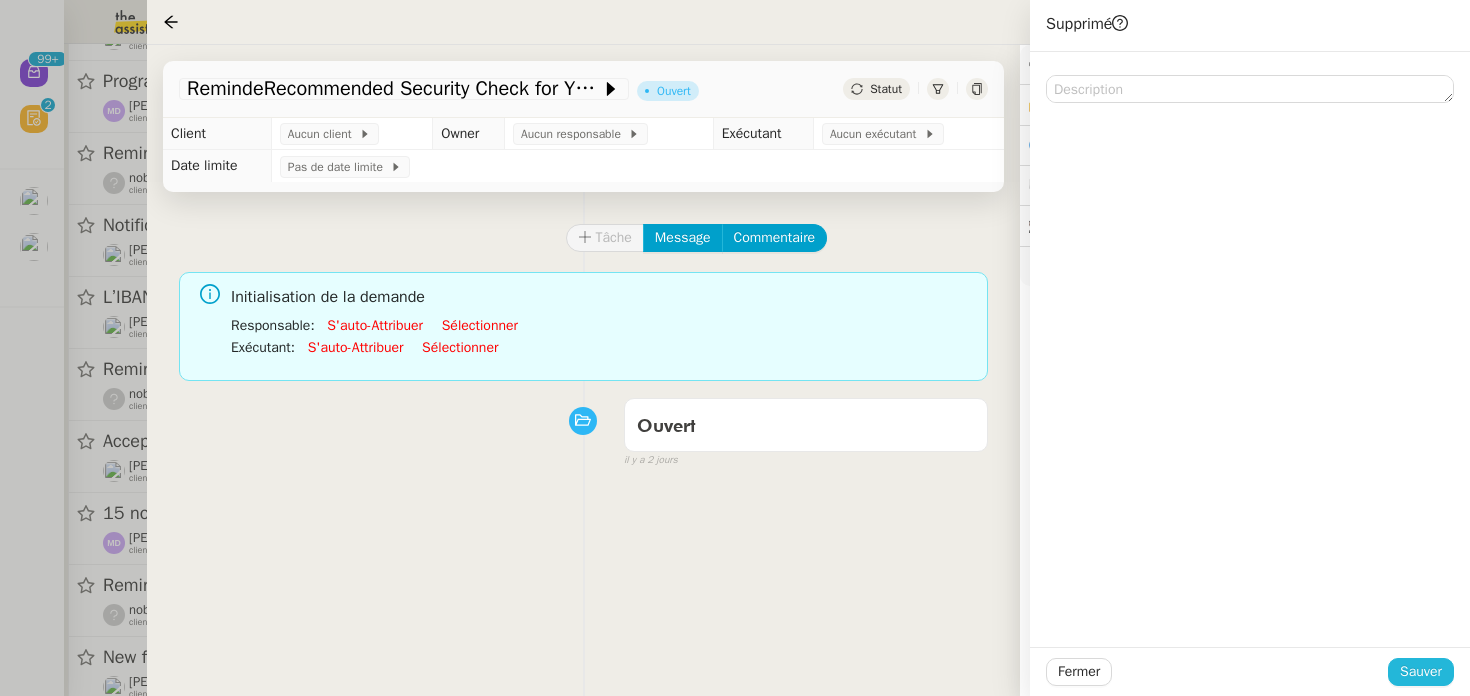 click on "Sauver" 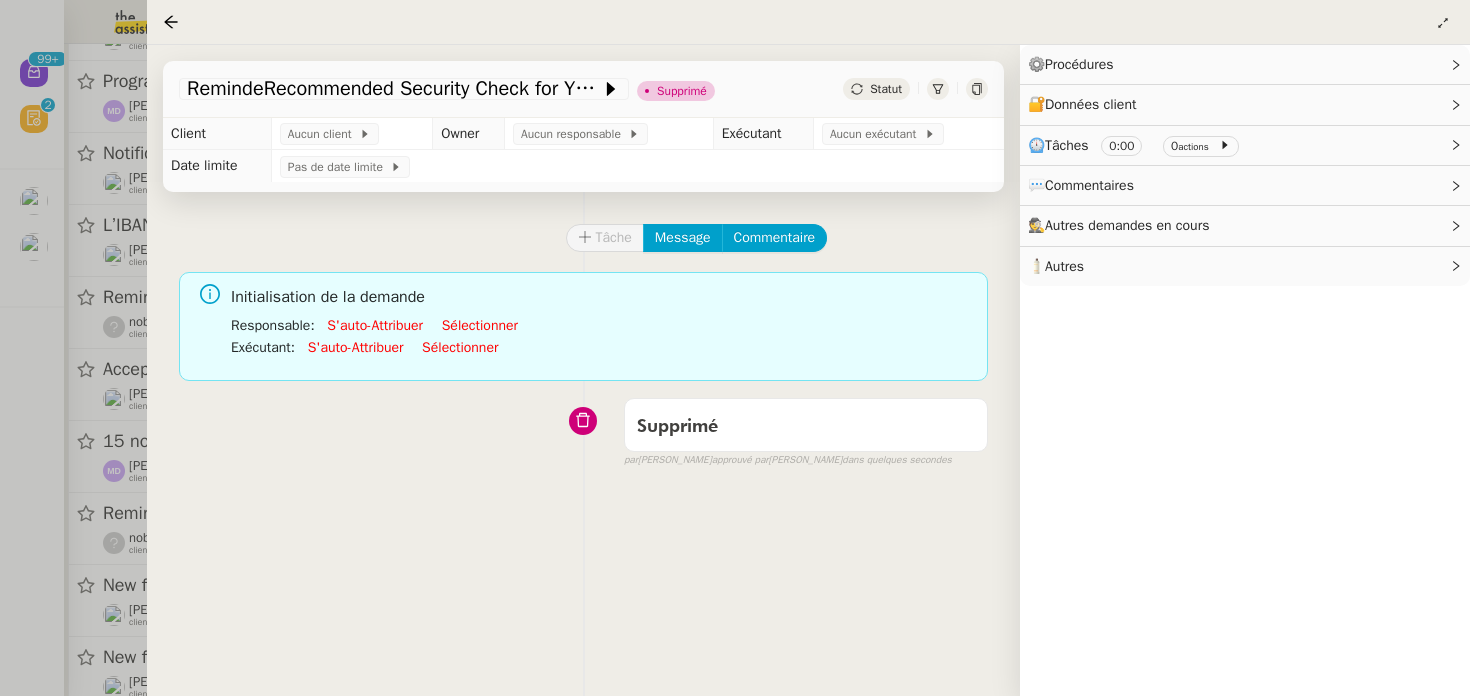 click at bounding box center (735, 348) 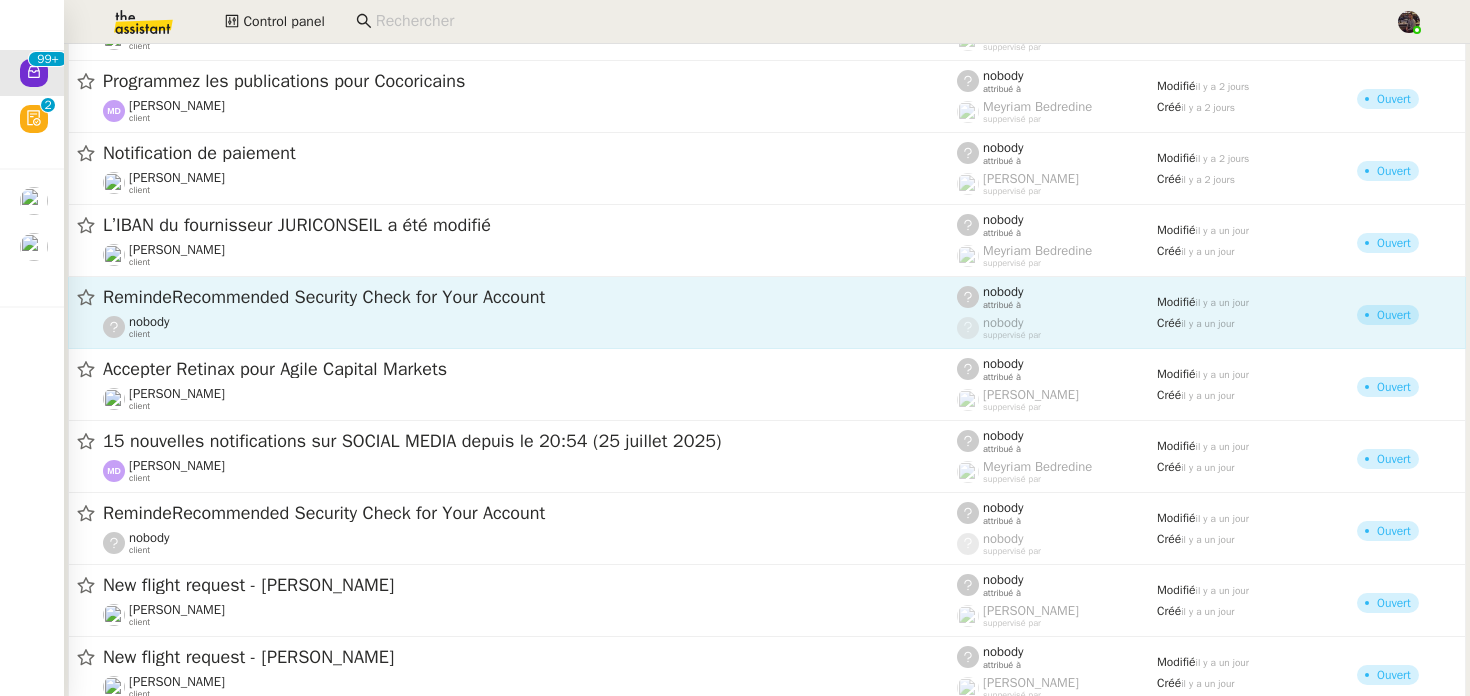 click on "RemindeRecommended Security Check for Your Account" 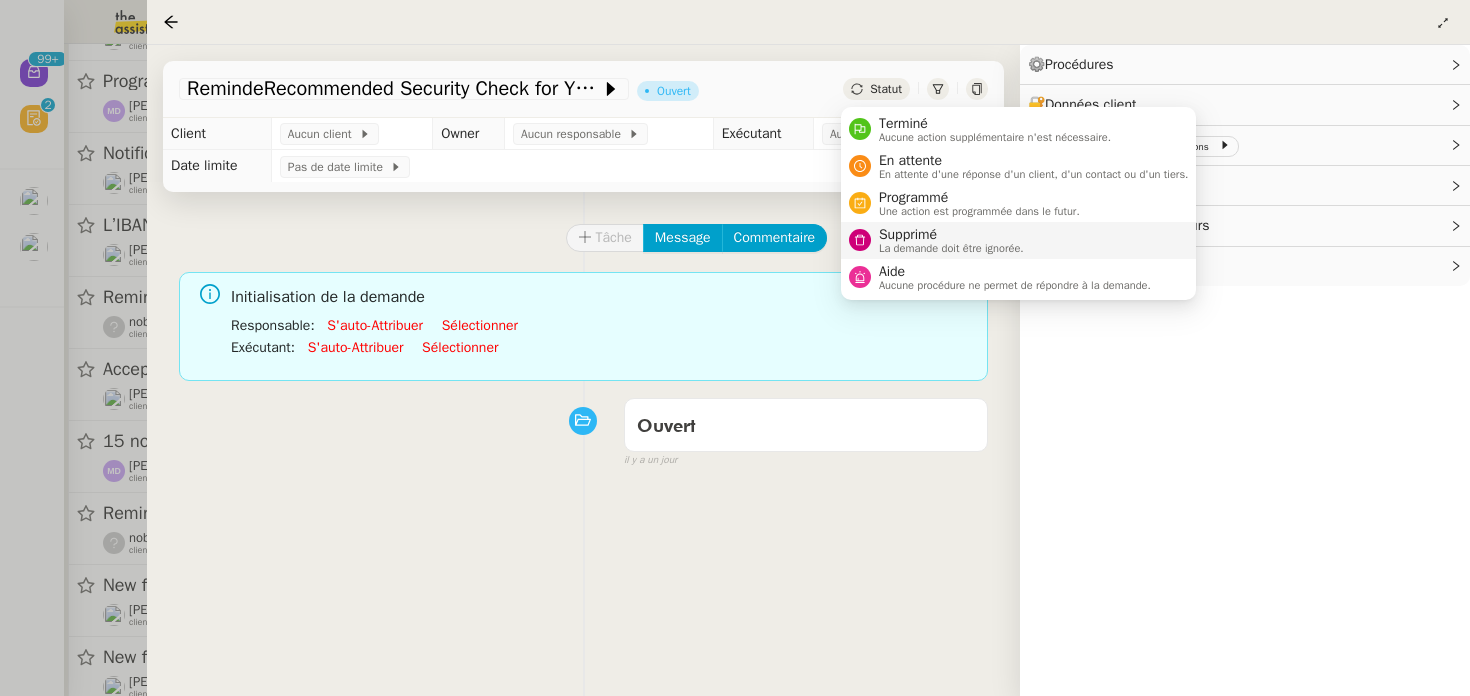 click on "La demande doit être ignorée." at bounding box center (951, 248) 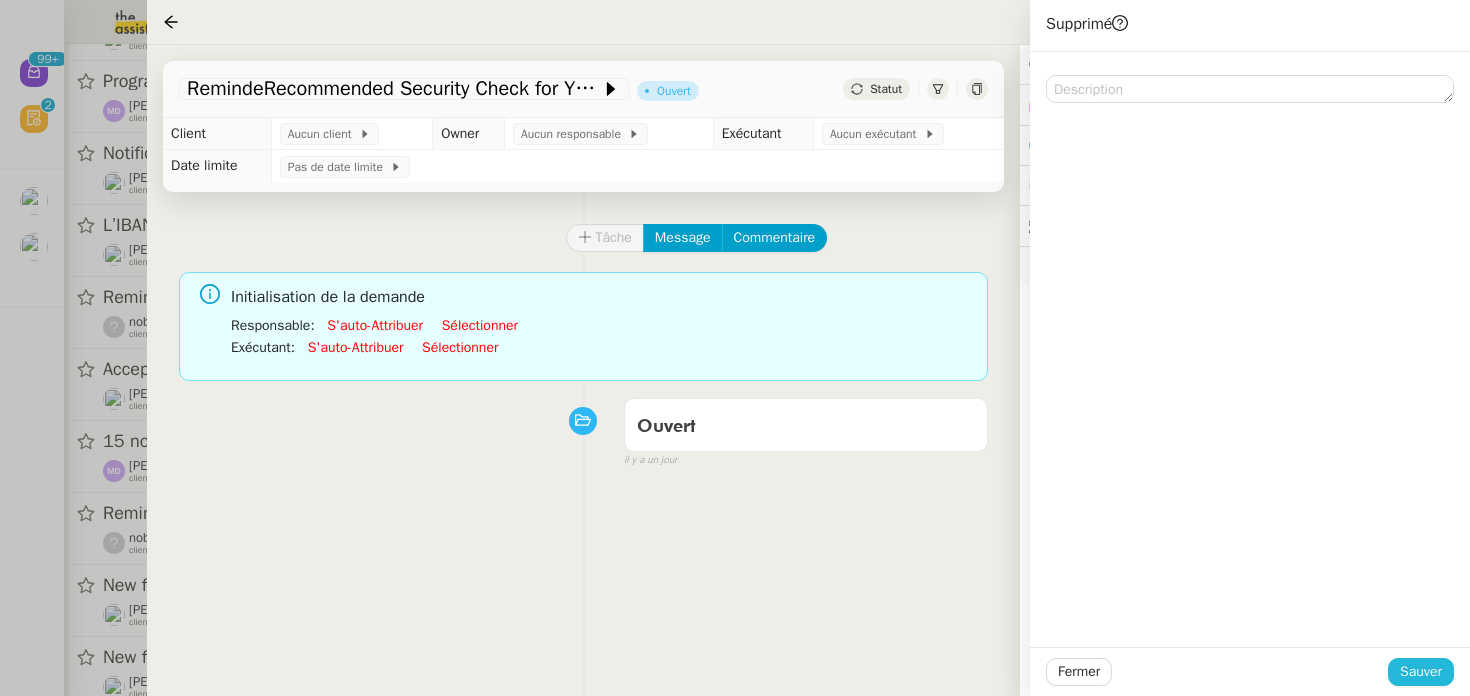 click on "Sauver" 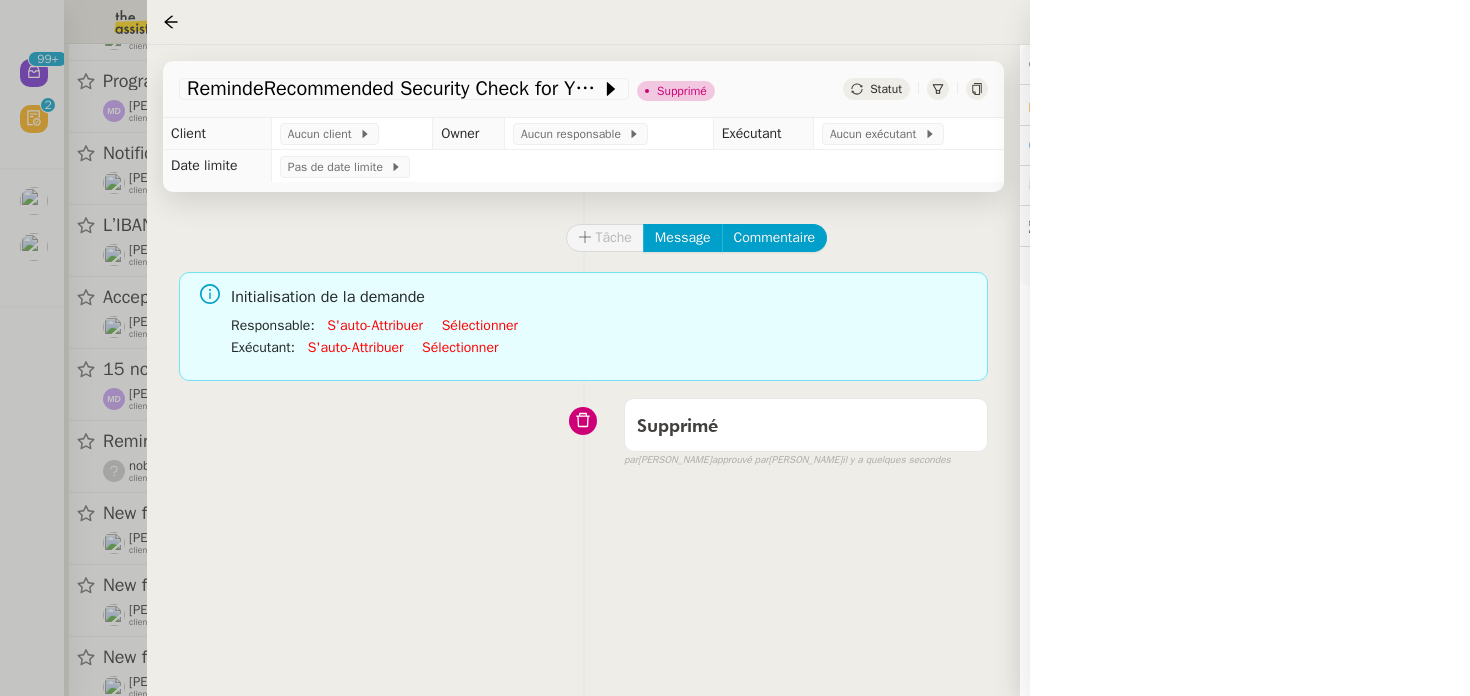 click at bounding box center [735, 348] 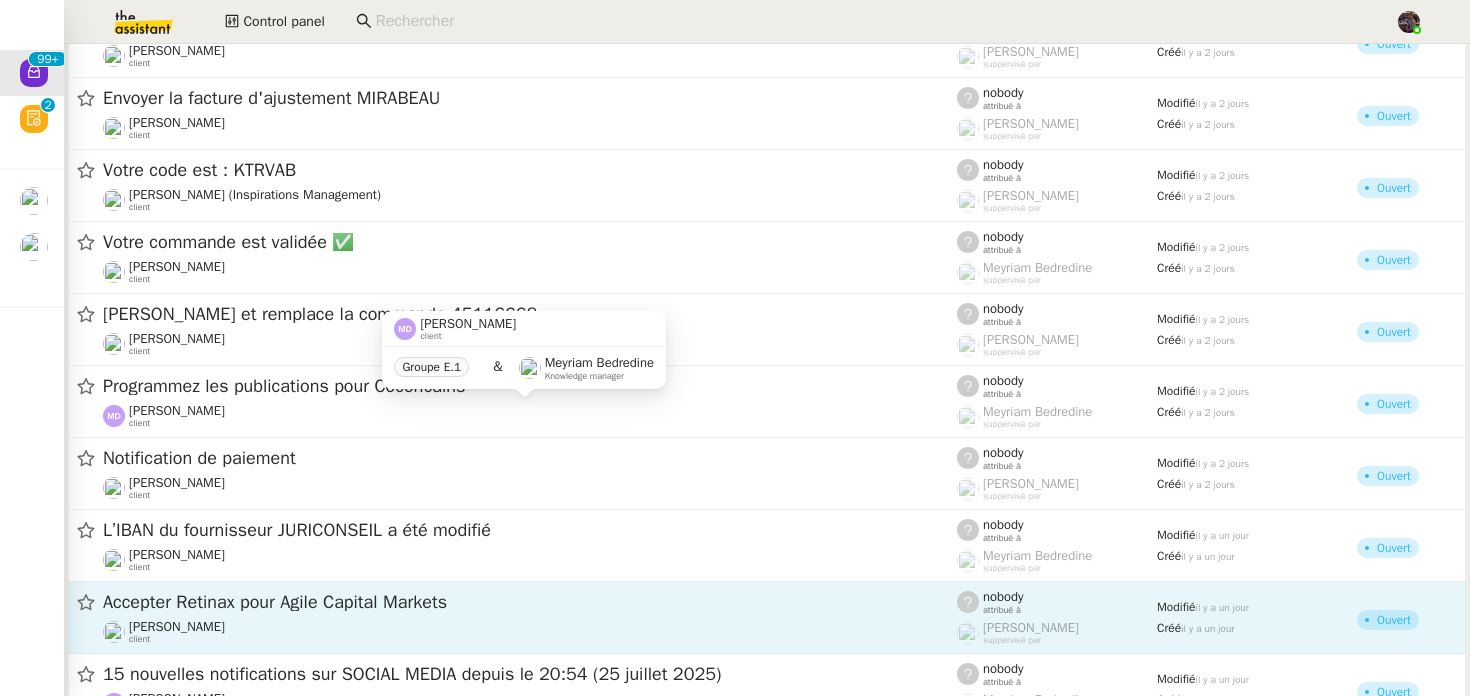 scroll, scrollTop: 184, scrollLeft: 0, axis: vertical 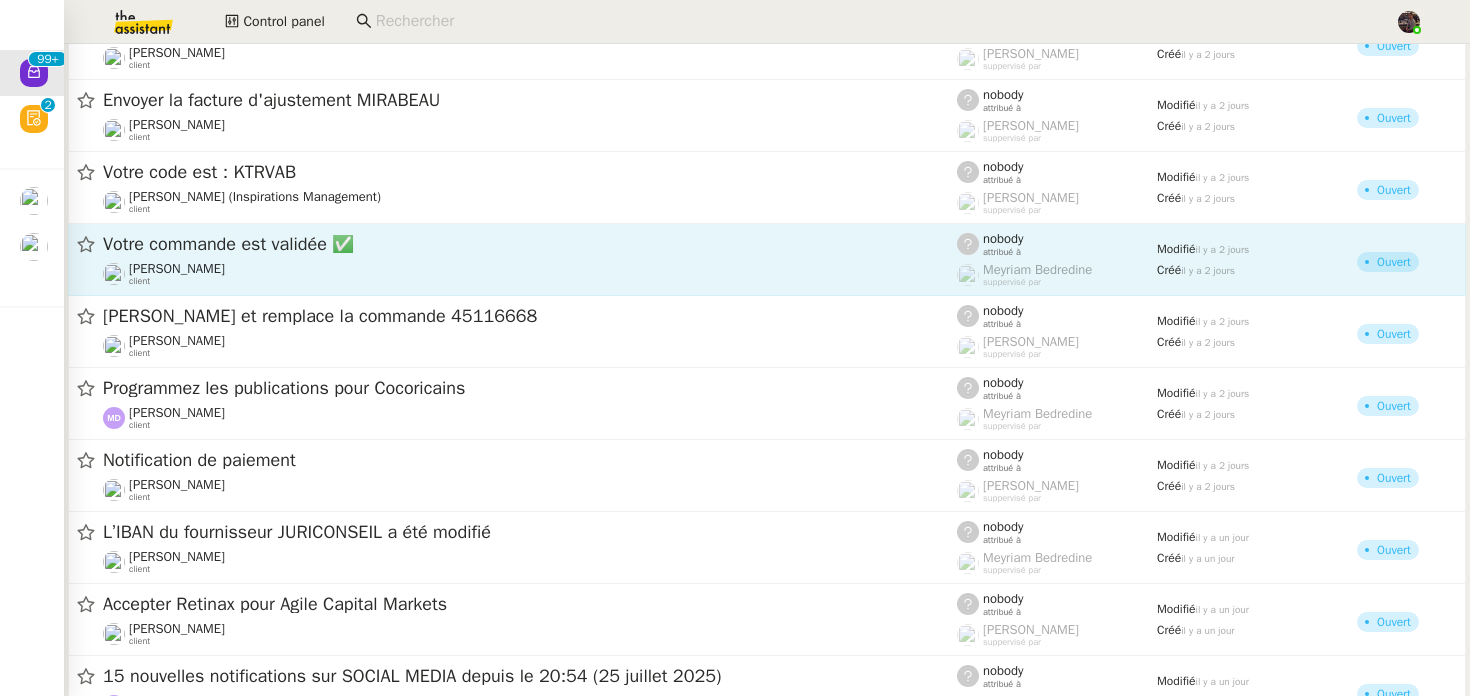 click on "[PERSON_NAME]    client" 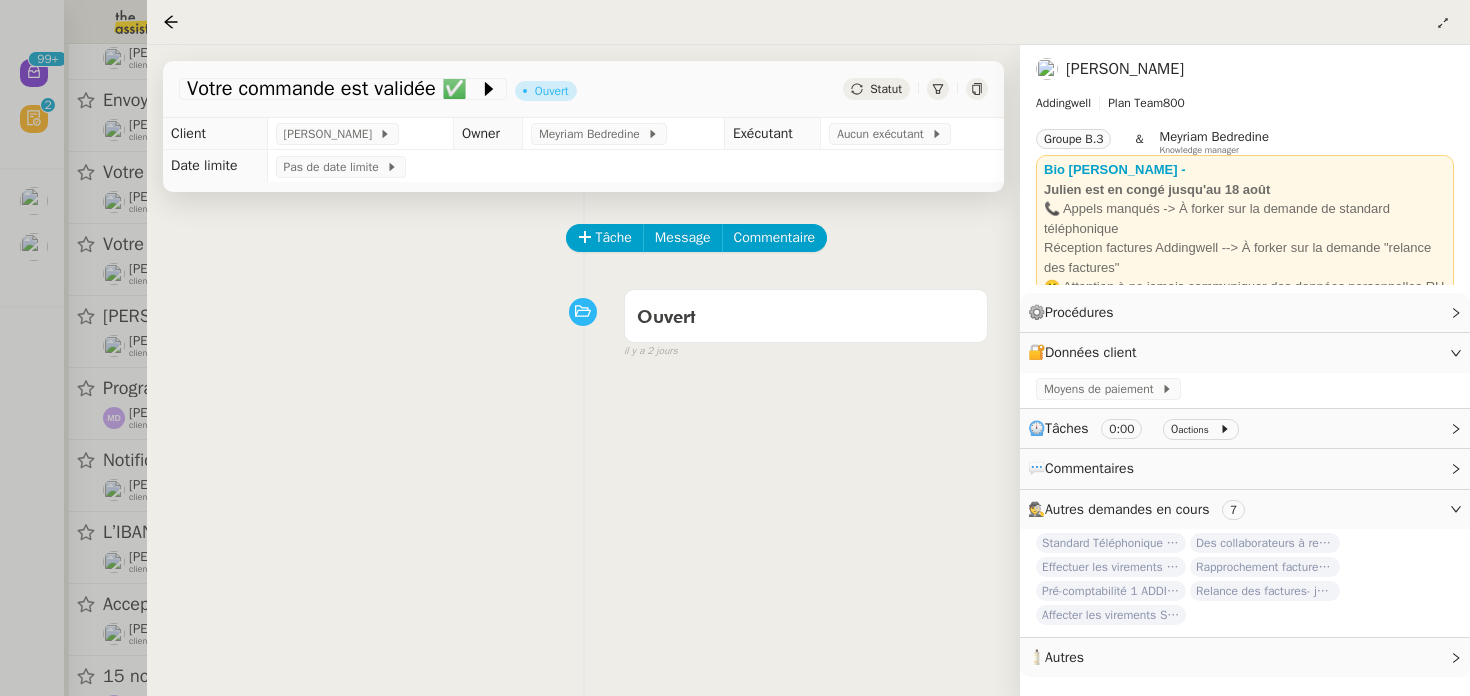 scroll, scrollTop: 256, scrollLeft: 0, axis: vertical 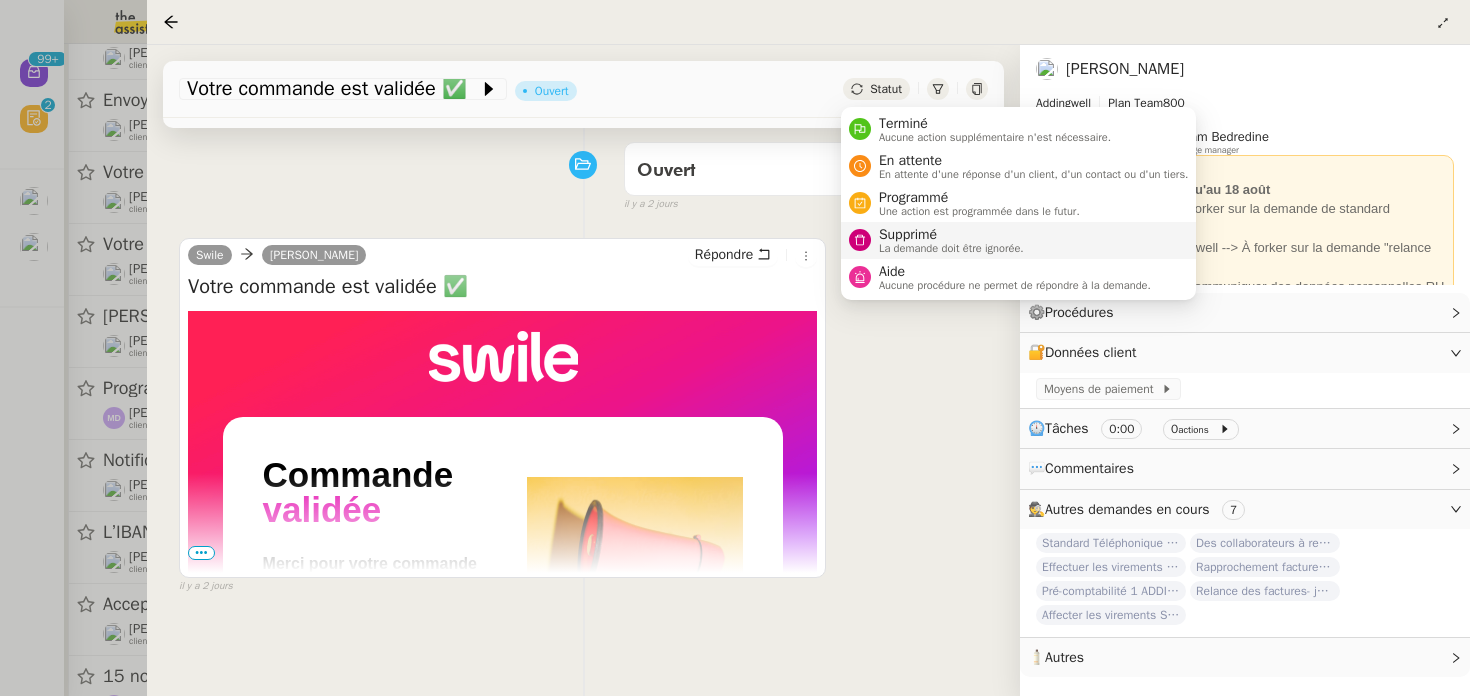 click on "Supprimé" at bounding box center (951, 235) 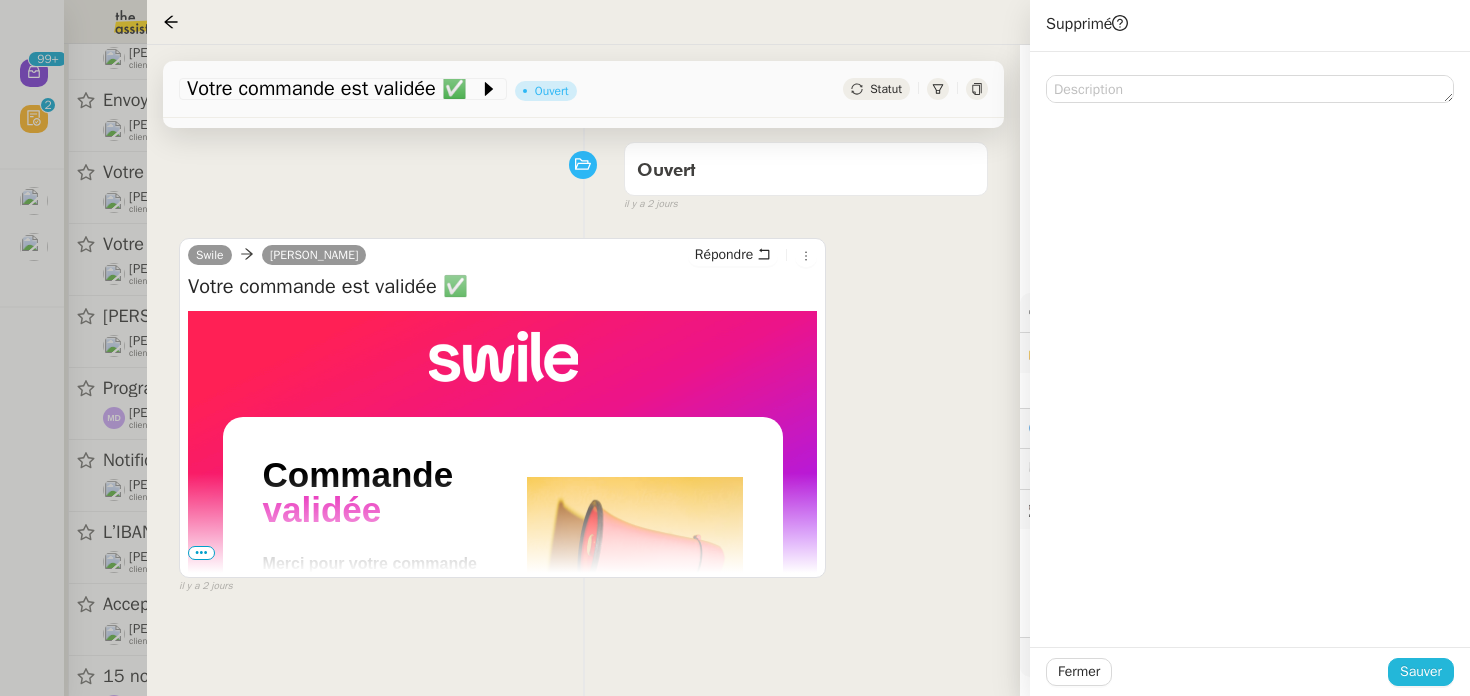 click on "Sauver" 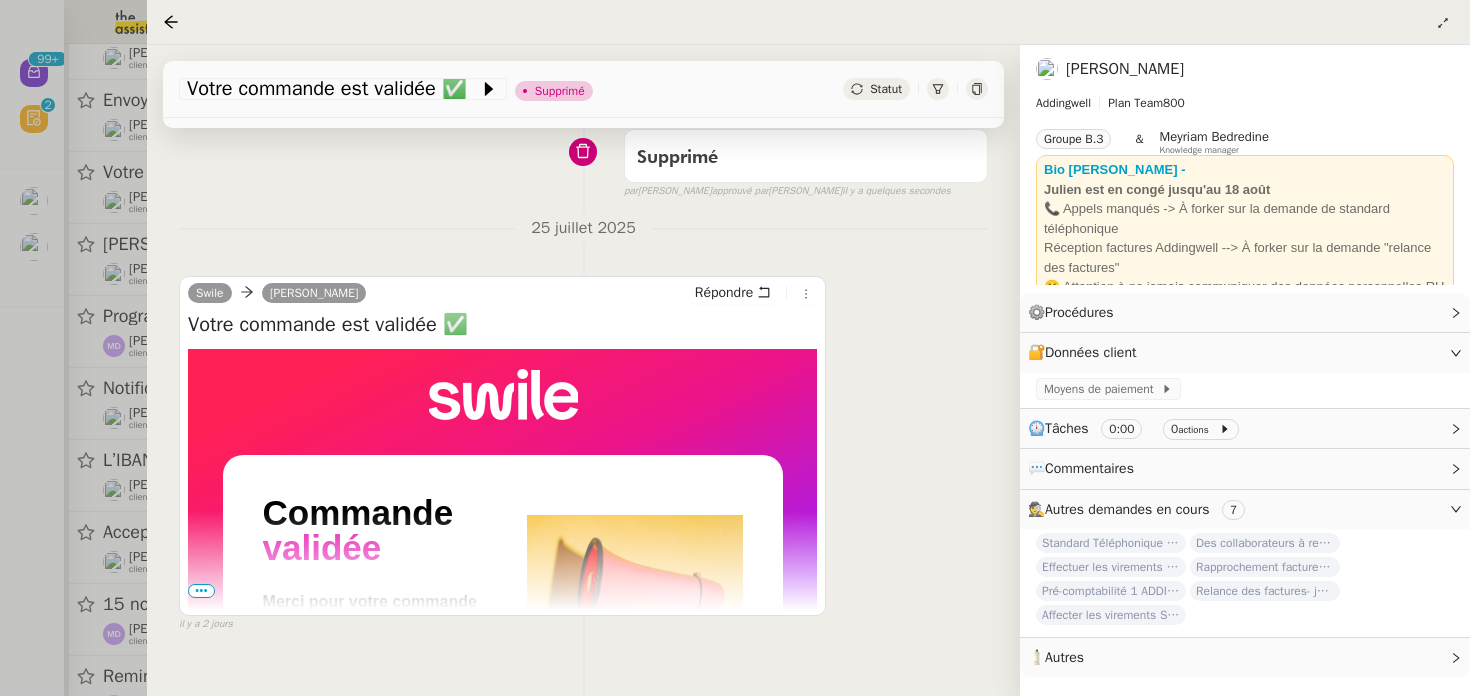 click at bounding box center (735, 348) 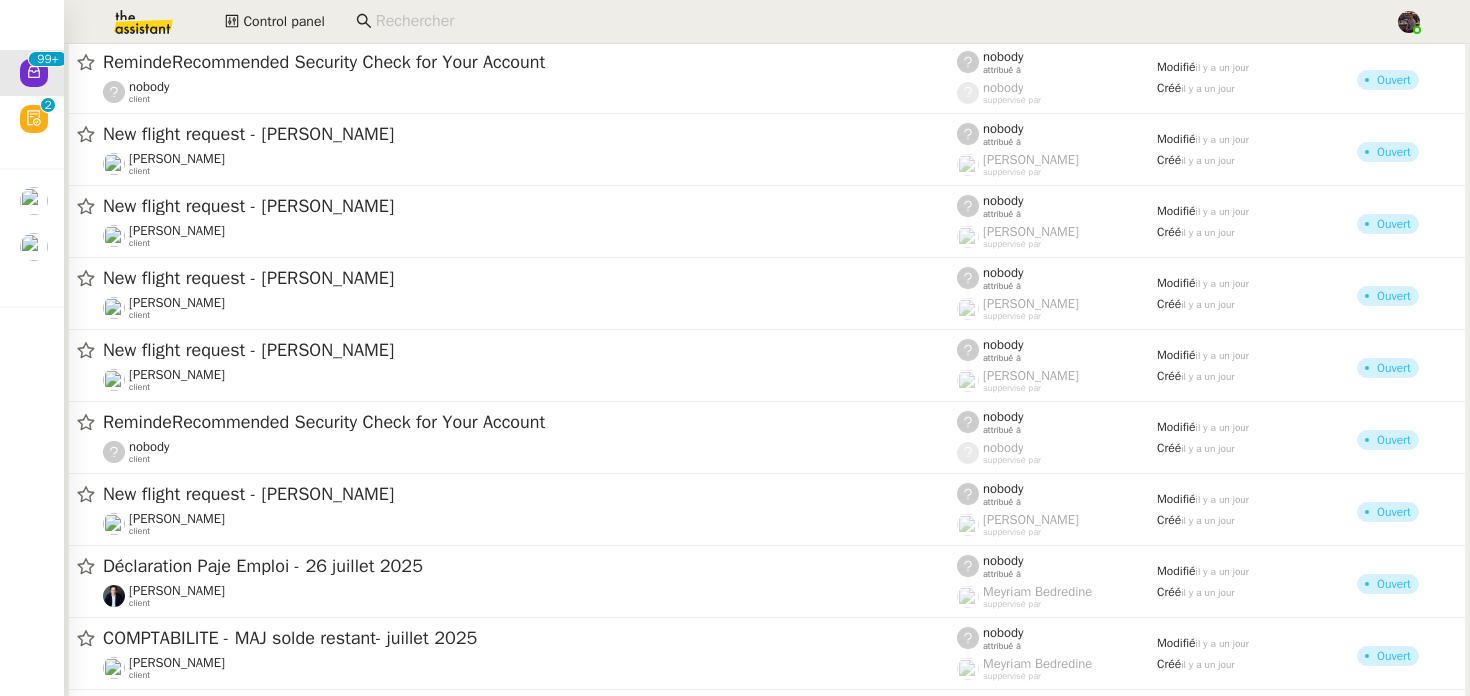 scroll, scrollTop: 880, scrollLeft: 0, axis: vertical 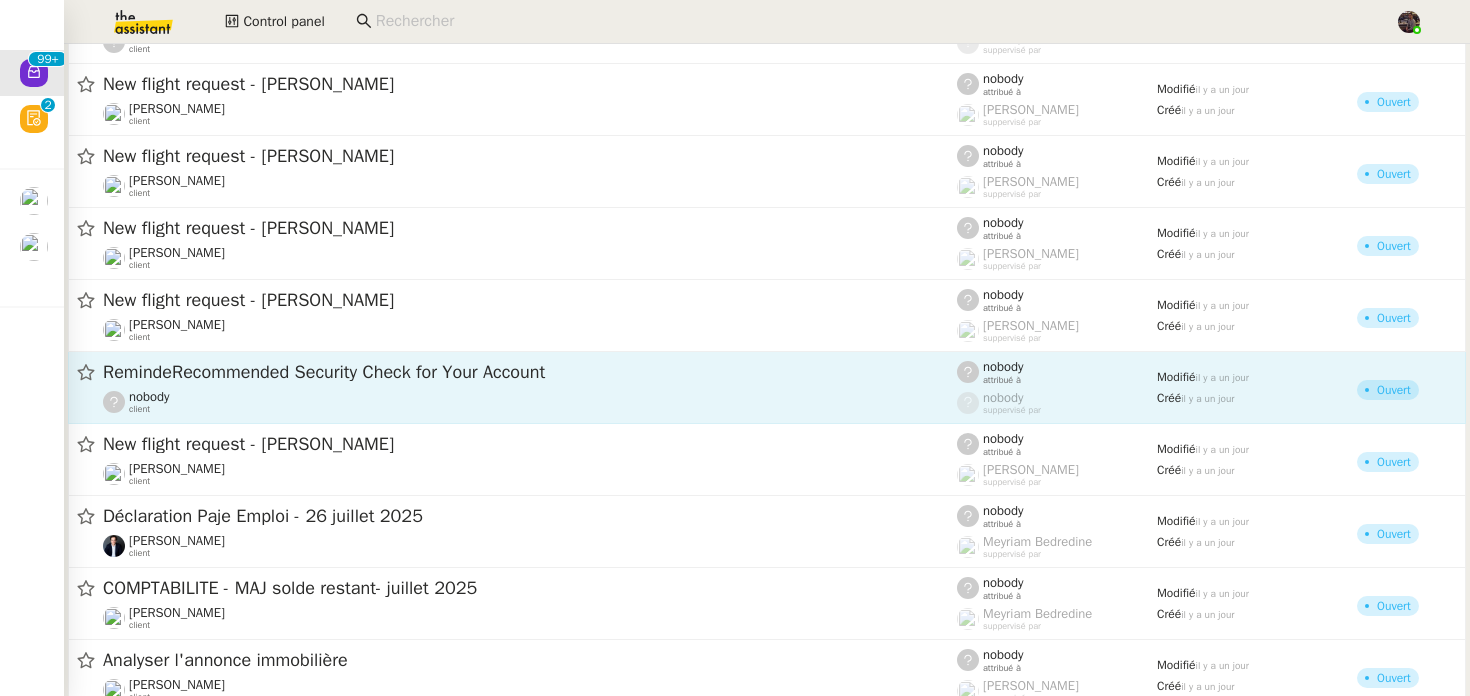 click on "RemindeRecommended Security Check for Your Account" 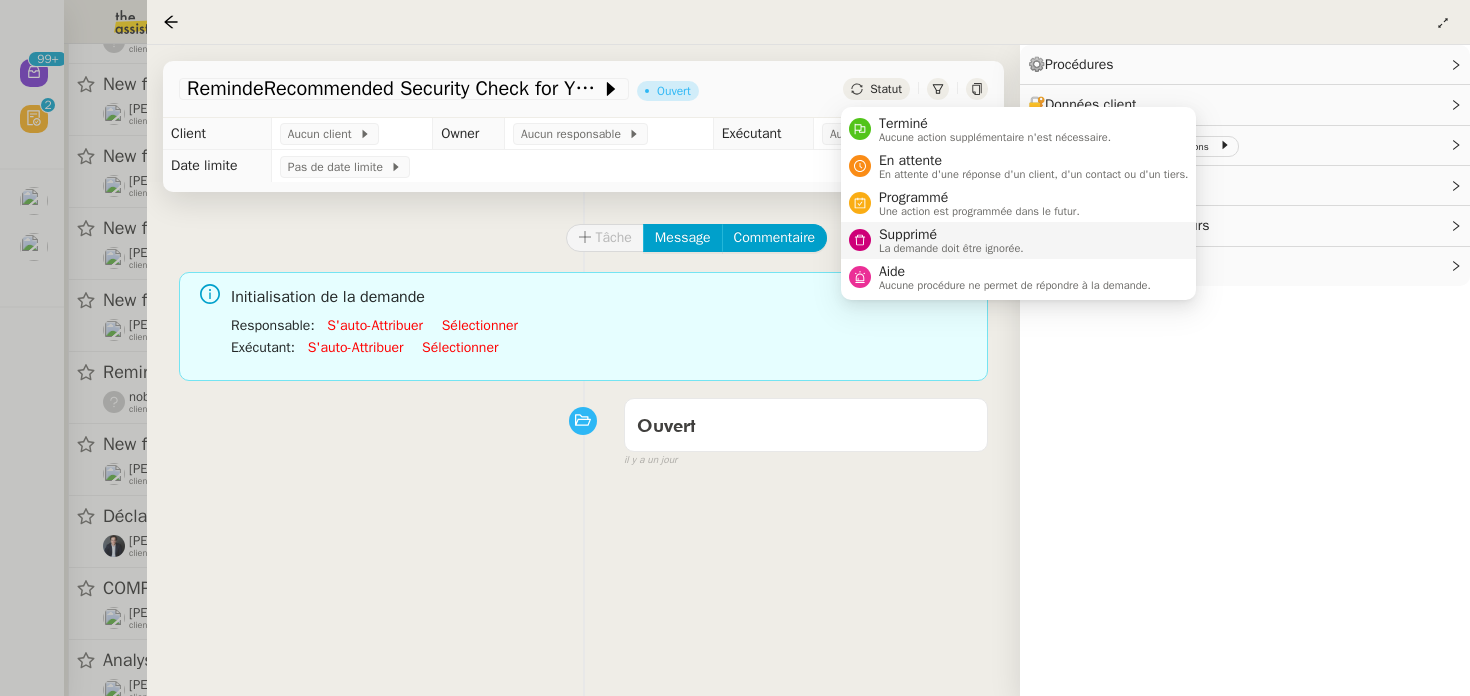 click on "La demande doit être ignorée." at bounding box center (951, 248) 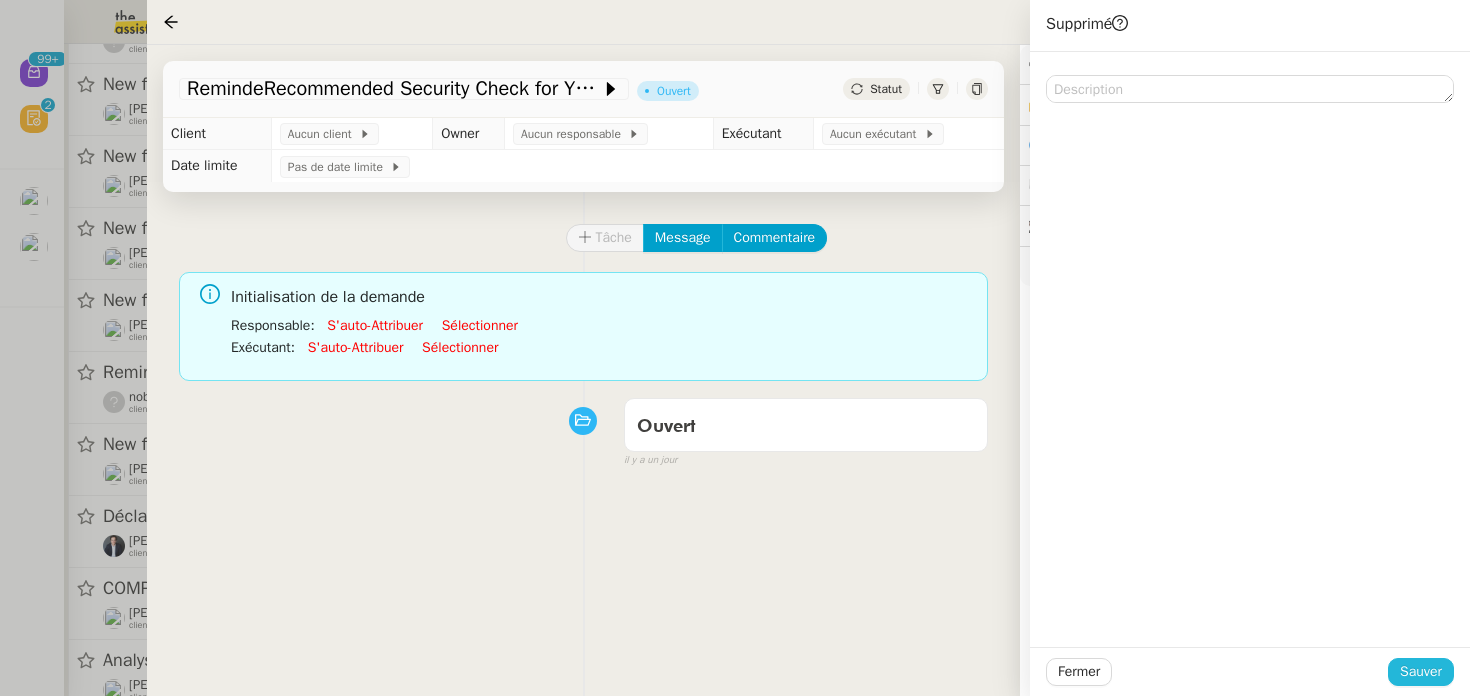 click on "Sauver" 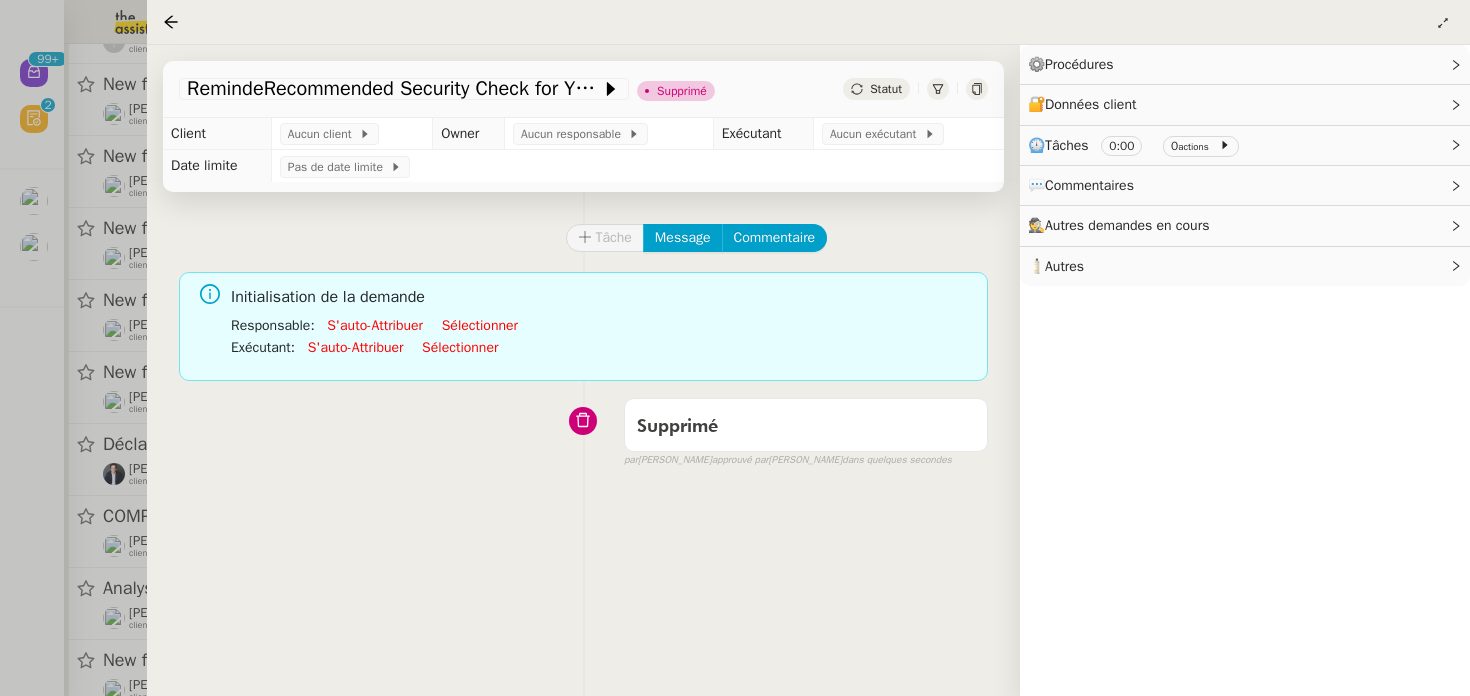 click at bounding box center (735, 348) 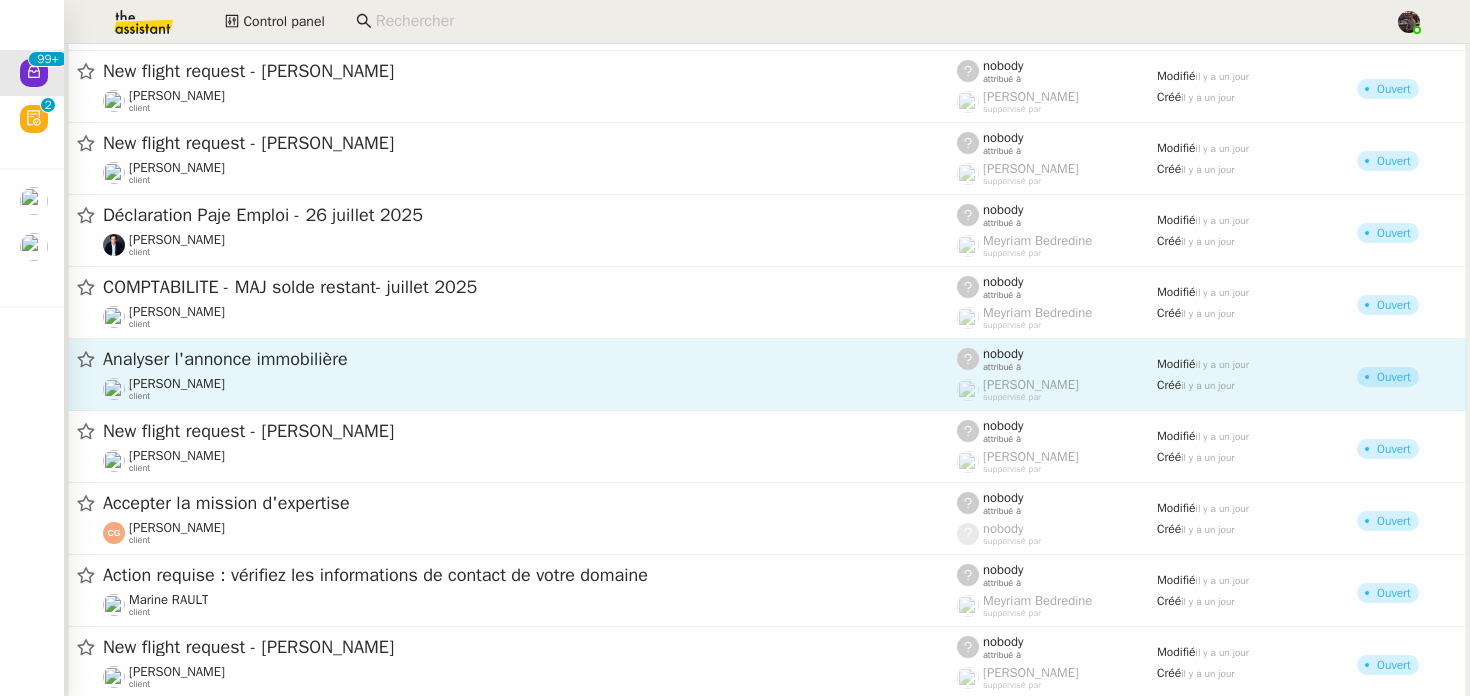 scroll, scrollTop: 1131, scrollLeft: 0, axis: vertical 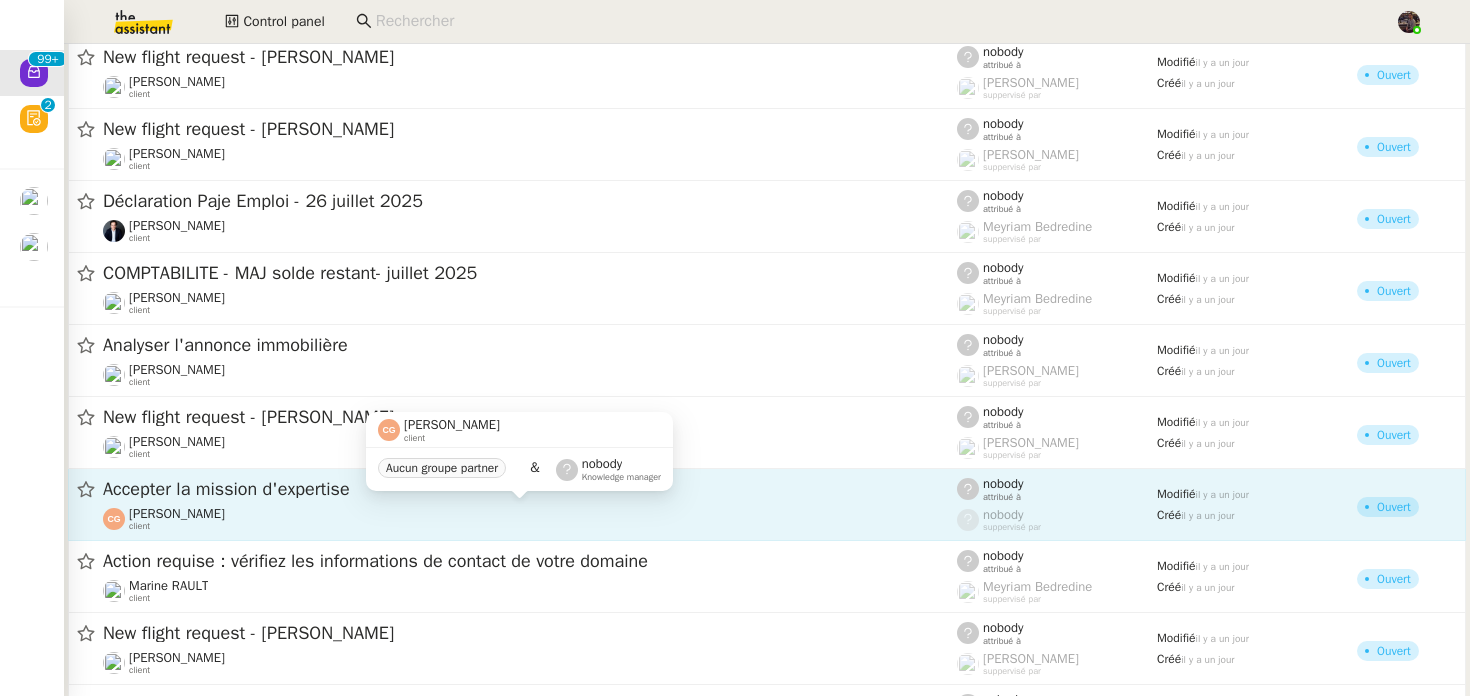click on "[PERSON_NAME]    client" 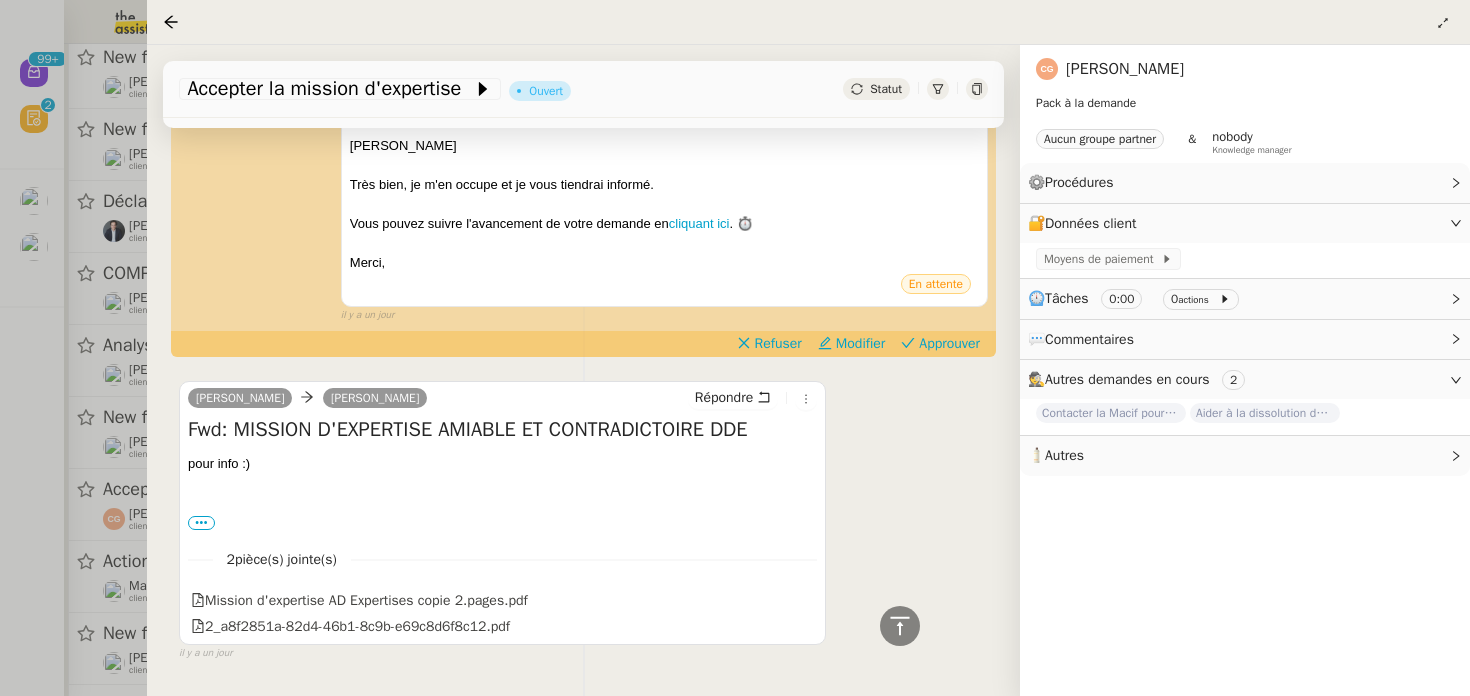 scroll, scrollTop: 534, scrollLeft: 0, axis: vertical 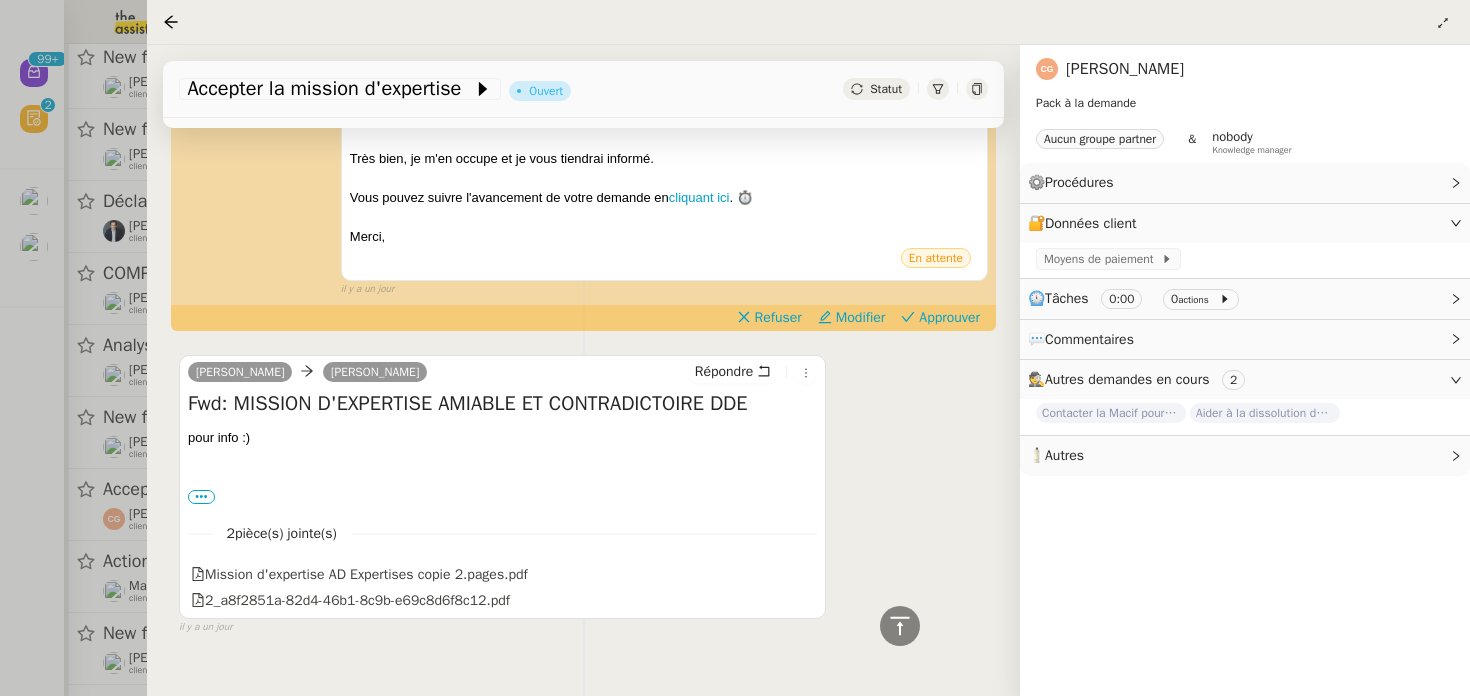 click at bounding box center [735, 348] 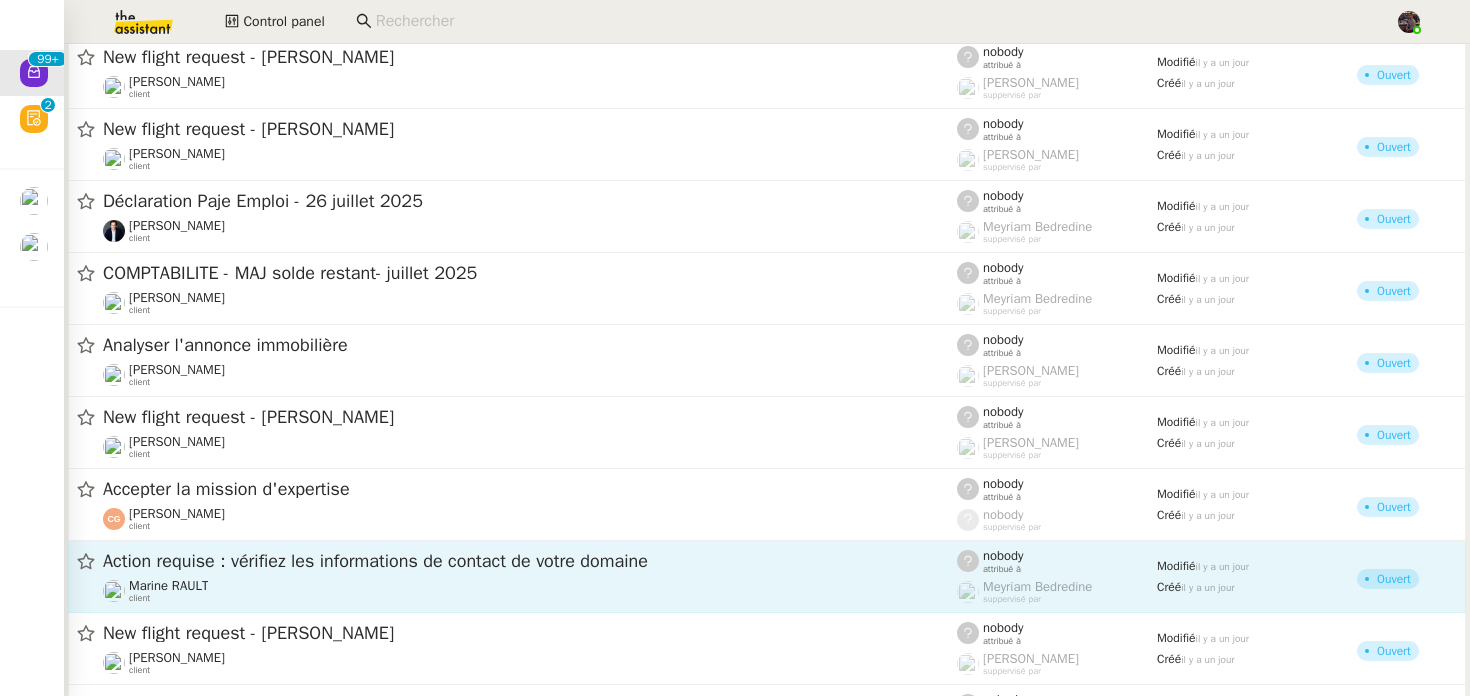 click on "Action requise : vérifiez les informations de contact de votre domaine" 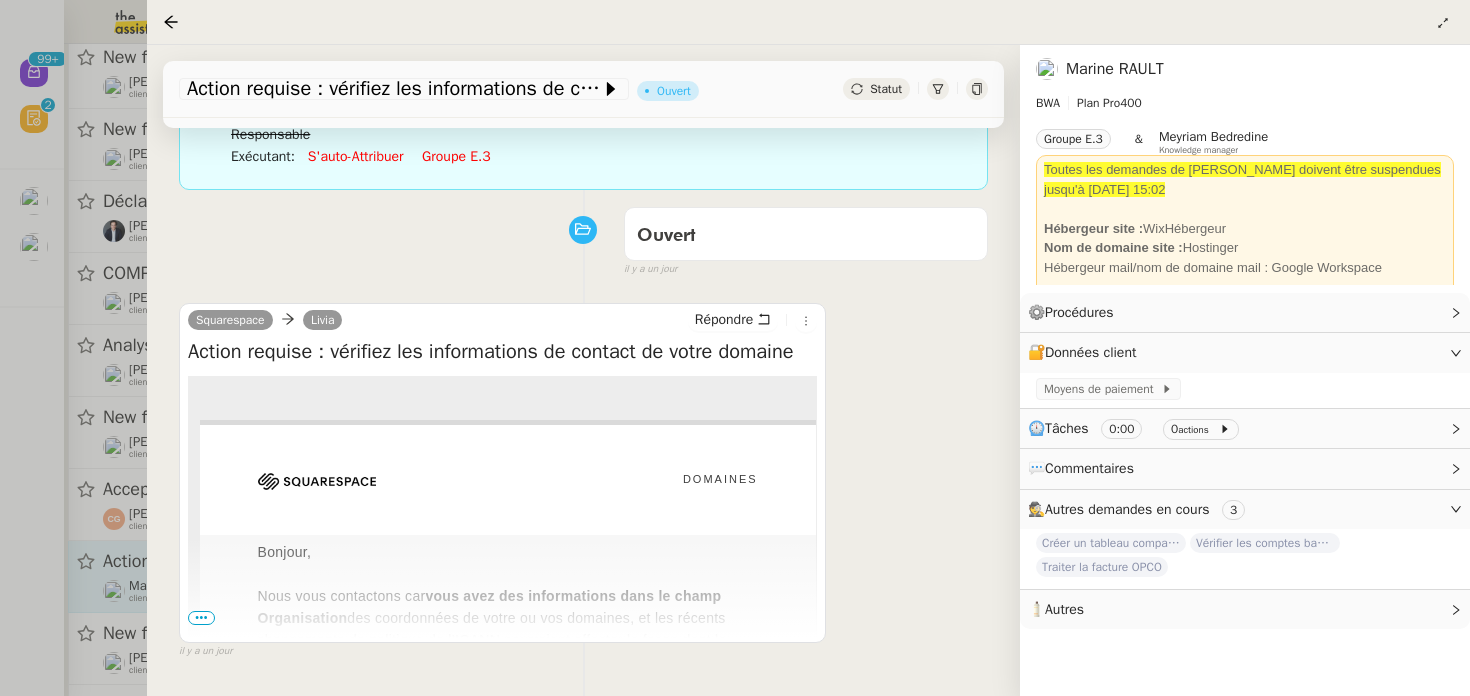 scroll, scrollTop: 192, scrollLeft: 0, axis: vertical 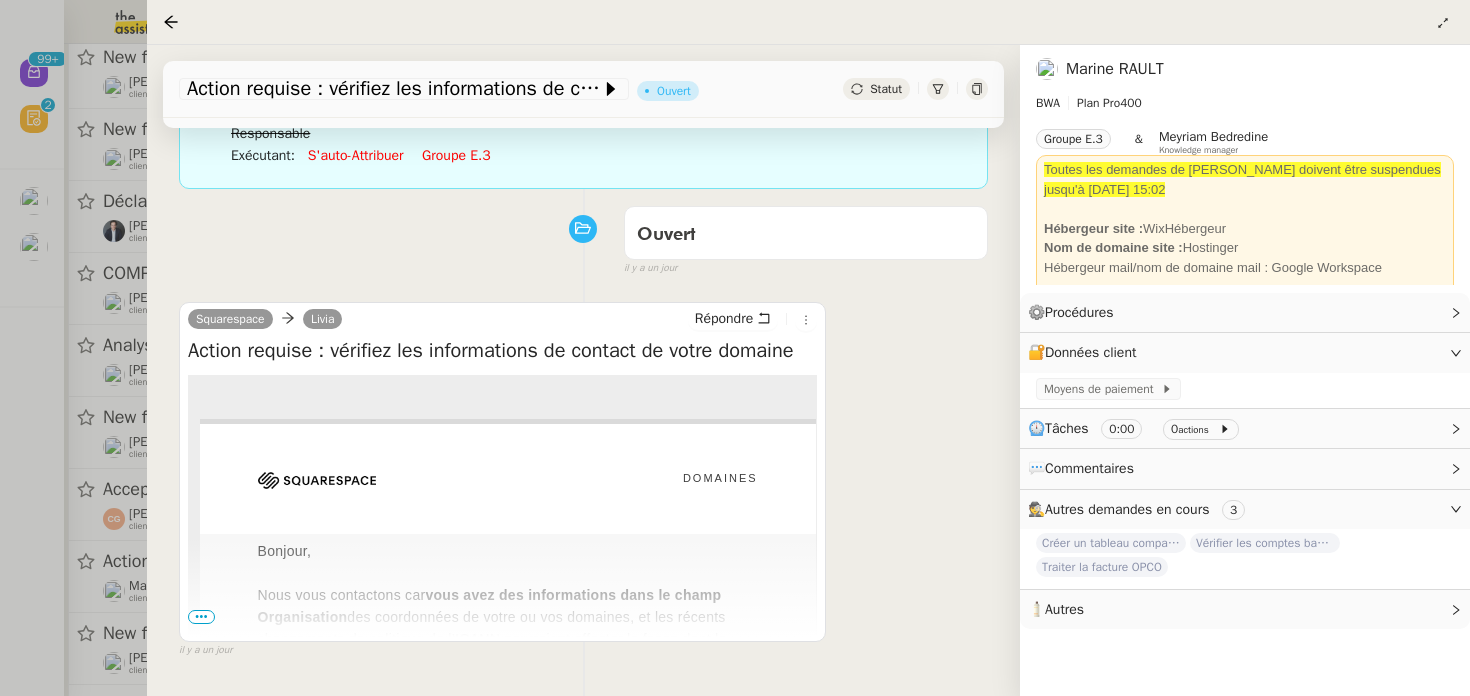 click on "•••" at bounding box center (201, 617) 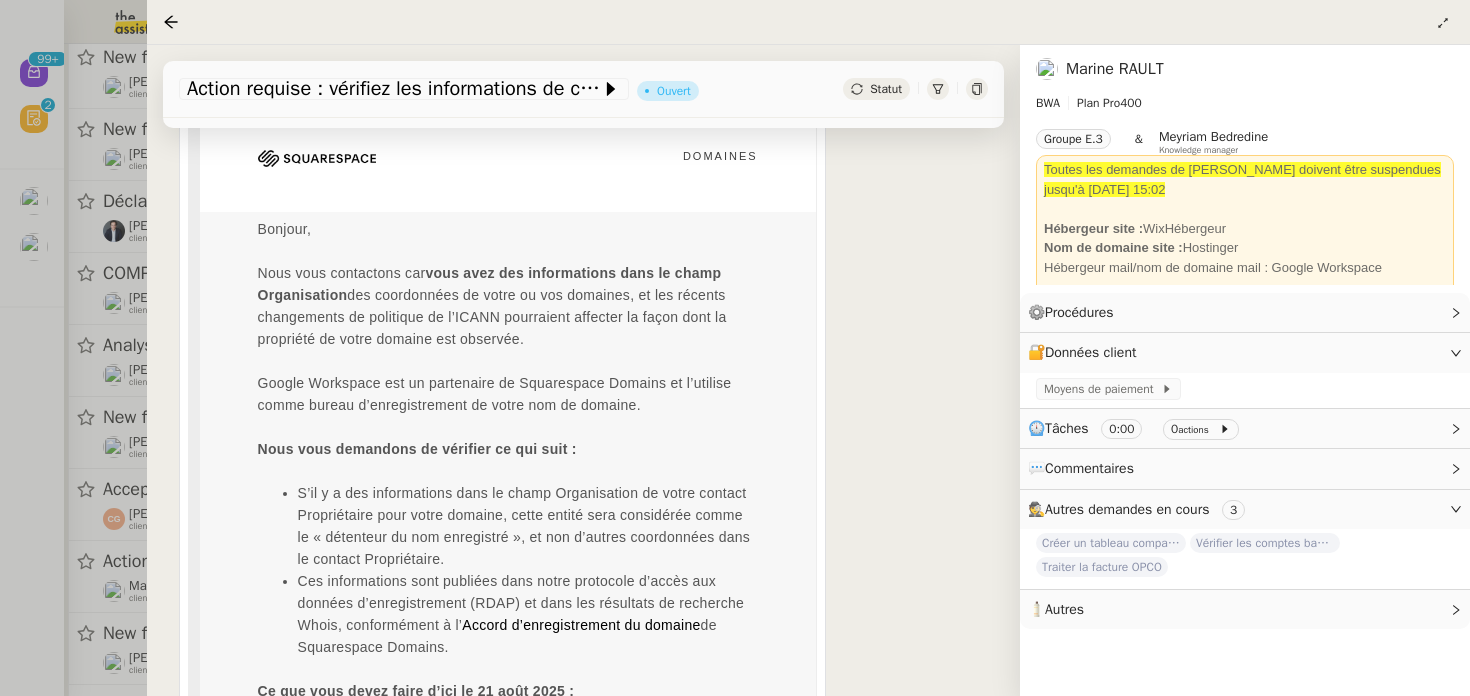 scroll, scrollTop: 0, scrollLeft: 0, axis: both 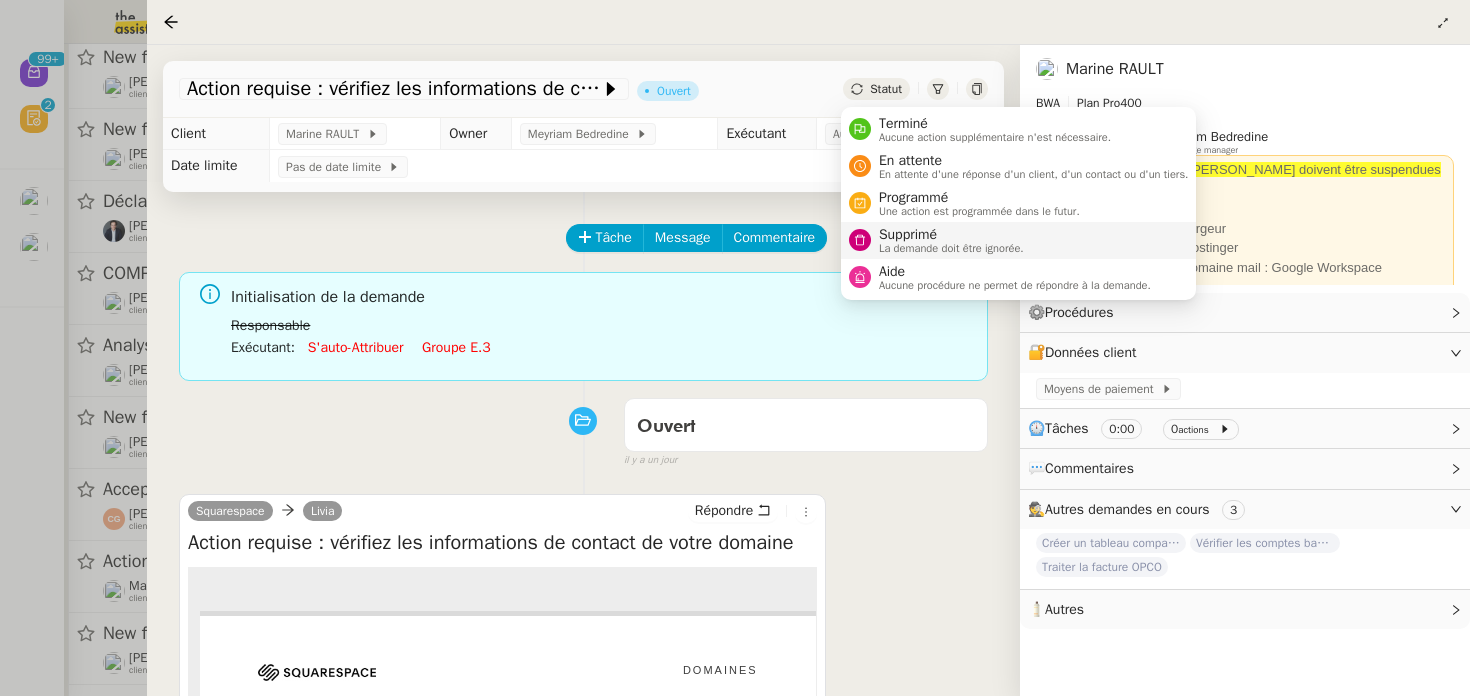 click on "Supprimé" at bounding box center [951, 235] 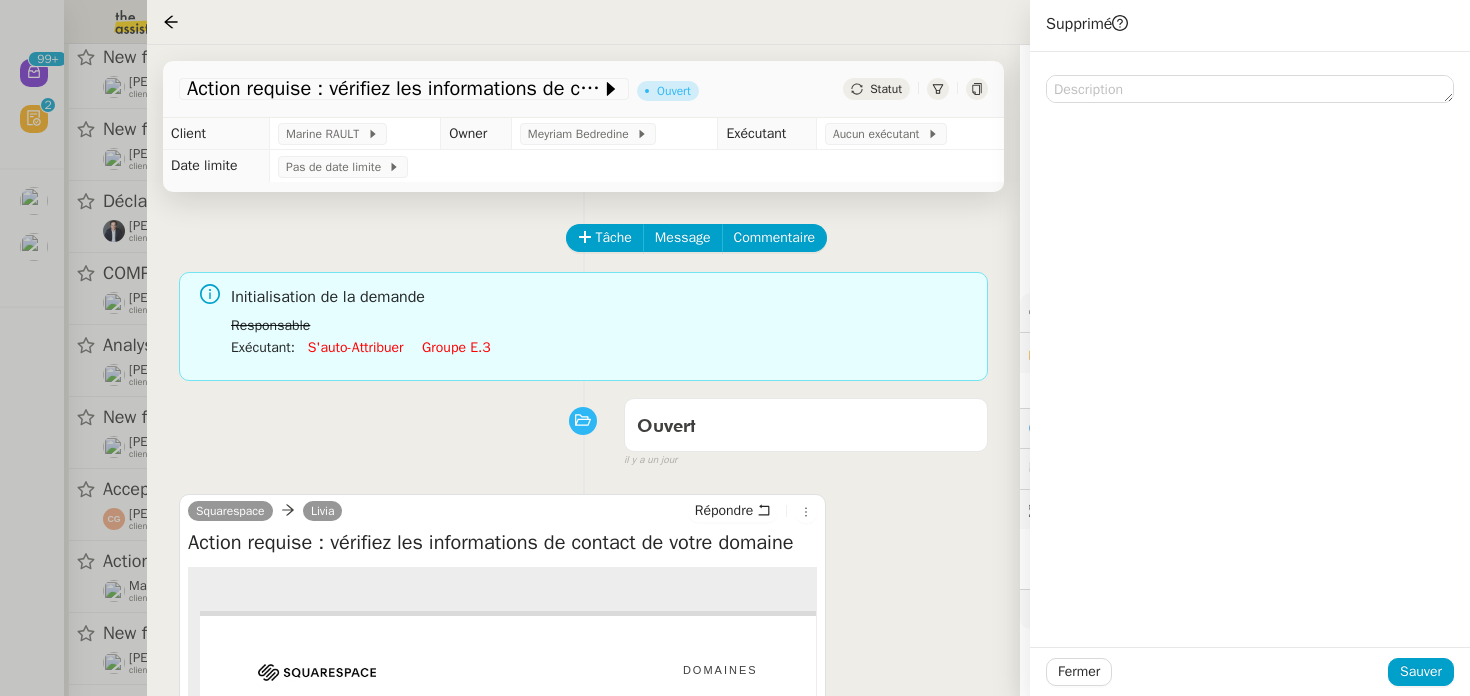 click on "Fermer Sauver" 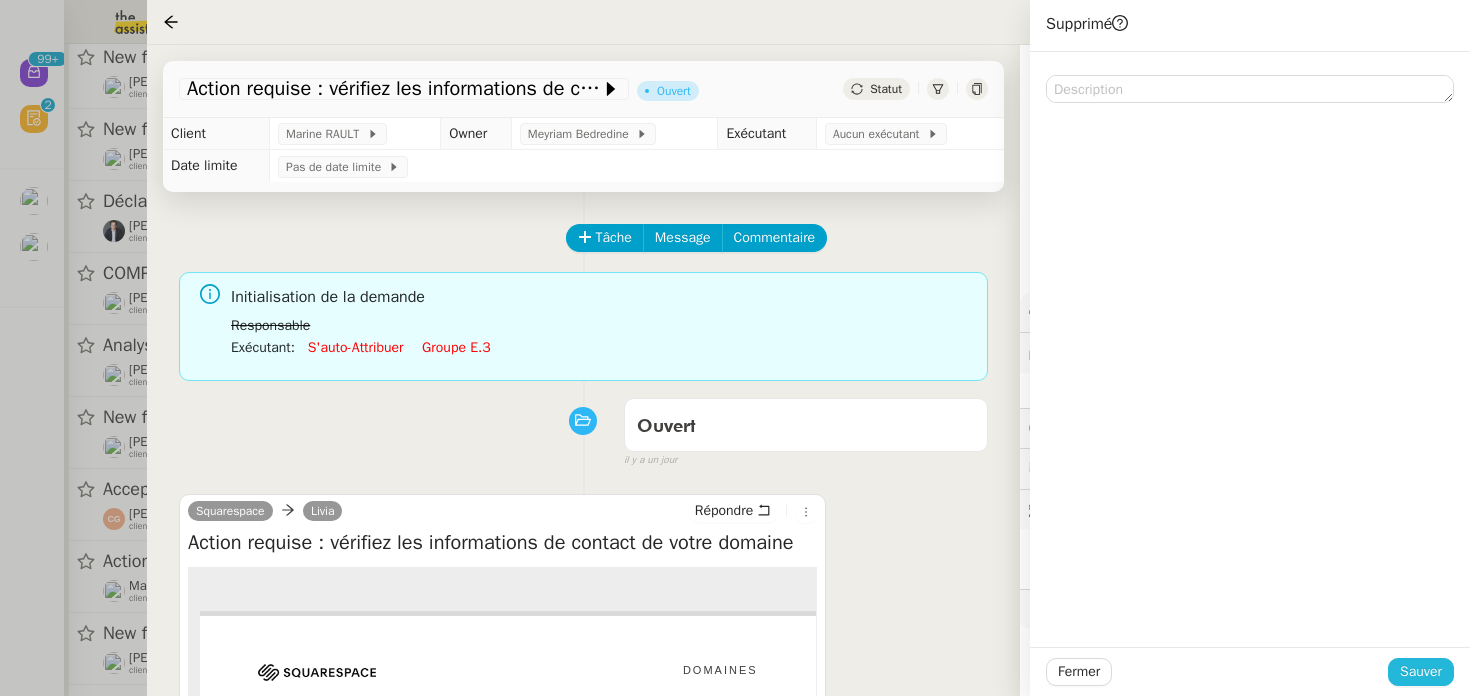 click on "Sauver" 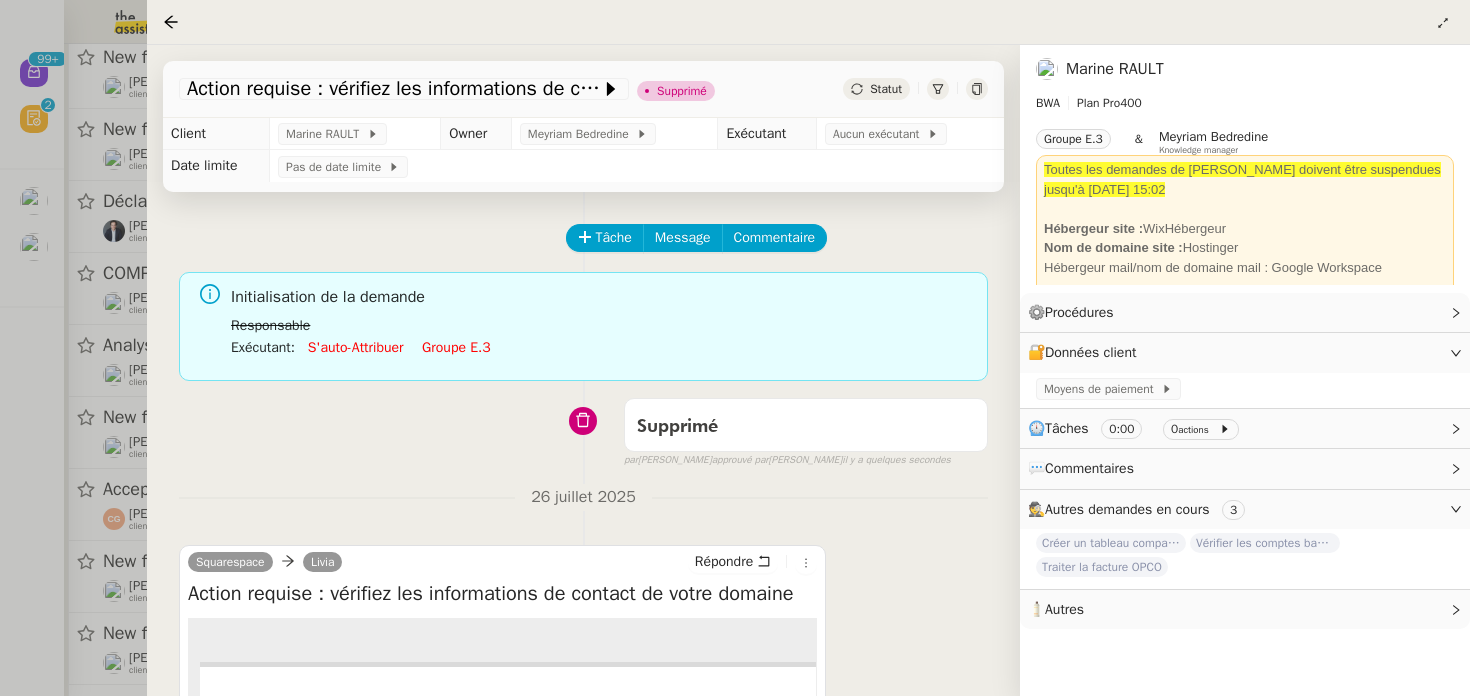 click at bounding box center [735, 348] 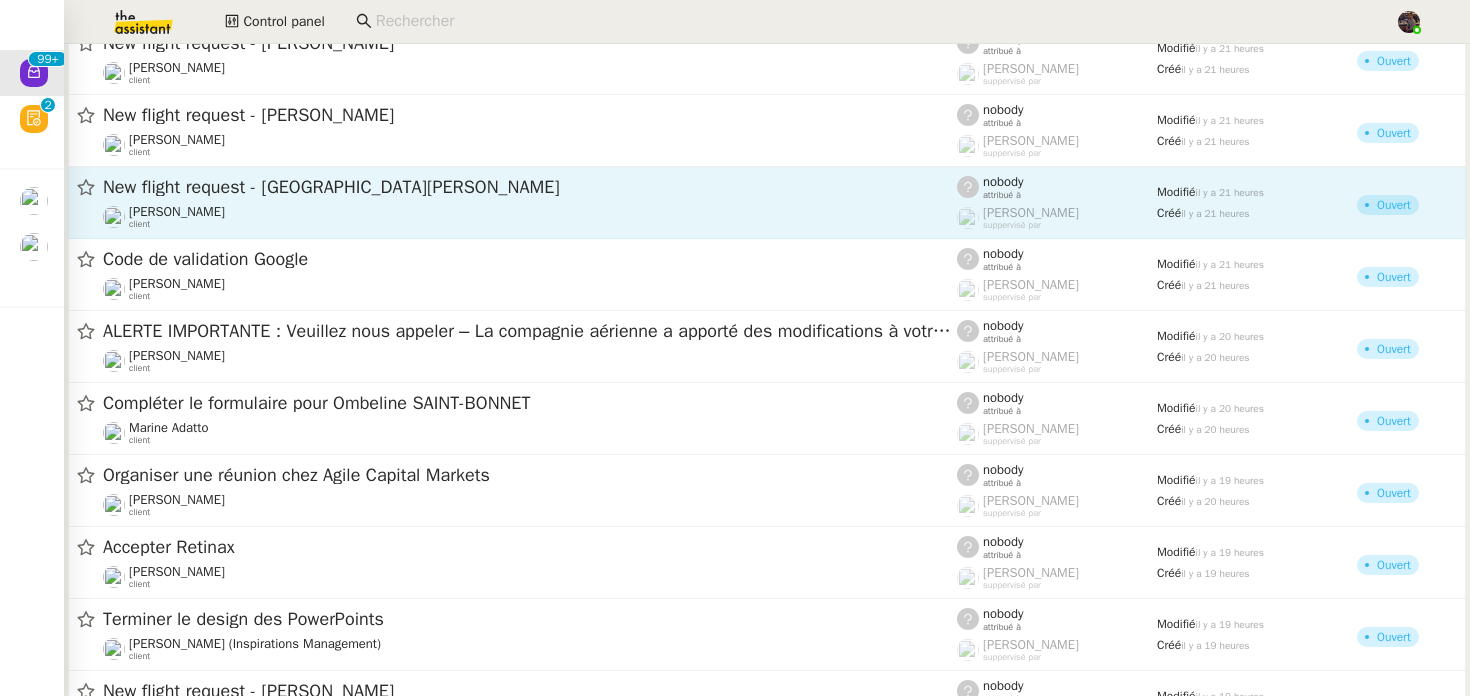 scroll, scrollTop: 2063, scrollLeft: 0, axis: vertical 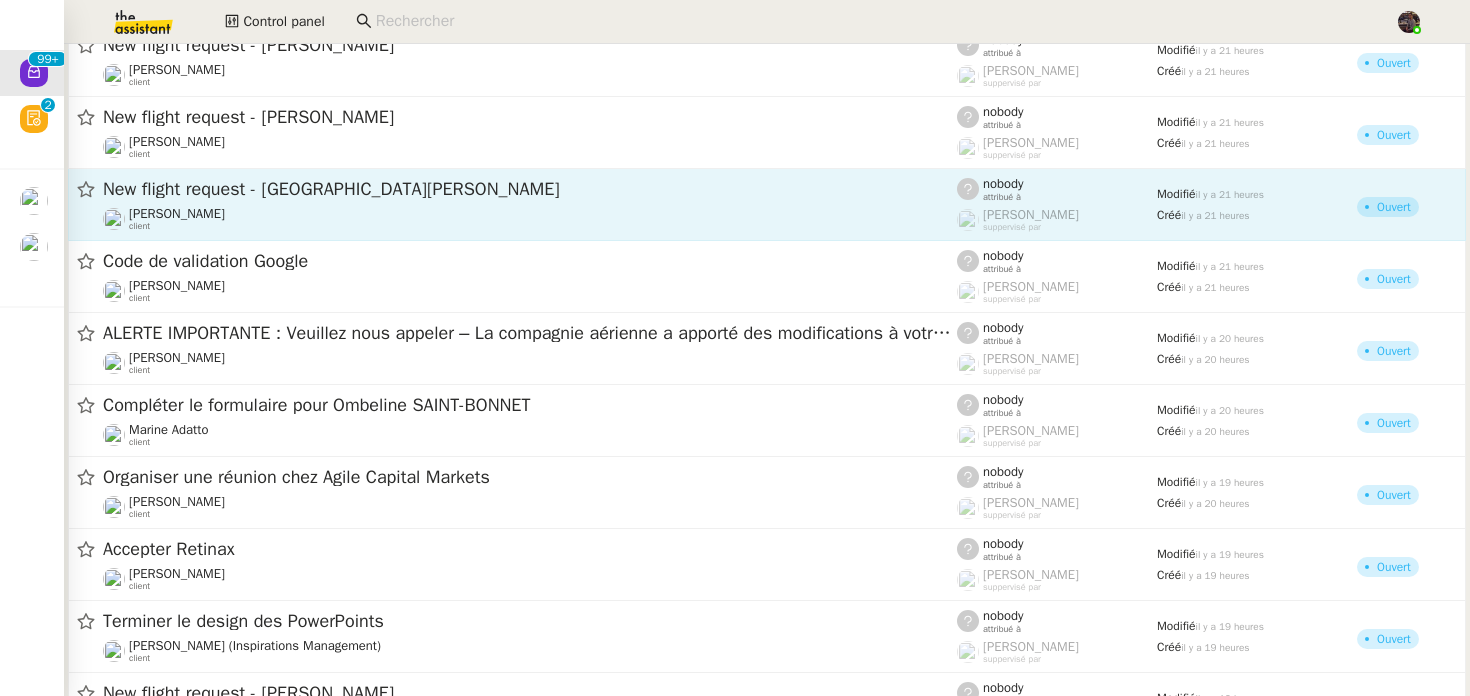 click on "Compléter le formulaire pour Ombeline SAINT-BONNET" 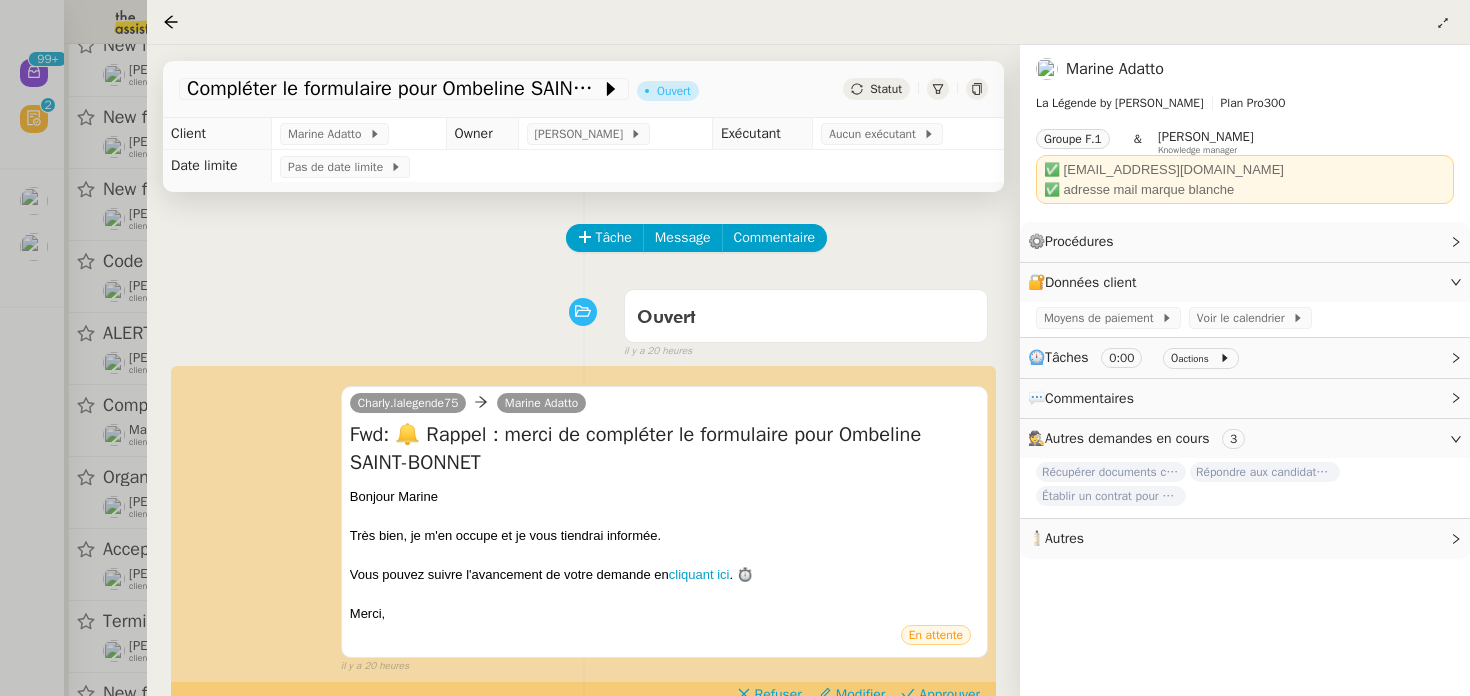 scroll, scrollTop: 487, scrollLeft: 0, axis: vertical 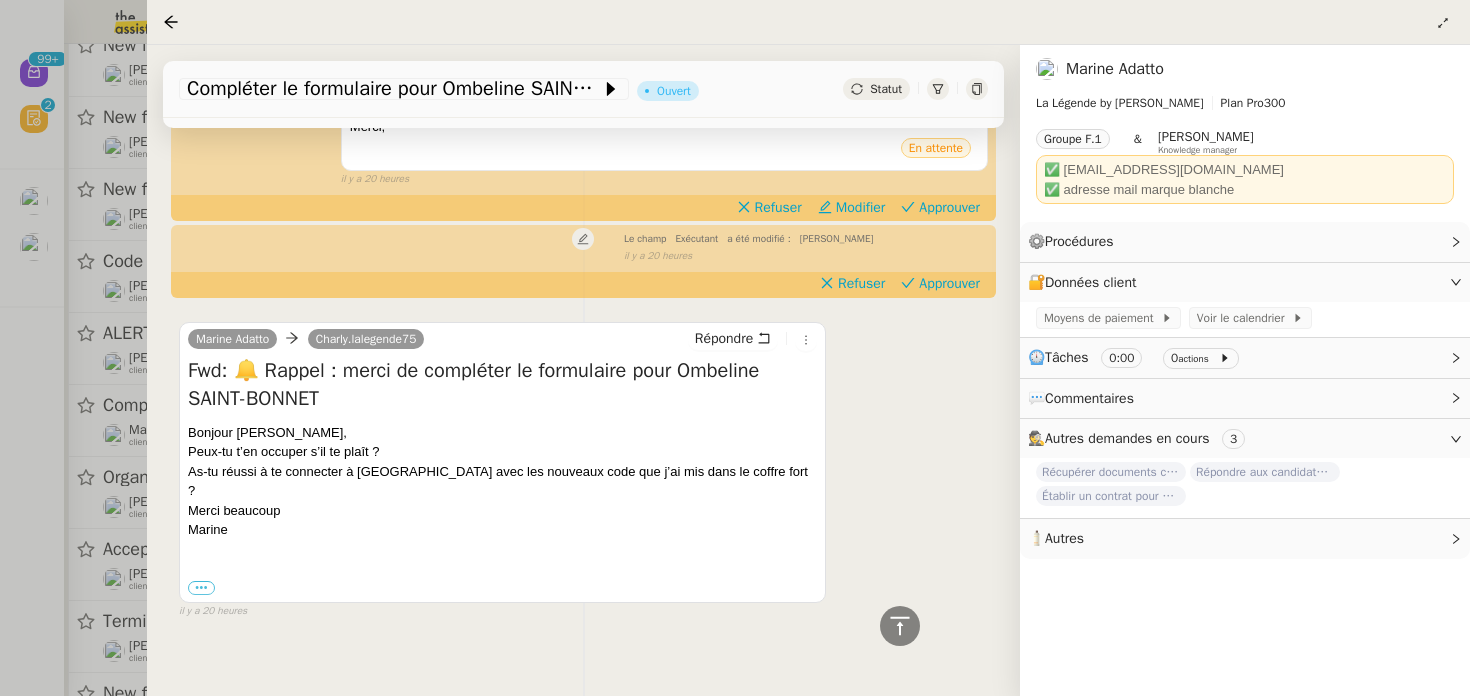 click at bounding box center (735, 348) 